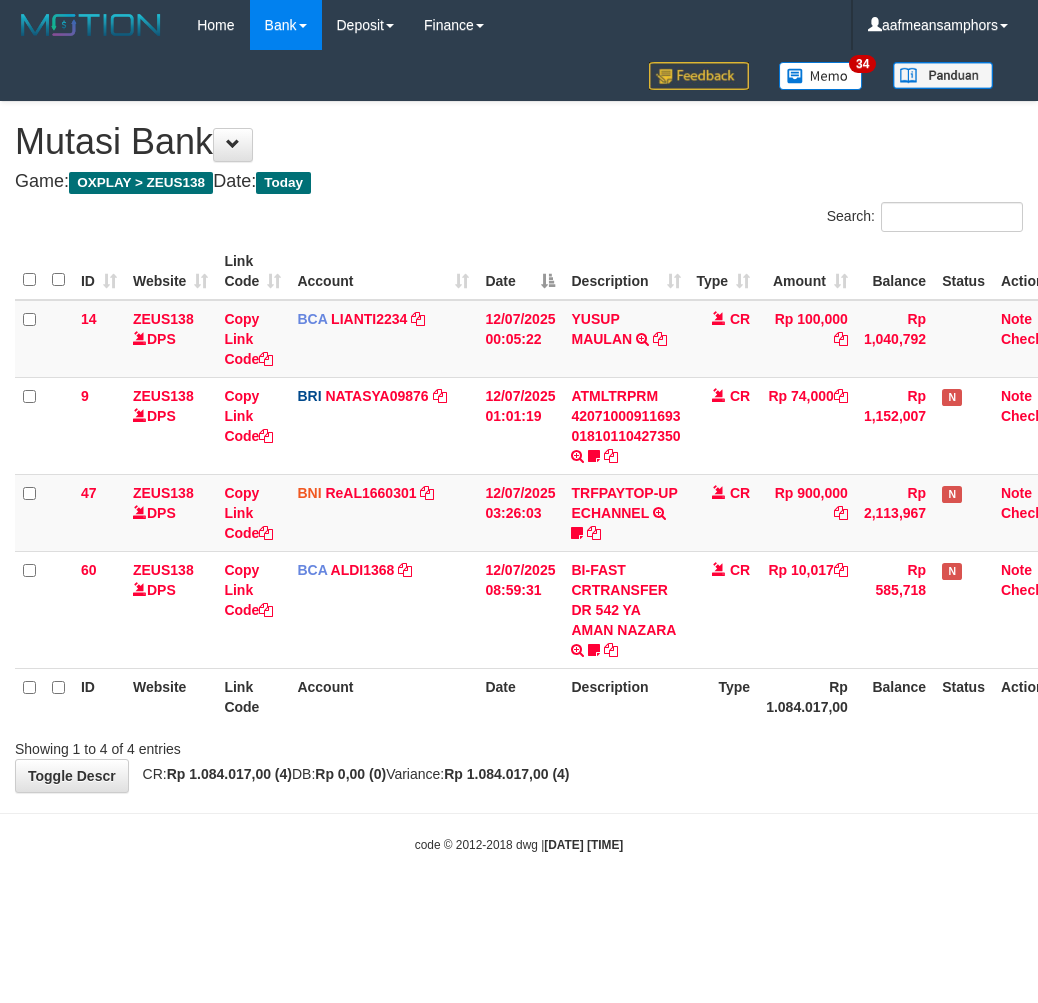 scroll, scrollTop: 0, scrollLeft: 0, axis: both 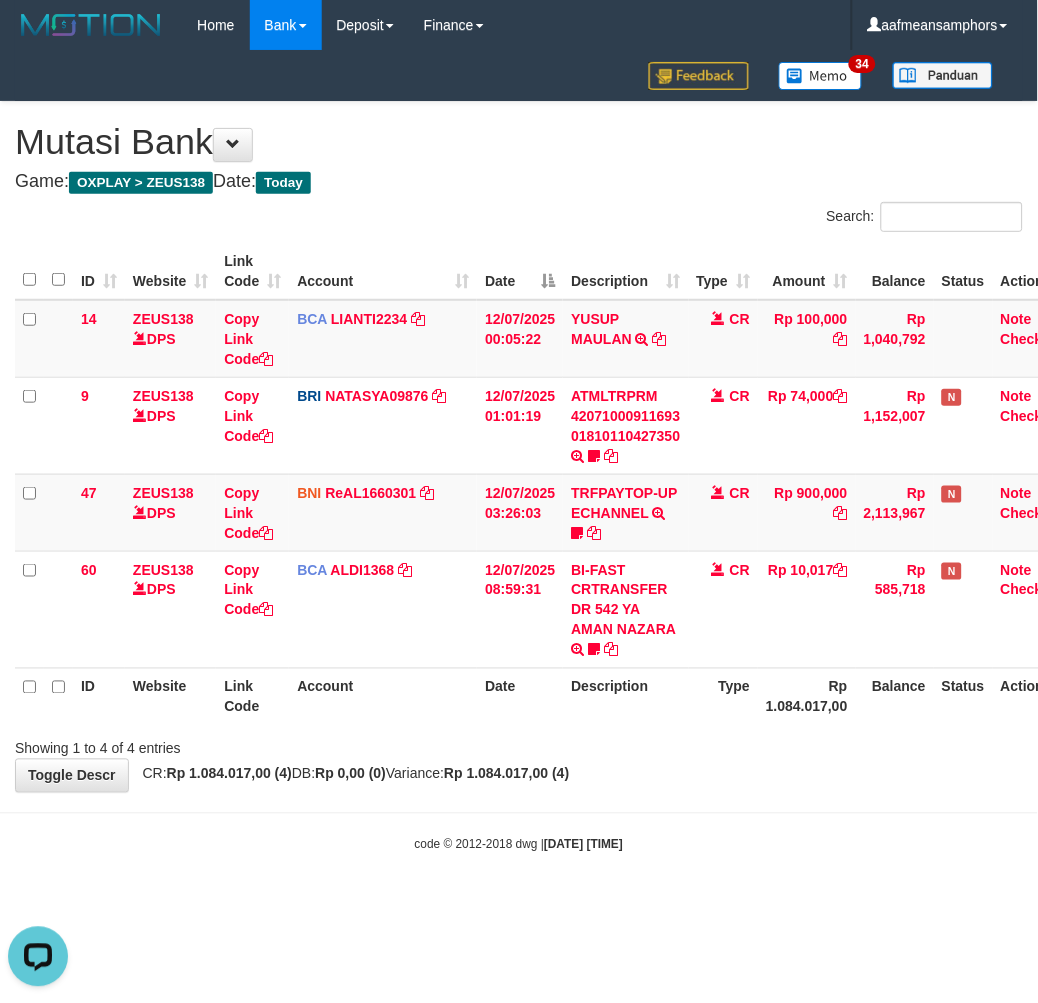 click on "Type" 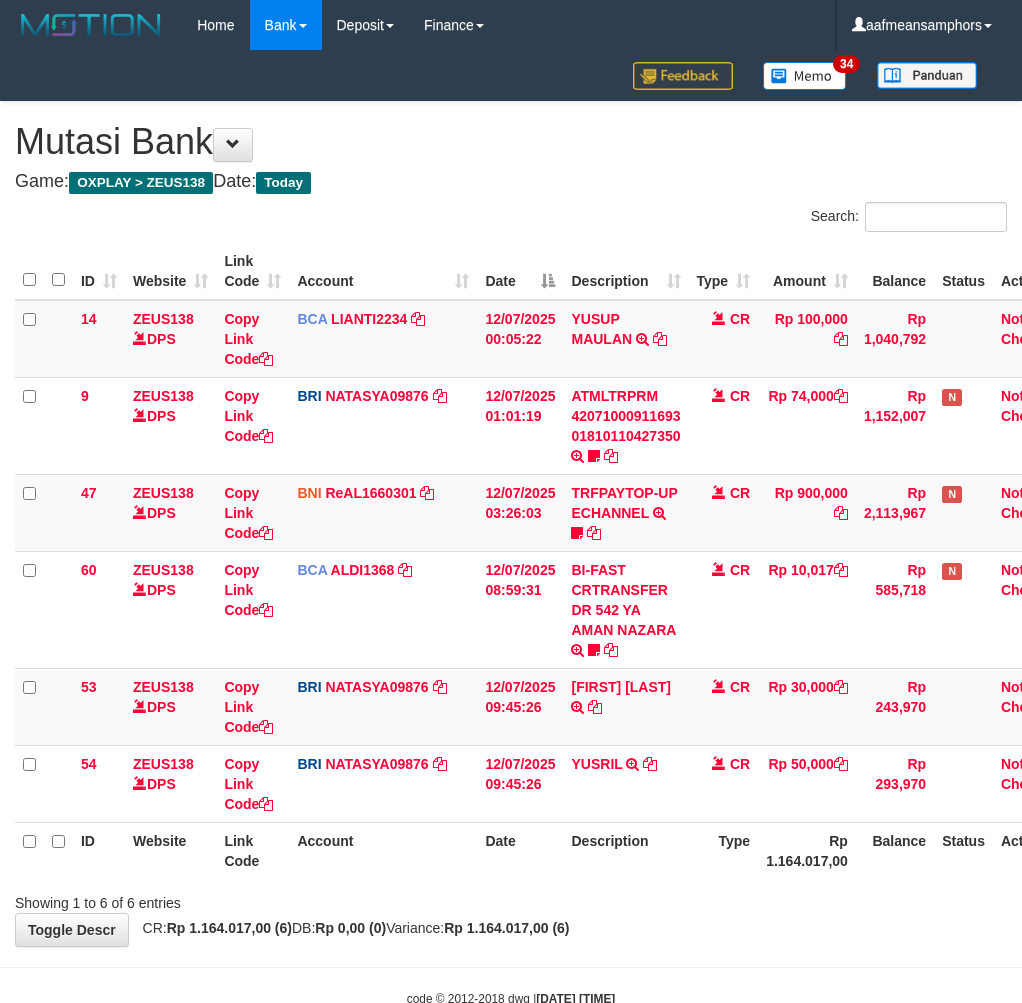 scroll, scrollTop: 0, scrollLeft: 0, axis: both 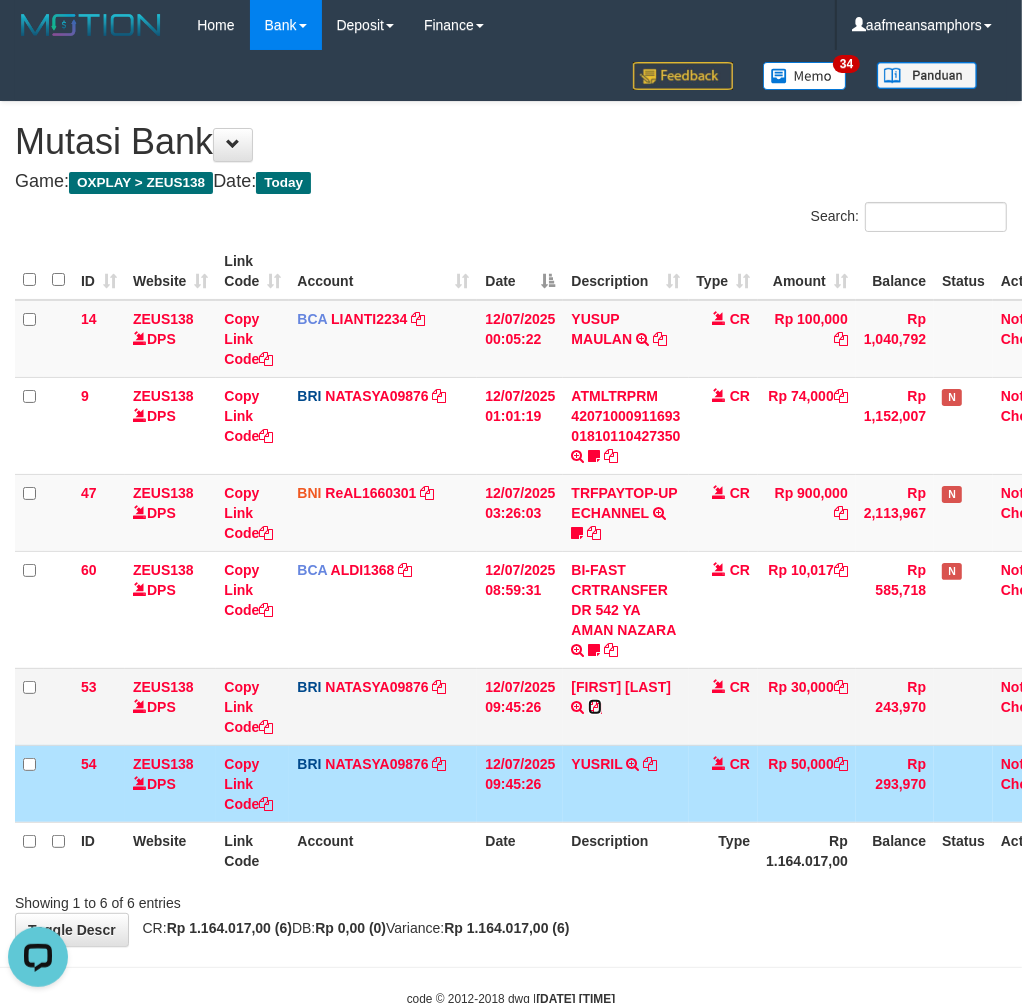 click at bounding box center [595, 707] 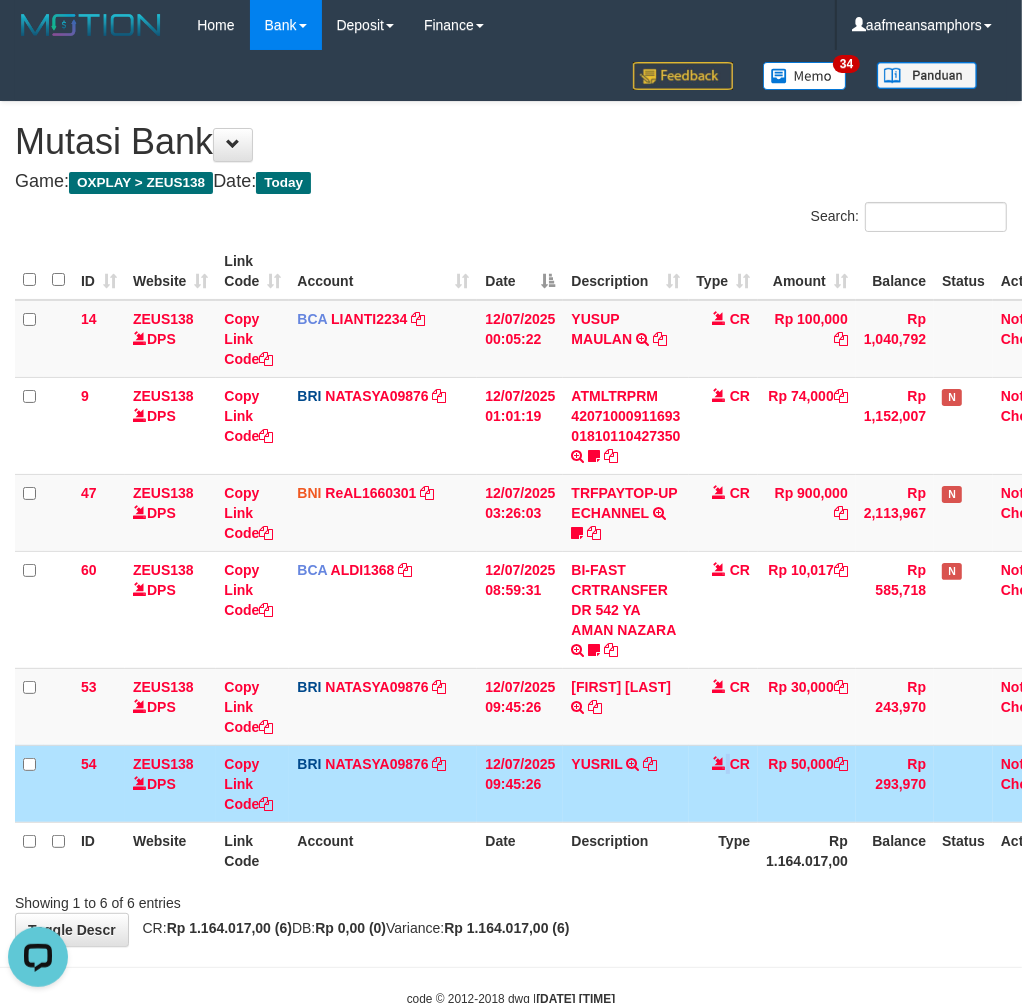 click on "CR" at bounding box center [724, 783] 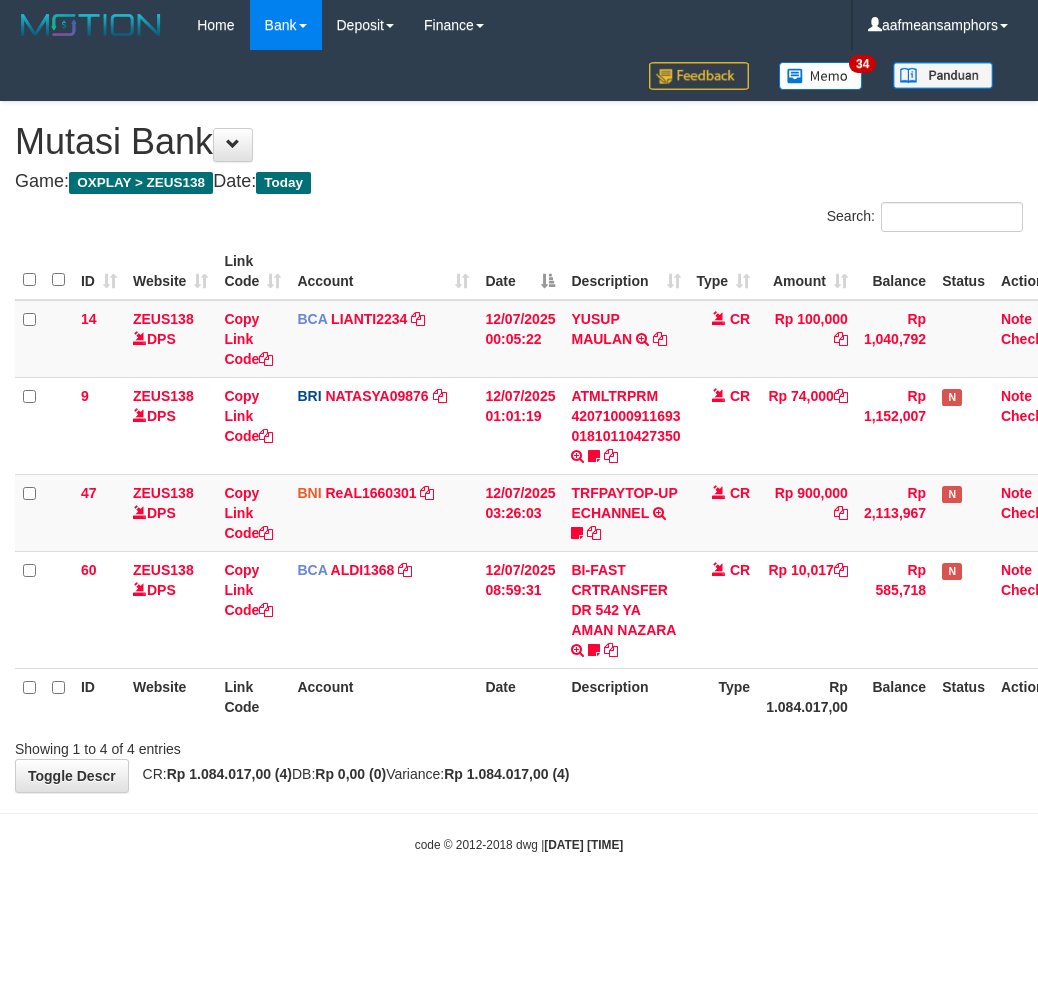 scroll, scrollTop: 0, scrollLeft: 0, axis: both 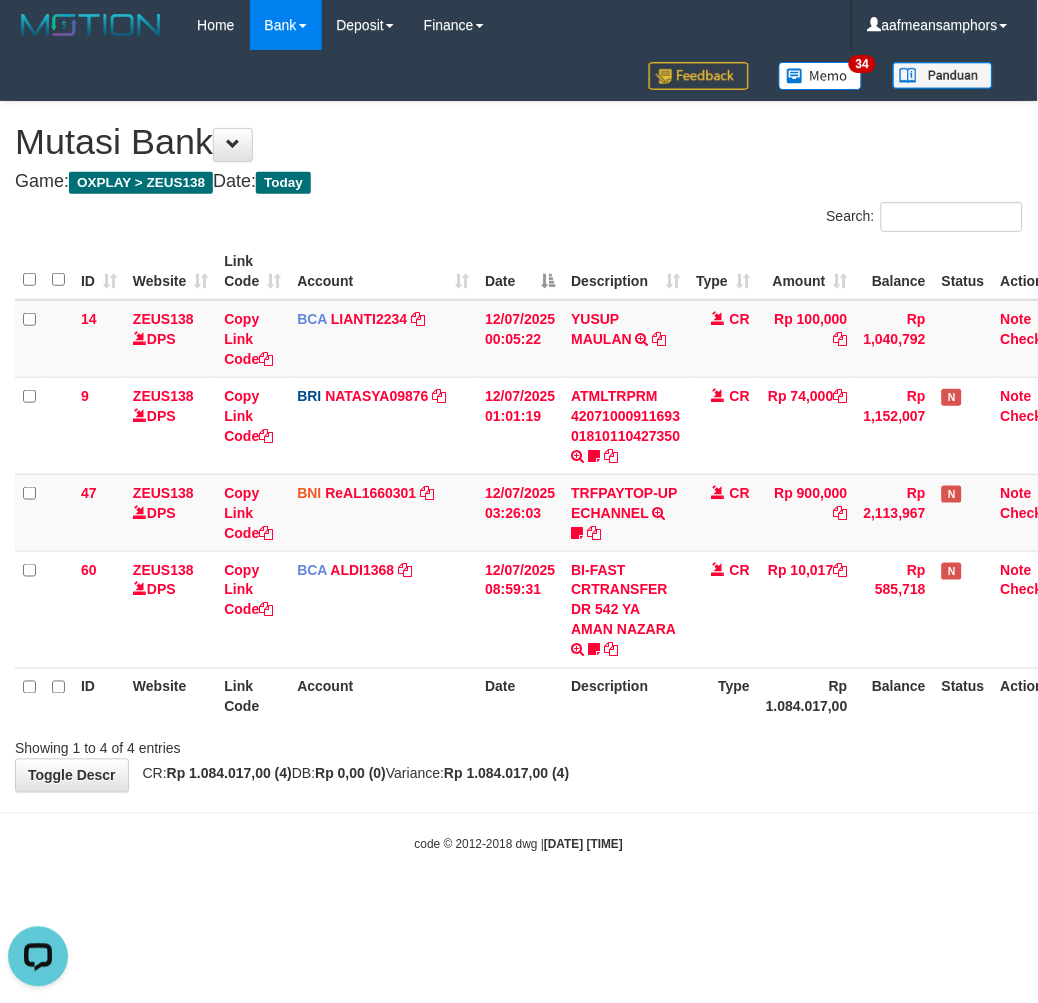 drag, startPoint x: 747, startPoint y: 747, endPoint x: 754, endPoint y: 727, distance: 21.189621 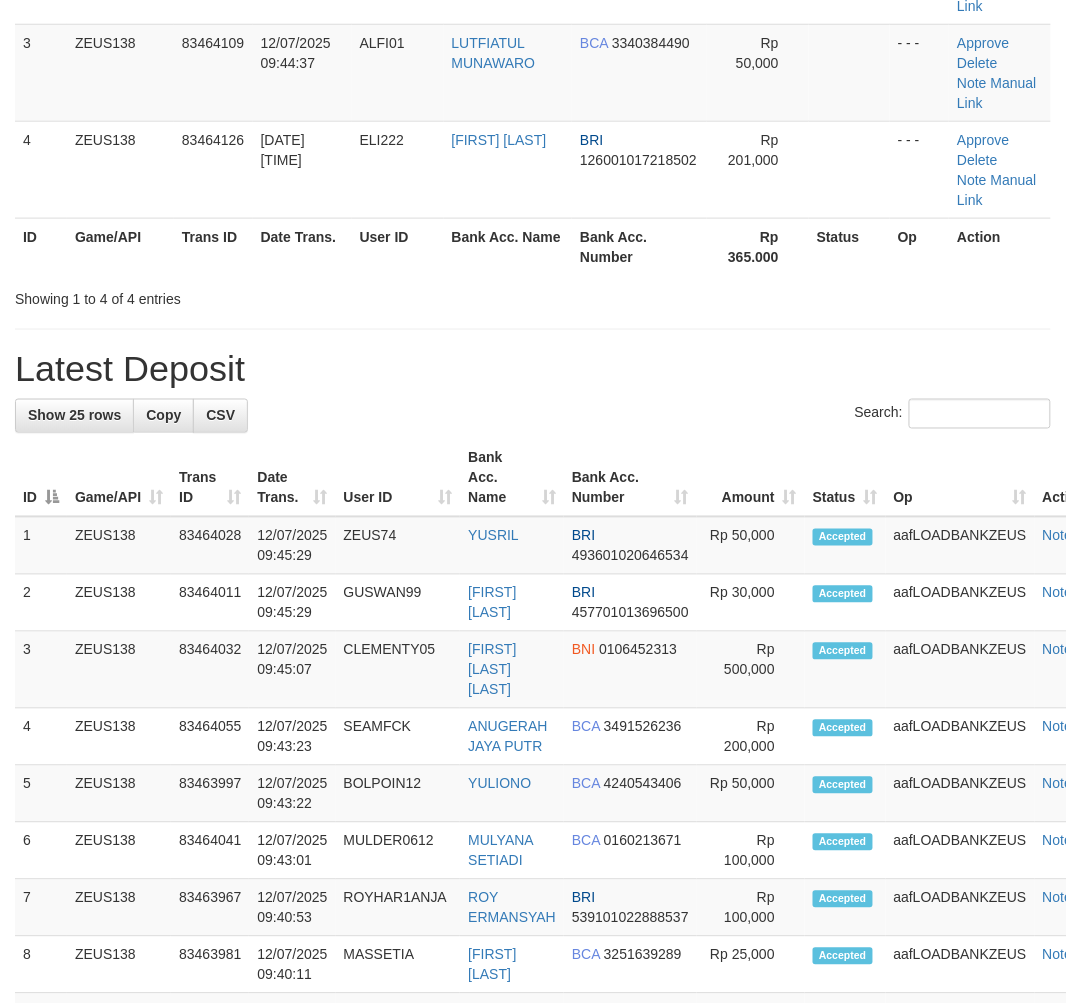 scroll, scrollTop: 396, scrollLeft: 0, axis: vertical 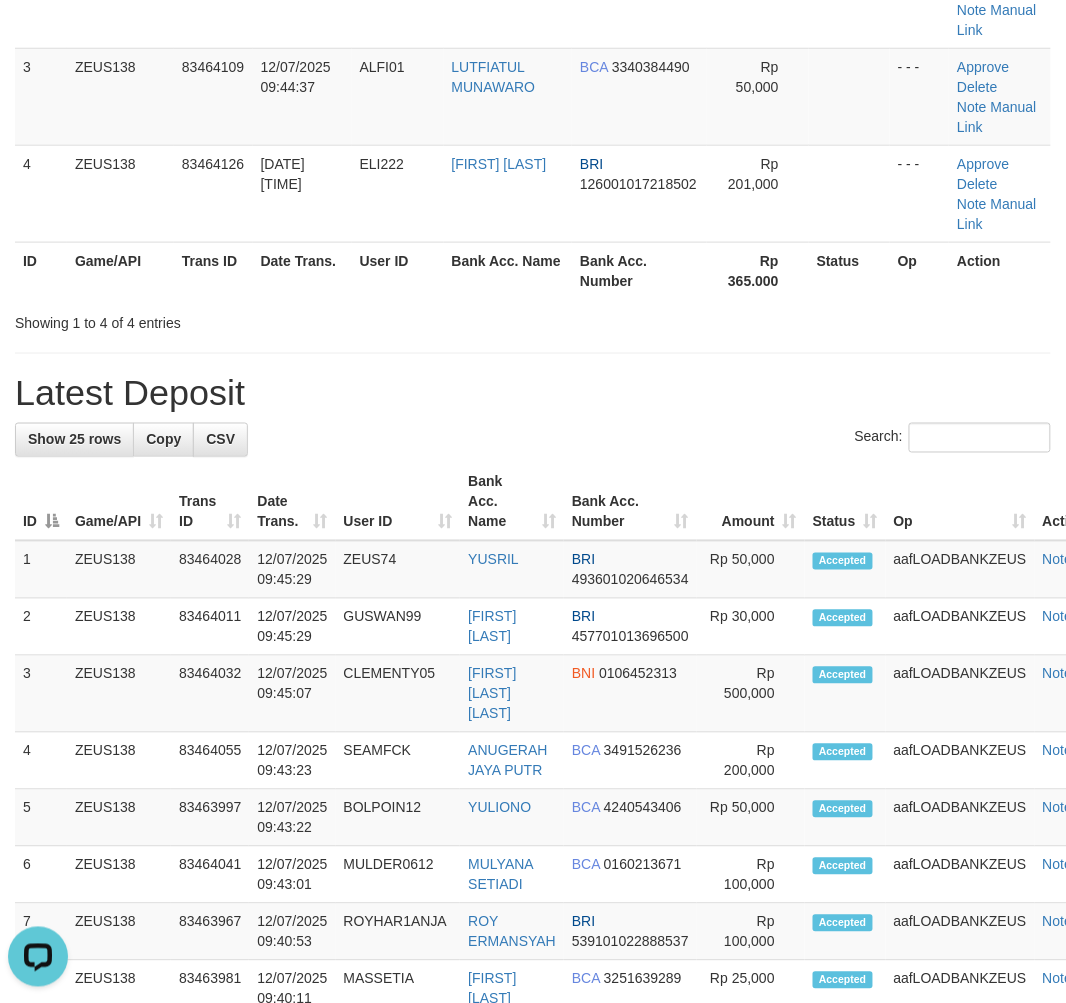 click on "Latest Deposit" at bounding box center (533, 394) 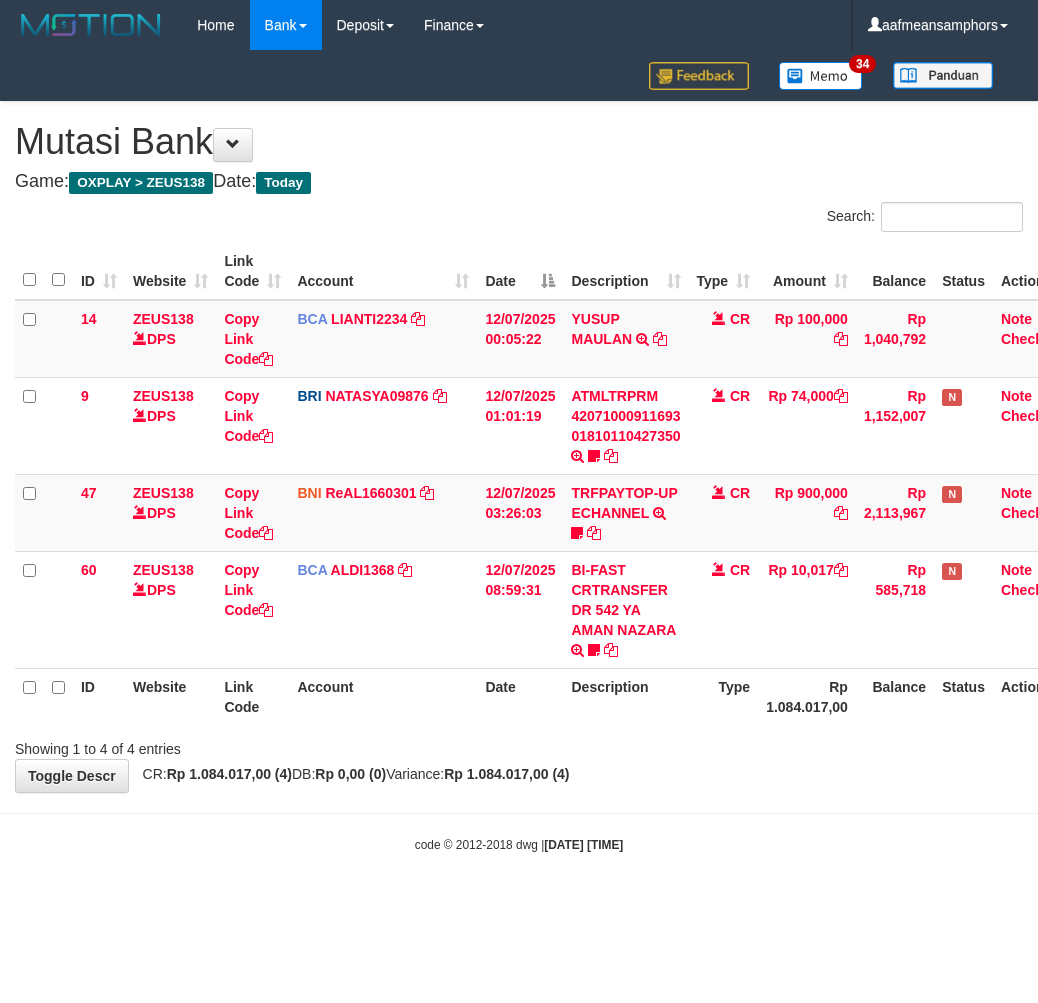 scroll, scrollTop: 0, scrollLeft: 0, axis: both 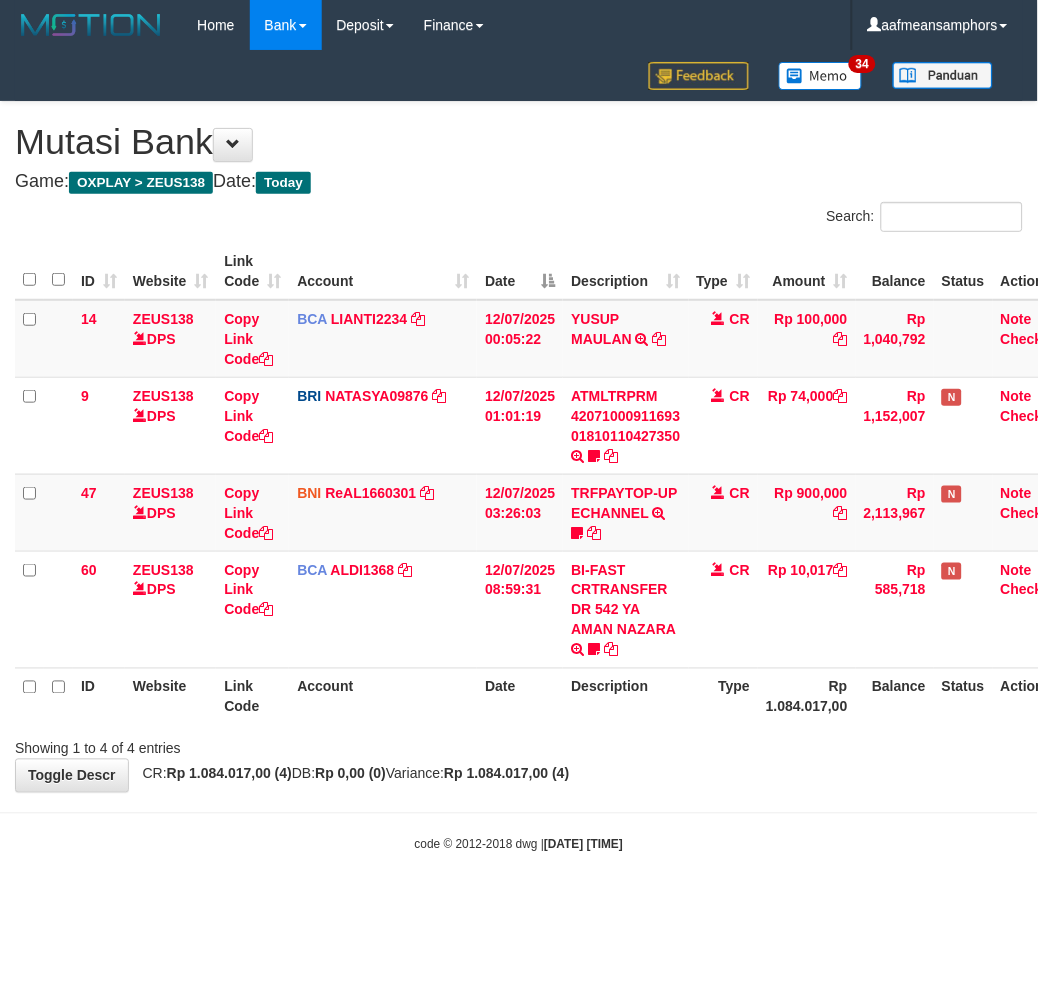 drag, startPoint x: 645, startPoint y: 781, endPoint x: 772, endPoint y: 670, distance: 168.67128 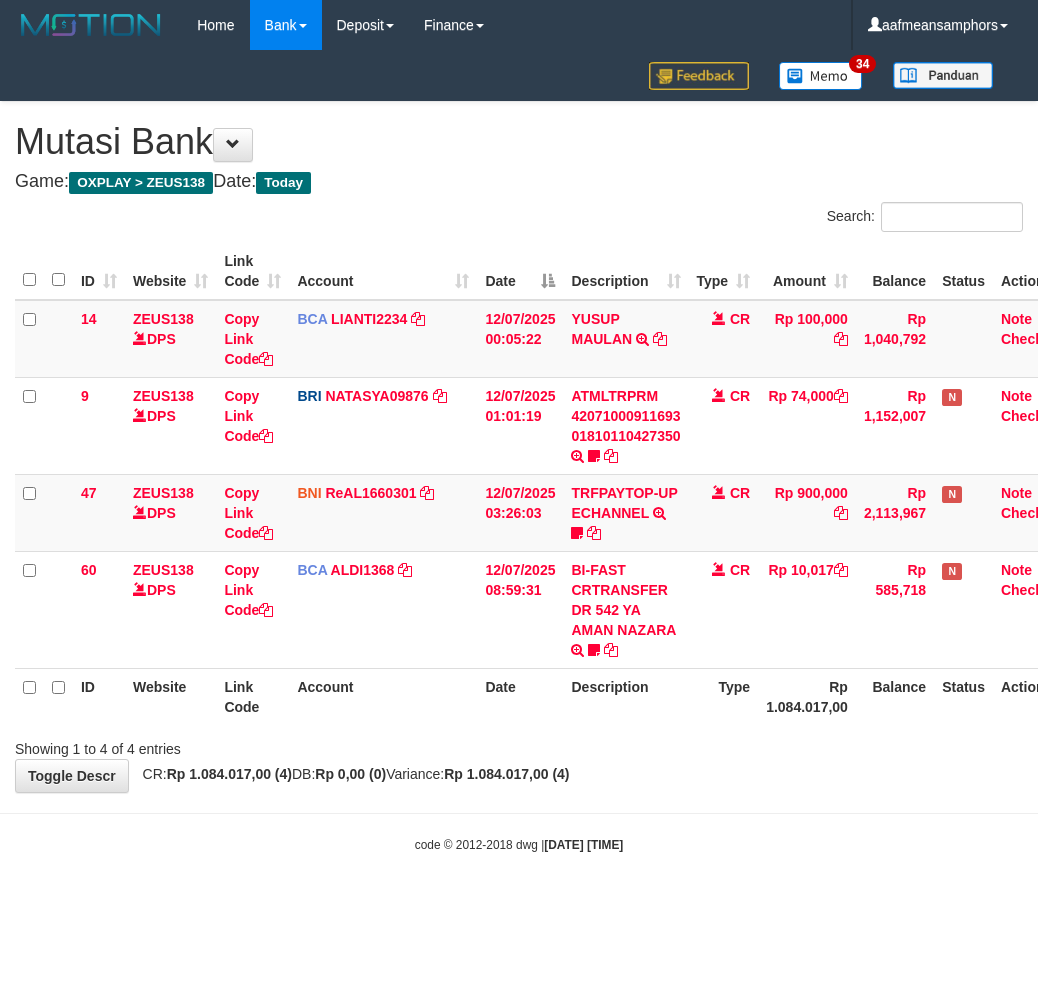 scroll, scrollTop: 0, scrollLeft: 0, axis: both 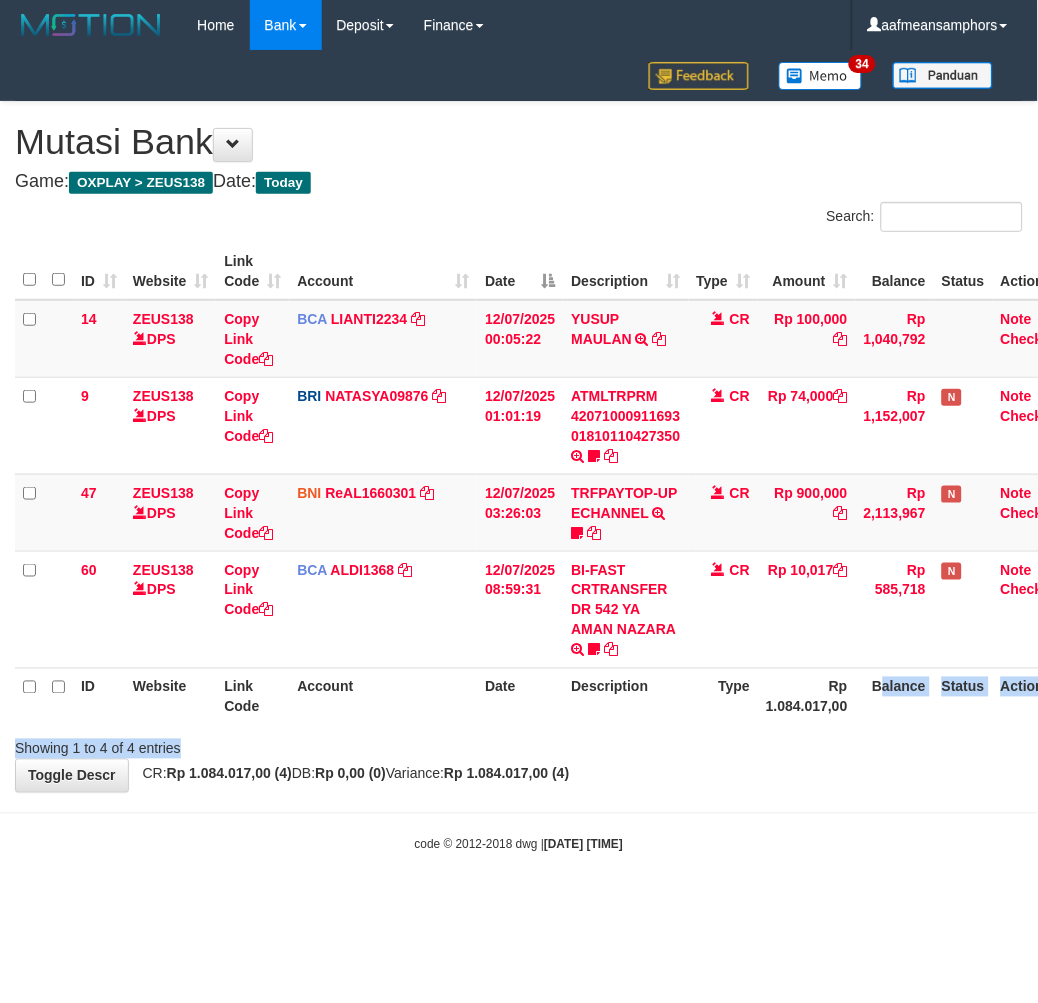 click on "Search:
ID Website Link Code Account Date Description Type Amount Balance Status Action
14
ZEUS138    DPS
Copy Link Code
BCA
LIANTI2234
DPS
YULIANTI
mutasi_20250712_4646 | 14
mutasi_20250712_4646 | 14
12/07/2025 00:05:22
YUSUP MAULAN         TRSF E-BANKING CR 1207/FTSCY/WS95051
100000.002025071262819090 TRFDN-YUSUP MAULANESPAY DEBIT INDONE
CR
Rp 100,000
Rp 1,040,792
Note
Check
9
ZEUS138    DPS
Copy Link Code
BRI
NATASYA09876" at bounding box center (519, 480) 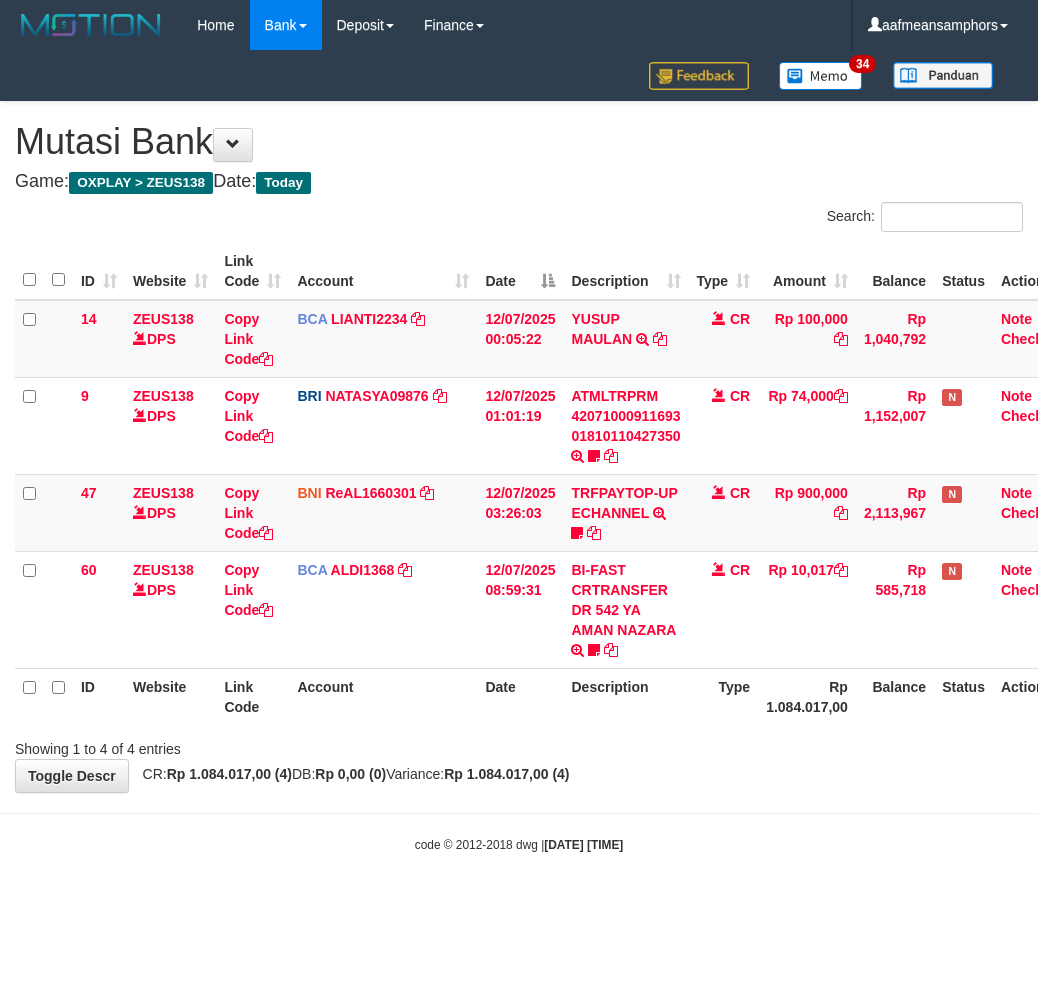 scroll, scrollTop: 0, scrollLeft: 0, axis: both 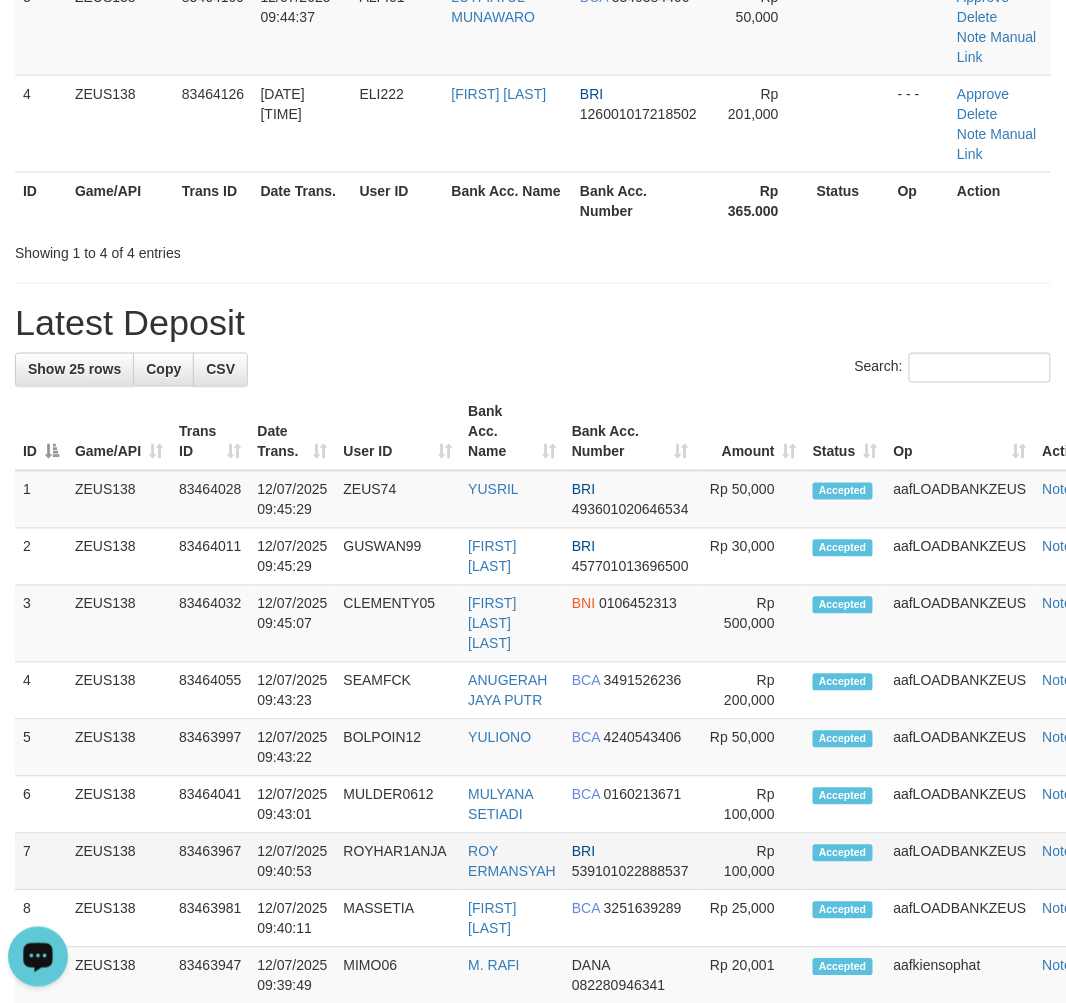 click on "ROYHAR1ANJA" at bounding box center [398, 862] 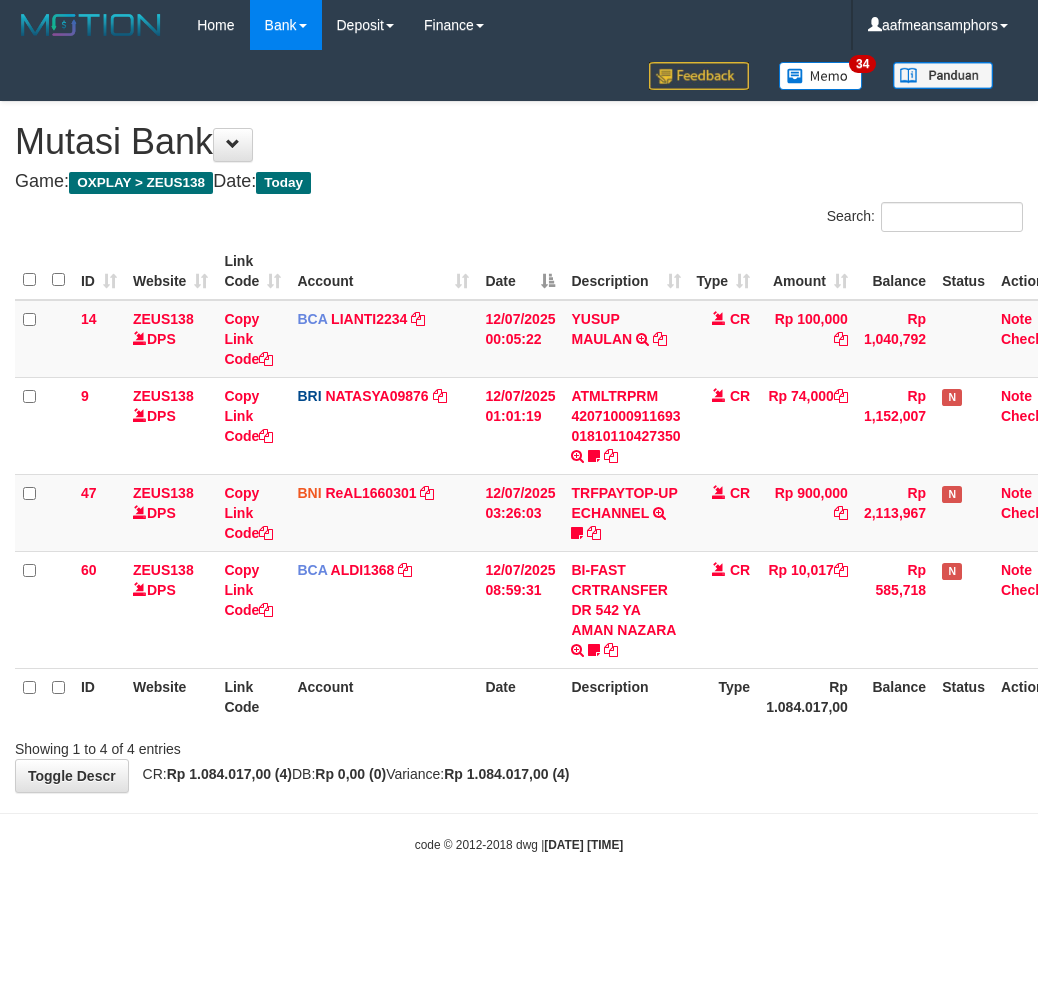 scroll, scrollTop: 0, scrollLeft: 0, axis: both 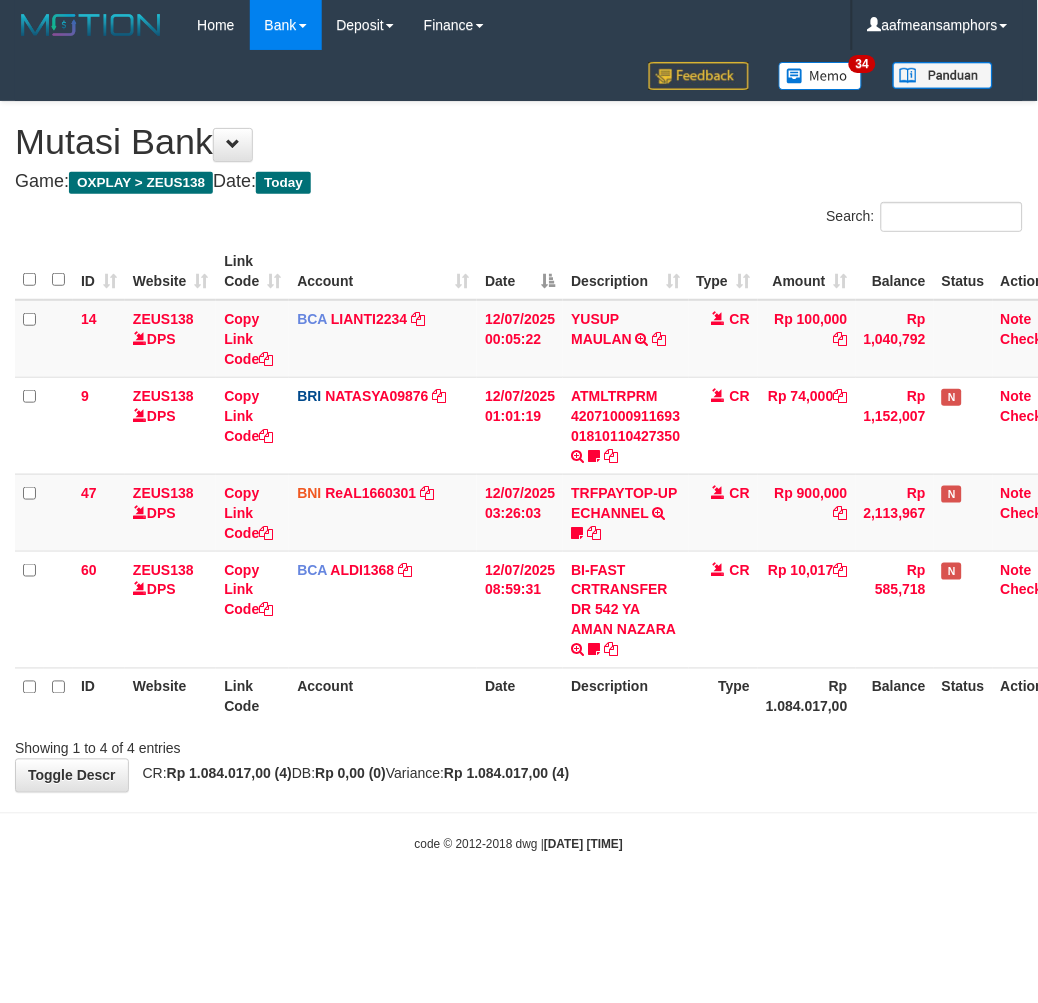 click on "Type" at bounding box center (724, 696) 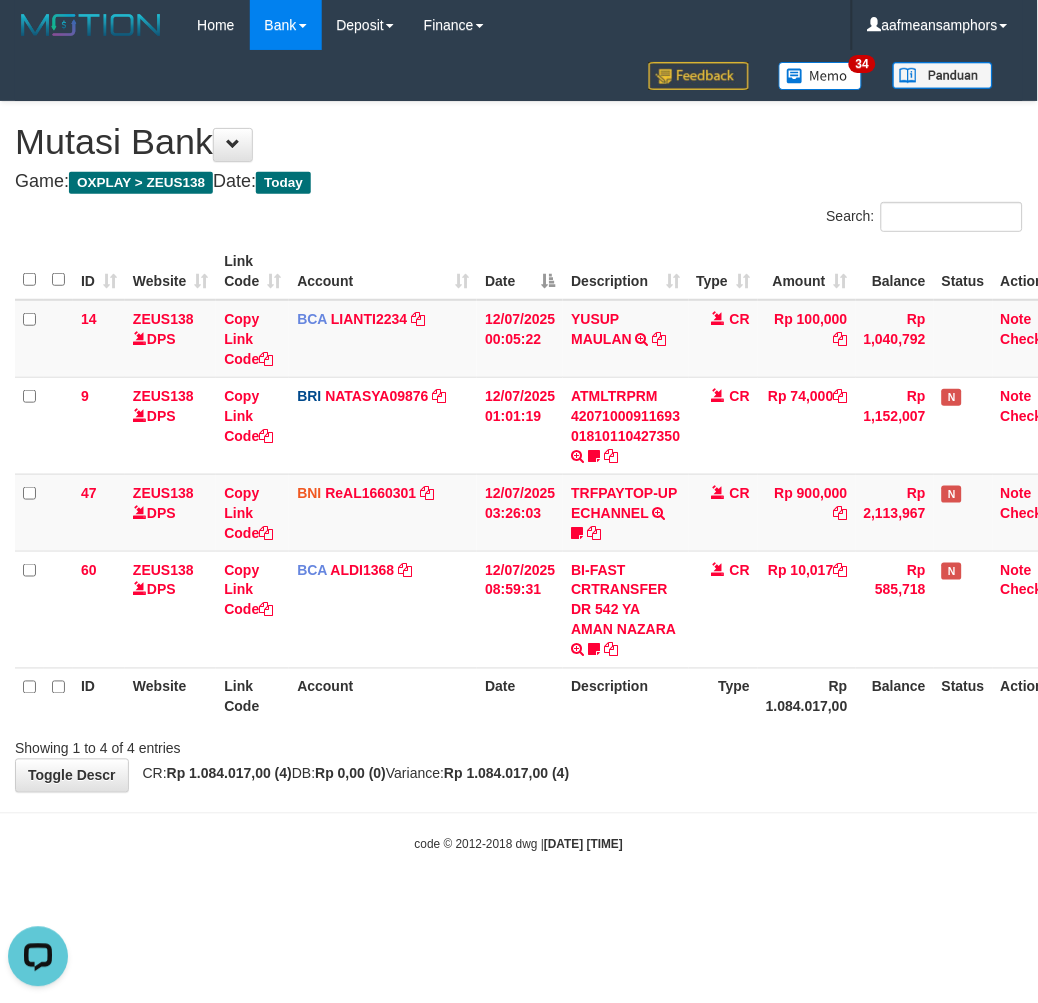 scroll, scrollTop: 0, scrollLeft: 0, axis: both 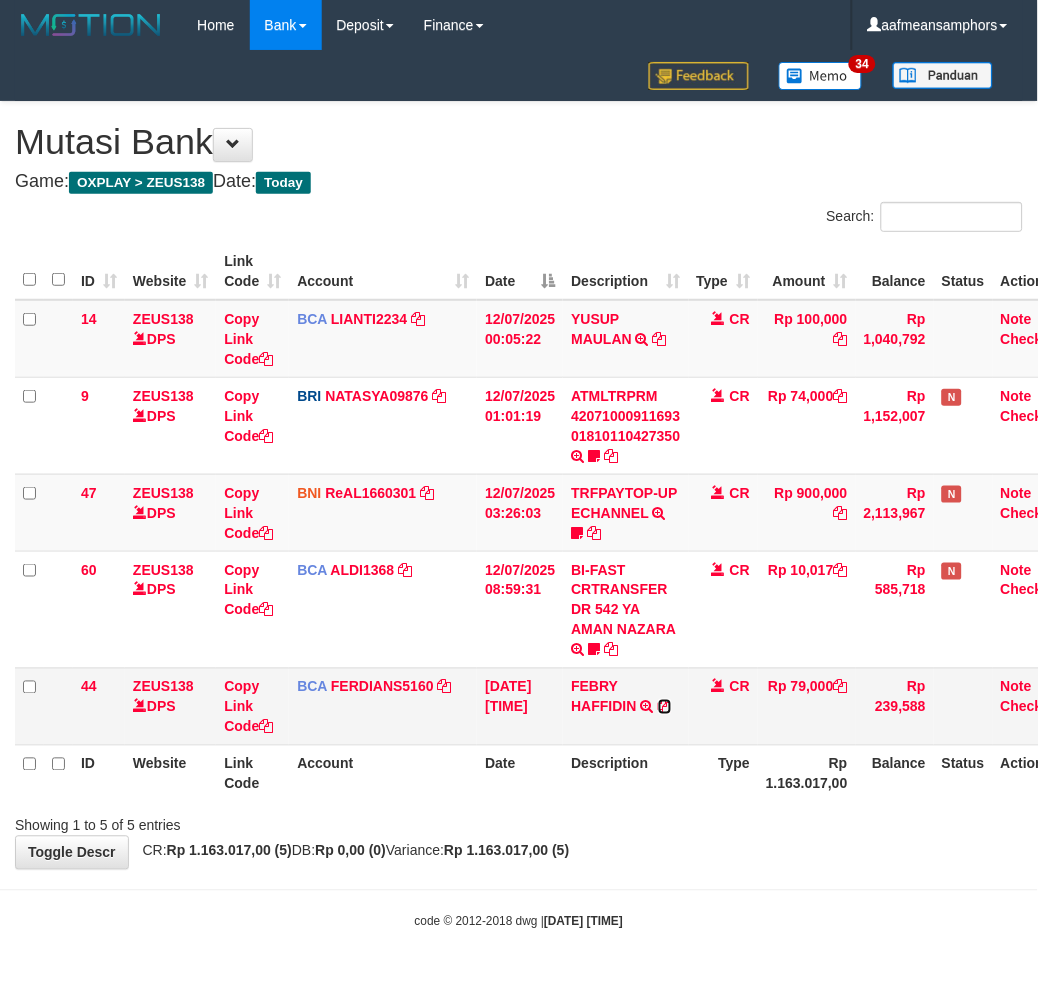 drag, startPoint x: 668, startPoint y: 702, endPoint x: 716, endPoint y: 704, distance: 48.04165 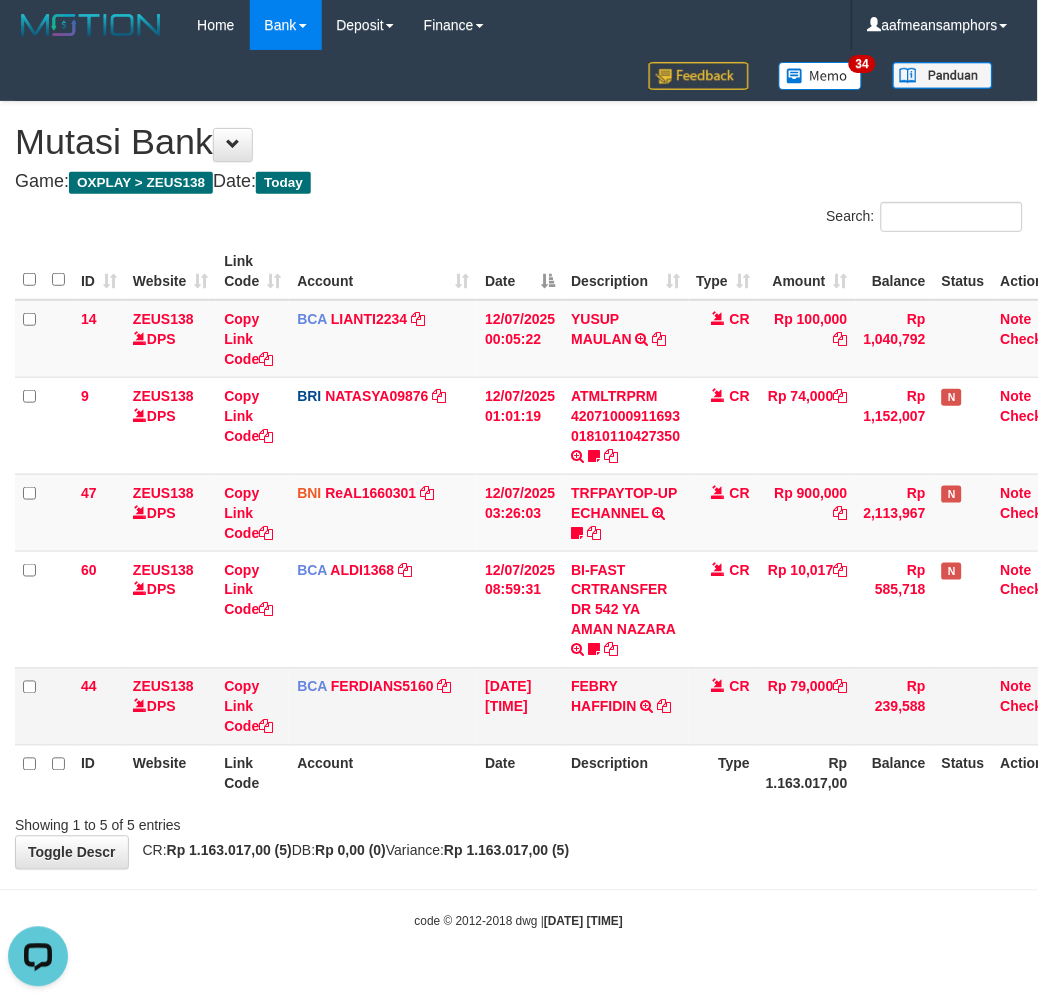 scroll, scrollTop: 0, scrollLeft: 0, axis: both 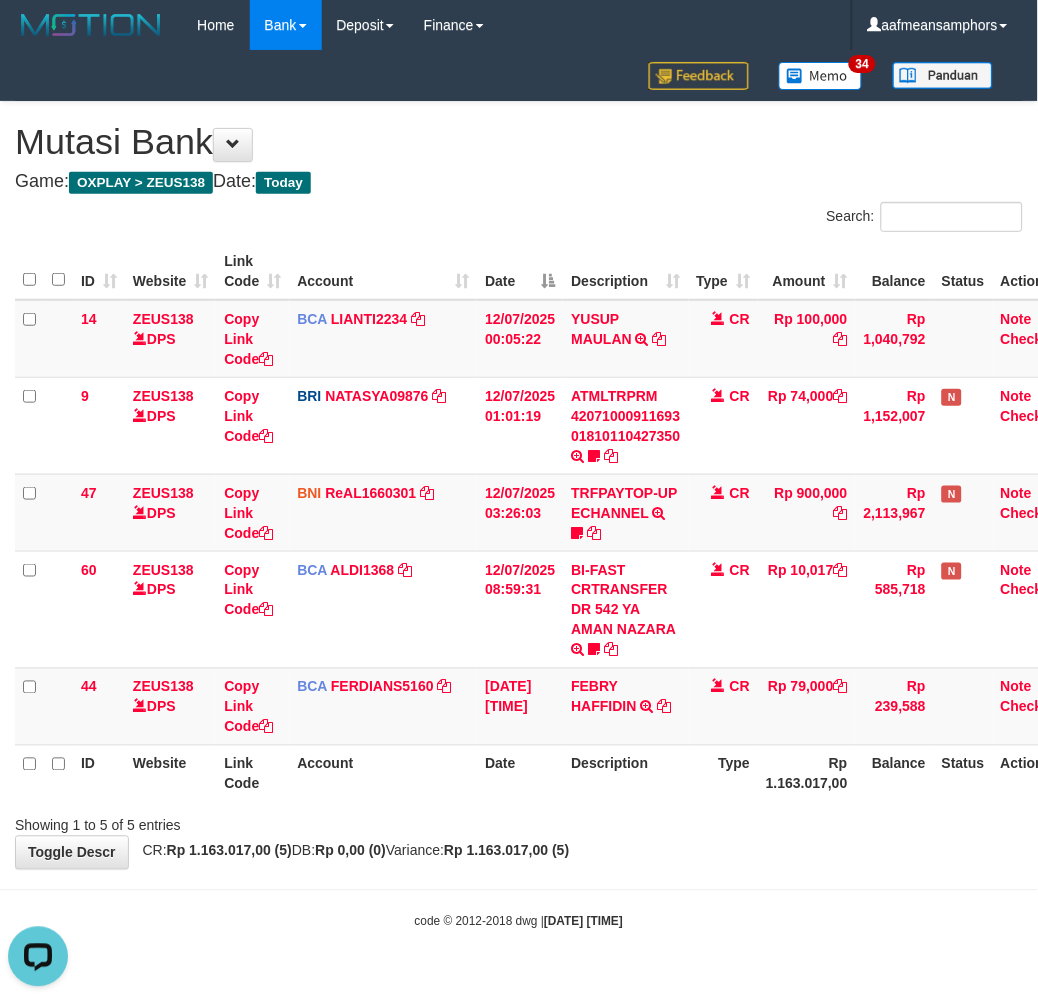 click on "Toggle navigation
Home
Bank
Account List
Load
By Website
Group
[OXPLAY]													ZEUS138
By Load Group (DPS)" at bounding box center [519, 490] 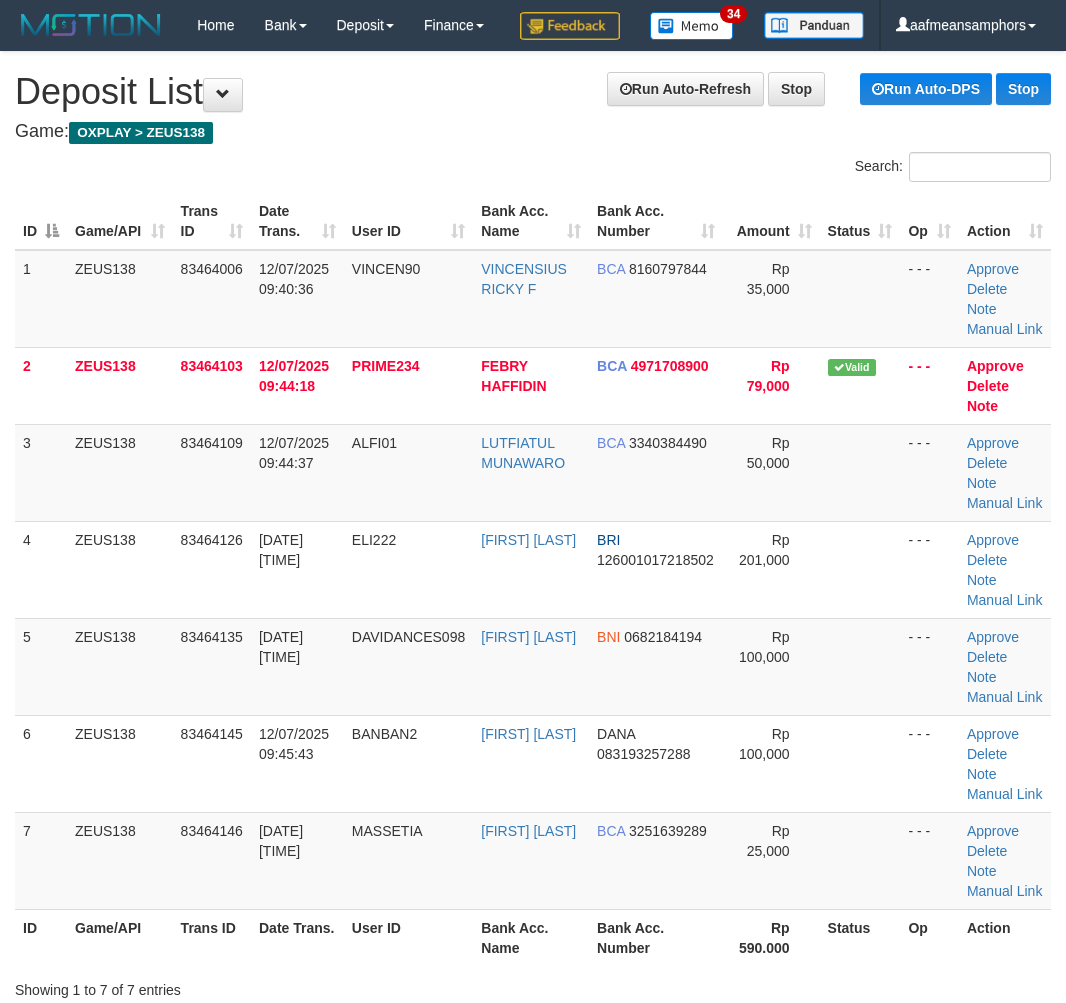 scroll, scrollTop: 681, scrollLeft: 0, axis: vertical 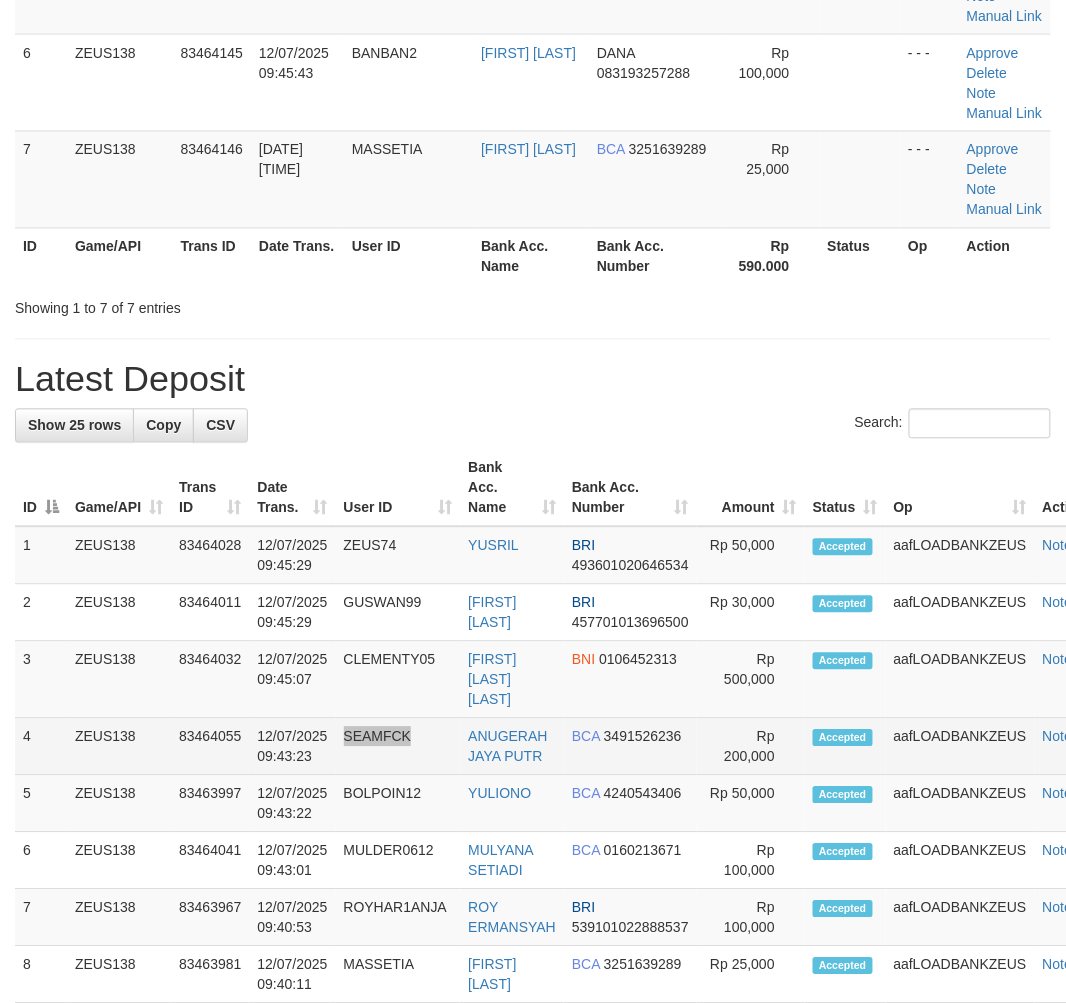 click on "4
ZEUS138
[PHONE]
[DATE] [TIME]
SEAMFCK
ANUGERAH JAYA PUTR
BCA
[ACCOUNT_NUMBER]
Rp 200,000
Accepted
aafLOADBANKZEUS
Note" at bounding box center [565, 747] 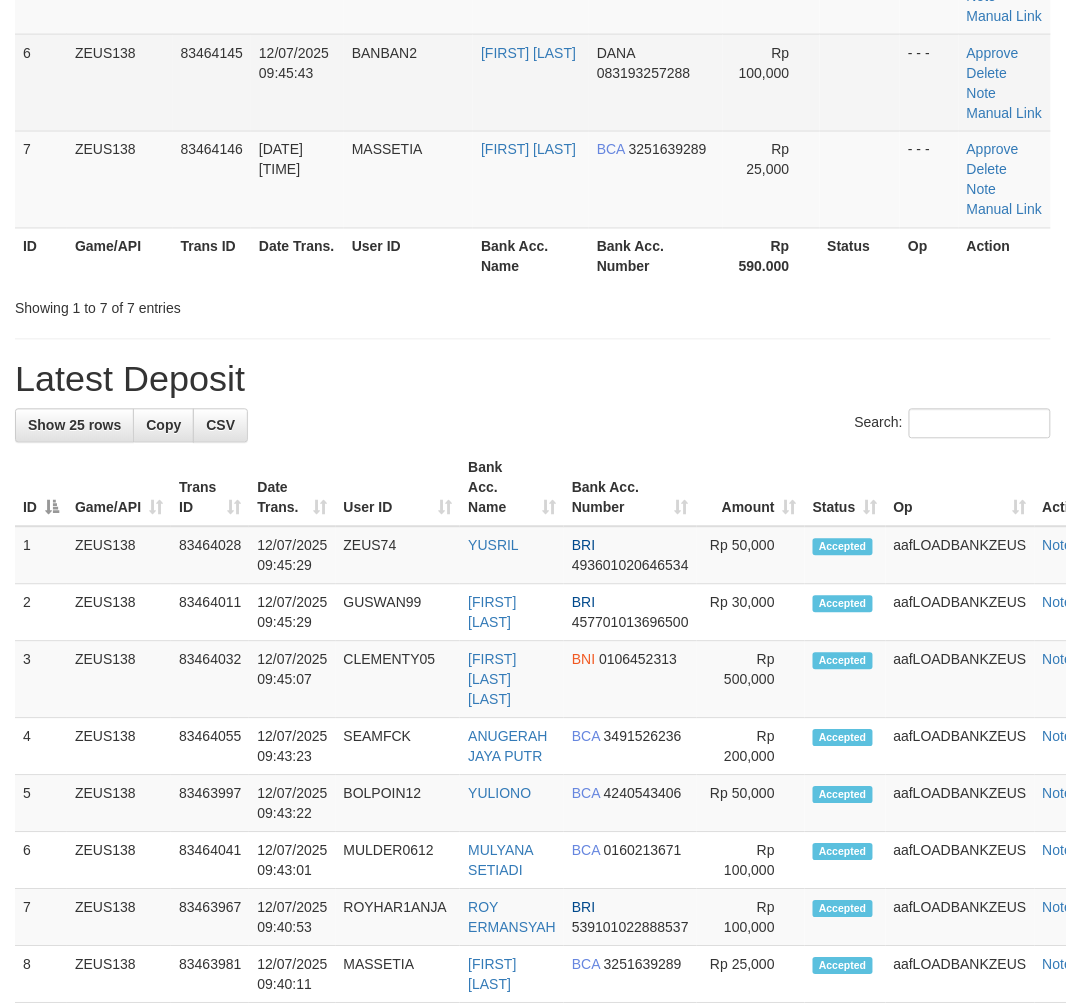 scroll, scrollTop: 0, scrollLeft: 0, axis: both 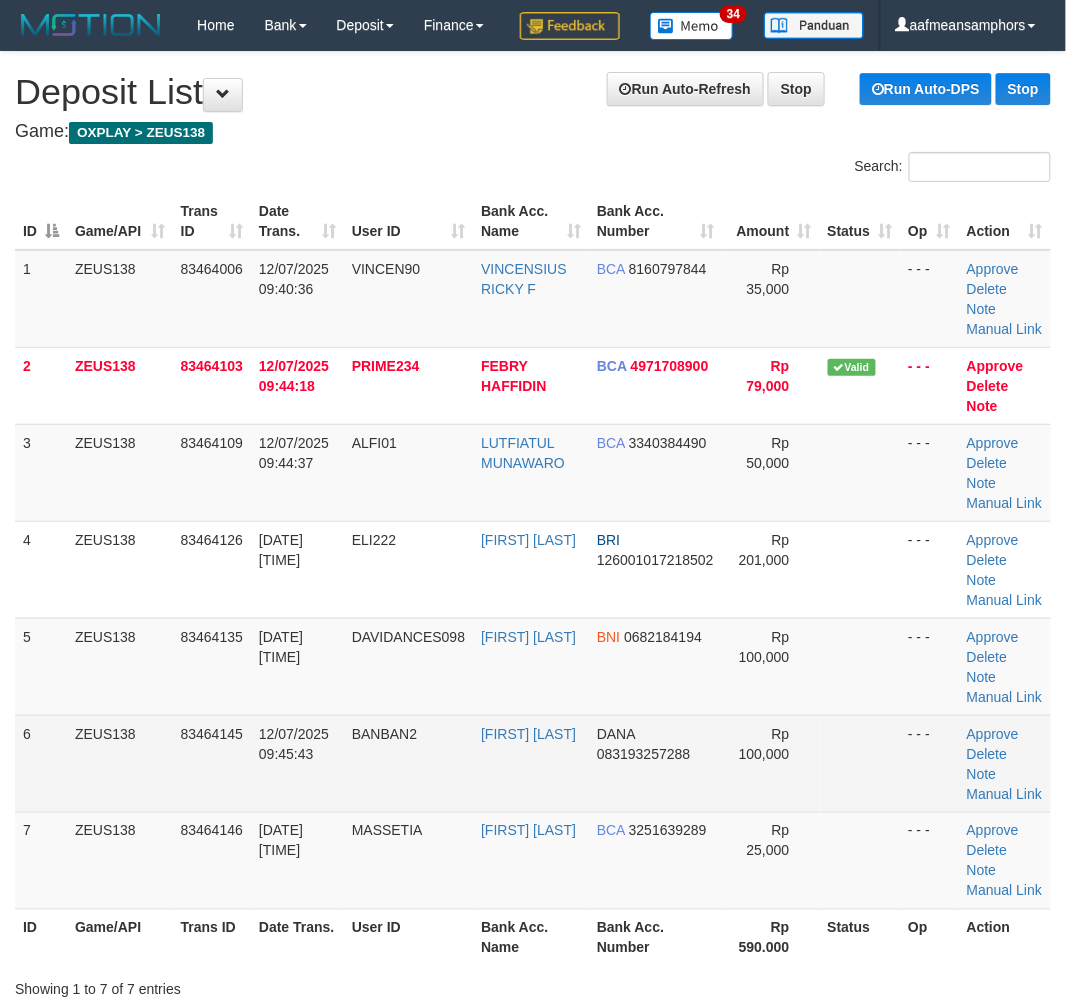 click on "[FIRST] [LAST]" at bounding box center [531, 763] 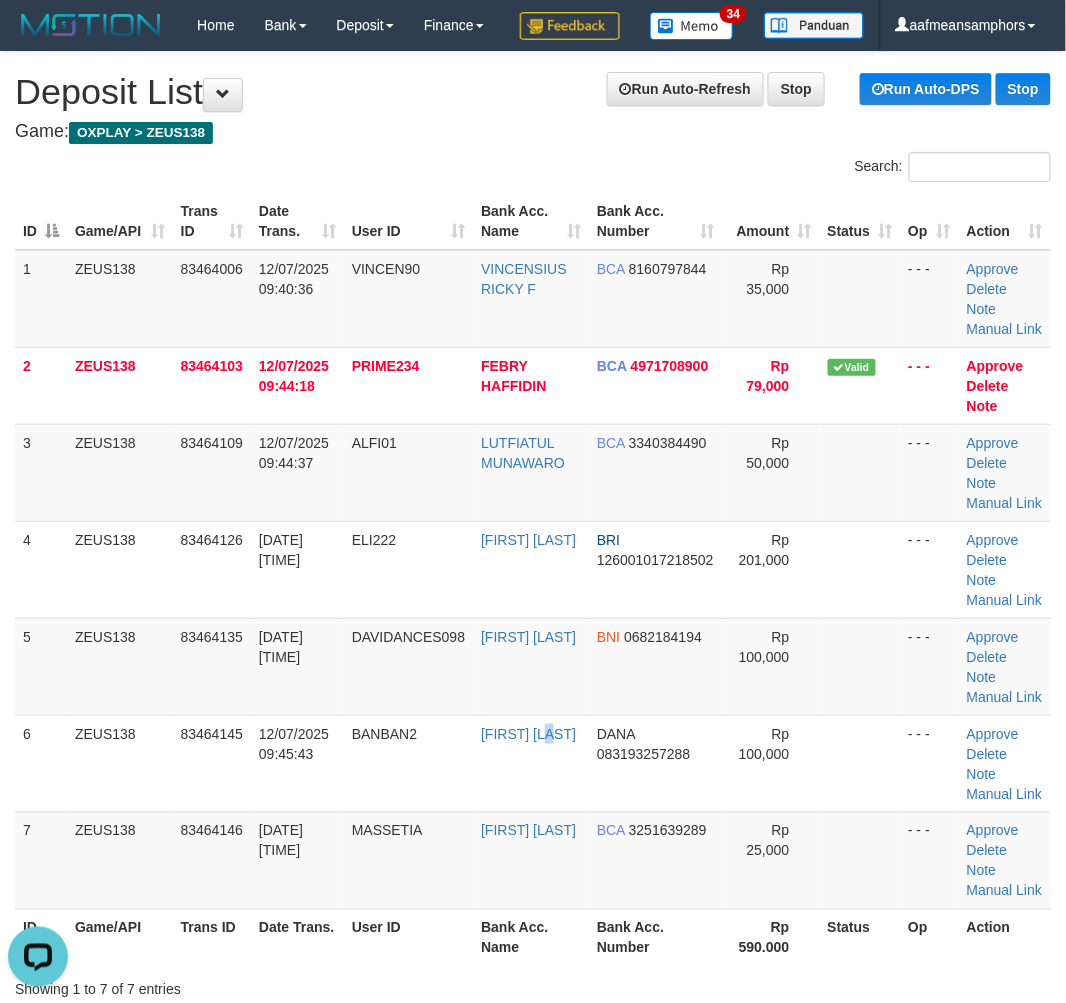 scroll, scrollTop: 0, scrollLeft: 0, axis: both 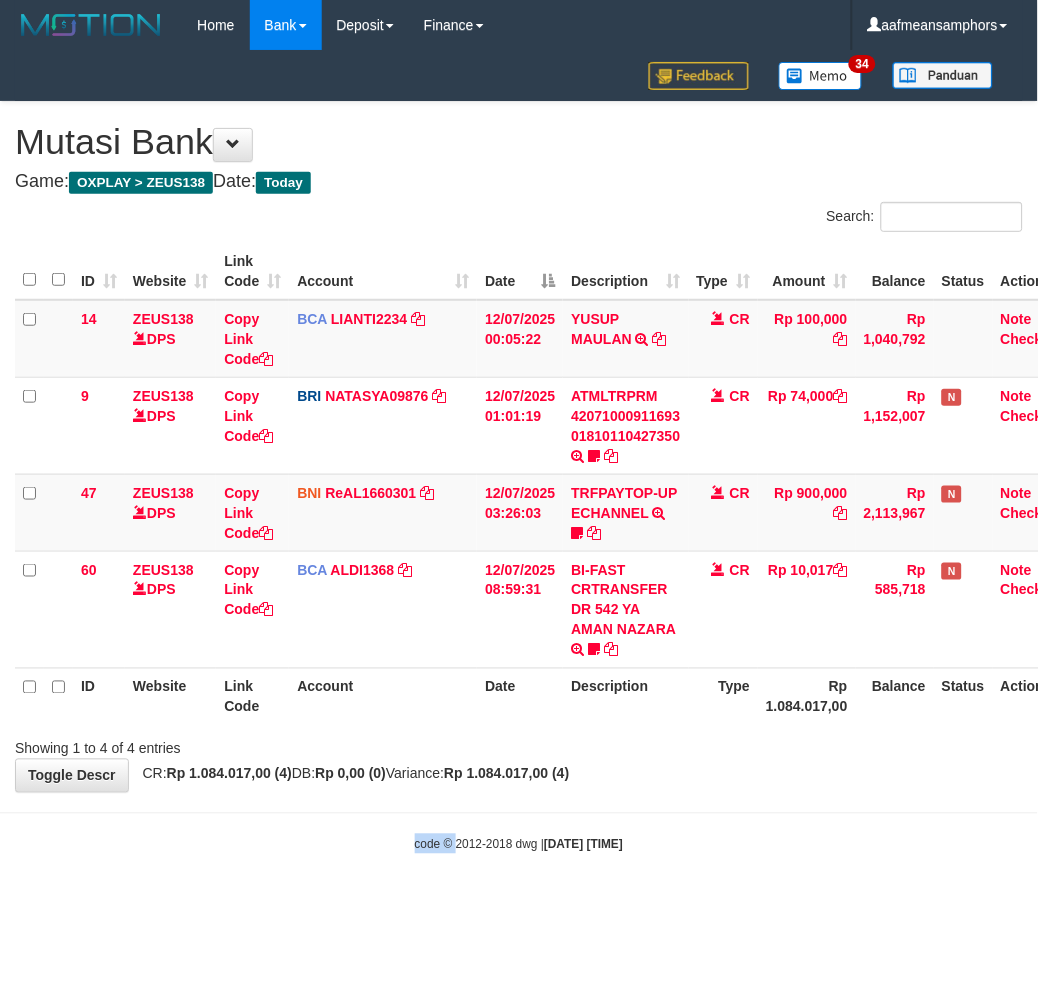 click on "Toggle navigation
Home
Bank
Account List
Load
By Website
Group
[OXPLAY]													ZEUS138
By Load Group (DPS)
Sync" at bounding box center [519, 452] 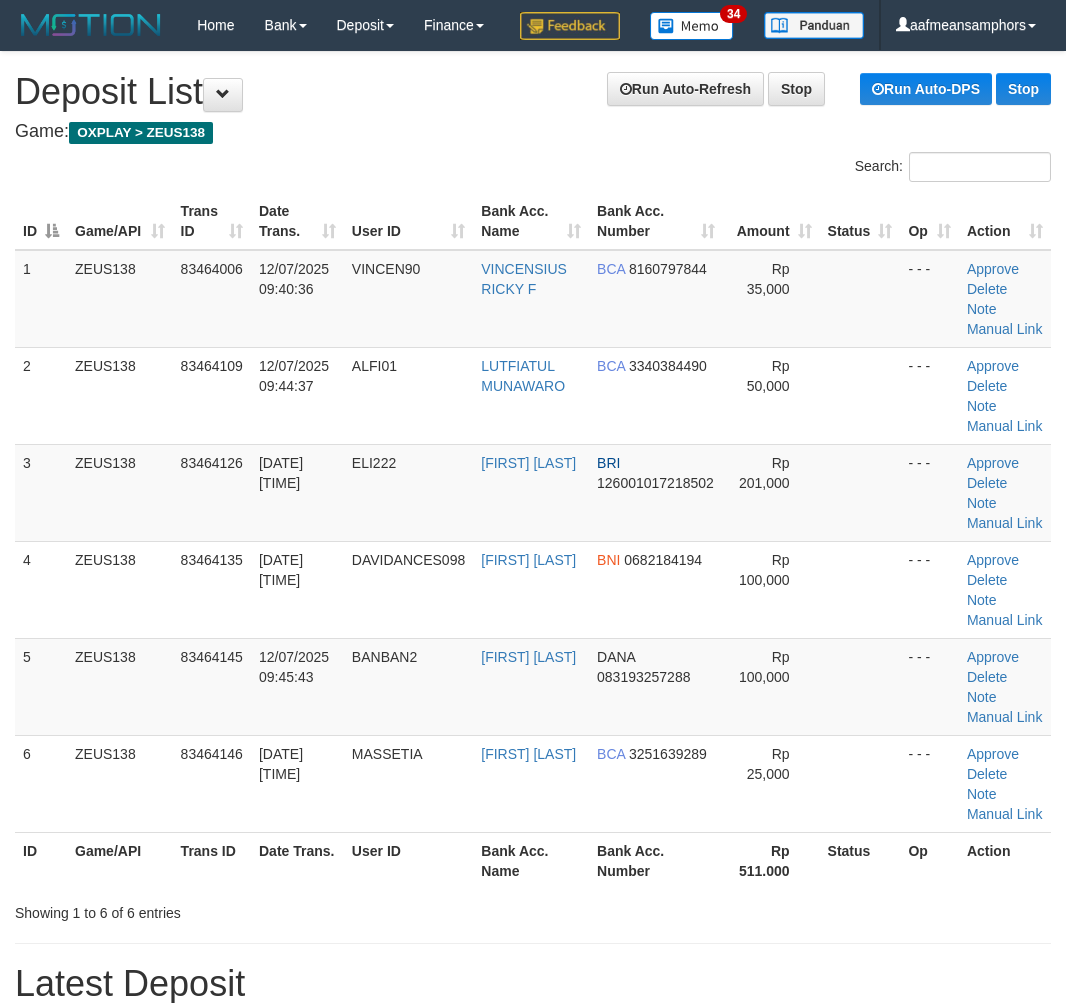 scroll, scrollTop: 0, scrollLeft: 0, axis: both 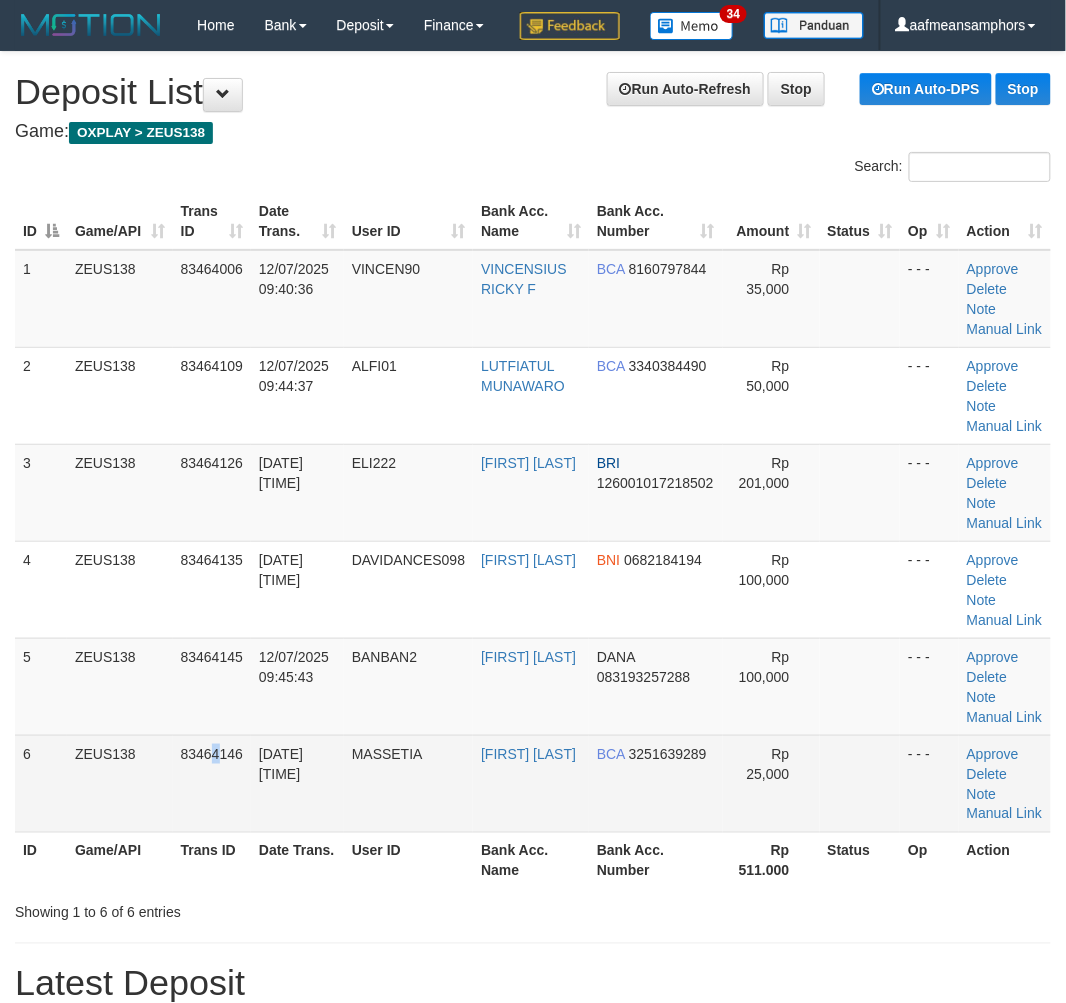 drag, startPoint x: 217, startPoint y: 870, endPoint x: 231, endPoint y: 863, distance: 15.652476 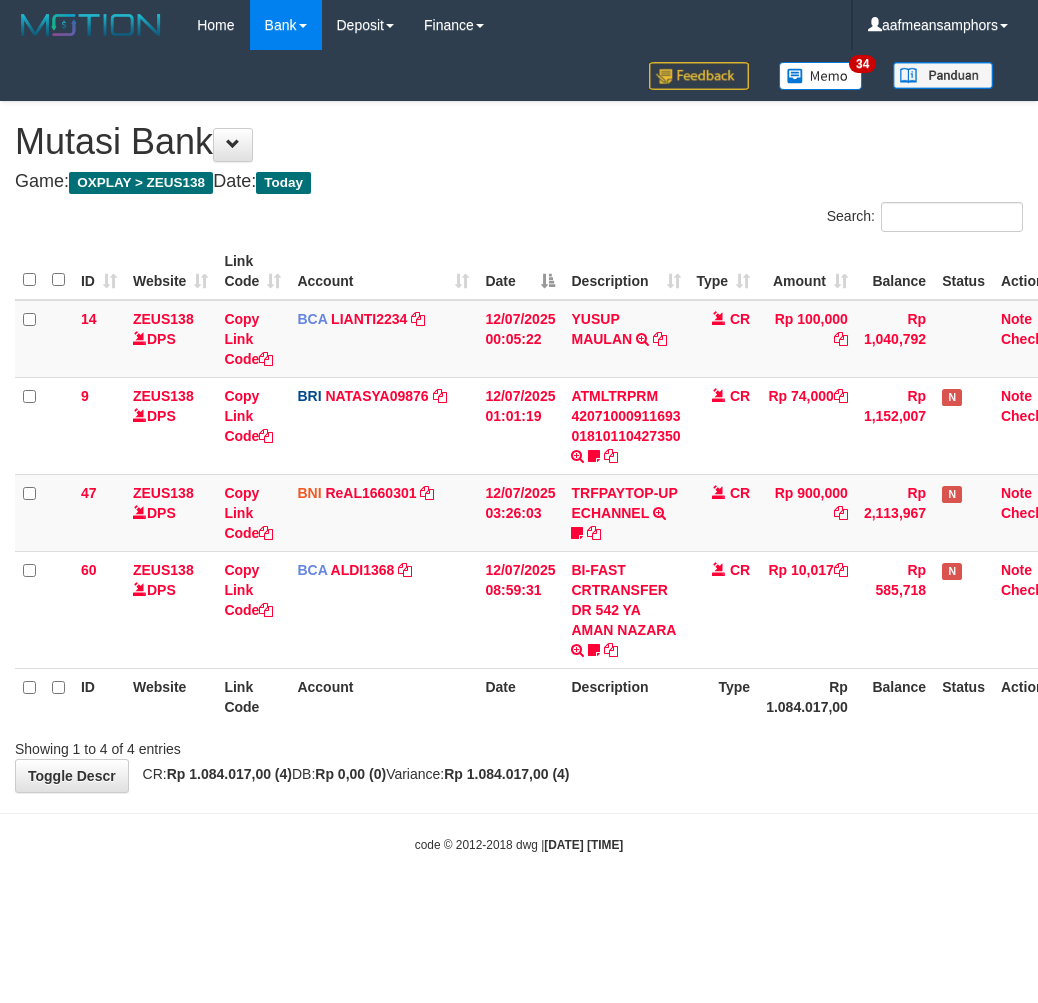scroll, scrollTop: 0, scrollLeft: 0, axis: both 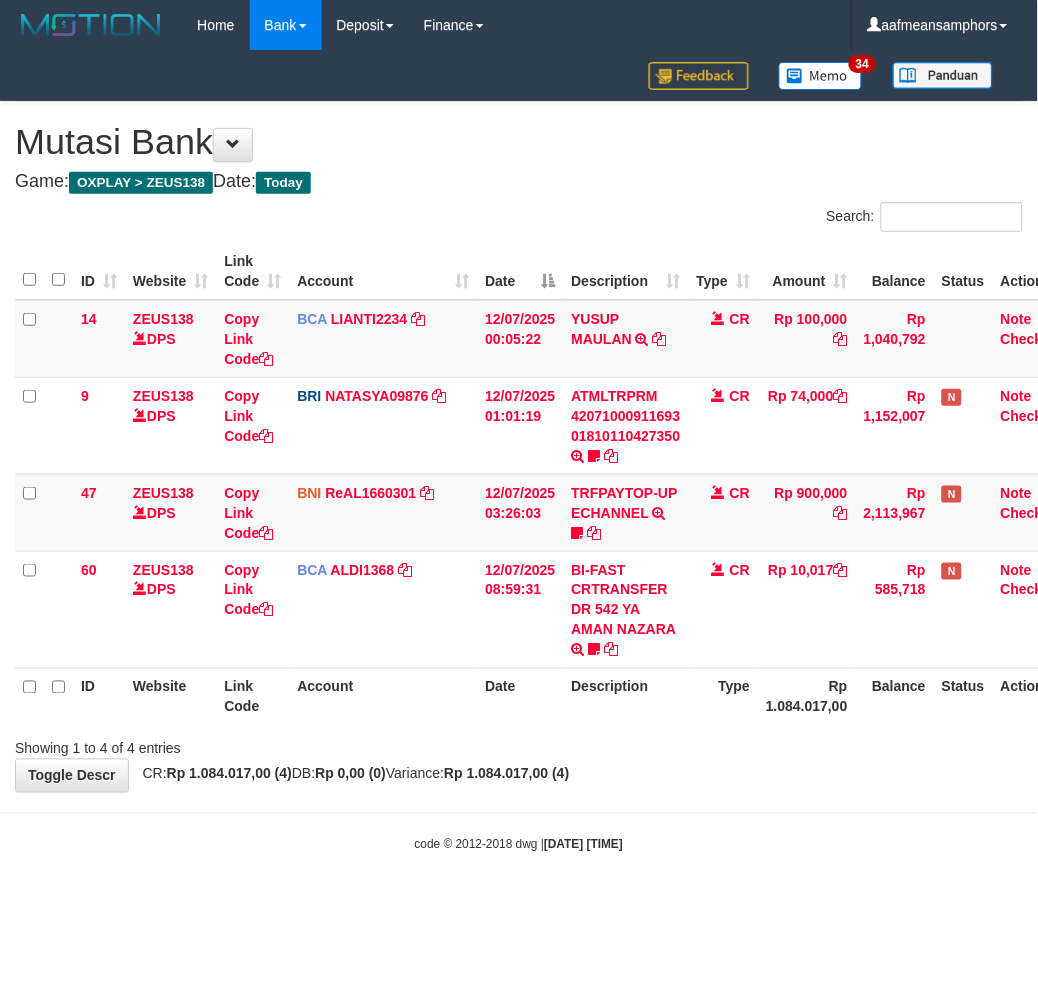 click on "Toggle navigation
Home
Bank
Account List
Load
By Website
Group
[OXPLAY]													ZEUS138
By Load Group (DPS)" at bounding box center (519, 452) 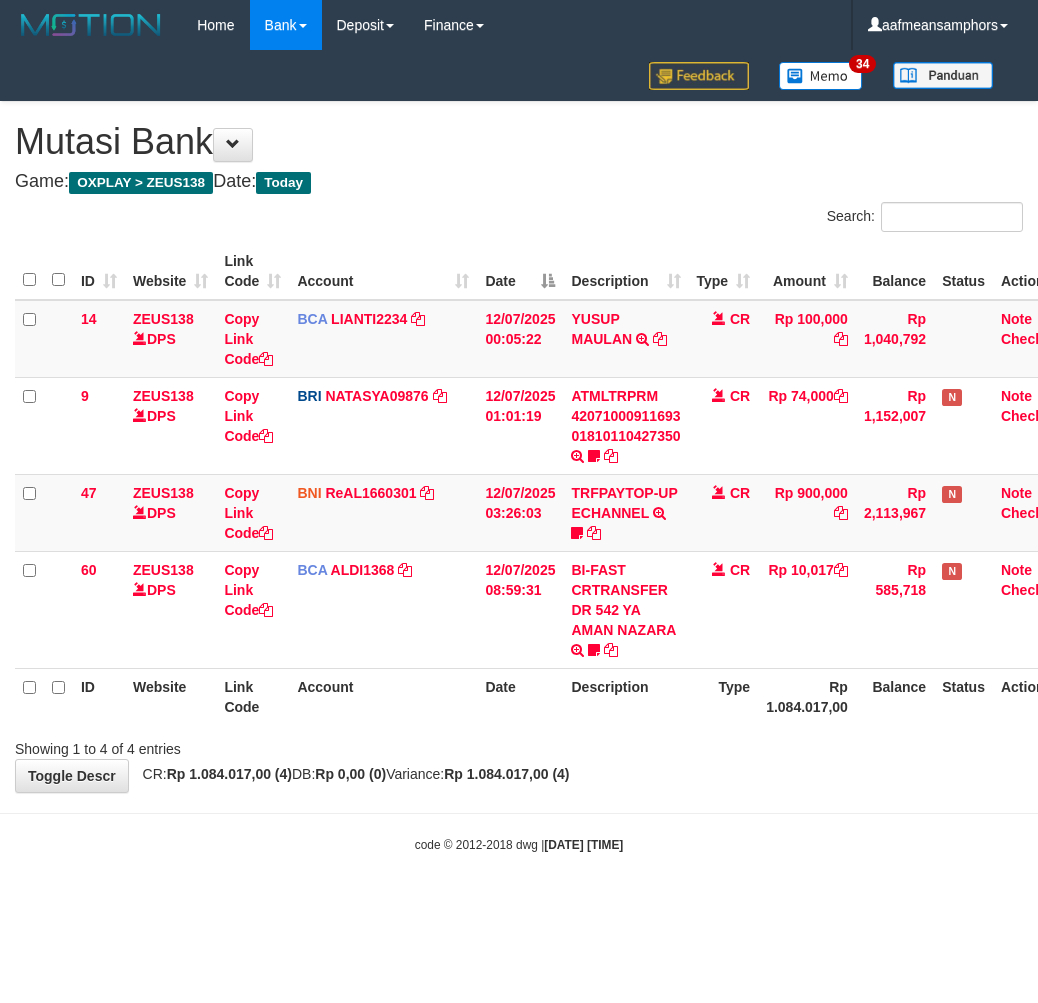 scroll, scrollTop: 0, scrollLeft: 0, axis: both 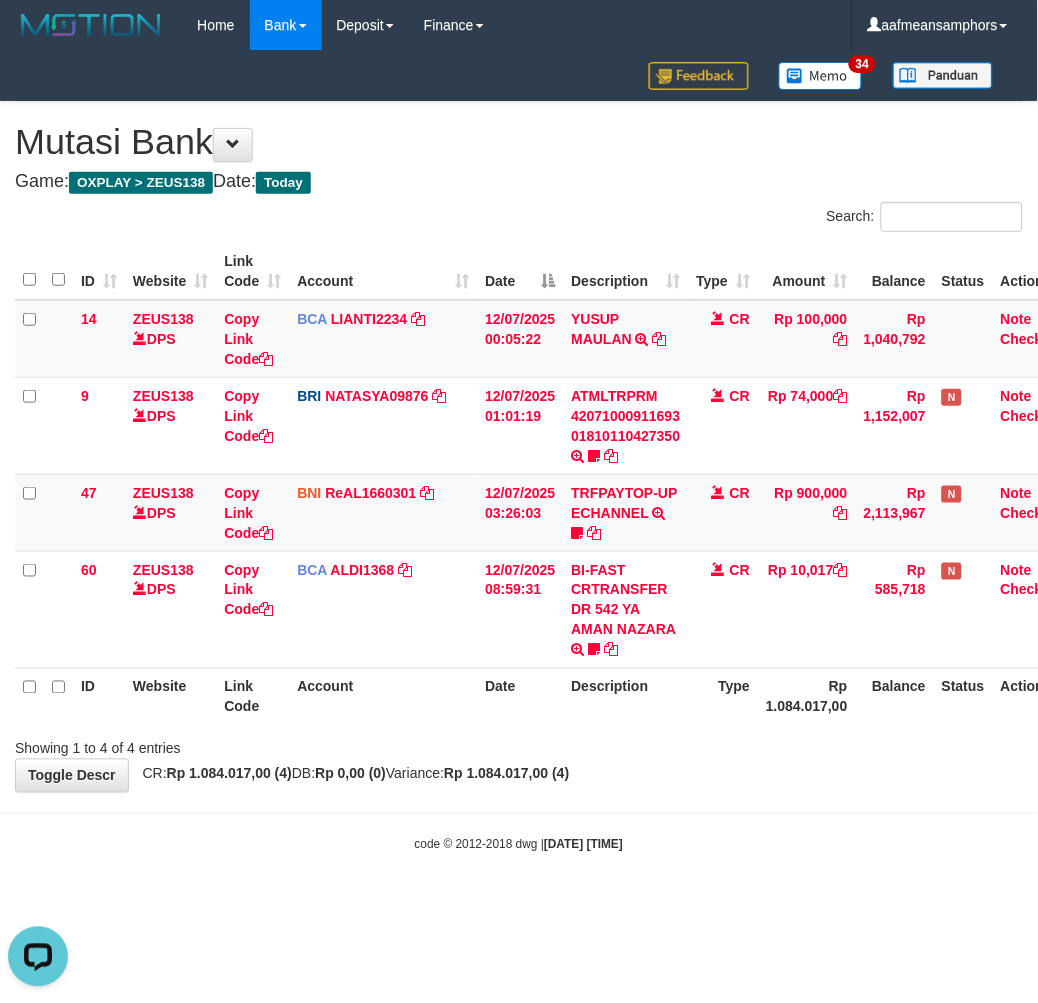 click on "Toggle navigation
Home
Bank
Account List
Load
By Website
Group
[OXPLAY]													ZEUS138
By Load Group (DPS)" at bounding box center [519, 452] 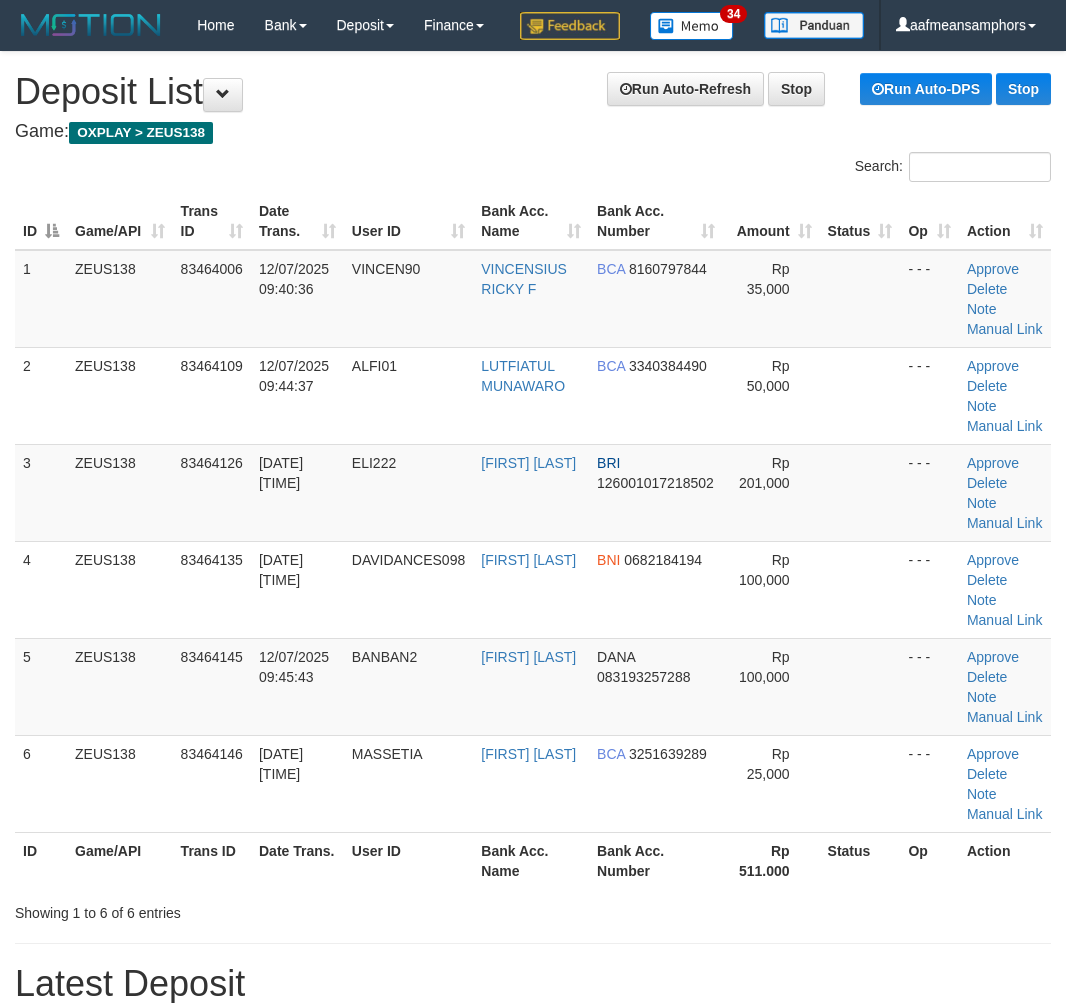 scroll, scrollTop: 0, scrollLeft: 0, axis: both 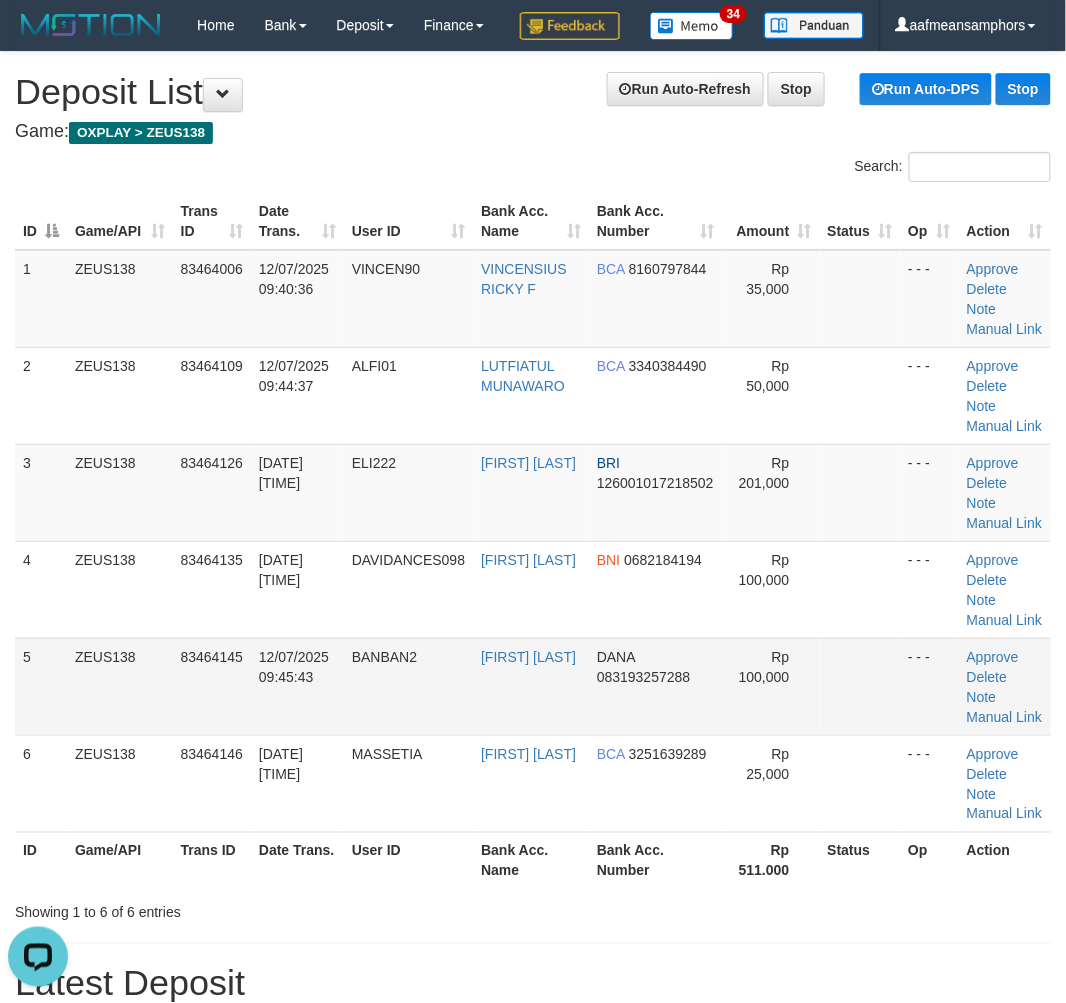 click on "ZEUS138" at bounding box center (120, 686) 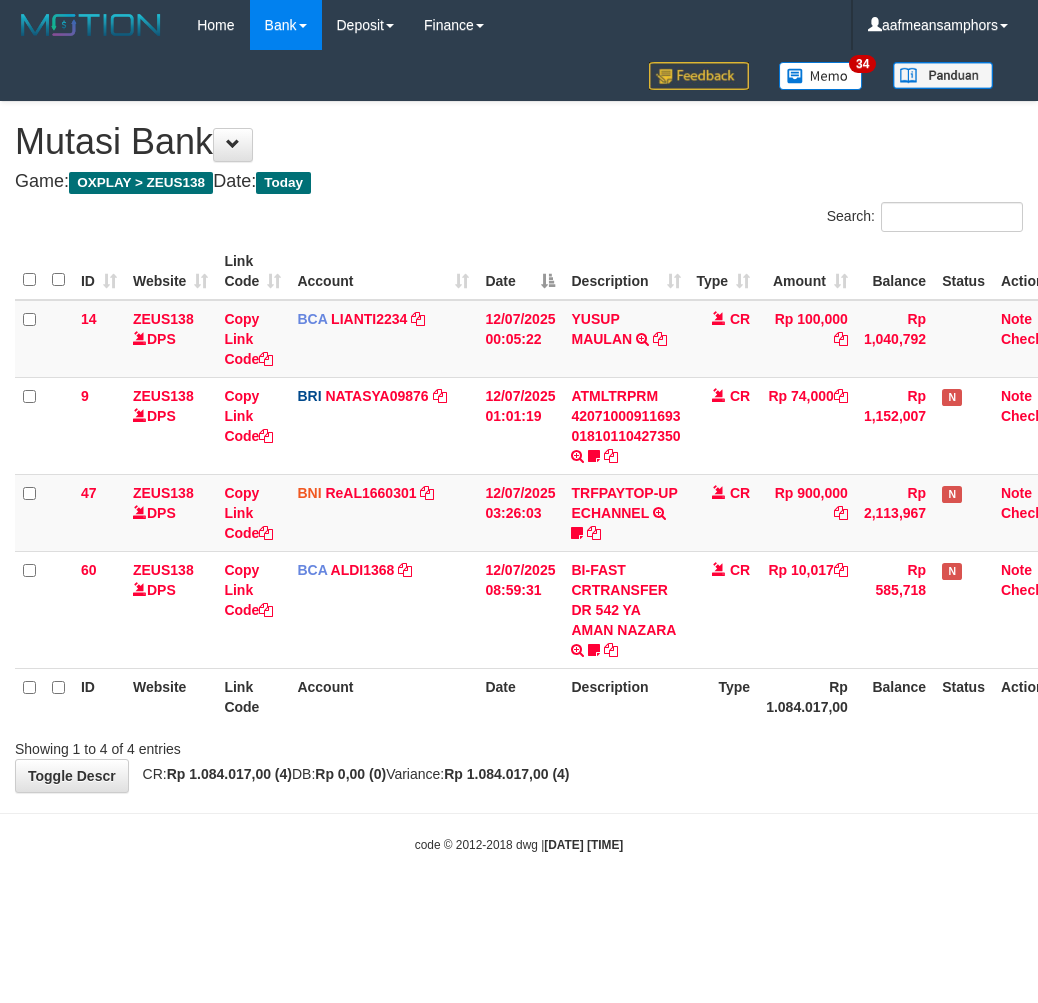 scroll, scrollTop: 0, scrollLeft: 0, axis: both 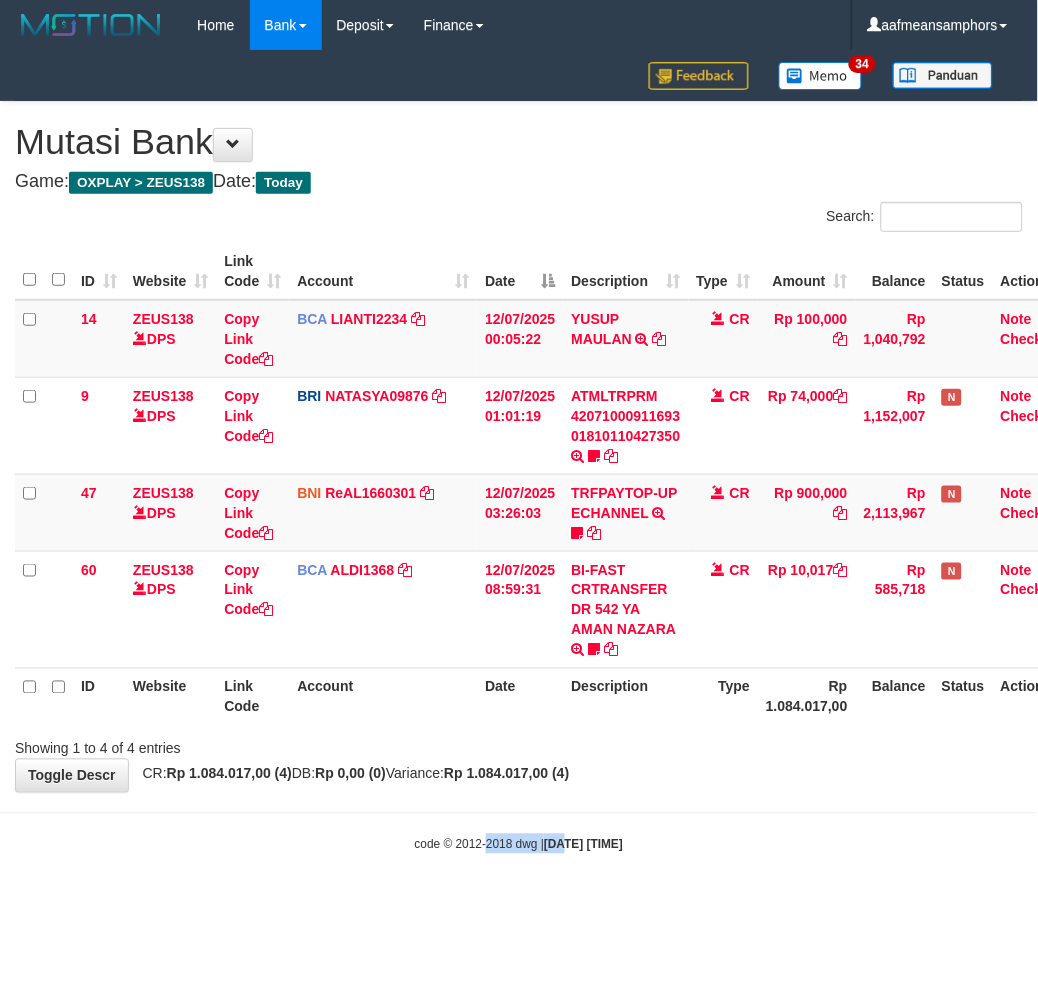 click on "Toggle navigation
Home
Bank
Account List
Load
By Website
Group
[OXPLAY]													ZEUS138
By Load Group (DPS)" at bounding box center (519, 452) 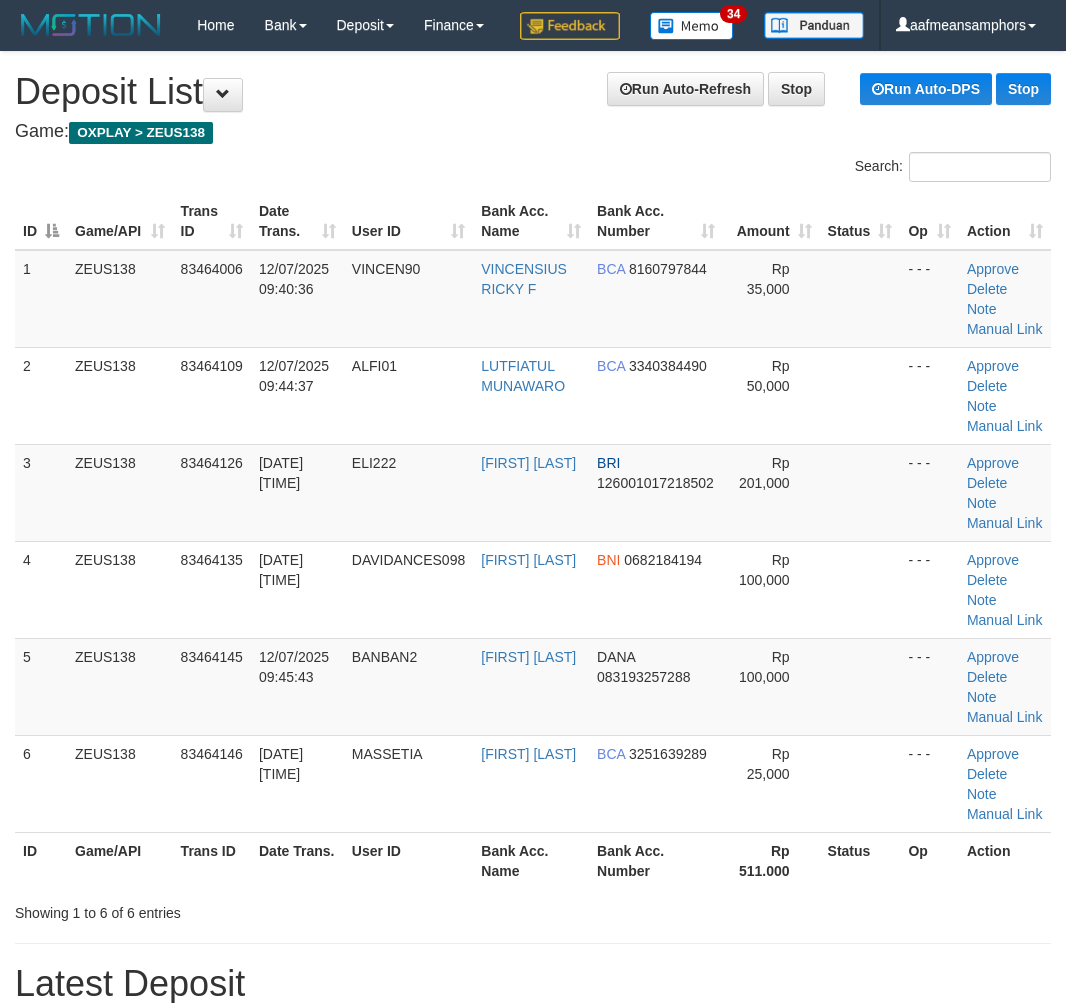 scroll, scrollTop: 0, scrollLeft: 0, axis: both 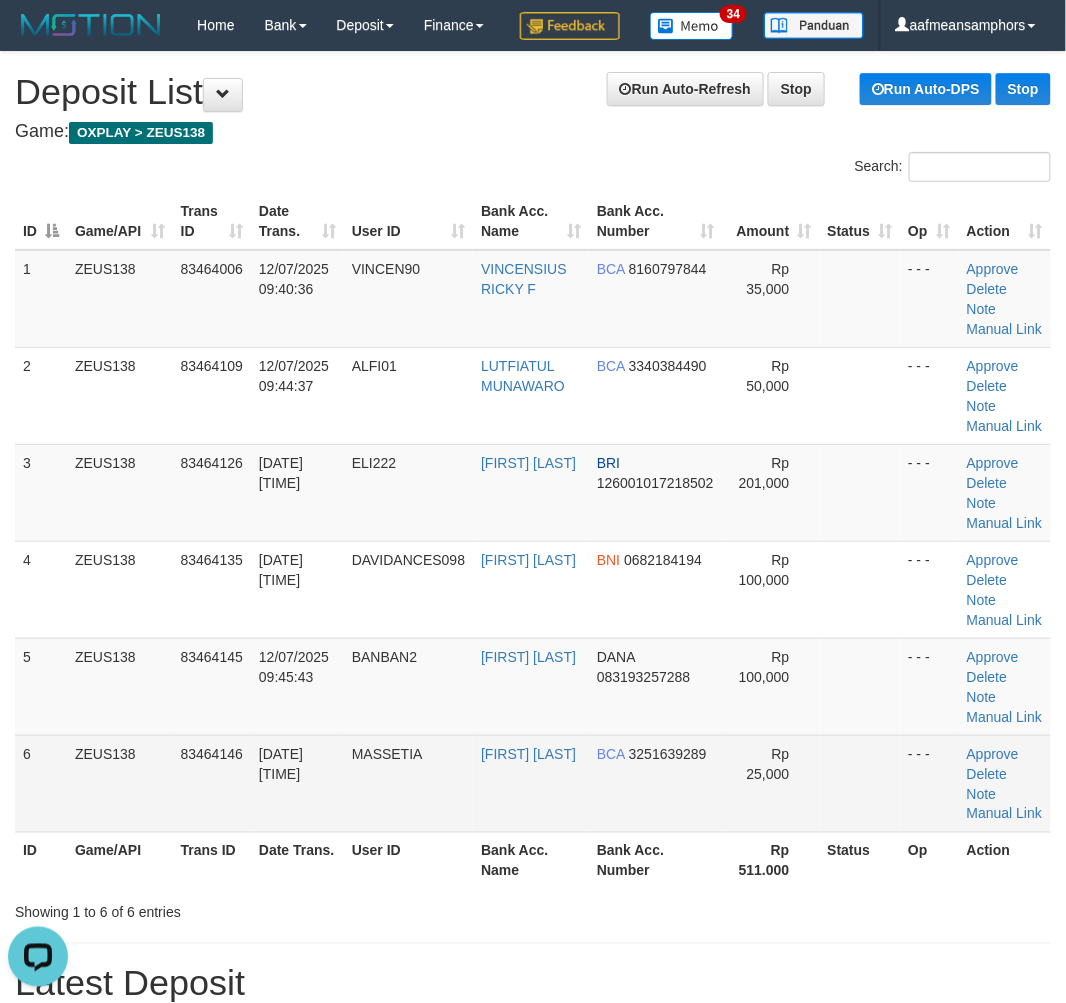 click on "12/07/2025 09:45:44" at bounding box center [297, 783] 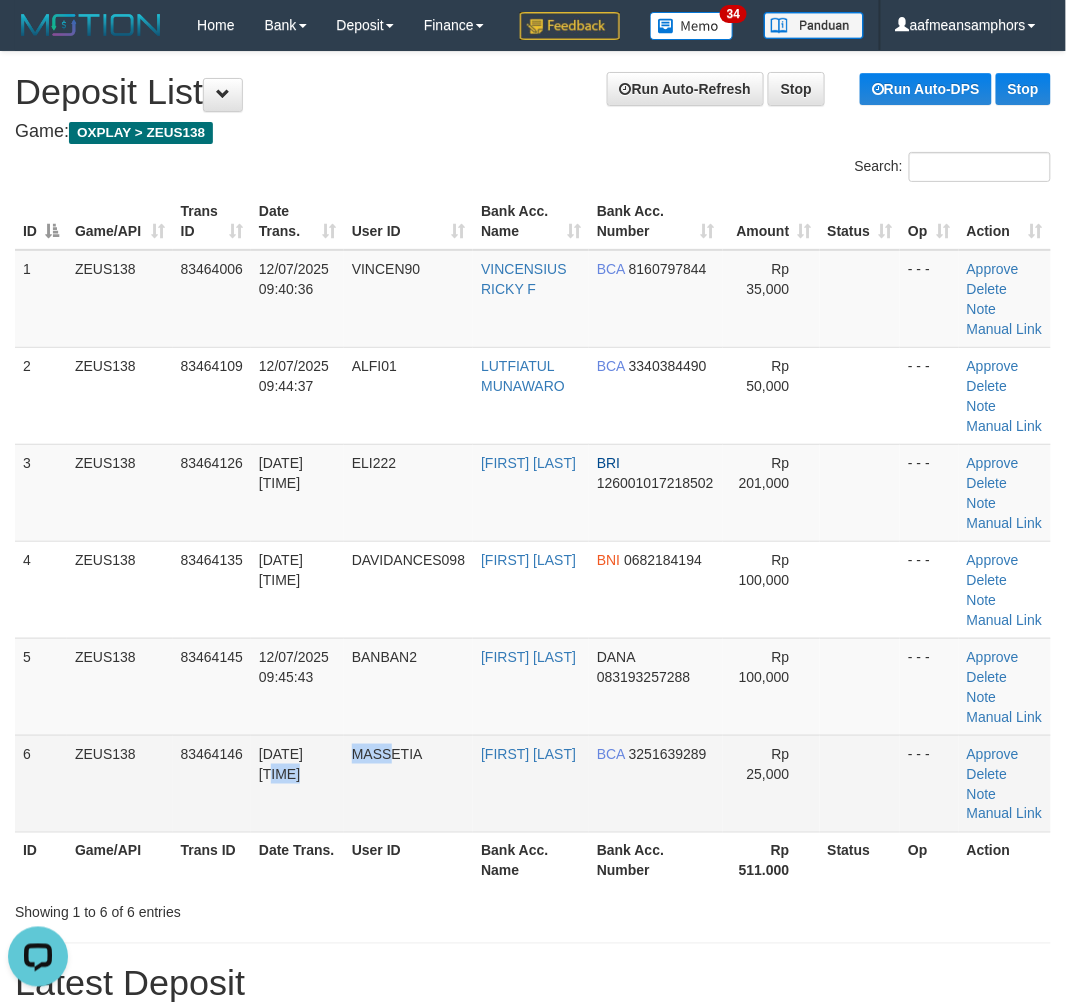 click on "6
ZEUS138
83464146
12/07/2025 09:45:44
MASSETIA
ANDRIYAS SETIAWAN
BCA
3251639289
Rp 25,000
- - -
Approve
Delete
Note
Manual Link" at bounding box center [533, 783] 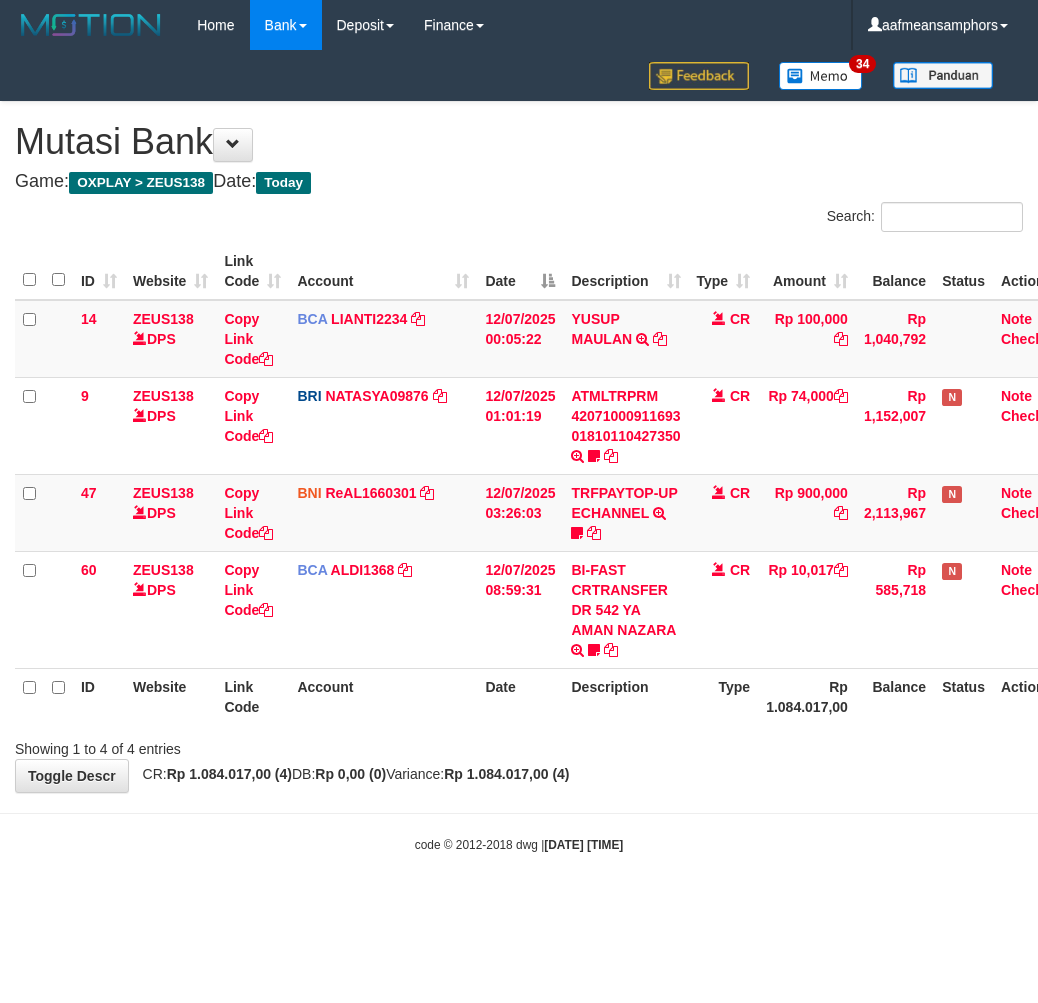 scroll, scrollTop: 0, scrollLeft: 0, axis: both 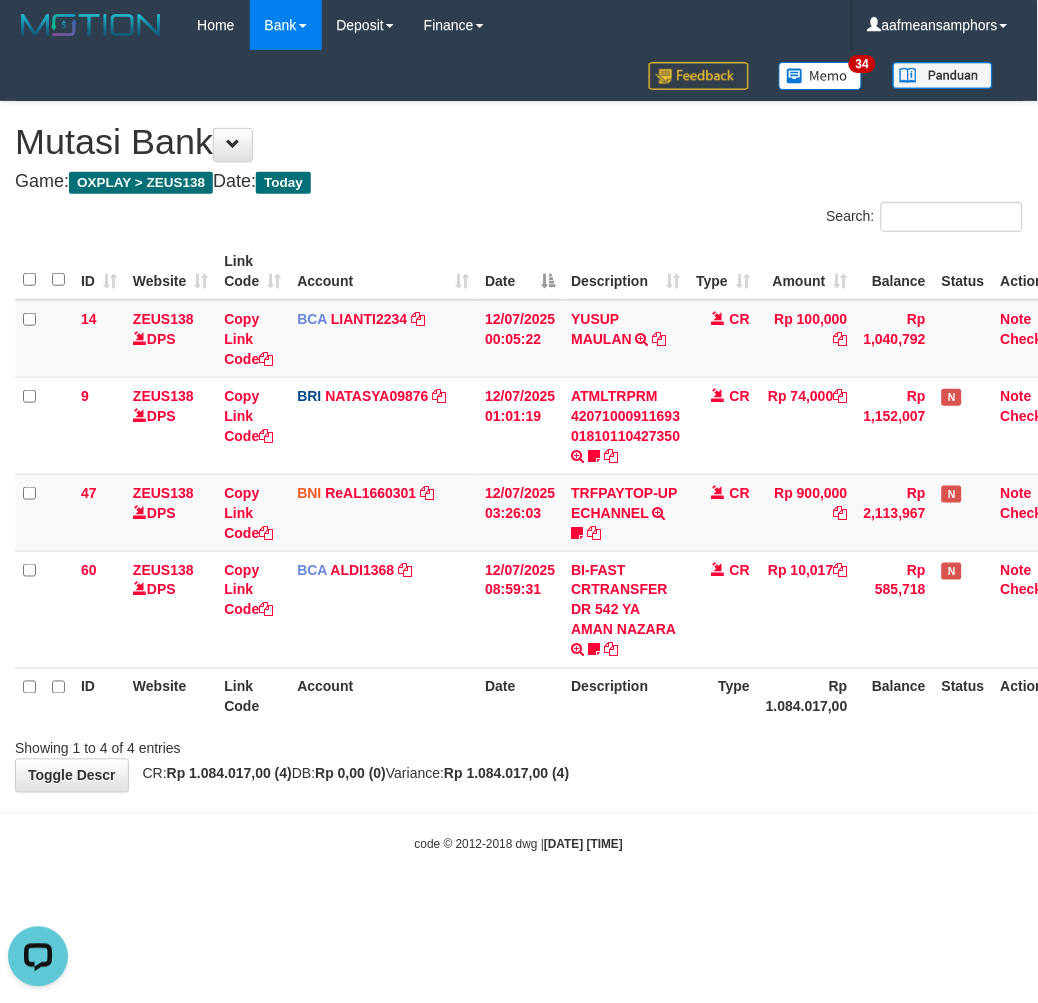 drag, startPoint x: 386, startPoint y: 905, endPoint x: 396, endPoint y: 900, distance: 11.18034 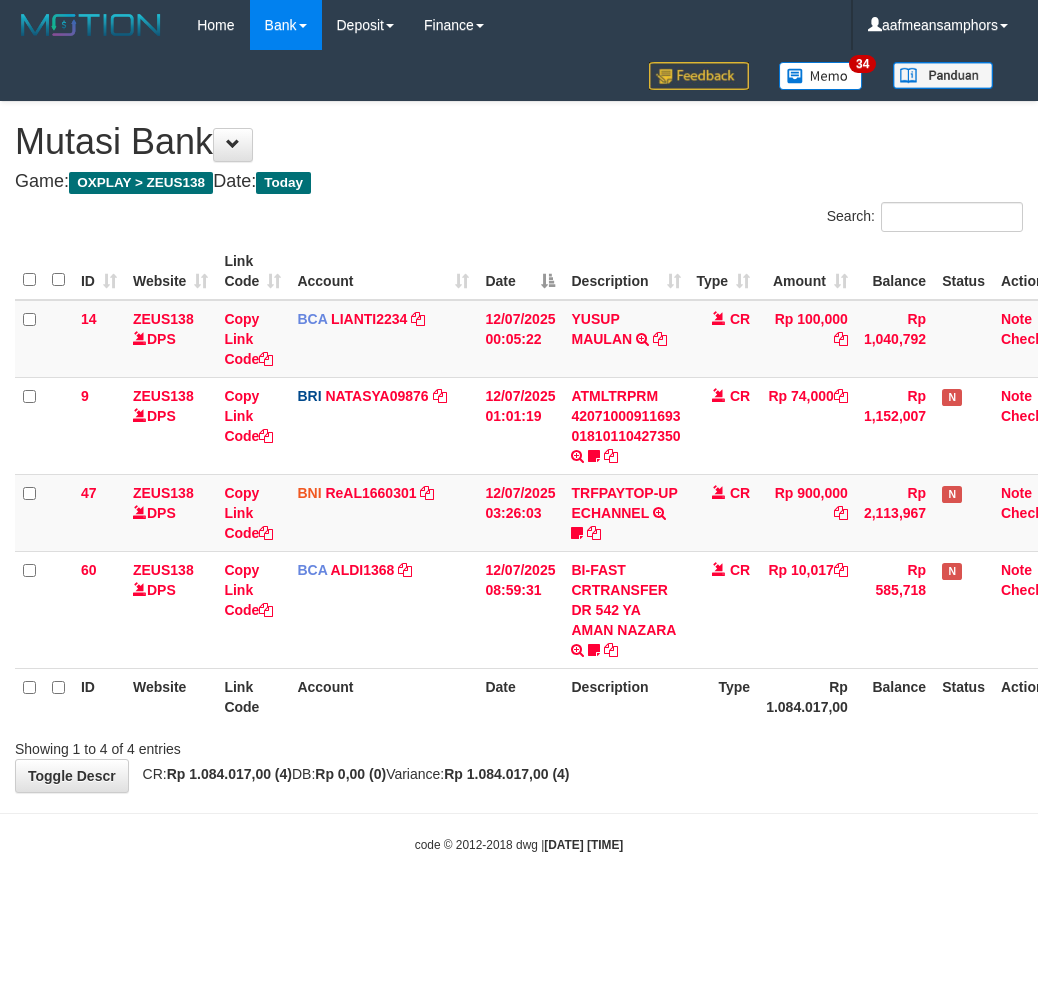 scroll, scrollTop: 0, scrollLeft: 0, axis: both 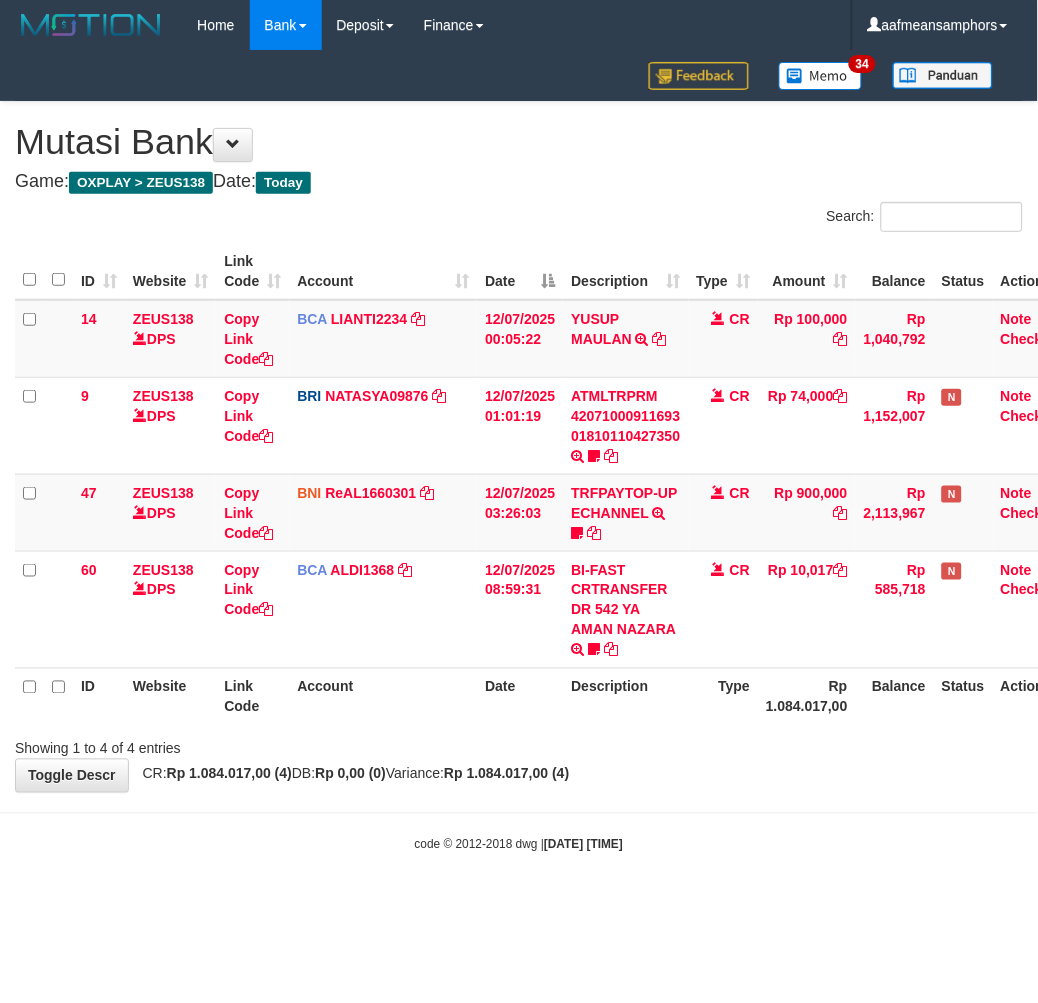 click on "Toggle navigation
Home
Bank
Account List
Load
By Website
Group
[OXPLAY]													ZEUS138
By Load Group (DPS)" at bounding box center [519, 452] 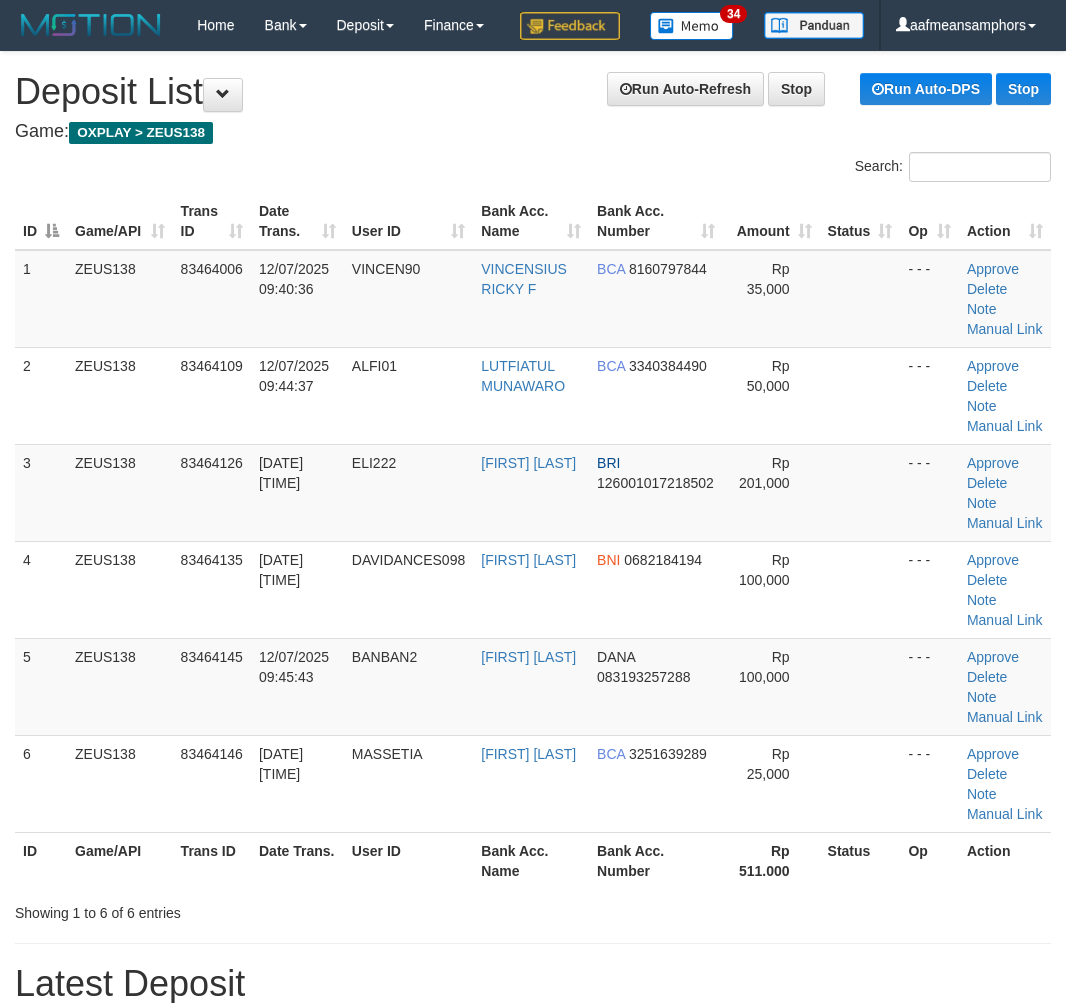 scroll, scrollTop: 0, scrollLeft: 0, axis: both 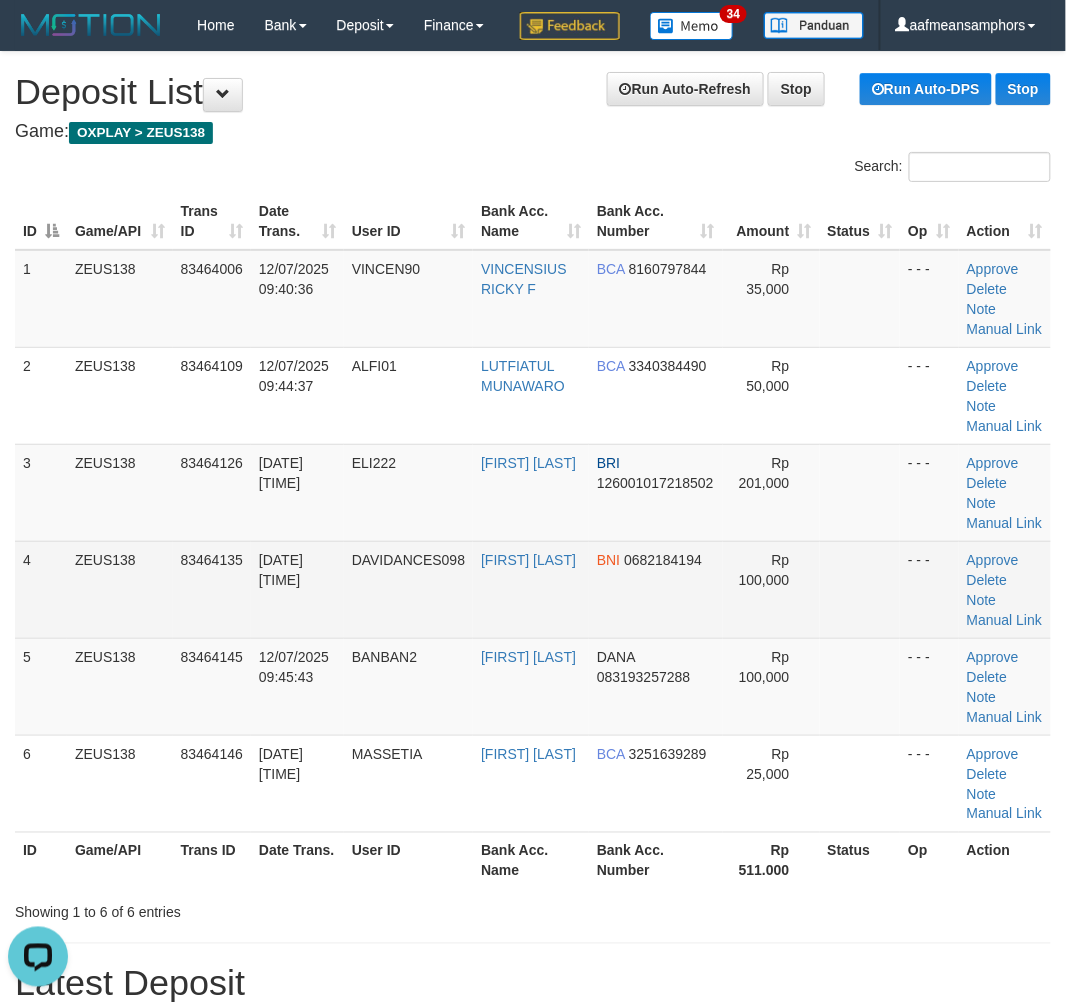 click on "4
ZEUS138
83464135
12/07/2025 09:45:32
DAVIDANCES098
DAVID SIBURIAN
BNI
0682184194
Rp 100,000
- - -
Approve
Delete
Note
Manual Link" at bounding box center [533, 589] 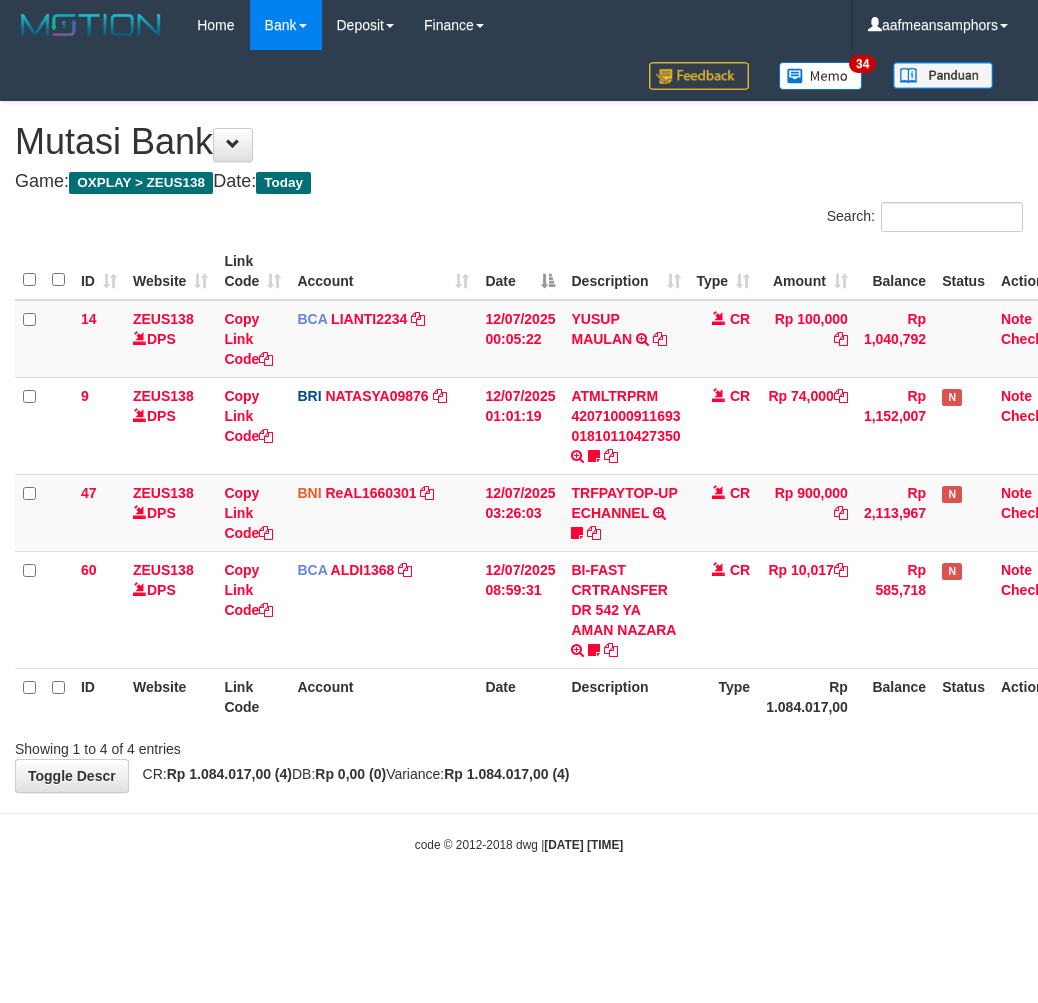 scroll, scrollTop: 0, scrollLeft: 0, axis: both 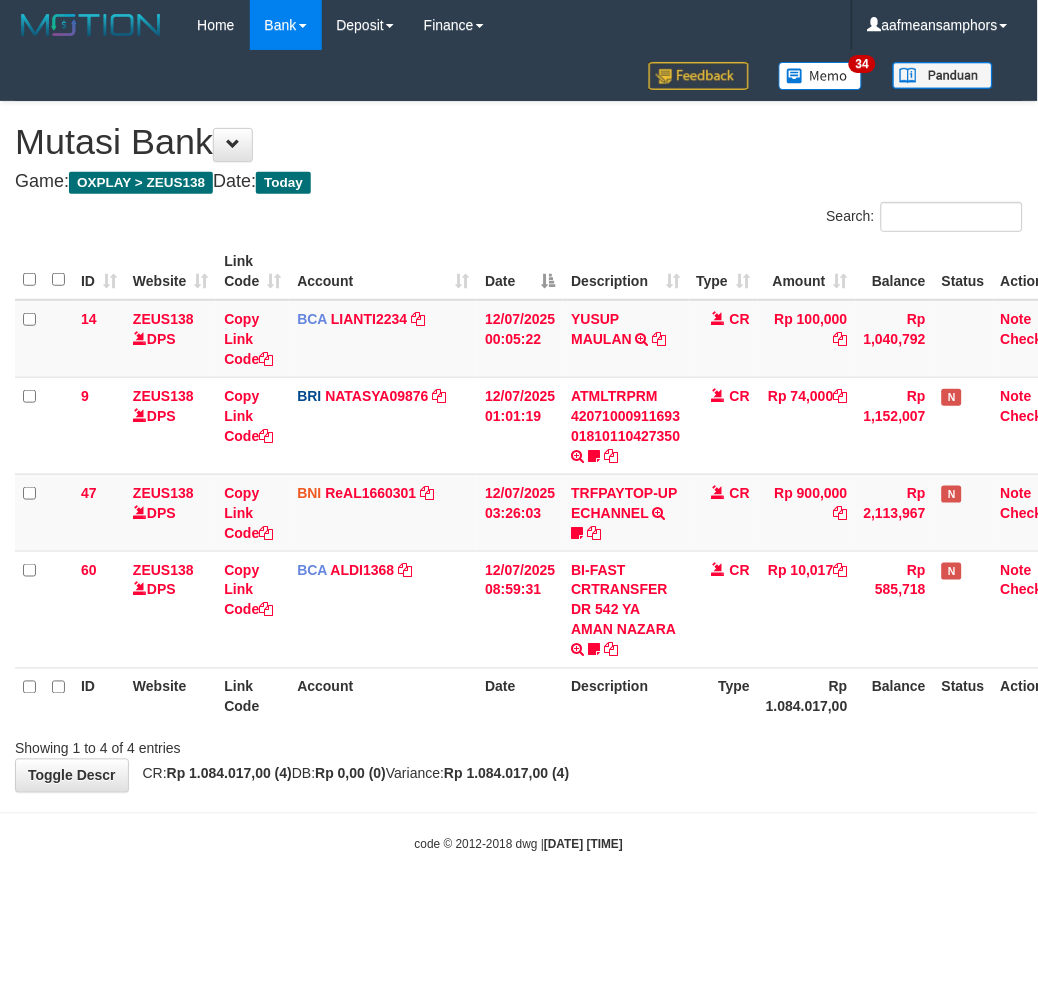 click on "Showing 1 to 4 of 4 entries" at bounding box center [519, 745] 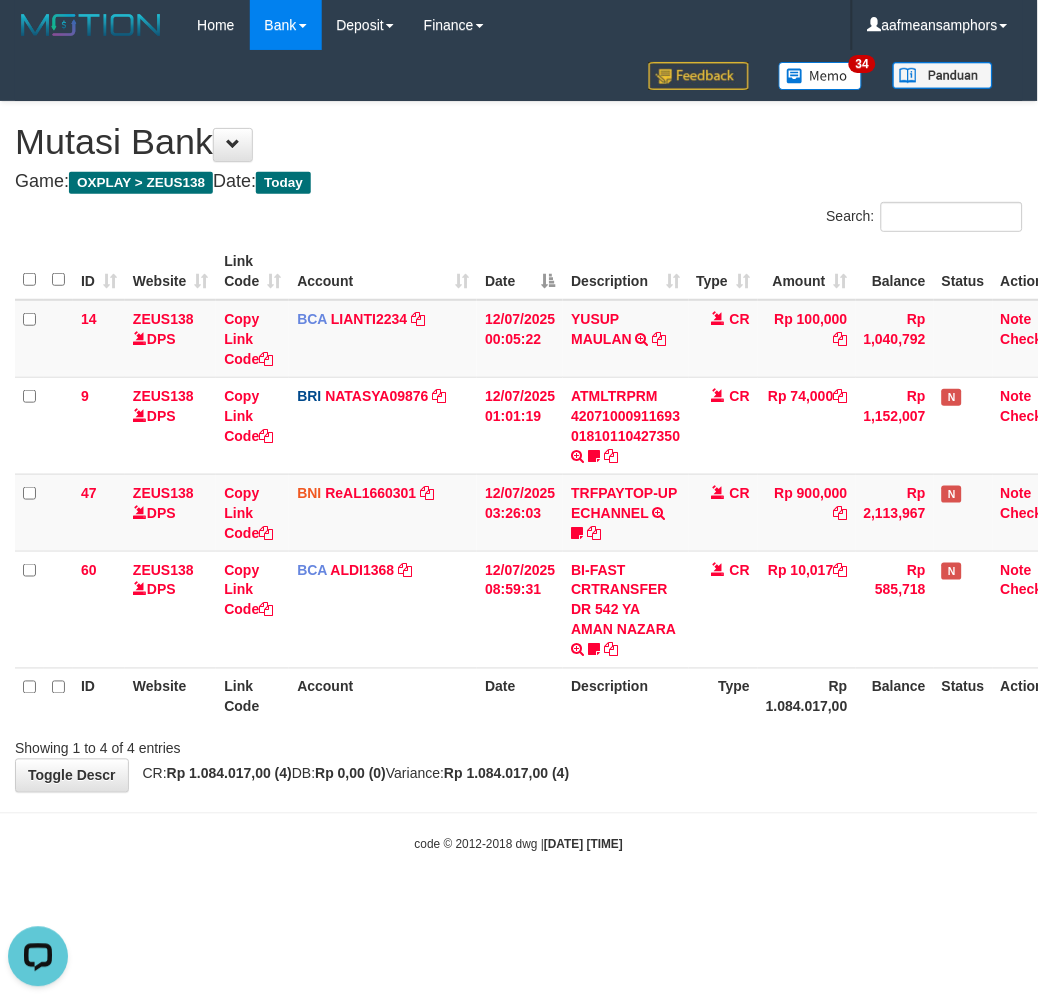 scroll, scrollTop: 0, scrollLeft: 0, axis: both 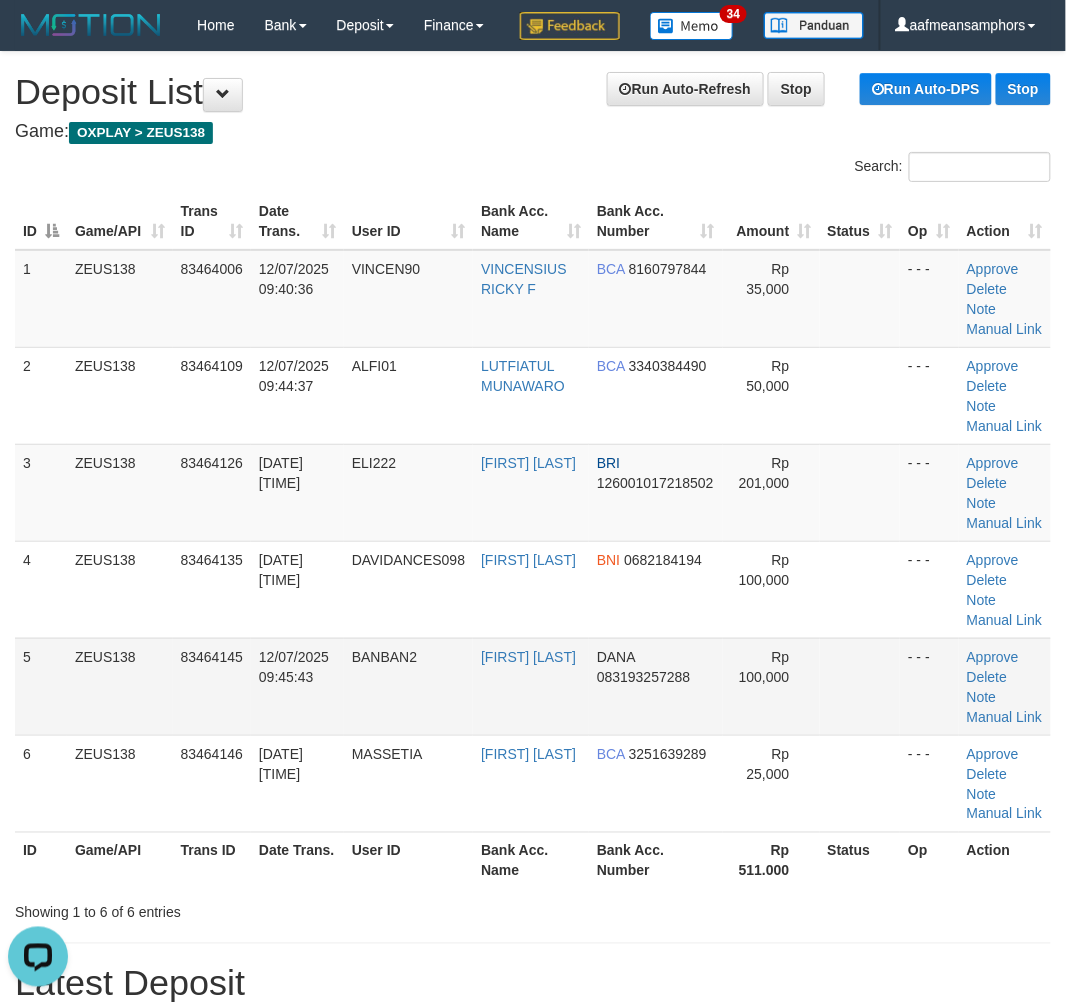 click on "Rp 100,000" at bounding box center (764, 667) 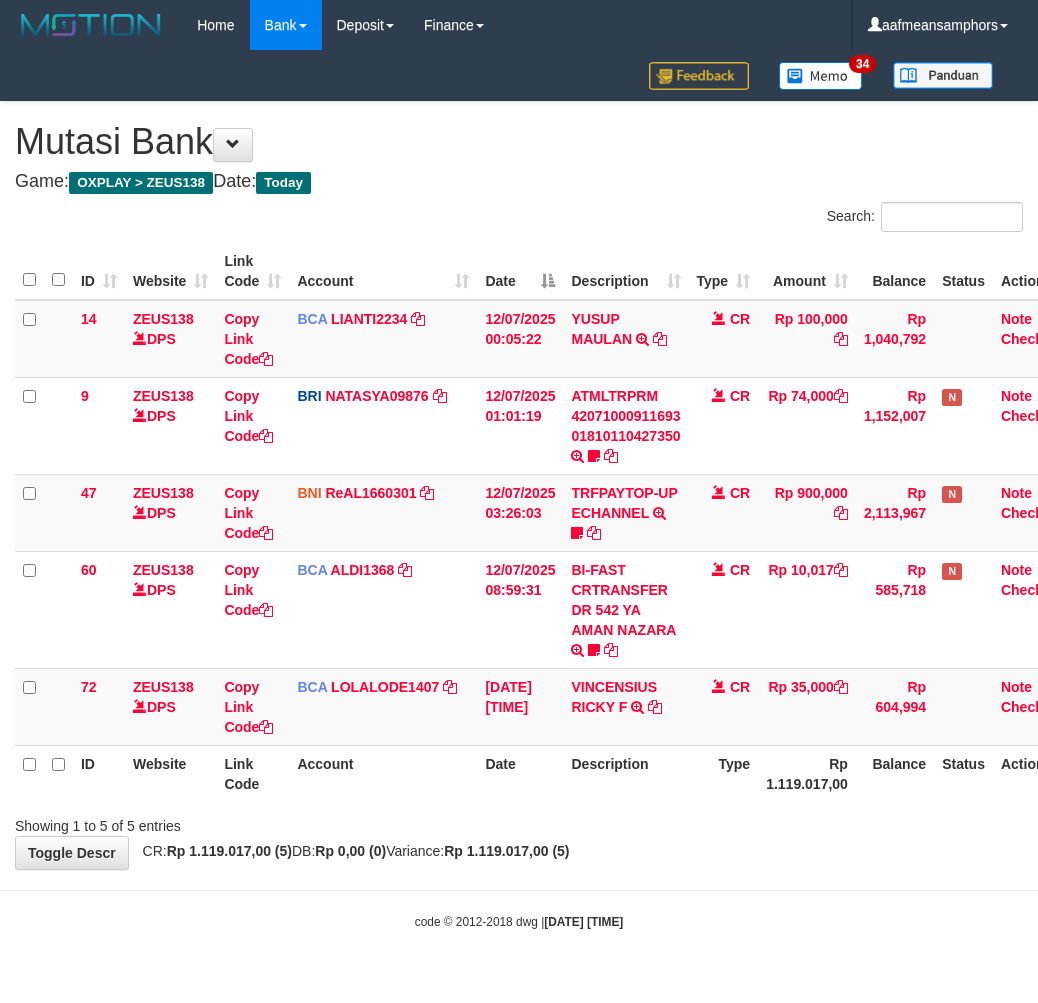 scroll, scrollTop: 0, scrollLeft: 0, axis: both 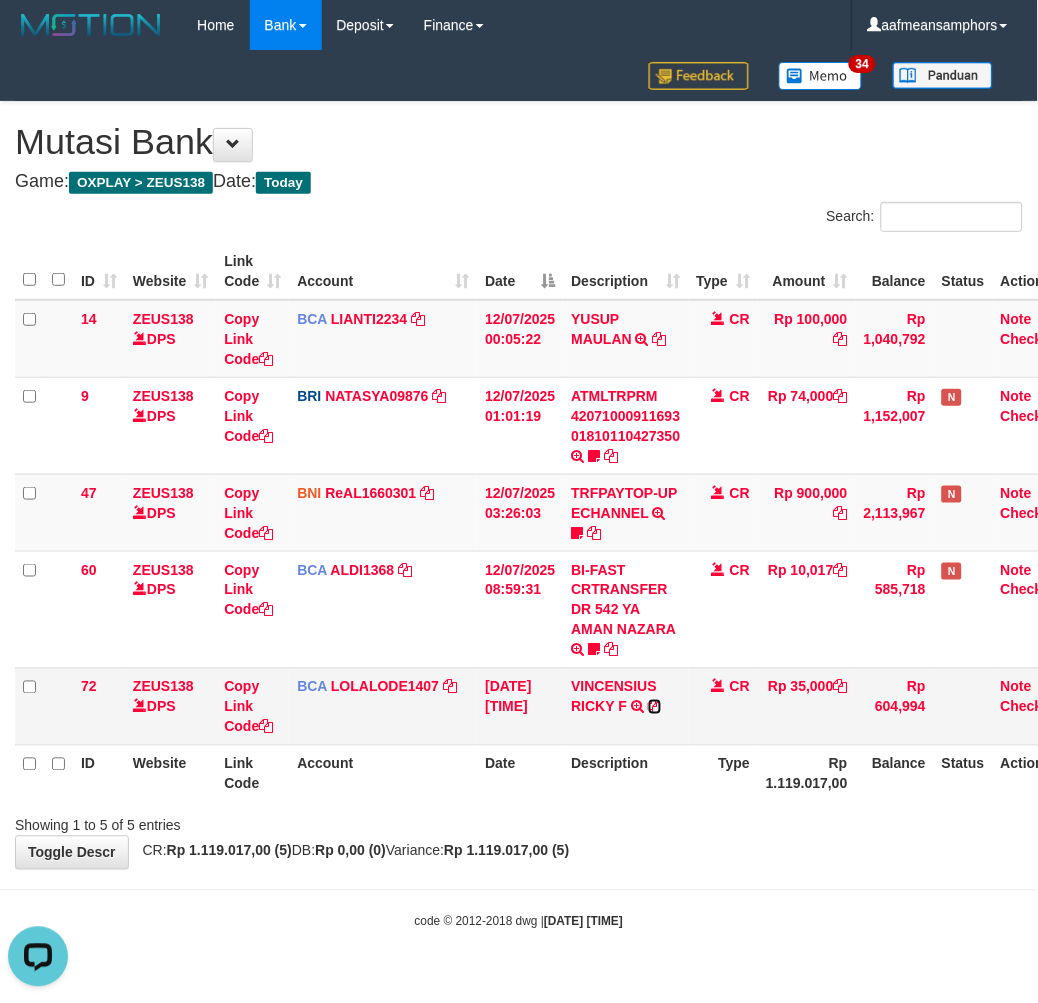 drag, startPoint x: 655, startPoint y: 705, endPoint x: 672, endPoint y: 704, distance: 17.029387 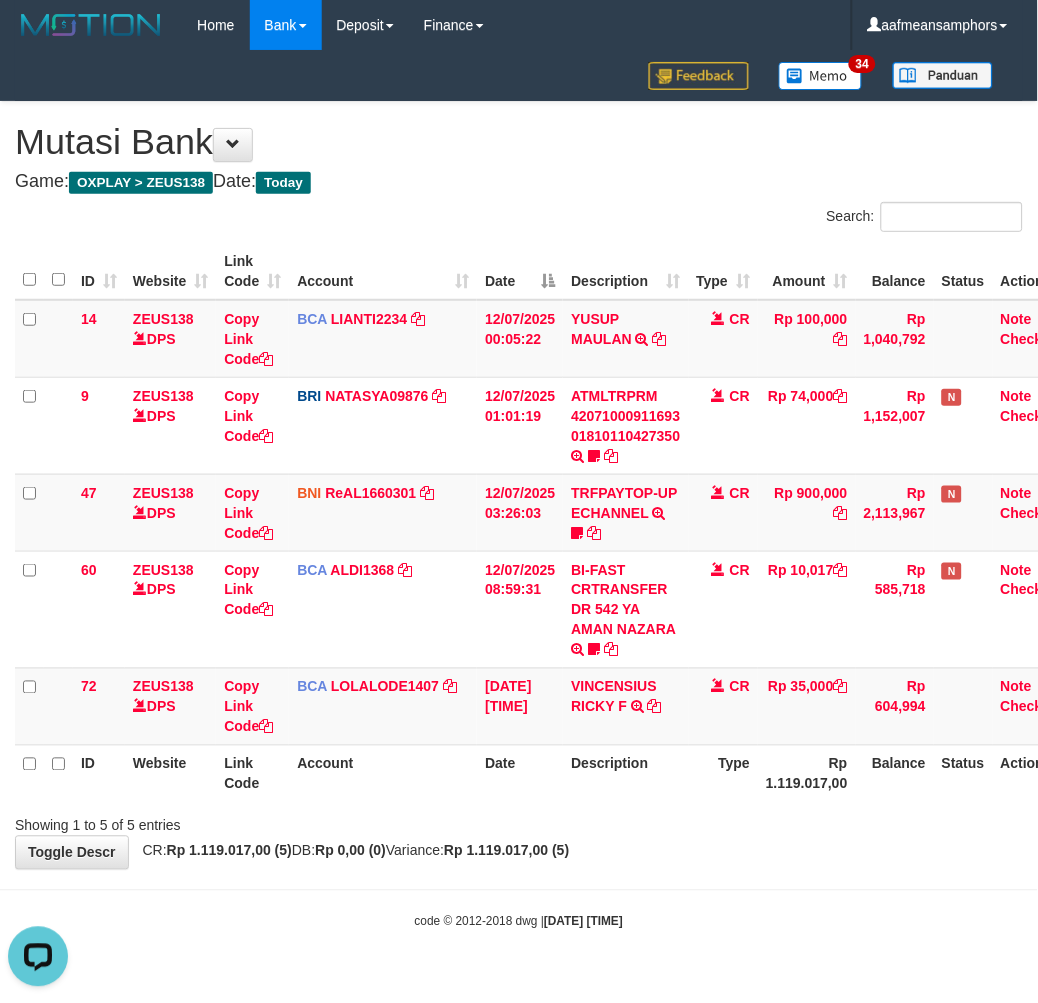 click on "**********" at bounding box center [519, 485] 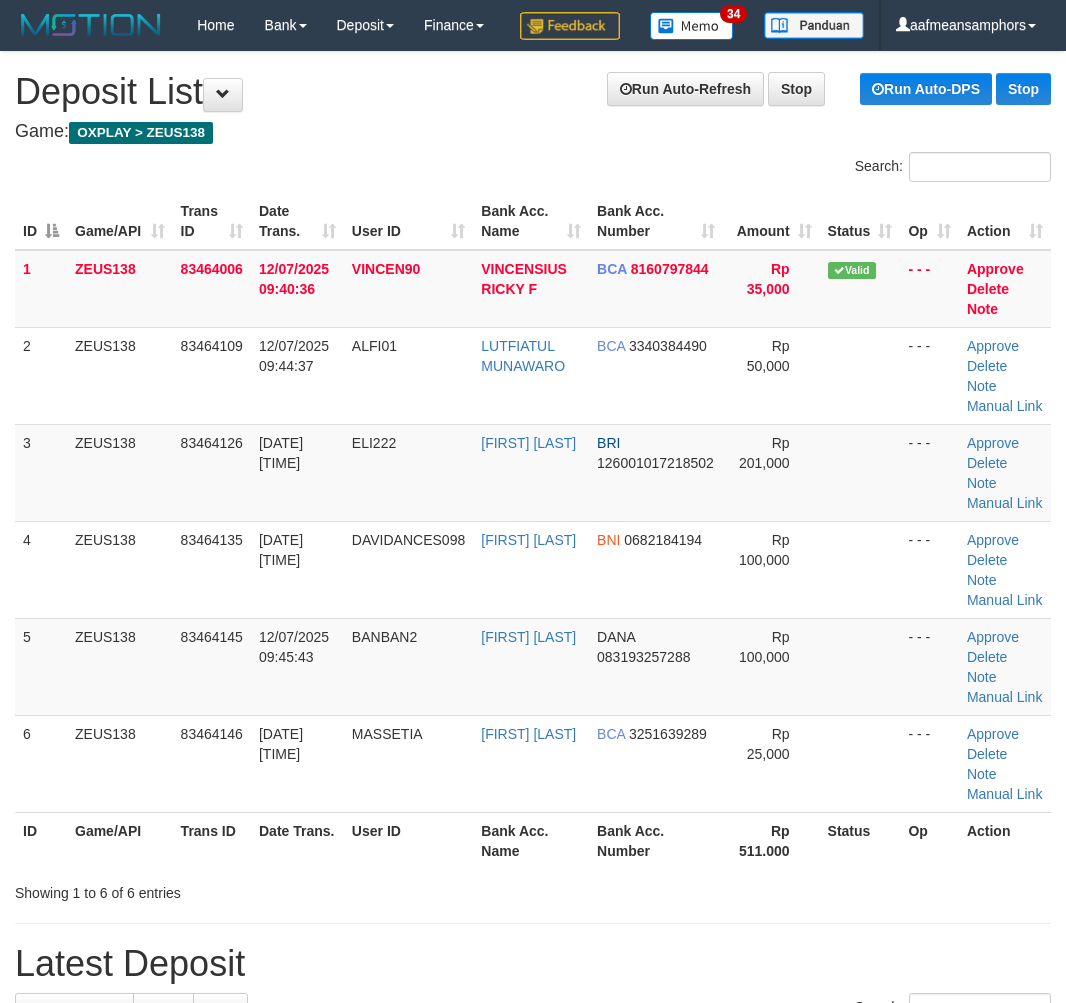 scroll, scrollTop: 0, scrollLeft: 0, axis: both 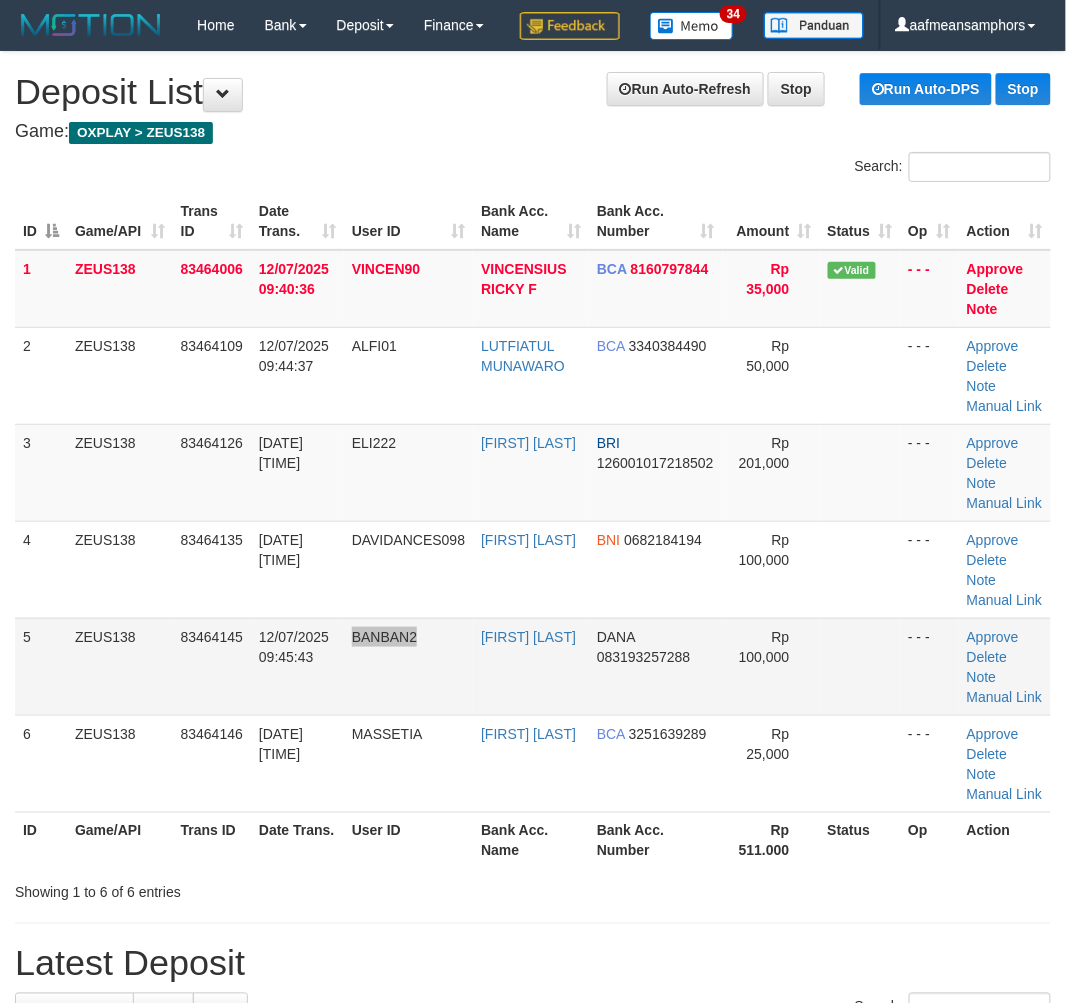 drag, startPoint x: 351, startPoint y: 744, endPoint x: 441, endPoint y: 751, distance: 90.27181 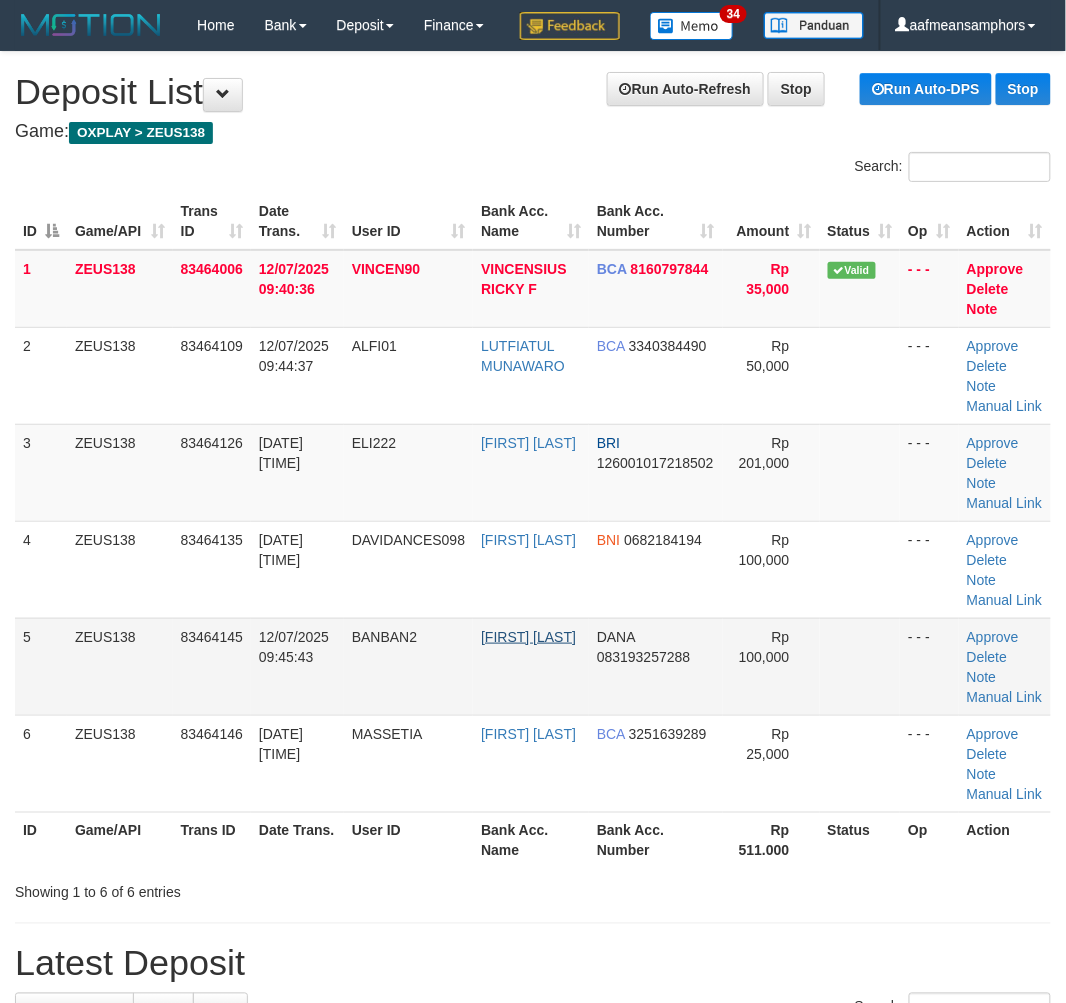 click on "BABAN MUHIBAN" at bounding box center [531, 666] 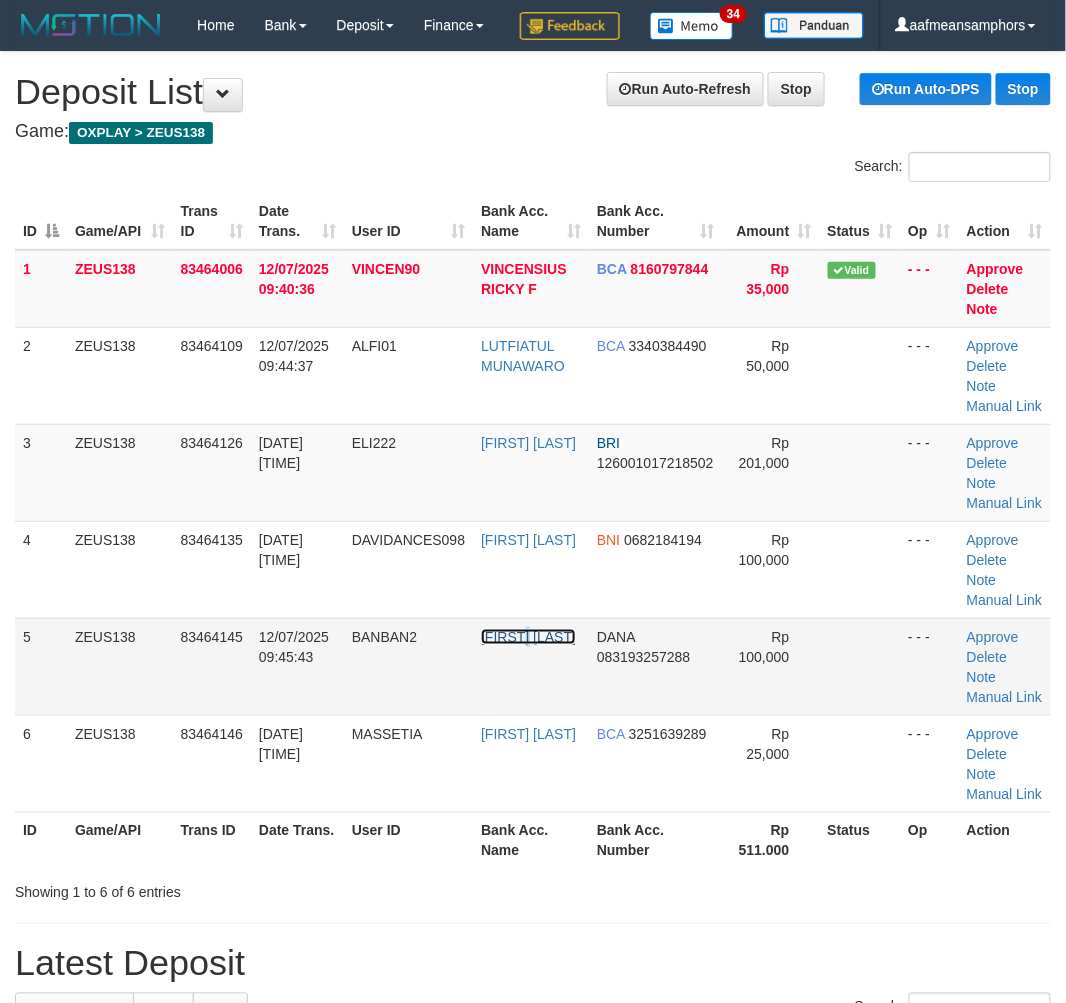 click on "BABAN MUHIBAN" at bounding box center (528, 637) 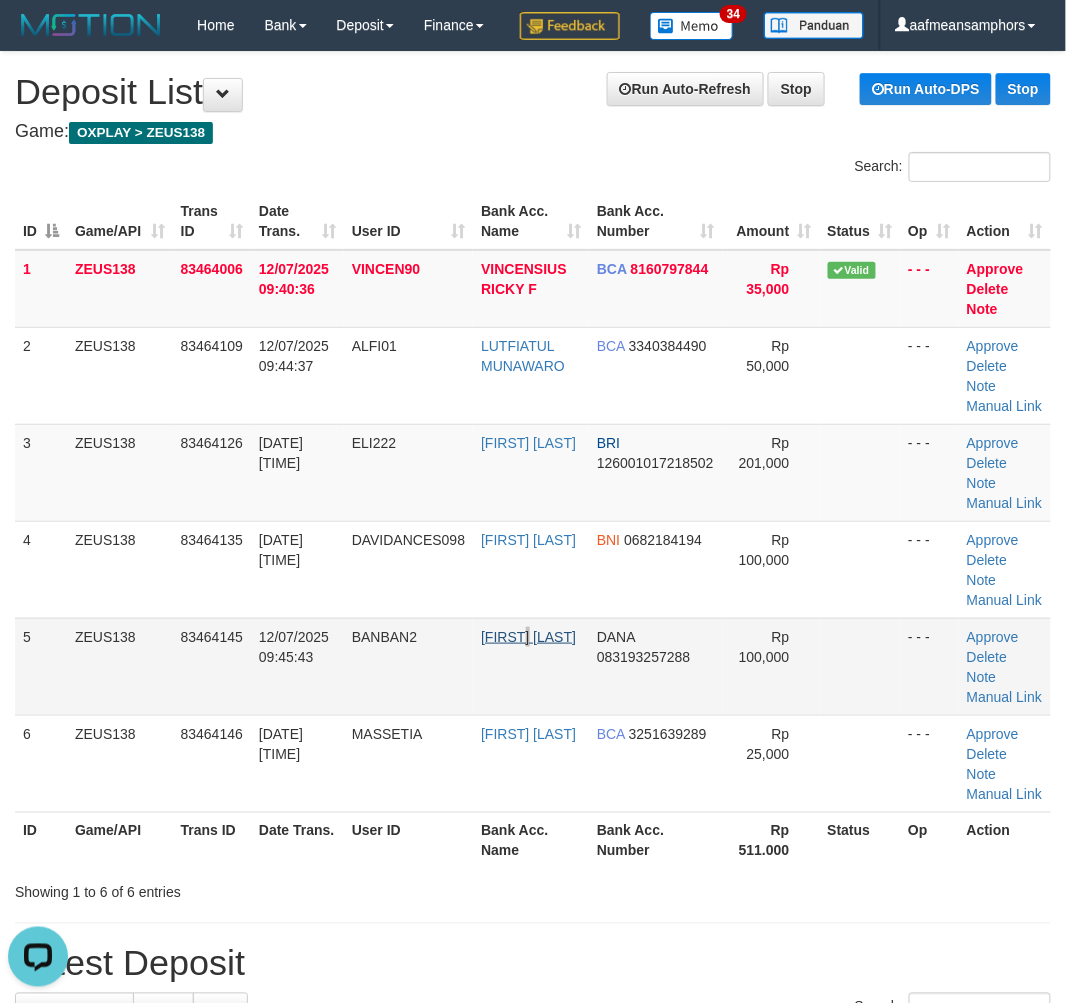 scroll, scrollTop: 0, scrollLeft: 0, axis: both 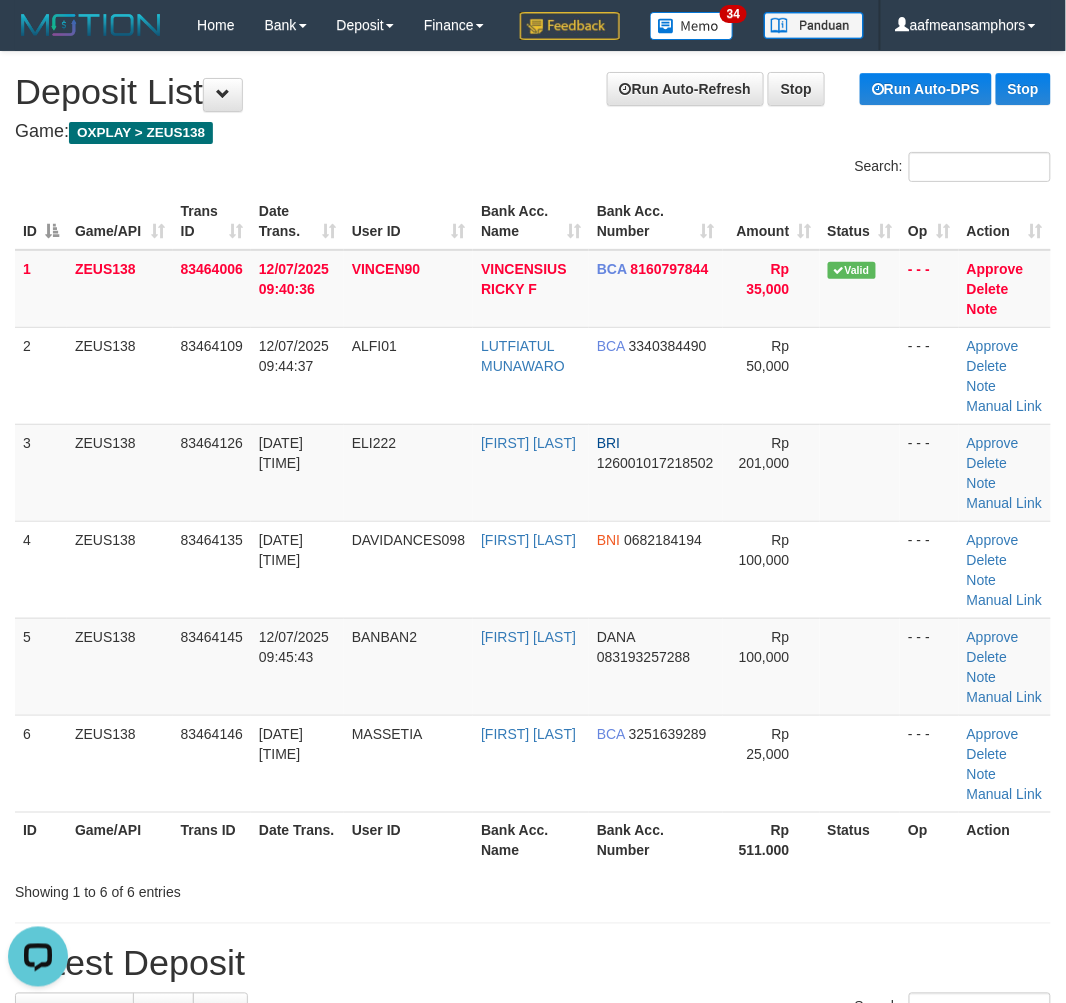 click on "**********" at bounding box center (533, 1371) 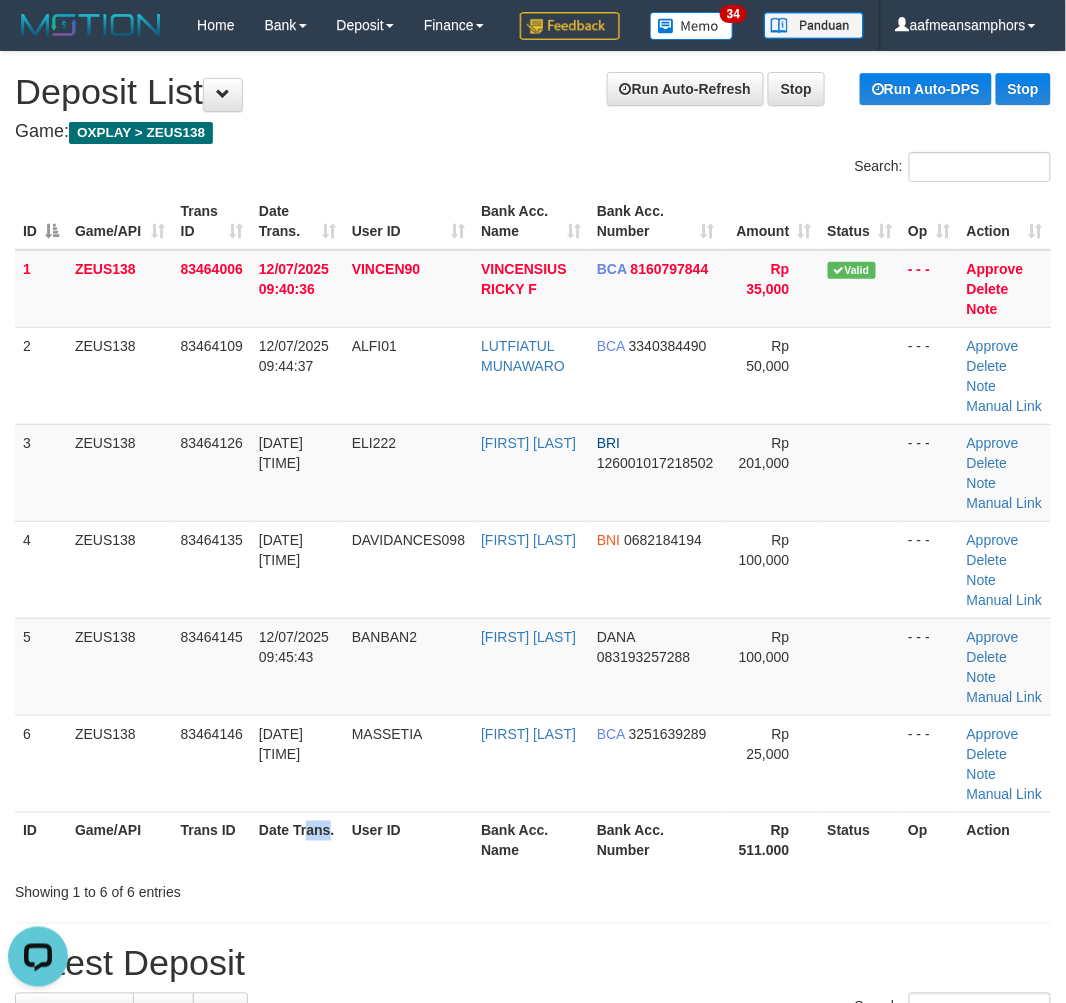 click on "Date Trans." at bounding box center [297, 840] 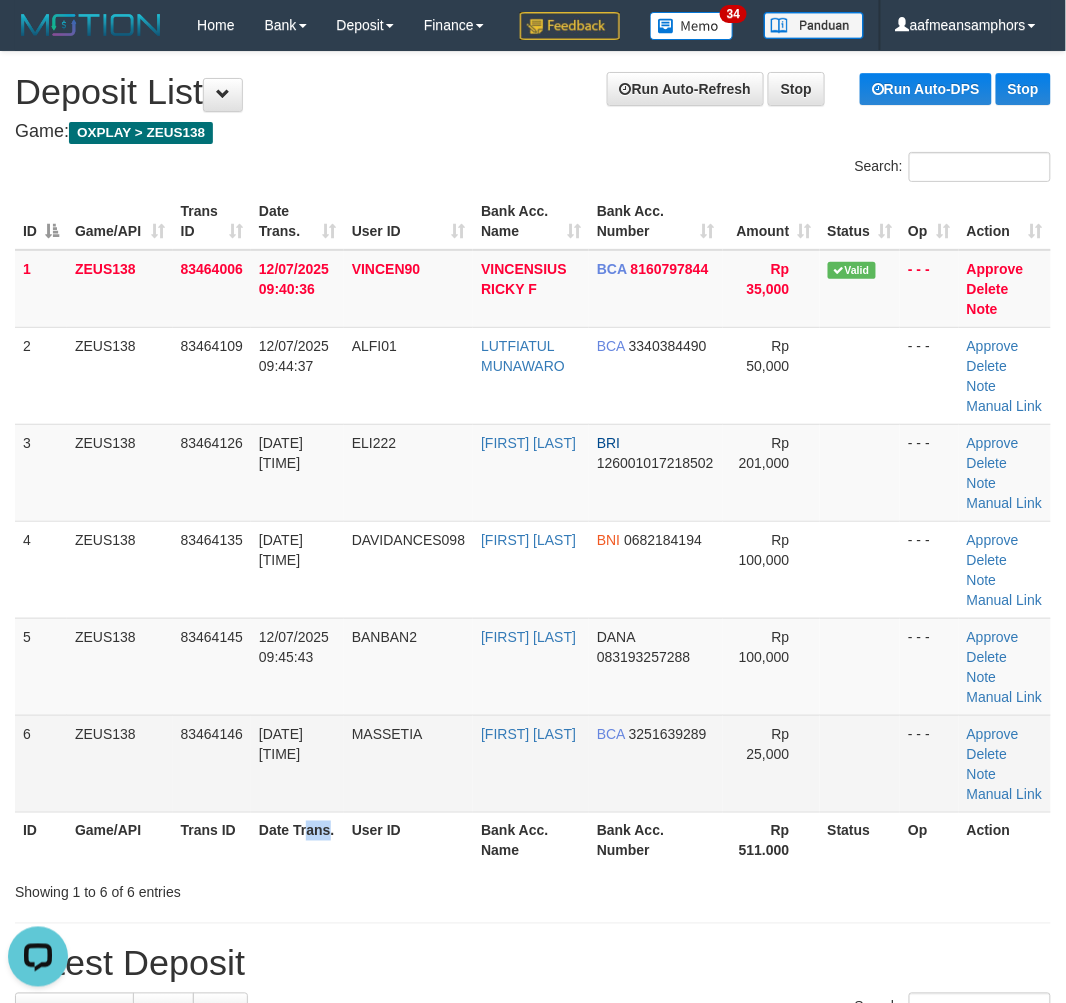 drag, startPoint x: 302, startPoint y: 813, endPoint x: 433, endPoint y: 816, distance: 131.03435 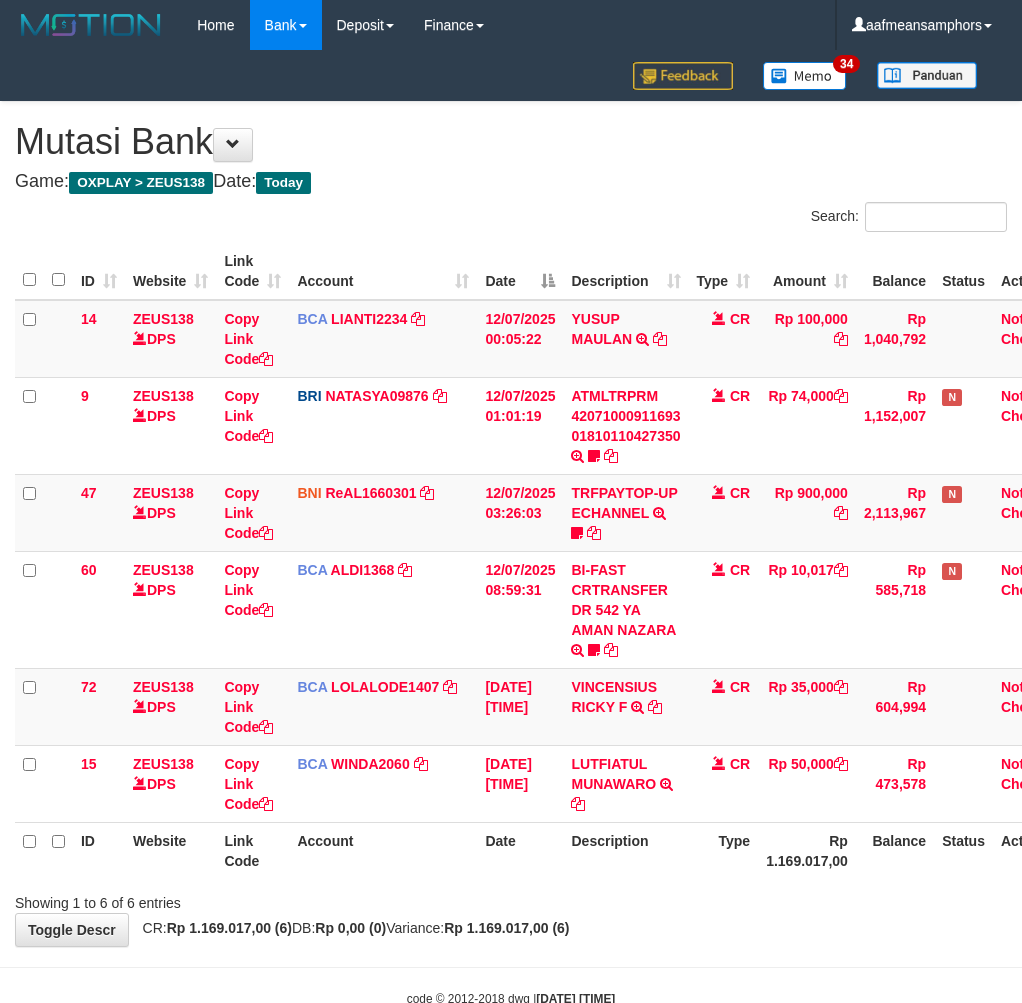 scroll, scrollTop: 0, scrollLeft: 0, axis: both 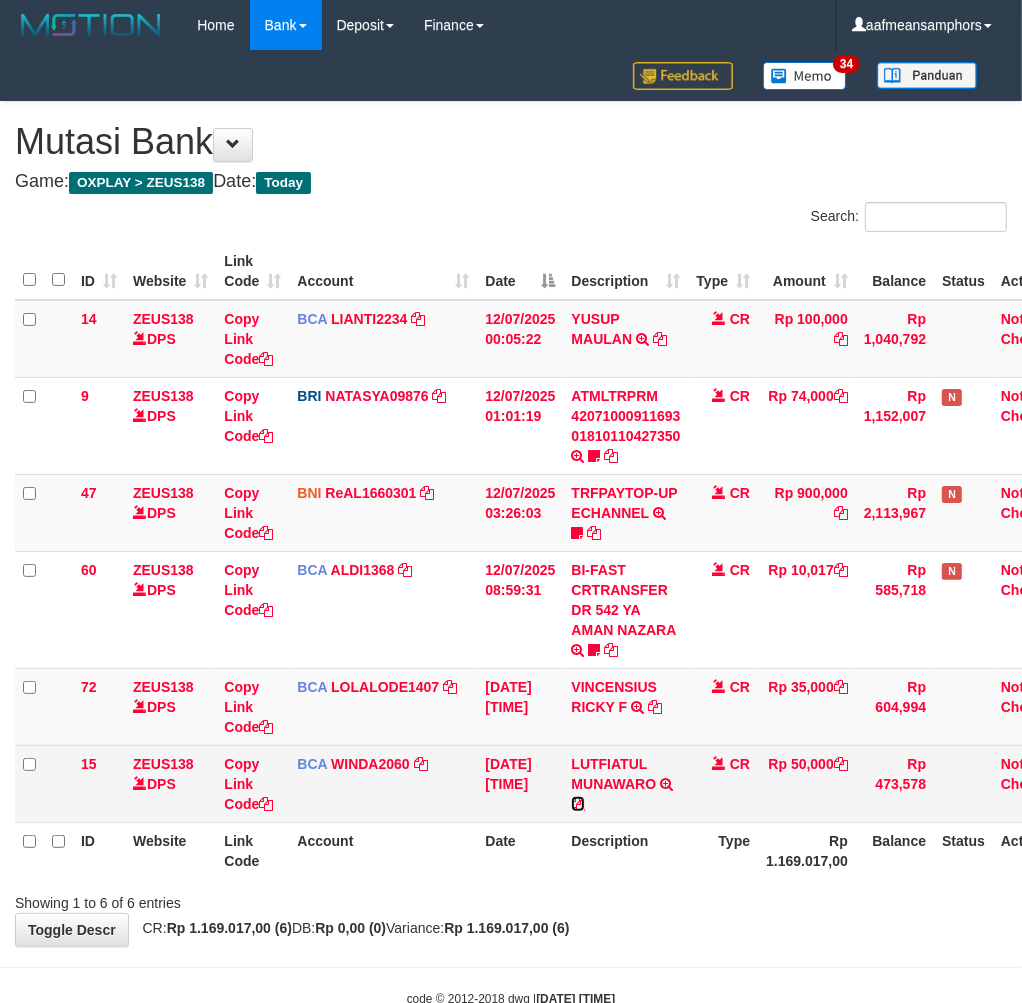 drag, startPoint x: 575, startPoint y: 804, endPoint x: 602, endPoint y: 814, distance: 28.79236 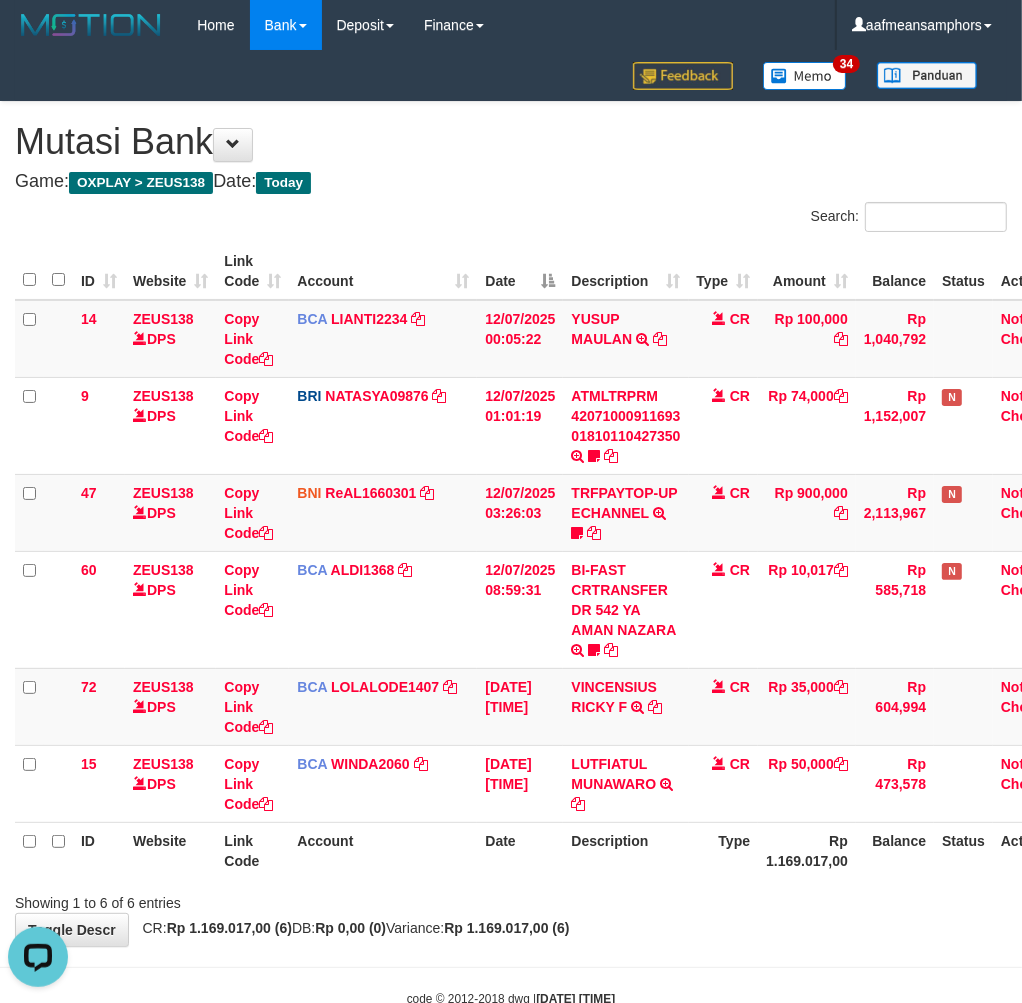 scroll, scrollTop: 0, scrollLeft: 0, axis: both 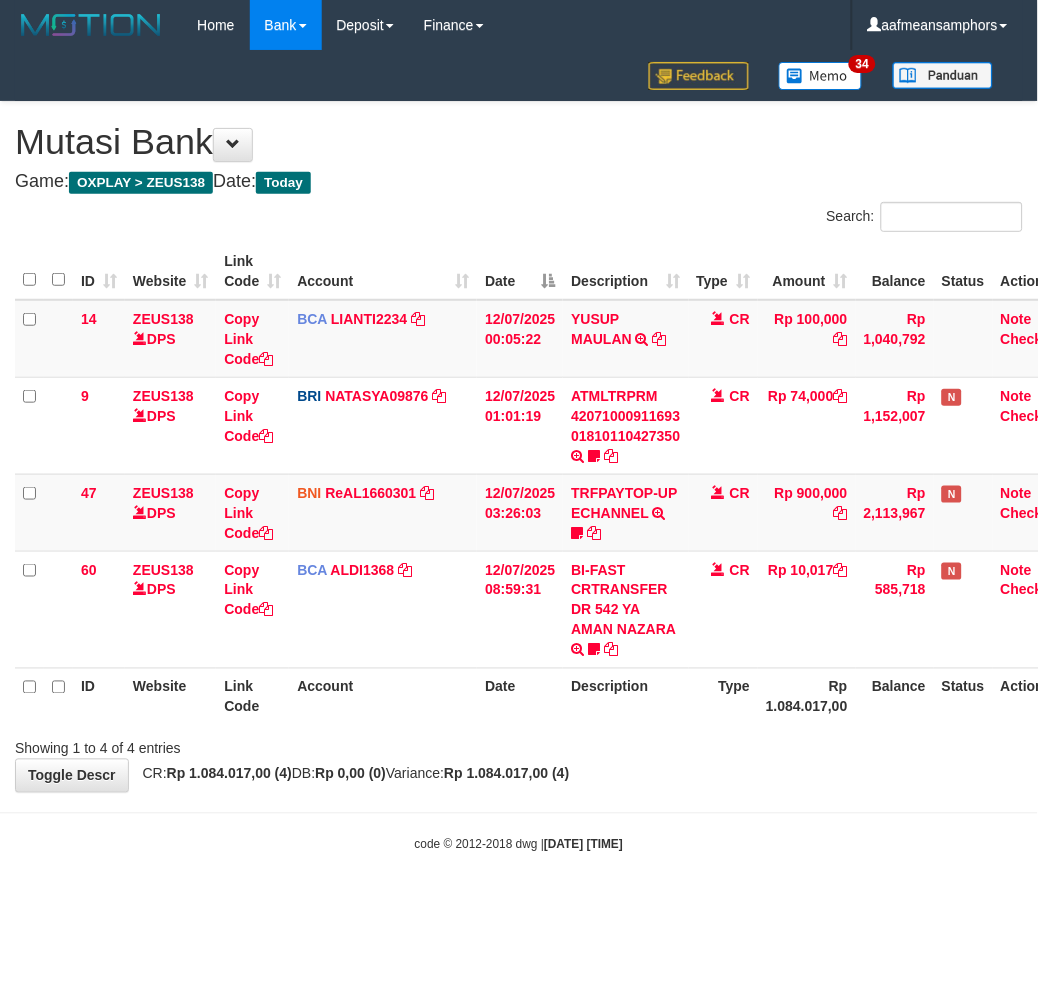 click on "Toggle navigation
Home
Bank
Account List
Load
By Website
Group
[OXPLAY]													ZEUS138
By Load Group (DPS)" at bounding box center [519, 452] 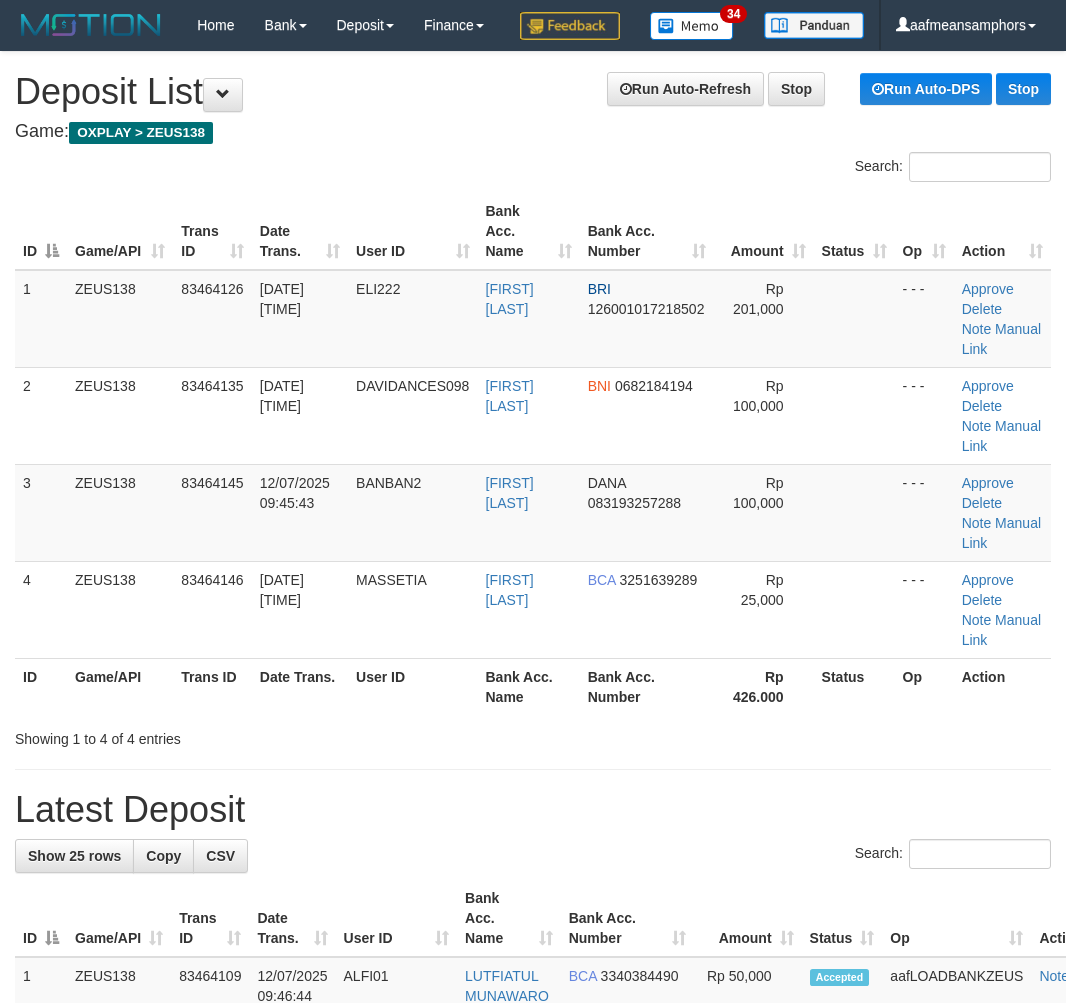 scroll, scrollTop: 0, scrollLeft: 0, axis: both 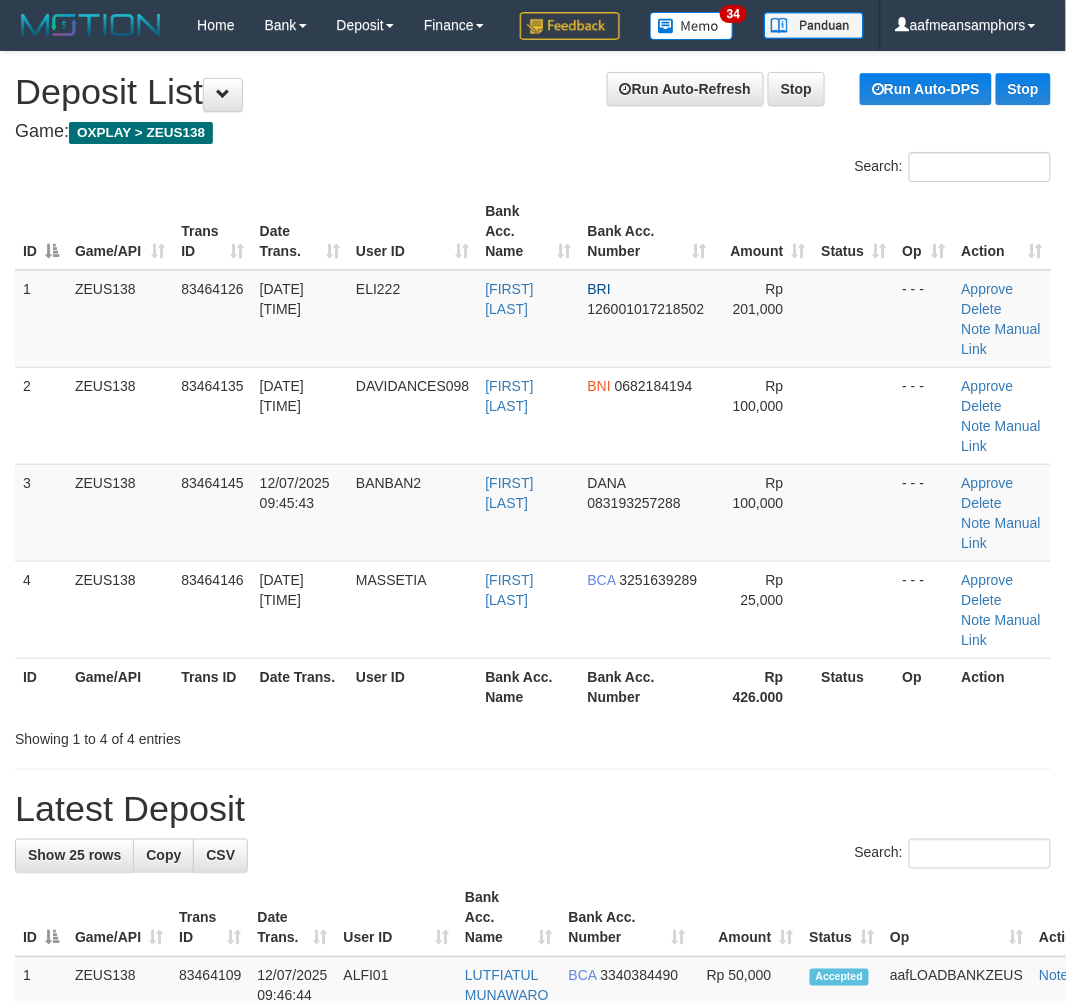 click on "Showing 1 to 4 of 4 entries" at bounding box center (222, 735) 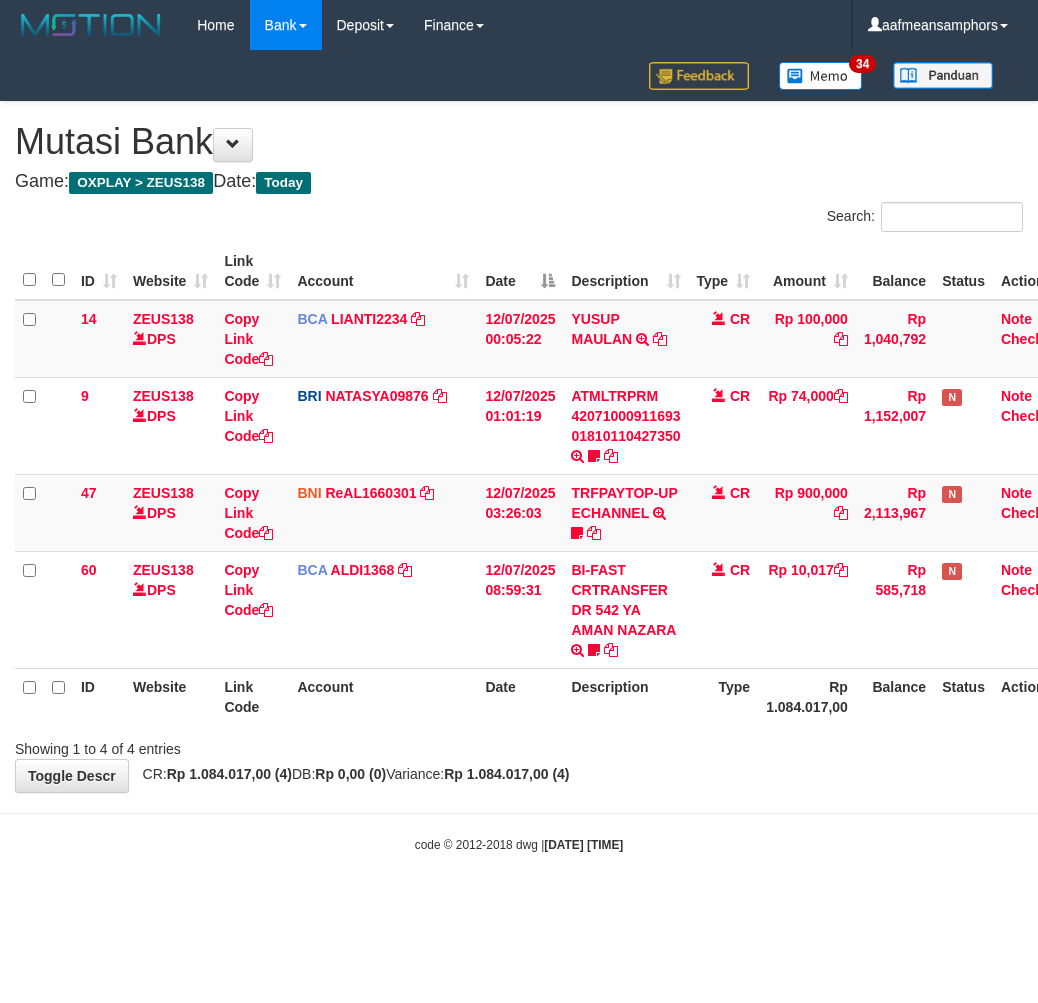 scroll, scrollTop: 0, scrollLeft: 0, axis: both 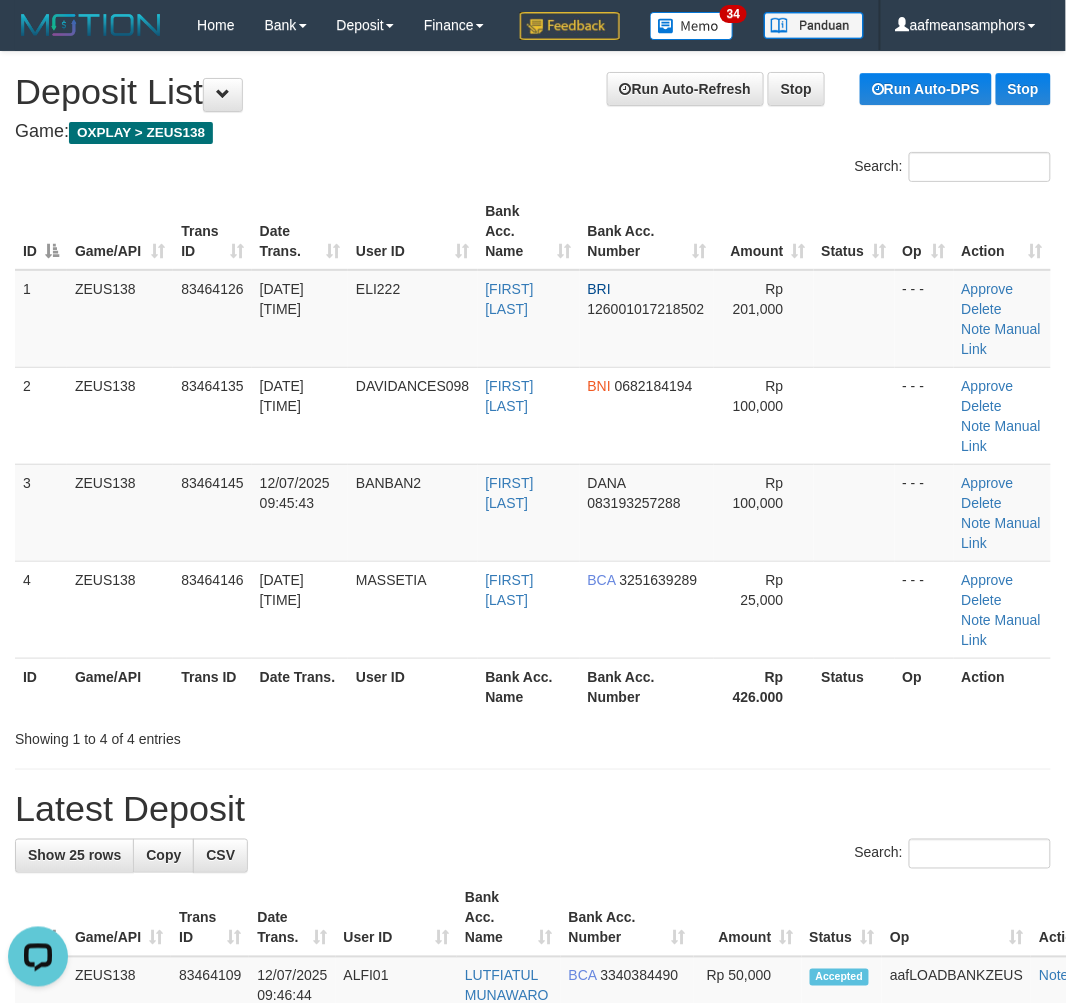 click on "**********" at bounding box center [533, 1304] 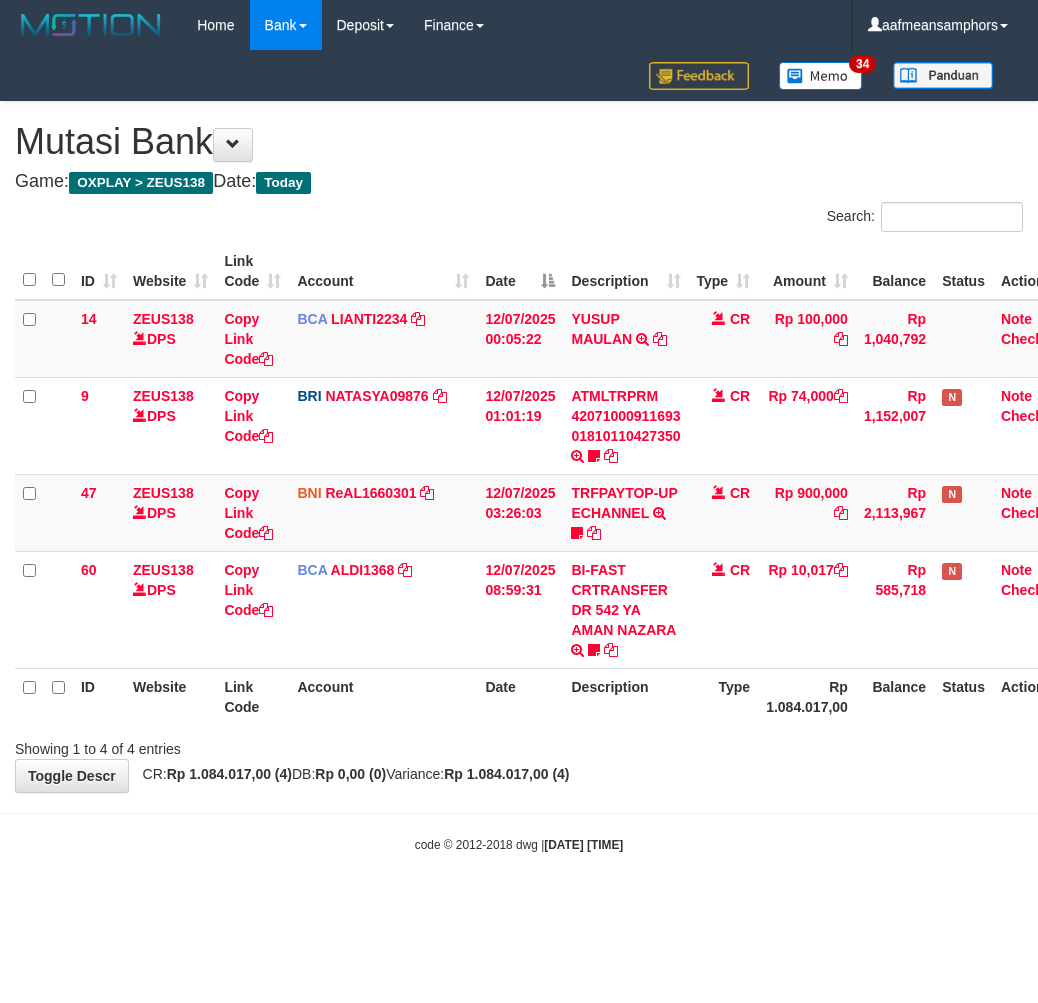 scroll, scrollTop: 0, scrollLeft: 0, axis: both 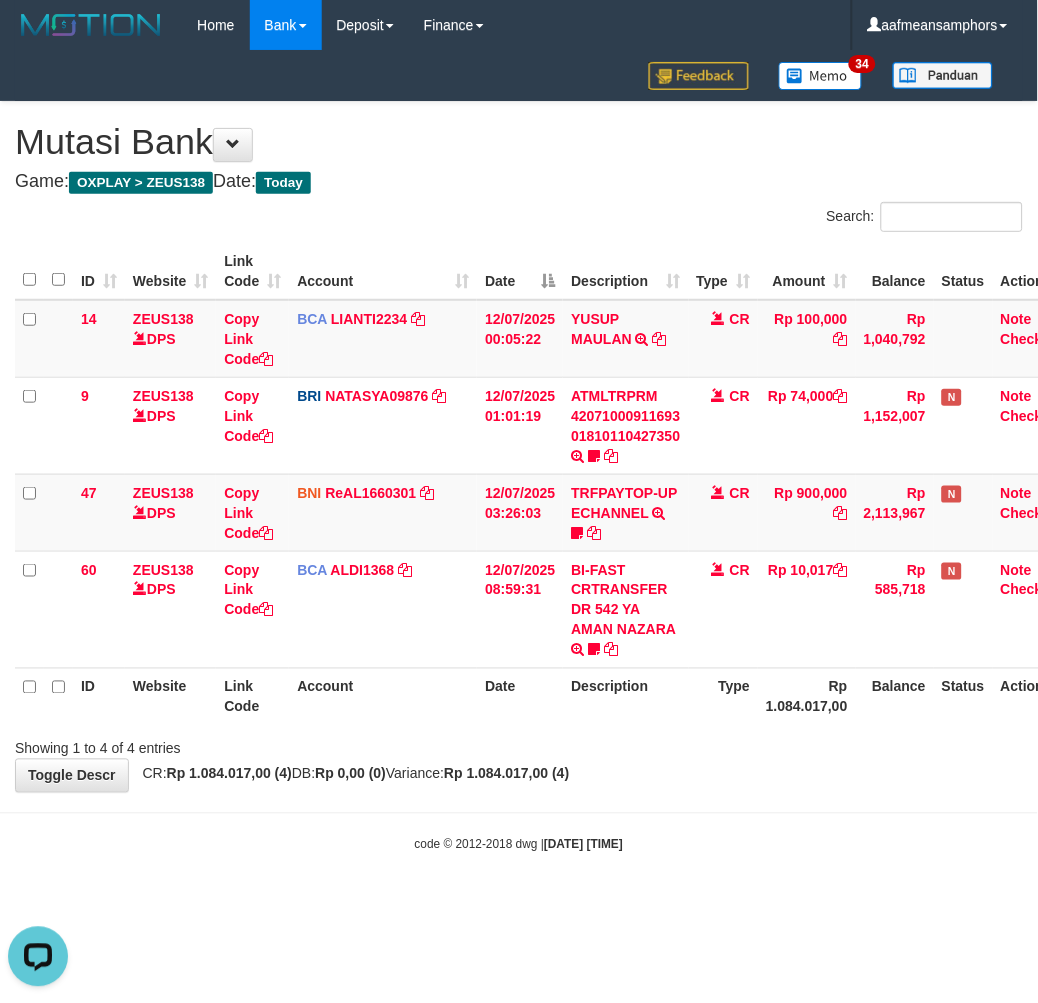 click on "Toggle navigation
Home
Bank
Account List
Load
By Website
Group
[OXPLAY]													ZEUS138
By Load Group (DPS)" at bounding box center [519, 452] 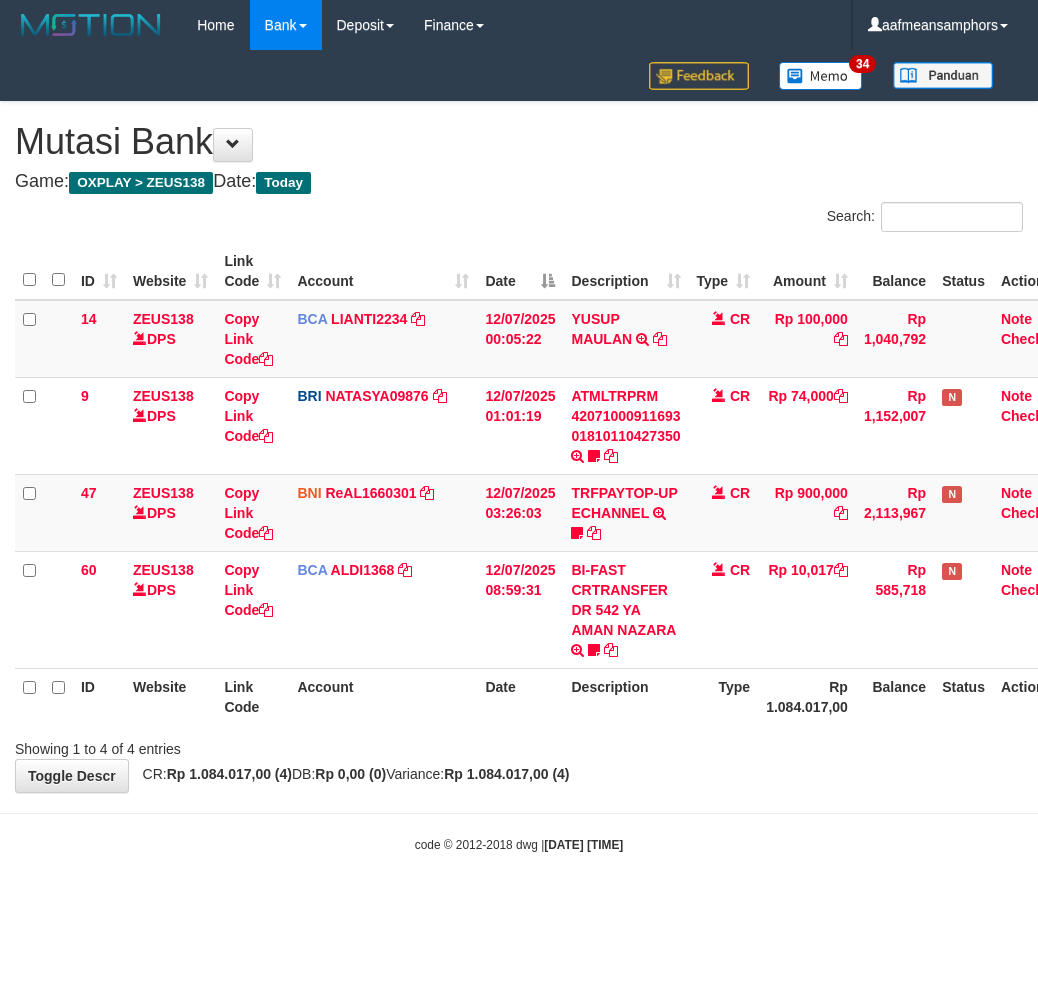 scroll, scrollTop: 0, scrollLeft: 0, axis: both 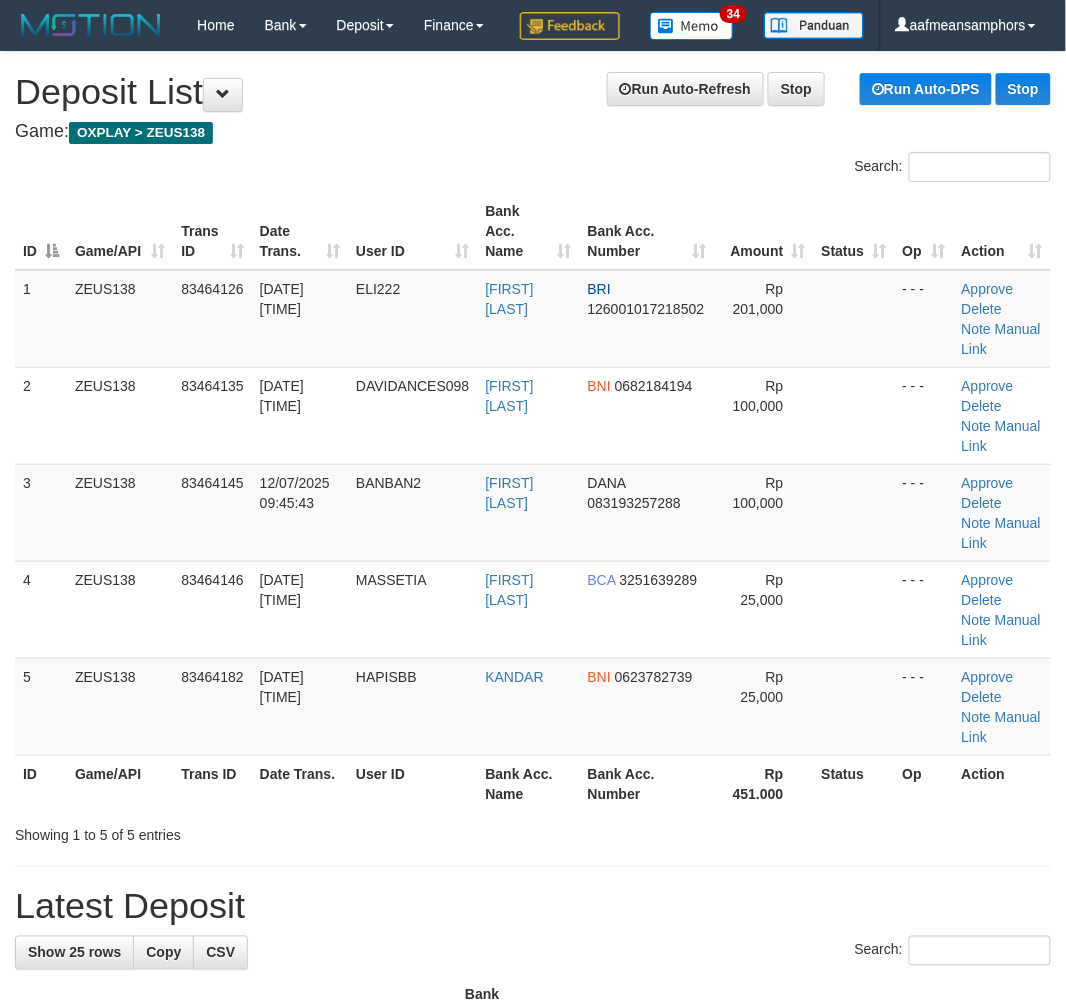 drag, startPoint x: 323, startPoint y: 853, endPoint x: 286, endPoint y: 837, distance: 40.311287 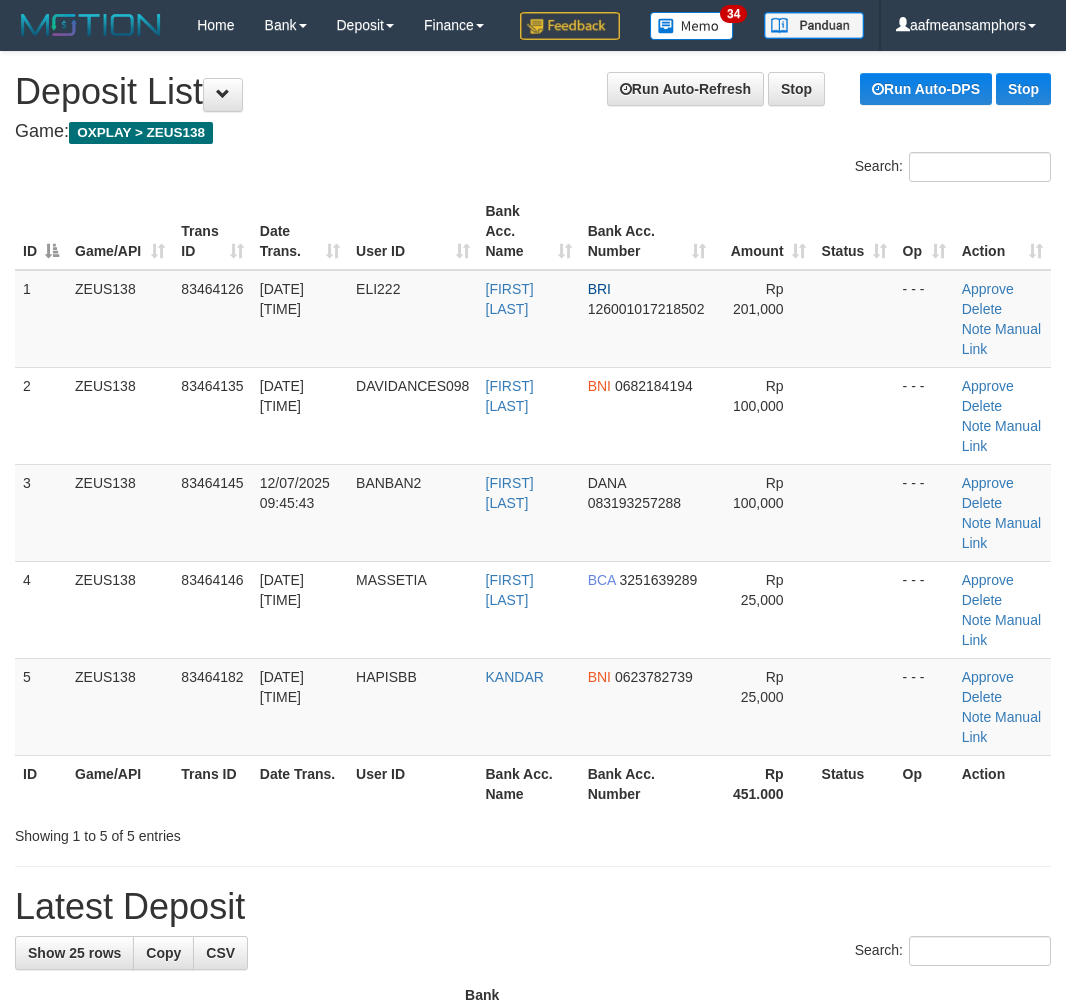 click on "ID Game/API Trans ID Date Trans. User ID Bank Acc. Name Bank Acc. Number Rp 451.000 Status Op Action" at bounding box center (533, 783) 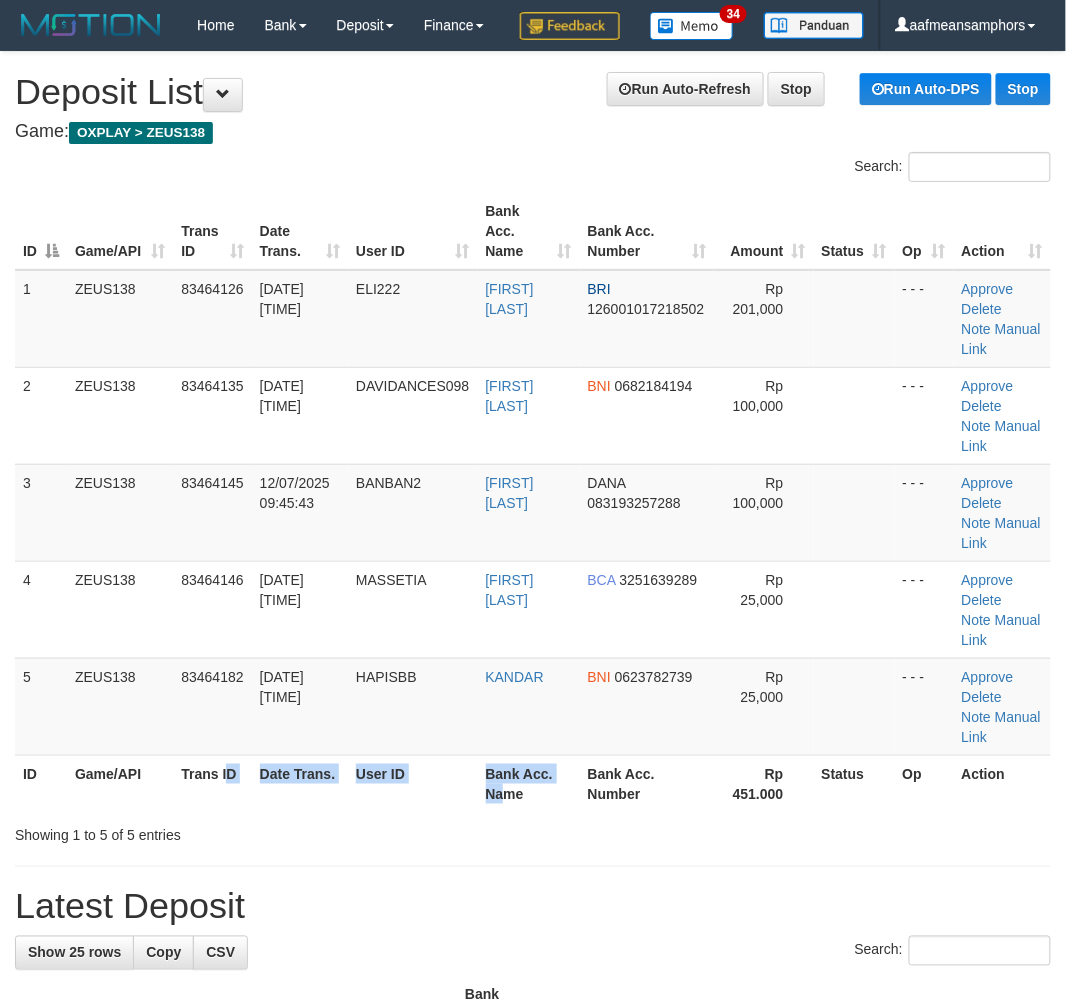 click on "Showing 1 to 5 of 5 entries" at bounding box center (533, 832) 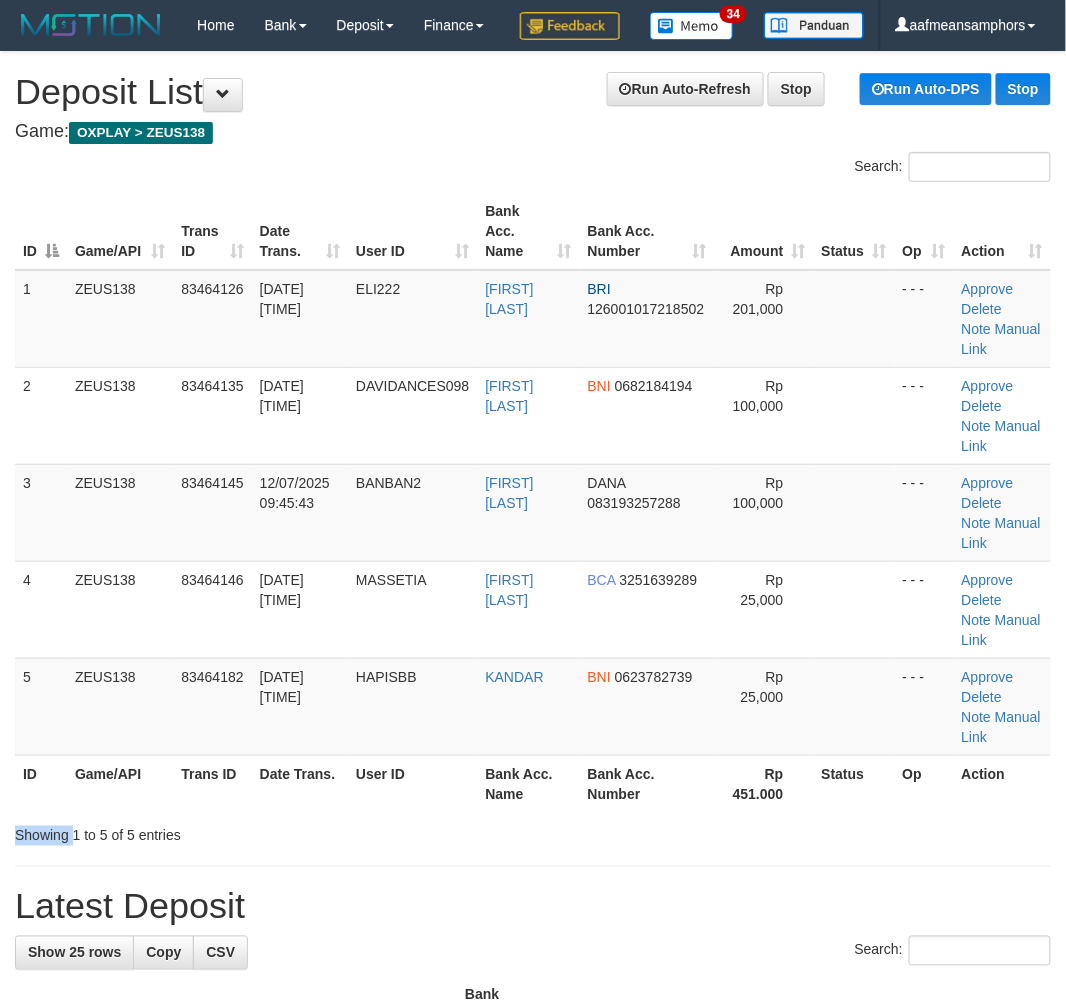 drag, startPoint x: -29, startPoint y: 871, endPoint x: -103, endPoint y: 870, distance: 74.00676 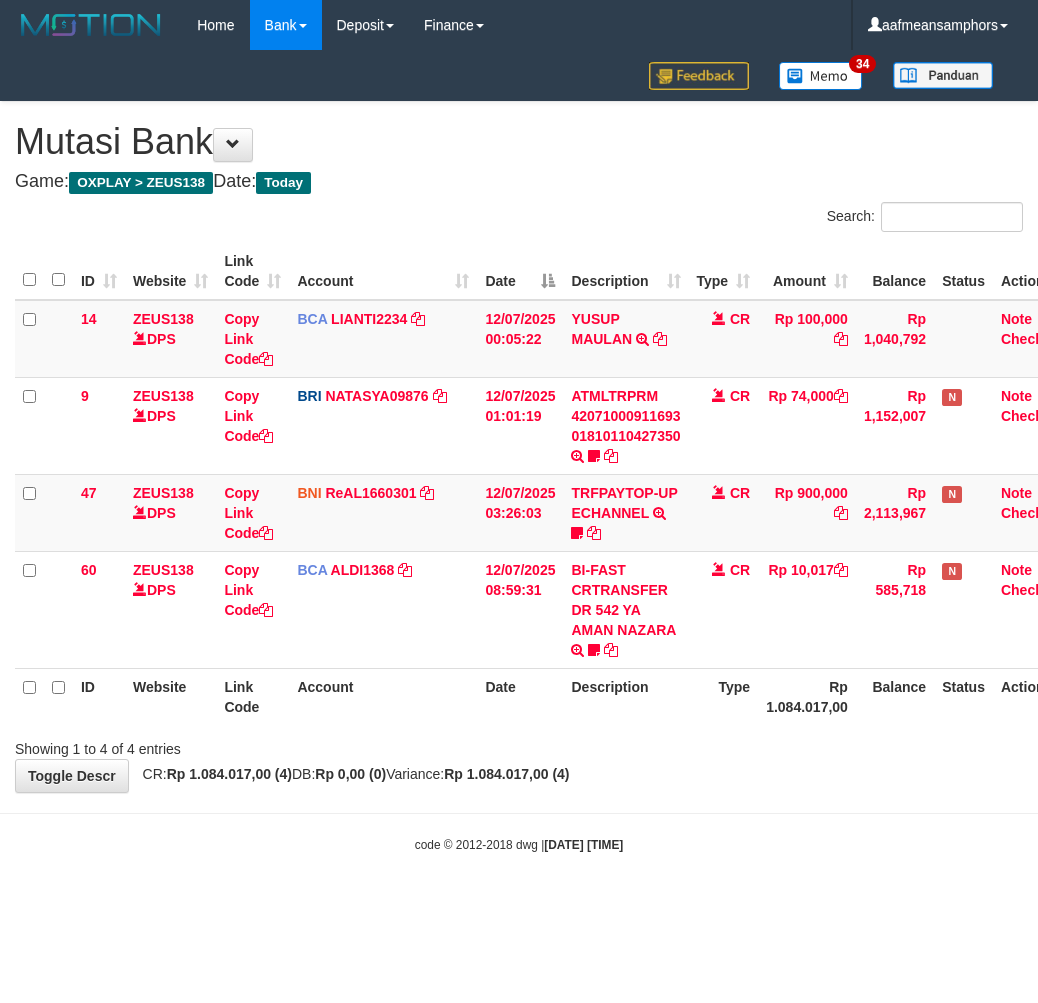 scroll, scrollTop: 0, scrollLeft: 0, axis: both 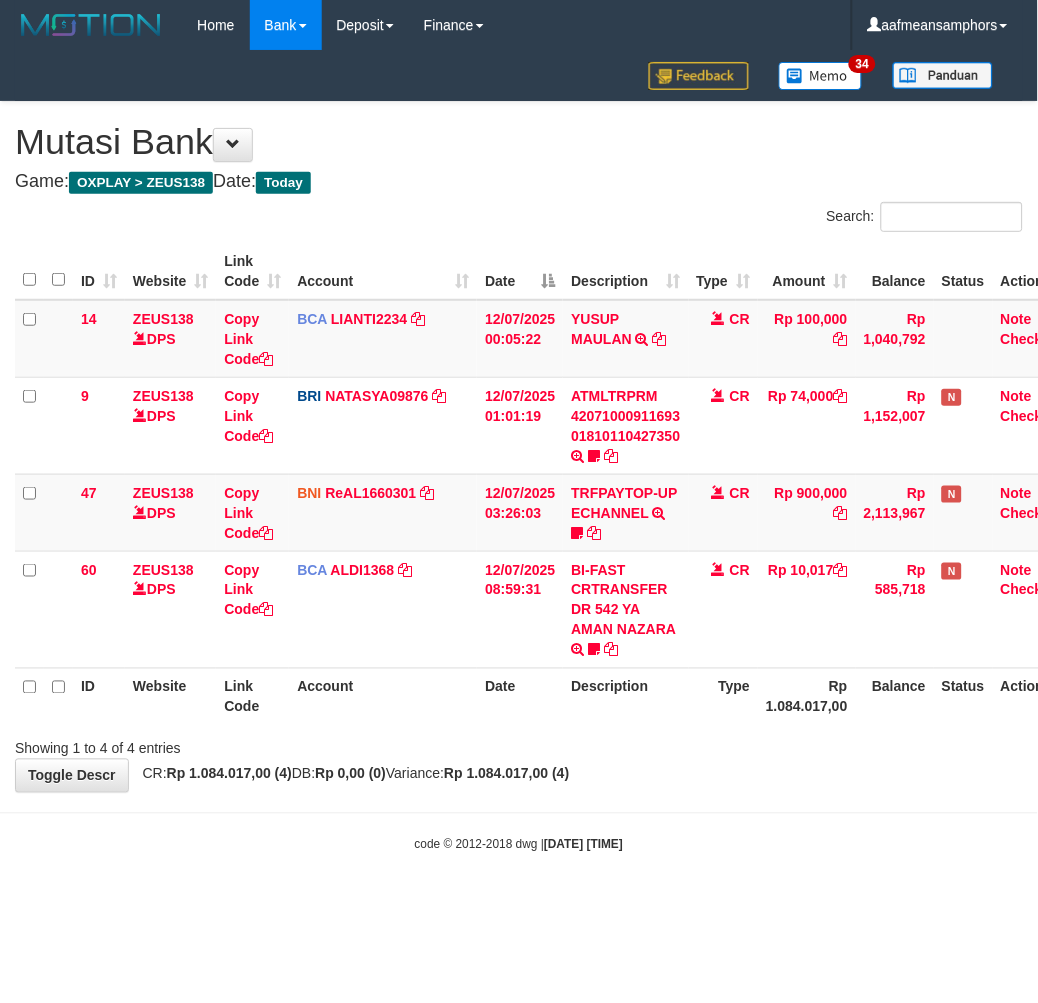 click on "Toggle navigation
Home
Bank
Account List
Load
By Website
Group
[OXPLAY]													ZEUS138
By Load Group (DPS)" at bounding box center [519, 452] 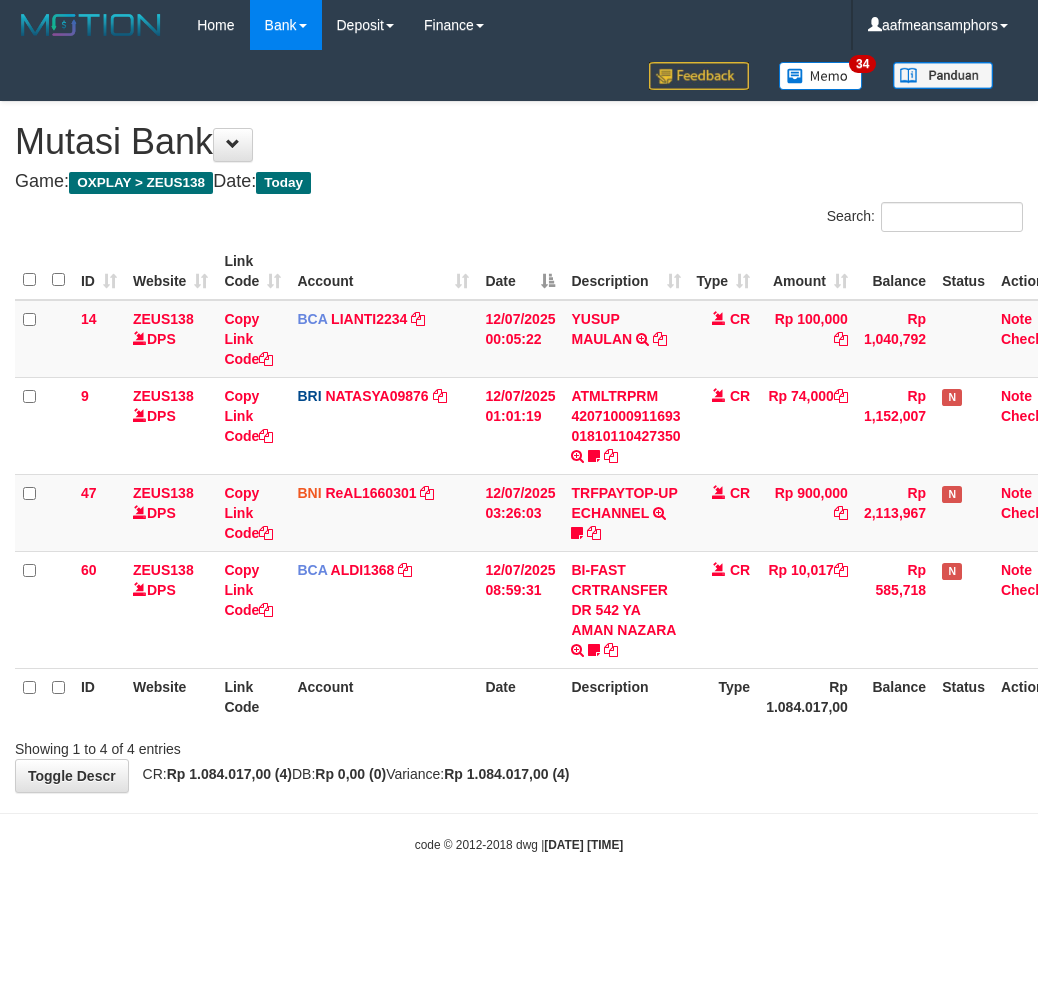 scroll, scrollTop: 0, scrollLeft: 0, axis: both 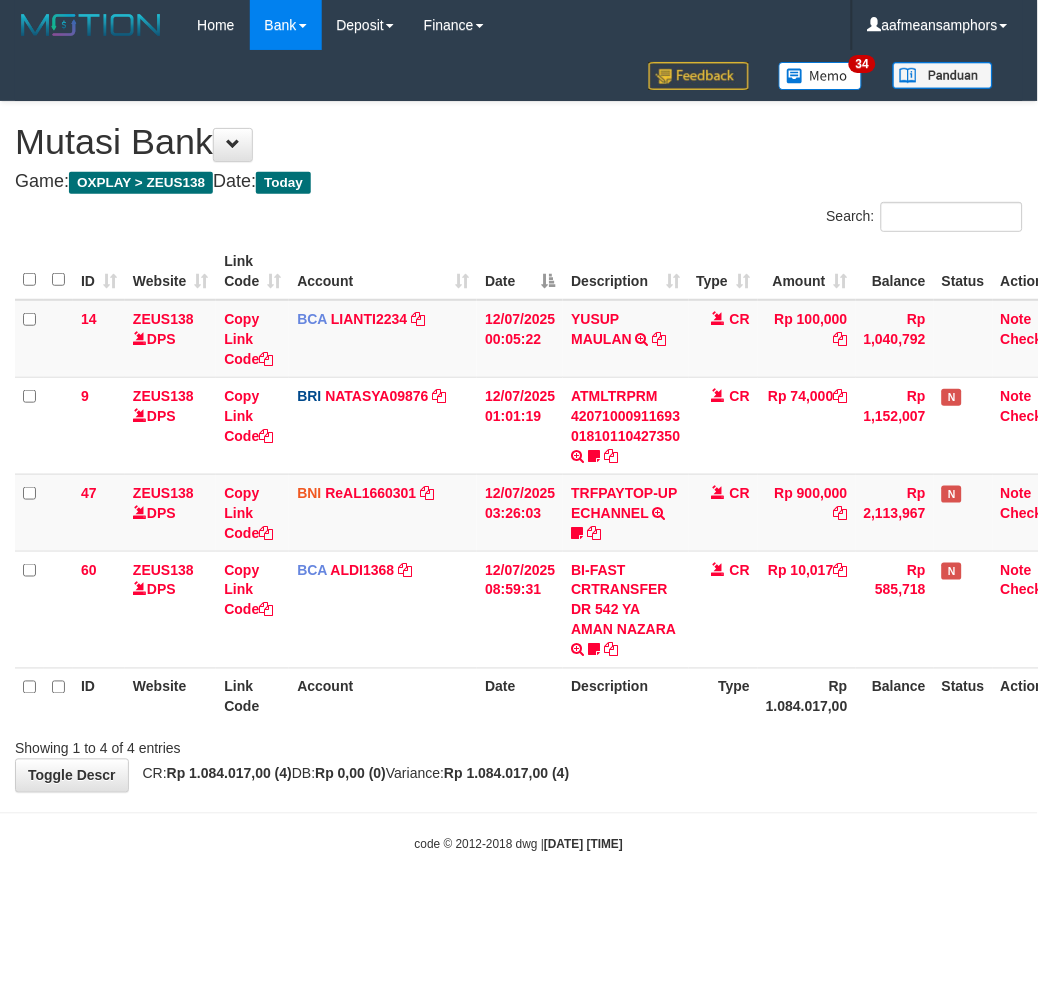 click on "Toggle navigation
Home
Bank
Account List
Load
By Website
Group
[OXPLAY]													ZEUS138
By Load Group (DPS)" at bounding box center (519, 452) 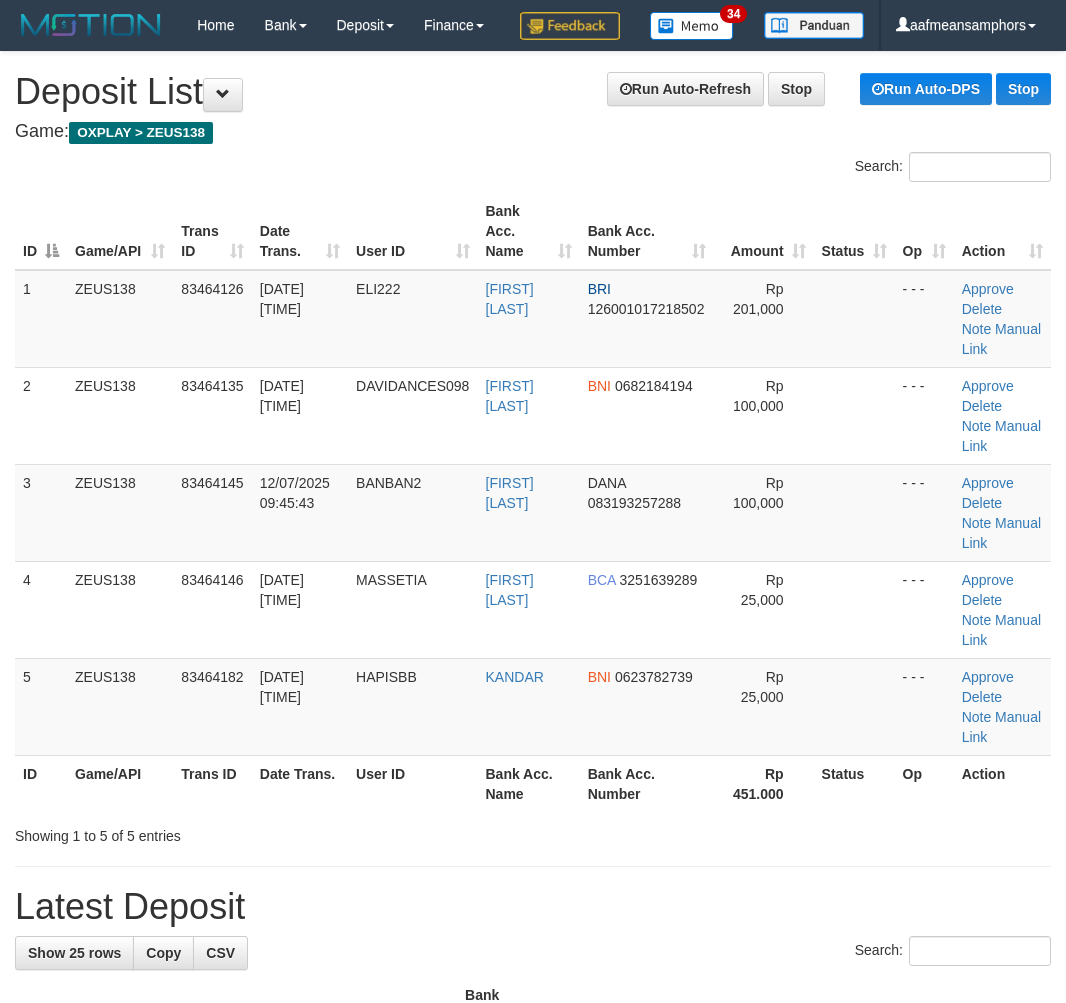scroll, scrollTop: 0, scrollLeft: 0, axis: both 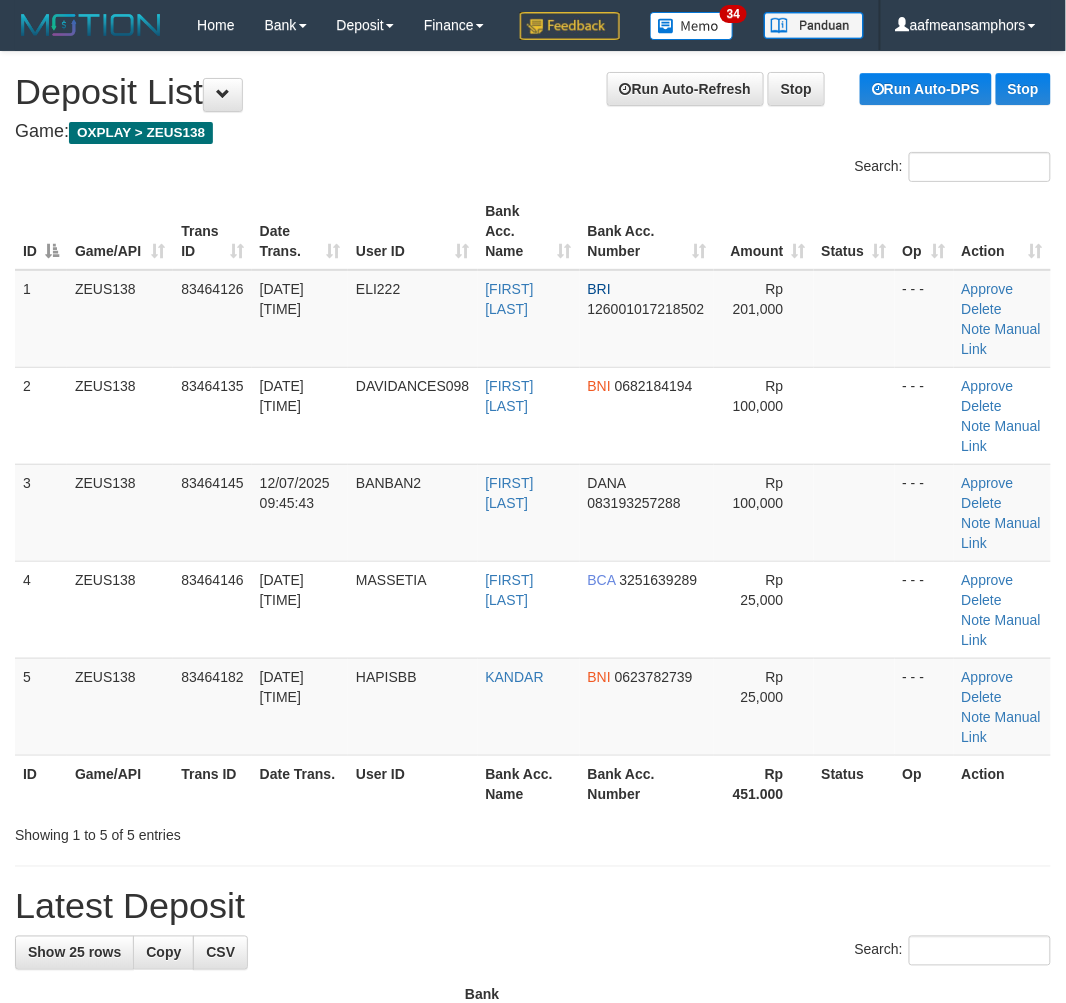 drag, startPoint x: 422, startPoint y: 886, endPoint x: 413, endPoint y: 877, distance: 12.727922 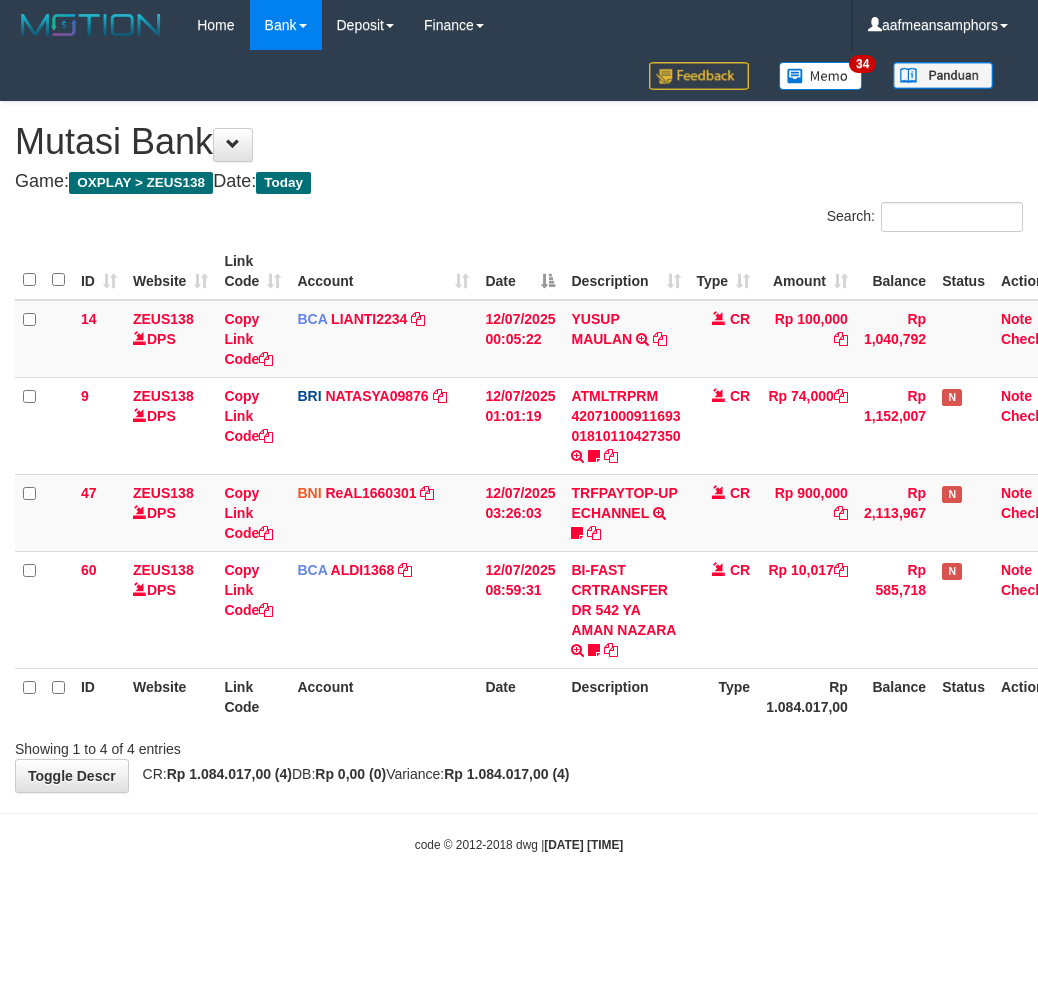 scroll, scrollTop: 0, scrollLeft: 0, axis: both 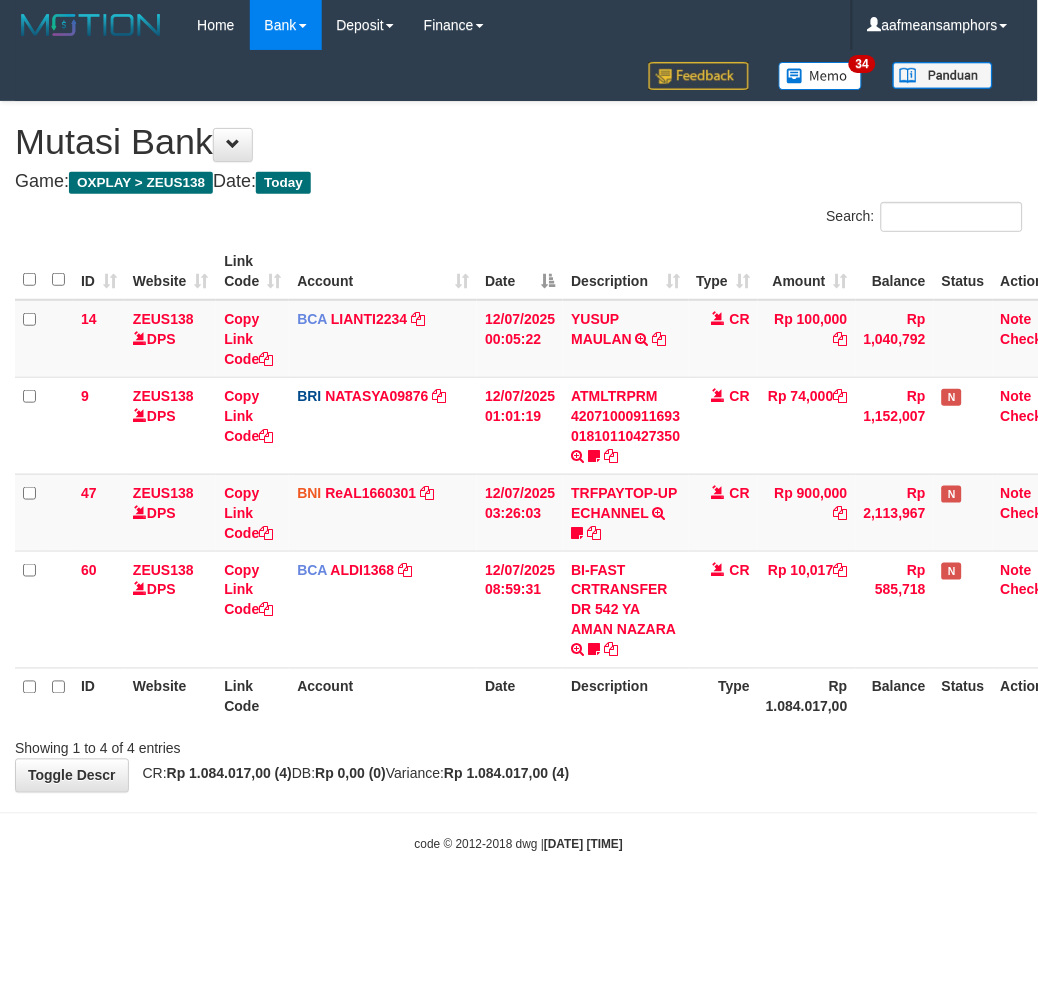 click on "code © 2012-2018 dwg |  2025/07/12 09:47:26" at bounding box center [519, 844] 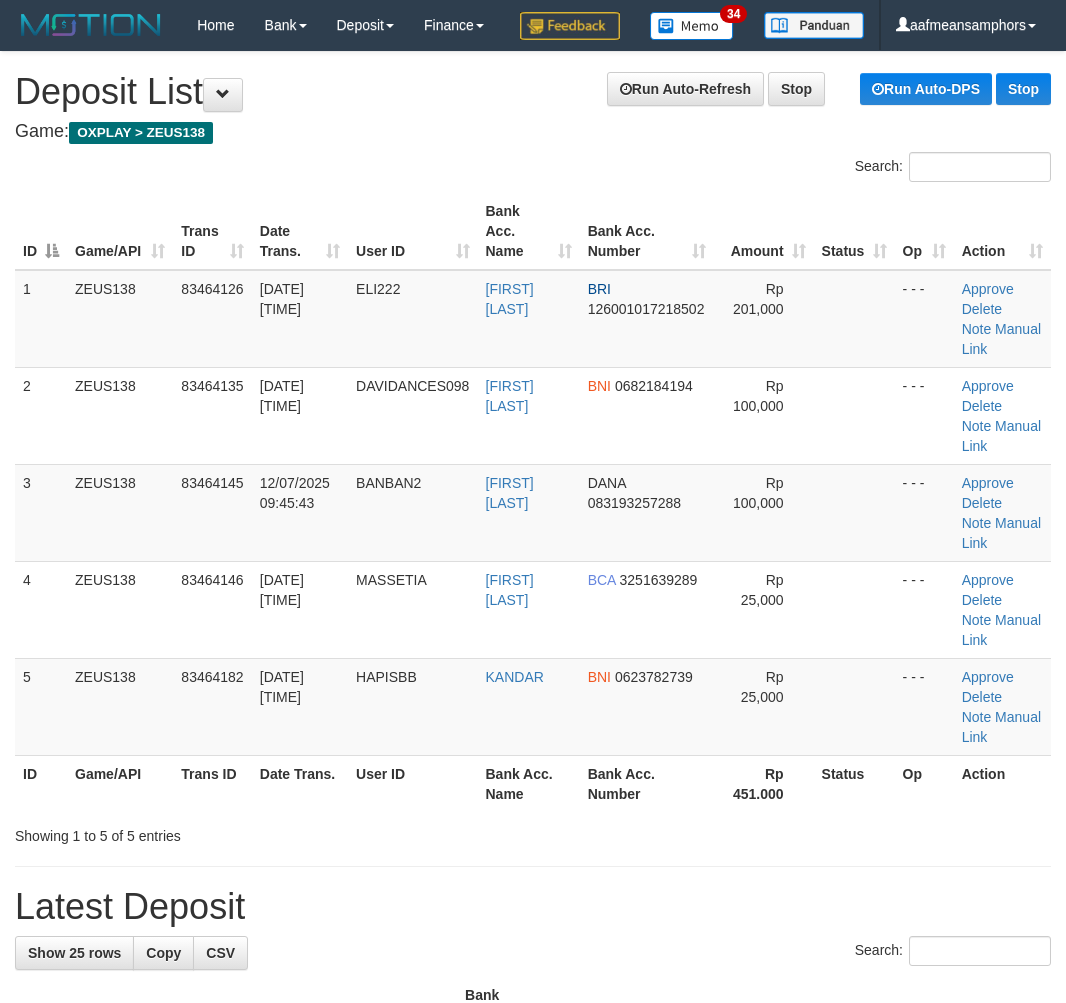 scroll, scrollTop: 0, scrollLeft: 0, axis: both 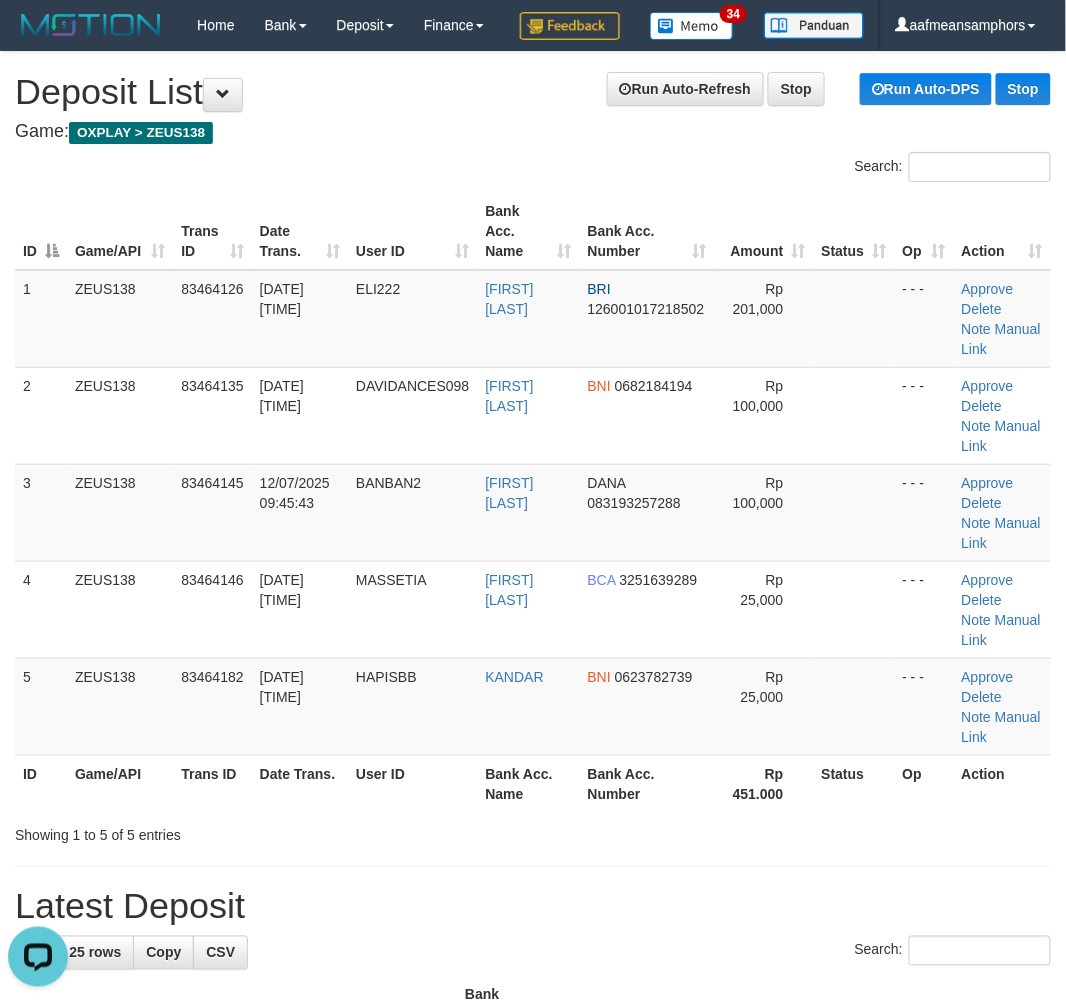 click on "**********" at bounding box center [533, 1342] 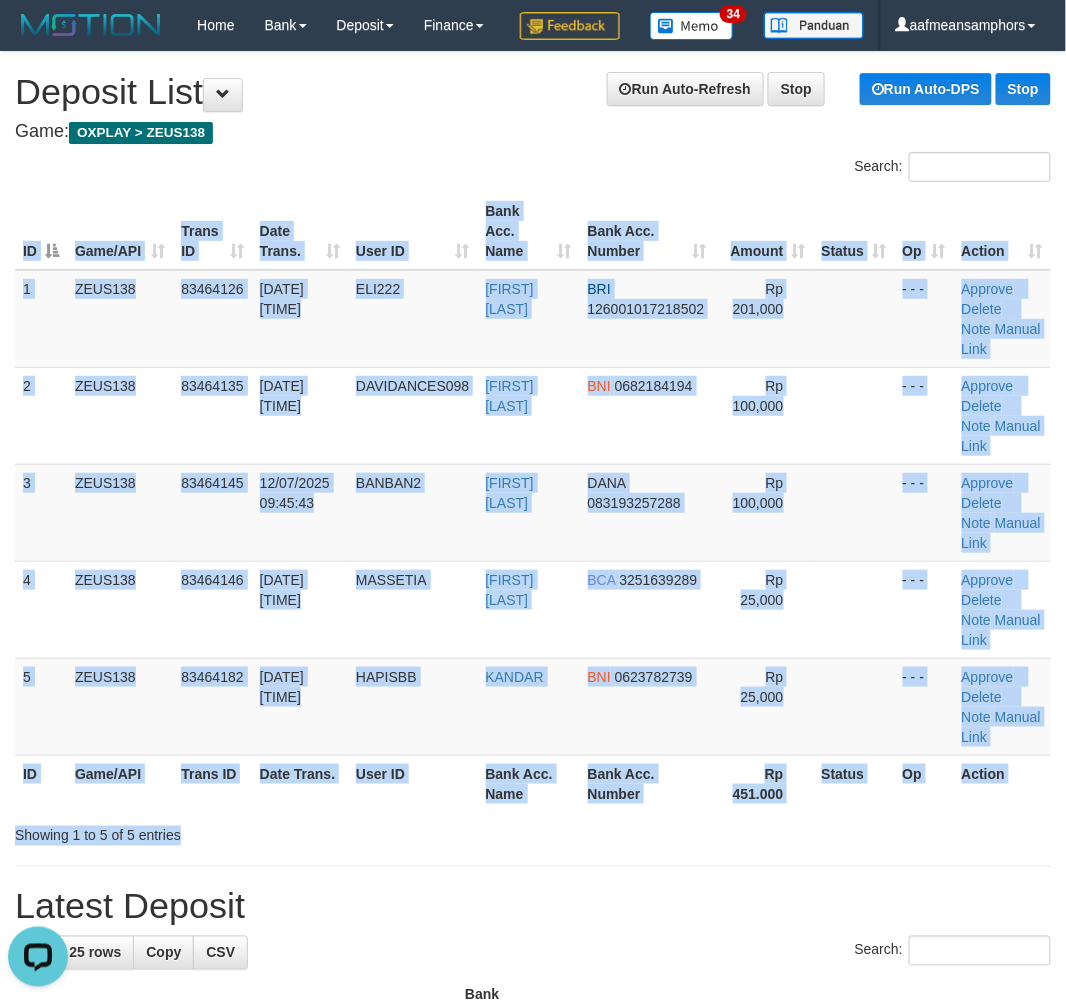 click on "Search:
ID Game/API Trans ID Date Trans. User ID Bank Acc. Name Bank Acc. Number Amount Status Op Action
1
ZEUS138
83464126
12/07/2025 09:45:13
ELI222
JIHAN ALFARIZI
BRI
126001017218502
Rp 201,000
- - -
Approve
Delete
Note
Manual Link
2
ZEUS138
83464135
12/07/2025 09:45:32
DAVIDANCES098
DAVID SIBURIAN
BNI
0682184194
Rp 100,000
ID" at bounding box center (533, 499) 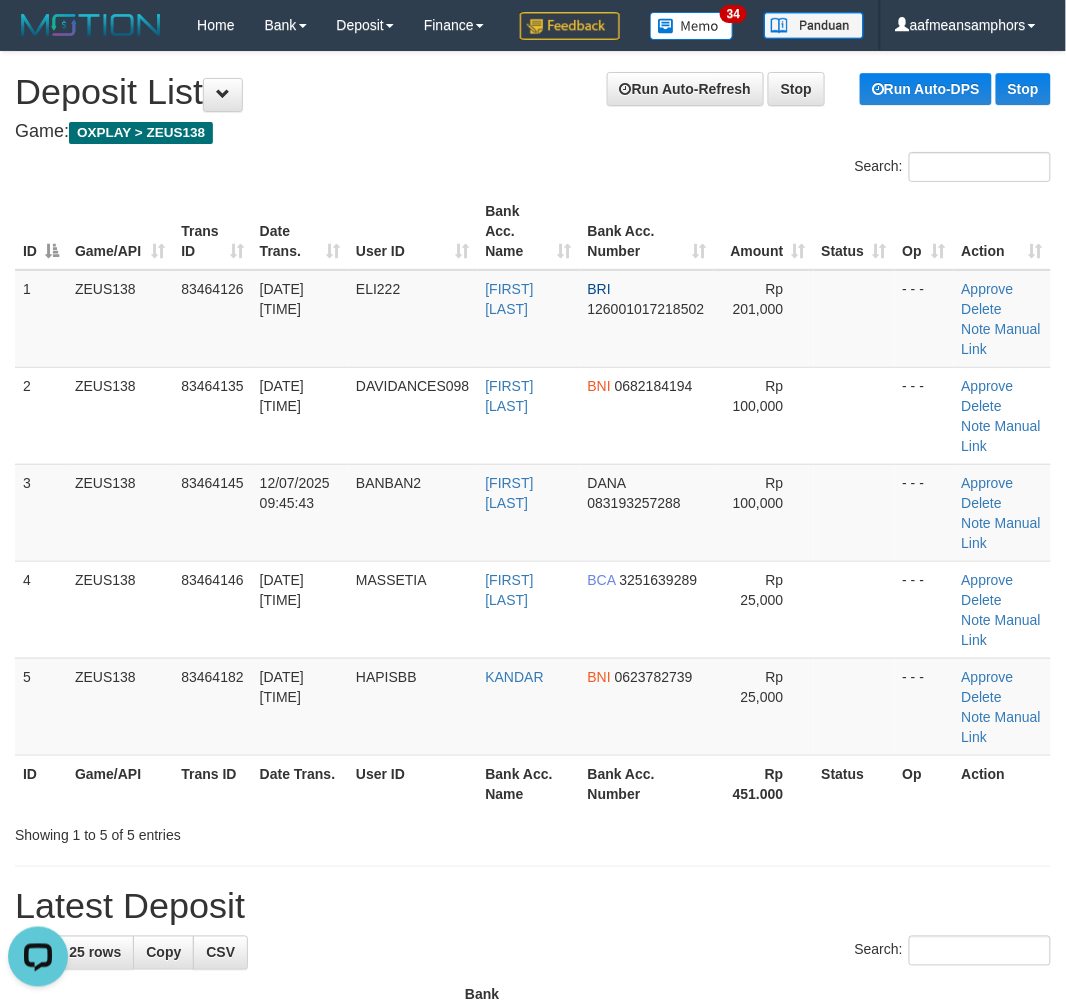 click on "**********" at bounding box center (533, 1342) 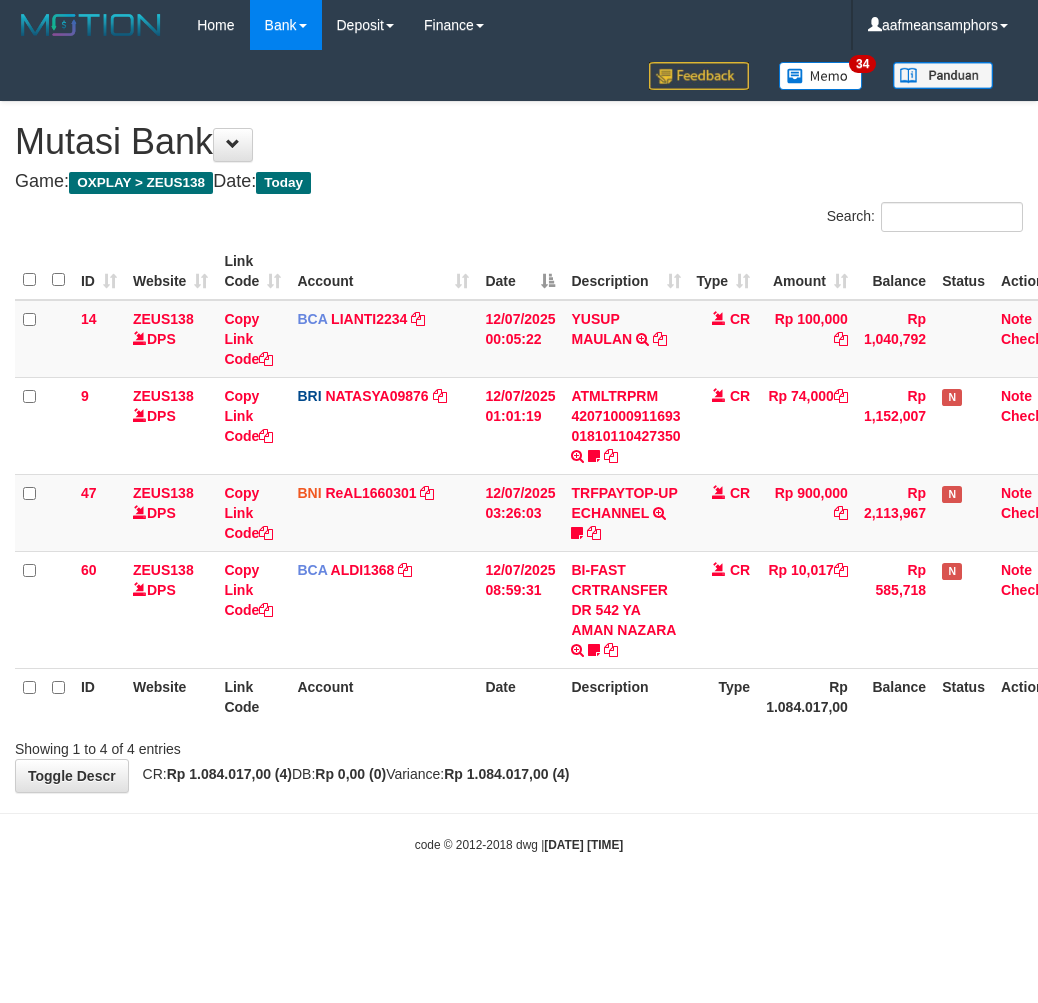 scroll, scrollTop: 0, scrollLeft: 0, axis: both 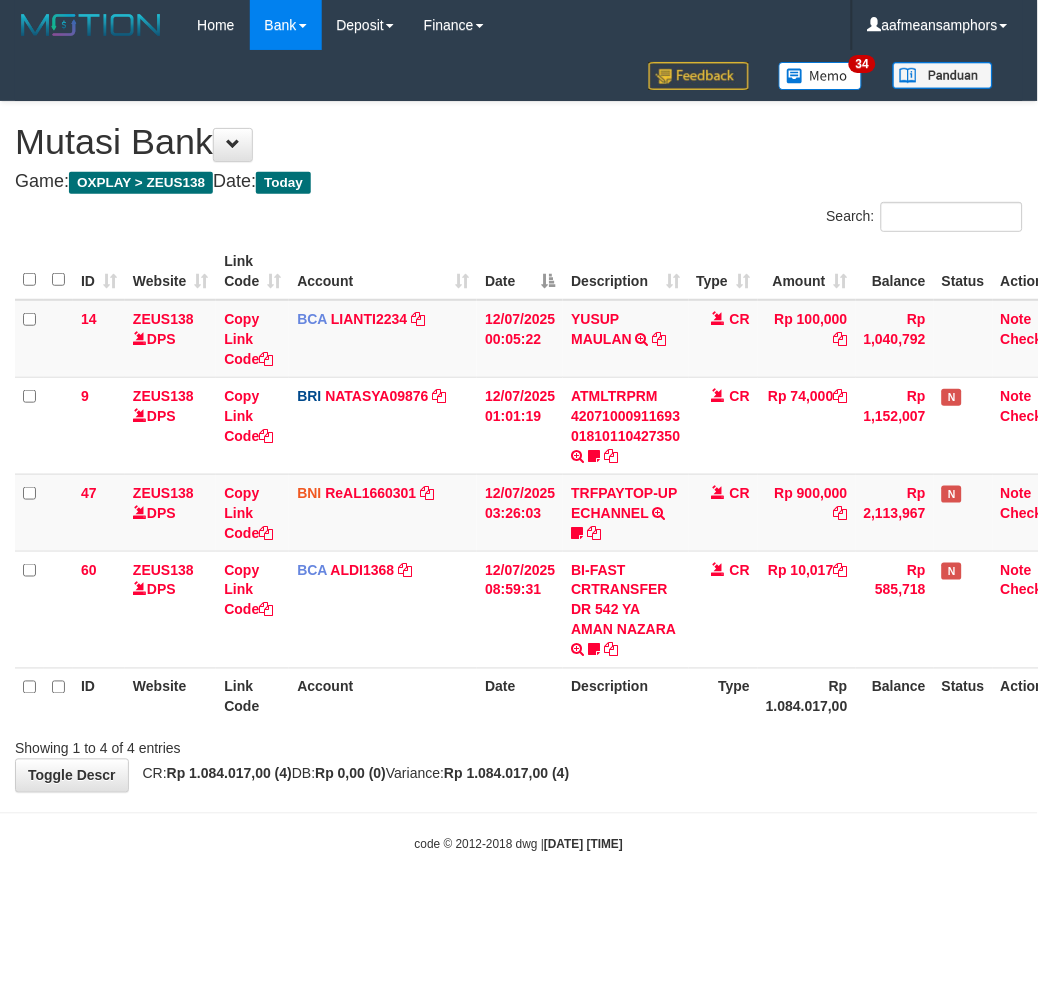 drag, startPoint x: 752, startPoint y: 867, endPoint x: 738, endPoint y: 870, distance: 14.3178215 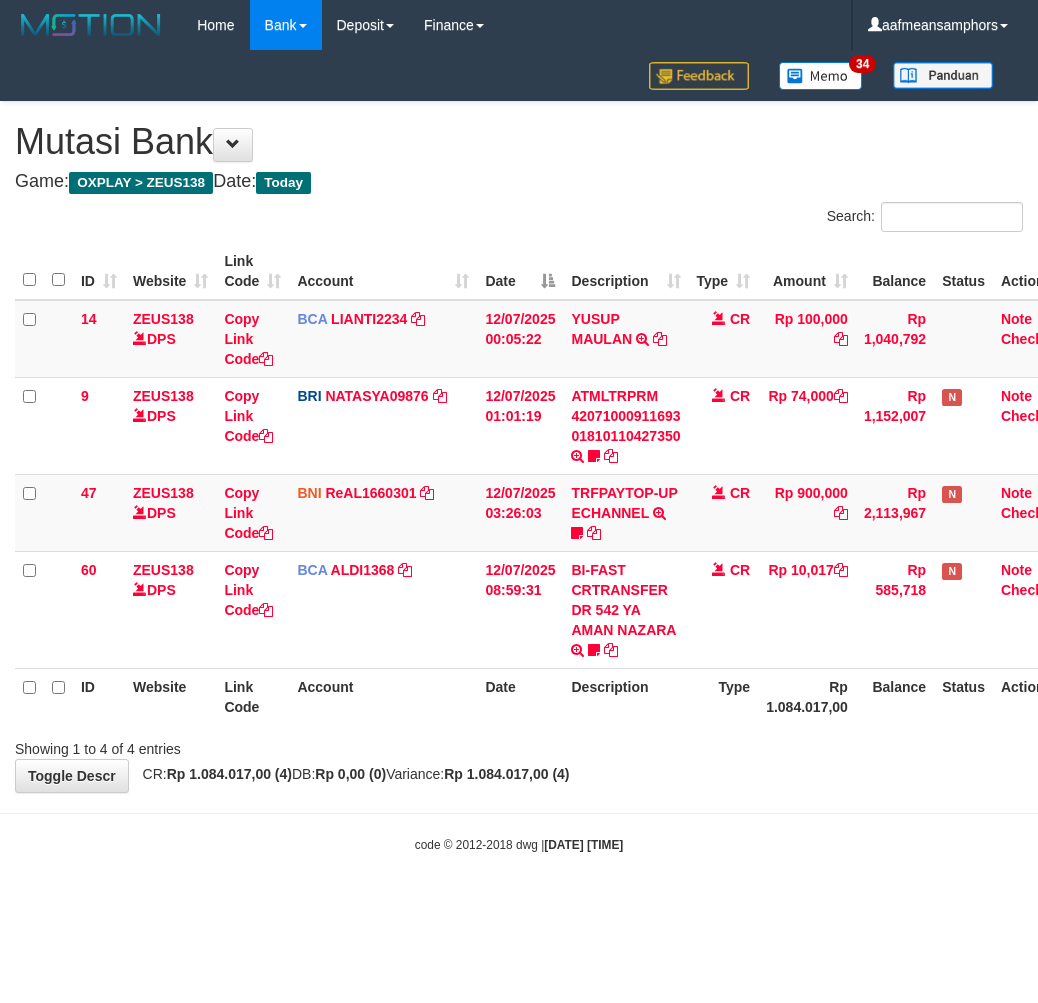 scroll, scrollTop: 0, scrollLeft: 0, axis: both 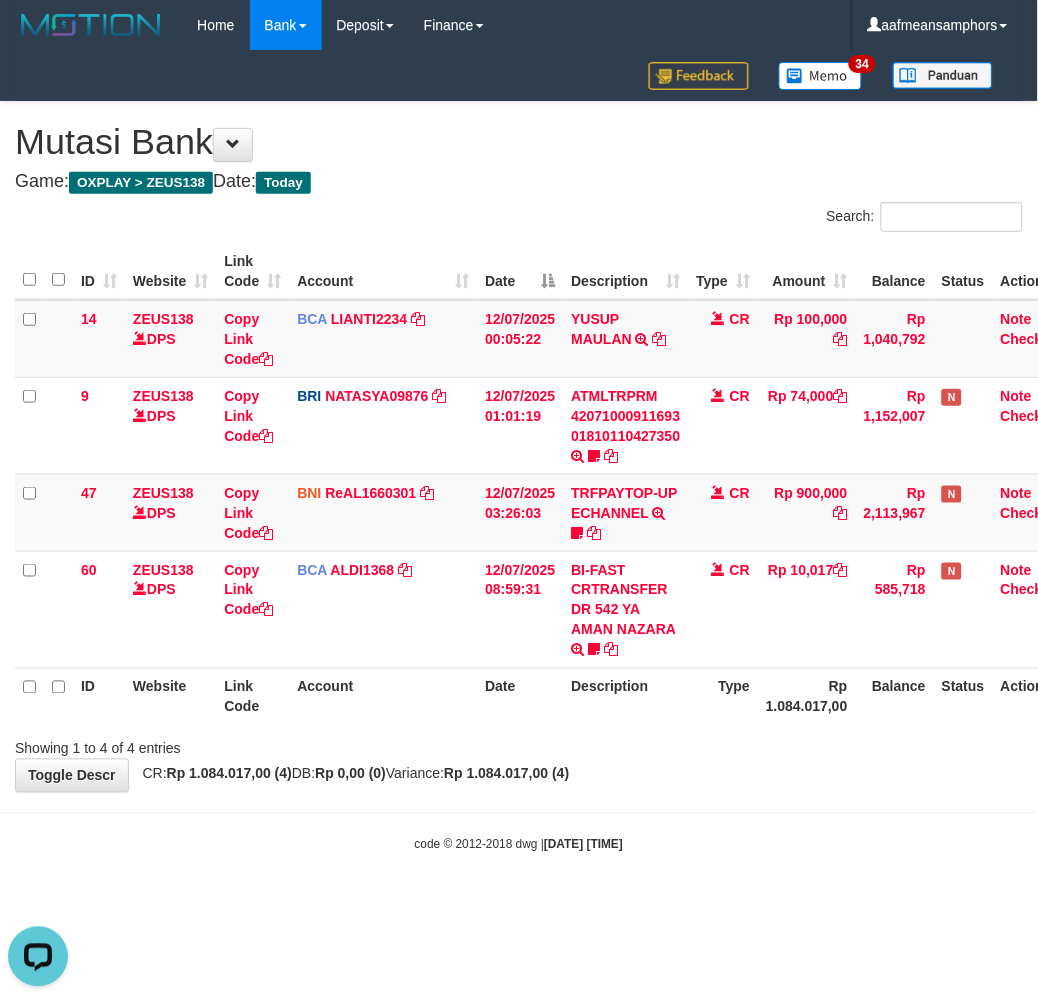 click on "Toggle navigation
Home
Bank
Account List
Load
By Website
Group
[OXPLAY]													ZEUS138
By Load Group (DPS)" at bounding box center [519, 452] 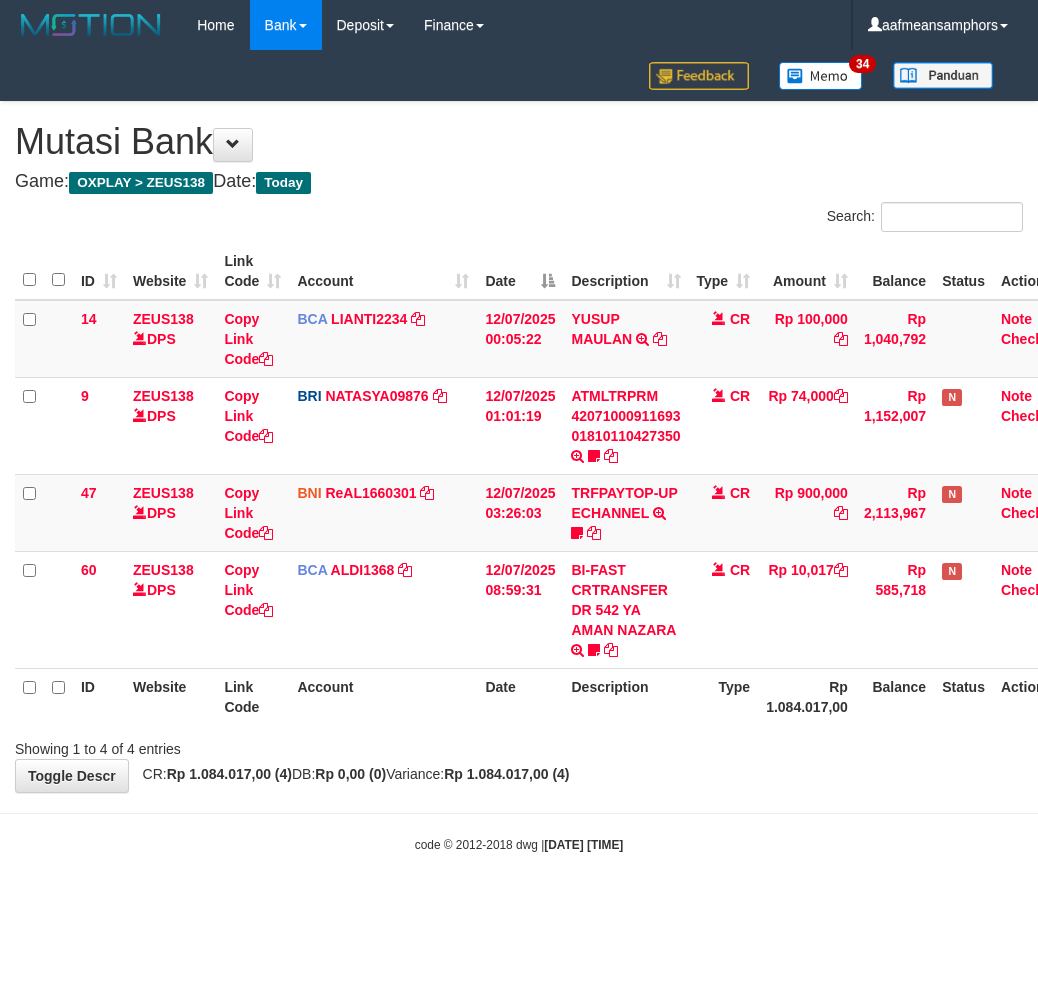 scroll, scrollTop: 0, scrollLeft: 0, axis: both 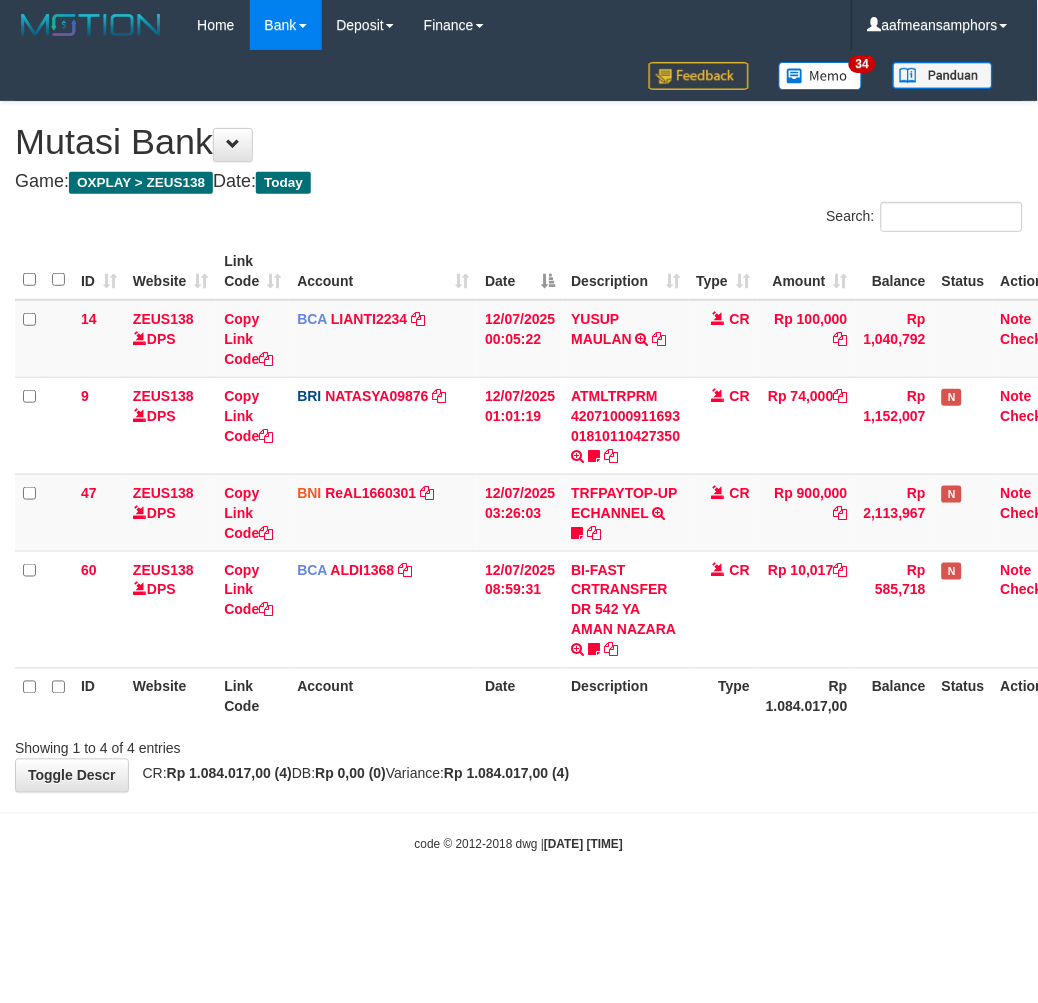 click on "Toggle navigation
Home
Bank
Account List
Load
By Website
Group
[OXPLAY]													ZEUS138
By Load Group (DPS)" at bounding box center [519, 452] 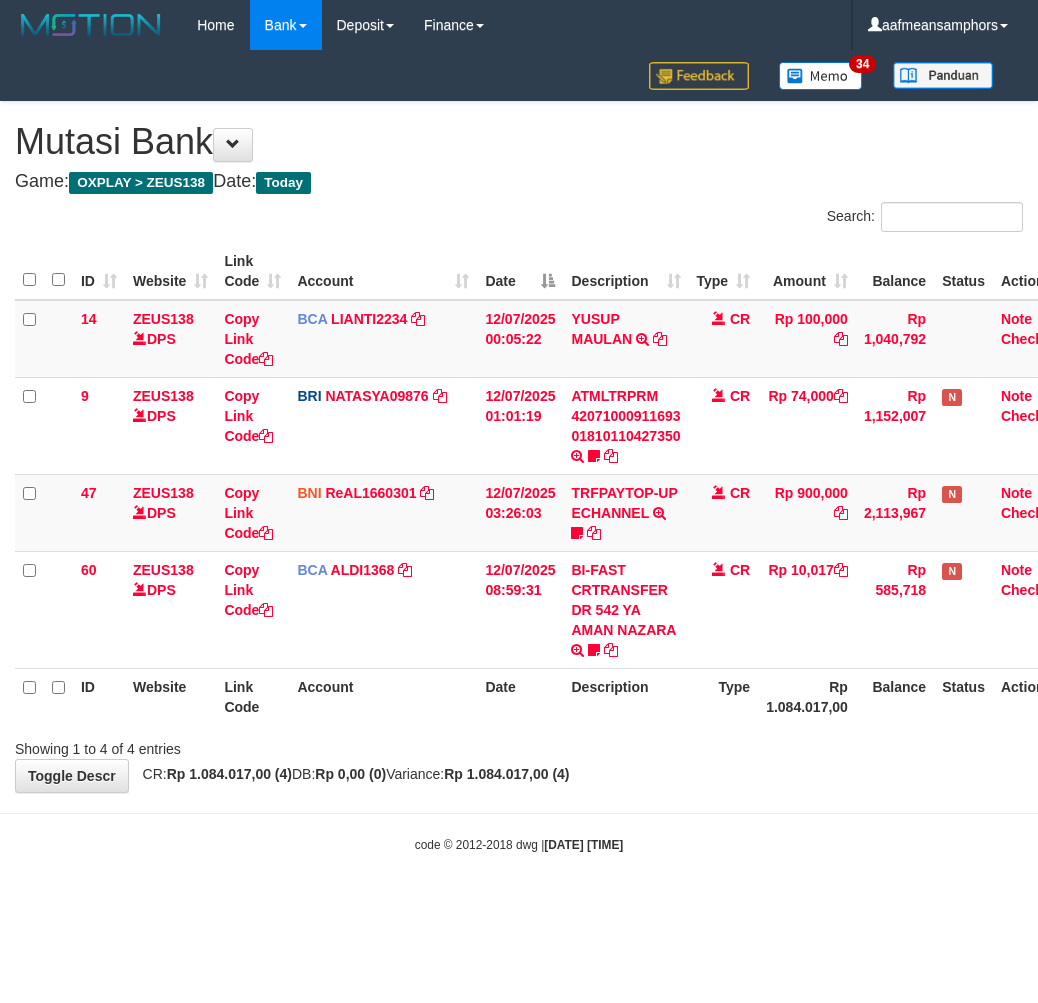 scroll, scrollTop: 0, scrollLeft: 0, axis: both 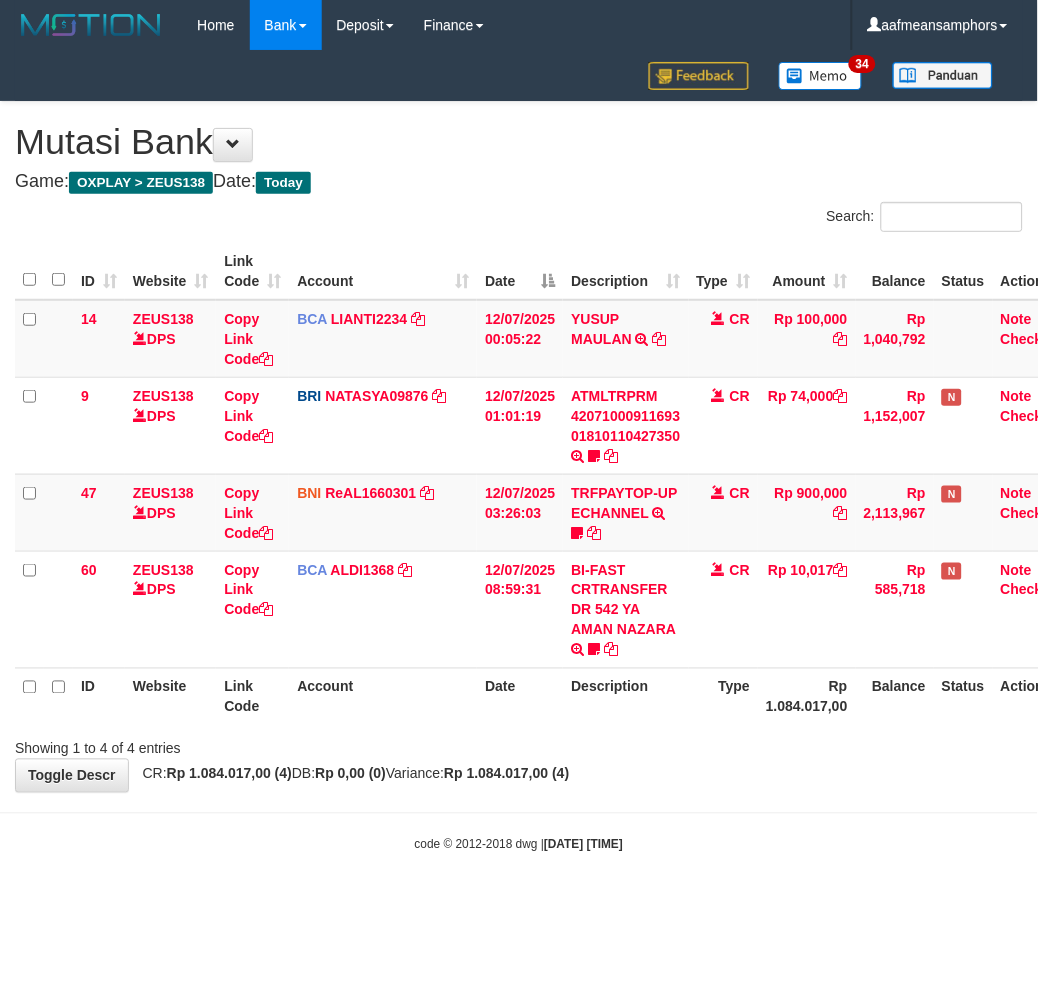 click on "Toggle navigation
Home
Bank
Account List
Load
By Website
Group
[OXPLAY]													ZEUS138
By Load Group (DPS)" at bounding box center [519, 452] 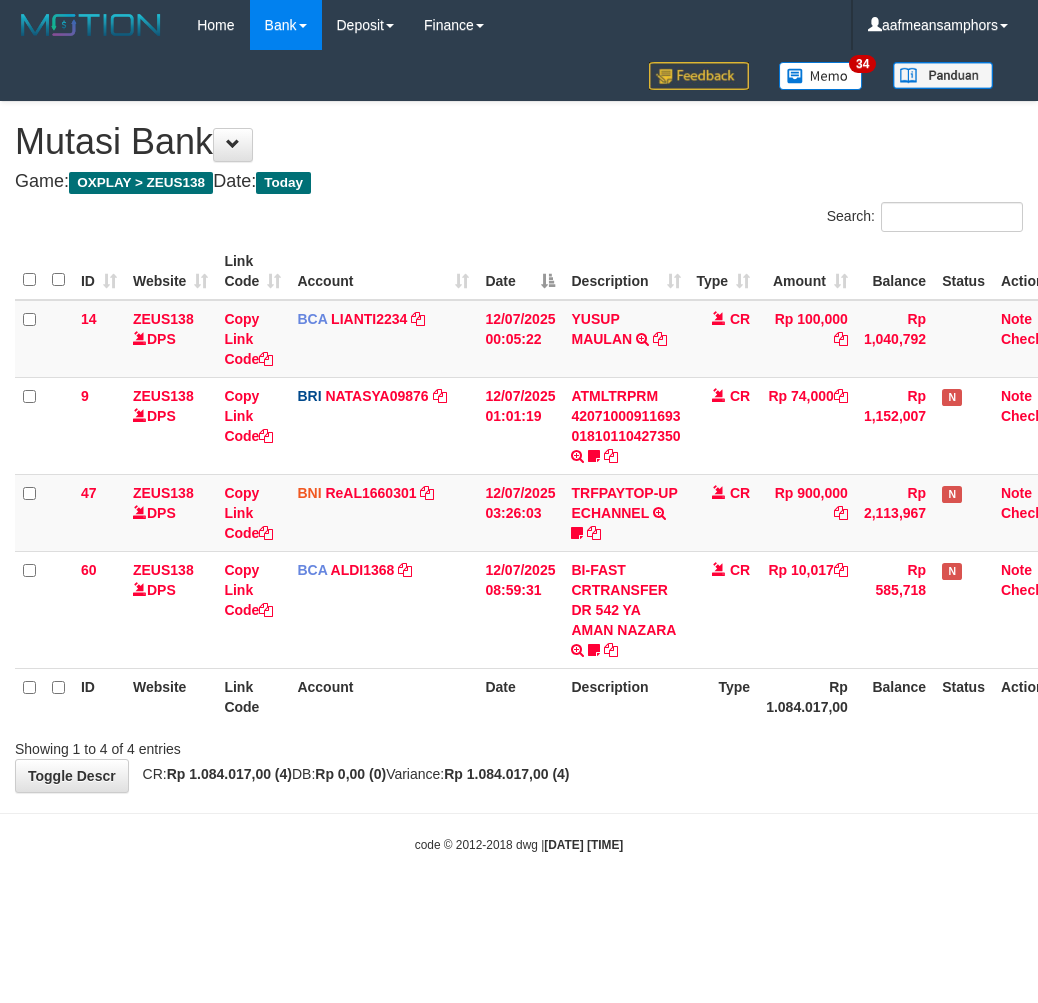 scroll, scrollTop: 0, scrollLeft: 0, axis: both 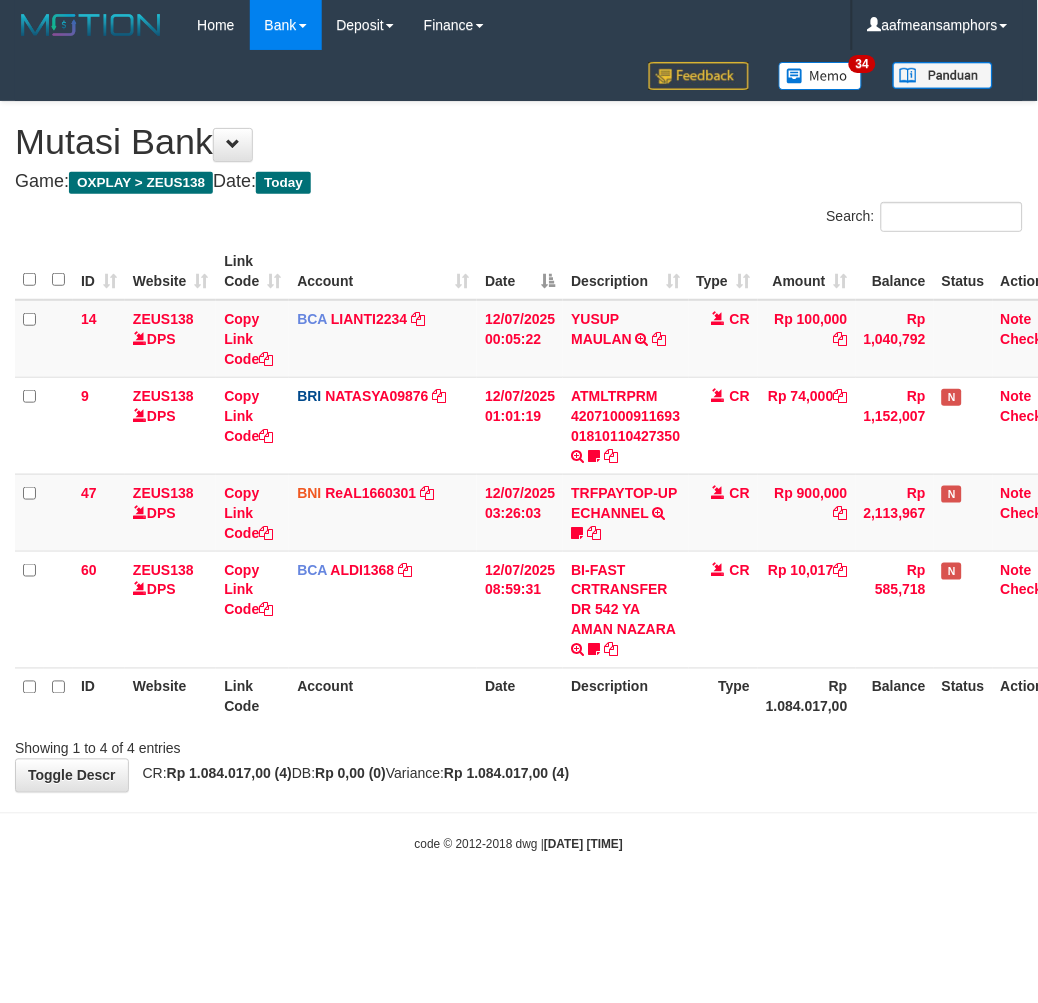 click on "code © 2012-2018 dwg |  2025/07/12 09:47:40" at bounding box center [519, 844] 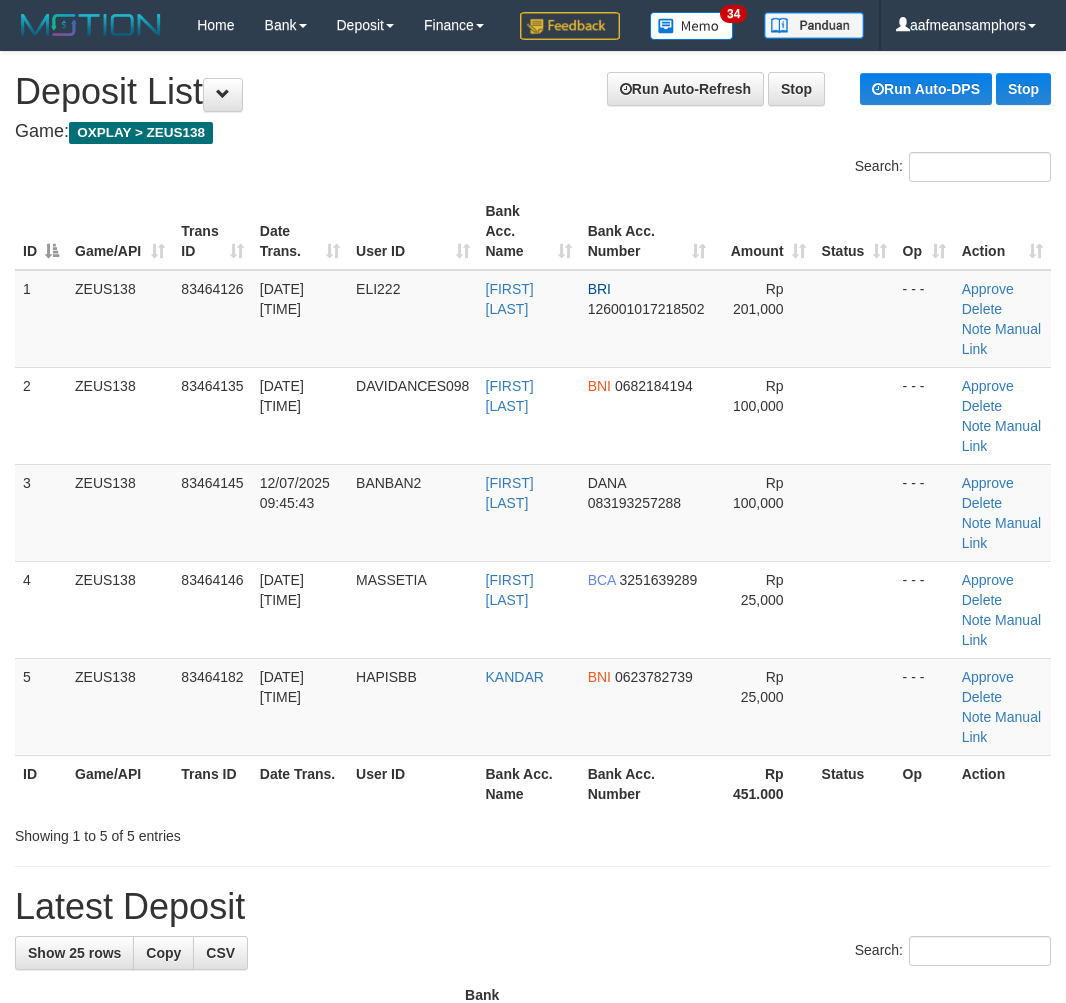 scroll, scrollTop: 0, scrollLeft: 0, axis: both 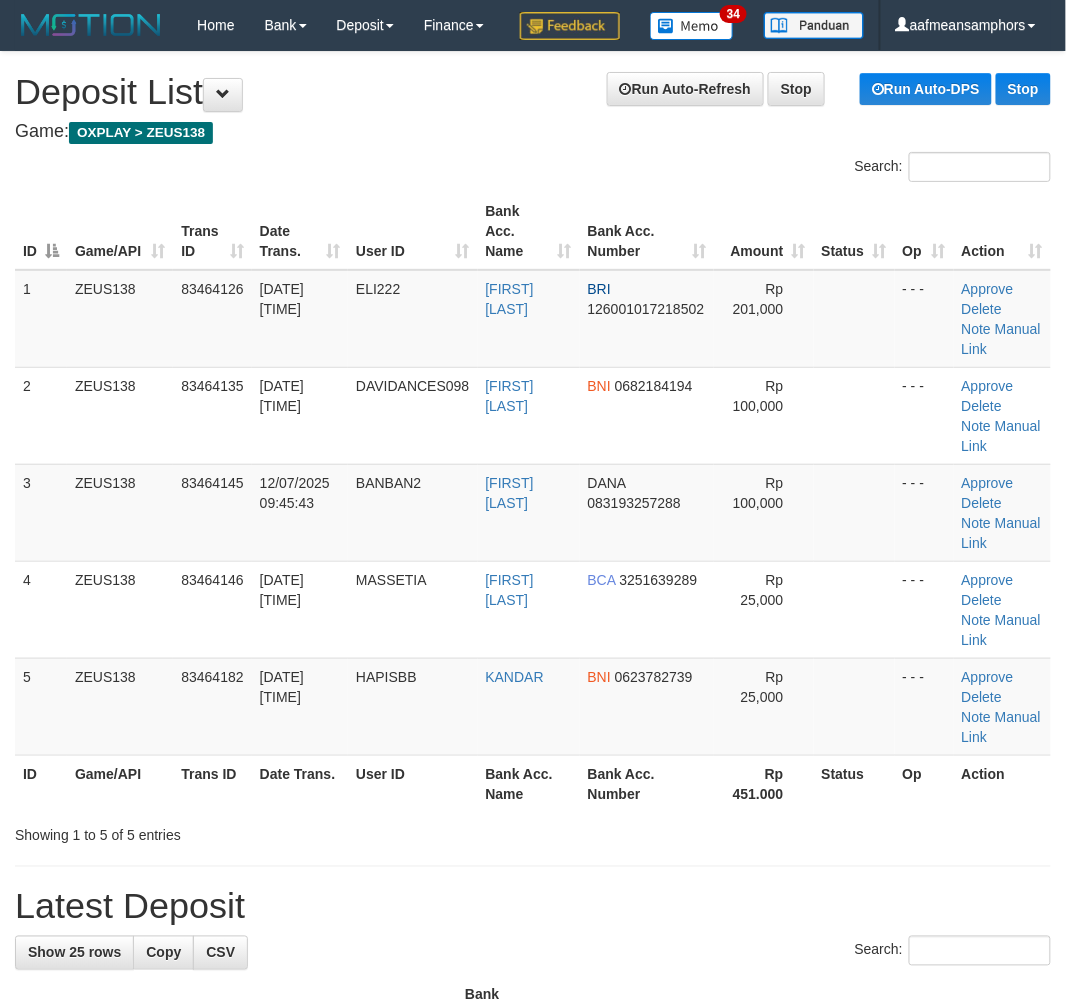 click on "**********" at bounding box center [533, 1352] 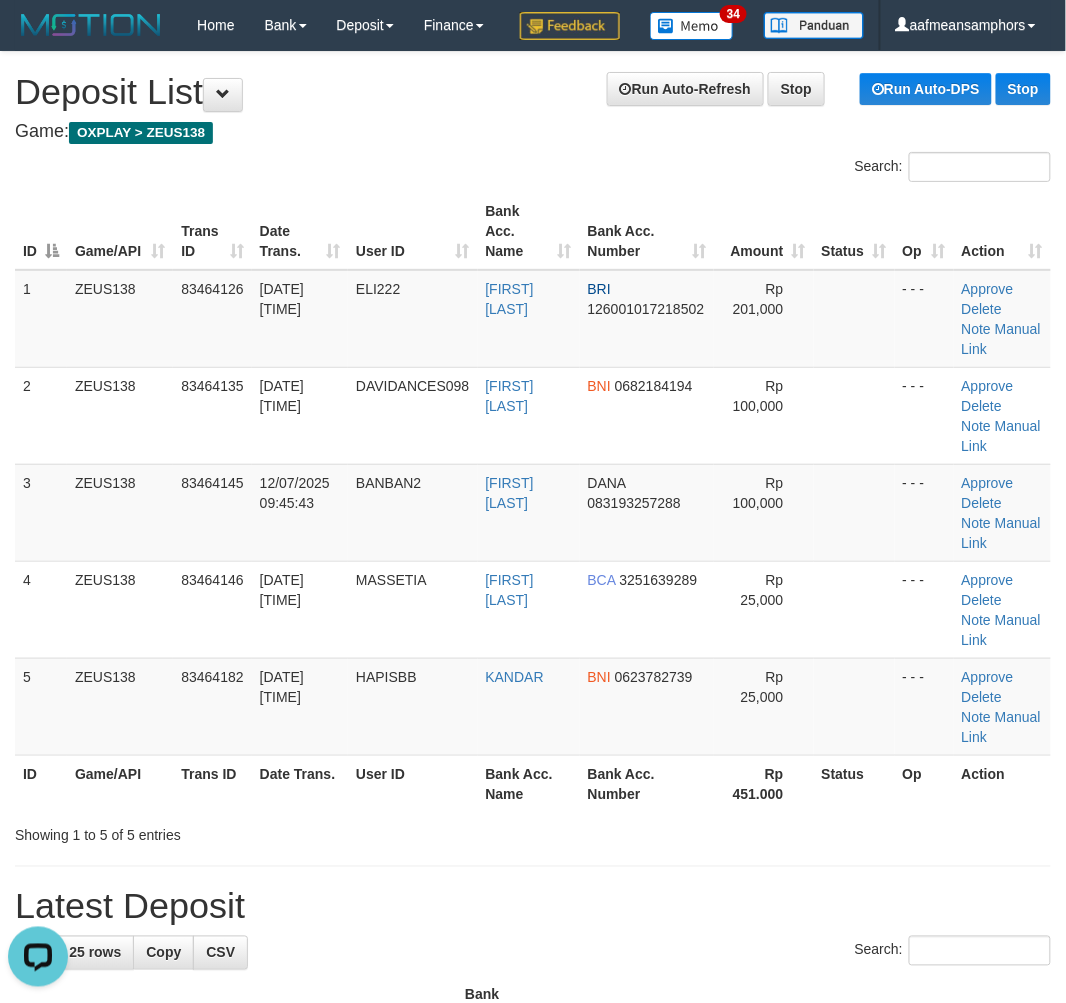 scroll, scrollTop: 0, scrollLeft: 0, axis: both 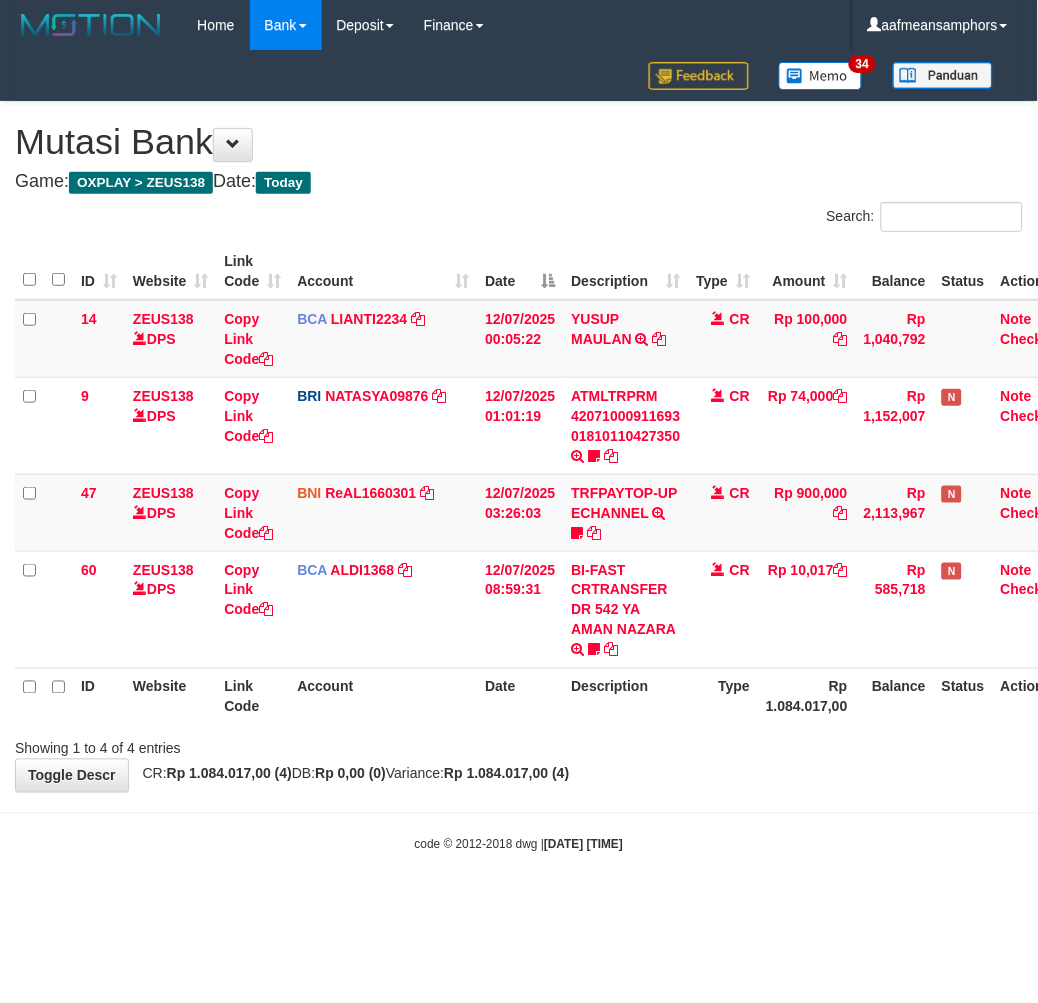 click on "Toggle navigation
Home
Bank
Account List
Load
By Website
Group
[OXPLAY]													ZEUS138
By Load Group (DPS)" at bounding box center (519, 452) 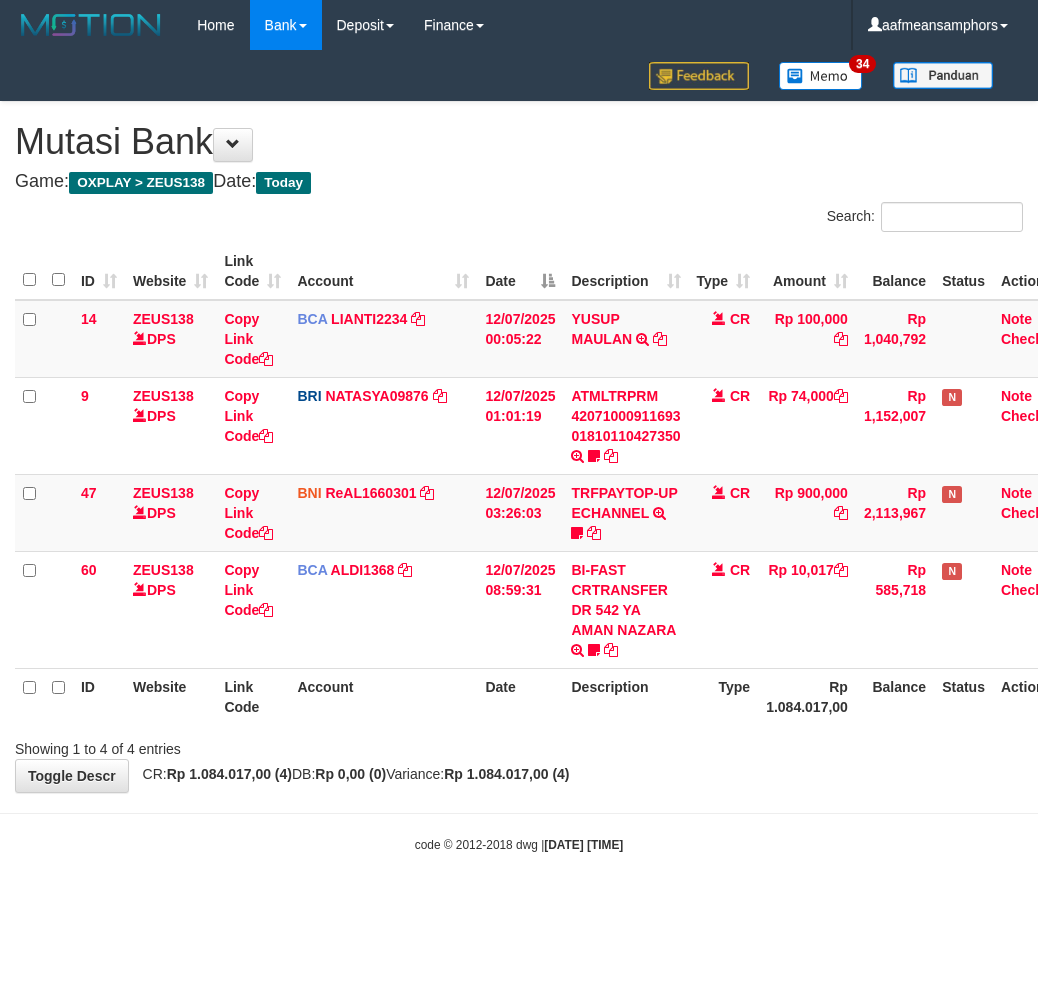 scroll, scrollTop: 0, scrollLeft: 0, axis: both 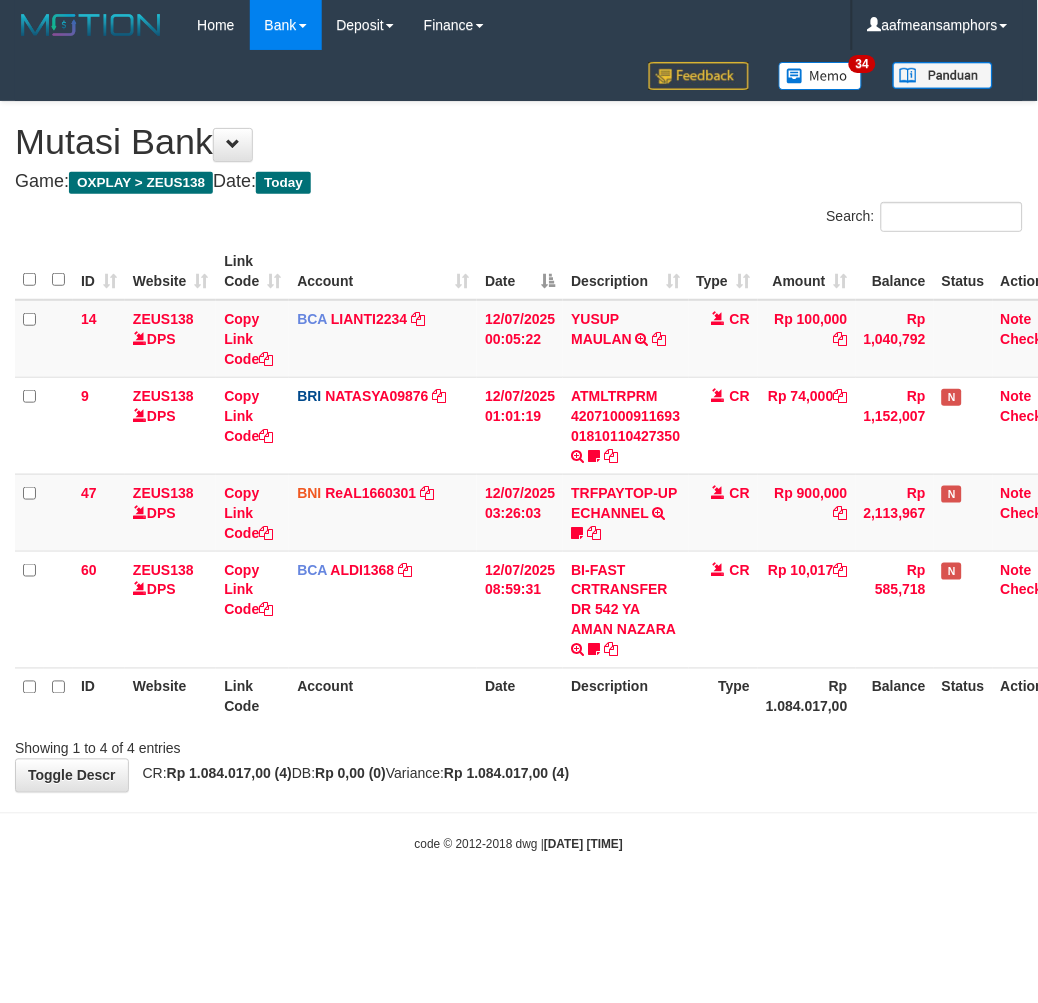 drag, startPoint x: 632, startPoint y: 754, endPoint x: 642, endPoint y: 746, distance: 12.806249 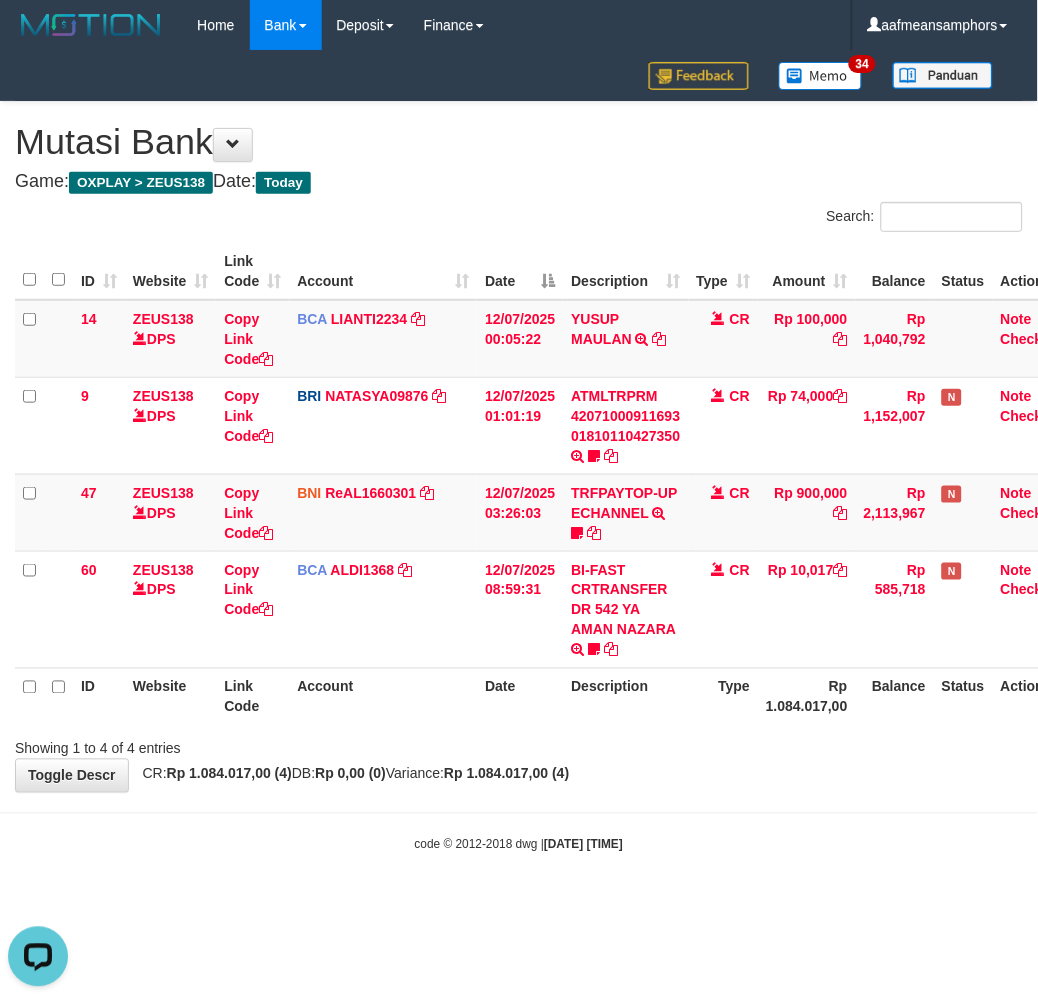 scroll, scrollTop: 0, scrollLeft: 0, axis: both 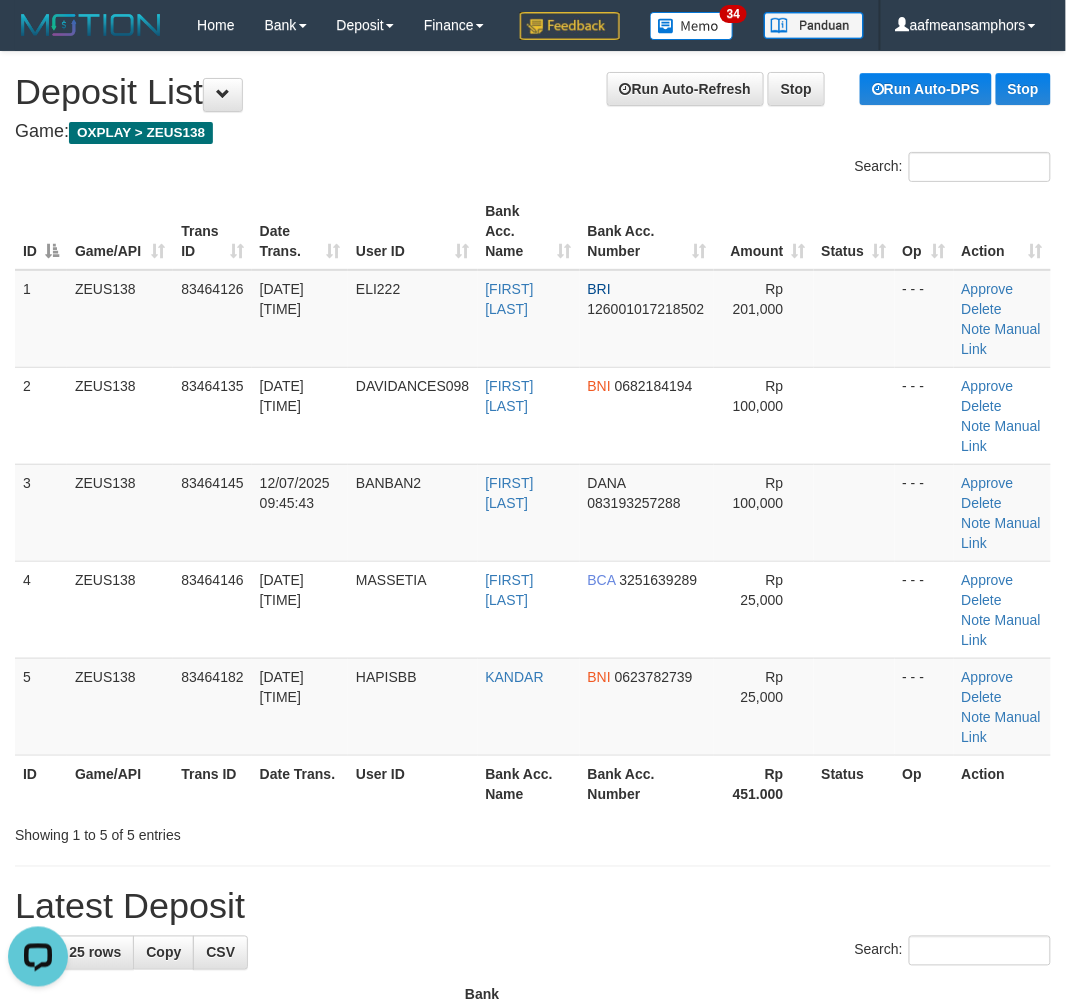 click on "Showing 1 to 5 of 5 entries" at bounding box center (533, 832) 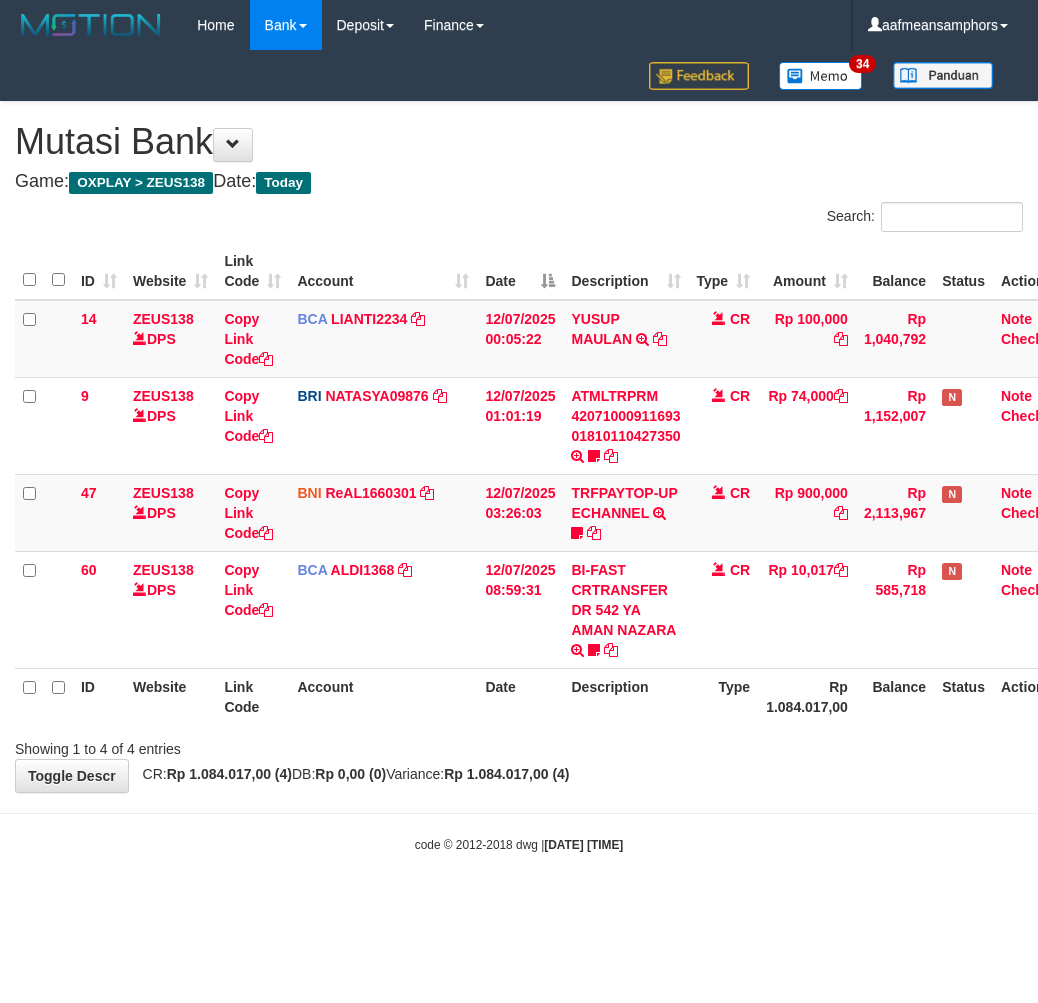 scroll, scrollTop: 0, scrollLeft: 0, axis: both 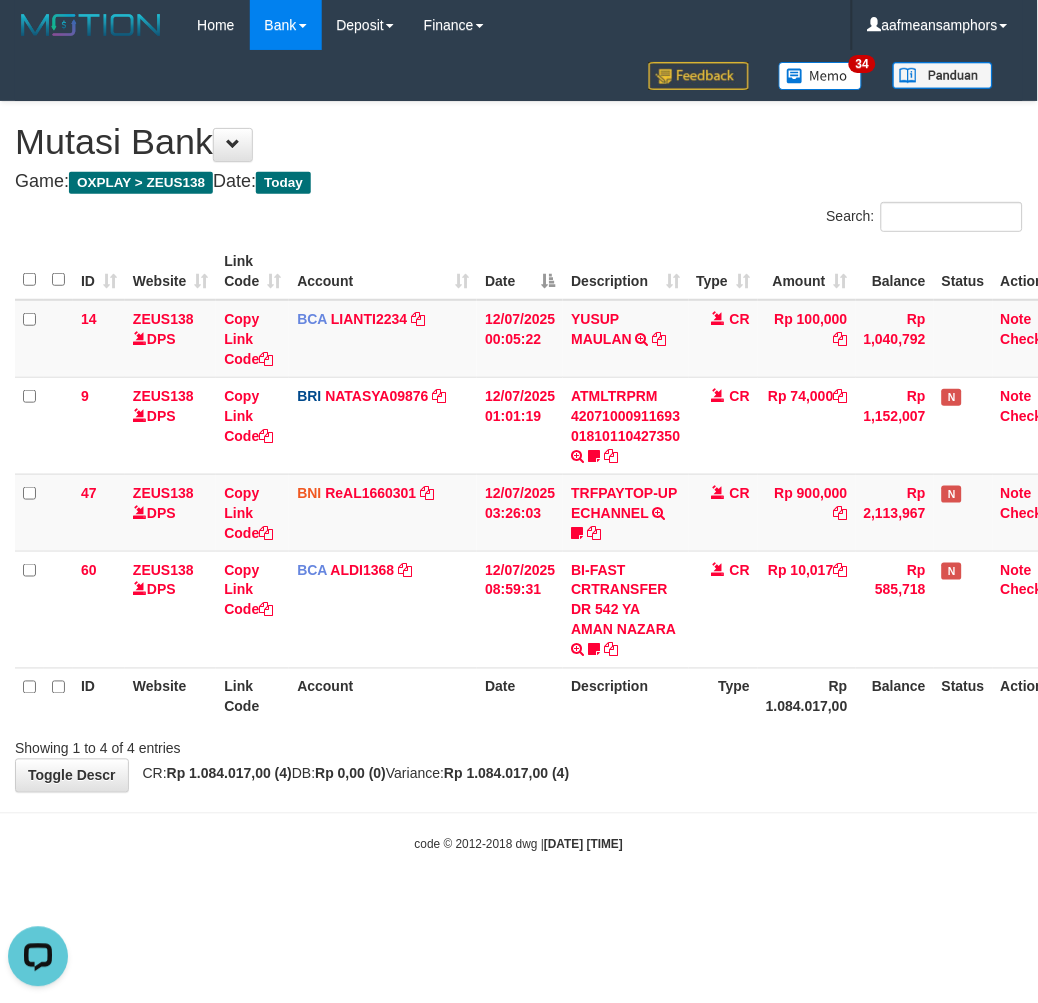 click on "Showing 1 to 4 of 4 entries" at bounding box center [519, 745] 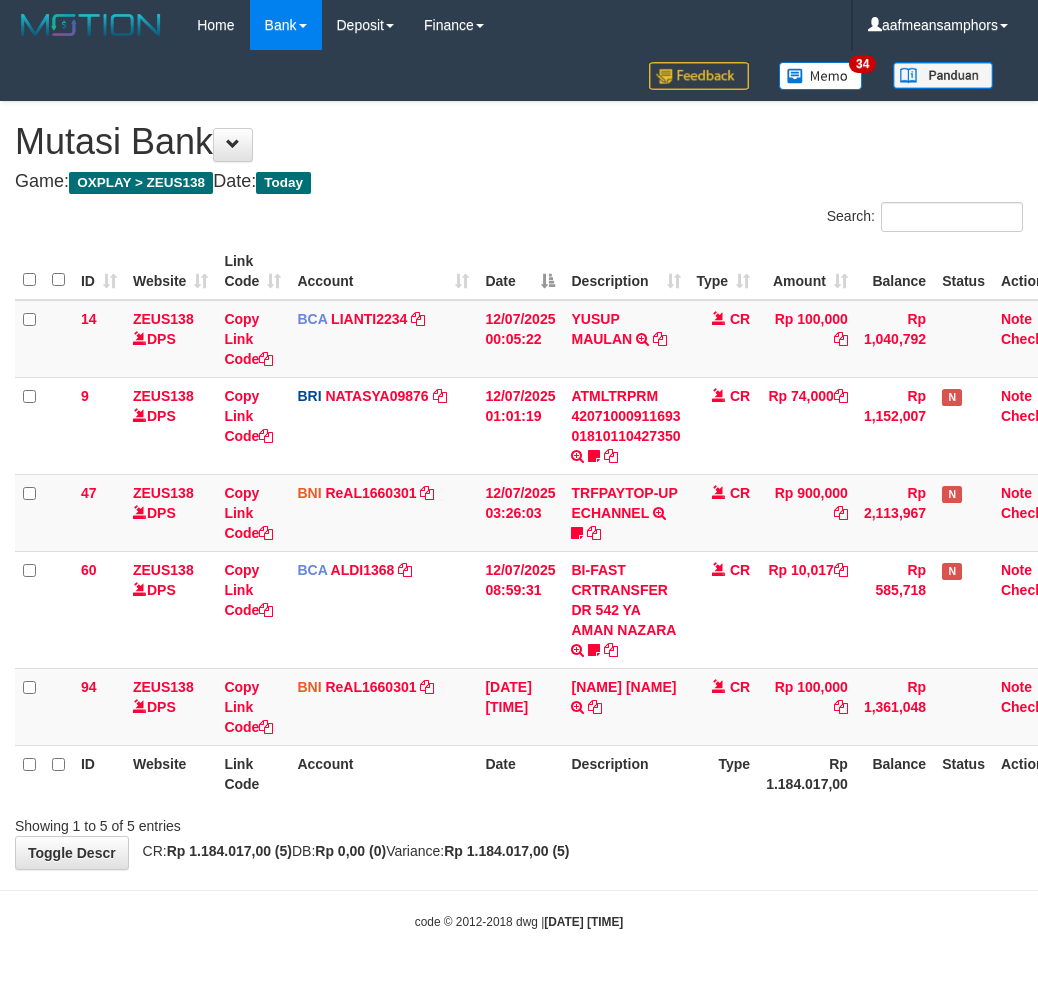 scroll, scrollTop: 0, scrollLeft: 0, axis: both 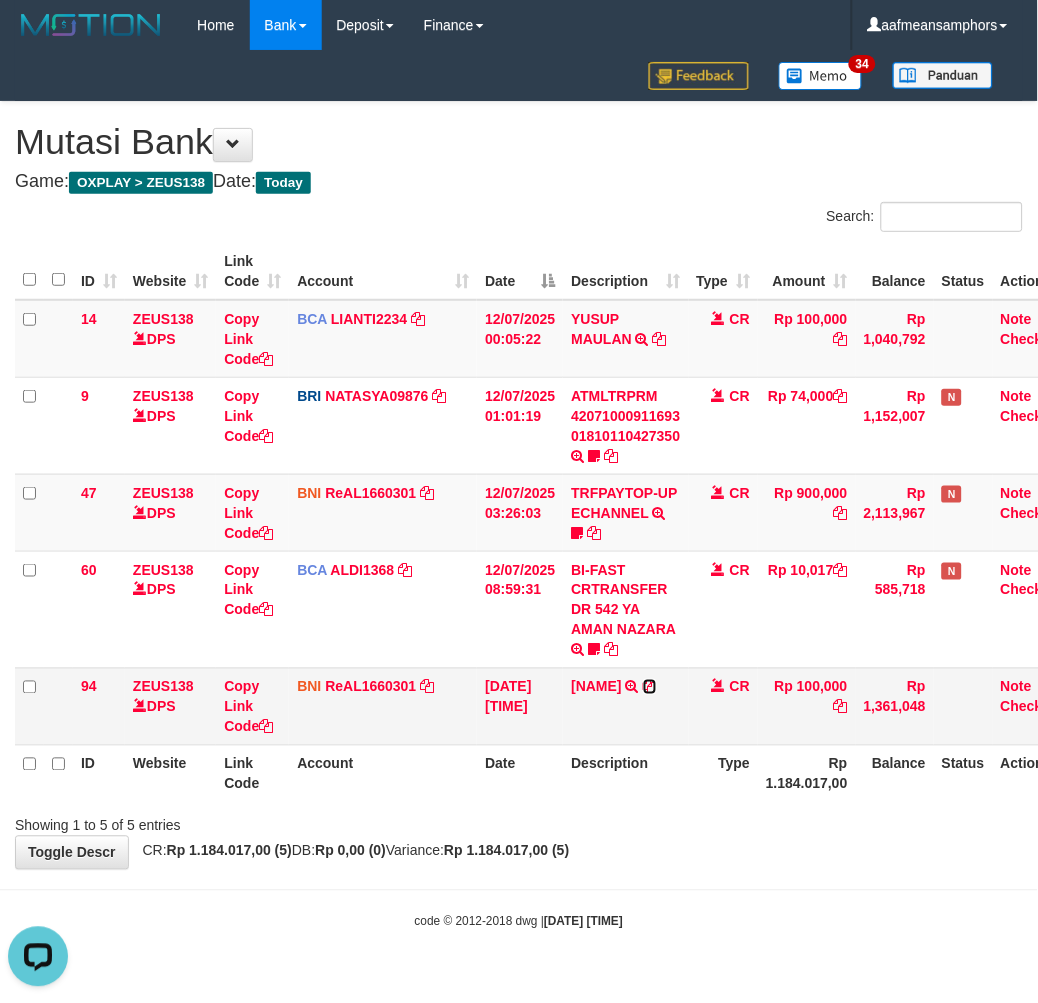 click at bounding box center (650, 687) 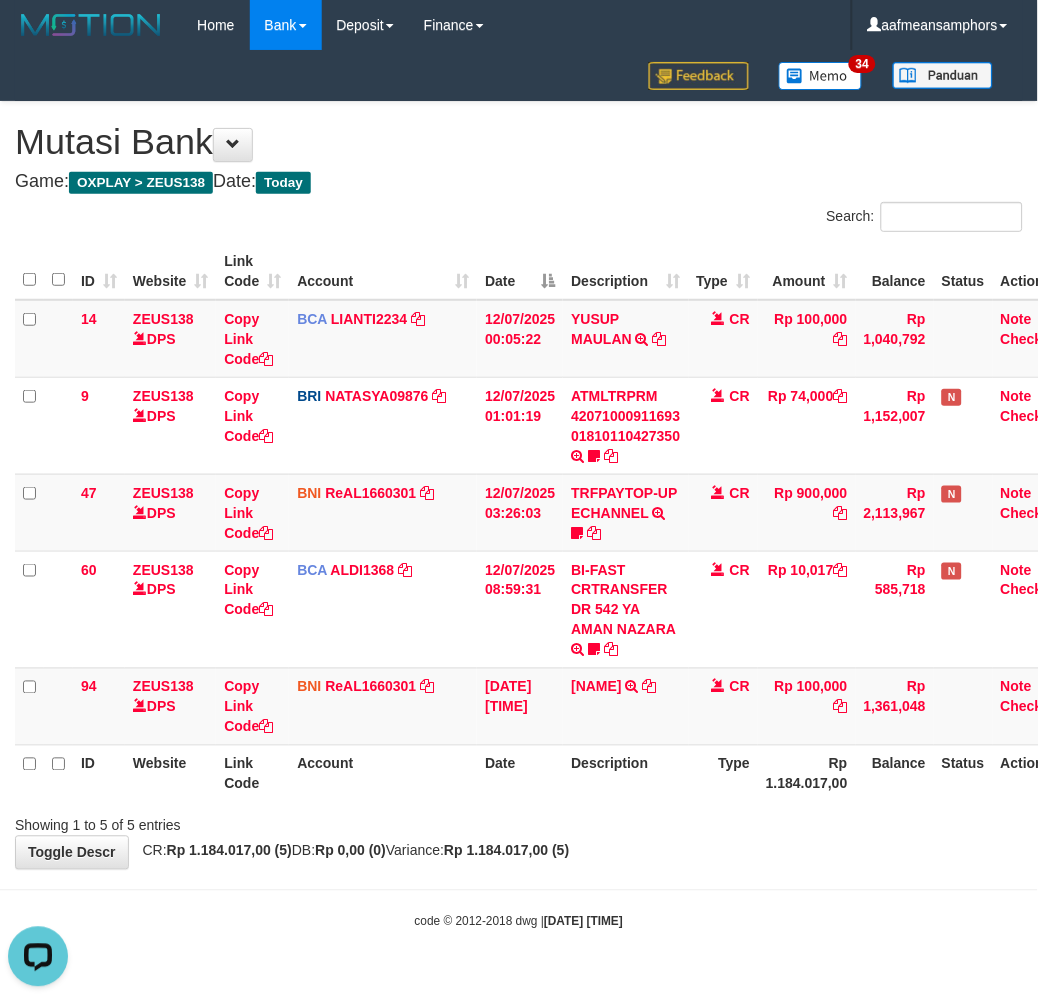 click on "Toggle navigation
Home
Bank
Account List
Load
By Website
Group
[OXPLAY]													ZEUS138
By Load Group (DPS)" at bounding box center (519, 490) 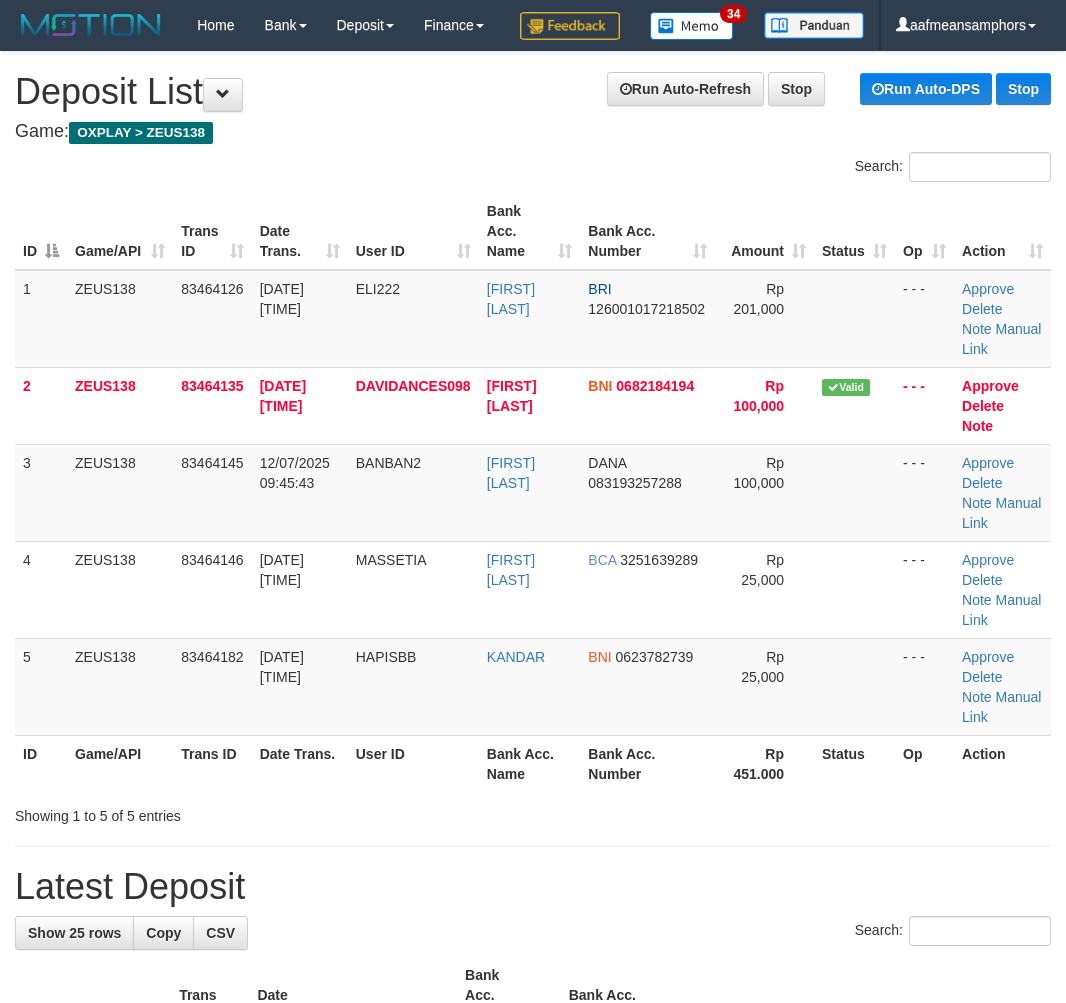 scroll, scrollTop: 0, scrollLeft: 0, axis: both 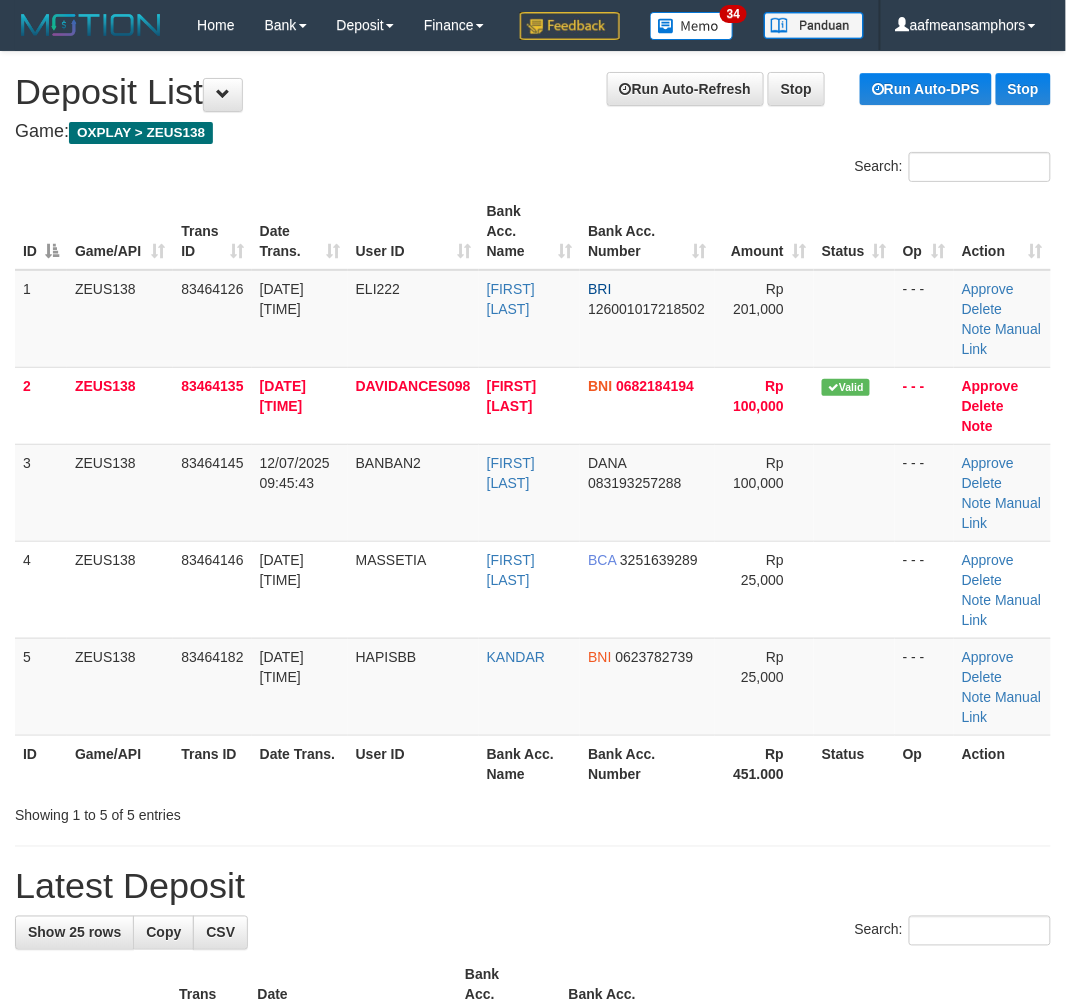 drag, startPoint x: 388, startPoint y: 832, endPoint x: 407, endPoint y: 836, distance: 19.416489 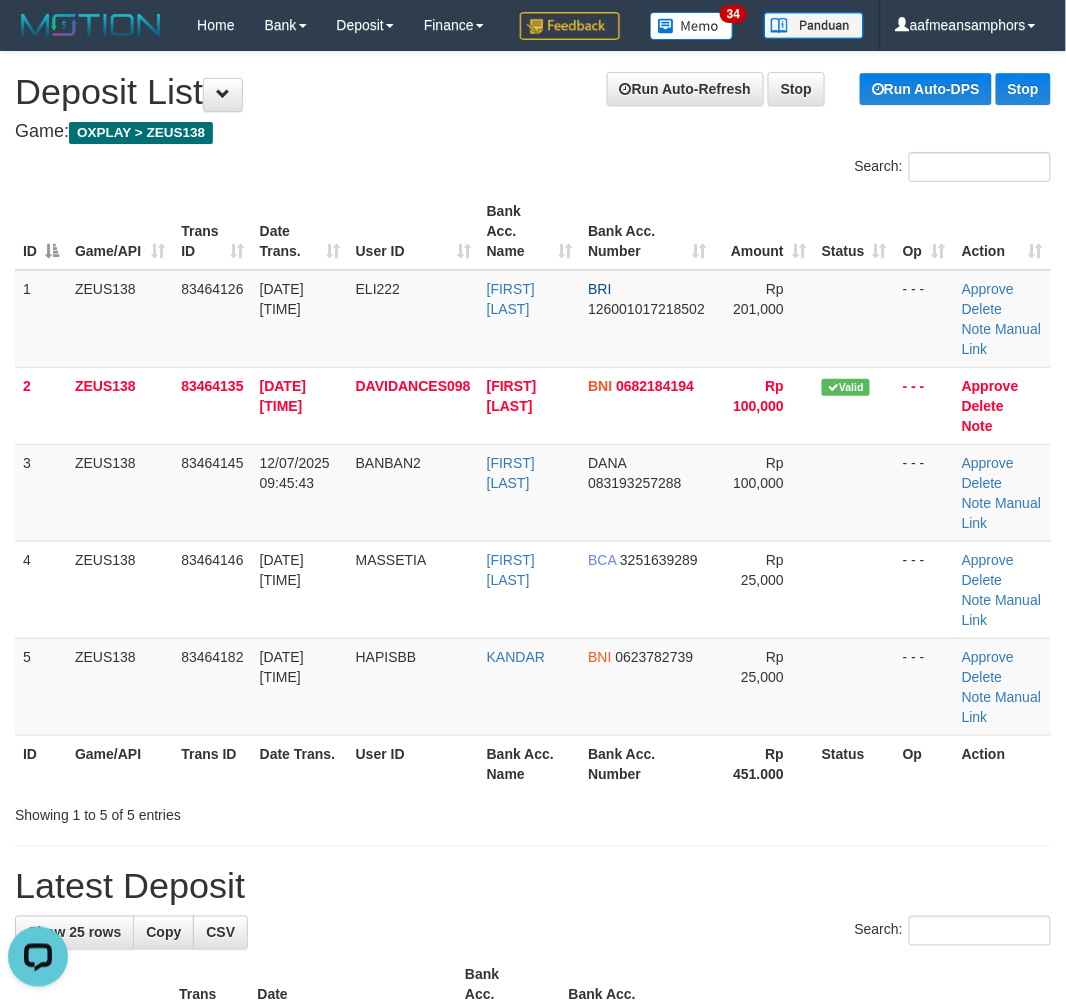 scroll, scrollTop: 0, scrollLeft: 0, axis: both 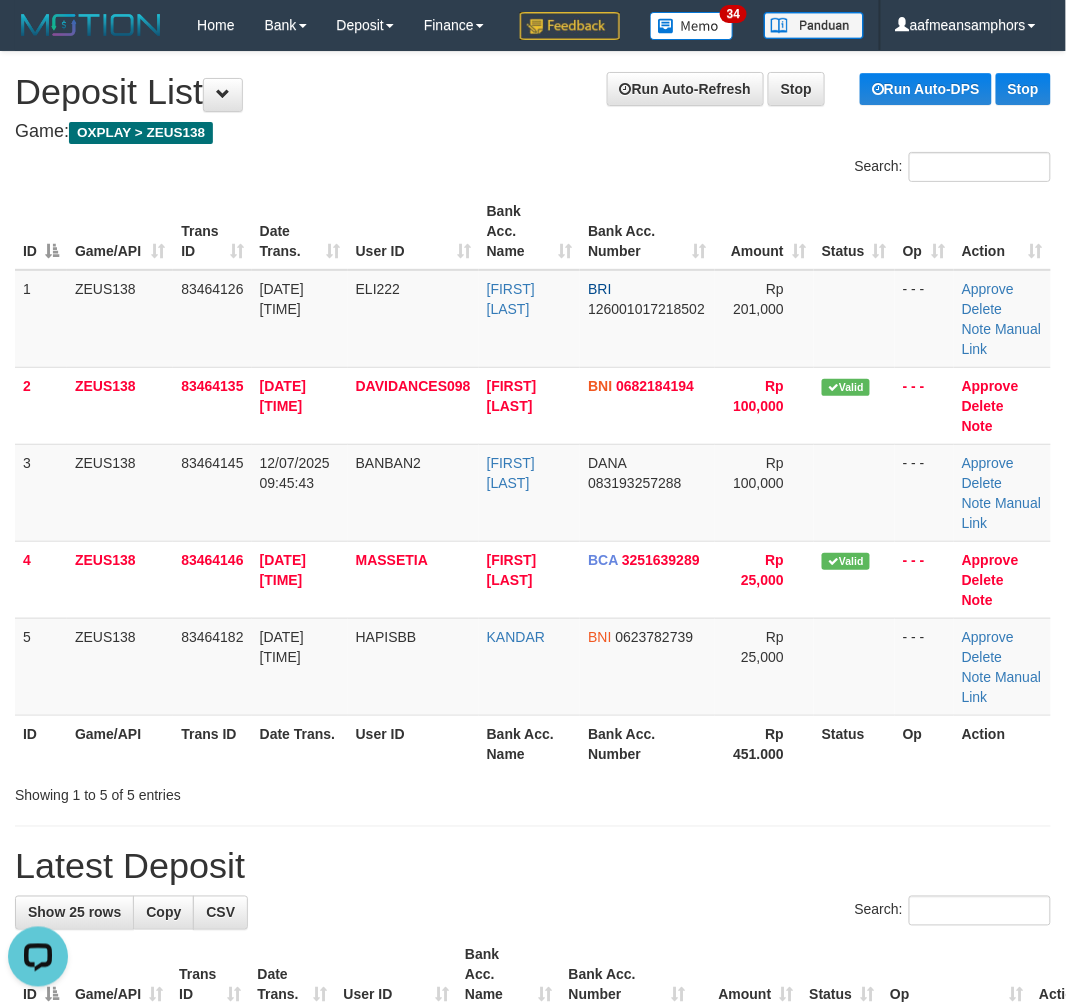 click on "**********" at bounding box center [533, 1322] 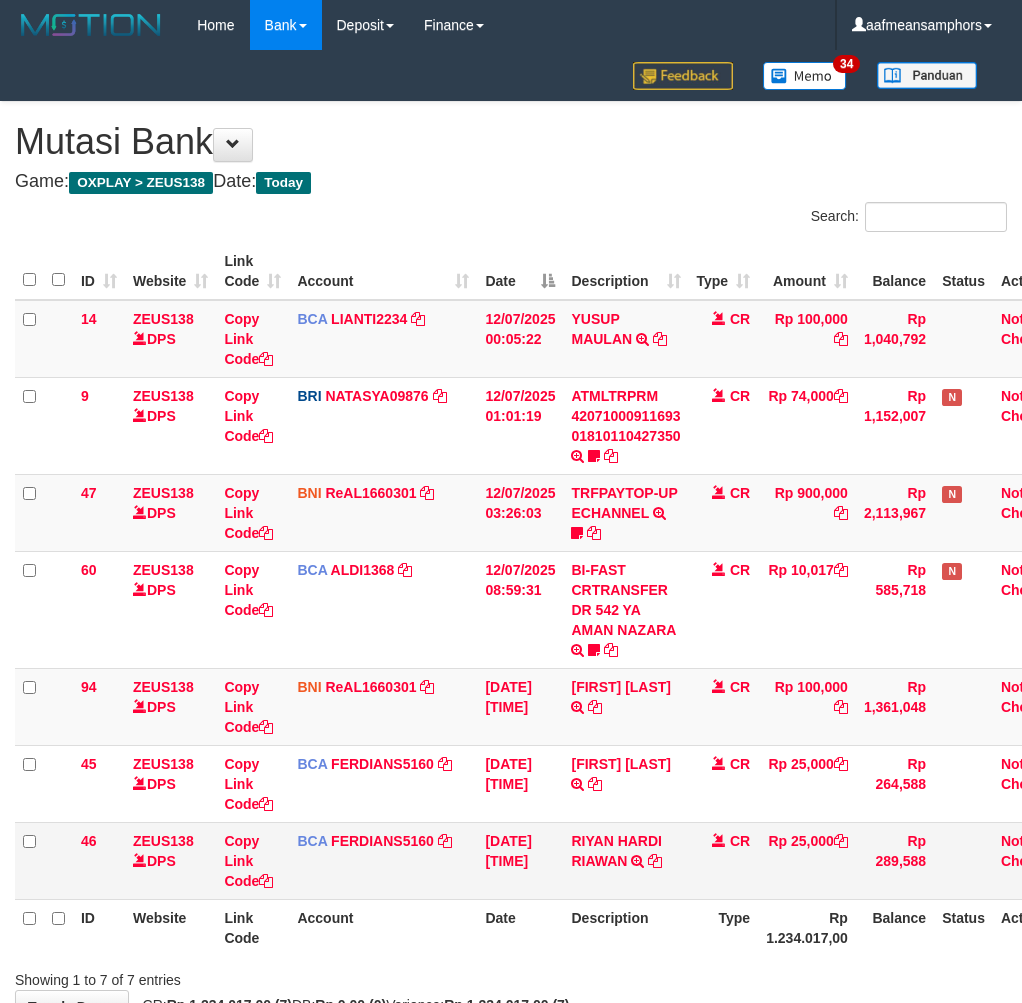 scroll, scrollTop: 0, scrollLeft: 0, axis: both 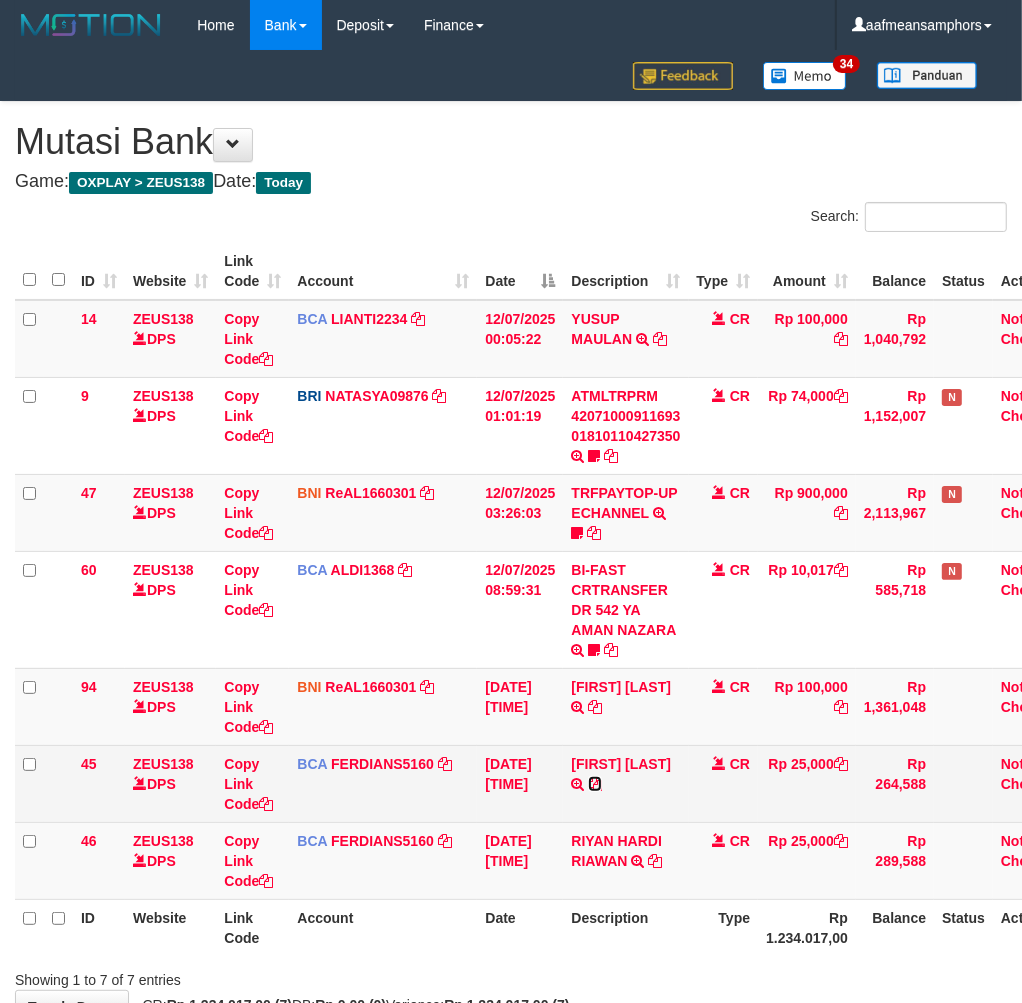 click at bounding box center [595, 784] 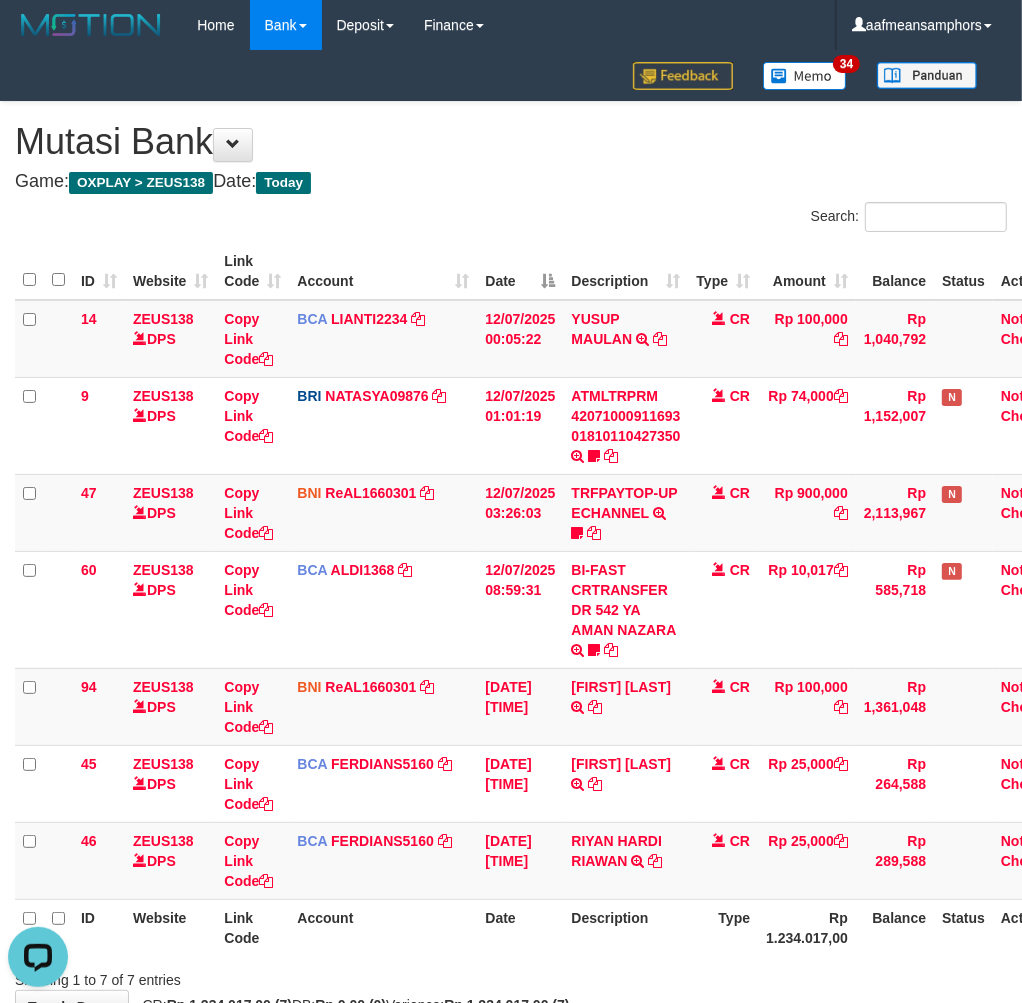 scroll, scrollTop: 0, scrollLeft: 0, axis: both 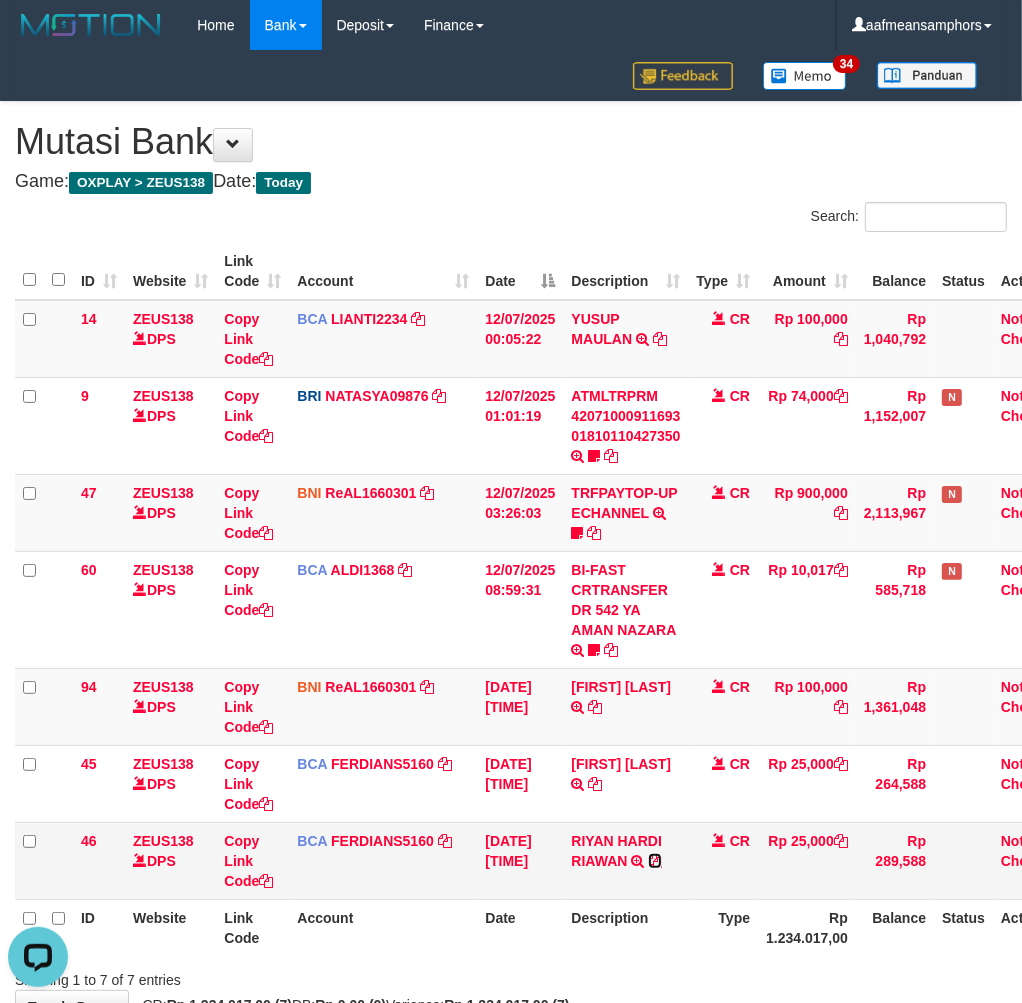 drag, startPoint x: 656, startPoint y: 856, endPoint x: 683, endPoint y: 857, distance: 27.018513 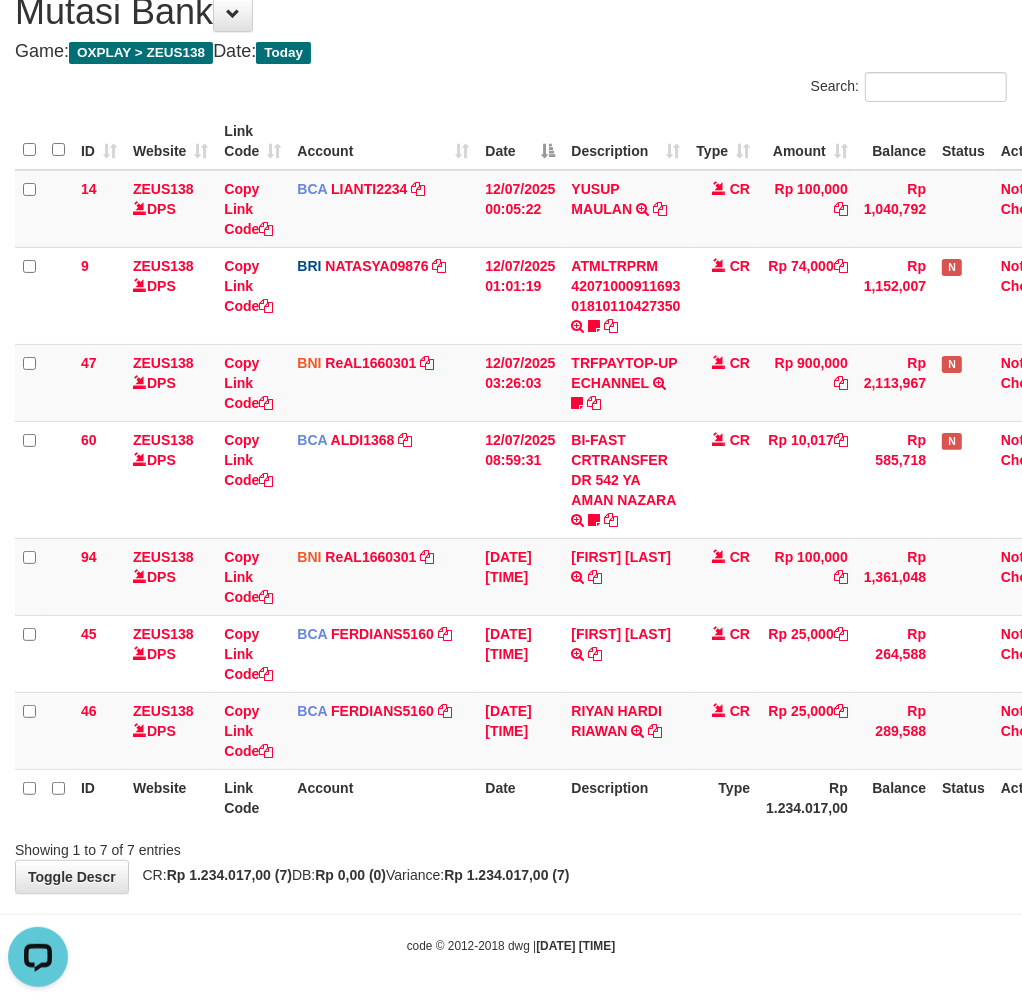 scroll, scrollTop: 131, scrollLeft: 0, axis: vertical 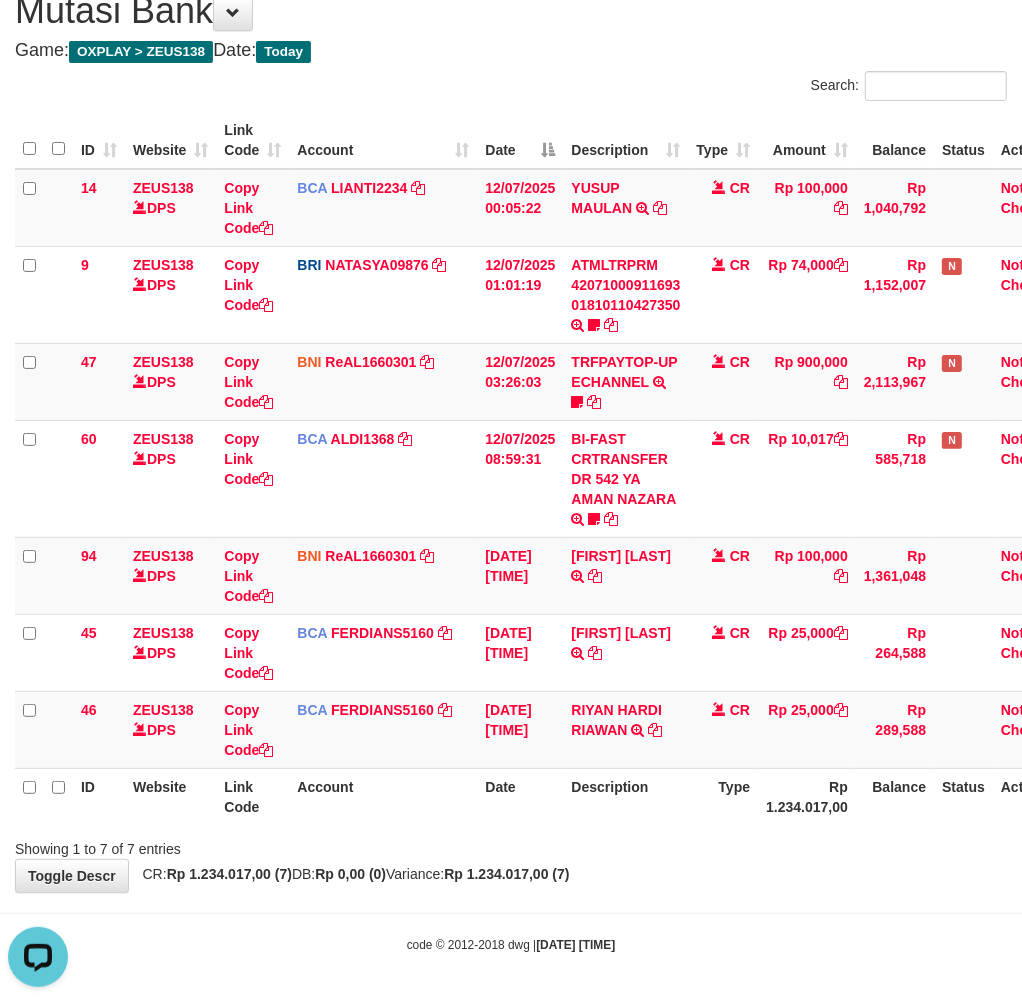 click on "Showing 1 to 7 of 7 entries" at bounding box center [511, 845] 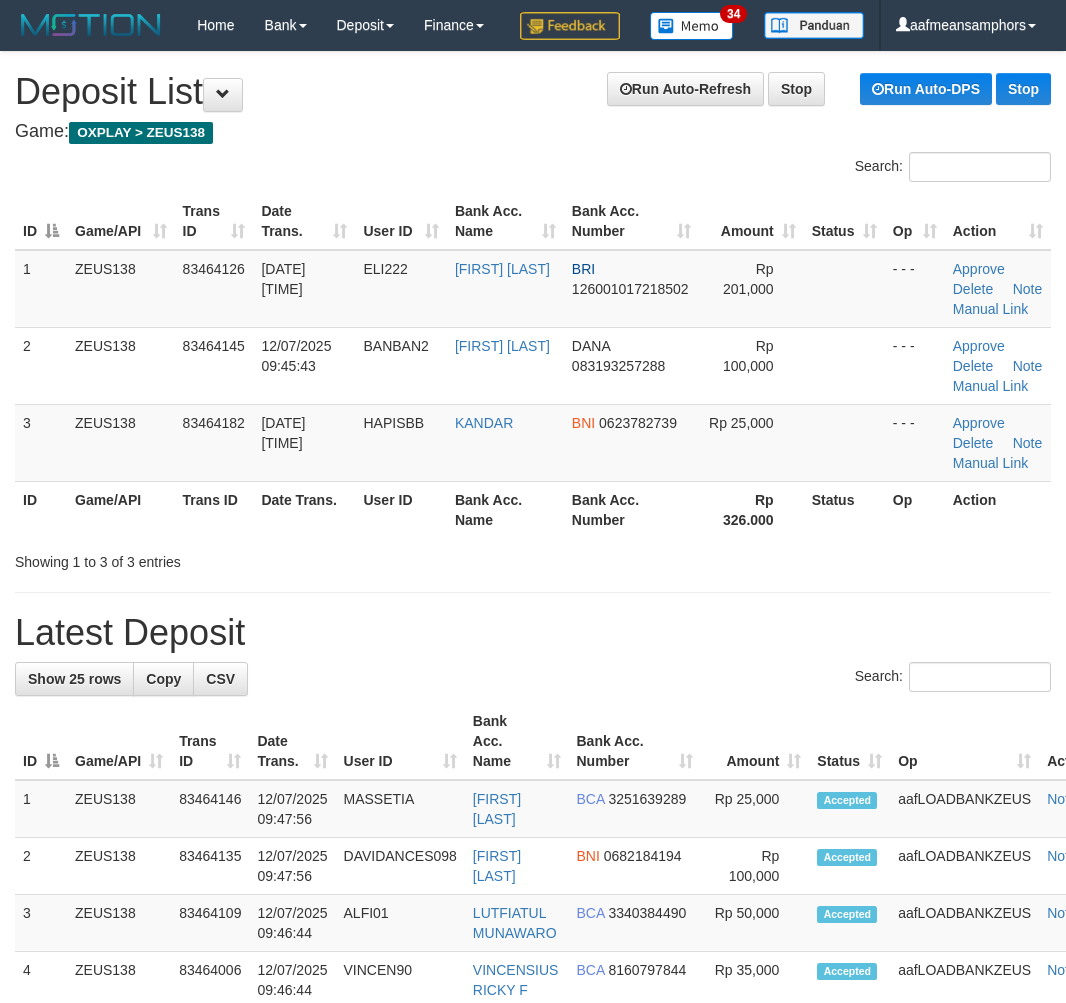 scroll, scrollTop: 924, scrollLeft: 28, axis: both 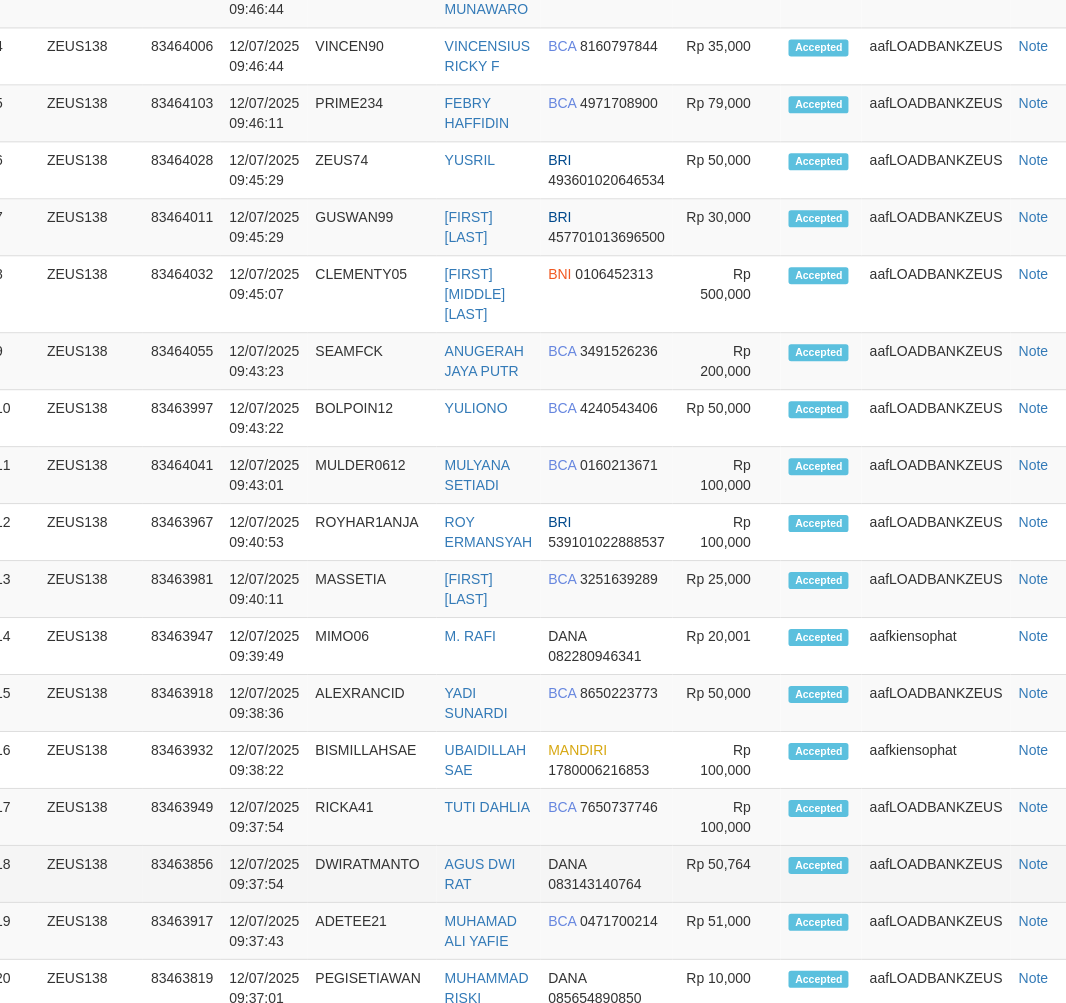 click on "18
ZEUS138
83463856
12/07/2025 09:37:54
DWIRATMANTO
AGUS DWI RAT
DANA
083143140764
Rp 50,764
Accepted
aafLOADBANKZEUS
Note" at bounding box center (540, 874) 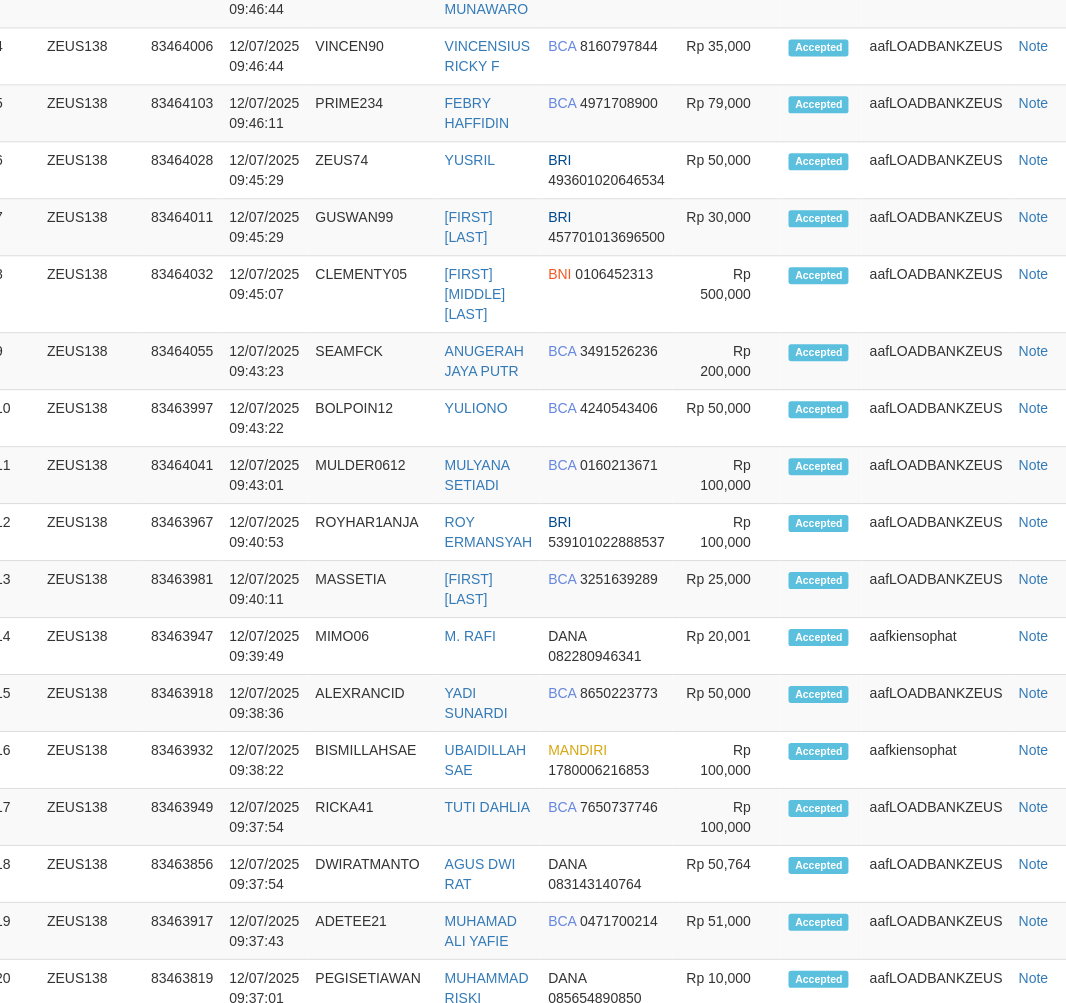 scroll, scrollTop: 1188, scrollLeft: 0, axis: vertical 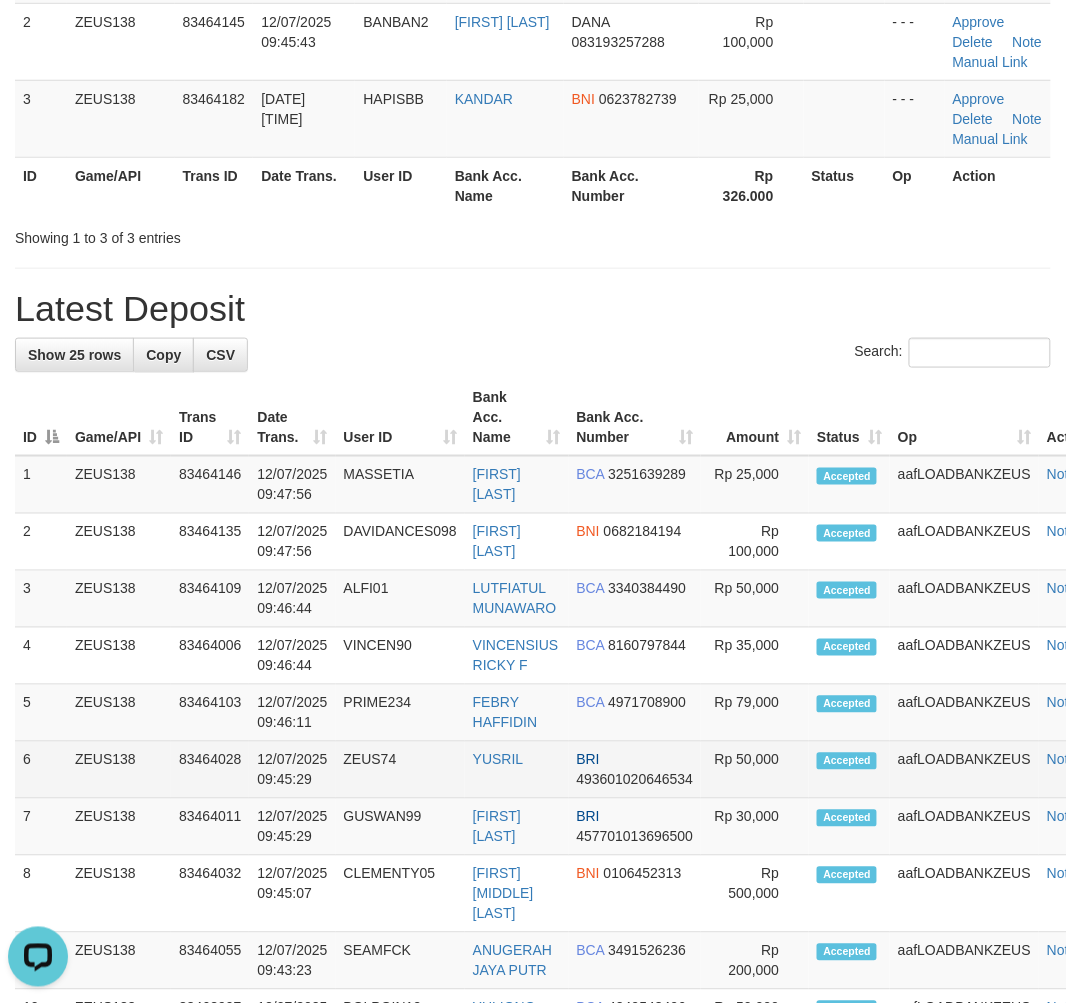drag, startPoint x: 400, startPoint y: 802, endPoint x: 351, endPoint y: 793, distance: 49.819675 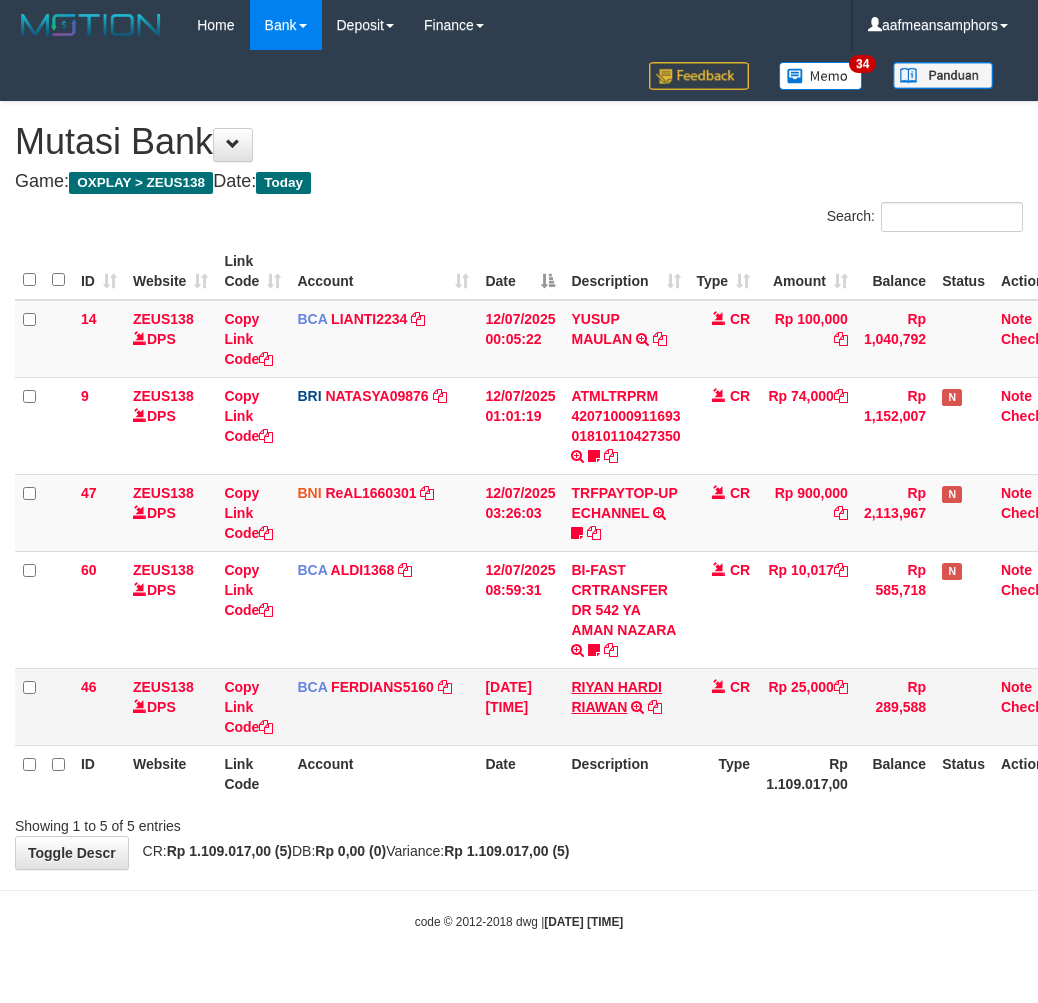 scroll, scrollTop: 0, scrollLeft: 0, axis: both 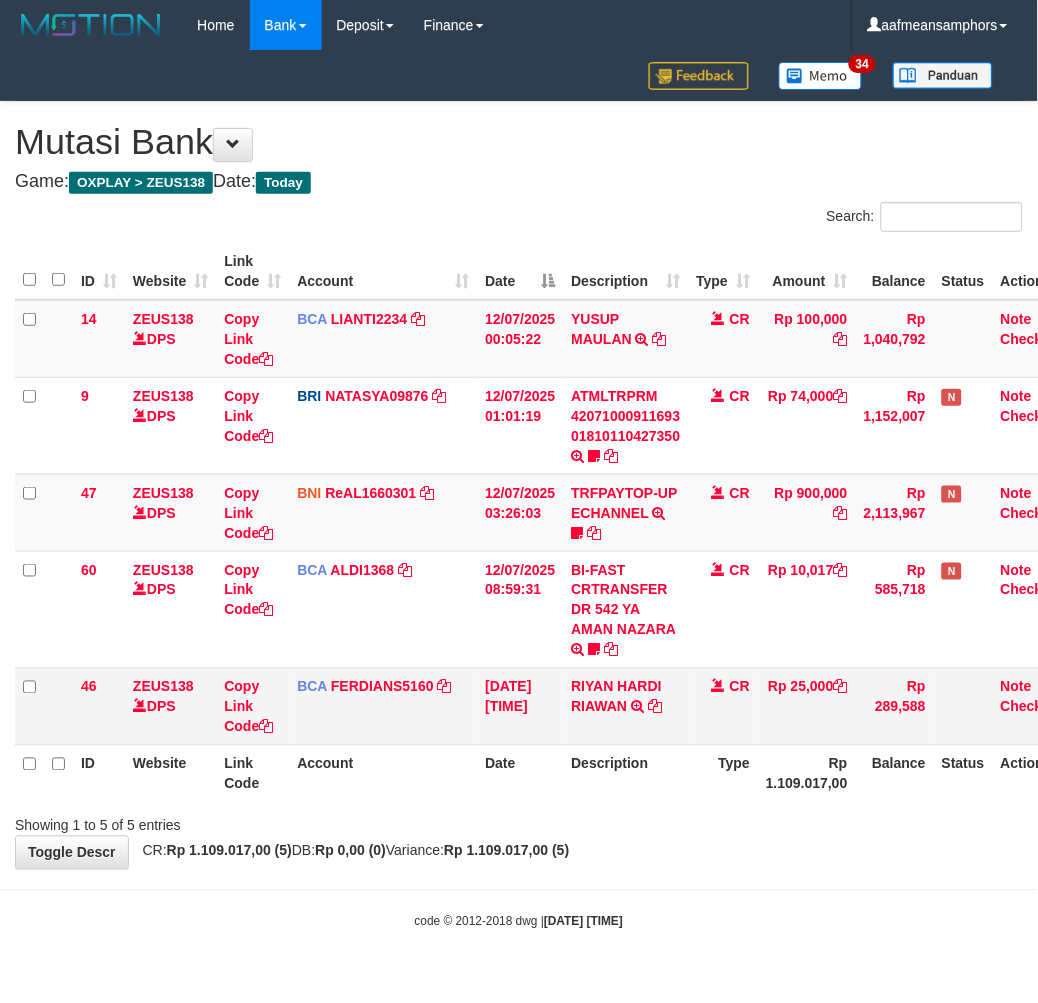 click on "[FIRST] [LAST]         TRSF E-BANKING CR 1207/FTSCY/WS95031
25000.00[FIRST] [LAST]" at bounding box center (625, 706) 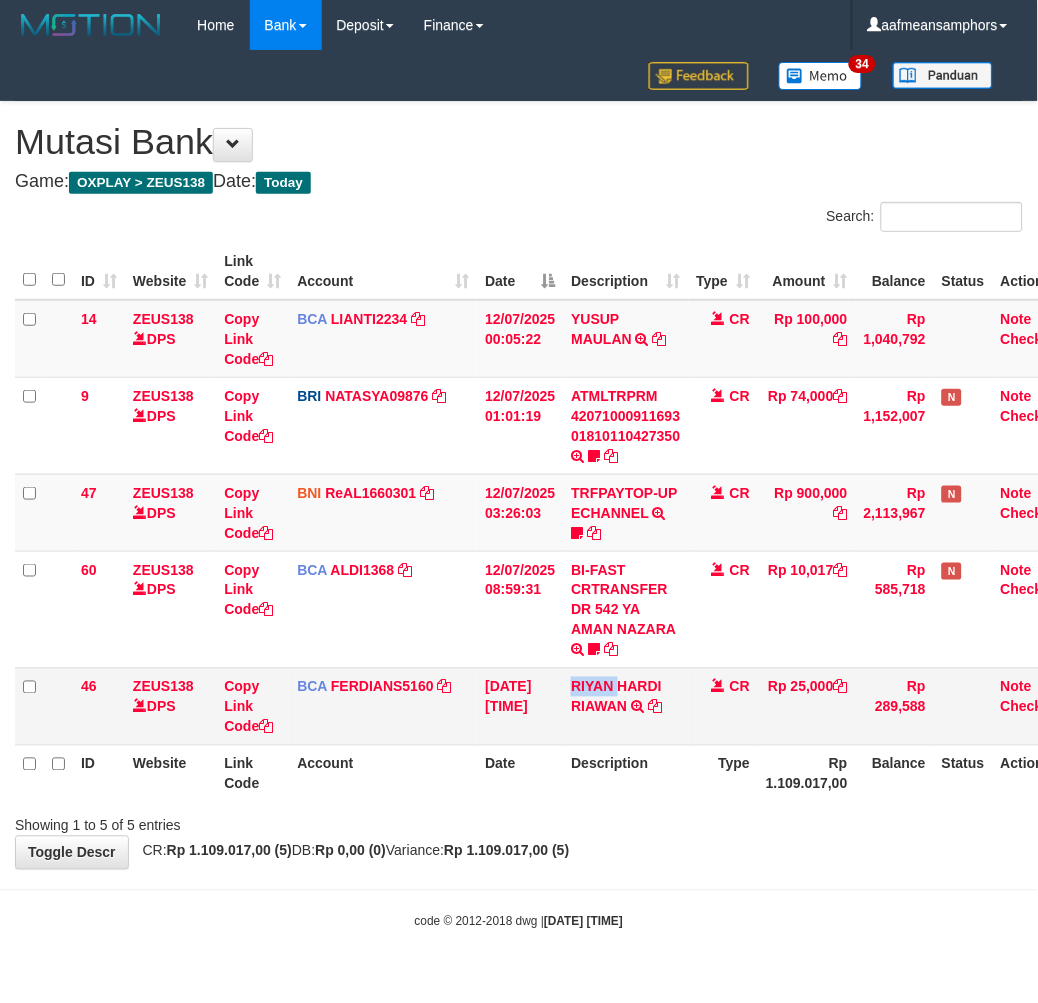 click on "RIYAN HARDI RIAWAN         TRSF E-BANKING CR 1207/FTSCY/WS95031
25000.00RIYAN HARDI RIAWAN" at bounding box center [625, 706] 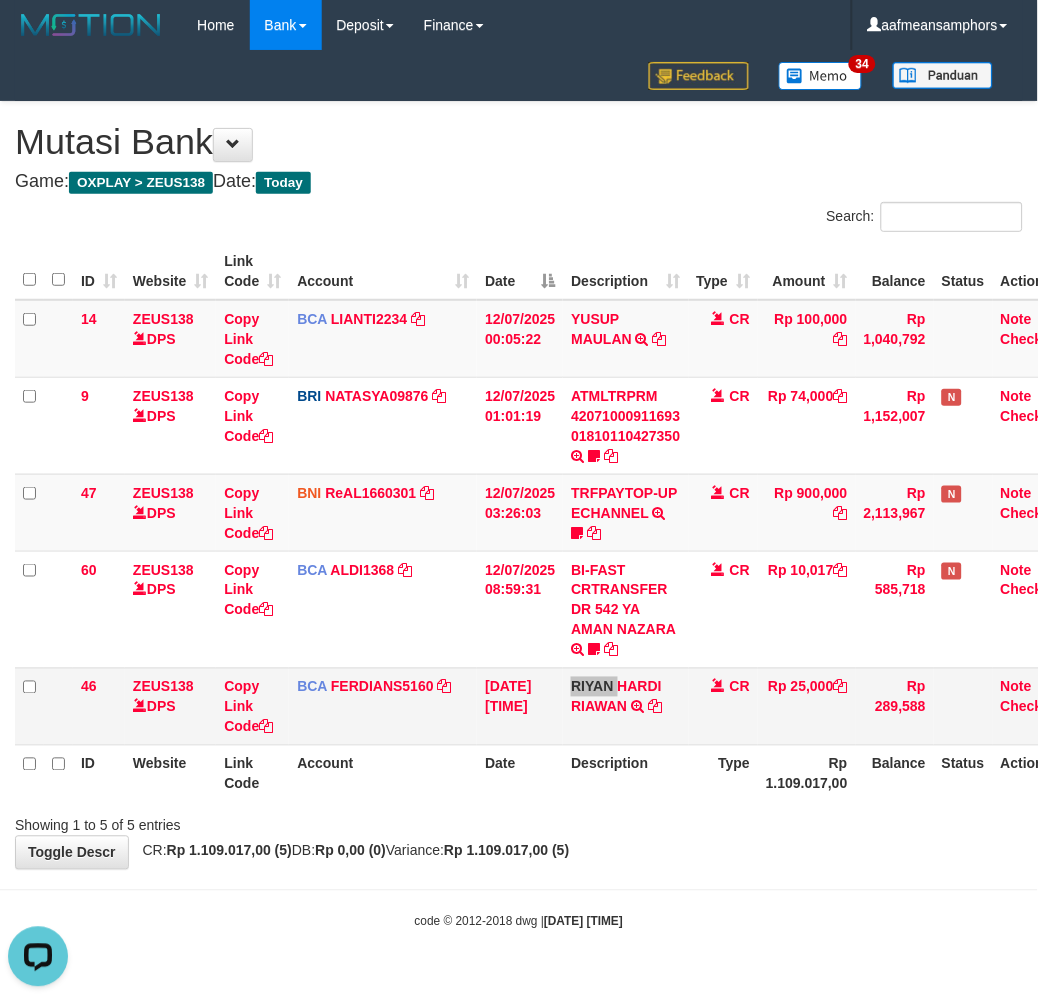scroll, scrollTop: 0, scrollLeft: 0, axis: both 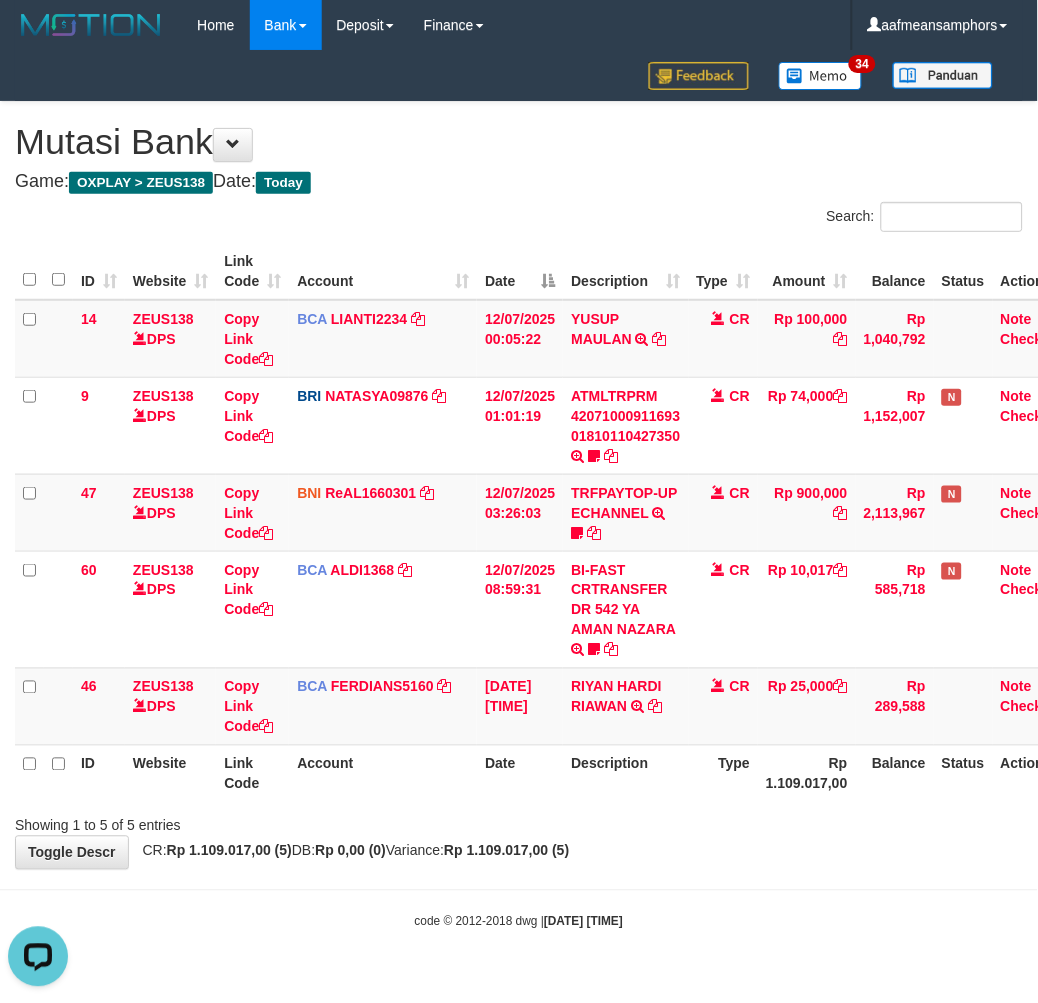 click on "**********" at bounding box center [519, 485] 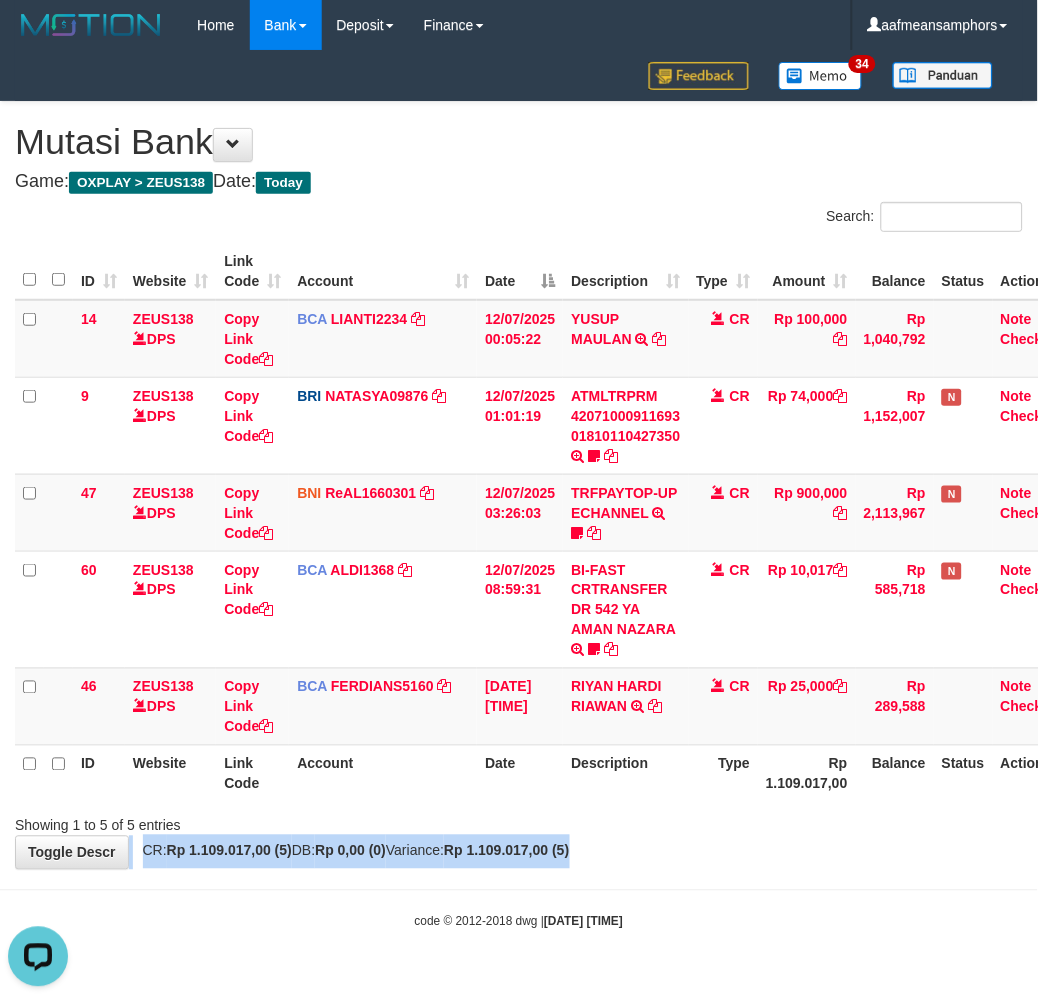 click on "Showing 1 to 5 of 5 entries" at bounding box center [519, 822] 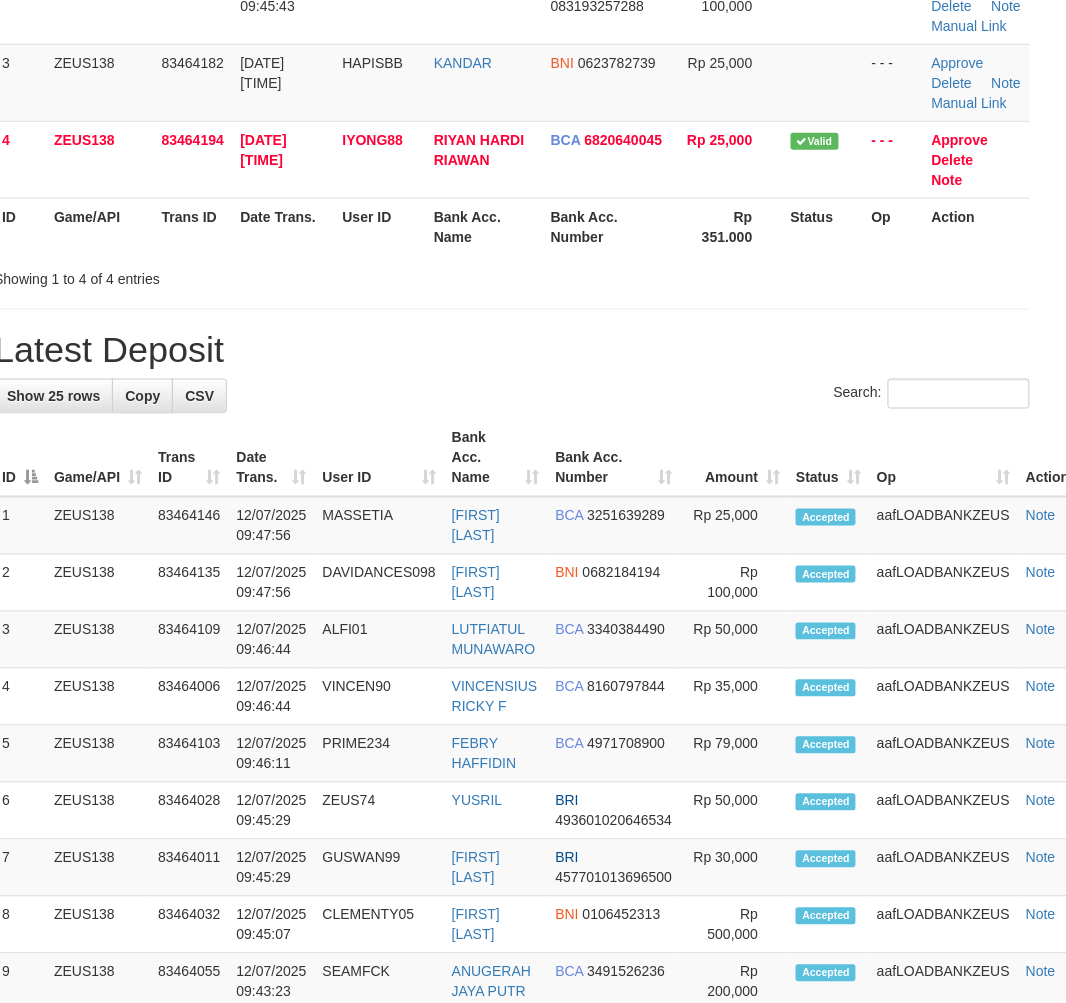 scroll, scrollTop: 374, scrollLeft: 0, axis: vertical 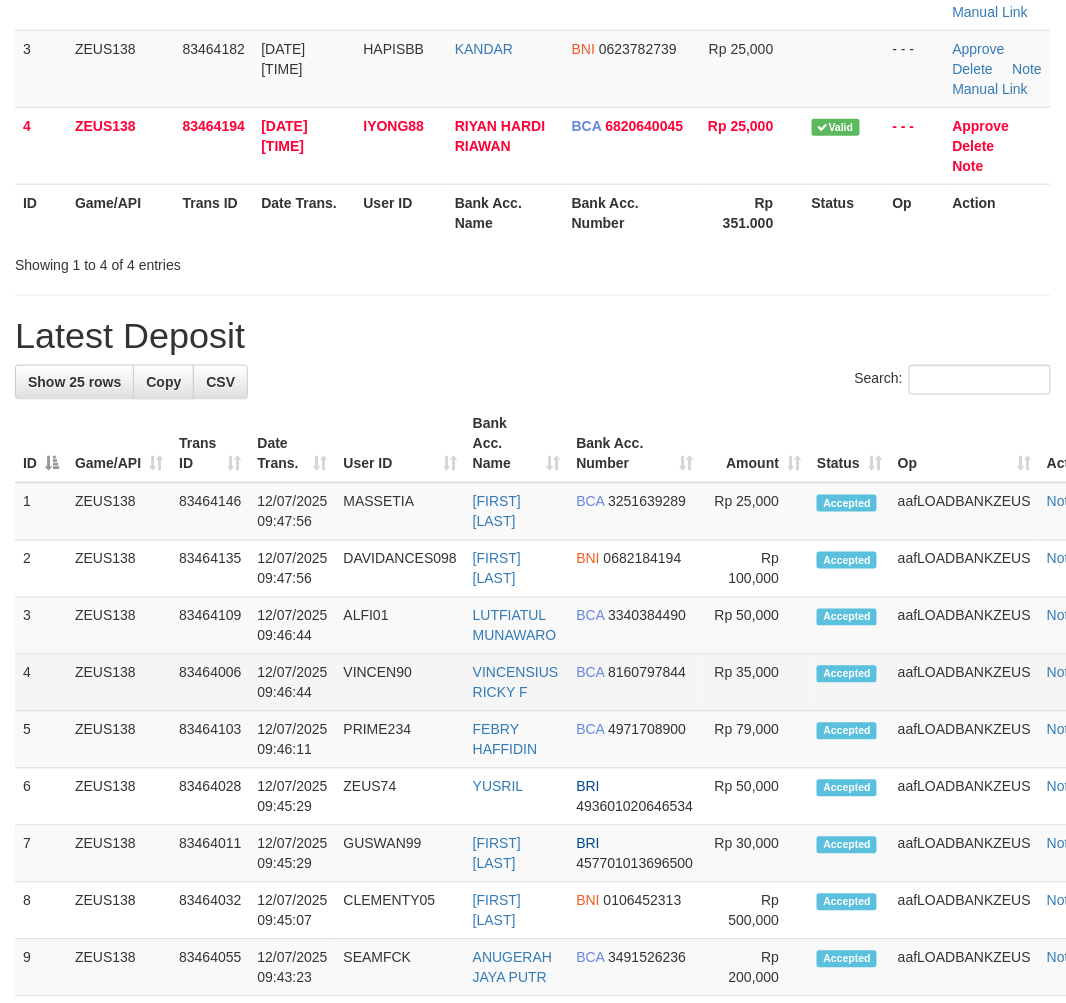 click on "4
ZEUS138
83464006
[DATE] [TIME]
VINCEN90
VINCENSIUS RICKY F
BCA
8160797844
Rp 35,000
Accepted
aafLOADBANKZEUS
Note" at bounding box center (568, 683) 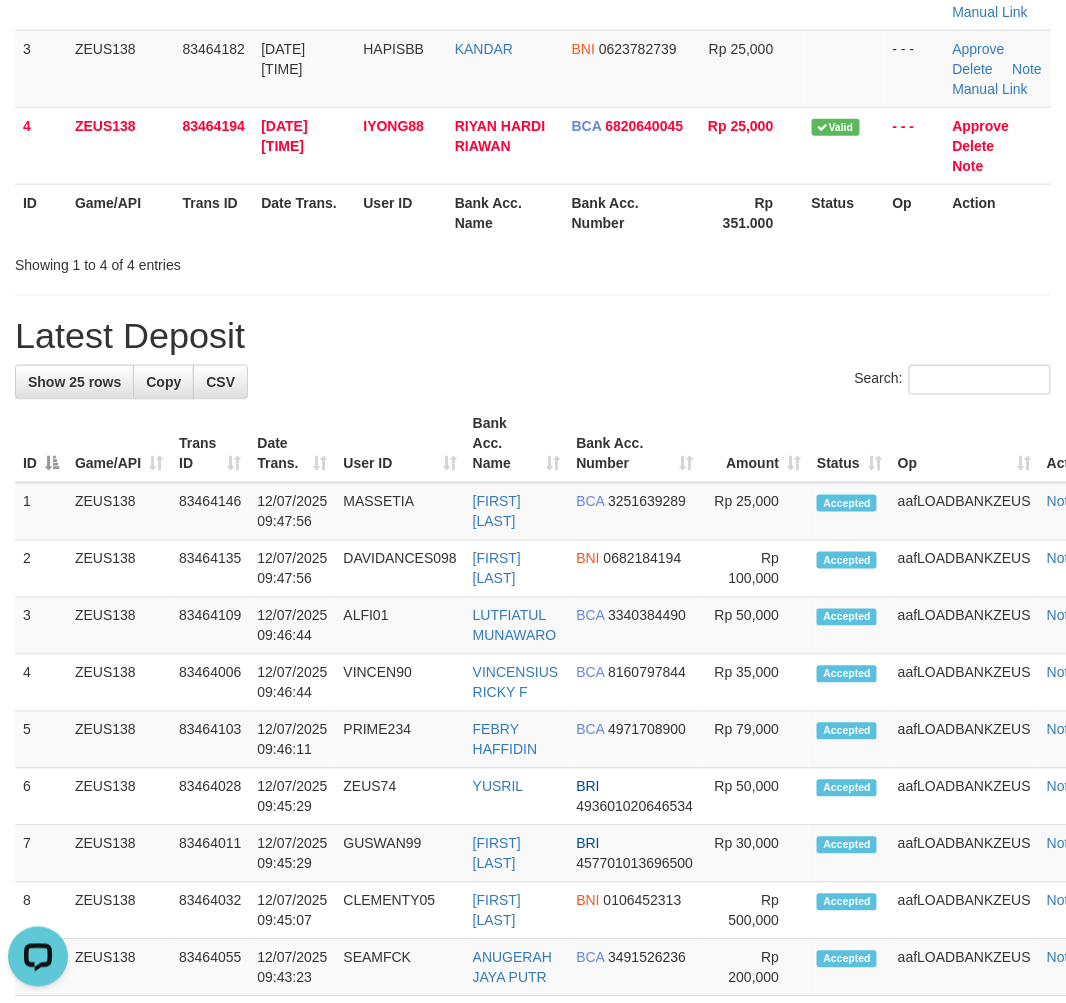 scroll, scrollTop: 0, scrollLeft: 0, axis: both 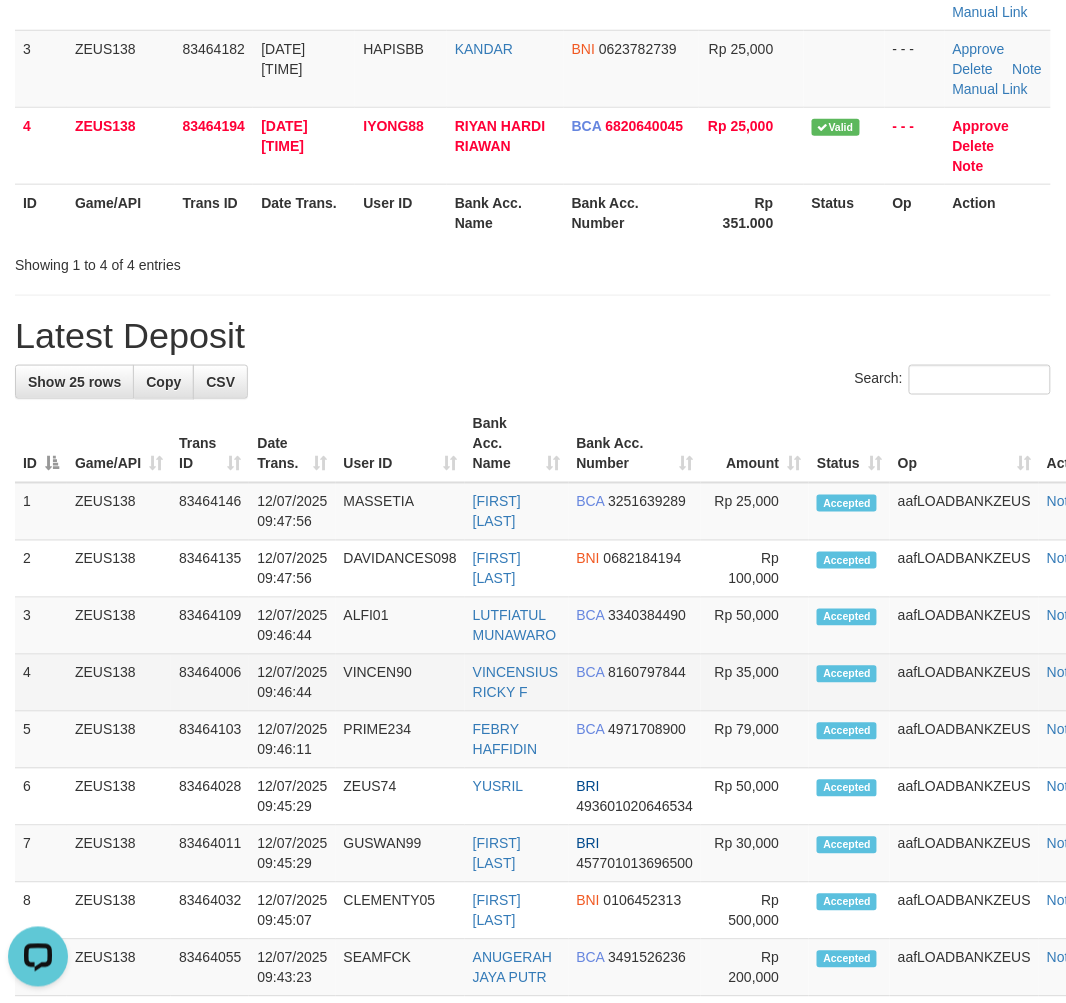 drag, startPoint x: 281, startPoint y: 735, endPoint x: 160, endPoint y: 712, distance: 123.16656 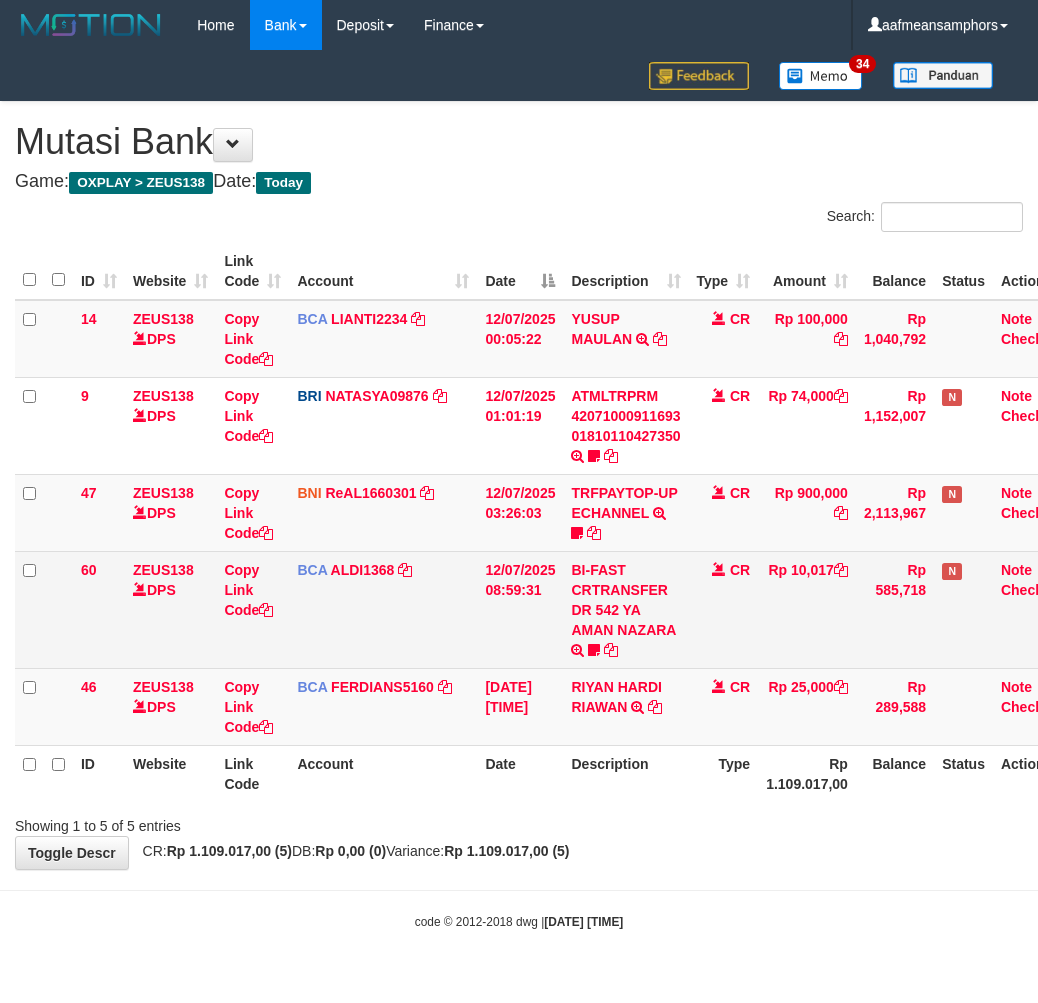 scroll, scrollTop: 0, scrollLeft: 0, axis: both 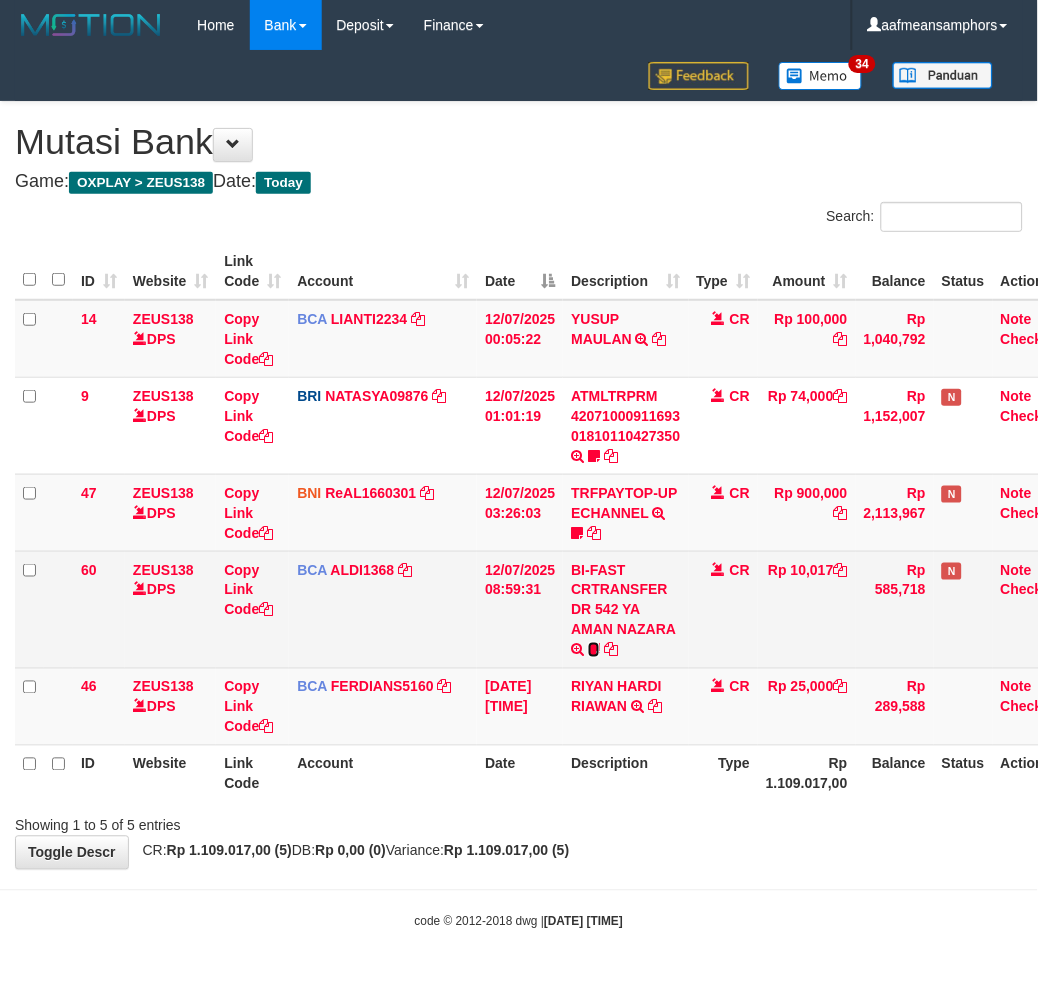 click at bounding box center (594, 650) 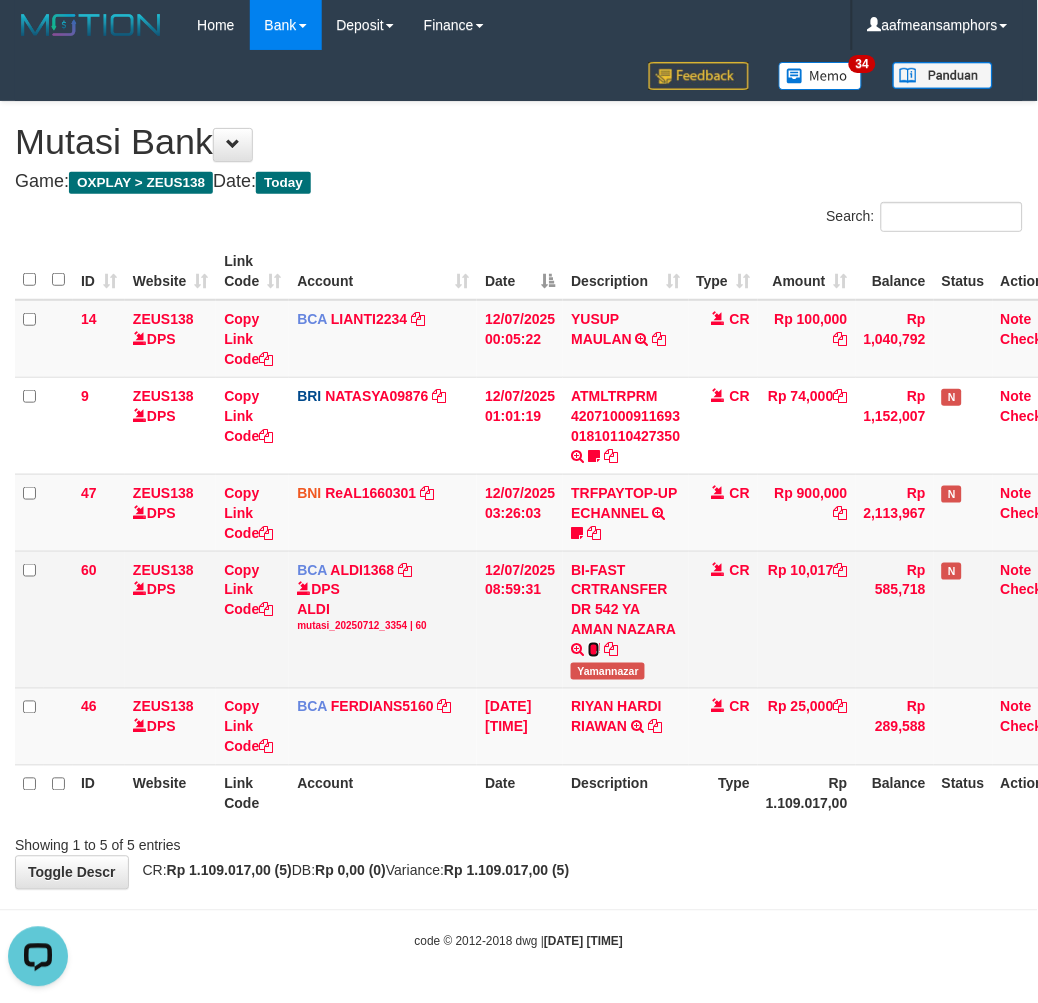 scroll, scrollTop: 0, scrollLeft: 0, axis: both 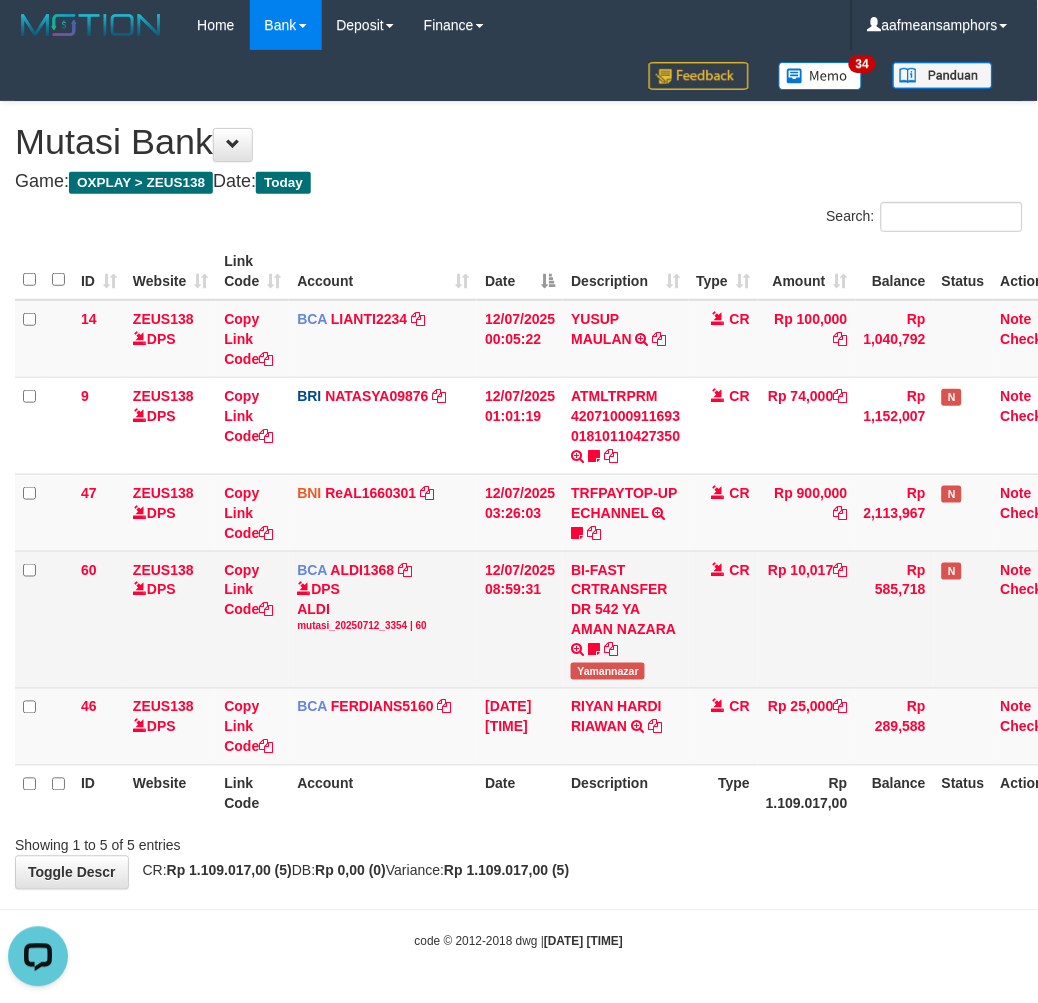 click on "Yamannazar" at bounding box center (608, 671) 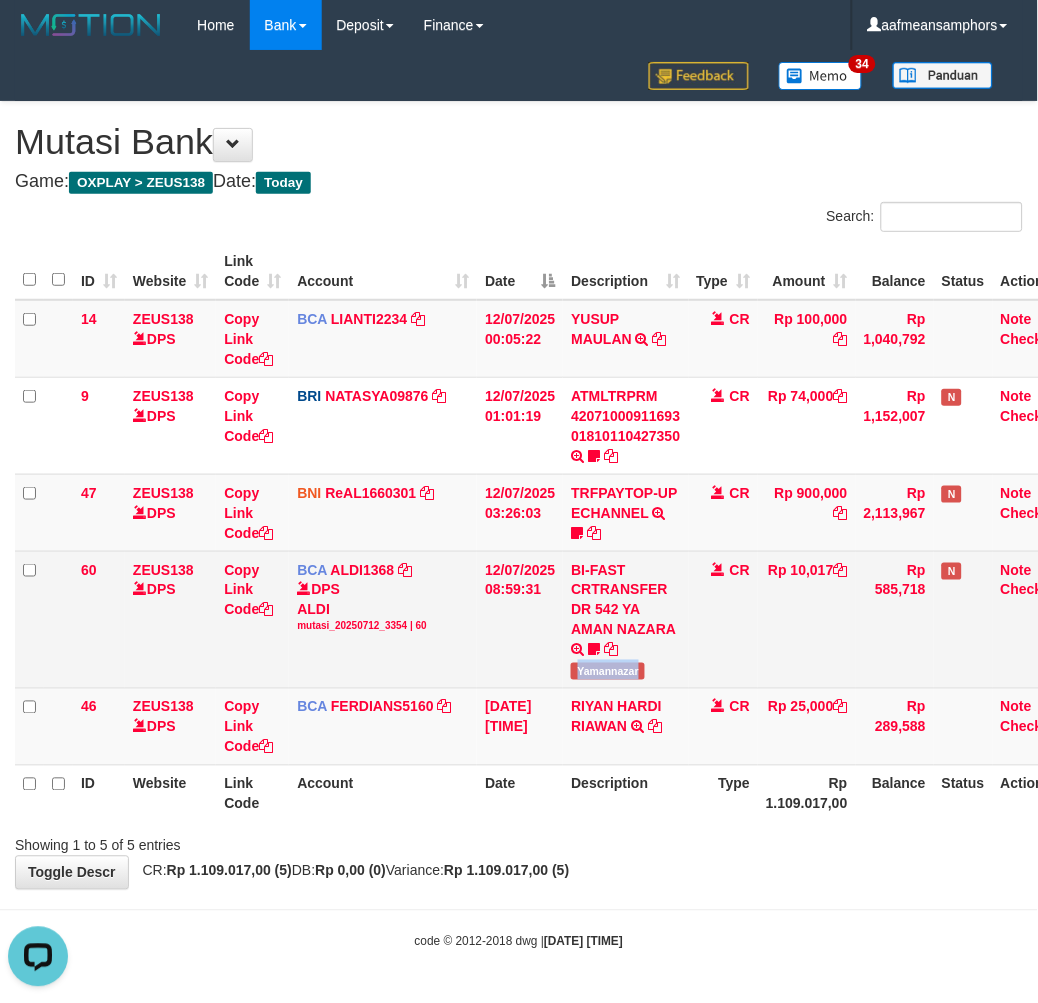 click on "Yamannazar" at bounding box center (608, 671) 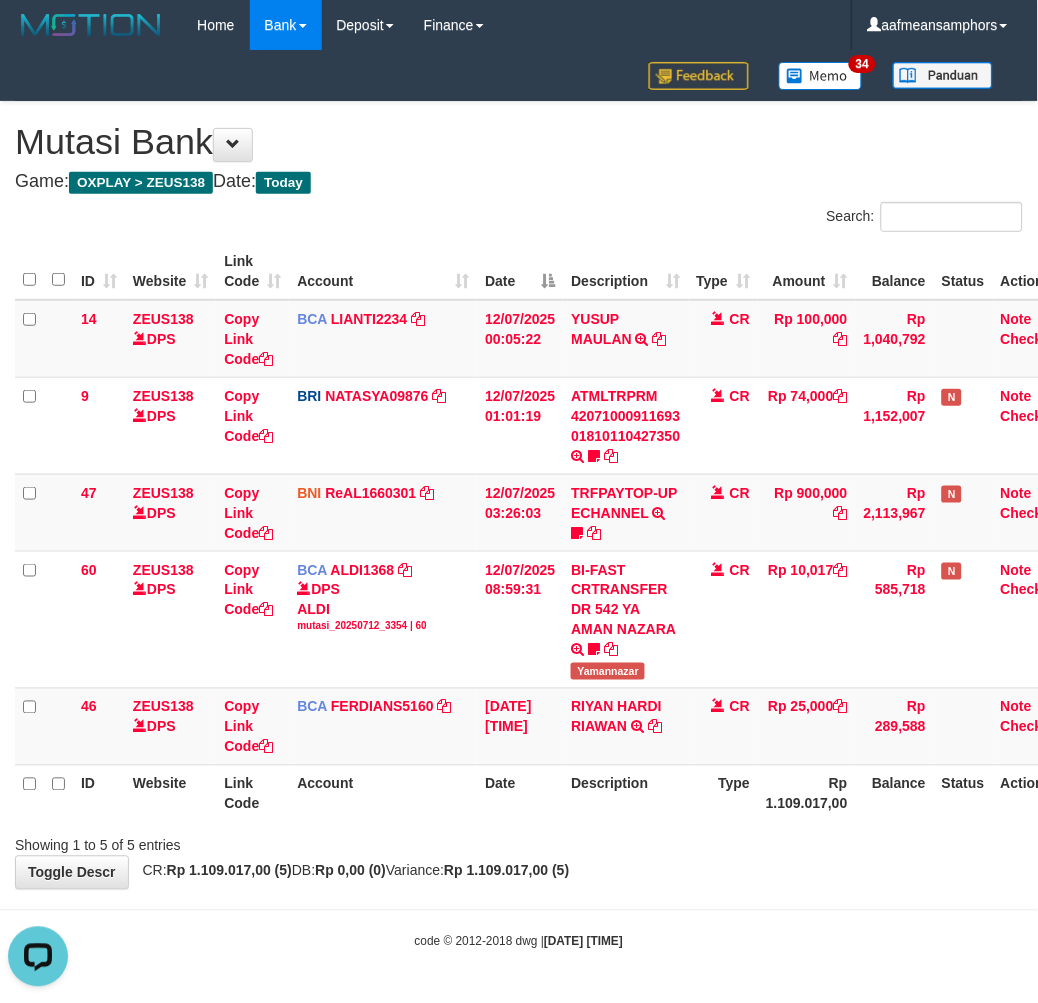 click on "Toggle navigation
Home
Bank
Account List
Load
By Website
Group
[OXPLAY]													ZEUS138
By Load Group (DPS)" at bounding box center [519, 500] 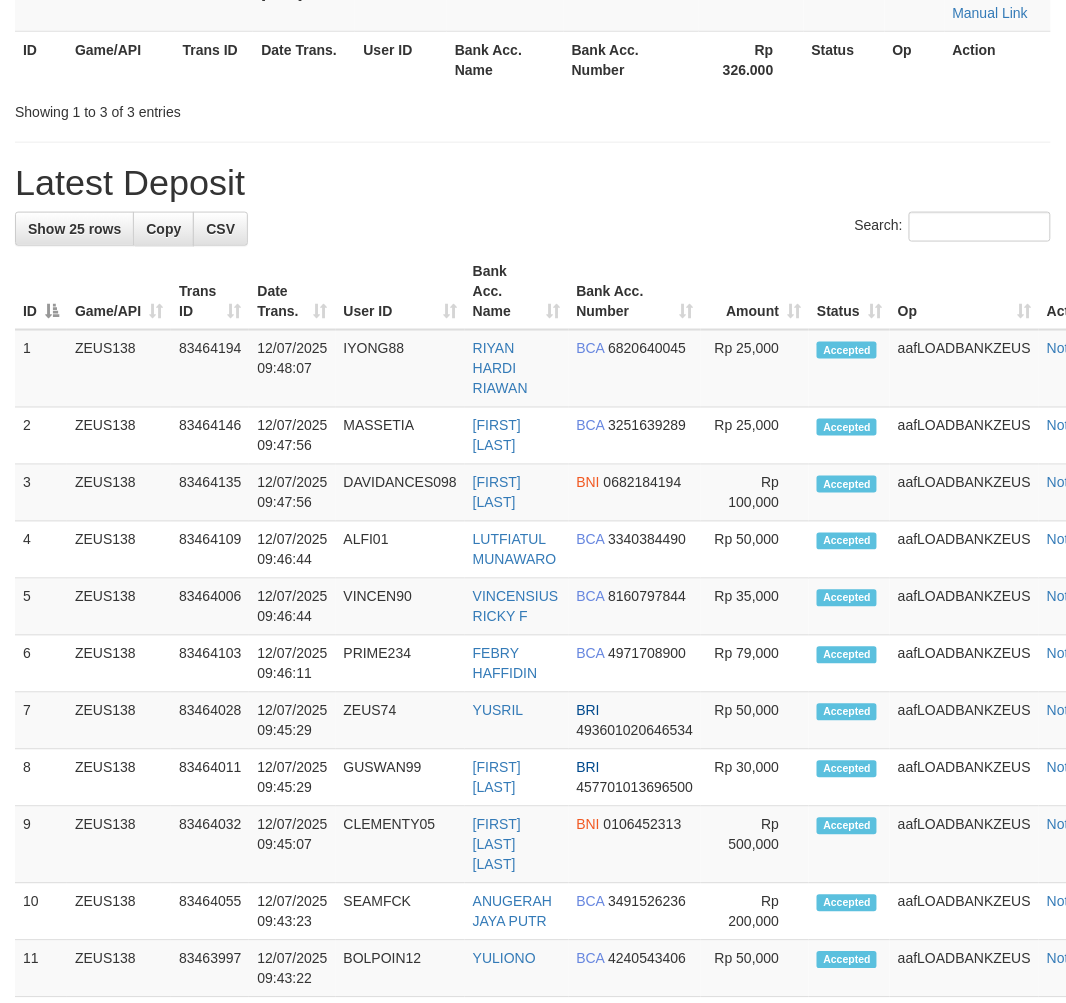 scroll, scrollTop: 424, scrollLeft: 0, axis: vertical 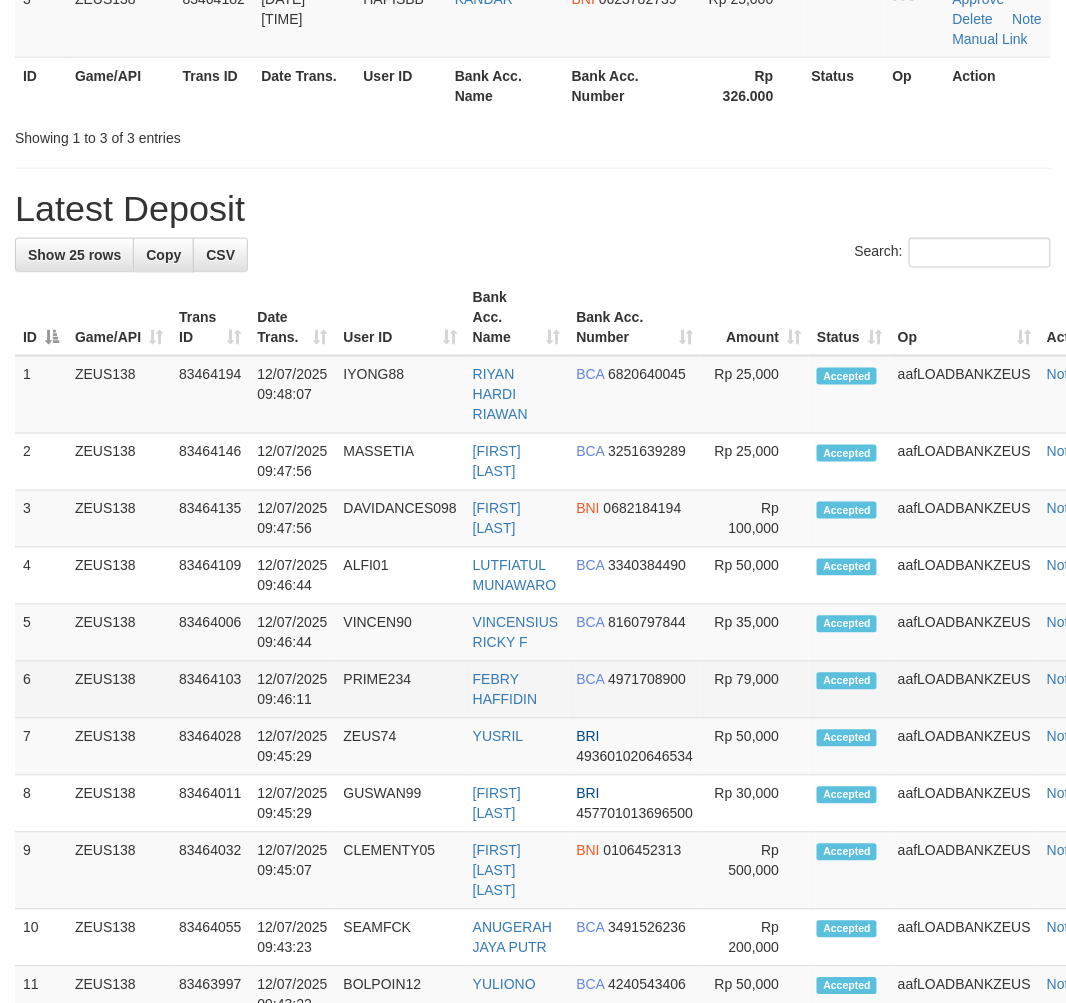 drag, startPoint x: 594, startPoint y: 706, endPoint x: 605, endPoint y: 708, distance: 11.18034 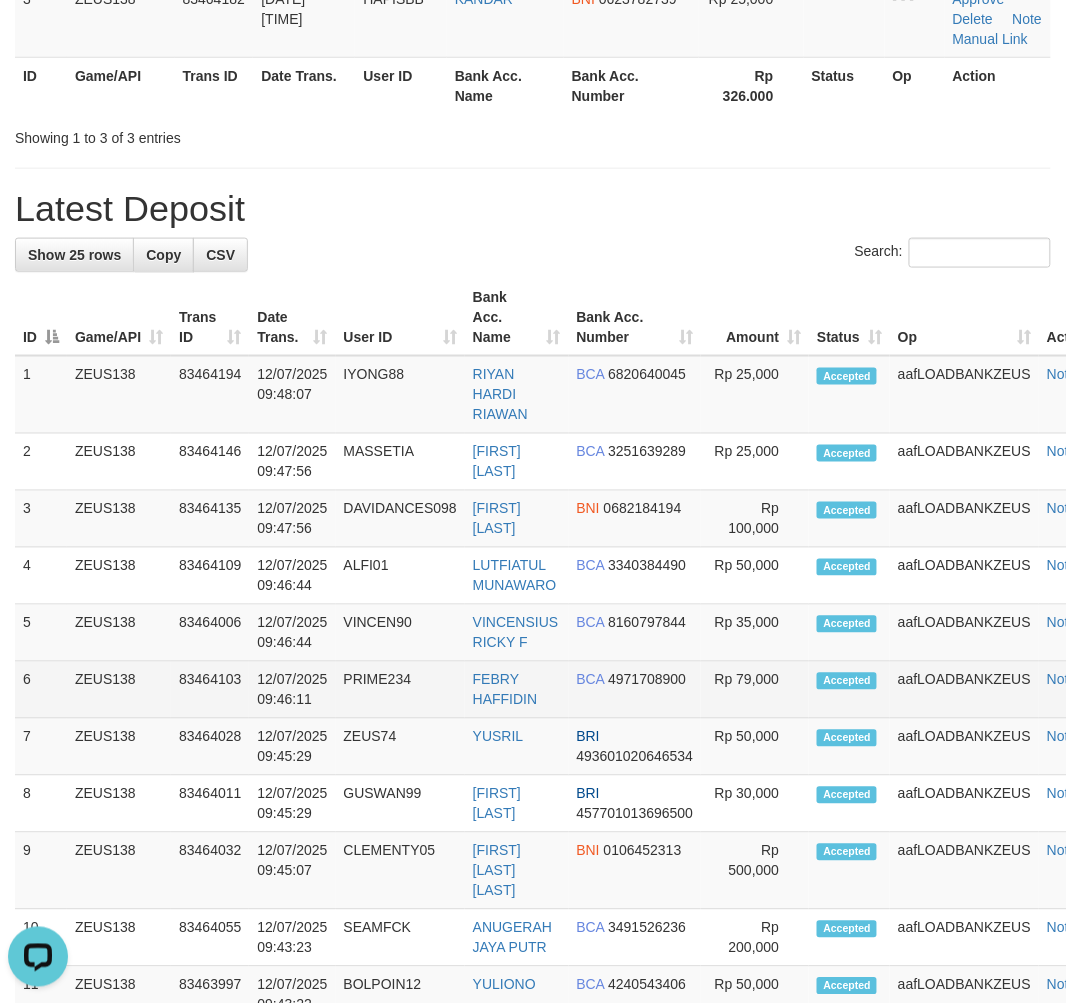 scroll, scrollTop: 0, scrollLeft: 0, axis: both 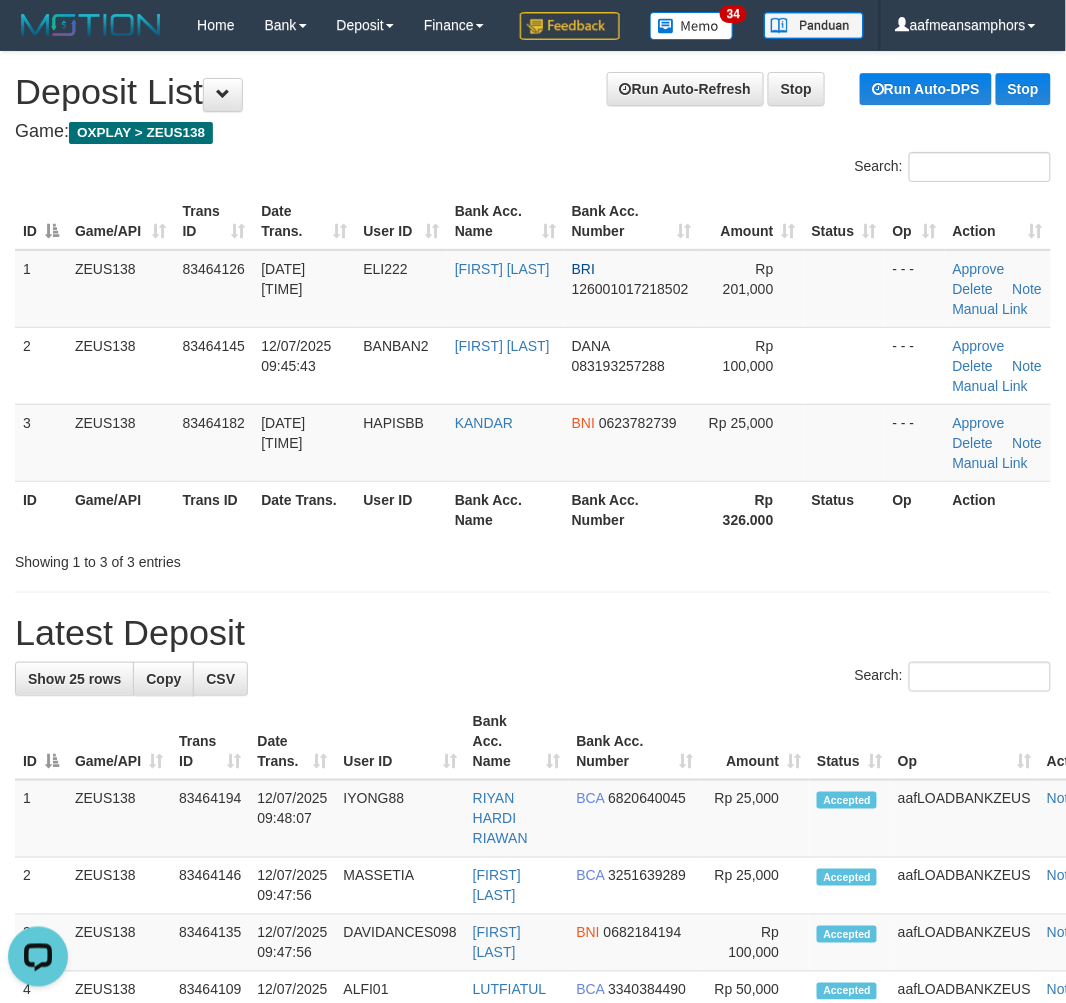drag, startPoint x: 500, startPoint y: 650, endPoint x: 471, endPoint y: 651, distance: 29.017237 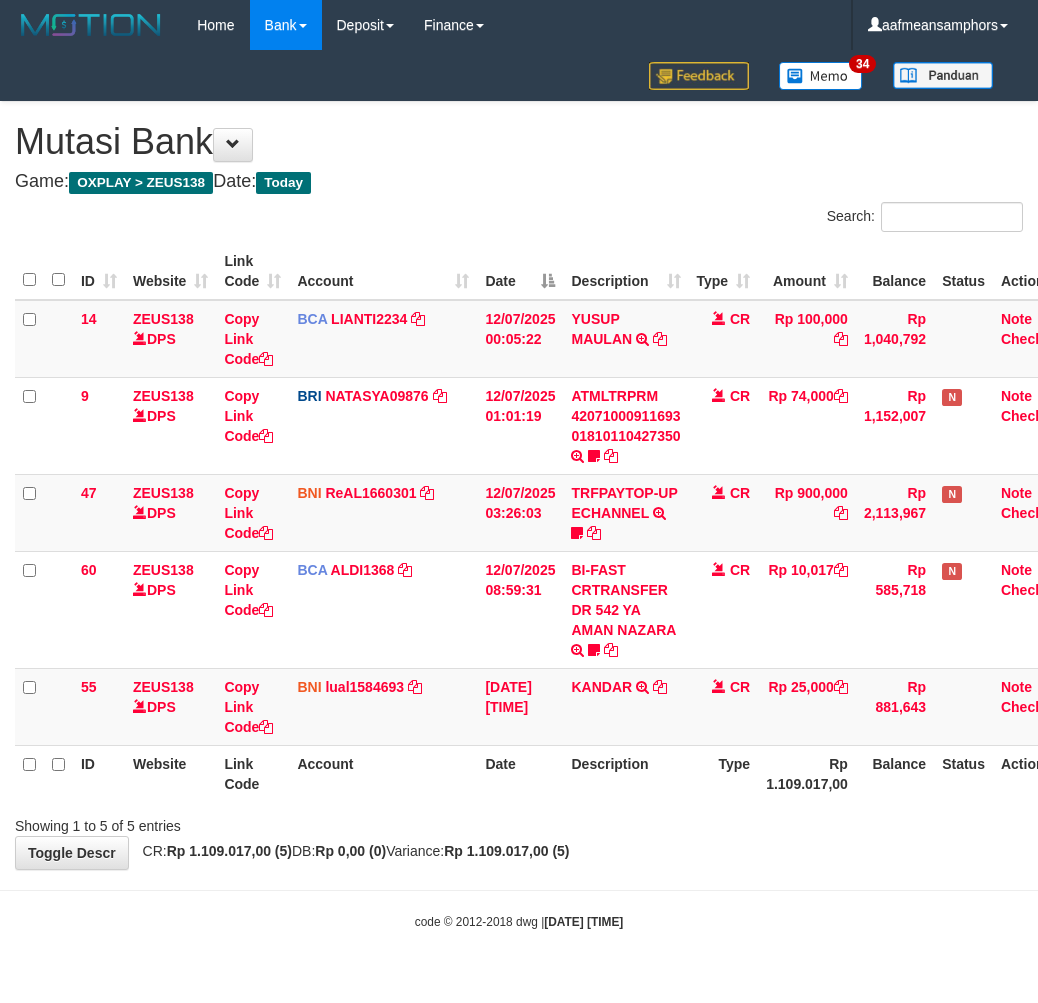 scroll, scrollTop: 0, scrollLeft: 0, axis: both 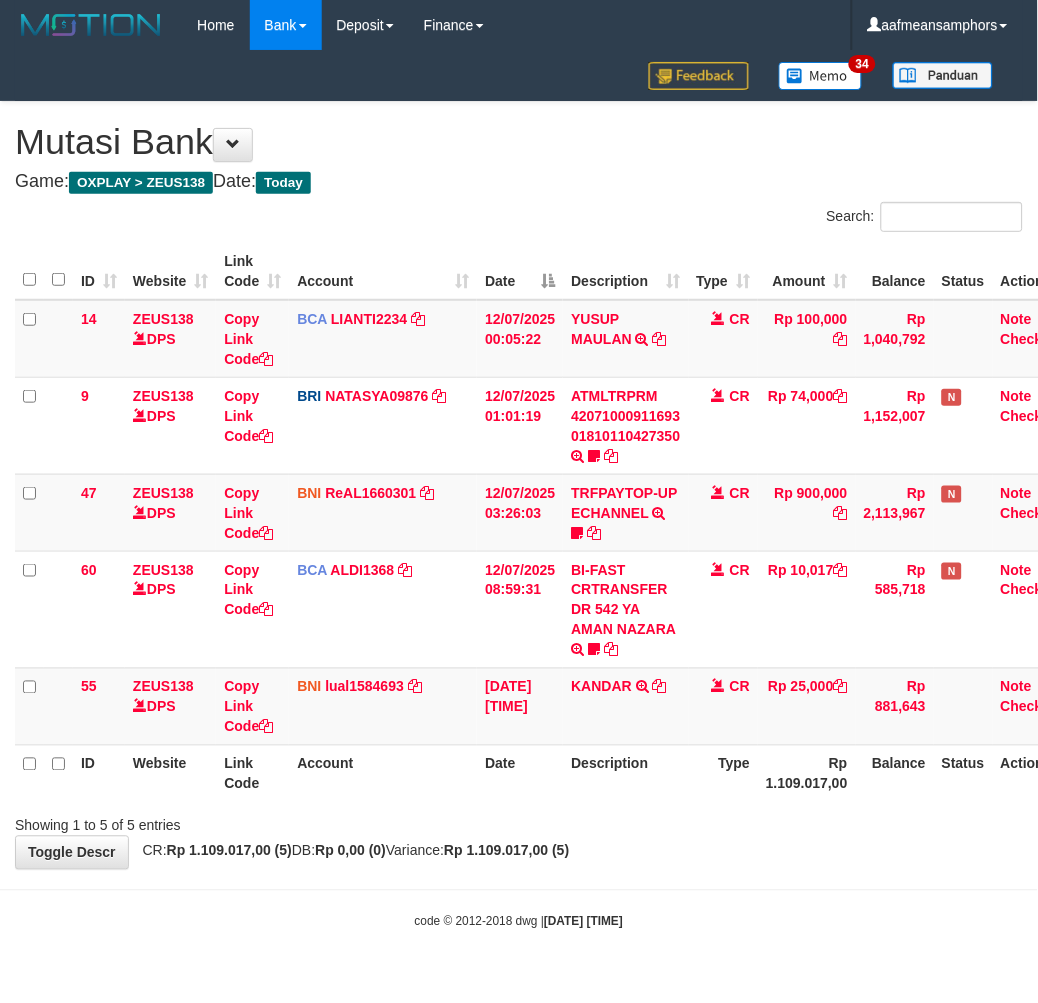 click on "Toggle navigation
Home
Bank
Account List
Load
By Website
Group
[OXPLAY]													ZEUS138
By Load Group (DPS)" at bounding box center (519, 490) 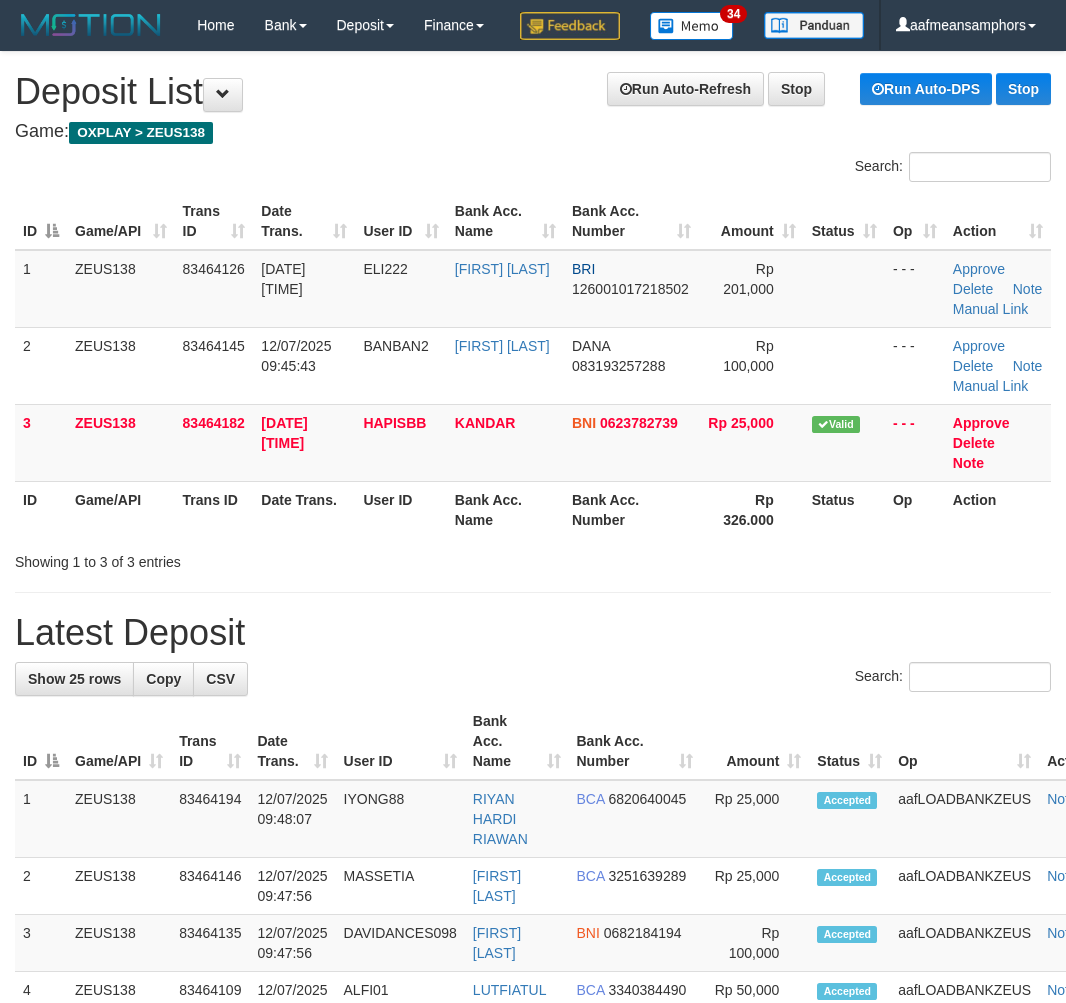 click on "**********" at bounding box center [533, 1215] 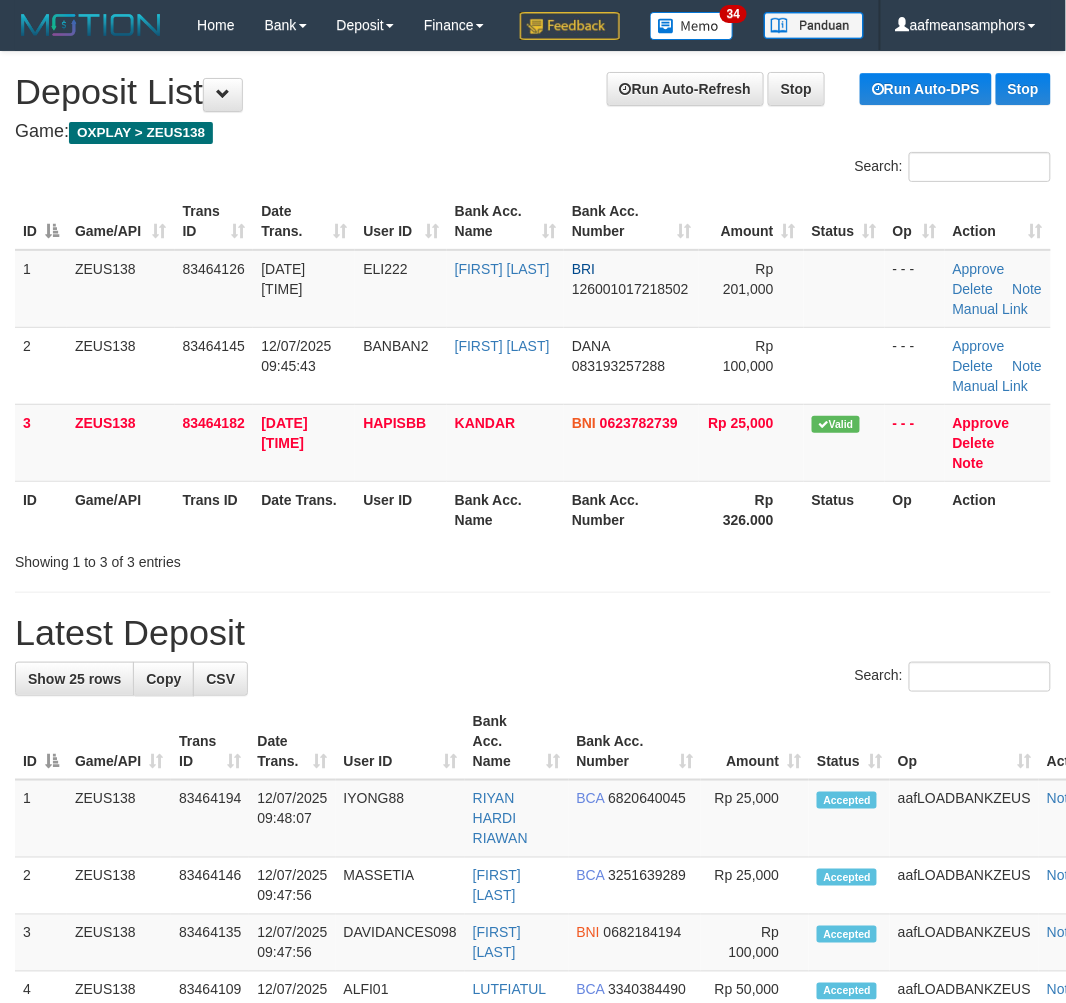 click on "**********" at bounding box center [533, 1215] 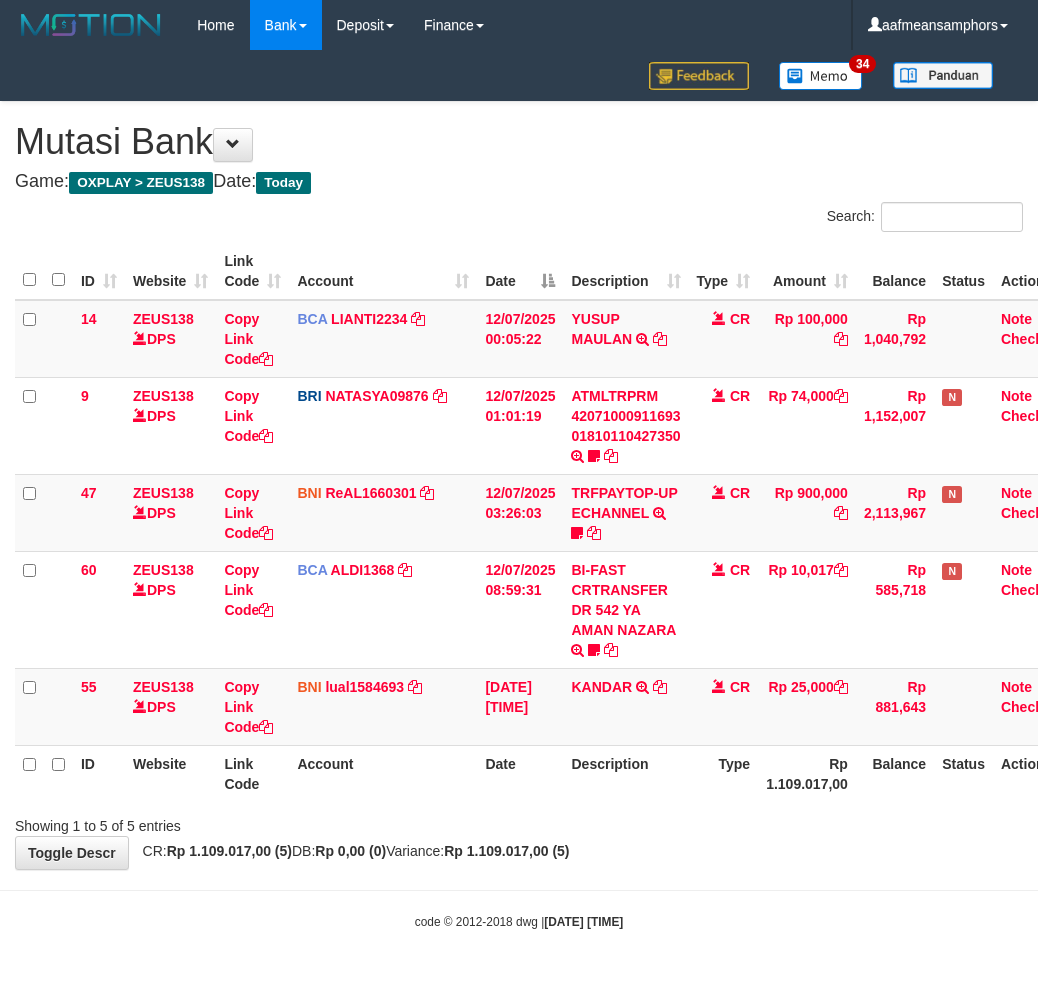 scroll, scrollTop: 0, scrollLeft: 0, axis: both 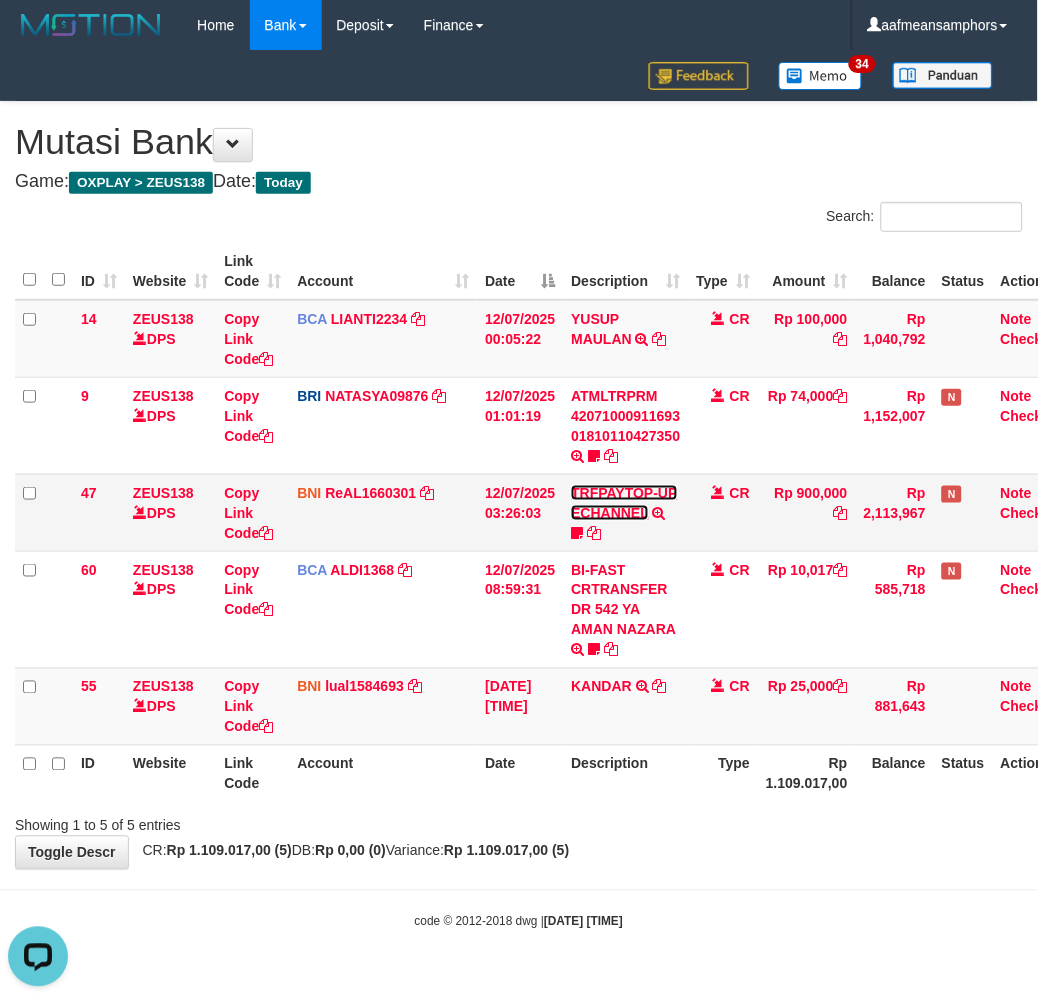 click on "TRFPAYTOP-UP ECHANNEL" at bounding box center [624, 503] 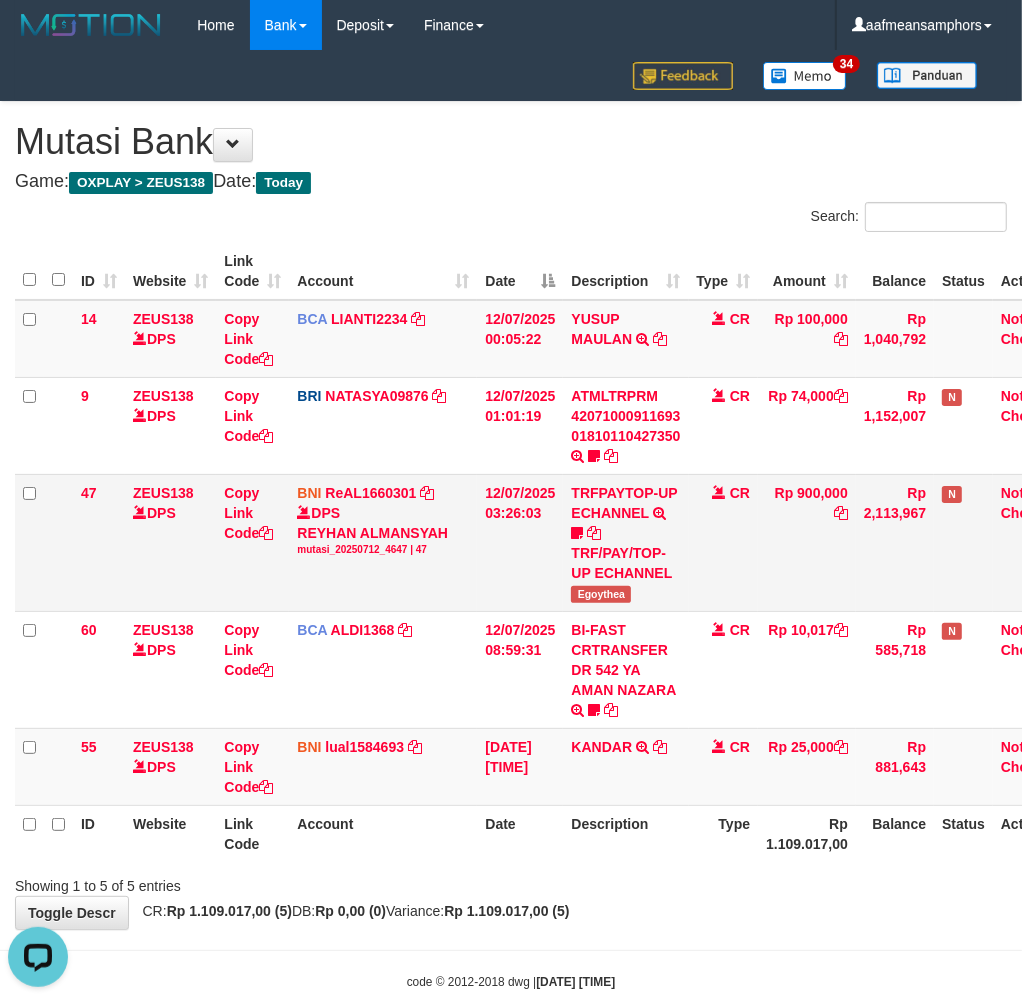 click on "TRFPAYTOP-UP ECHANNEL            TRF/PAY/TOP-UP ECHANNEL    Egoythea" at bounding box center (625, 542) 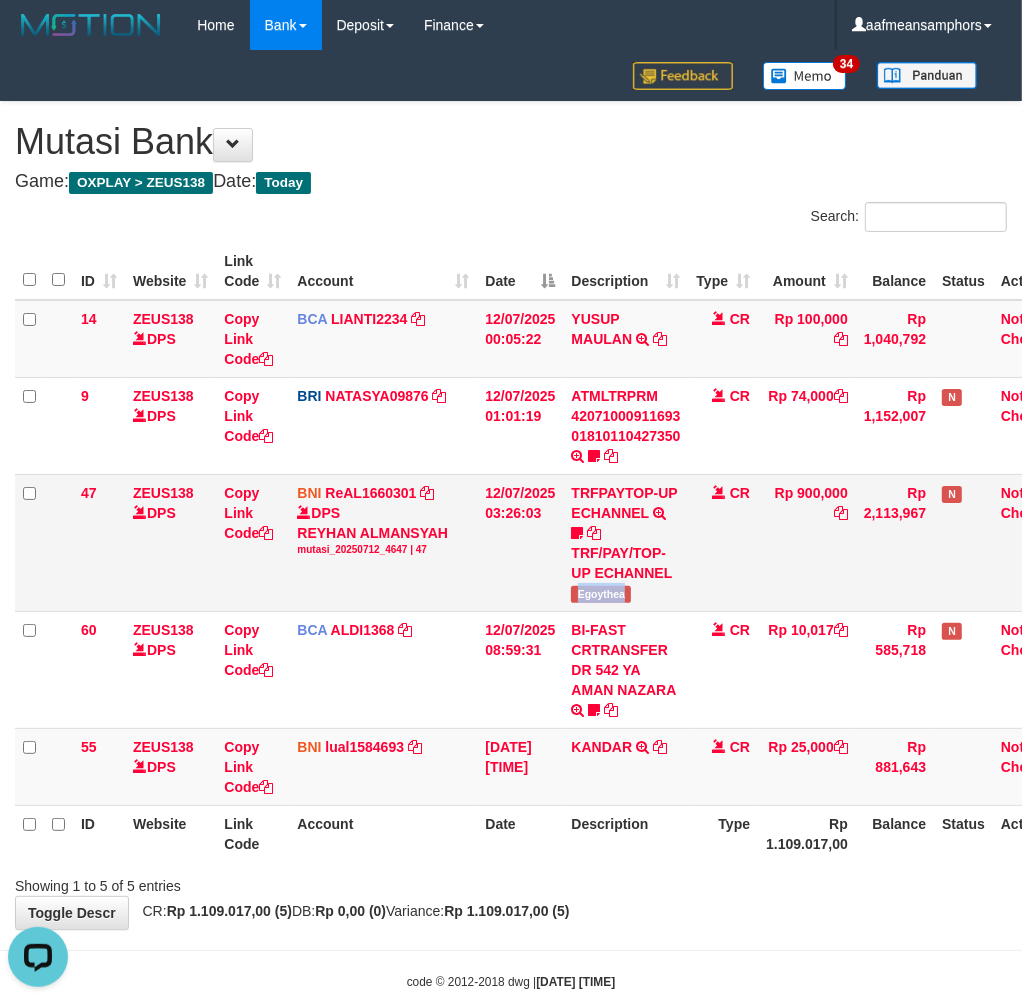 copy on "Egoythea" 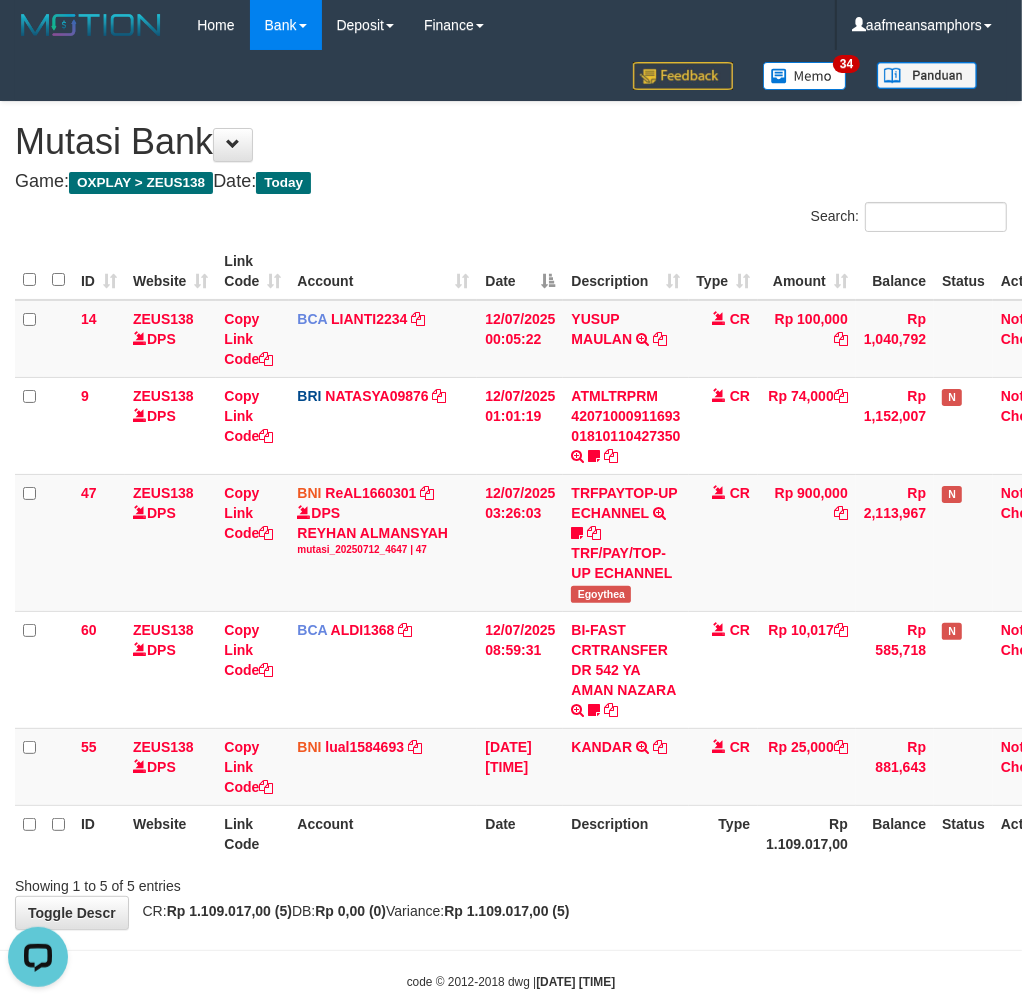 click on "Showing 1 to 5 of 5 entries" at bounding box center (511, 882) 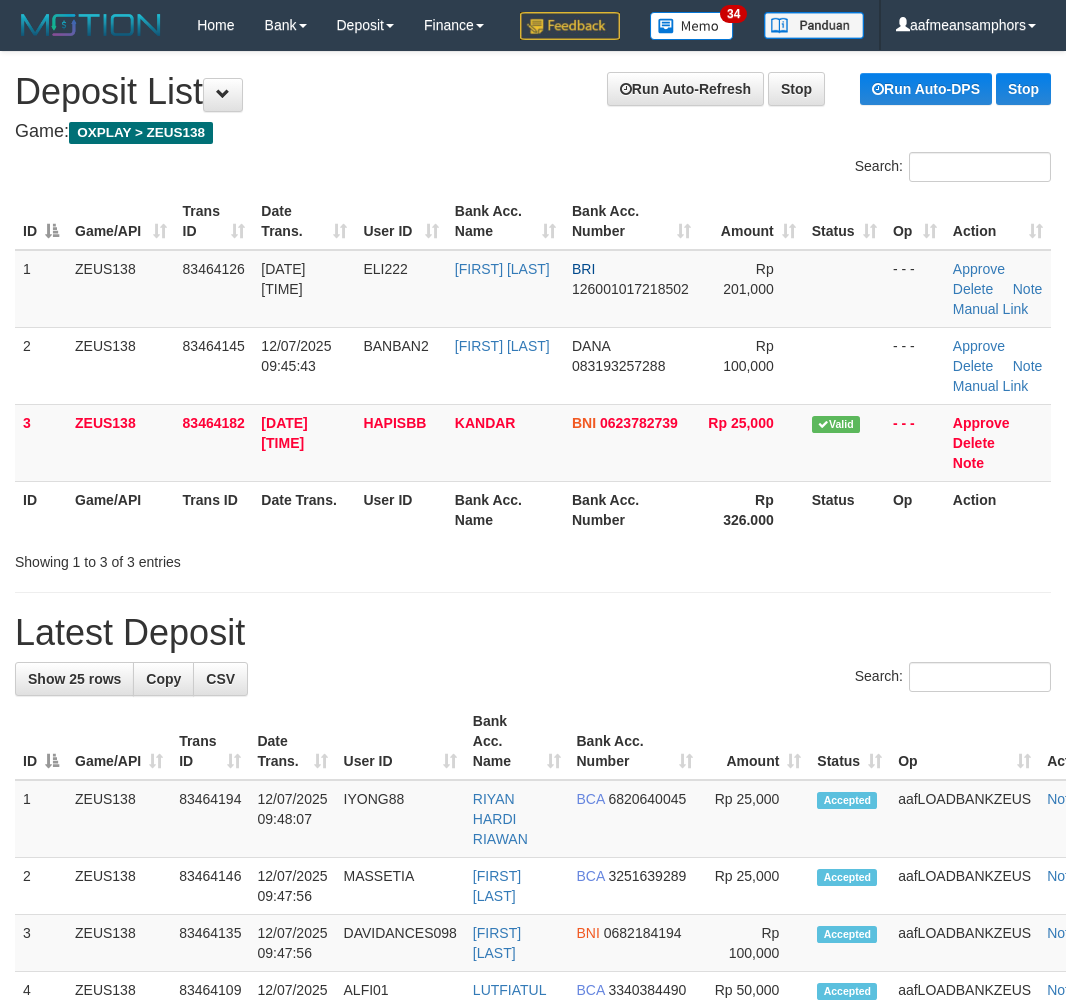 scroll, scrollTop: 0, scrollLeft: 0, axis: both 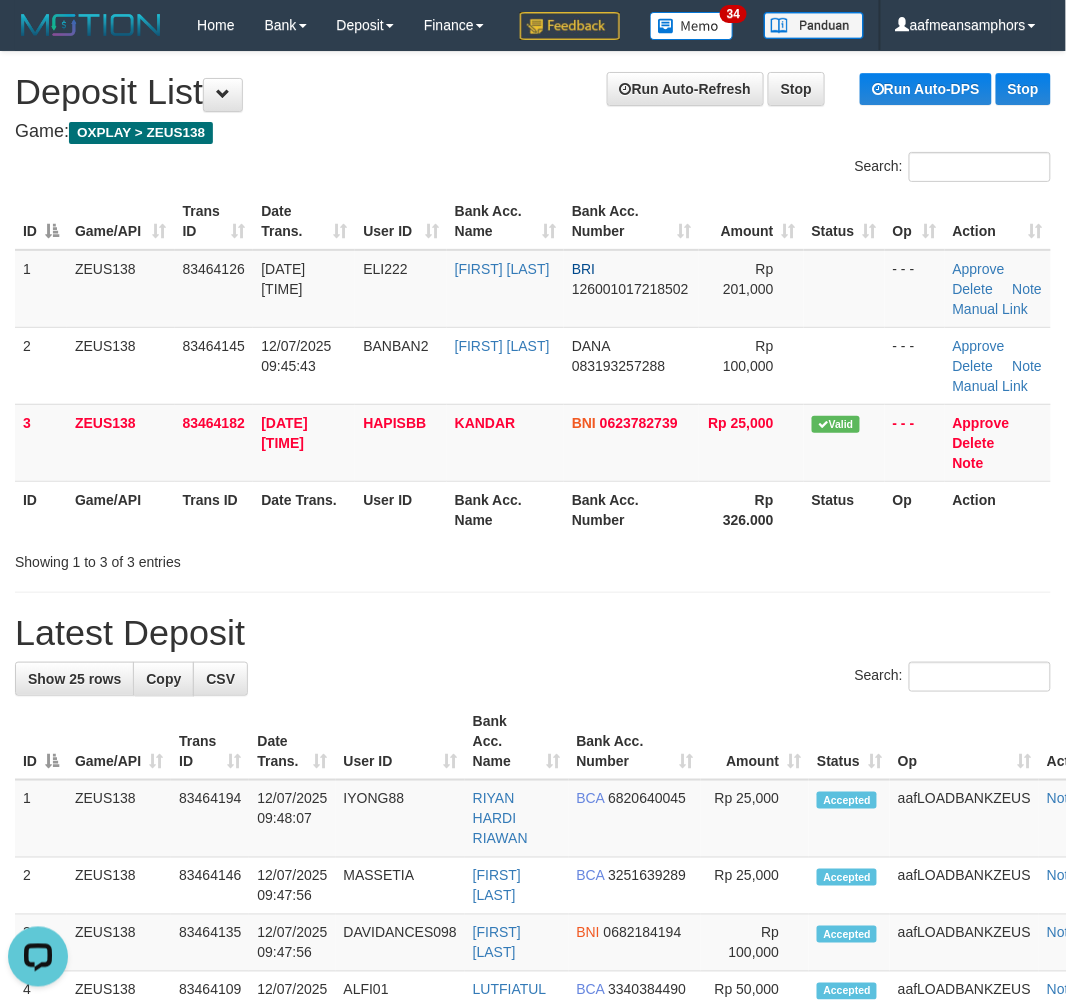 click on "**********" at bounding box center (533, 1225) 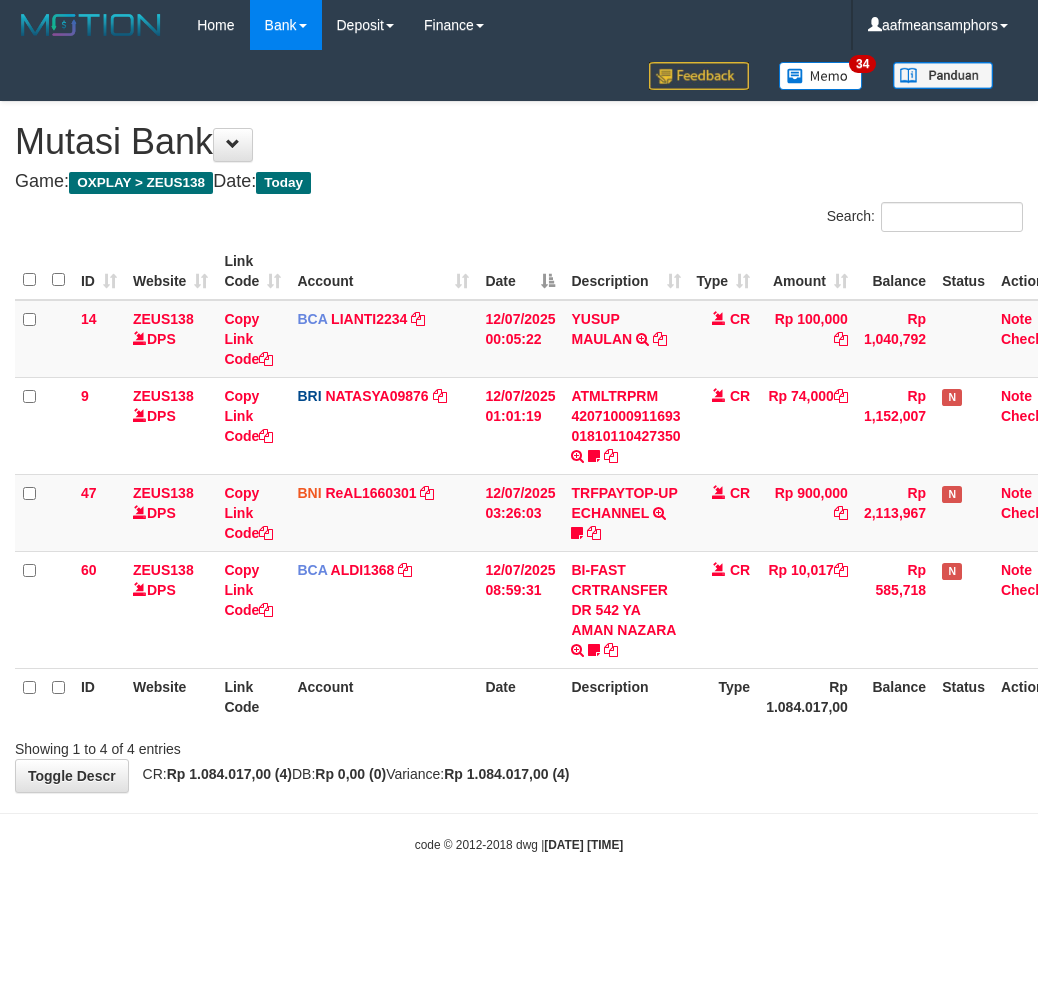 scroll, scrollTop: 0, scrollLeft: 0, axis: both 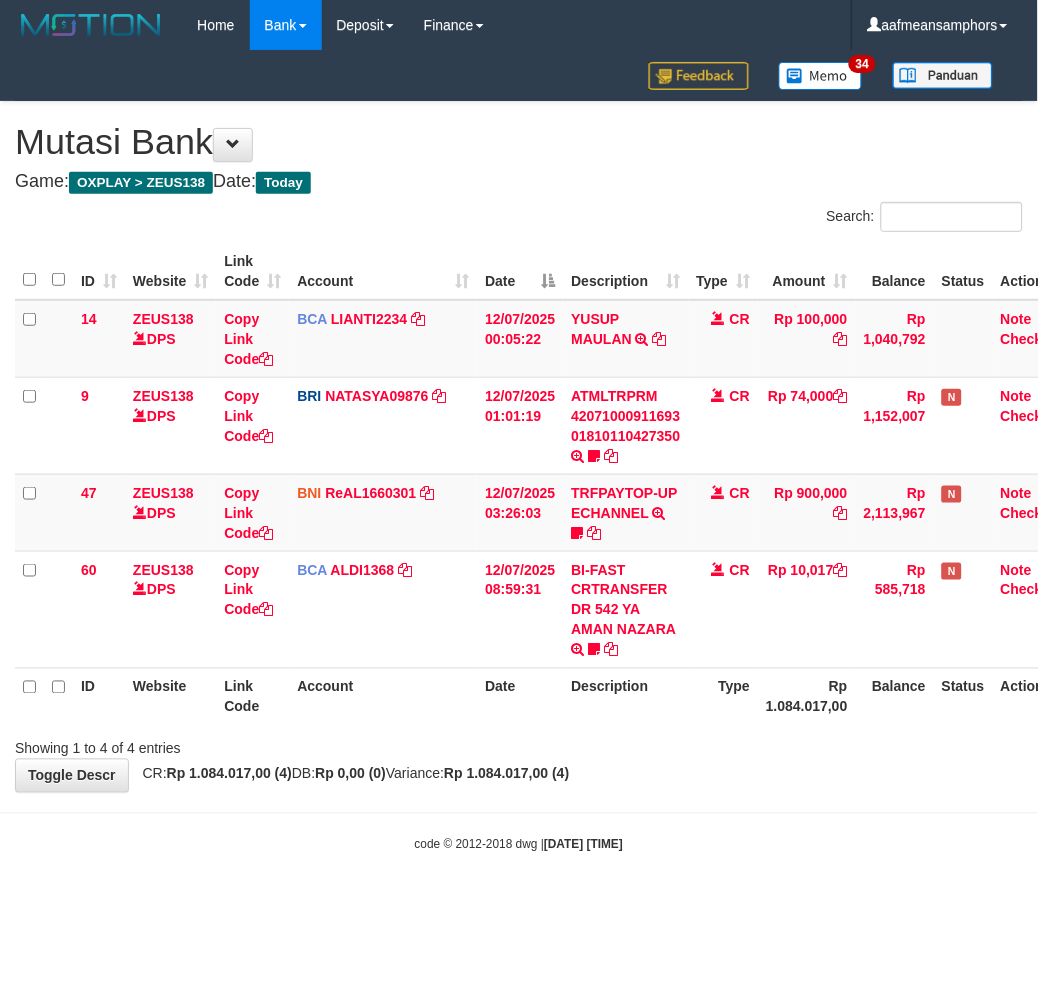 click on "code © 2012-2018 dwg |  [DATE] [TIME]" at bounding box center (519, 844) 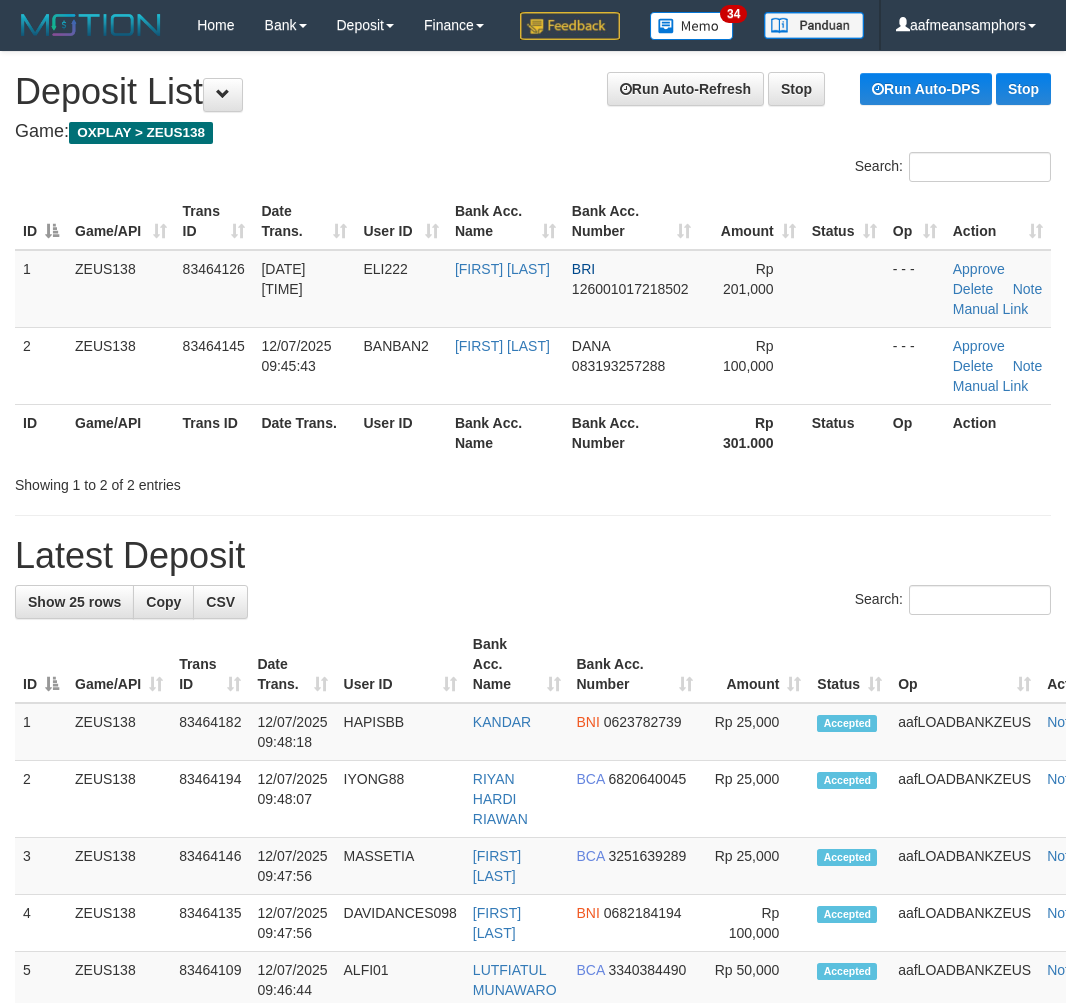 scroll, scrollTop: 0, scrollLeft: 0, axis: both 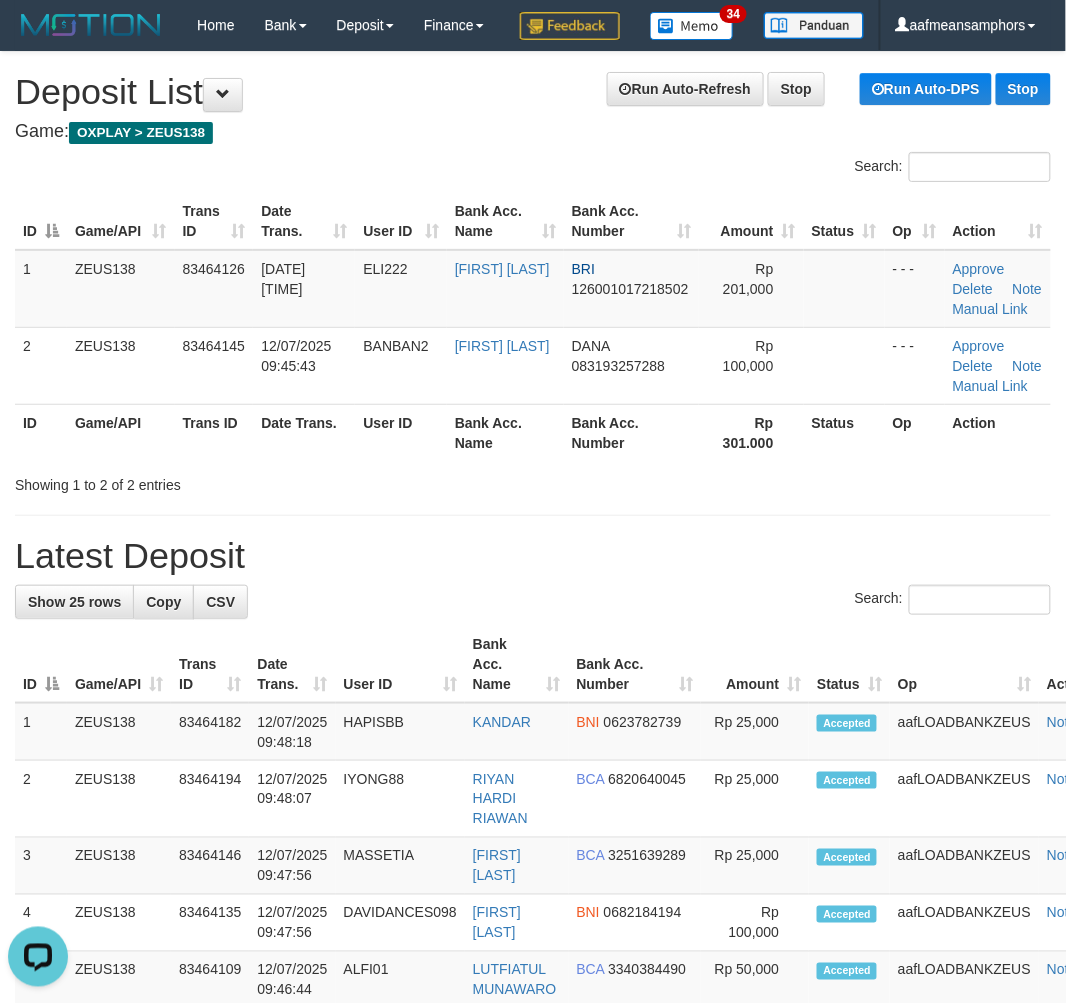 click on "Latest Deposit" at bounding box center [533, 556] 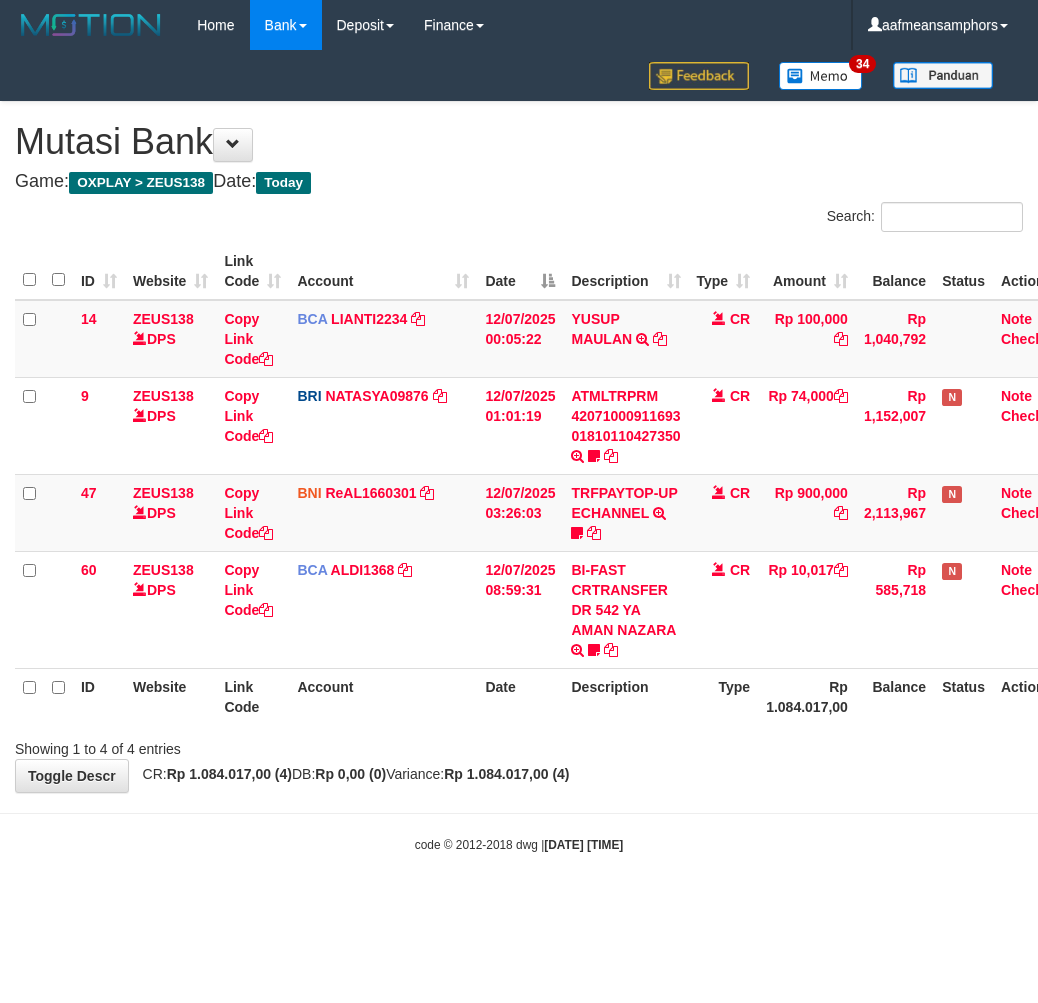 scroll, scrollTop: 0, scrollLeft: 0, axis: both 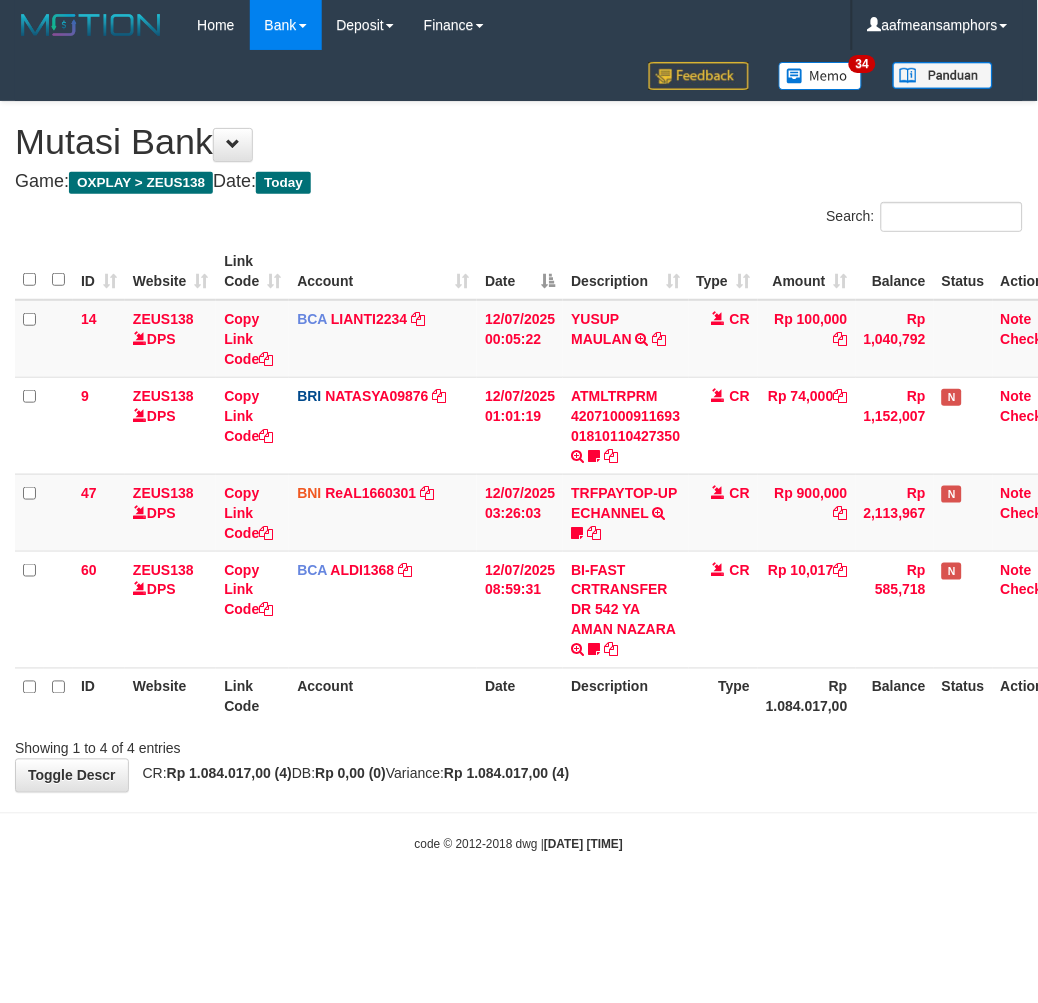 drag, startPoint x: 688, startPoint y: 895, endPoint x: 702, endPoint y: 881, distance: 19.79899 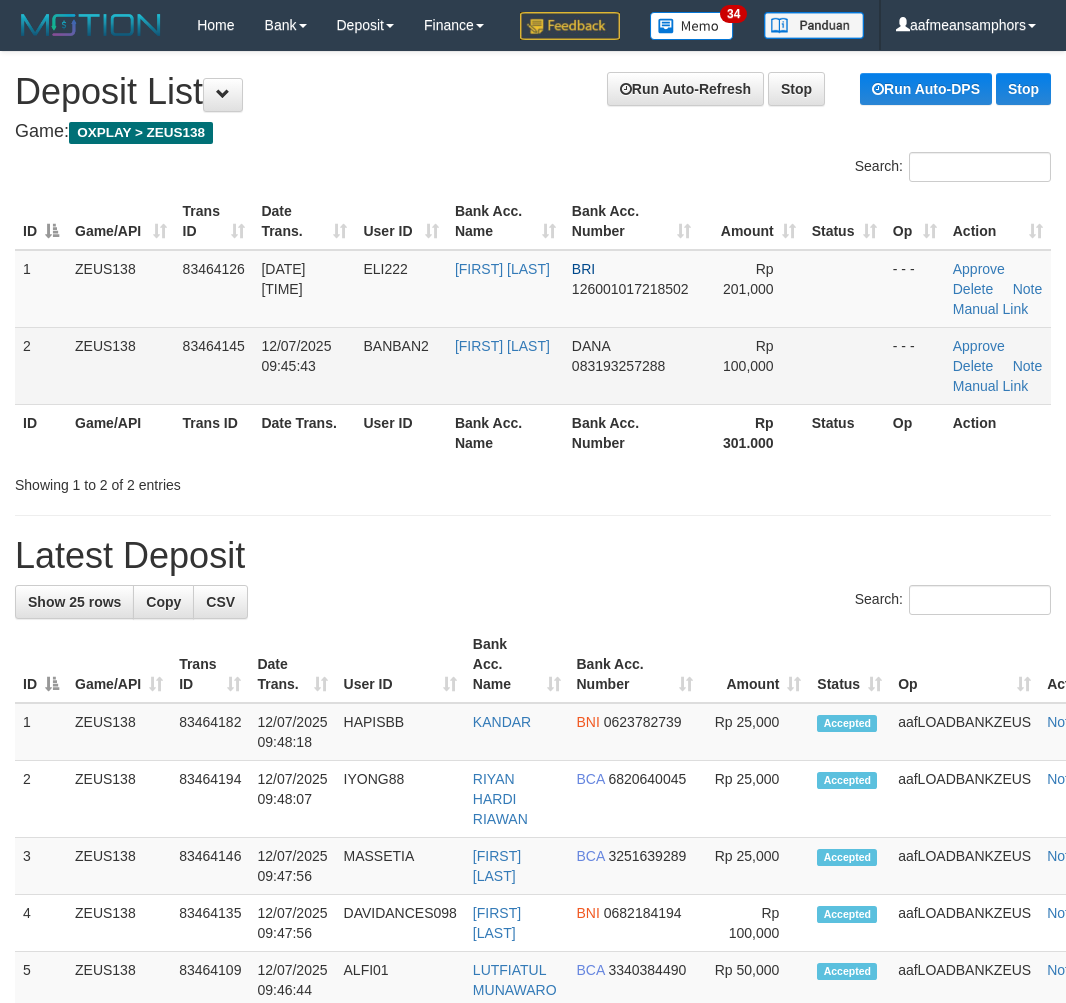 scroll, scrollTop: 0, scrollLeft: 0, axis: both 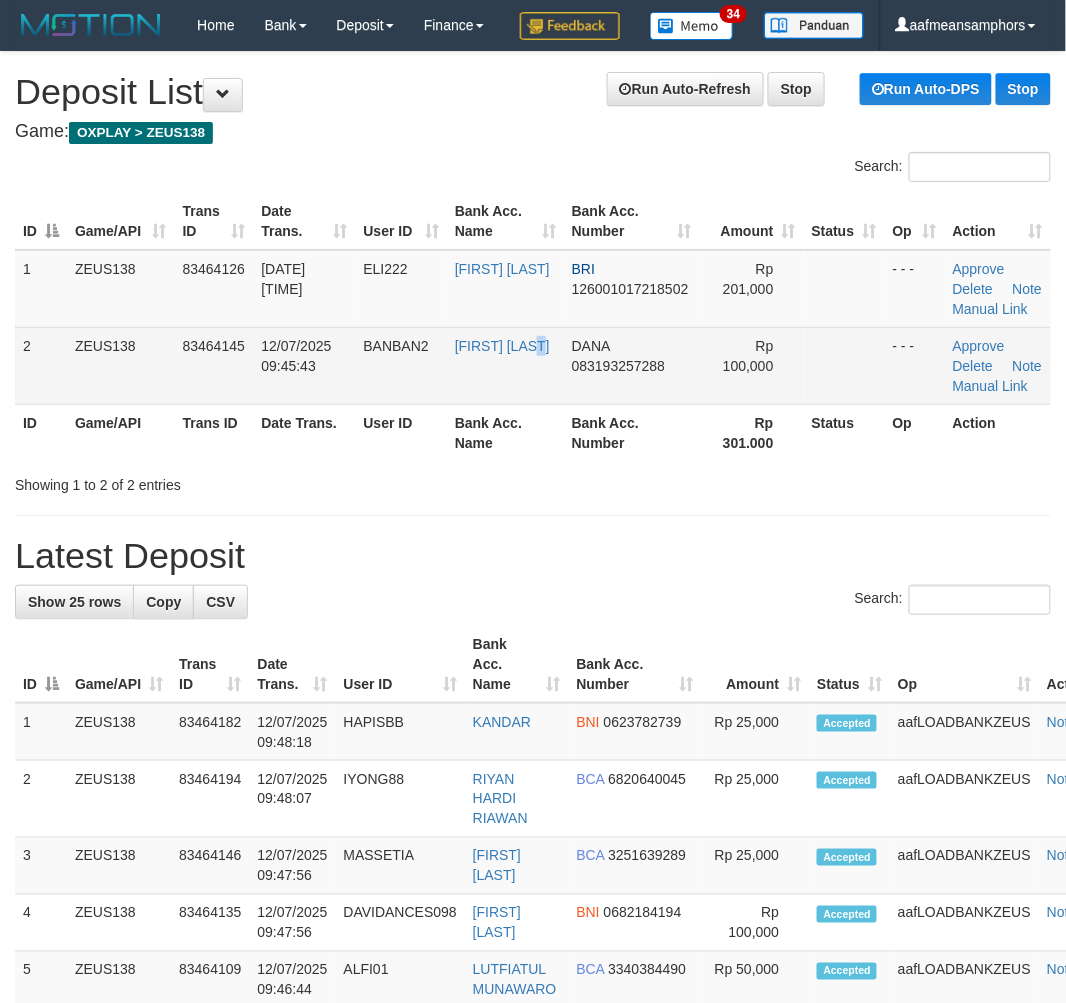click on "[FIRST] [LAST]" at bounding box center (505, 365) 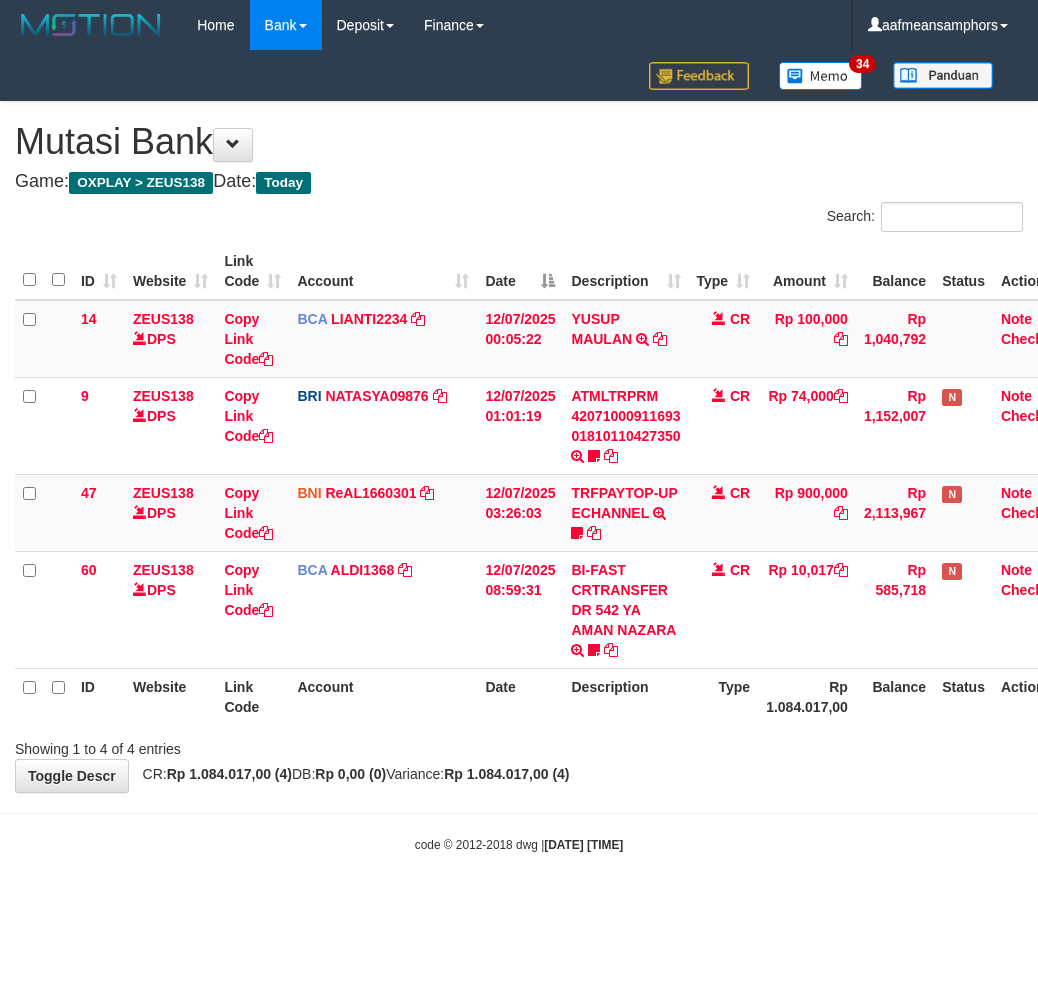 scroll, scrollTop: 0, scrollLeft: 0, axis: both 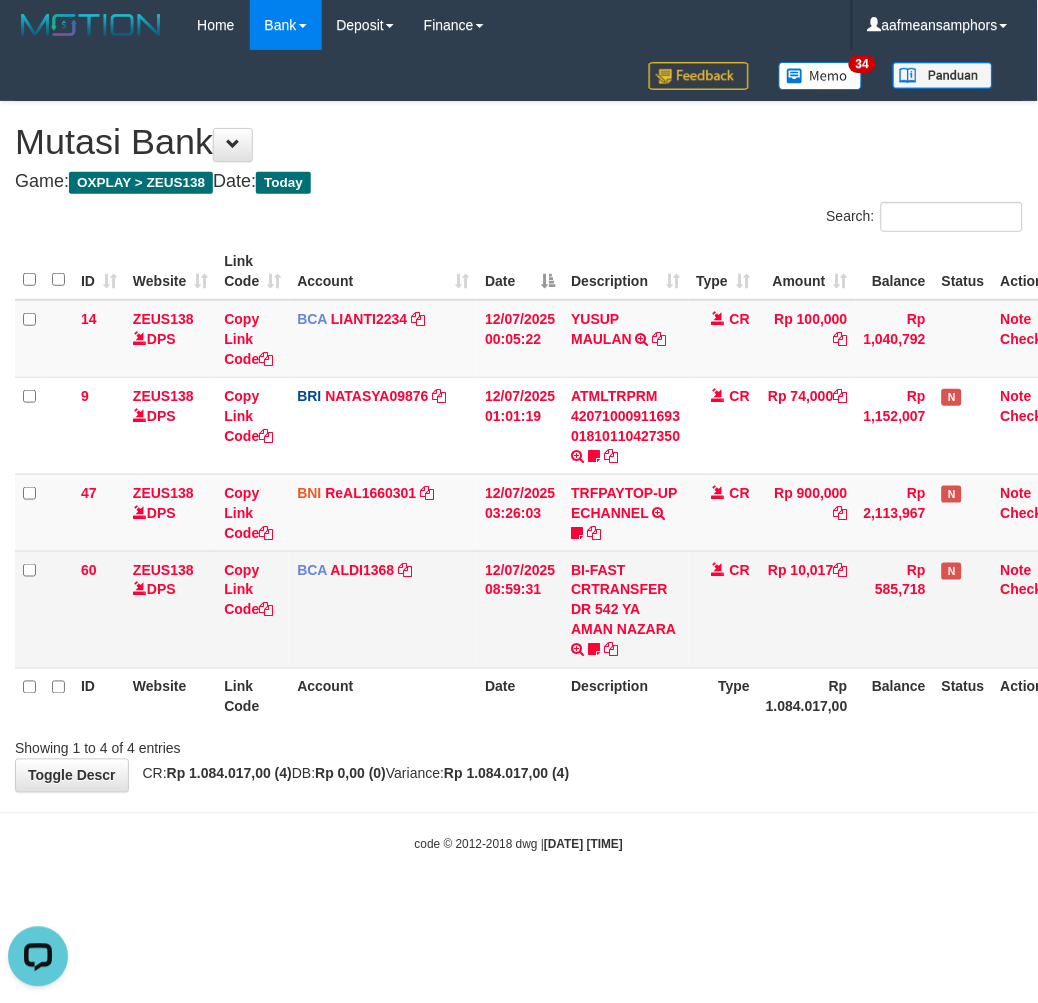 click on "Rp 585,718" at bounding box center [895, 609] 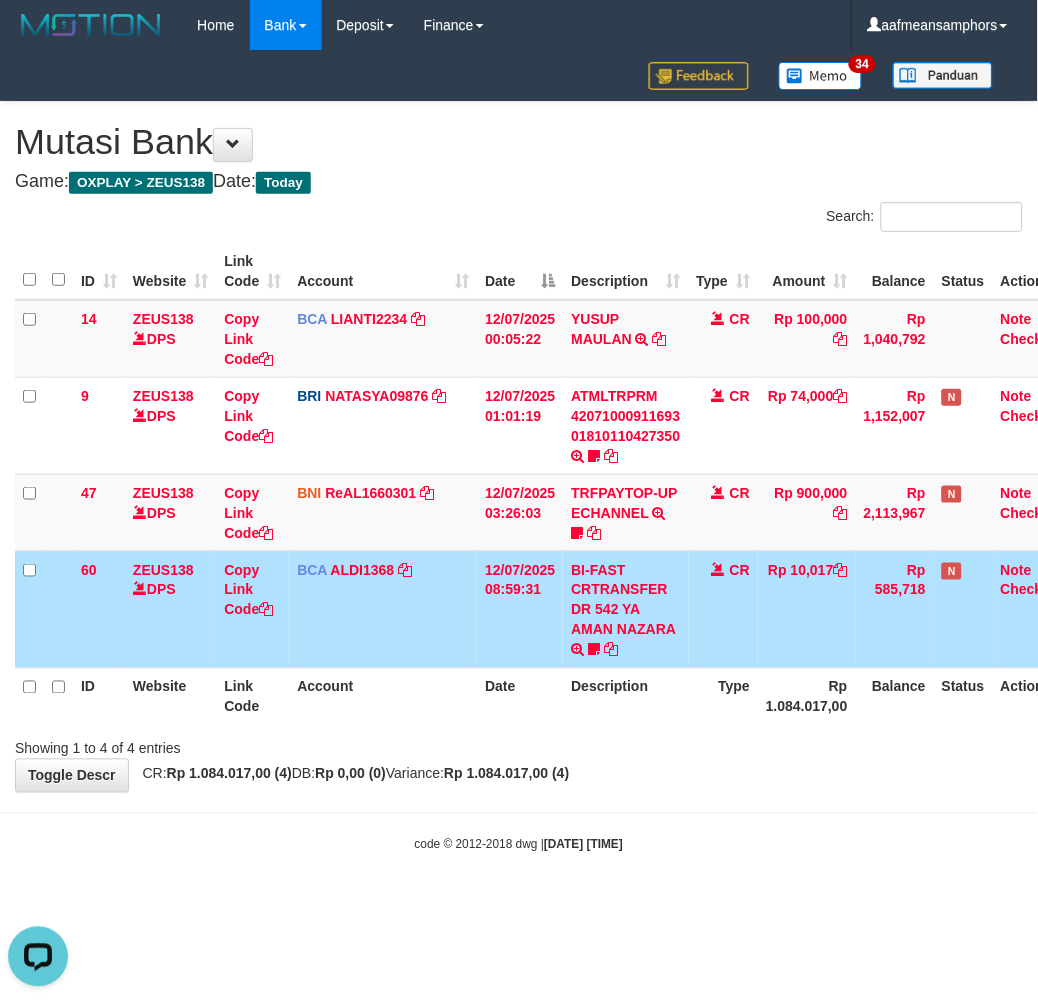 click on "Rp 10,017" at bounding box center [807, 609] 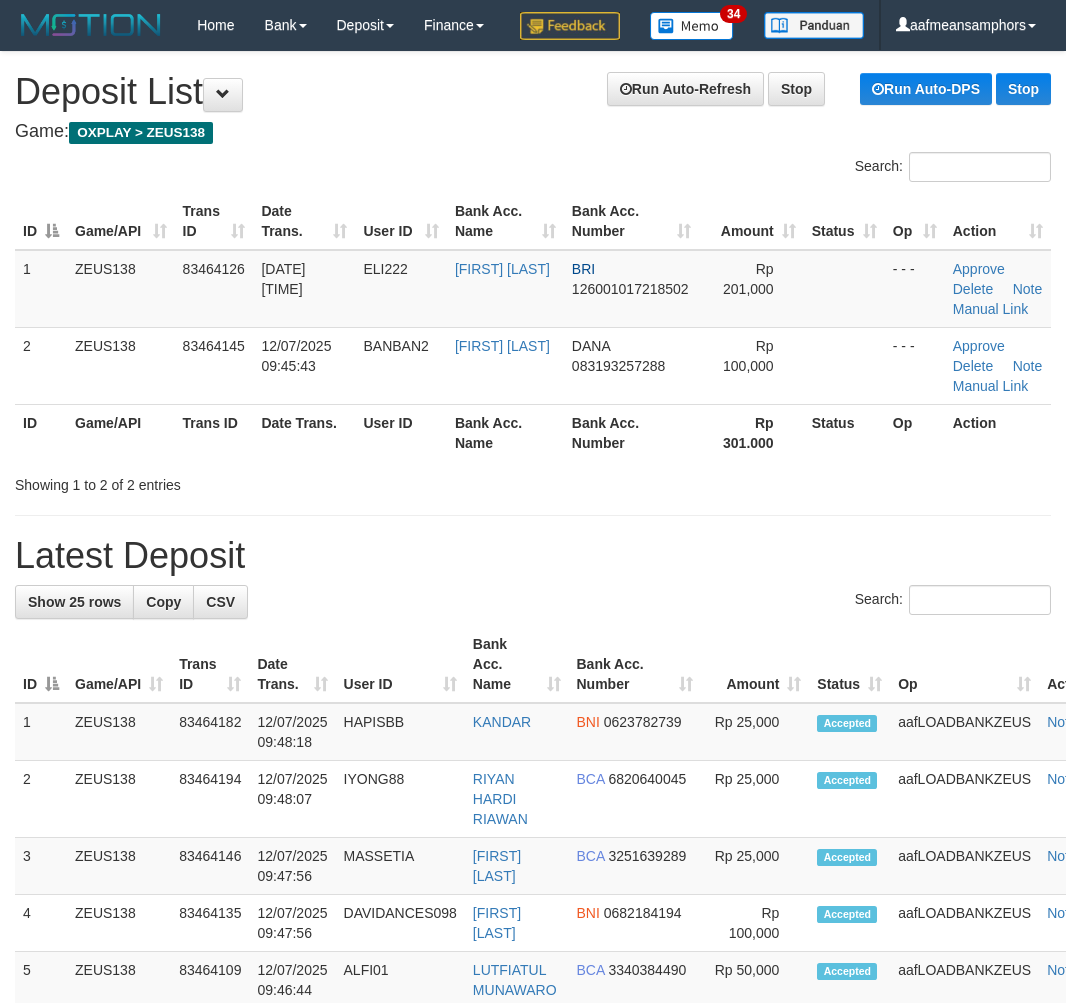 scroll, scrollTop: 0, scrollLeft: 0, axis: both 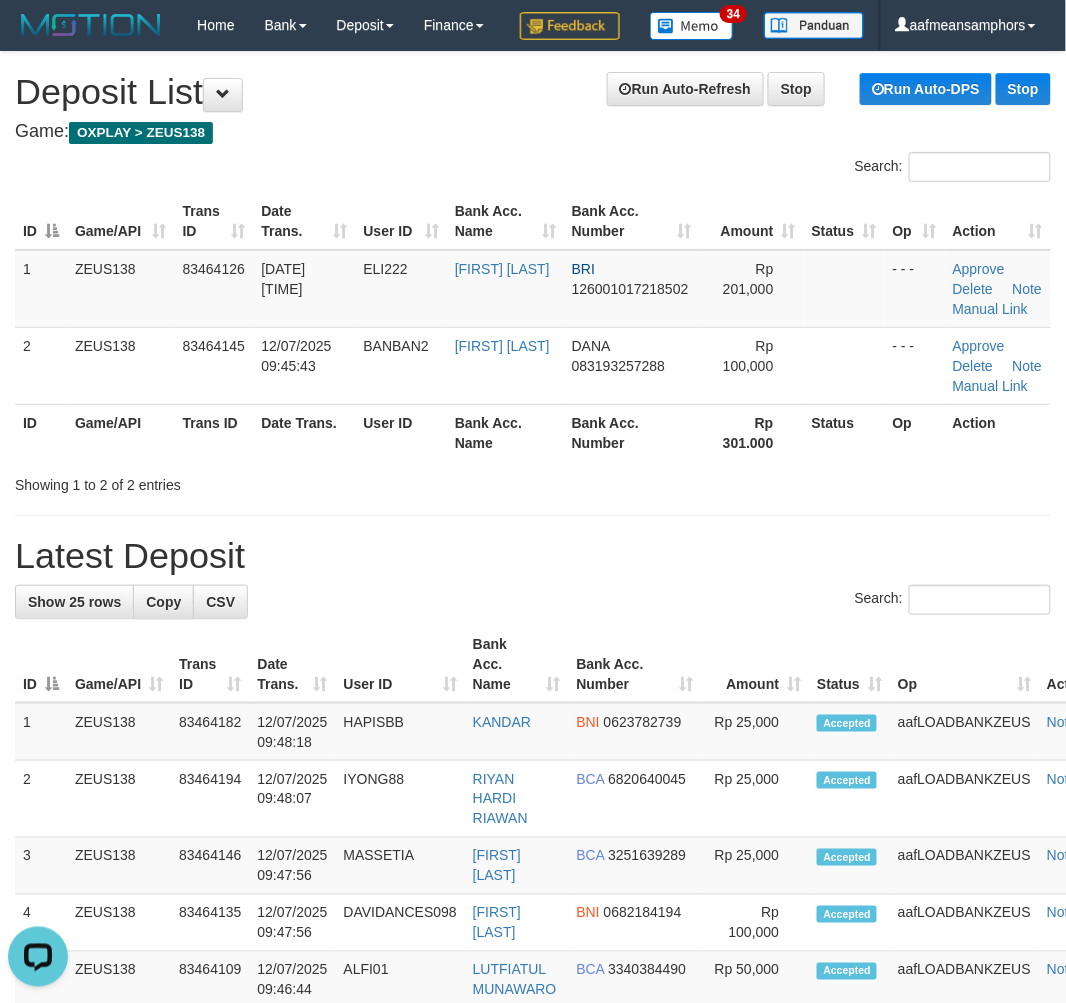 click on "**********" at bounding box center [533, 1187] 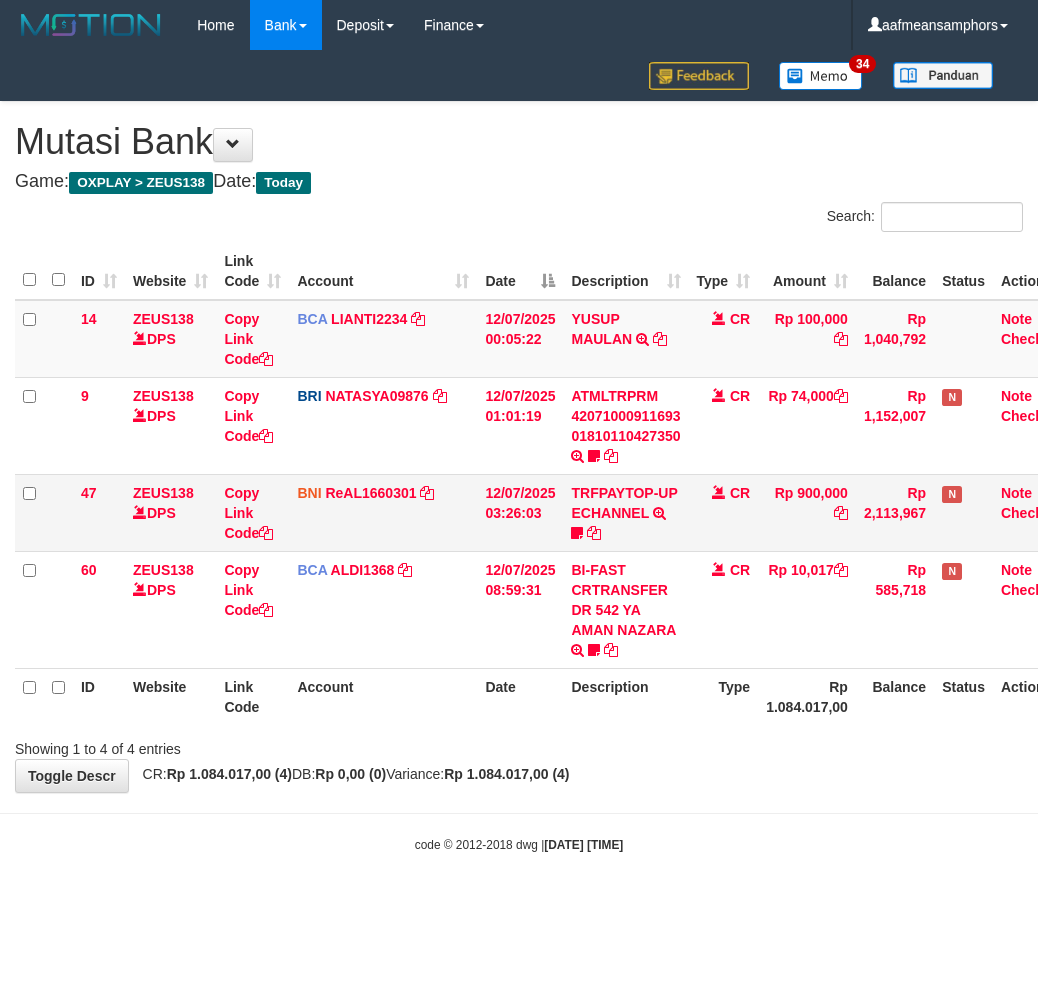 scroll, scrollTop: 0, scrollLeft: 0, axis: both 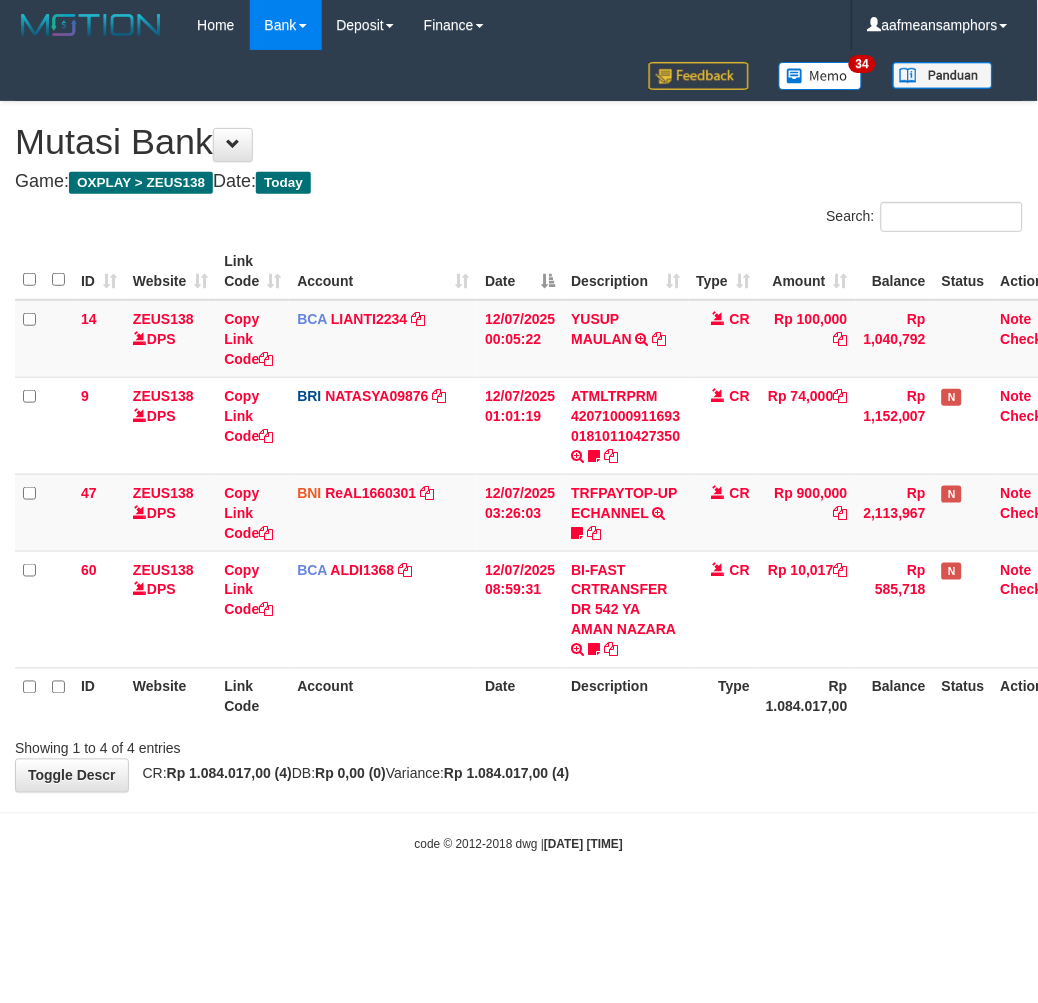 click on "**********" at bounding box center (519, 447) 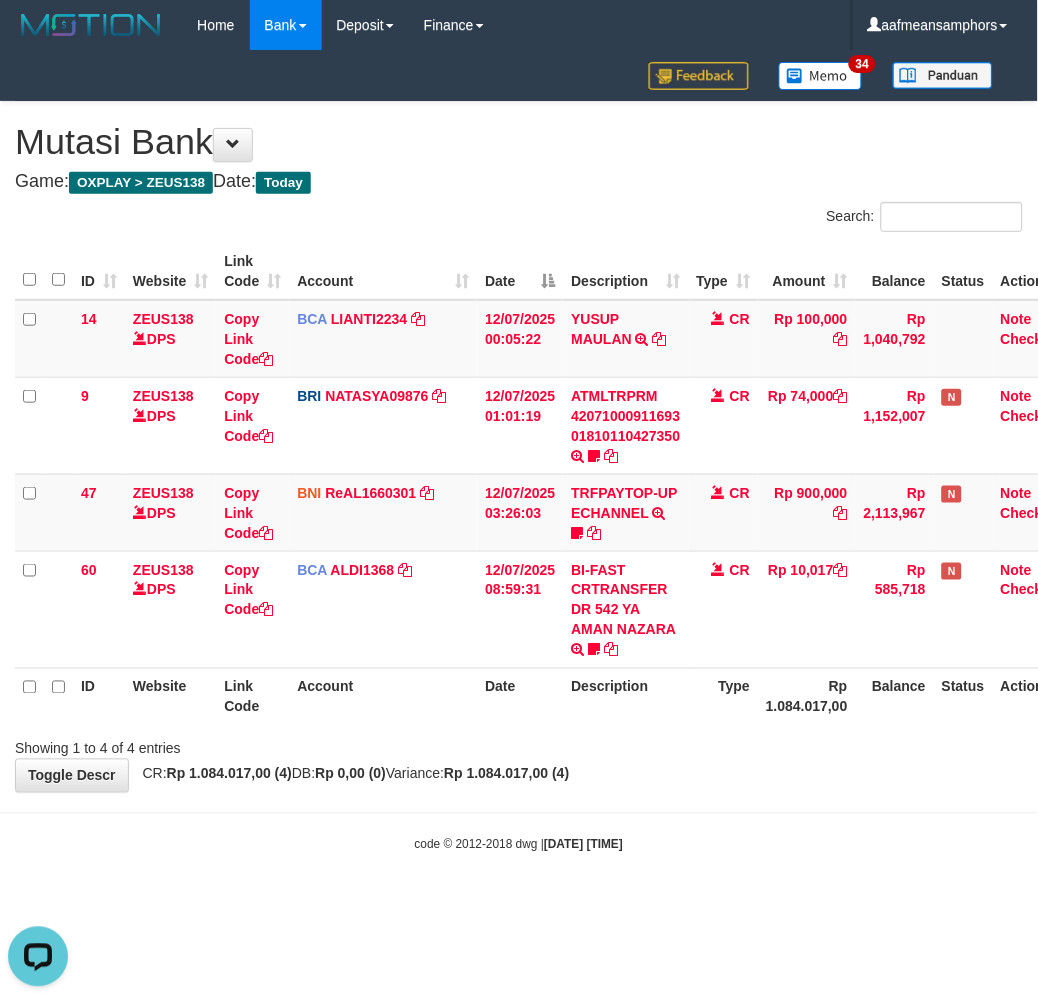 scroll, scrollTop: 0, scrollLeft: 0, axis: both 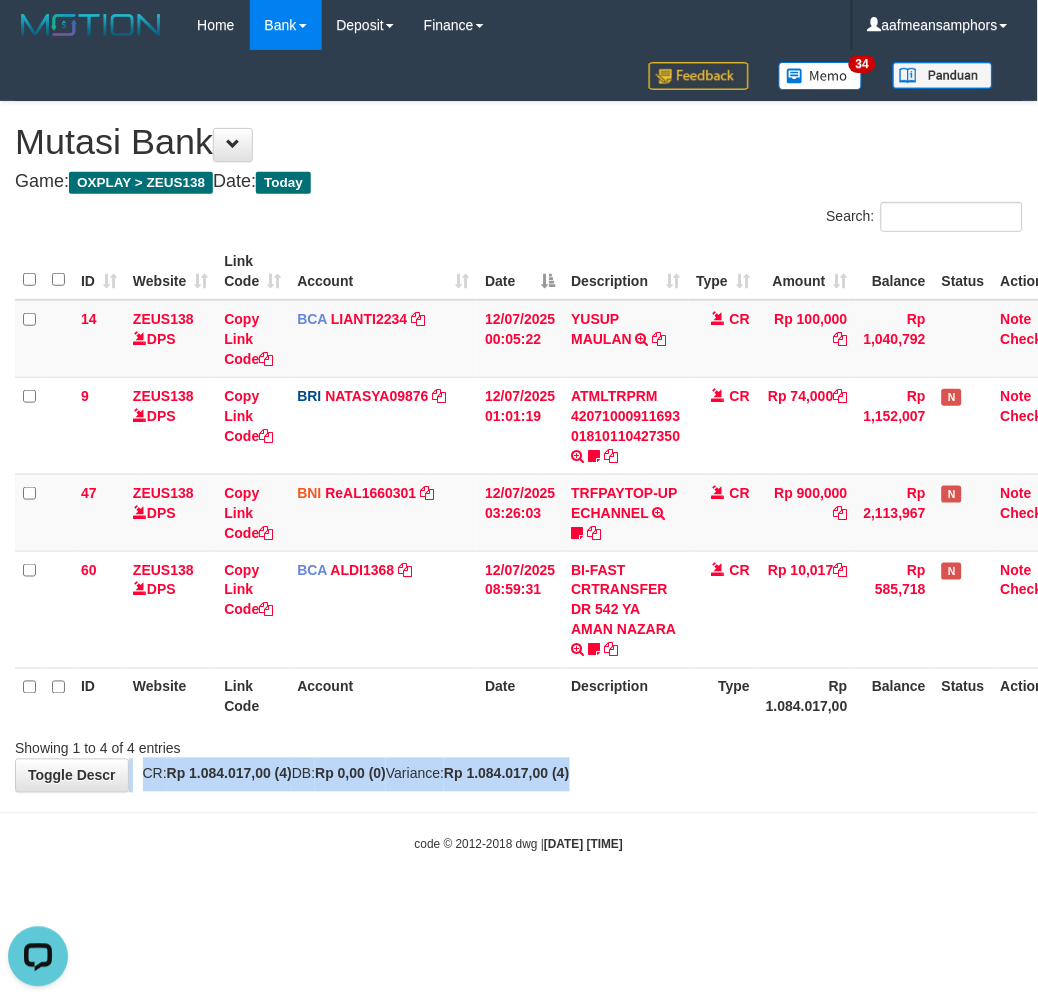 click on "**********" at bounding box center (519, 447) 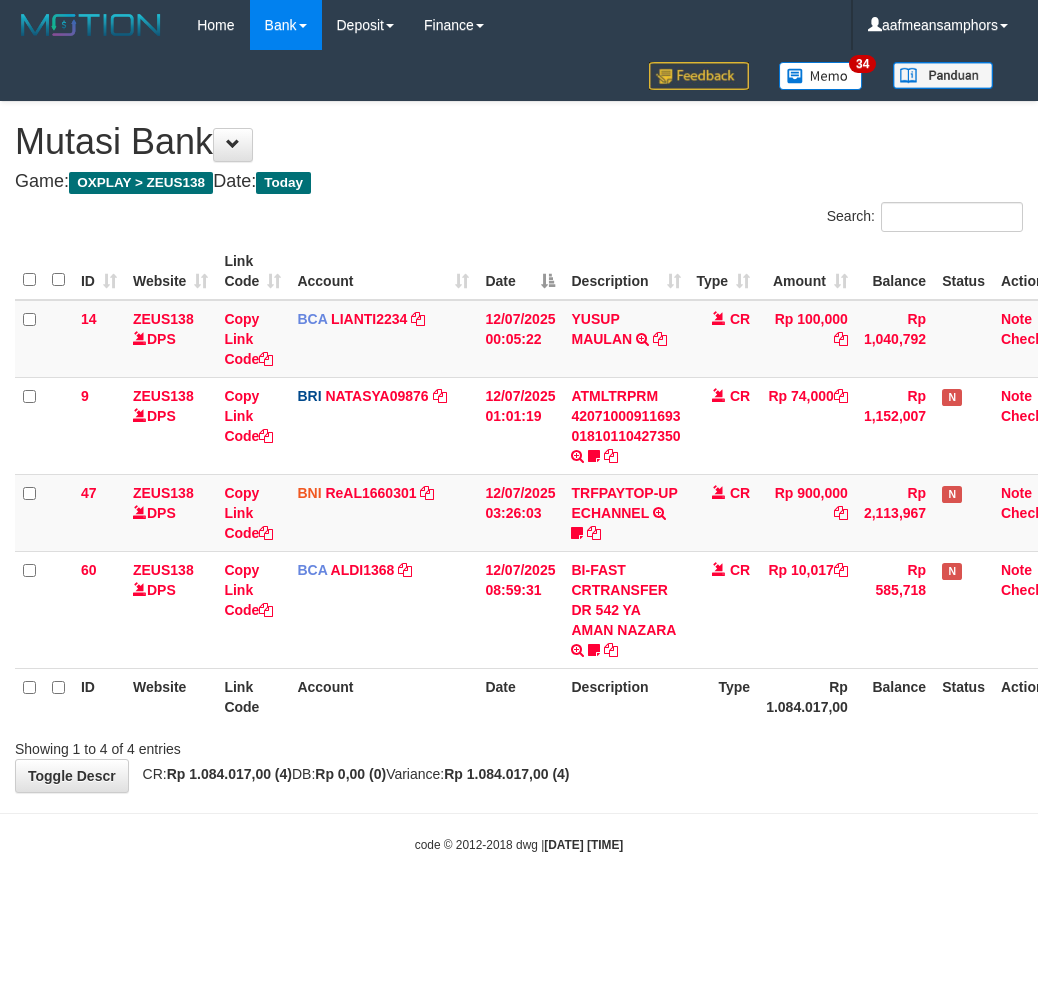 scroll, scrollTop: 0, scrollLeft: 0, axis: both 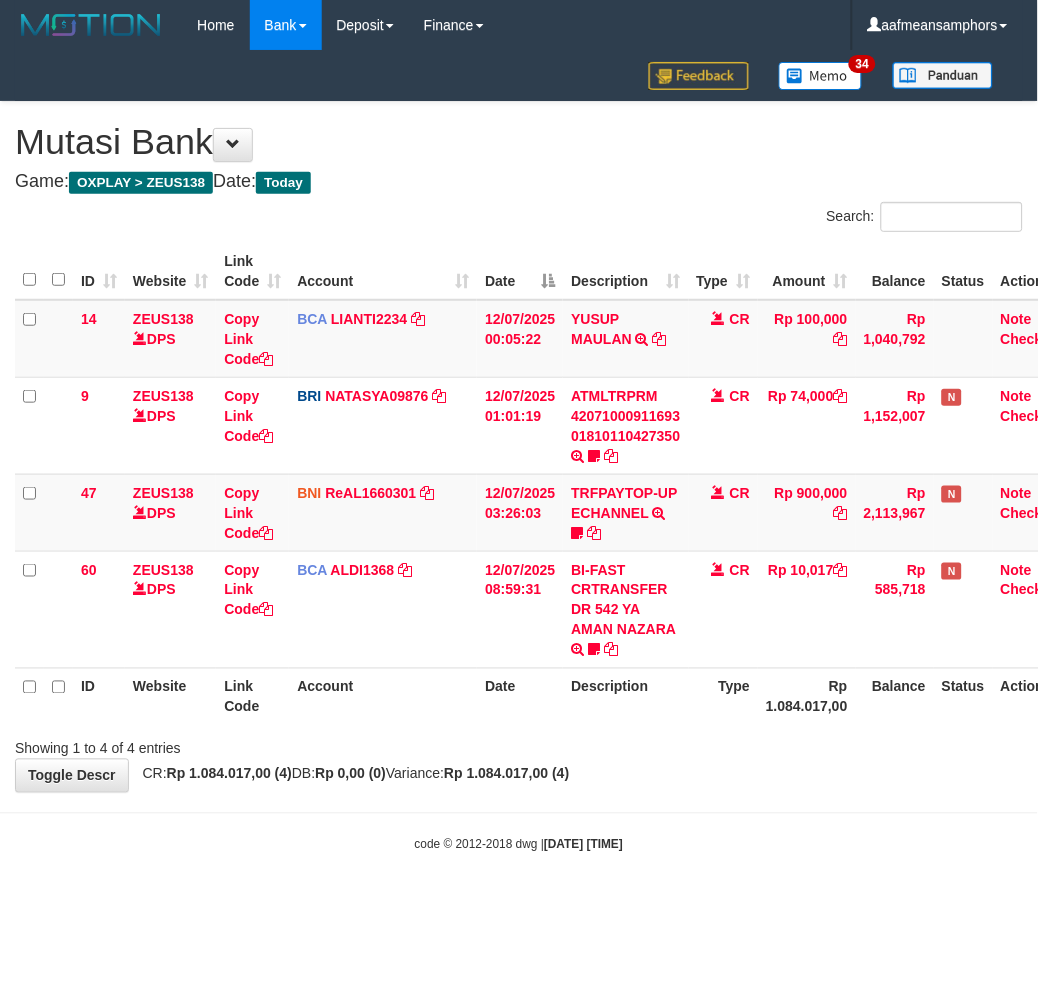 click on "Toggle navigation
Home
Bank
Account List
Load
By Website
Group
[OXPLAY]													ZEUS138
By Load Group (DPS)" at bounding box center (519, 452) 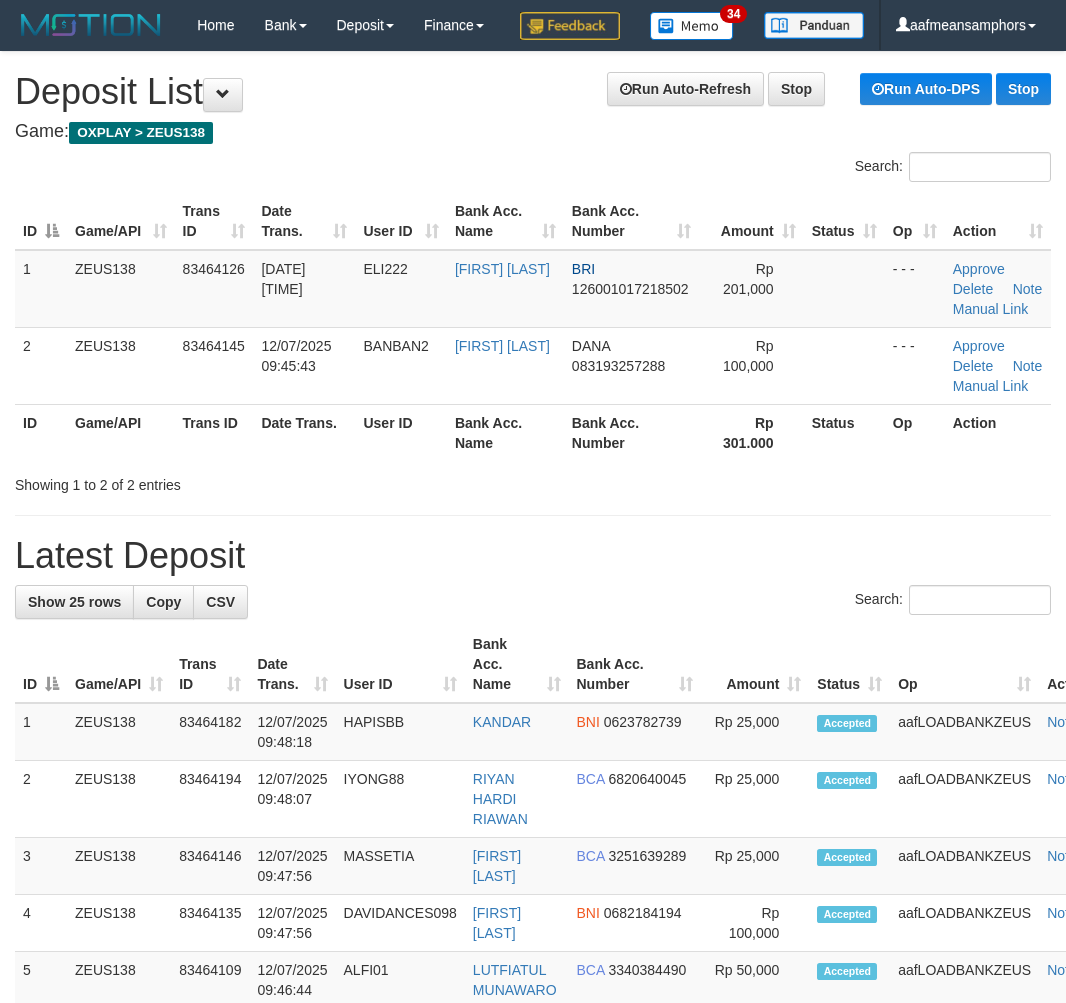 scroll, scrollTop: 0, scrollLeft: 0, axis: both 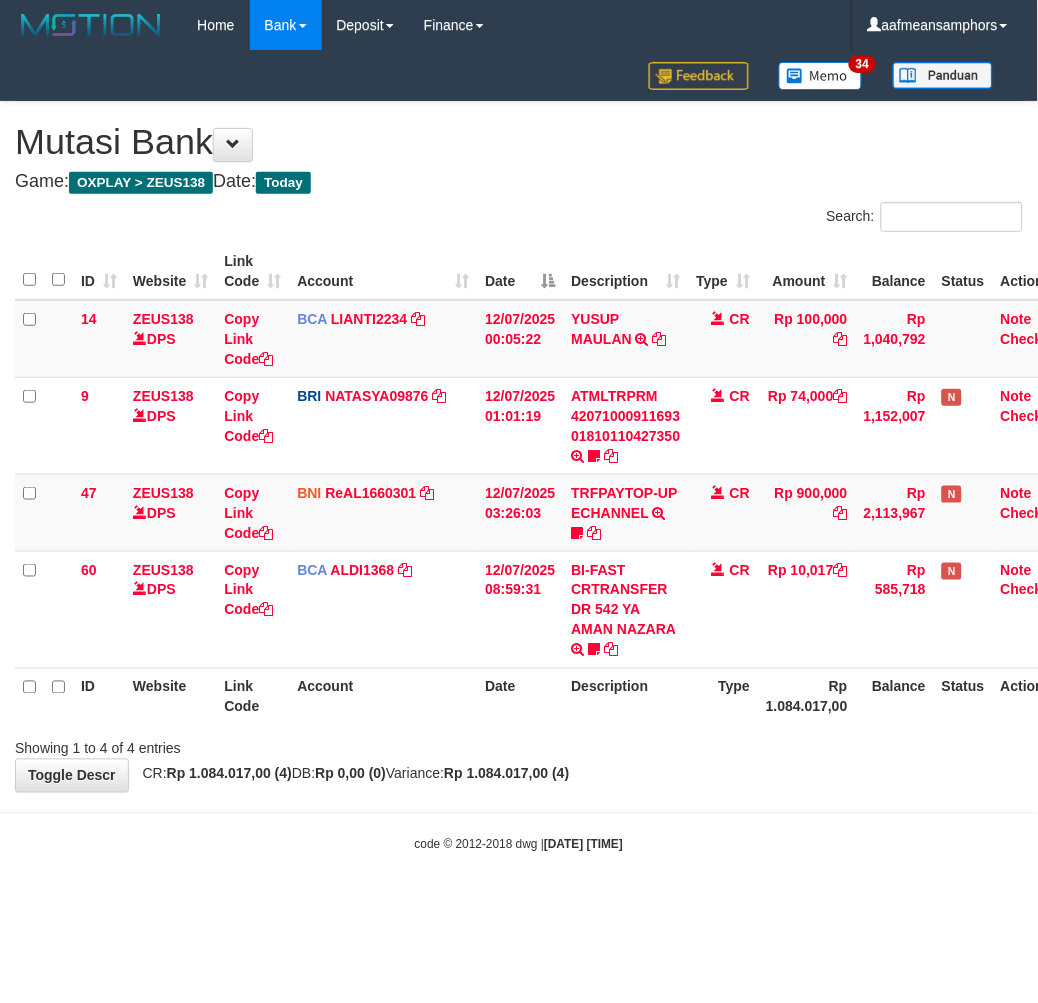 drag, startPoint x: 823, startPoint y: 790, endPoint x: 804, endPoint y: 801, distance: 21.954498 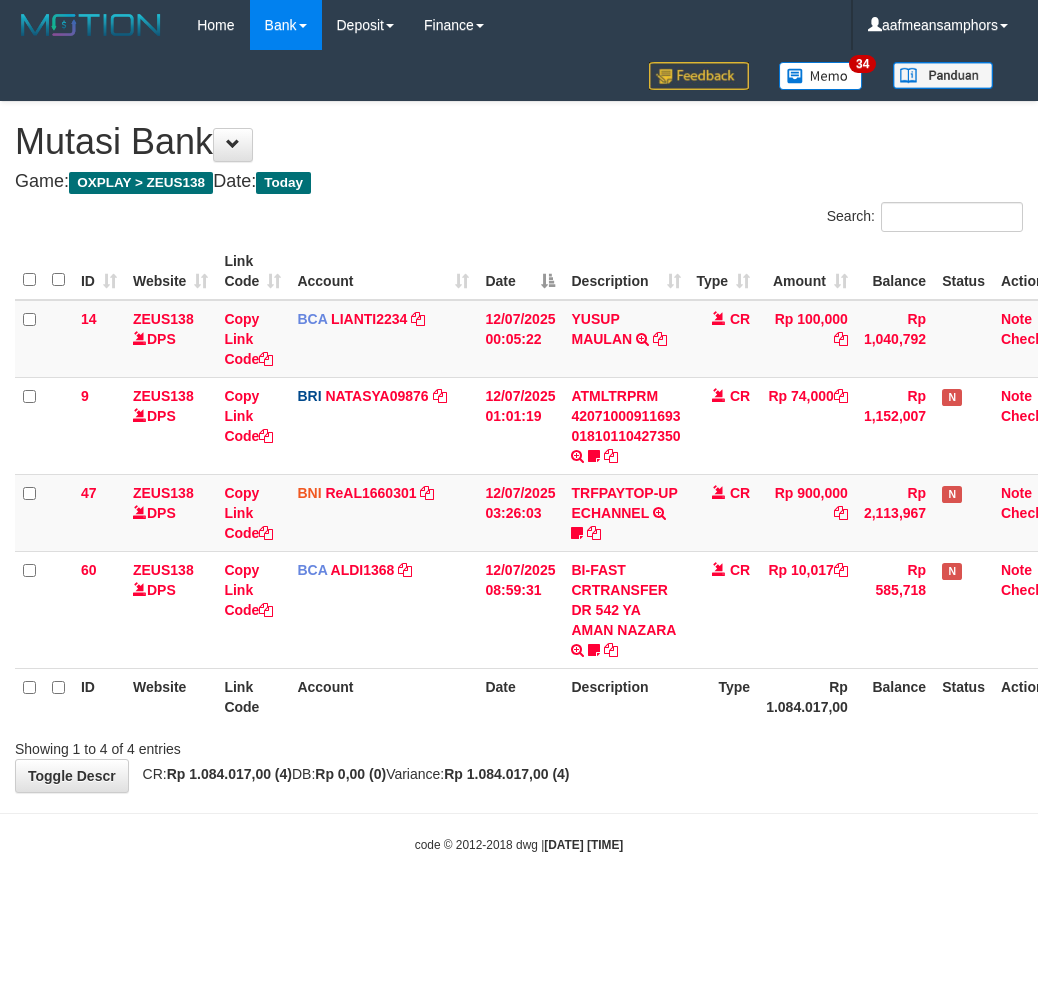 scroll, scrollTop: 0, scrollLeft: 0, axis: both 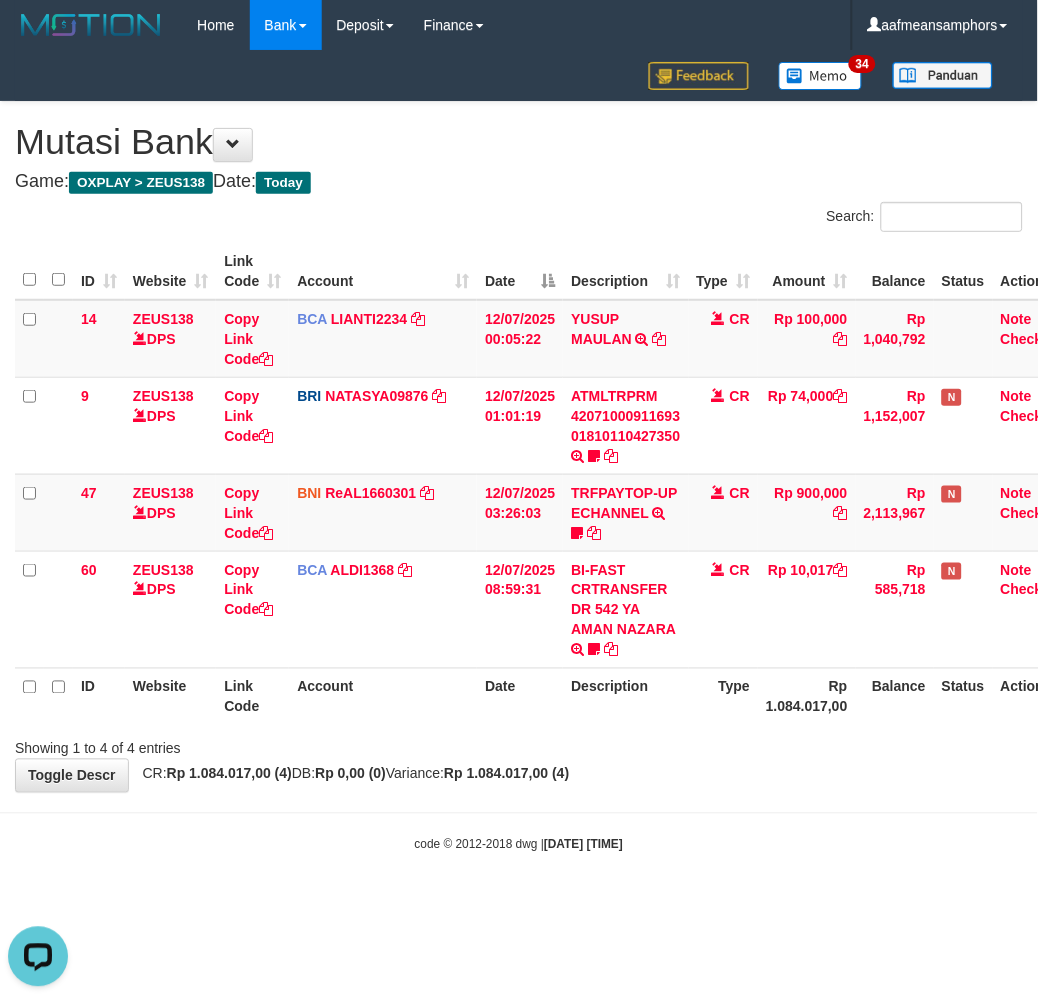 click on "Toggle navigation
Home
Bank
Account List
Load
By Website
Group
[OXPLAY]													ZEUS138
By Load Group (DPS)" at bounding box center (519, 452) 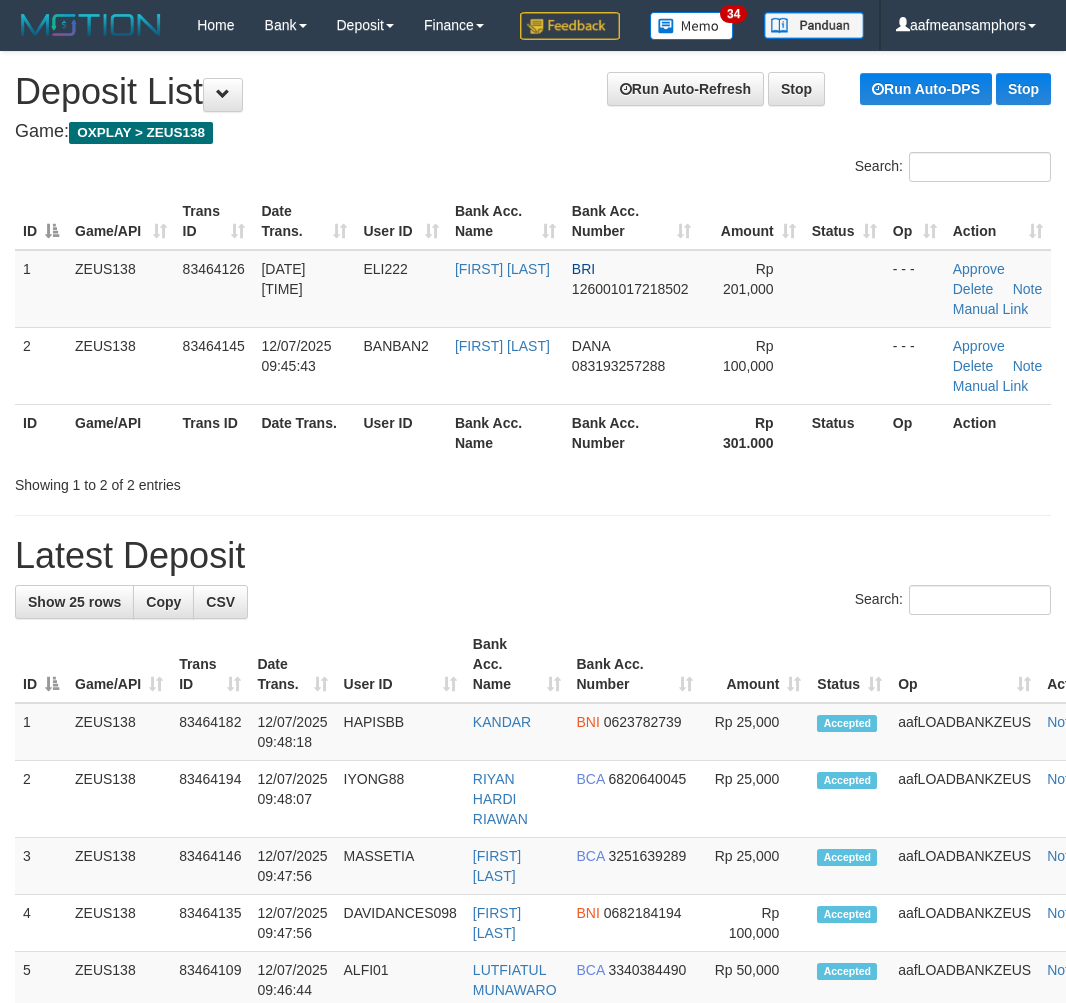 scroll, scrollTop: 0, scrollLeft: 0, axis: both 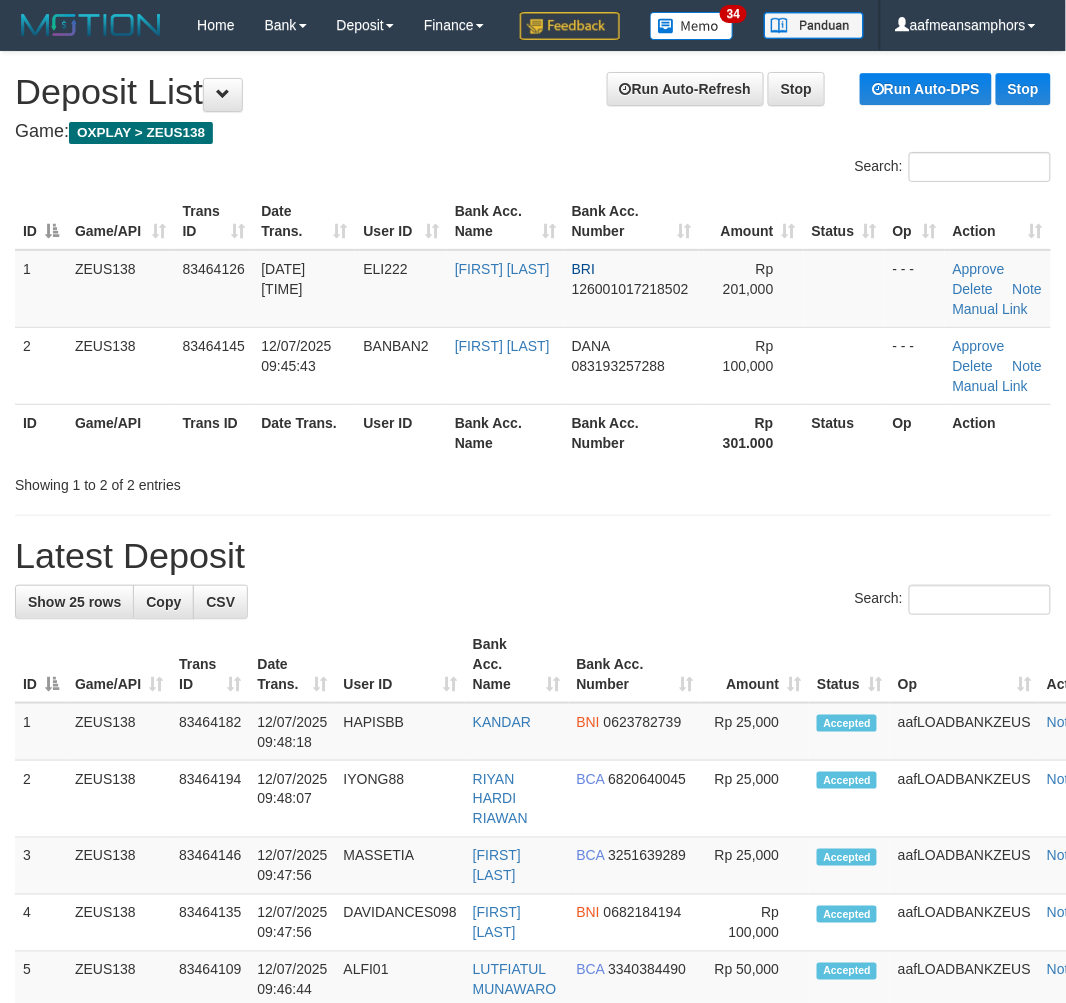 drag, startPoint x: 355, startPoint y: 611, endPoint x: 344, endPoint y: 620, distance: 14.21267 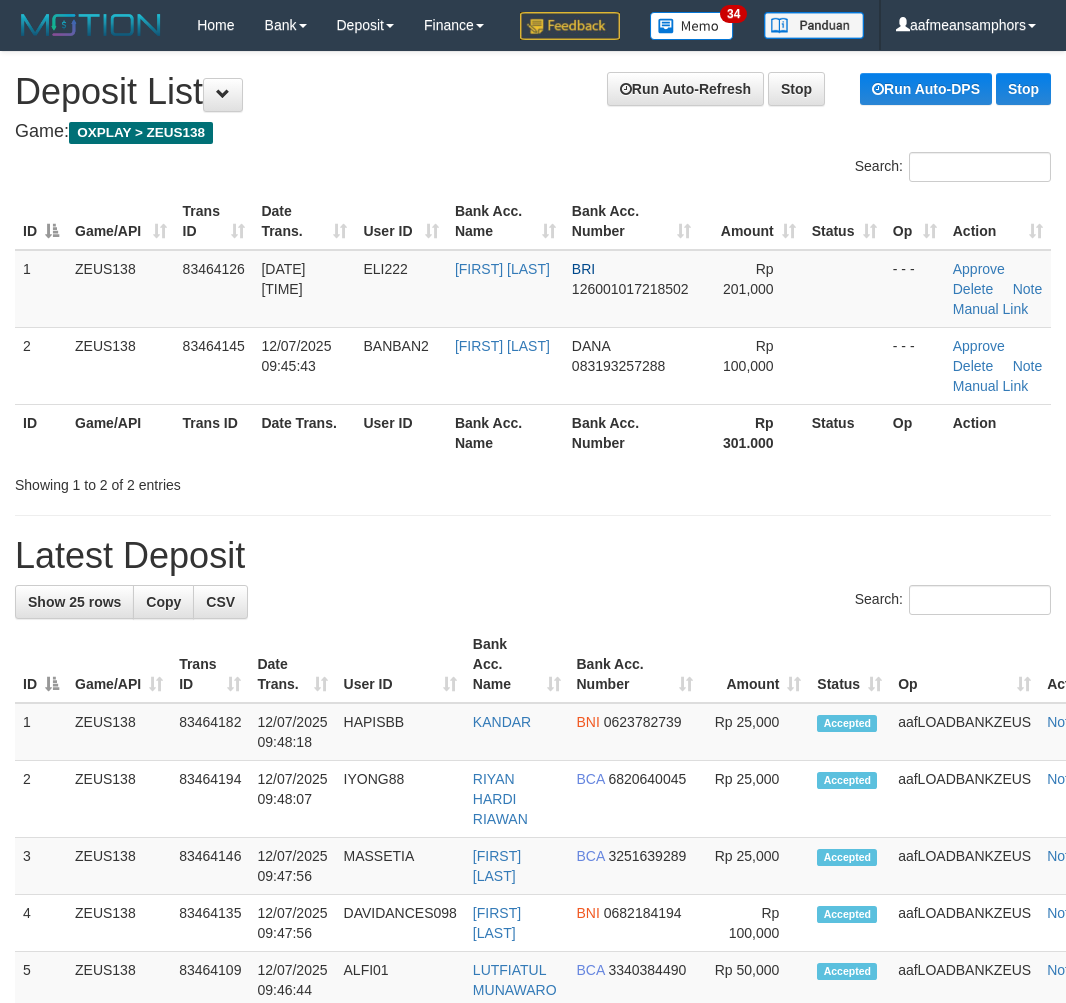 scroll, scrollTop: 0, scrollLeft: 0, axis: both 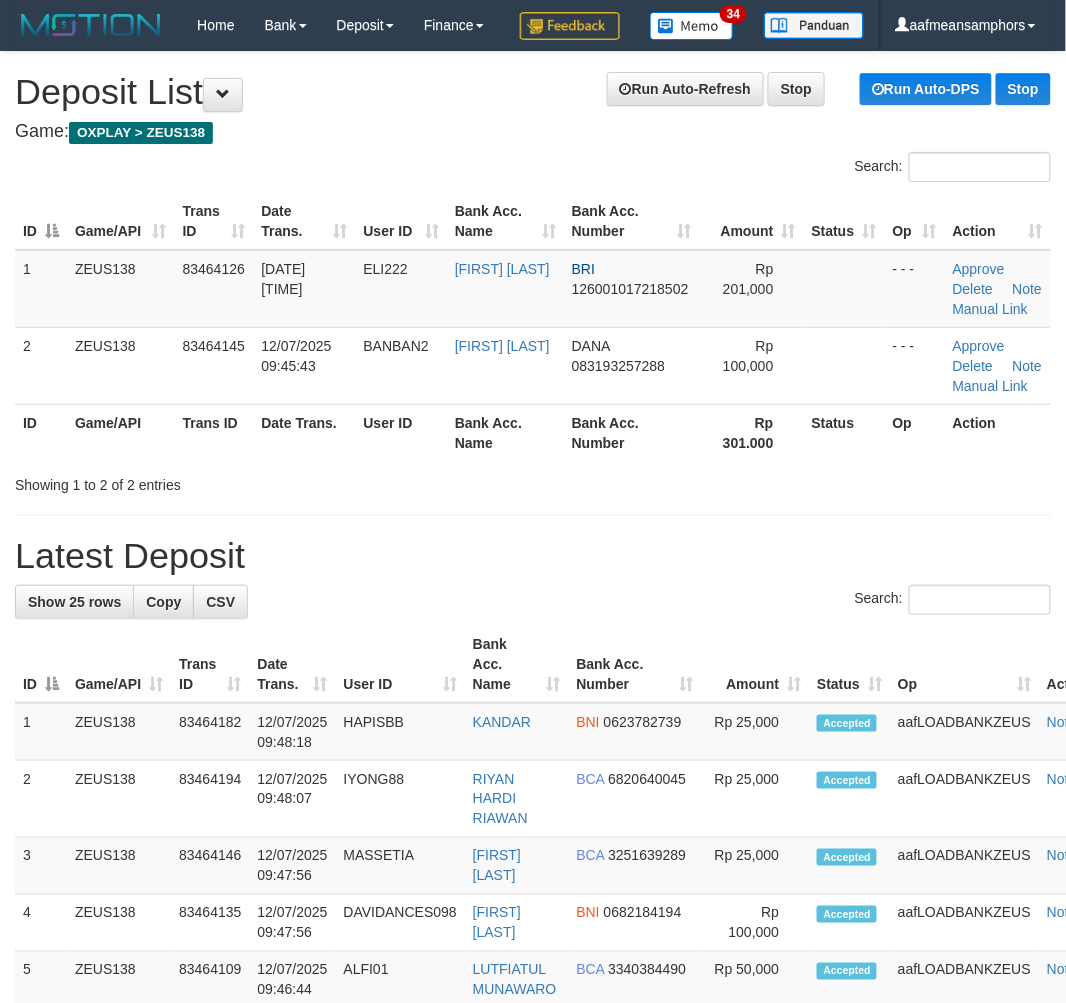 click on "Latest Deposit" at bounding box center (533, 556) 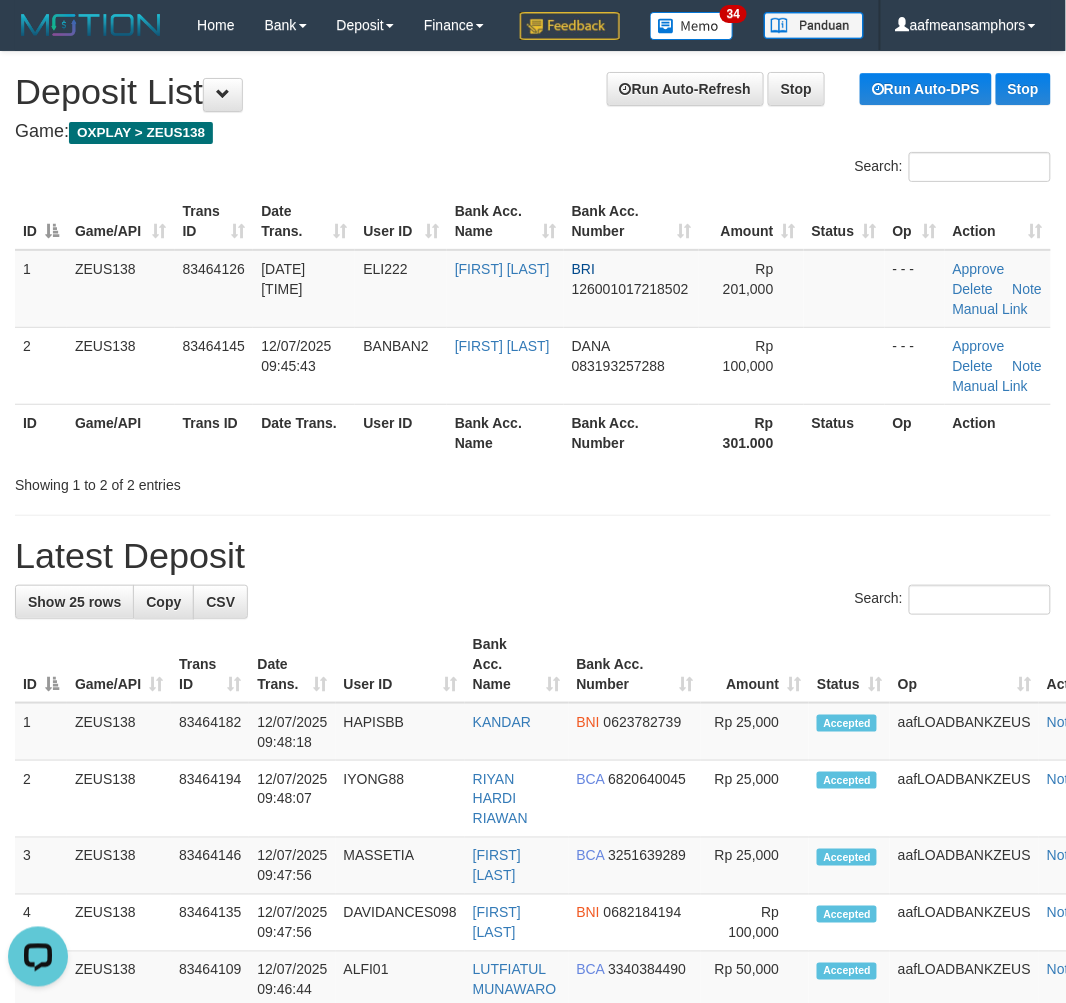 scroll, scrollTop: 0, scrollLeft: 0, axis: both 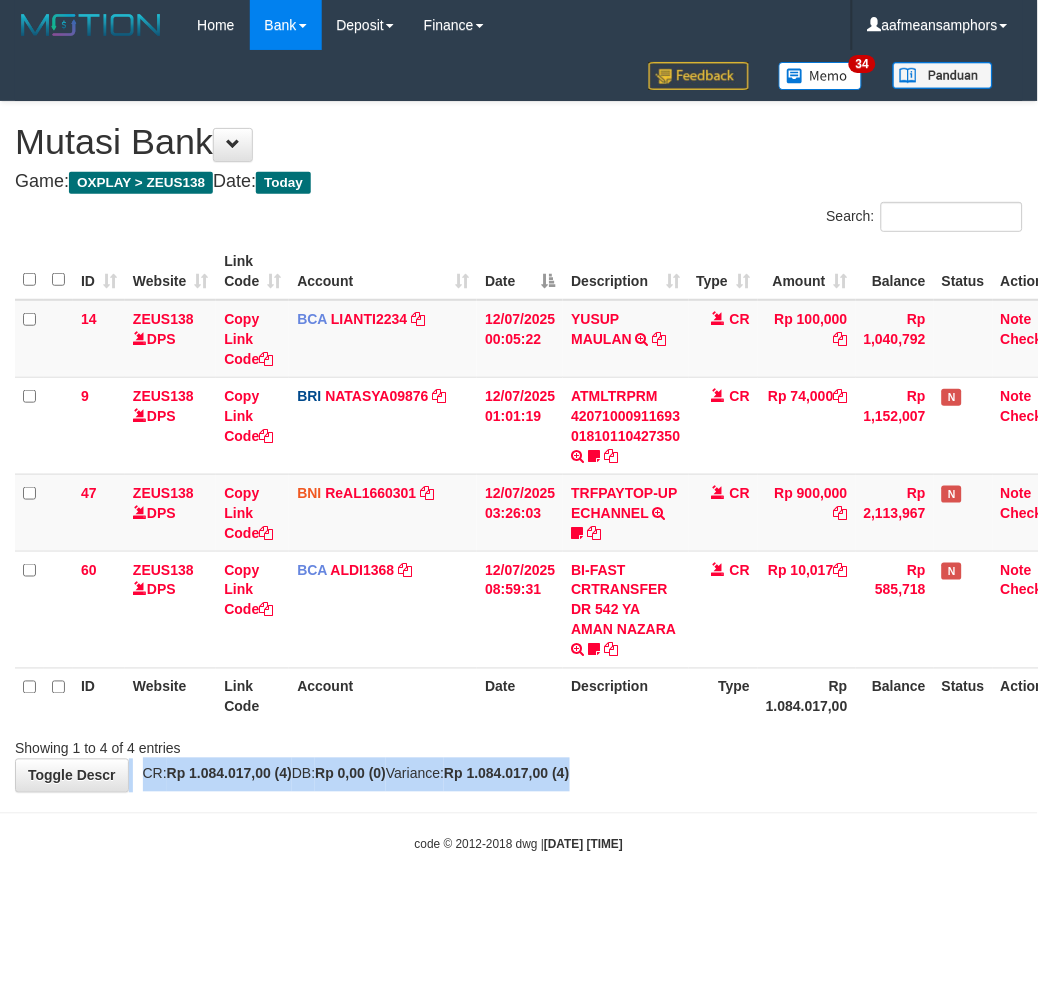 click on "**********" at bounding box center [519, 447] 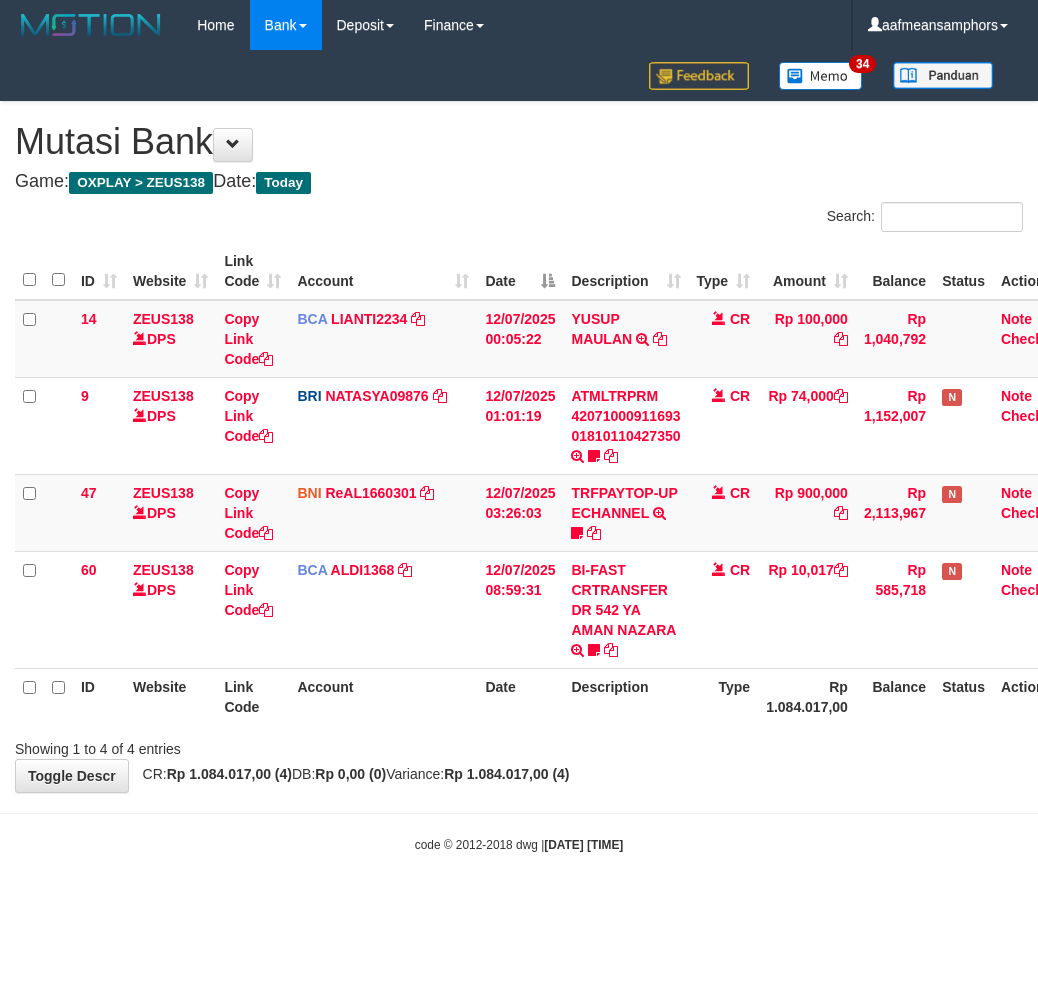 scroll, scrollTop: 0, scrollLeft: 0, axis: both 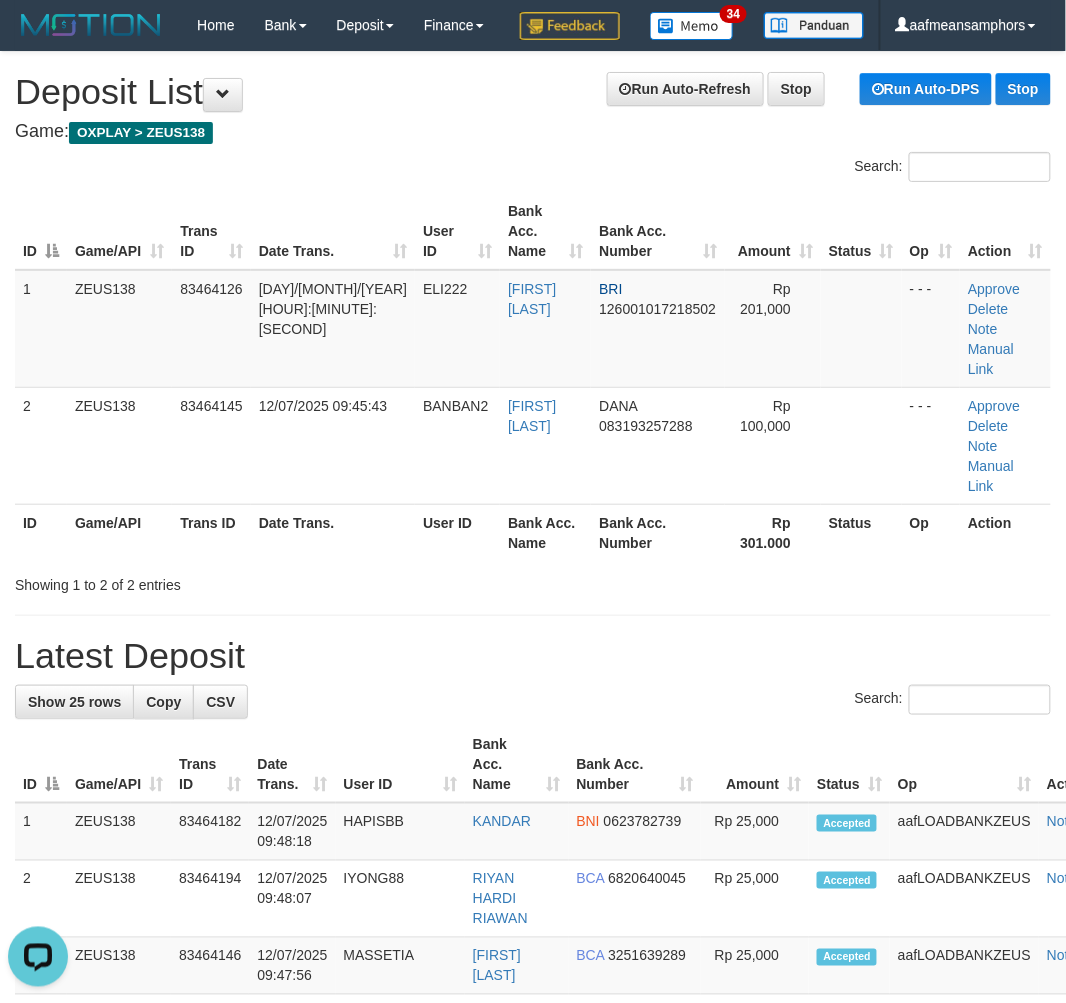 drag, startPoint x: 463, startPoint y: 574, endPoint x: 476, endPoint y: 576, distance: 13.152946 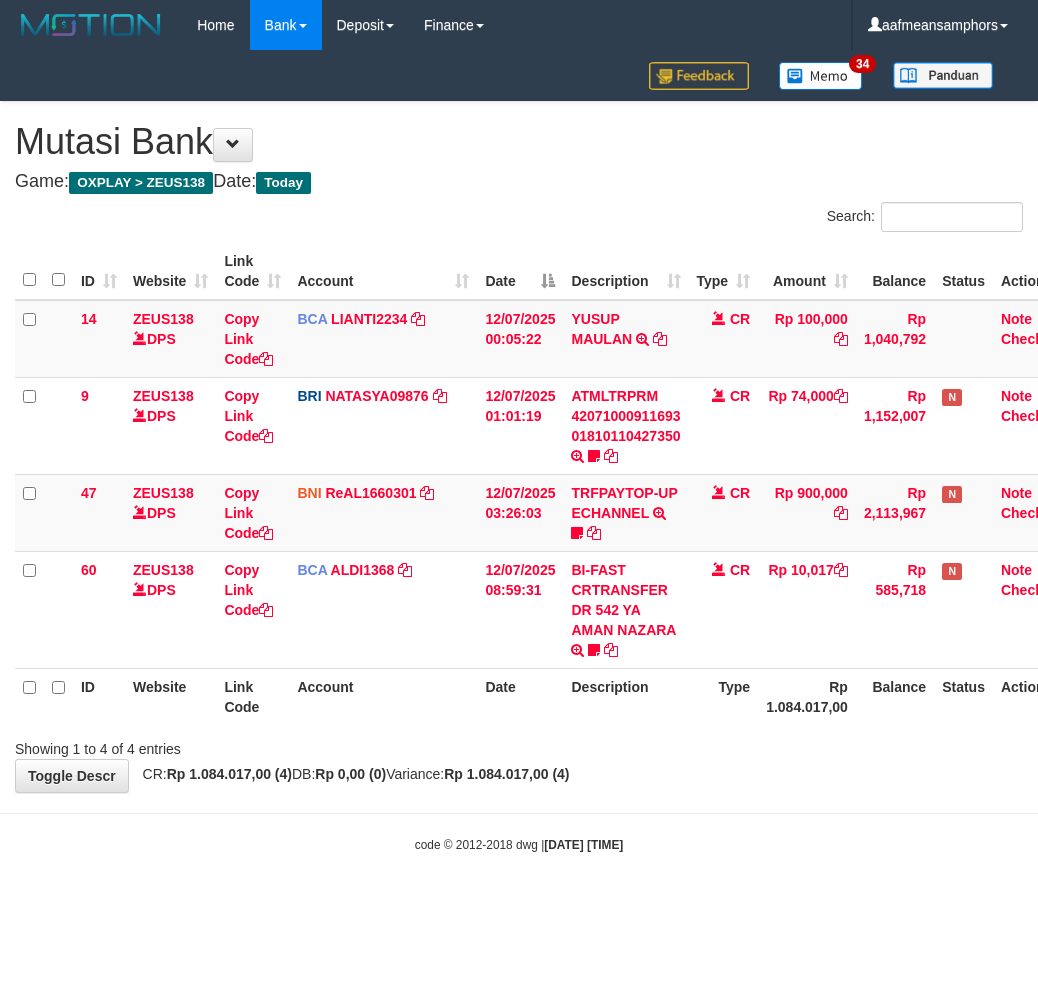 scroll, scrollTop: 0, scrollLeft: 0, axis: both 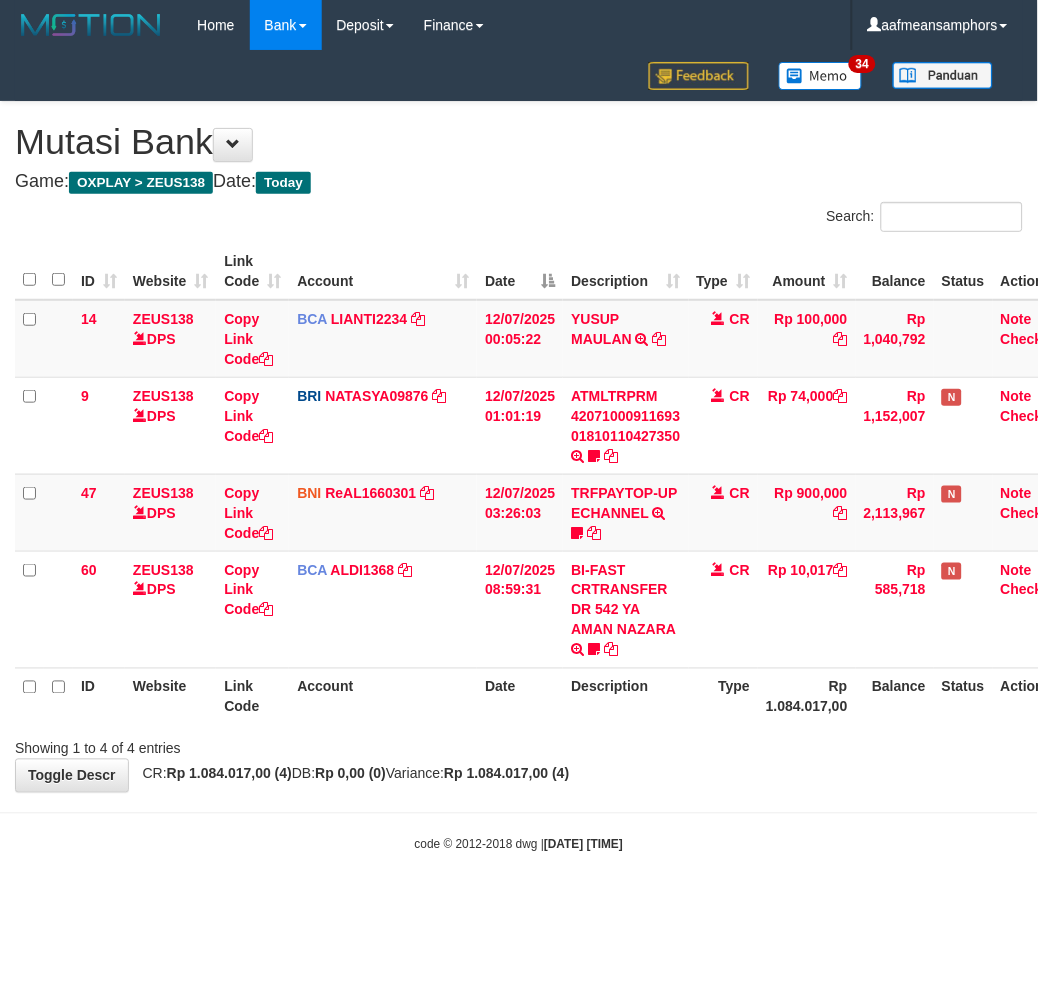 click on "**********" at bounding box center [519, 447] 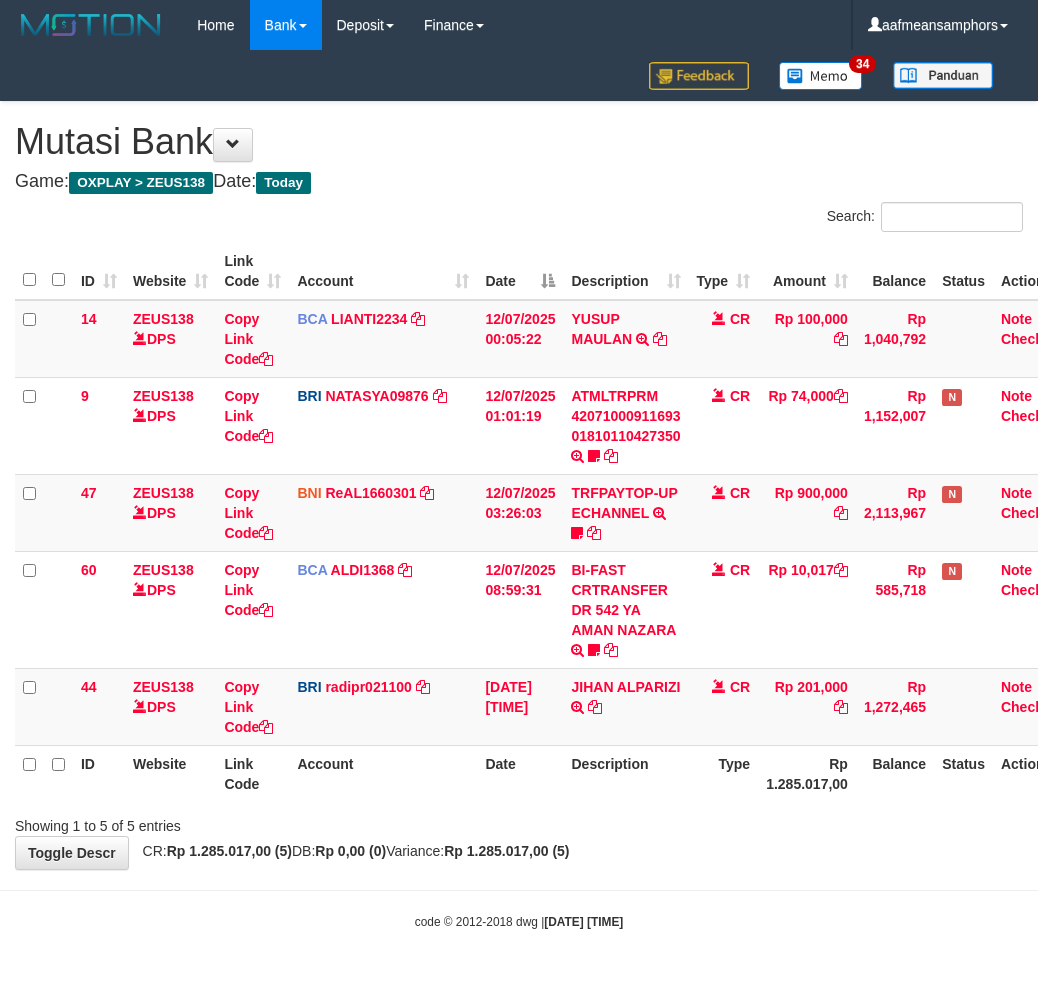 scroll, scrollTop: 0, scrollLeft: 0, axis: both 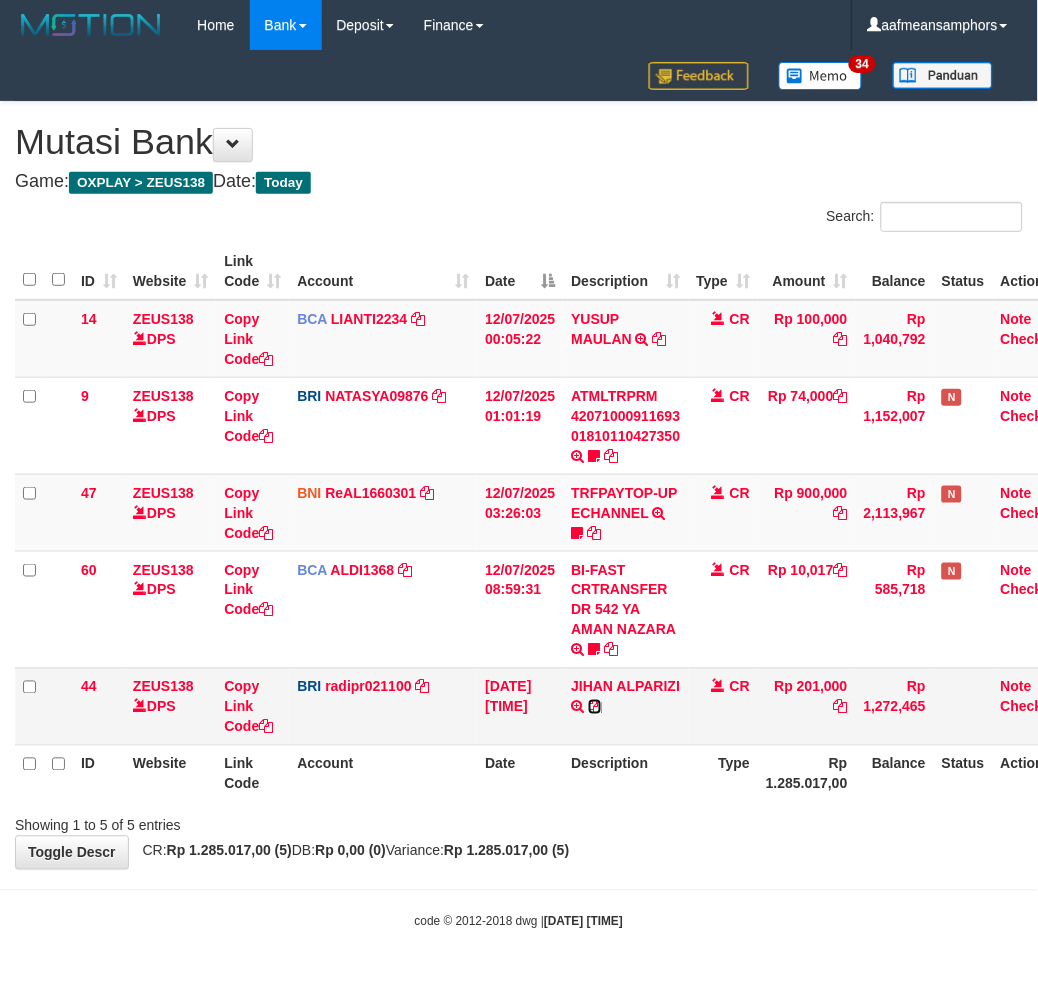 click at bounding box center (595, 707) 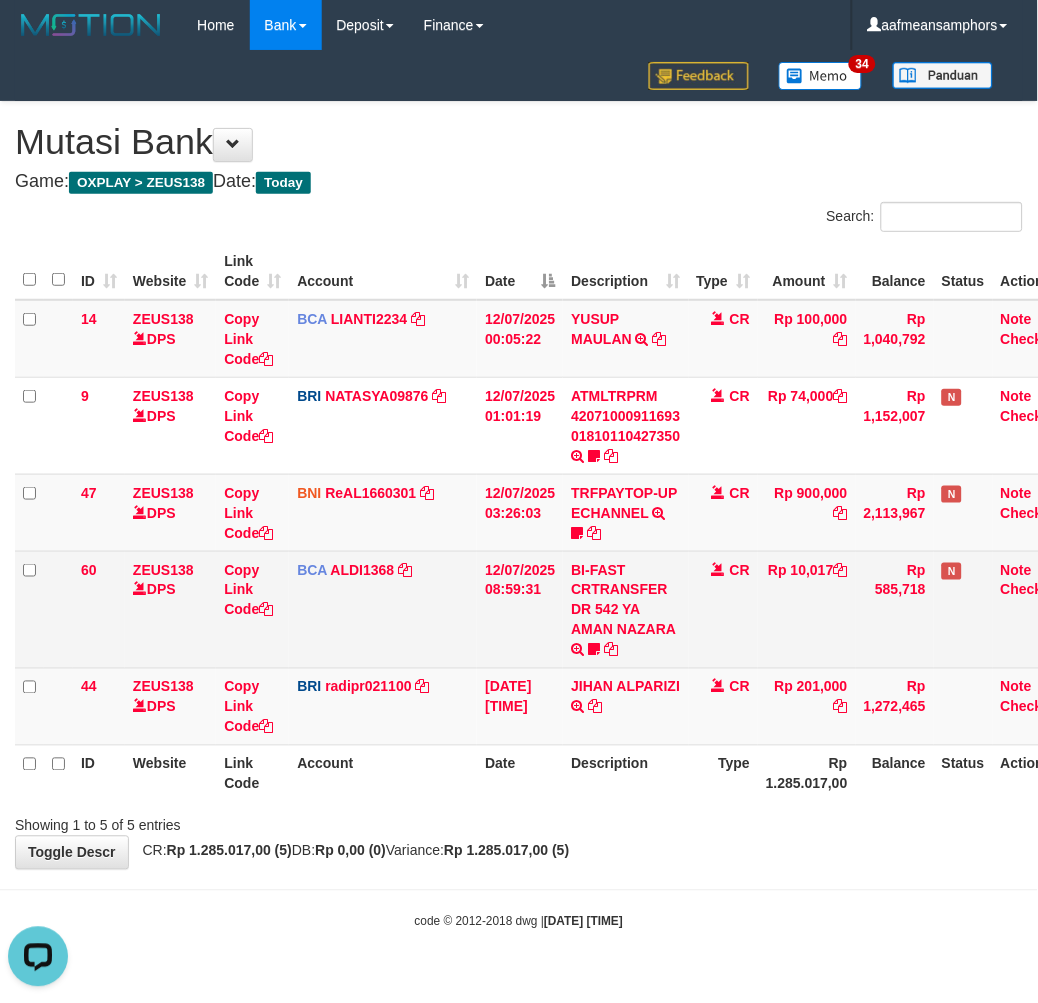 scroll, scrollTop: 0, scrollLeft: 0, axis: both 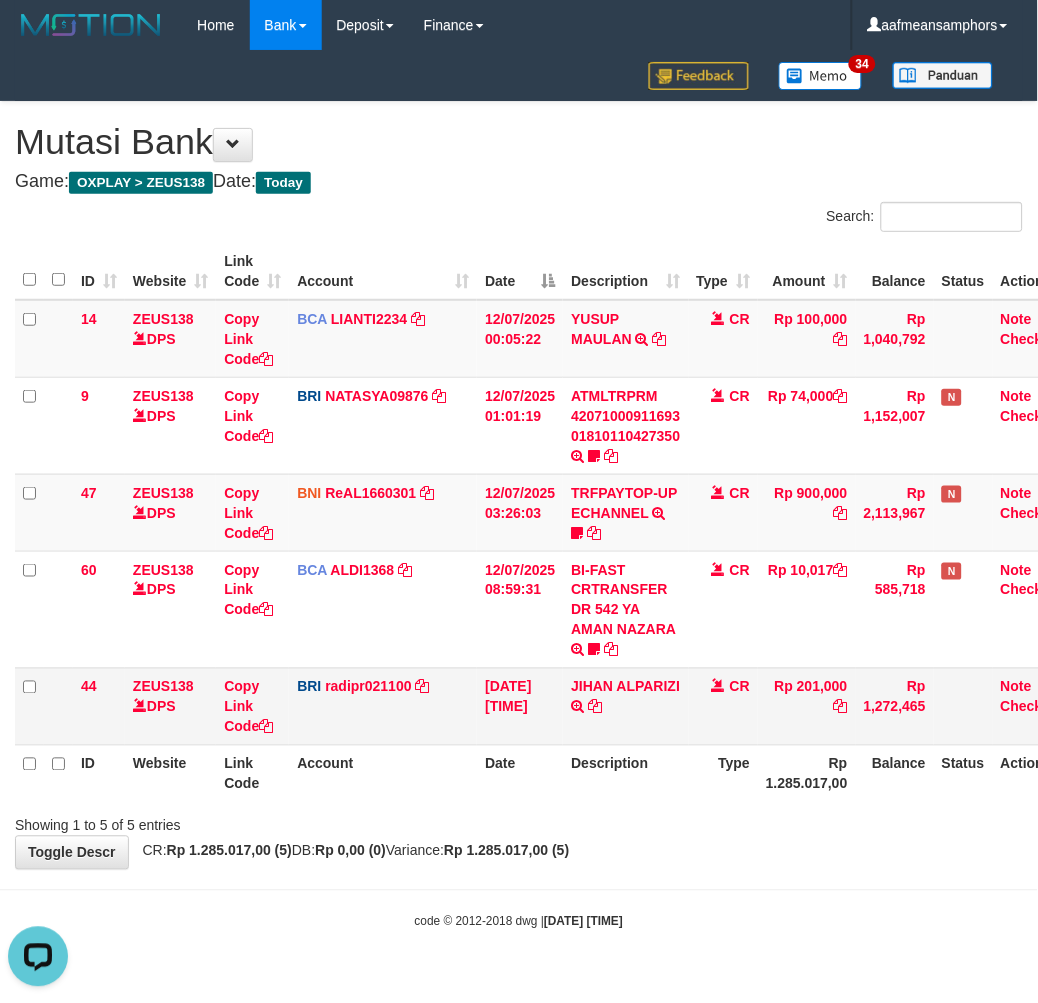 click on "JIHAN ALPARIZI         TRANSFER NBMB JIHAN ALPARIZI TO REYNALDI ADI PRATAMA" at bounding box center [625, 706] 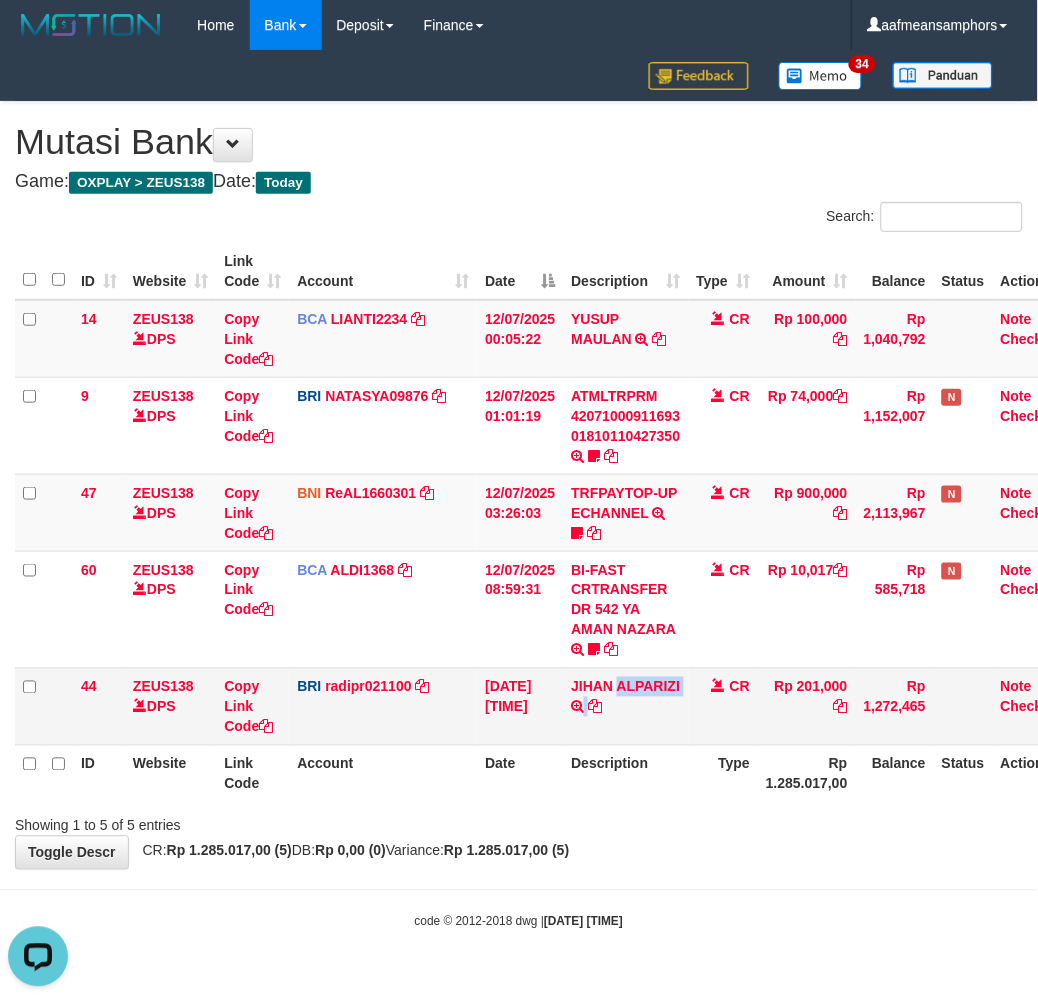 click on "JIHAN ALPARIZI         TRANSFER NBMB JIHAN ALPARIZI TO REYNALDI ADI PRATAMA" at bounding box center (625, 706) 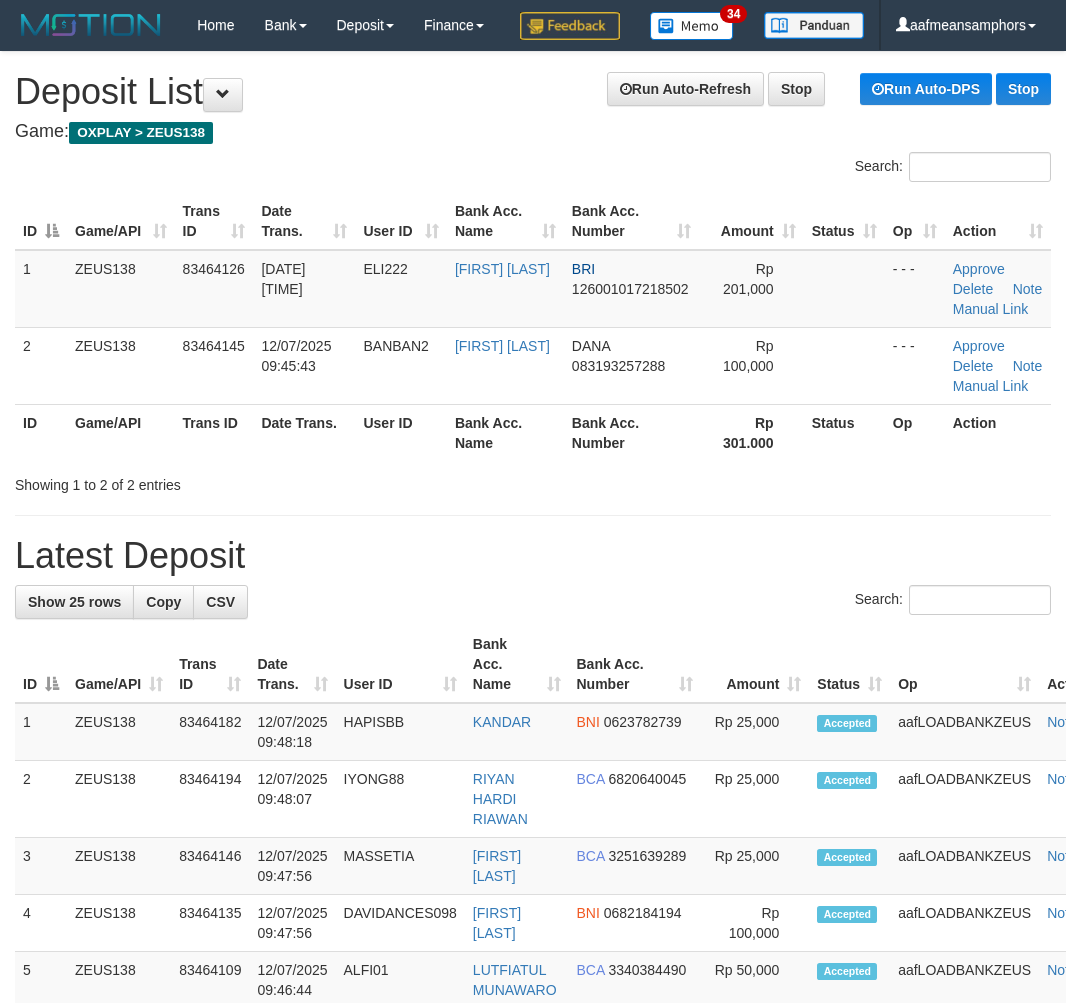 scroll, scrollTop: 0, scrollLeft: 0, axis: both 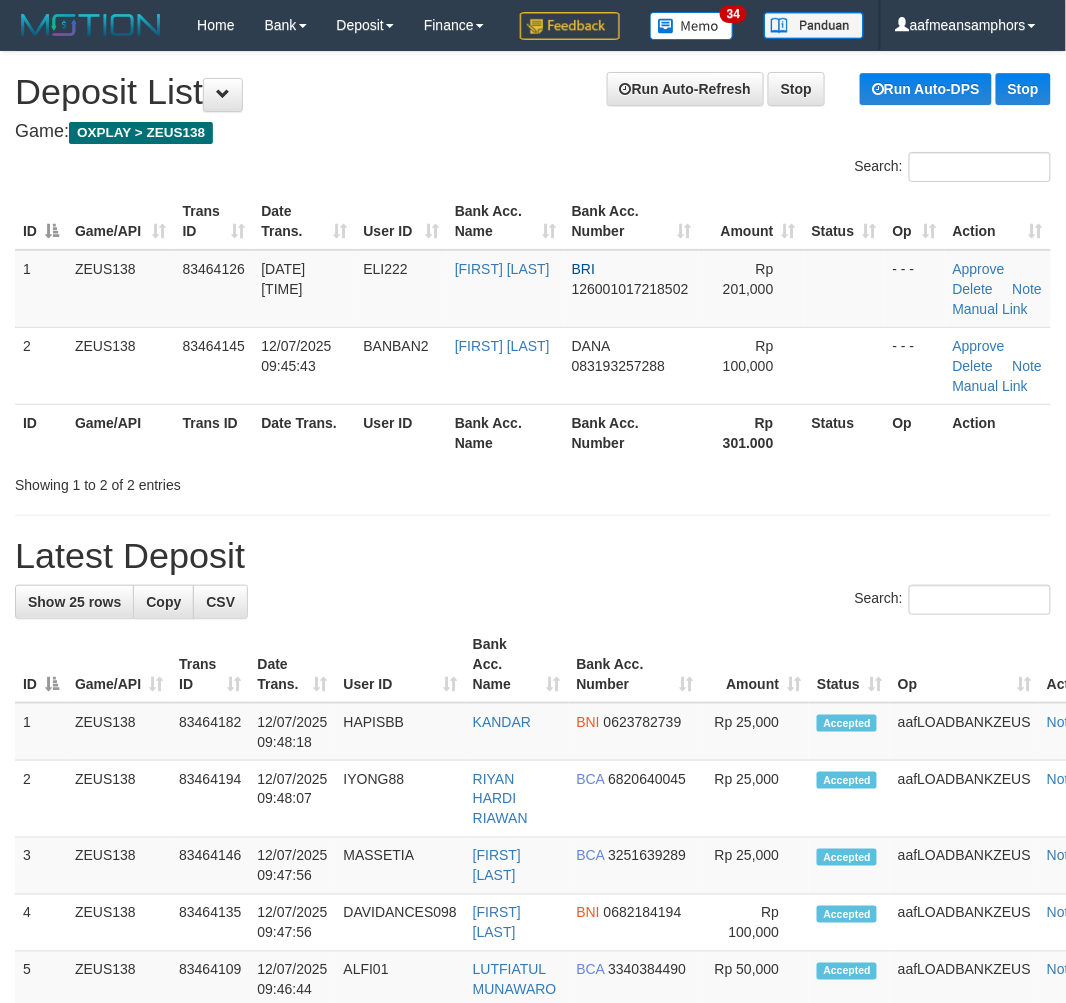 drag, startPoint x: 664, startPoint y: 591, endPoint x: 692, endPoint y: 602, distance: 30.083218 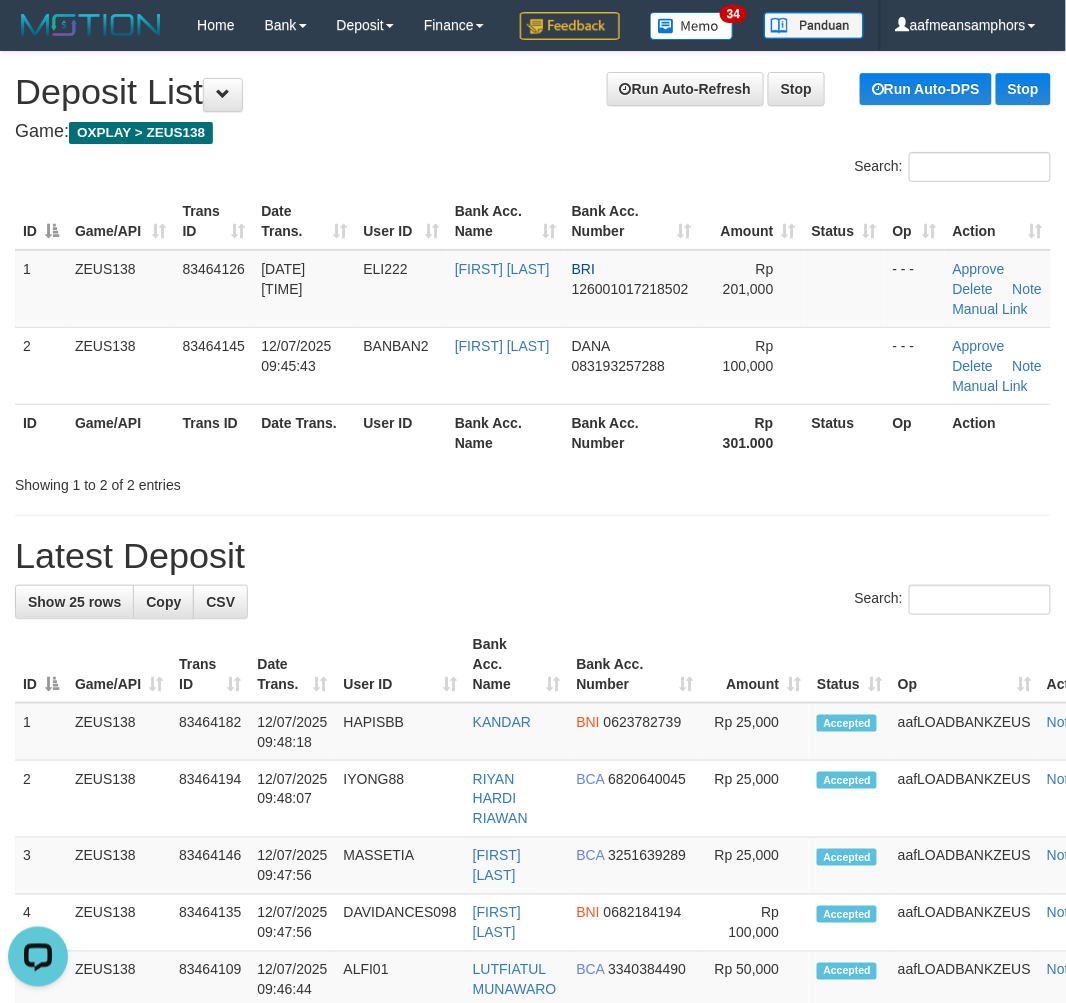 scroll, scrollTop: 0, scrollLeft: 0, axis: both 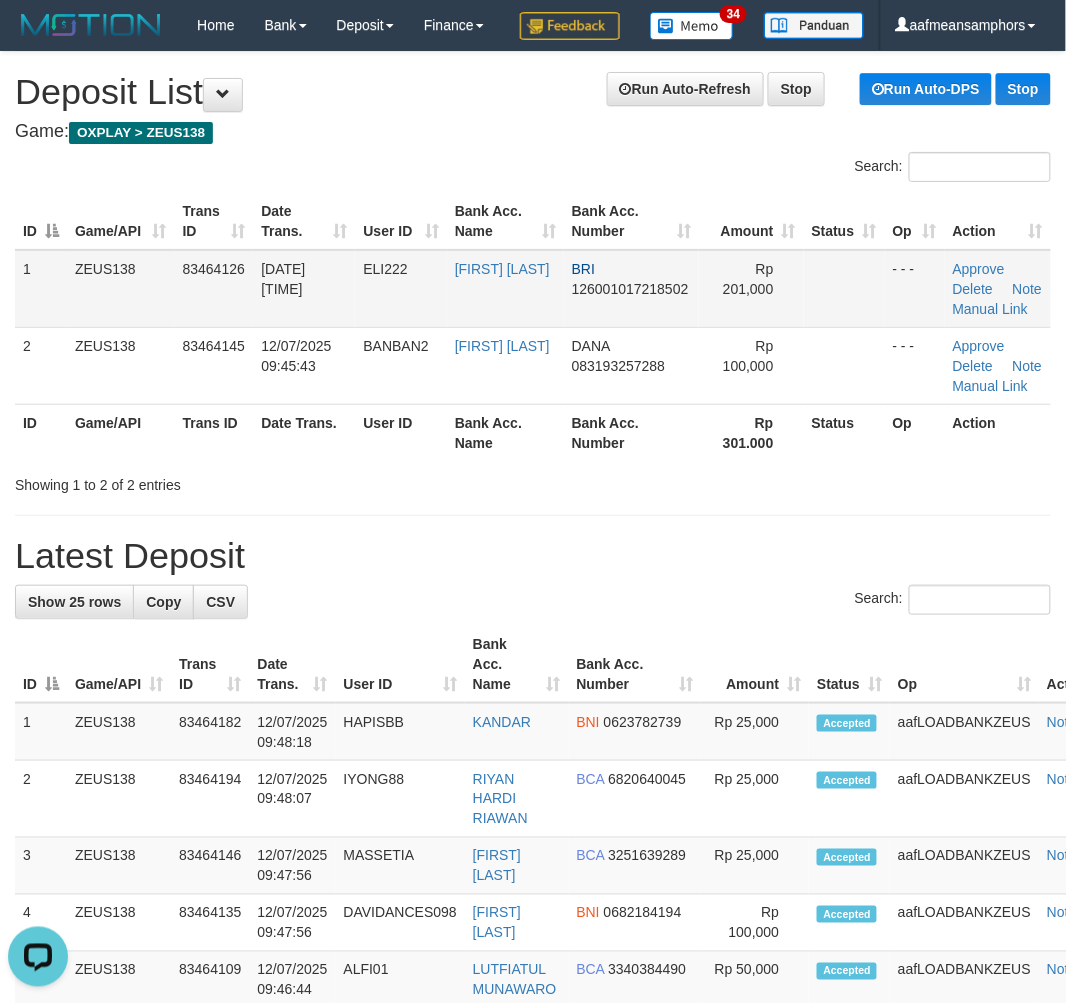 click on "ELI222" at bounding box center [400, 289] 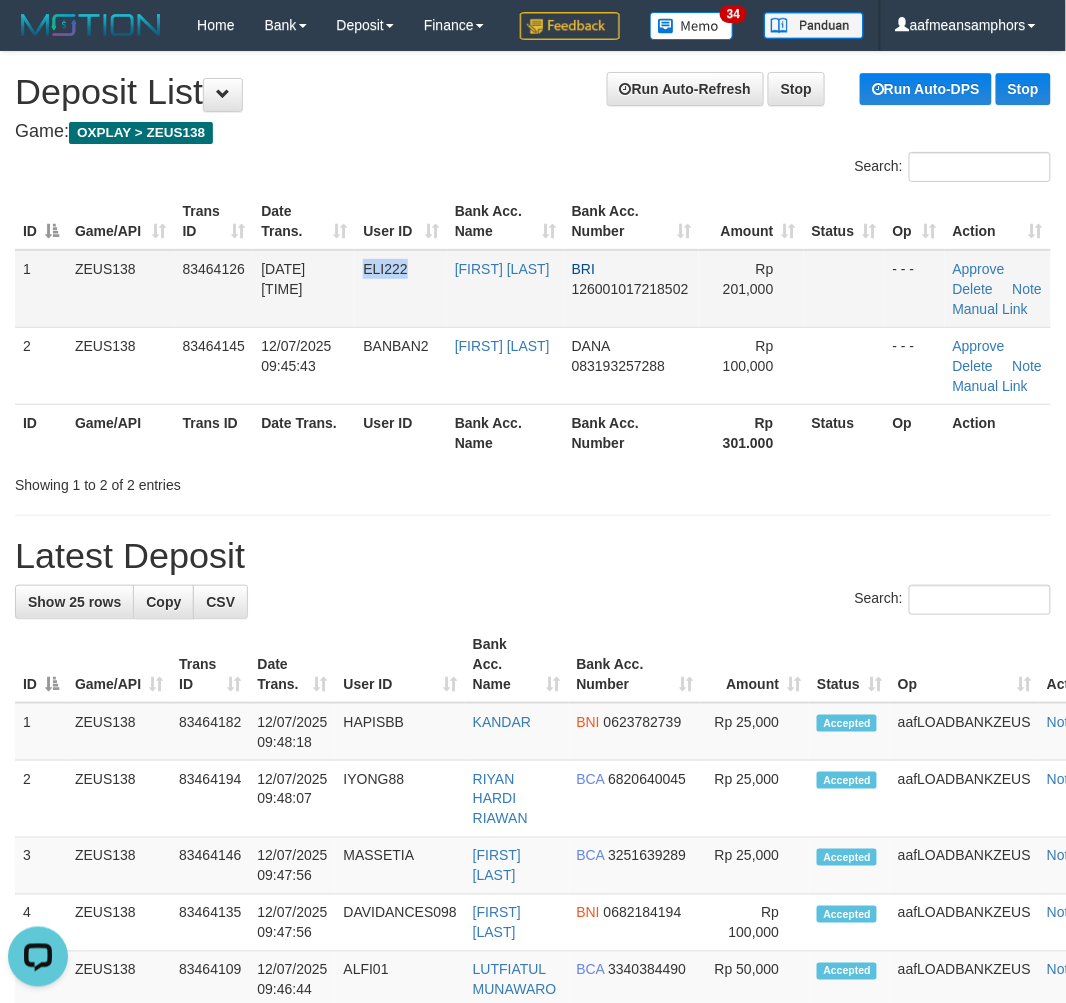 click on "ELI222" at bounding box center [400, 289] 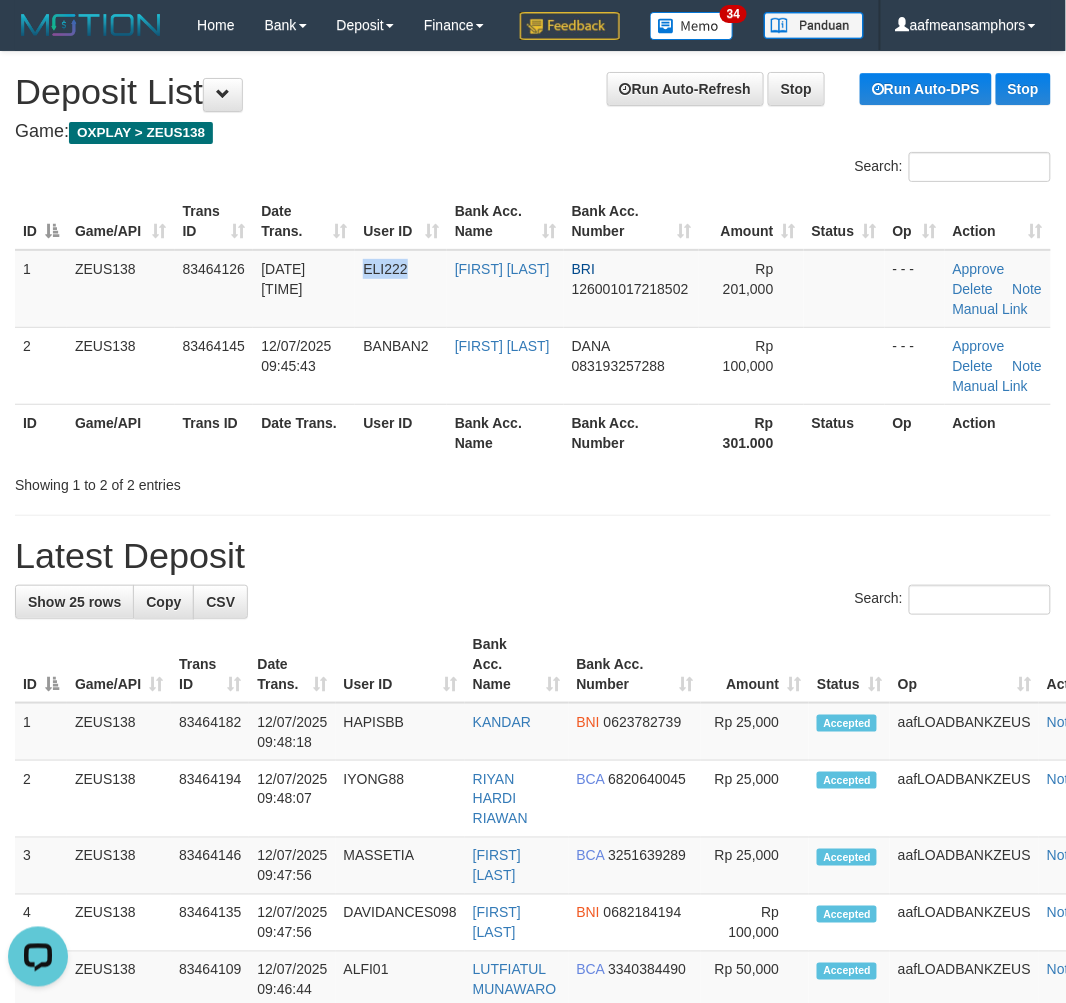 copy on "ELI222" 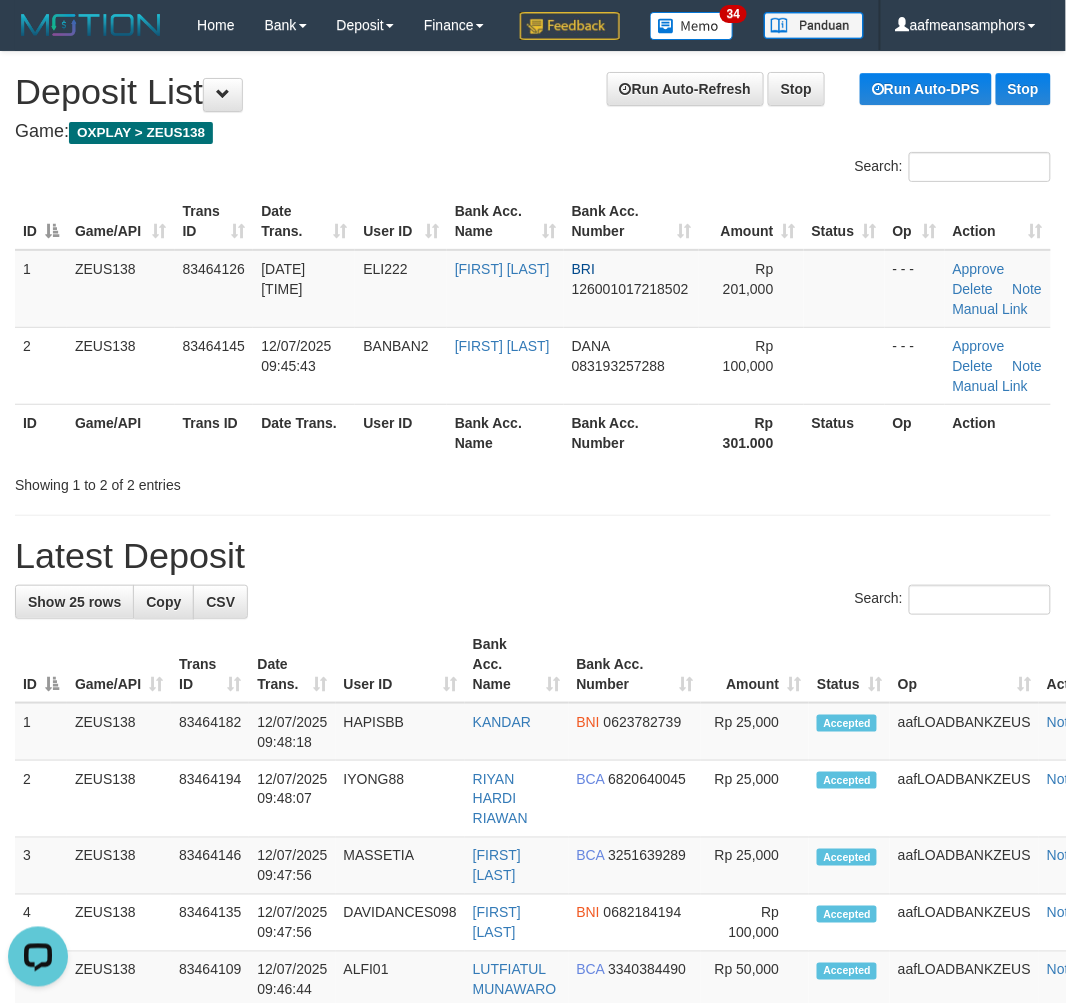 click on "**********" at bounding box center (533, 1177) 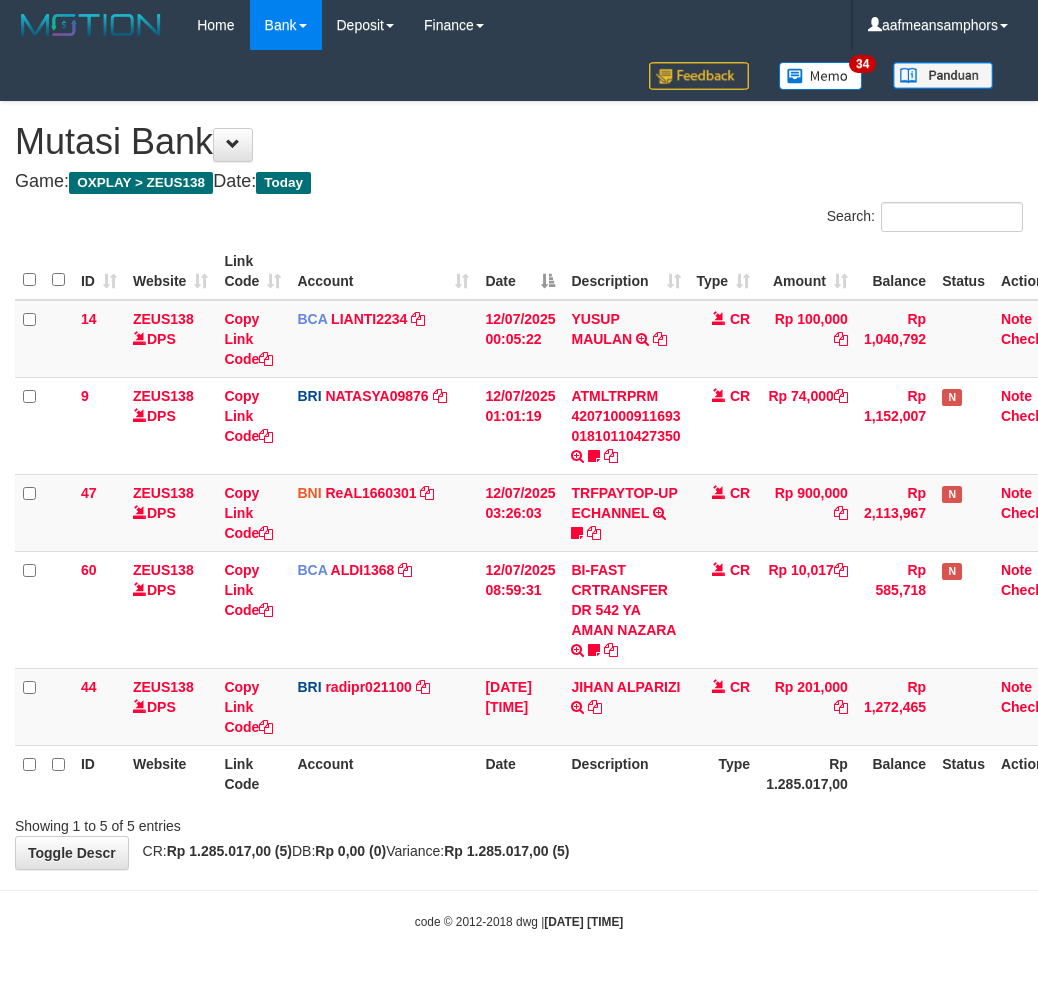 scroll, scrollTop: 0, scrollLeft: 0, axis: both 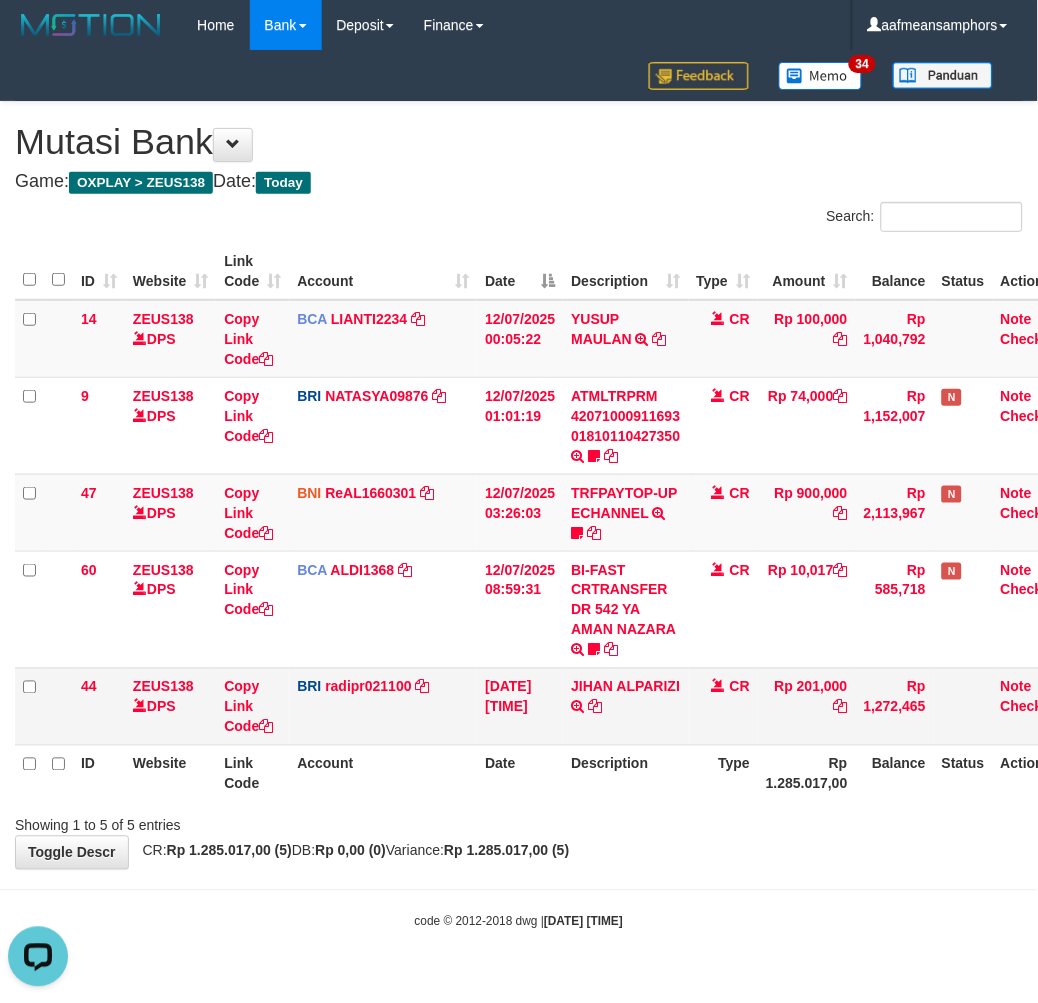 click on "[FIRST] [LAST]         TRANSFER NBMB [FIRST] [LAST] TO [FIRST] [LAST]" at bounding box center [625, 706] 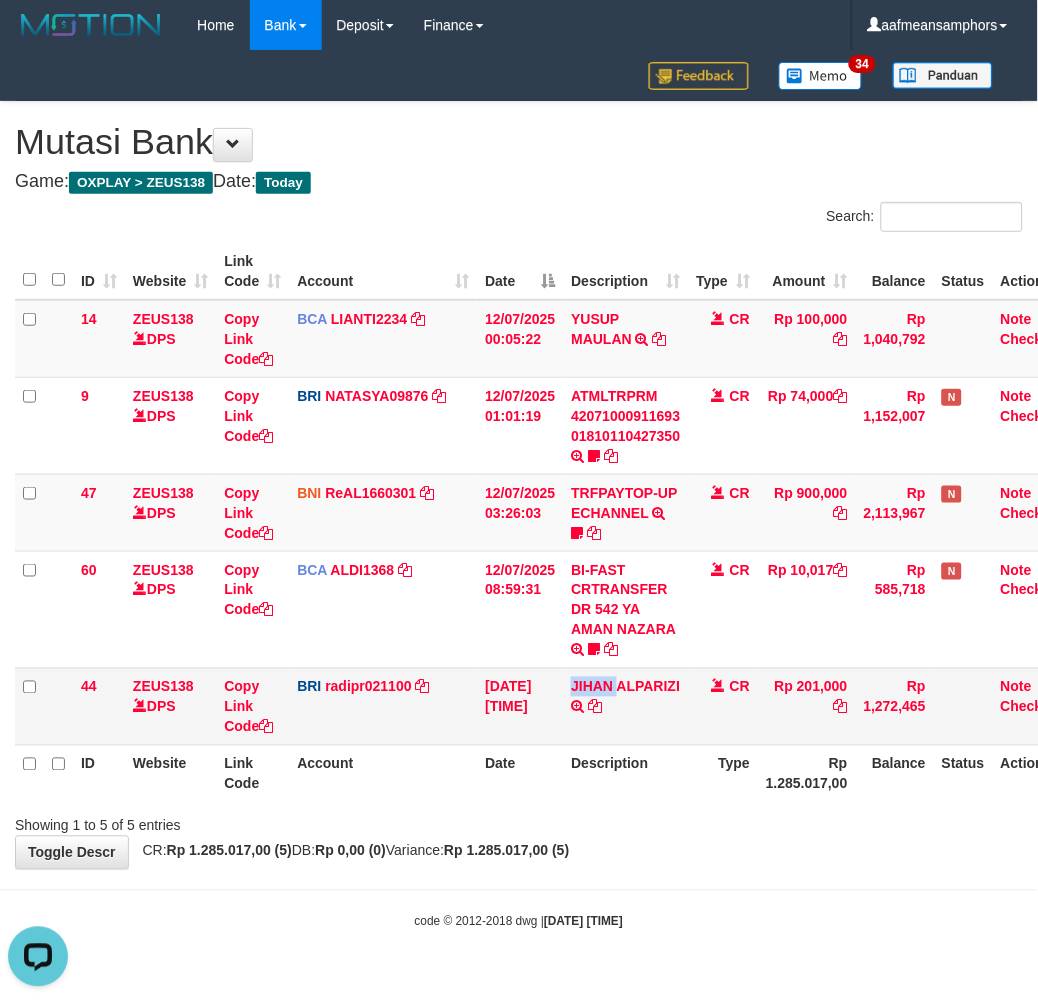 click on "[FIRST] [LAST]         TRANSFER NBMB [FIRST] [LAST] TO [FIRST] [LAST]" at bounding box center [625, 706] 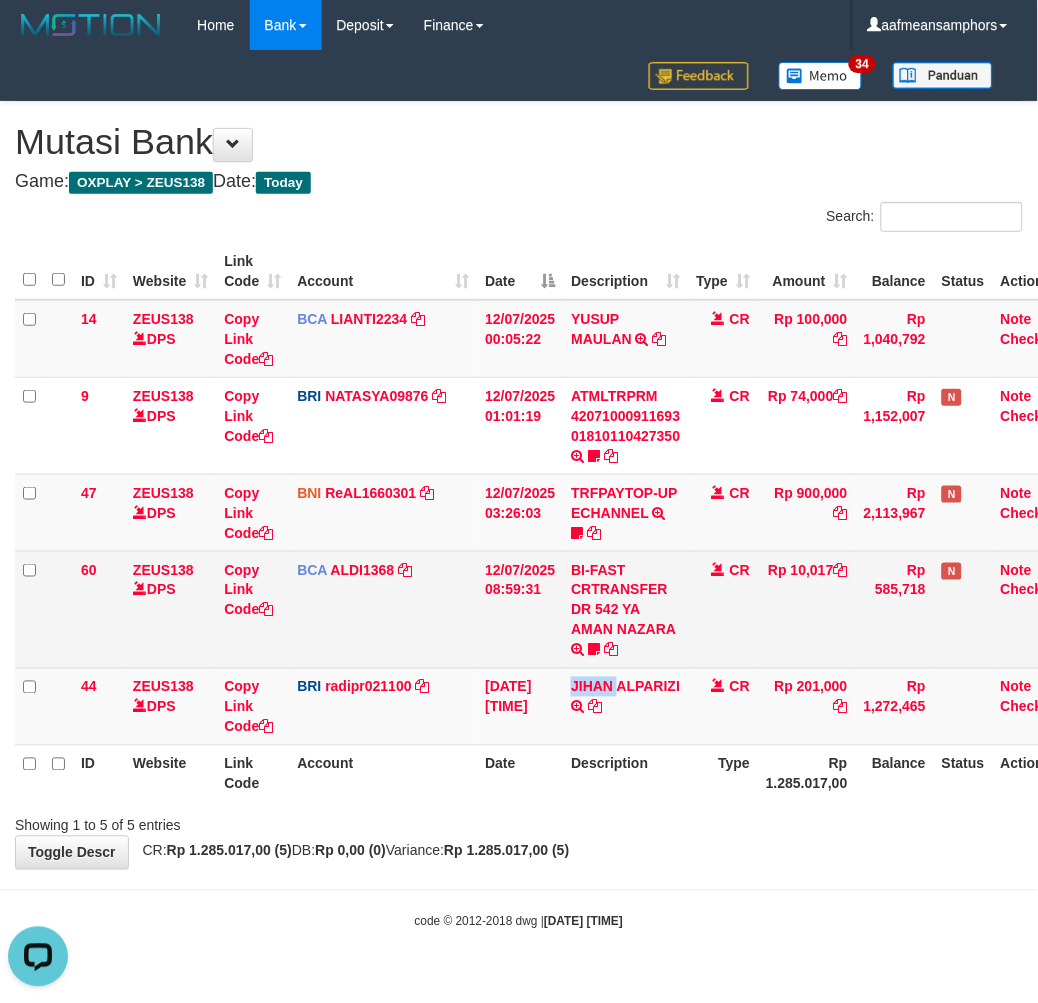 copy on "JIHAN" 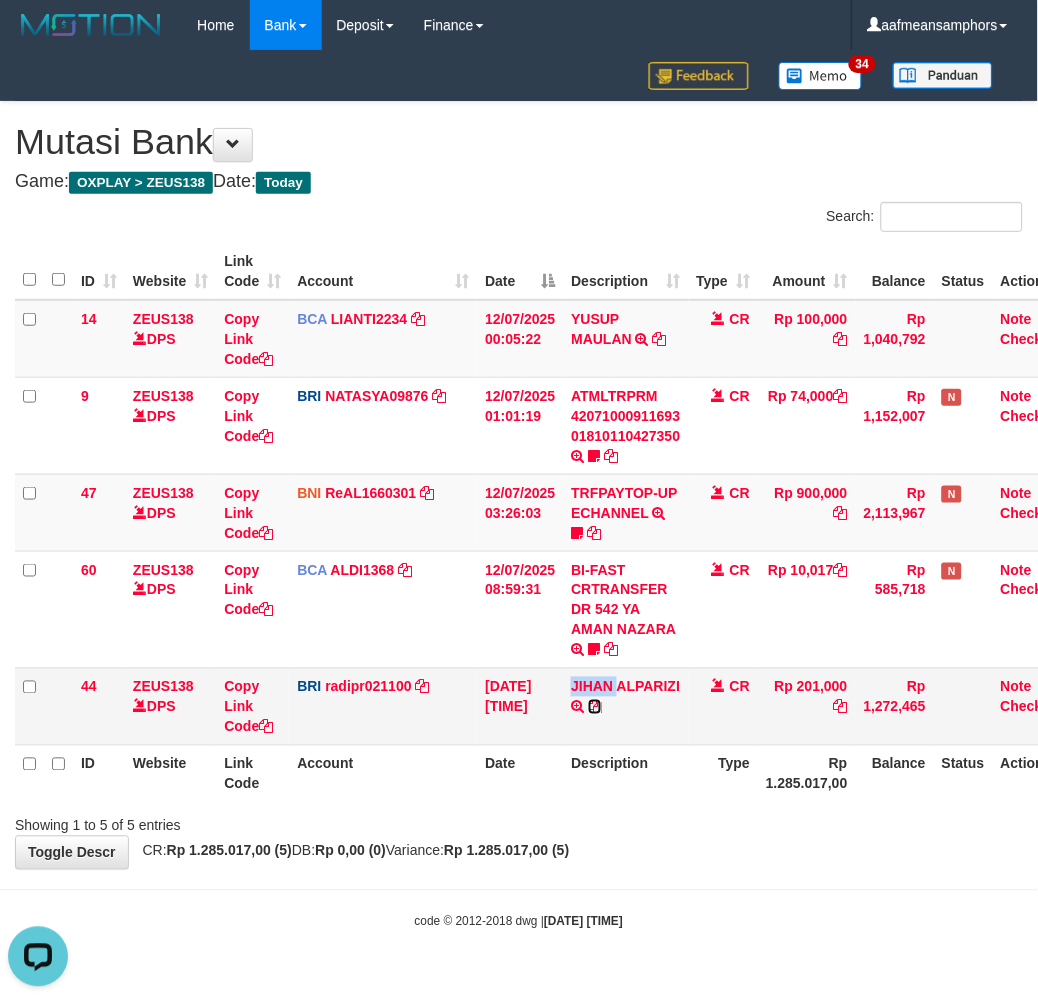click at bounding box center [595, 707] 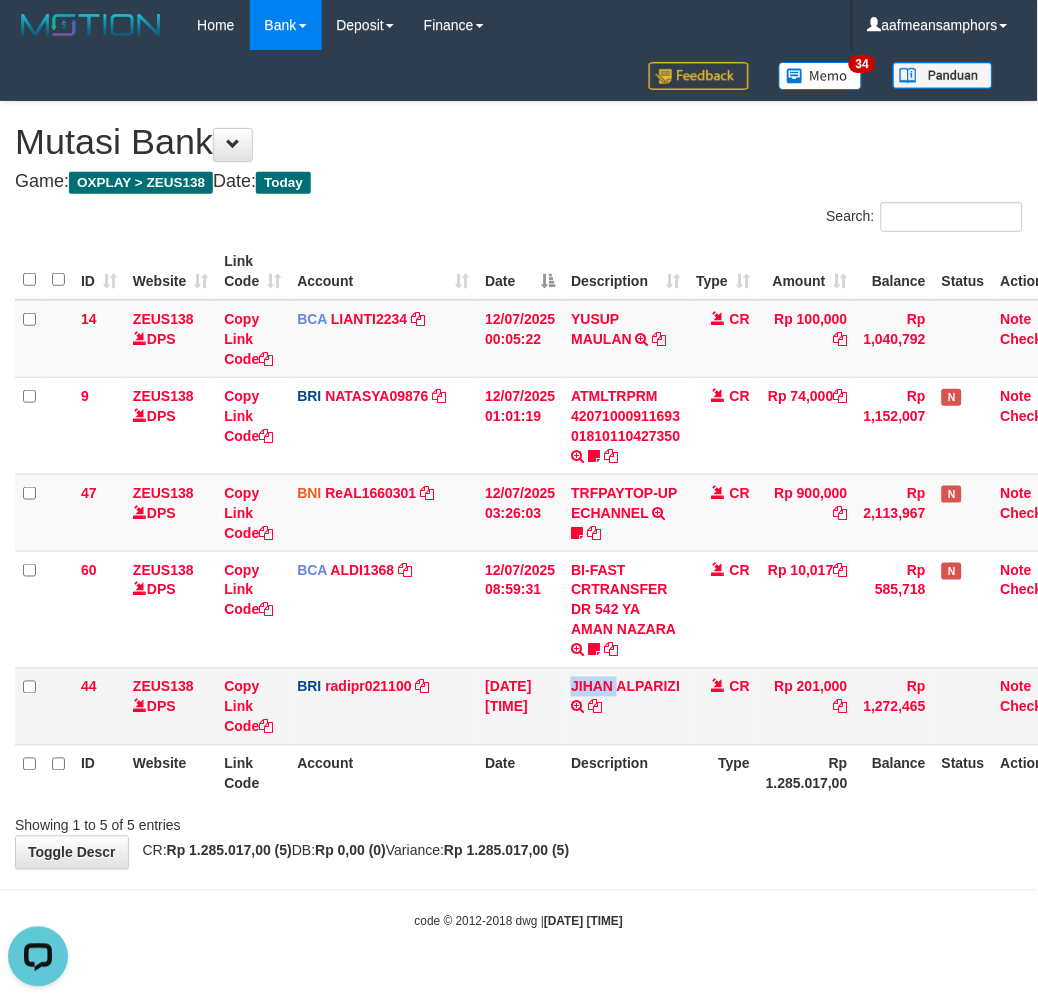 copy on "JIHAN" 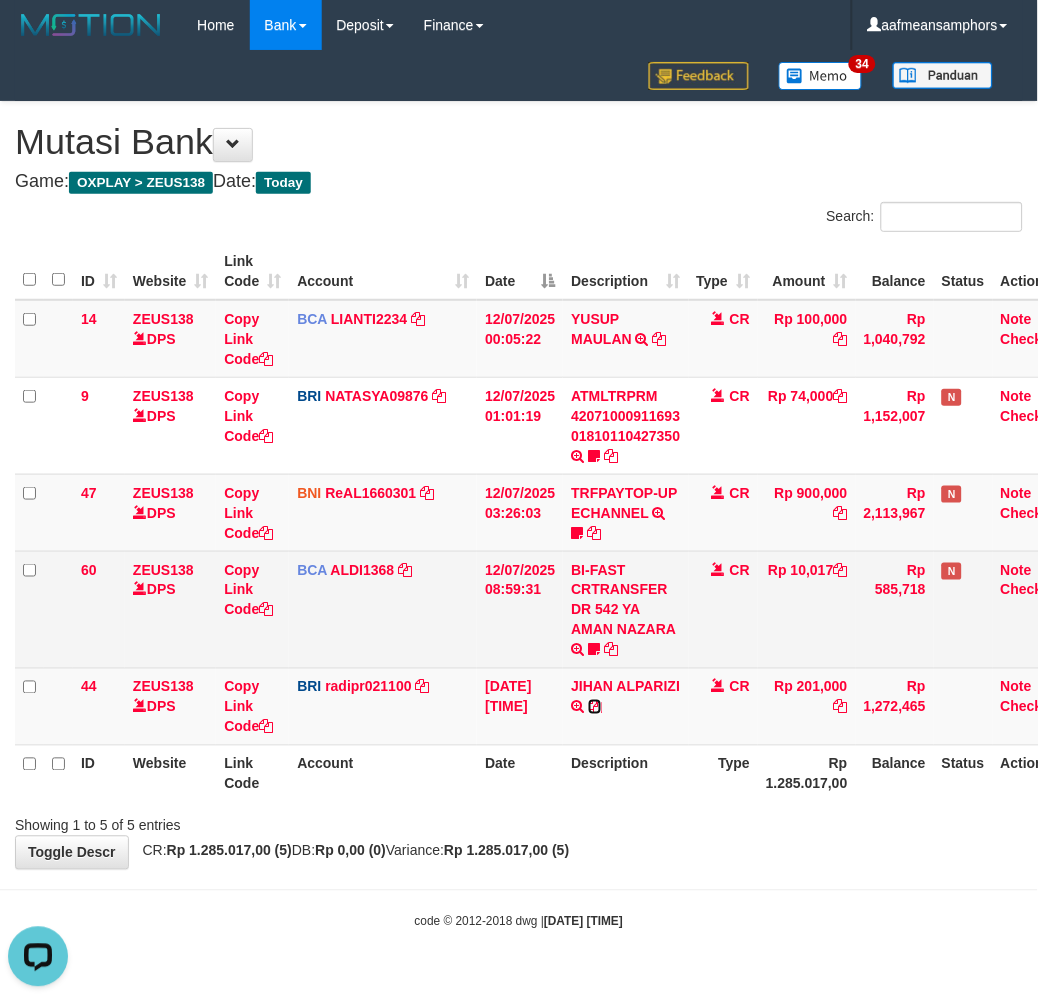 drag, startPoint x: 658, startPoint y: 703, endPoint x: 961, endPoint y: 620, distance: 314.16238 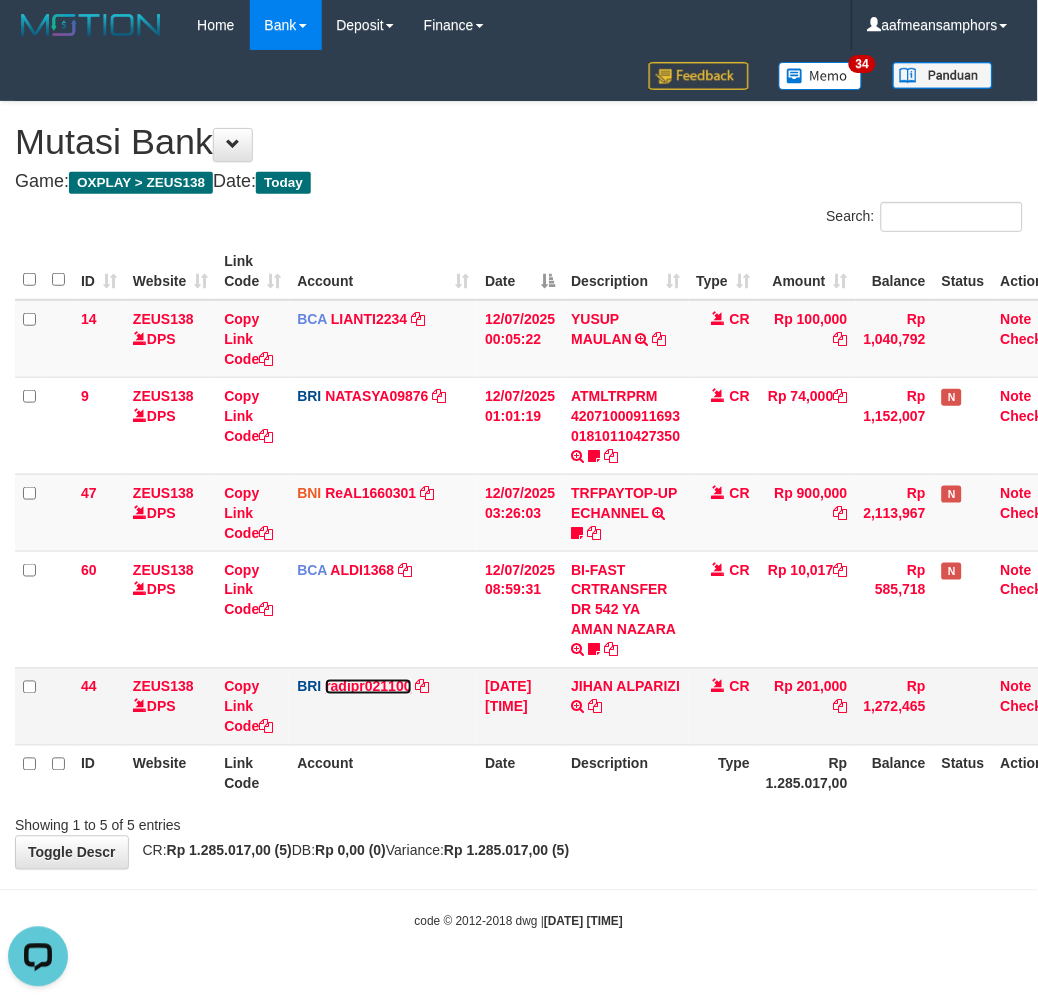 click on "radipr021100" at bounding box center [368, 687] 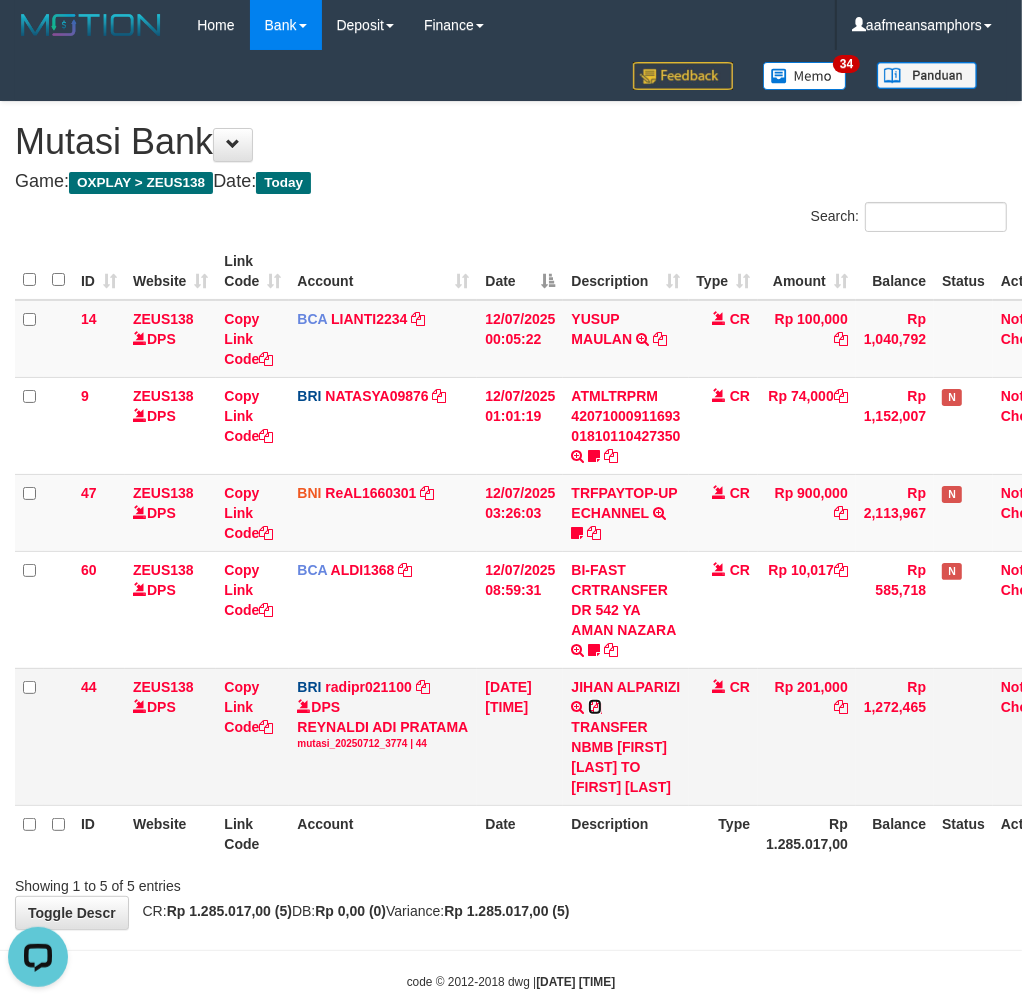 click at bounding box center (595, 707) 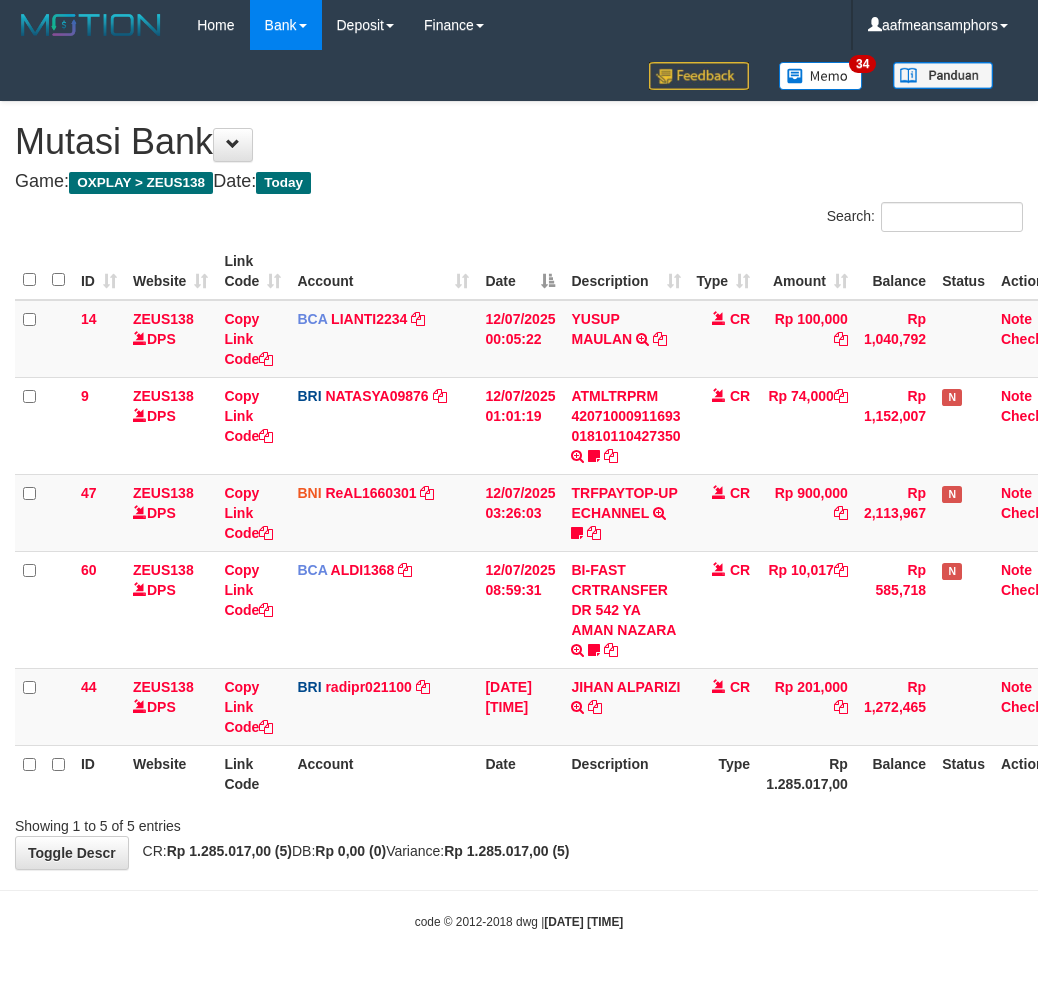 scroll, scrollTop: 0, scrollLeft: 0, axis: both 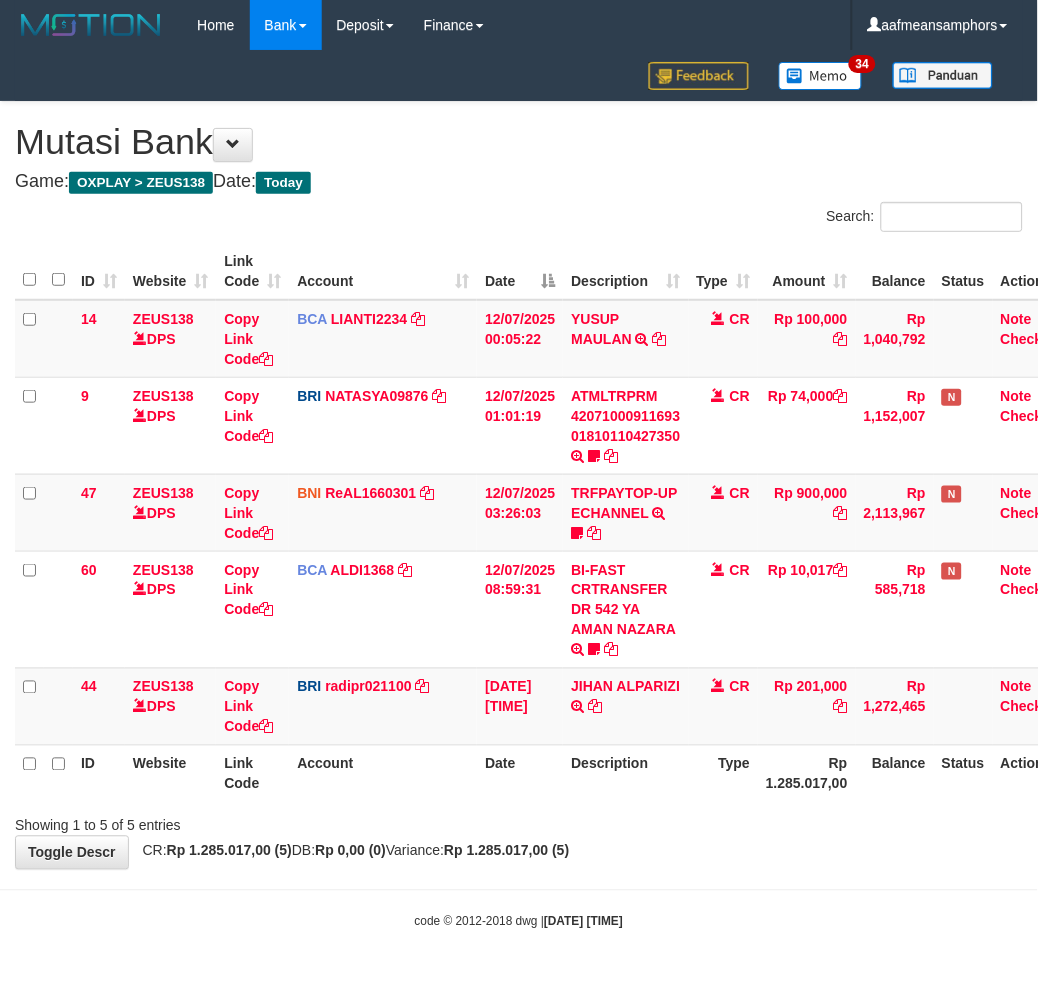 click on "Toggle navigation
Home
Bank
Account List
Load
By Website
Group
[OXPLAY]													ZEUS138
By Load Group (DPS)" at bounding box center (519, 490) 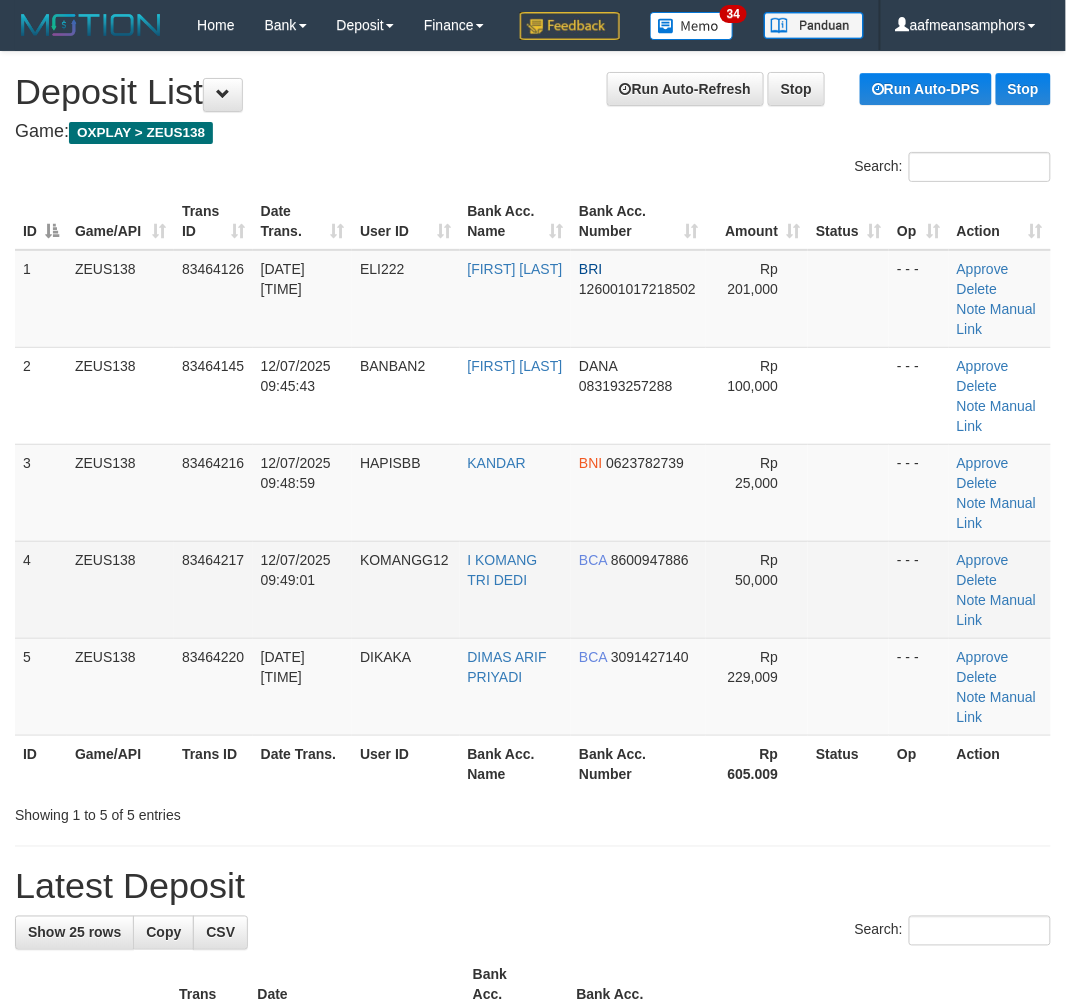 scroll, scrollTop: 0, scrollLeft: 12, axis: horizontal 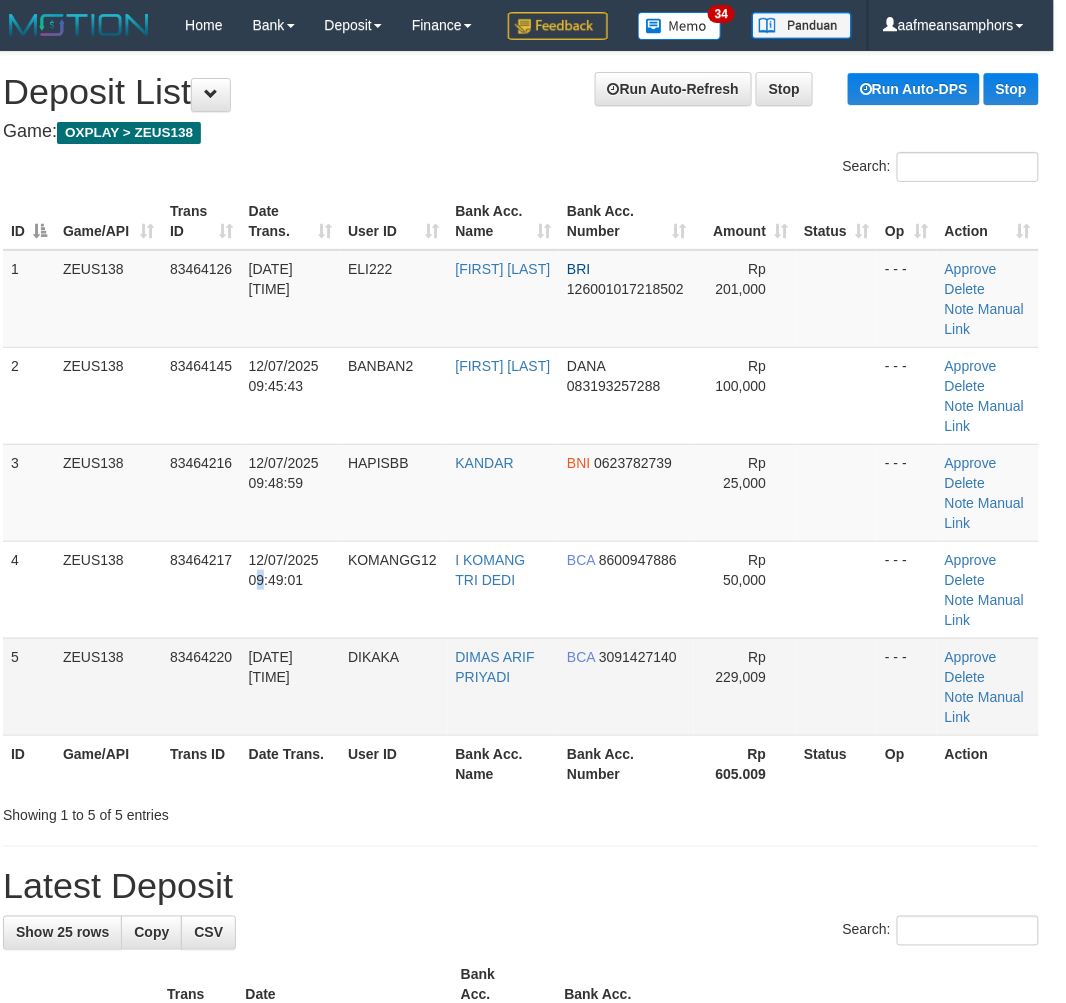 drag, startPoint x: 258, startPoint y: 650, endPoint x: 55, endPoint y: 717, distance: 213.7709 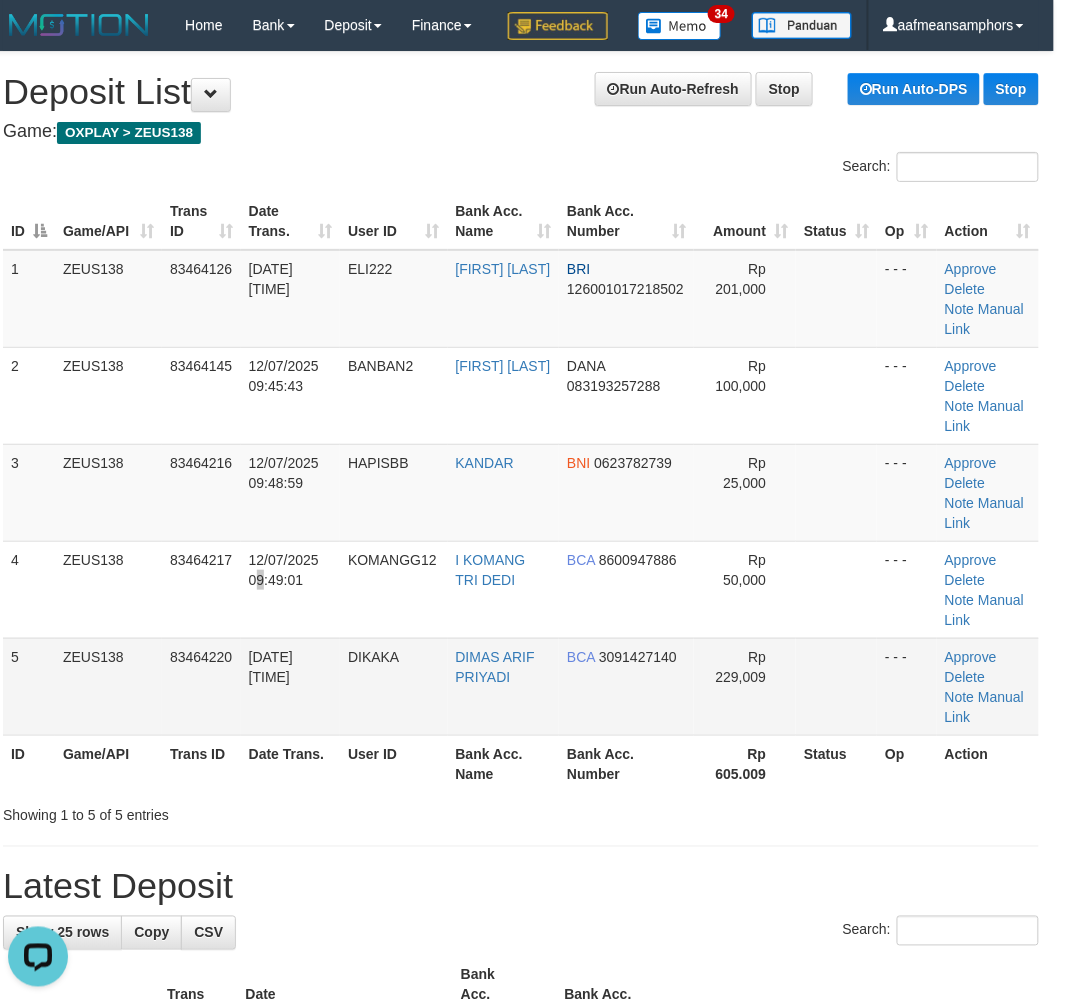 scroll, scrollTop: 0, scrollLeft: 0, axis: both 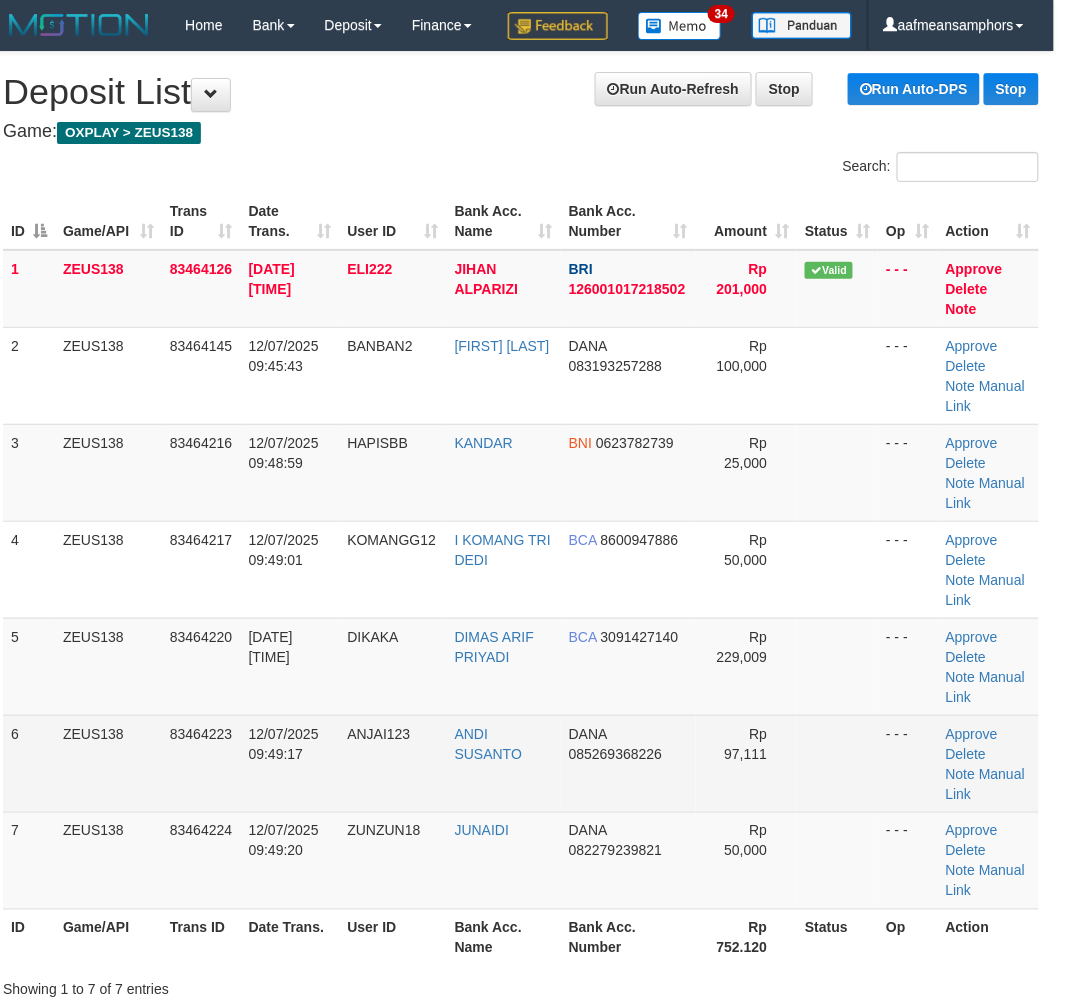 click on "ANJAI123" at bounding box center (392, 763) 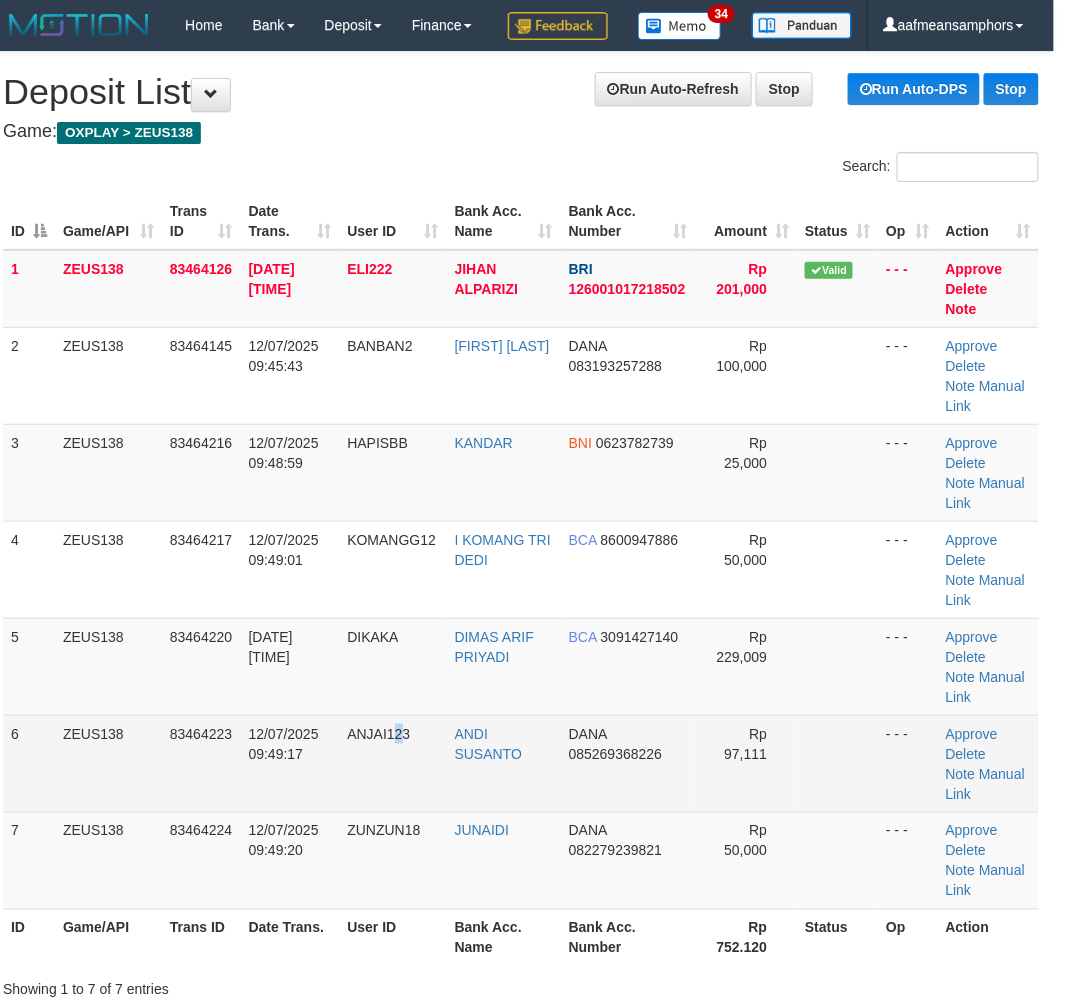 click on "ANJAI123" at bounding box center (392, 763) 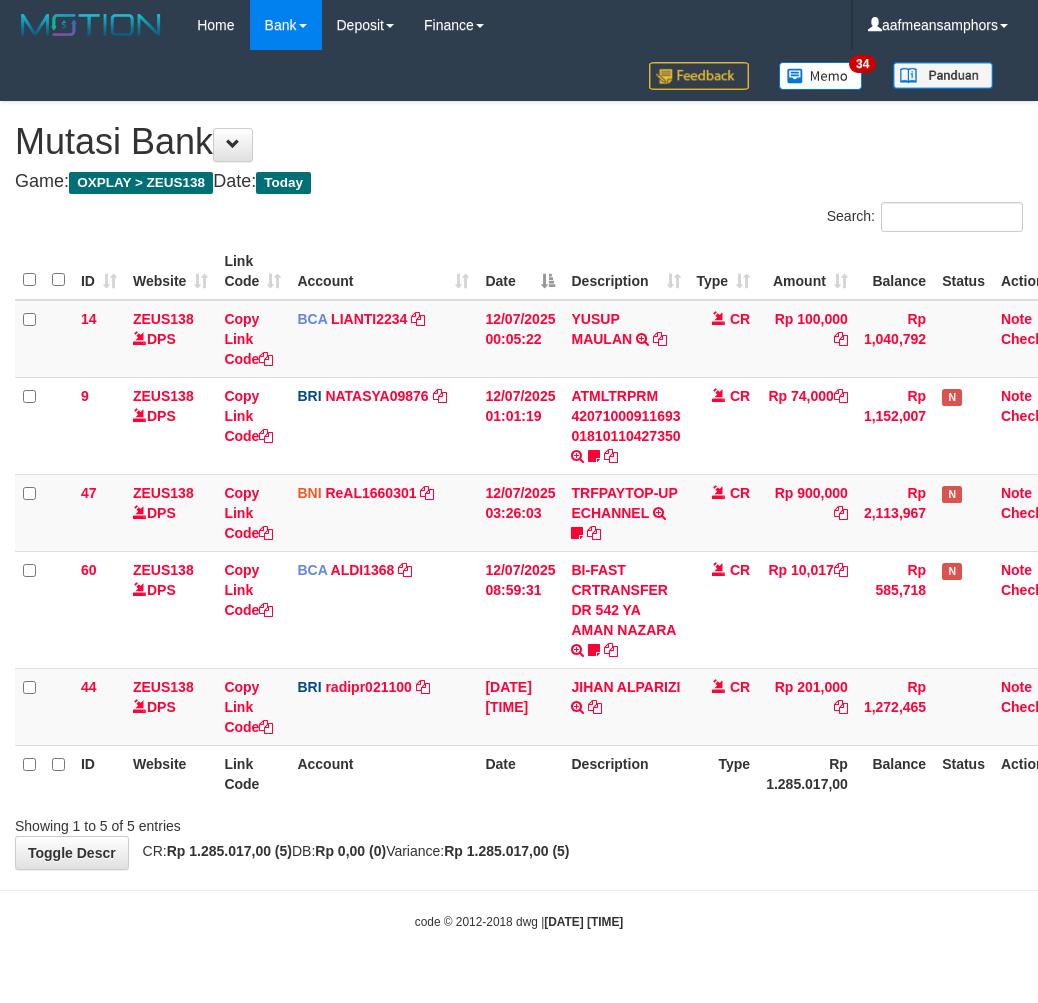 scroll, scrollTop: 0, scrollLeft: 0, axis: both 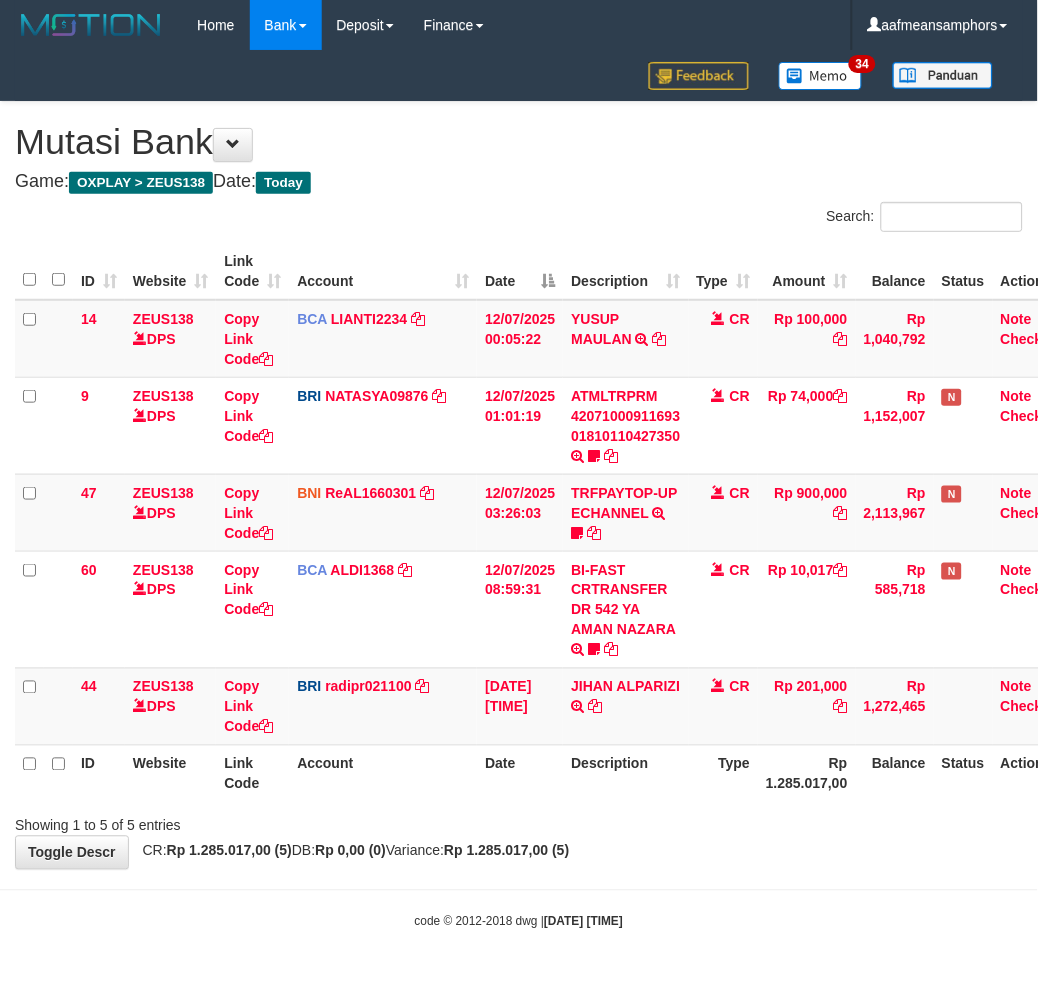 drag, startPoint x: 727, startPoint y: 827, endPoint x: 740, endPoint y: 826, distance: 13.038404 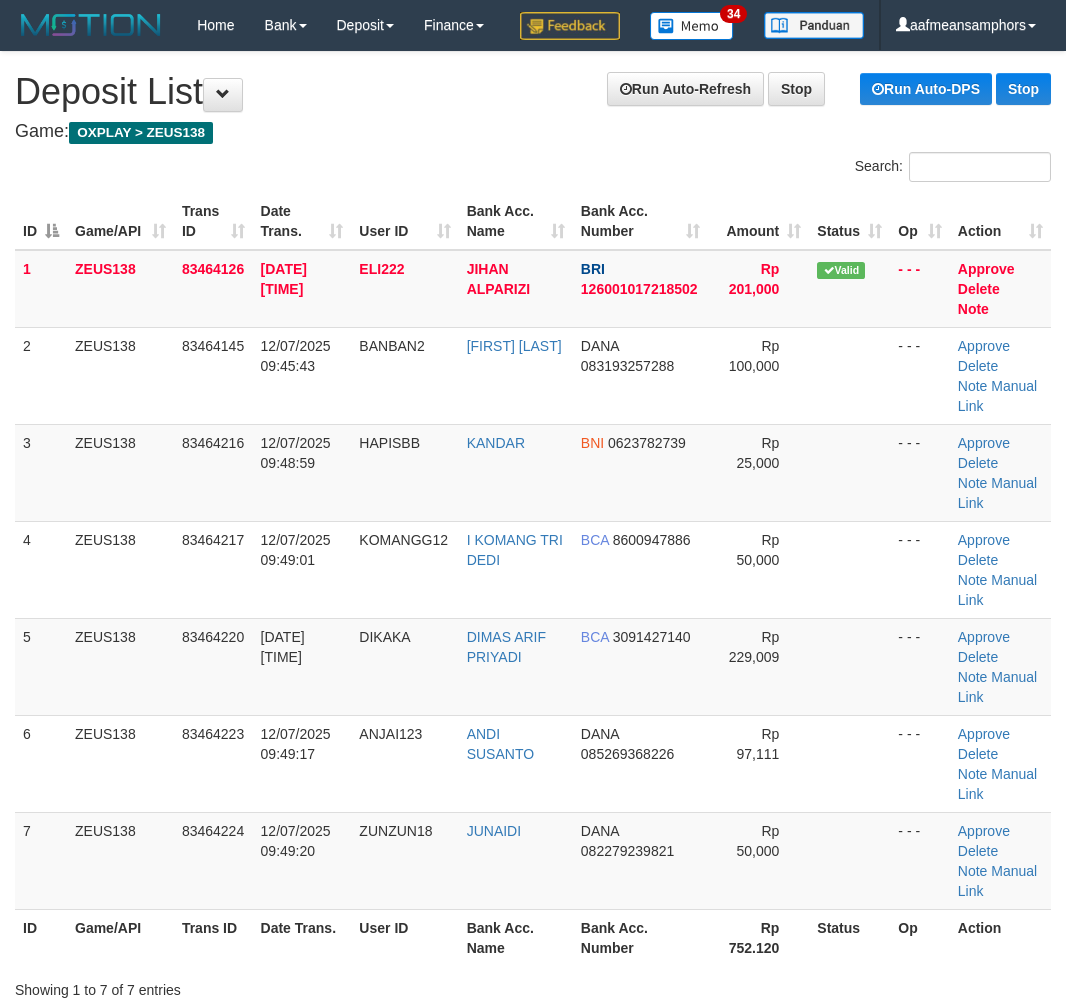 scroll, scrollTop: 0, scrollLeft: 12, axis: horizontal 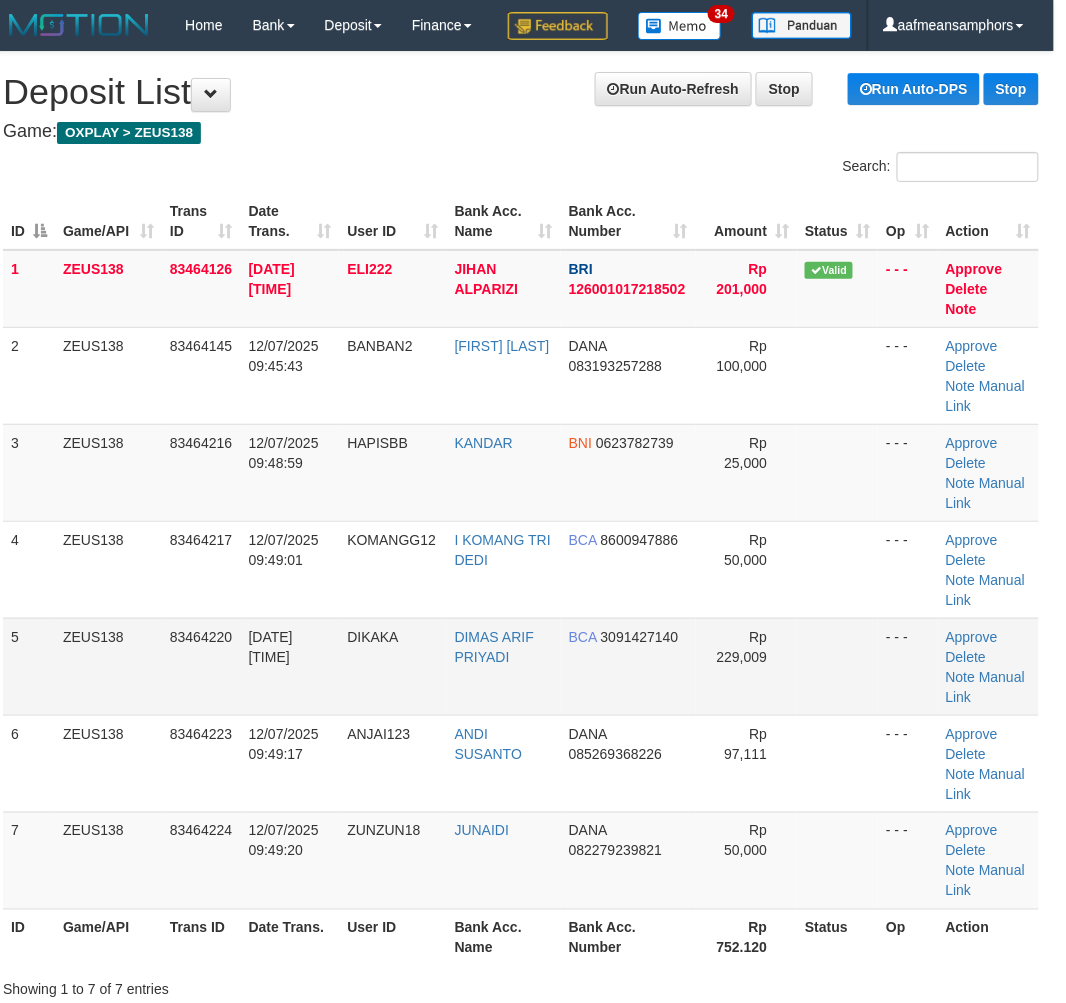 click on "DIKAKA" at bounding box center [392, 666] 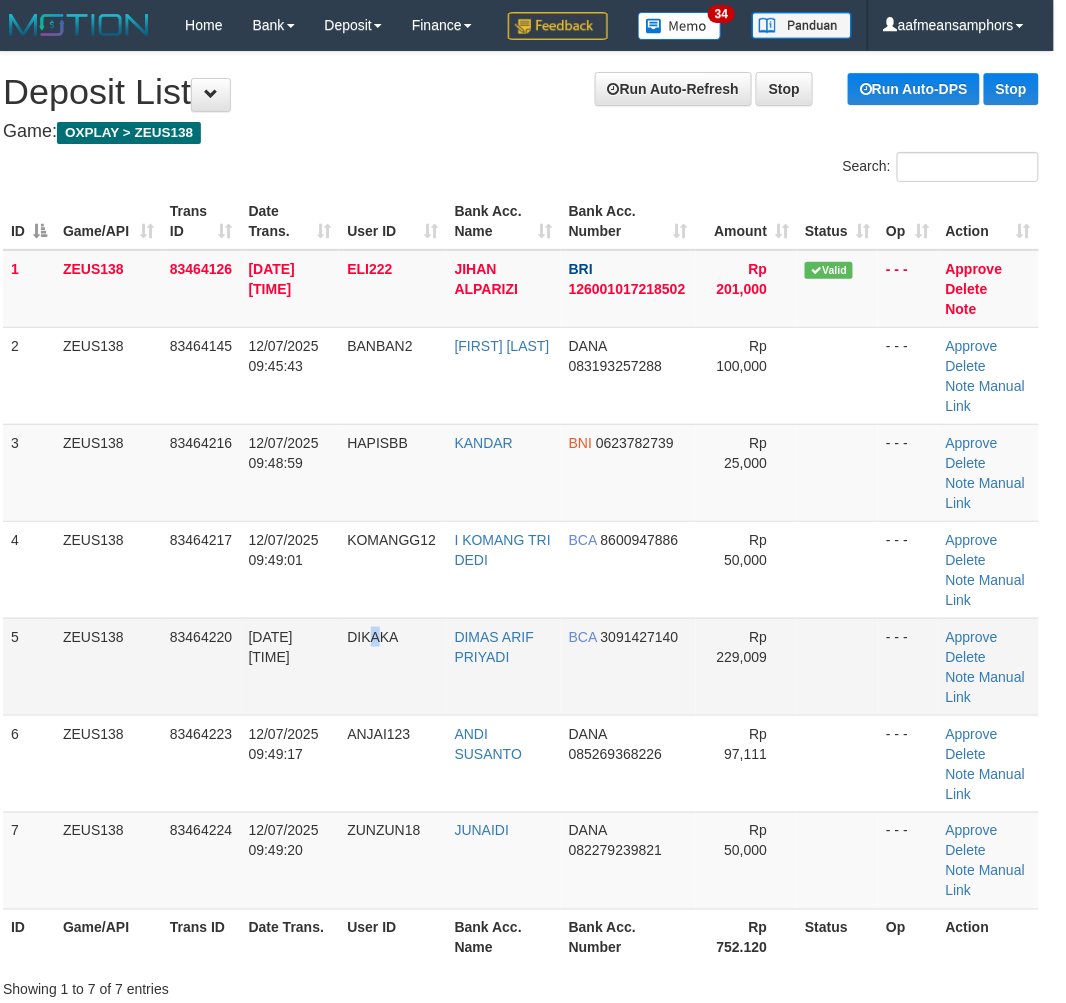 click on "DIKAKA" at bounding box center [392, 666] 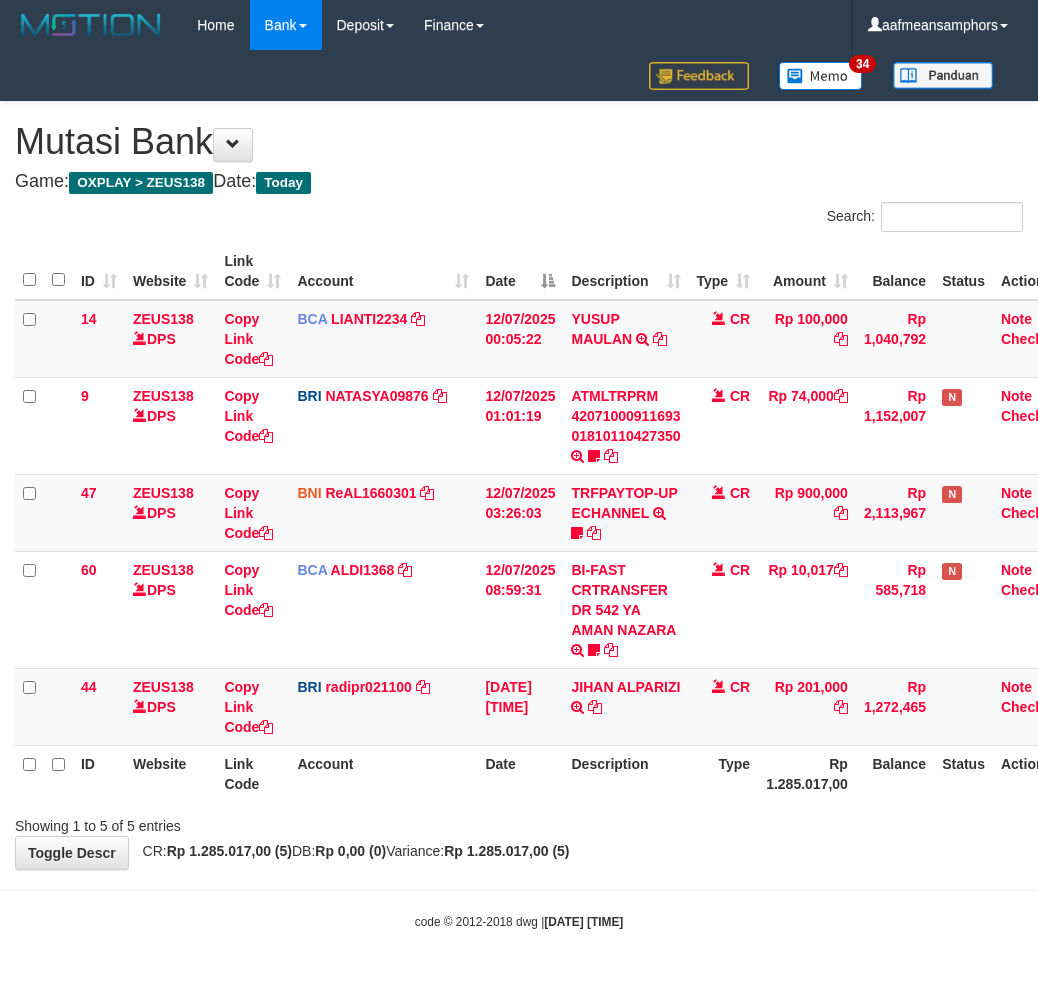 scroll, scrollTop: 0, scrollLeft: 0, axis: both 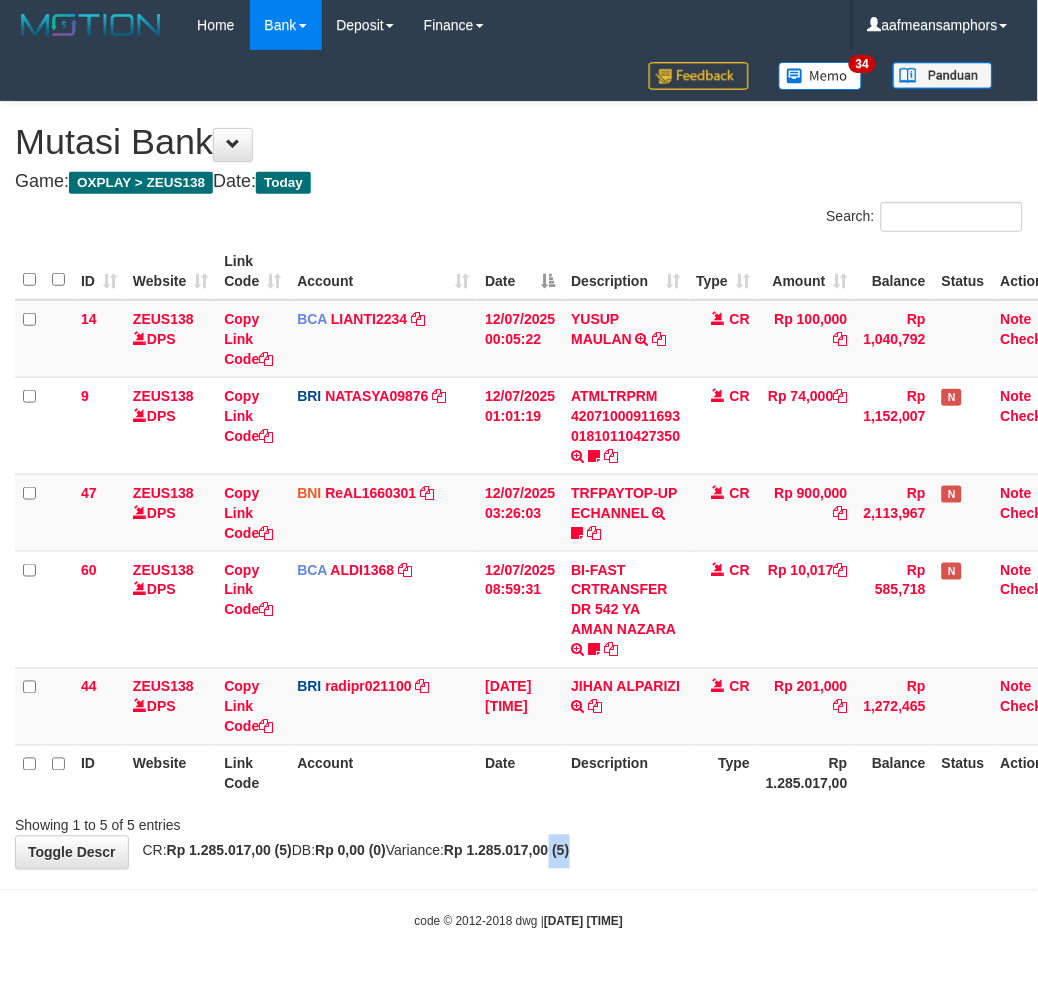 click on "**********" at bounding box center (519, 485) 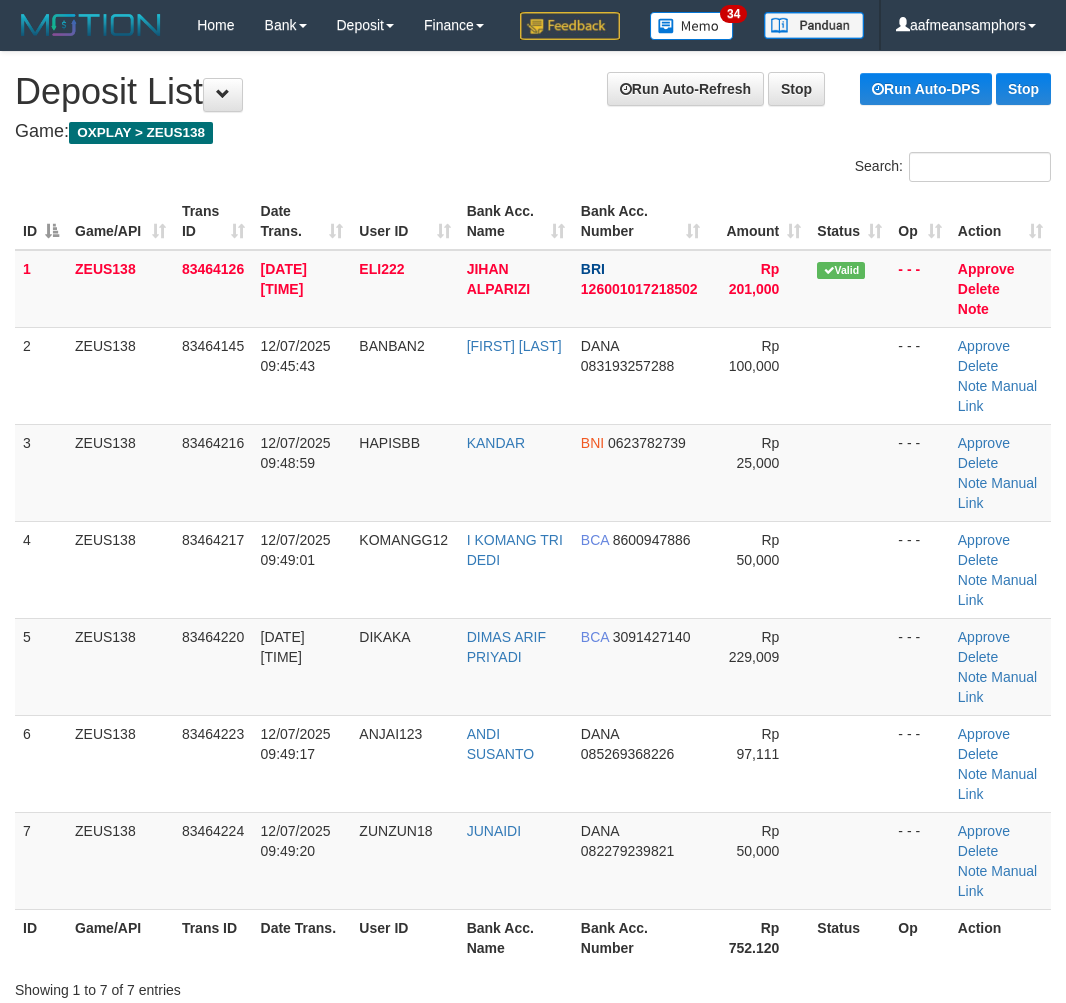 scroll, scrollTop: 0, scrollLeft: 12, axis: horizontal 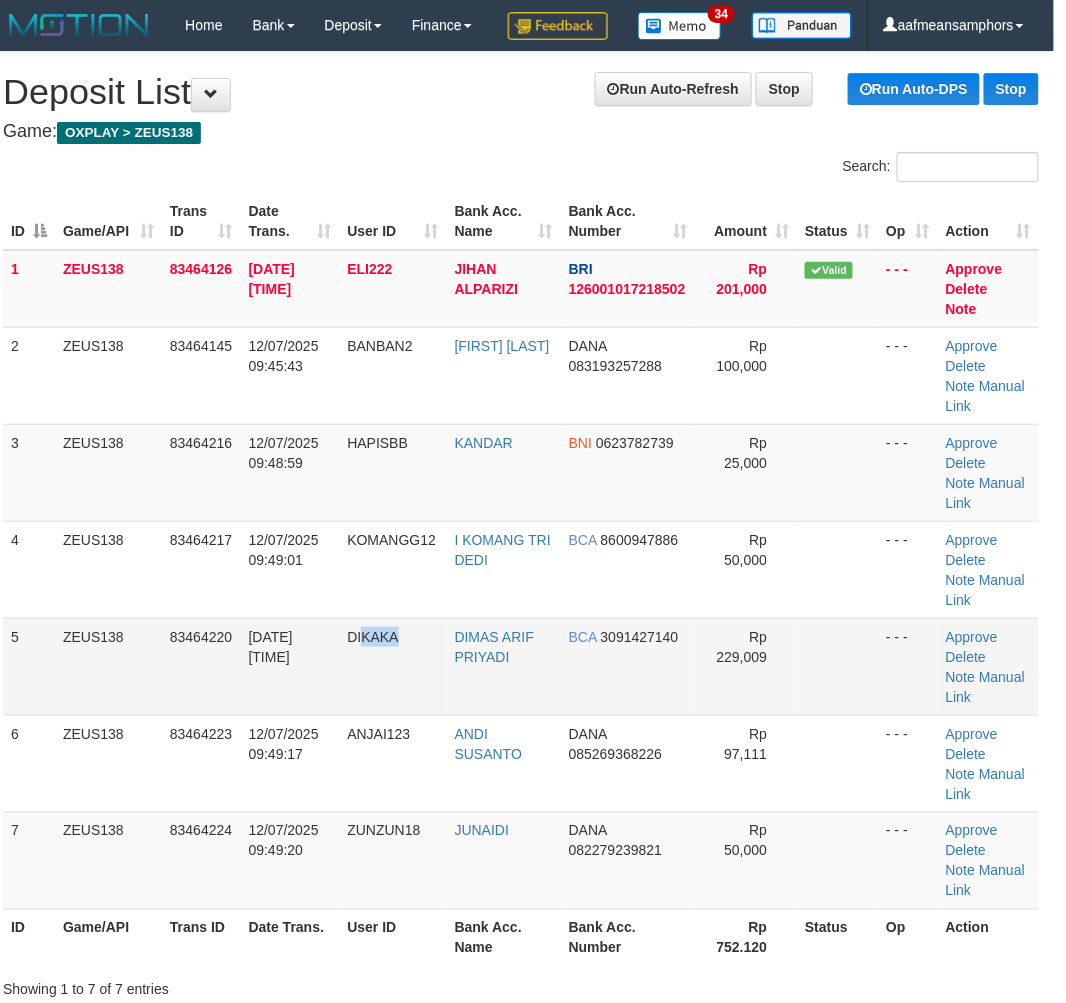 click on "DIKAKA" at bounding box center [392, 666] 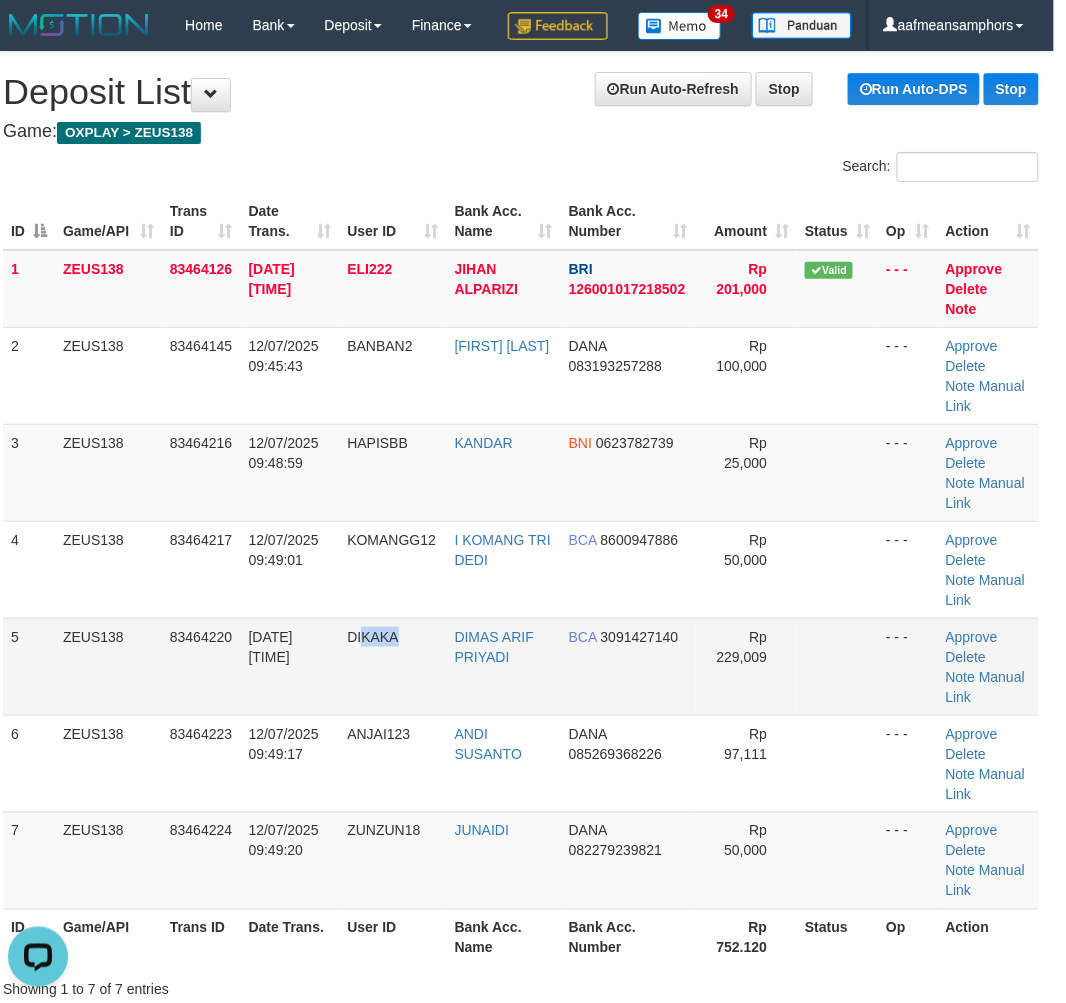 scroll, scrollTop: 0, scrollLeft: 0, axis: both 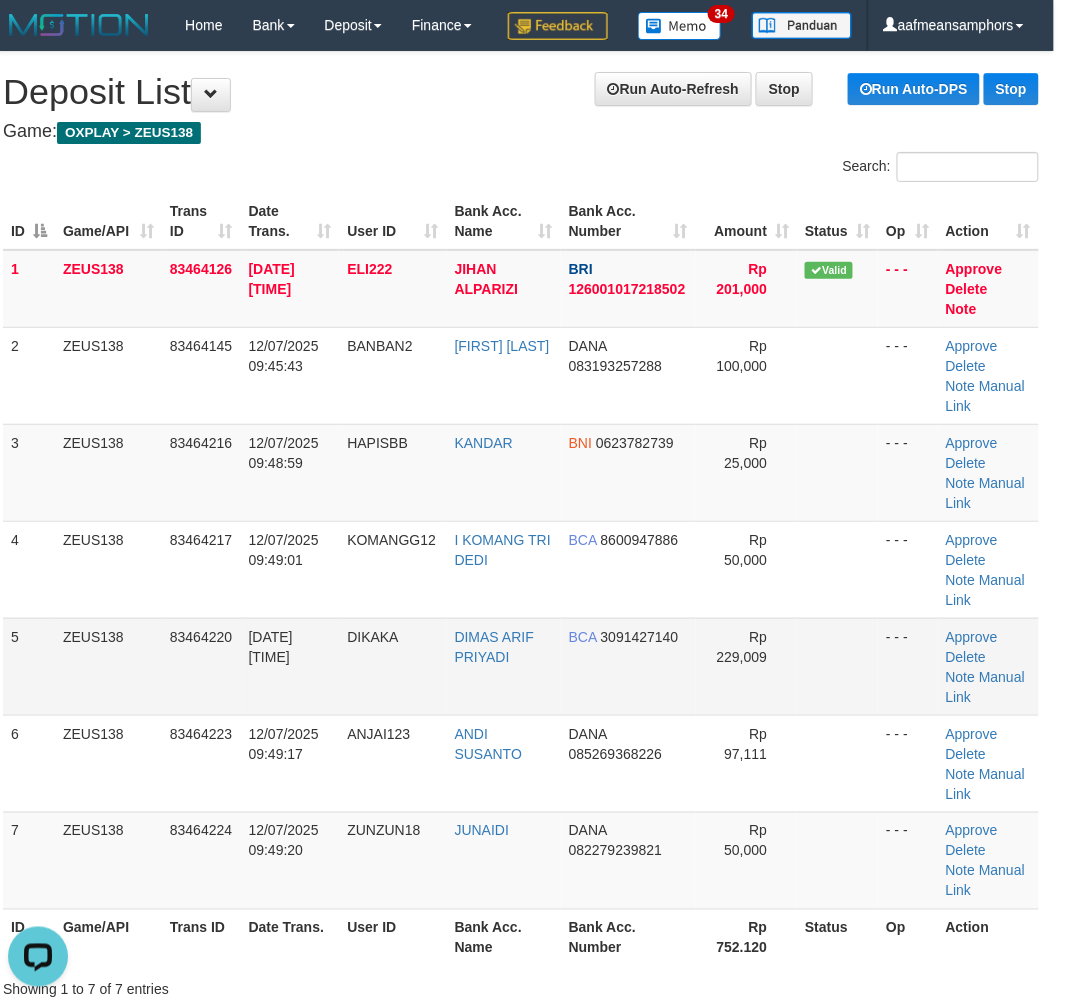 click on "DIKAKA" at bounding box center (392, 666) 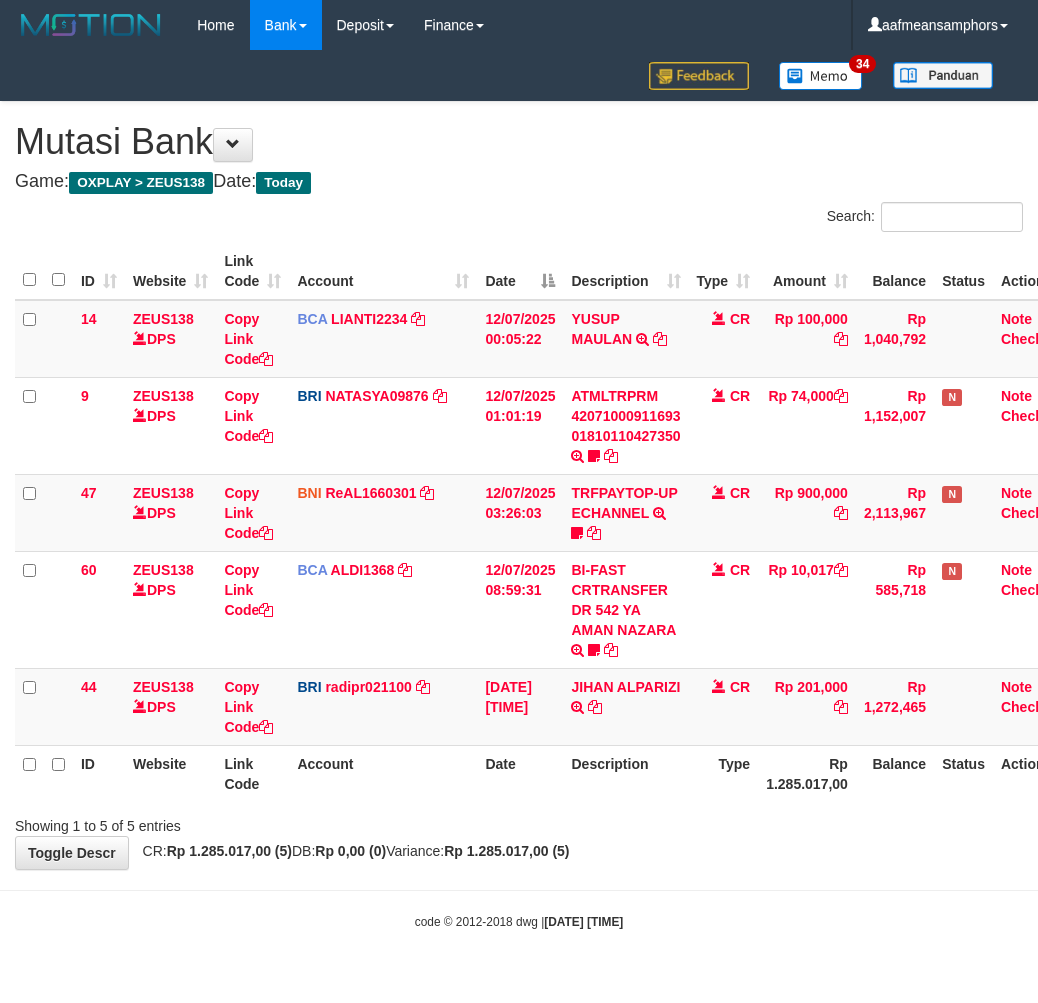 scroll, scrollTop: 0, scrollLeft: 0, axis: both 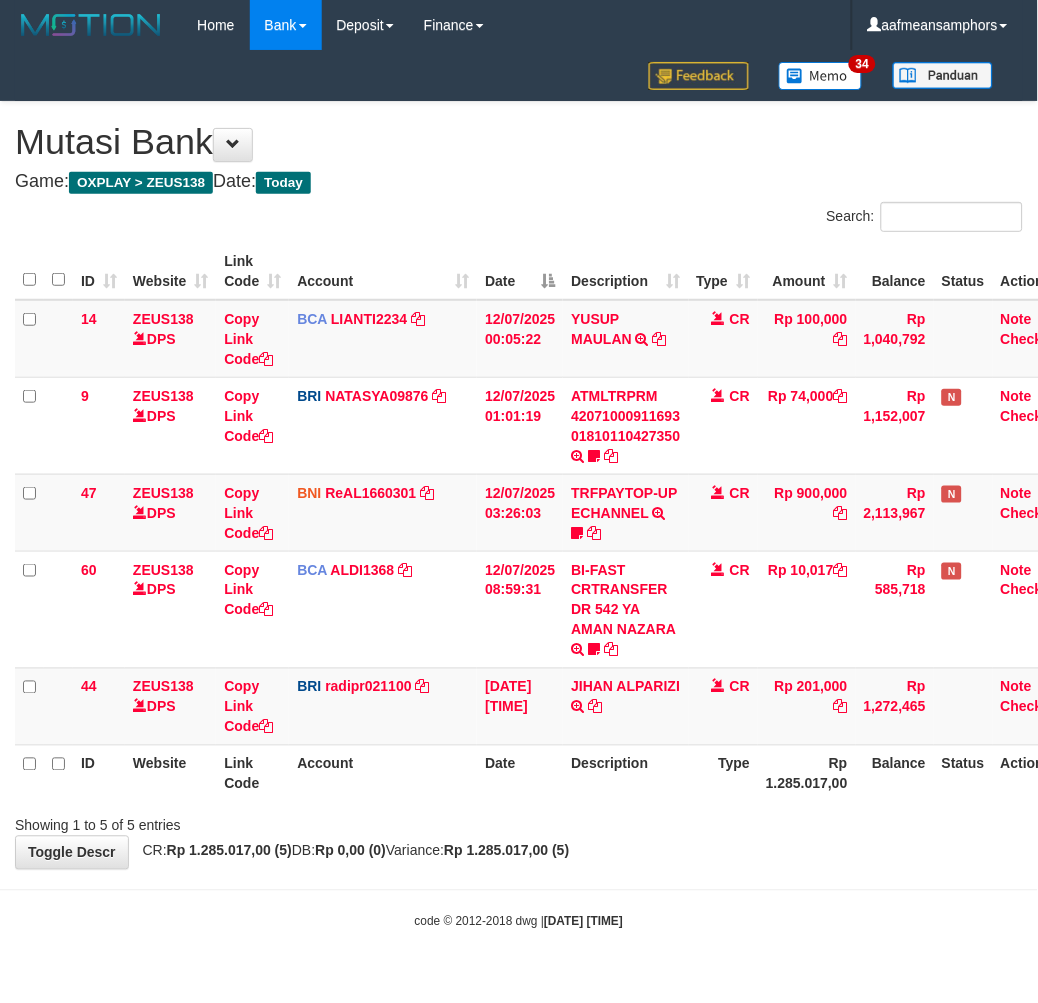 click on "**********" at bounding box center [519, 485] 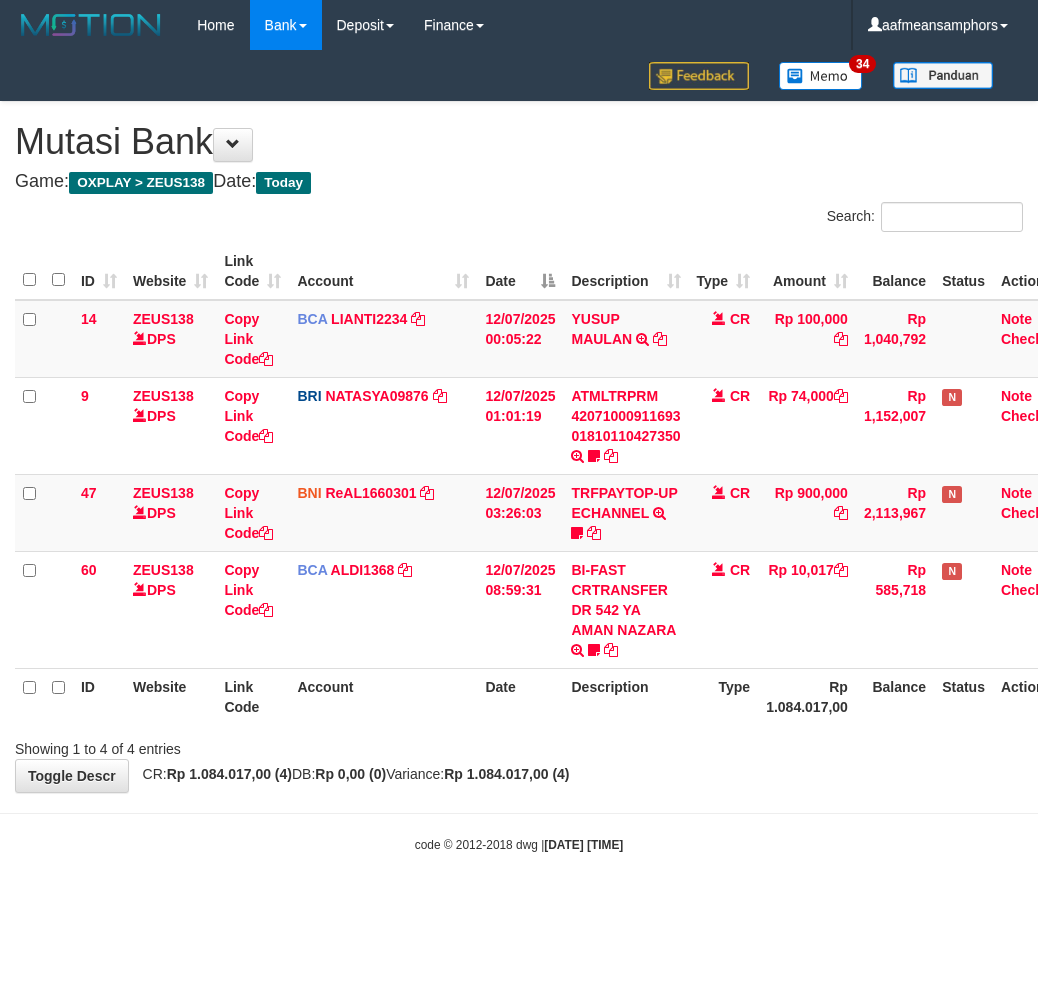 scroll, scrollTop: 0, scrollLeft: 0, axis: both 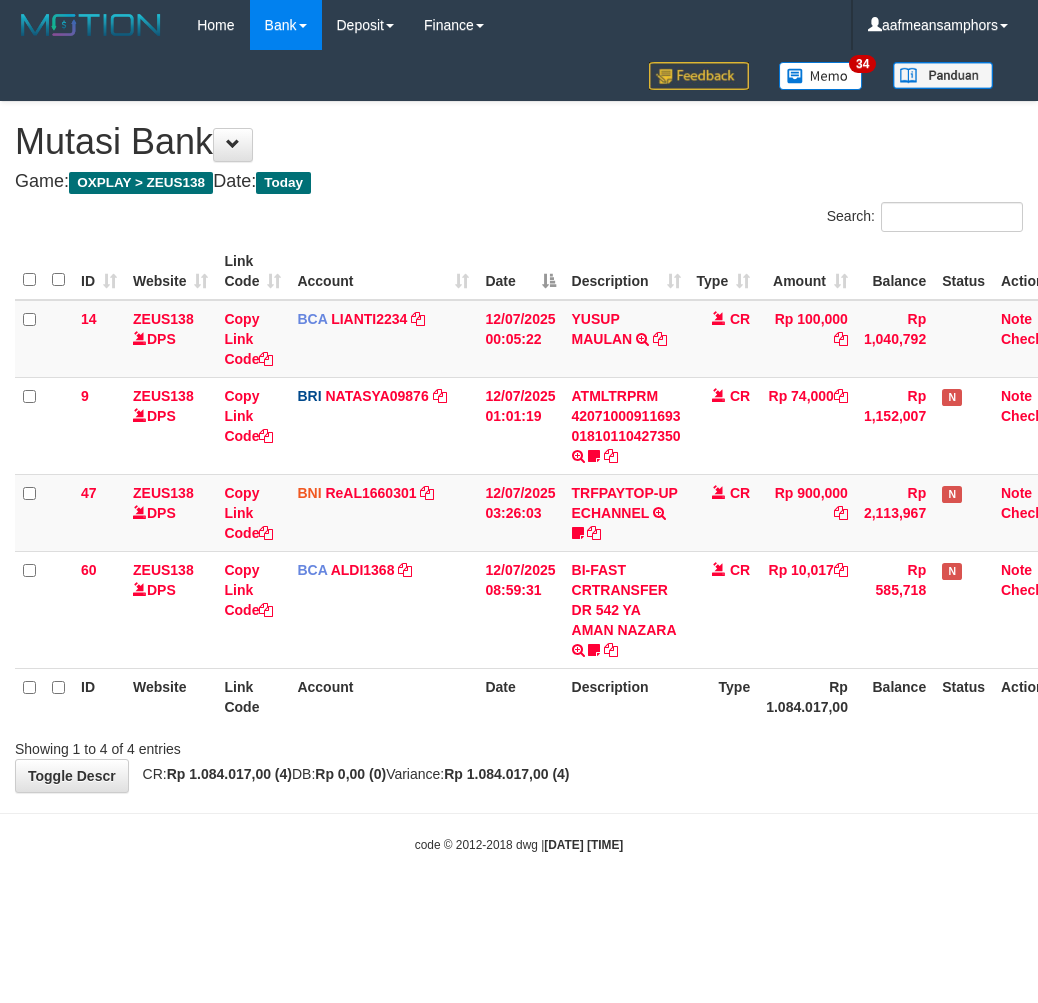click on "Toggle navigation
Home
Bank
Account List
Load
By Website
Group
[OXPLAY]													ZEUS138
By Load Group (DPS)" at bounding box center (519, 452) 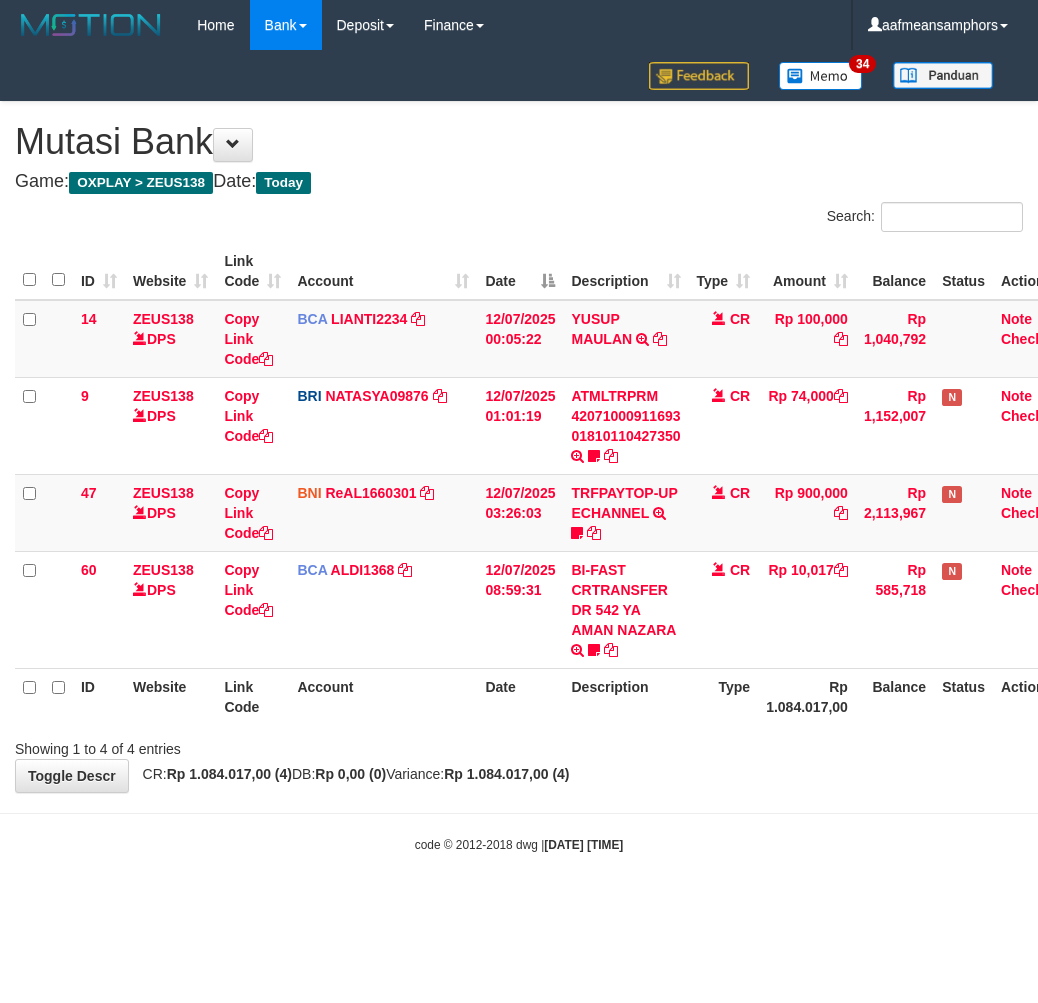 scroll, scrollTop: 0, scrollLeft: 0, axis: both 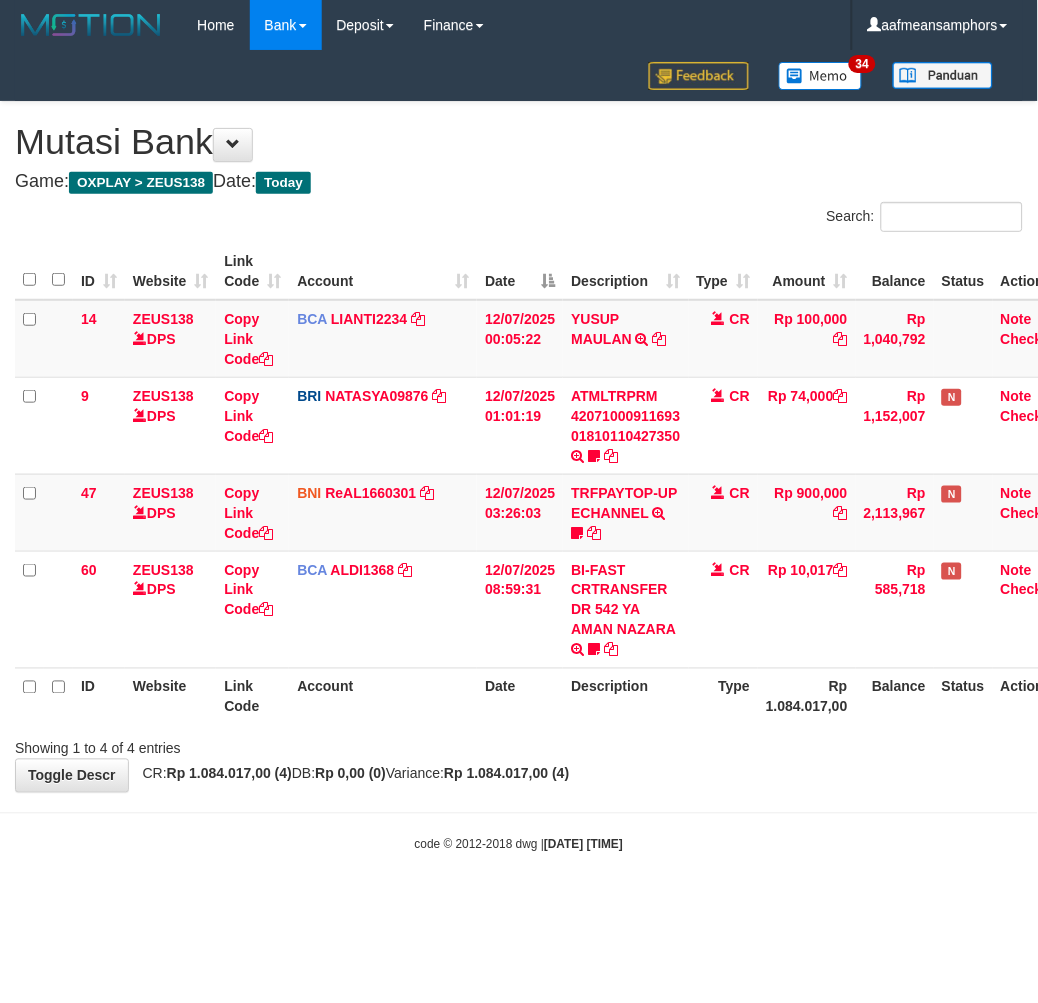 click on "Toggle navigation
Home
Bank
Account List
Load
By Website
Group
[OXPLAY]													ZEUS138
By Load Group (DPS)" at bounding box center [519, 452] 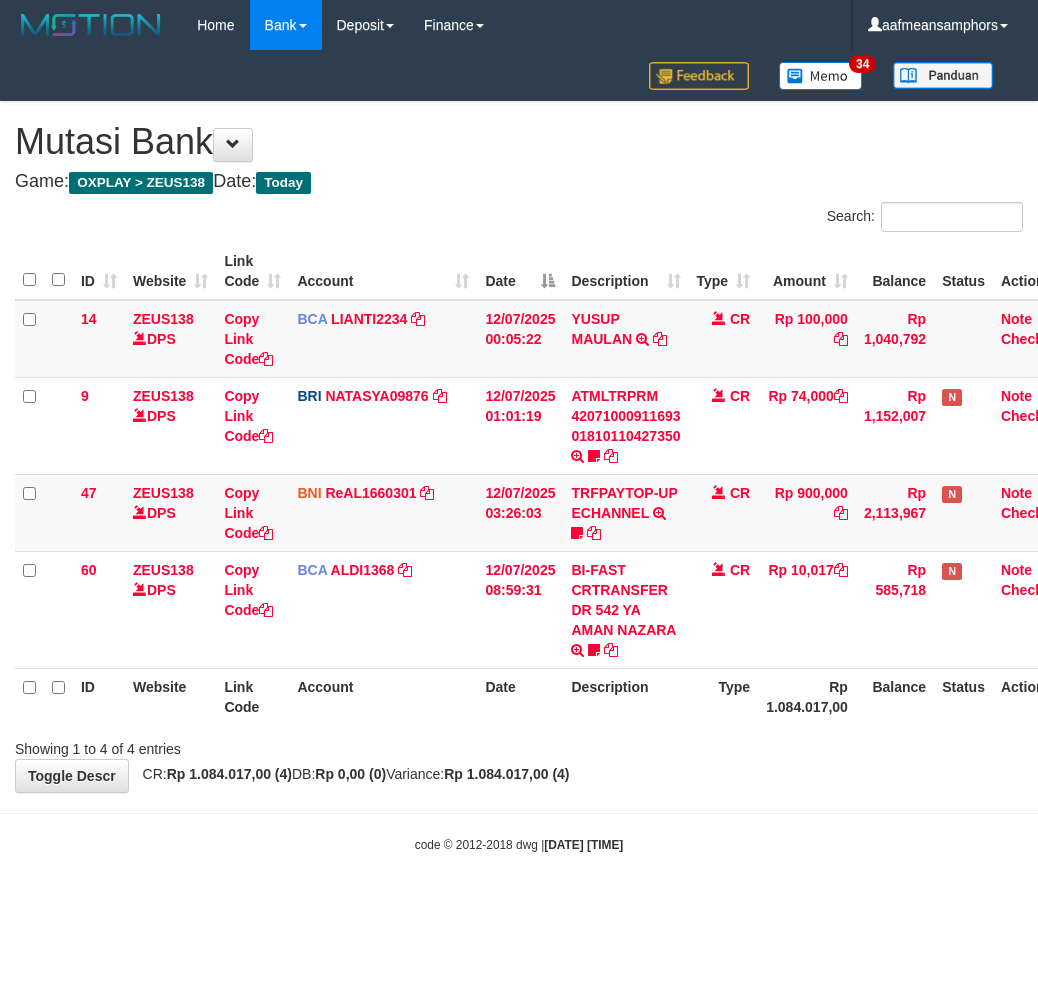 scroll, scrollTop: 0, scrollLeft: 0, axis: both 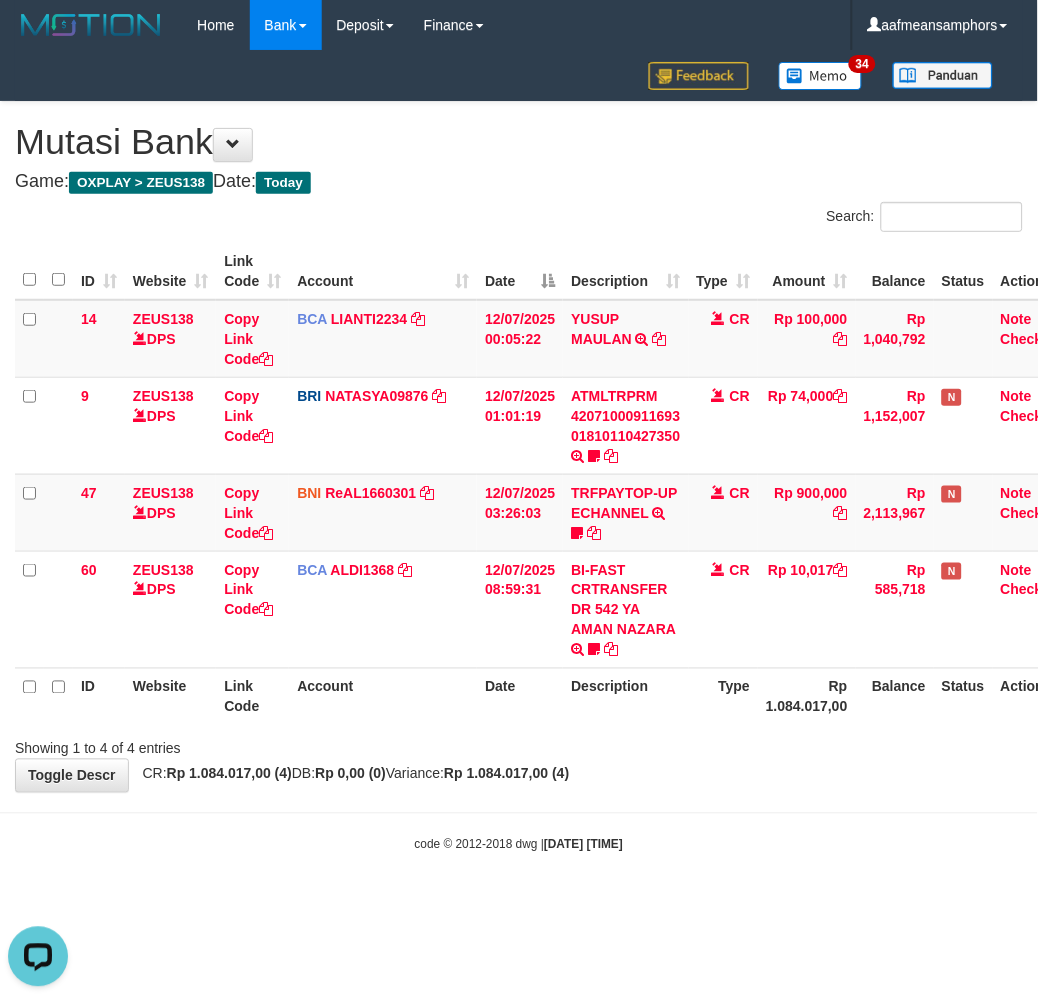 click on "Toggle navigation
Home
Bank
Account List
Load
By Website
Group
[OXPLAY]													ZEUS138
By Load Group (DPS)" at bounding box center (519, 452) 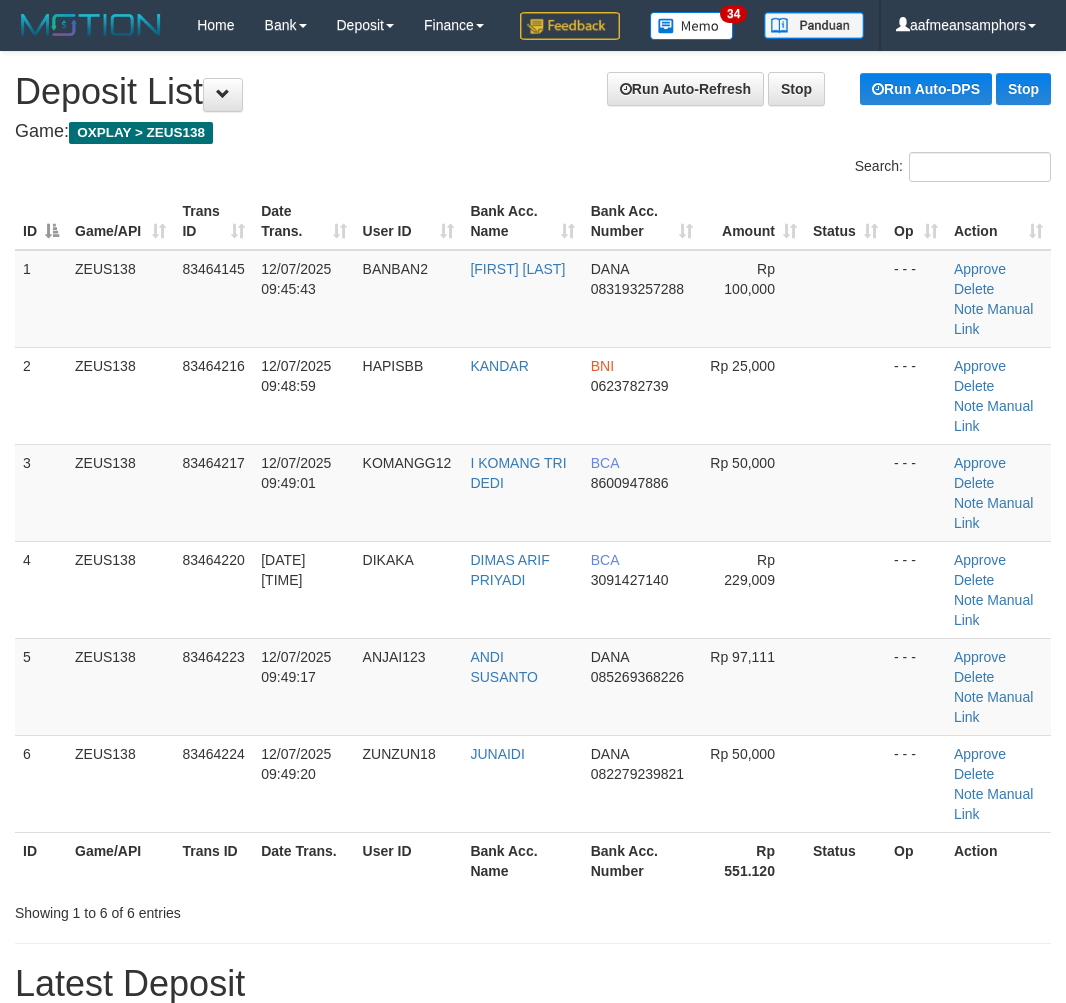 scroll, scrollTop: 0, scrollLeft: 12, axis: horizontal 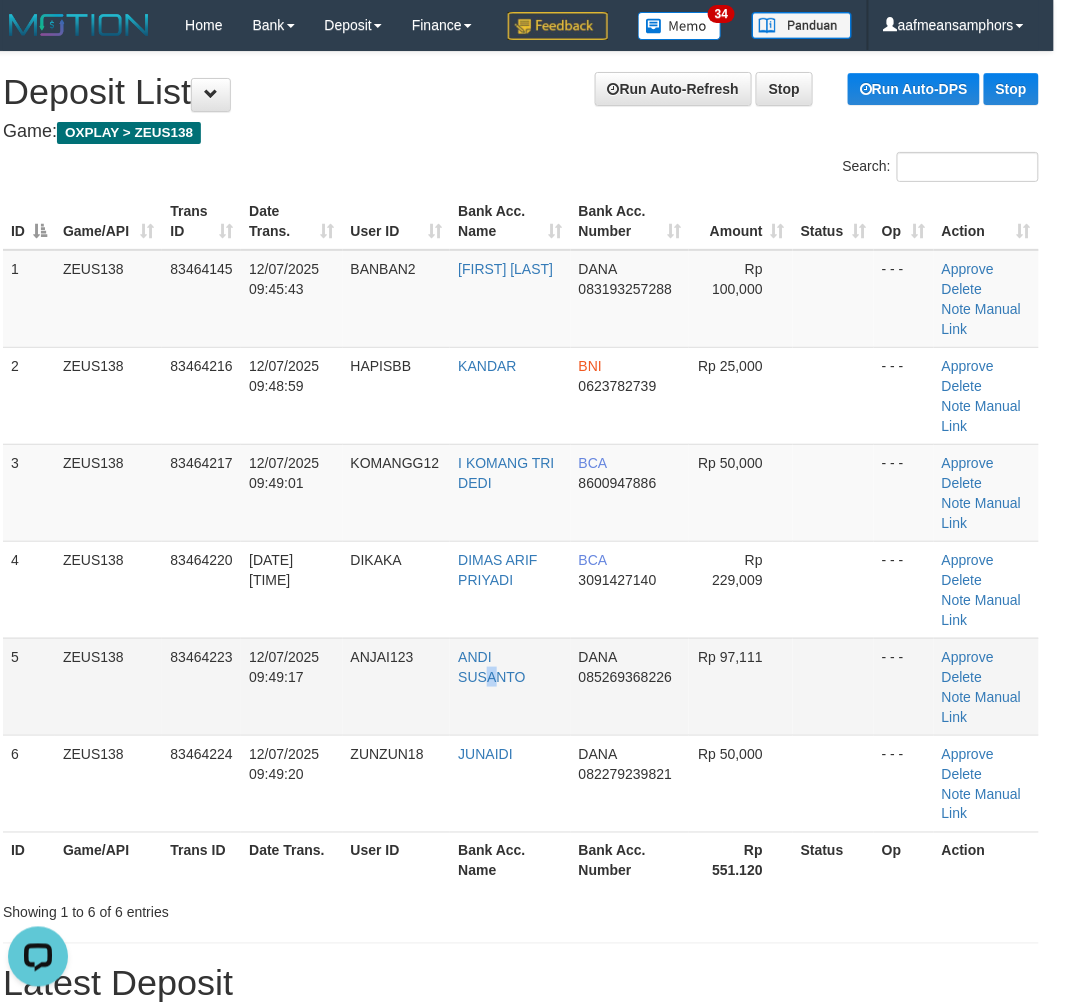 click on "ANDI SUSANTO" at bounding box center (510, 686) 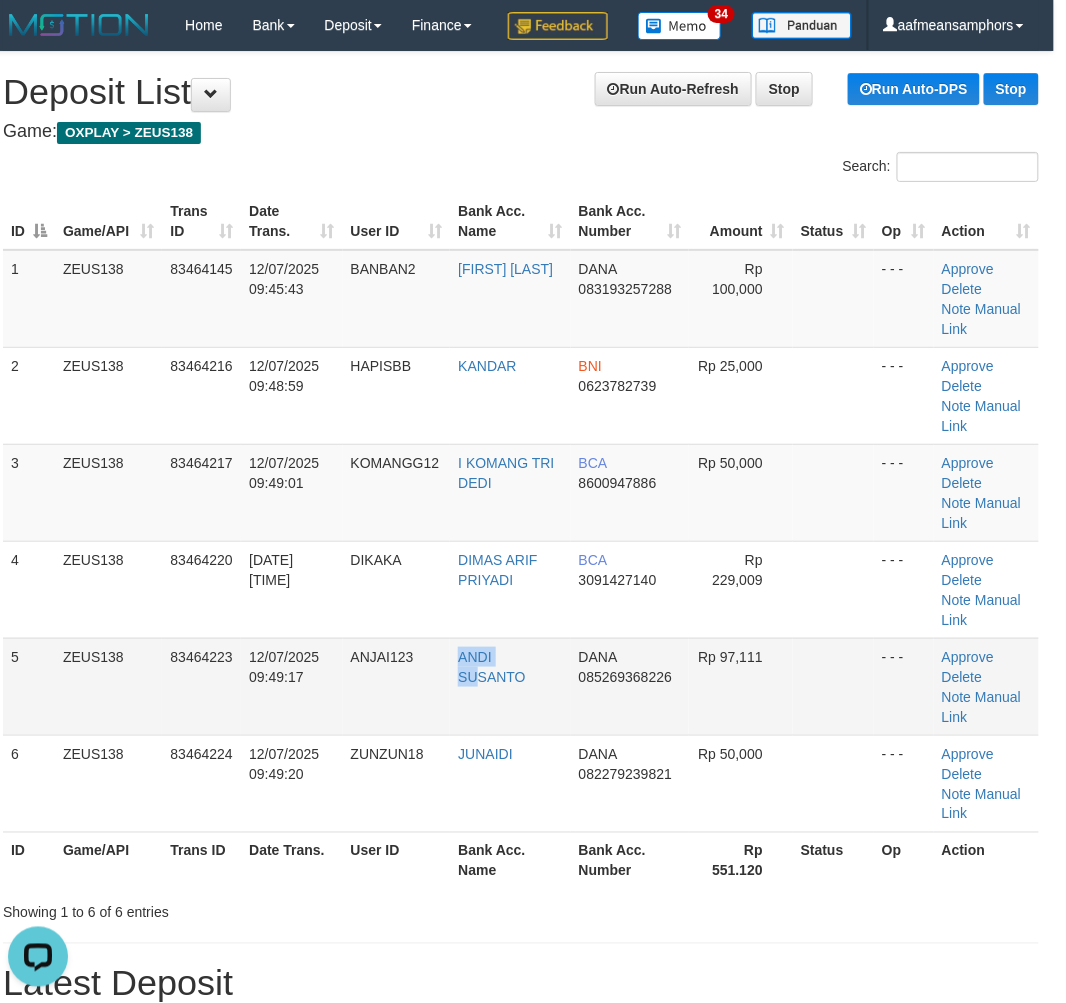 click on "5
ZEUS138
83464223
12/07/2025 09:49:17
ANJAI123
ANDI SUSANTO
DANA
085269368226
Rp 97,111
- - -
Approve
Delete
Note
Manual Link" at bounding box center (521, 686) 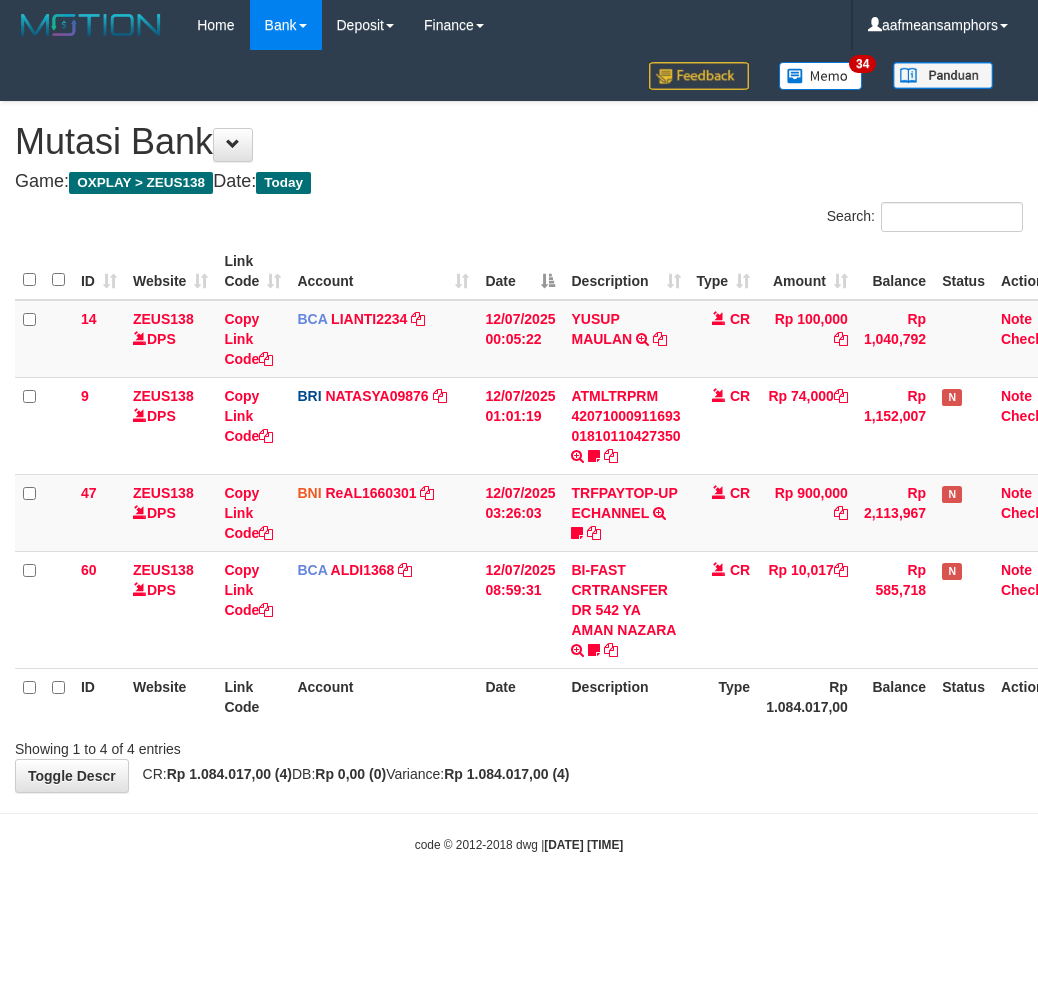 scroll, scrollTop: 0, scrollLeft: 0, axis: both 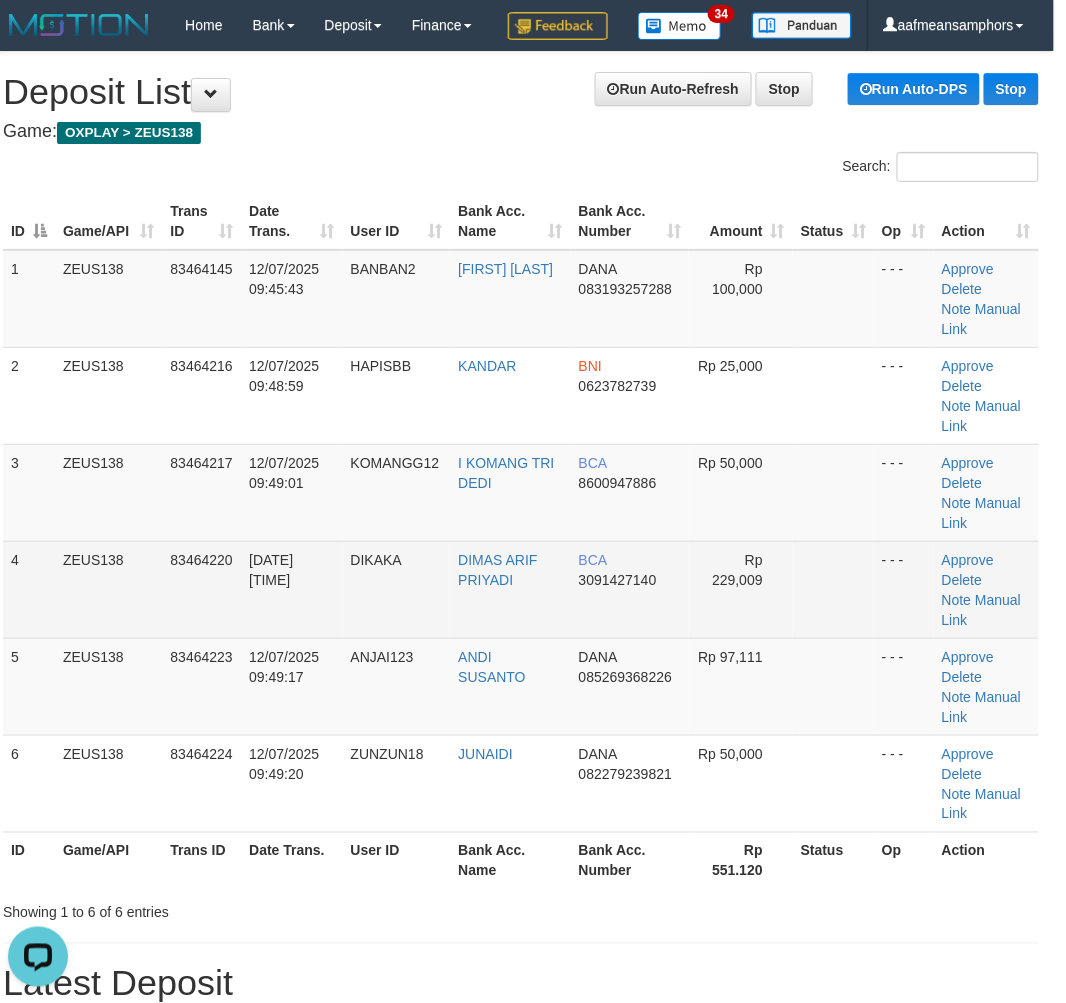 click on "DIKAKA" at bounding box center [397, 589] 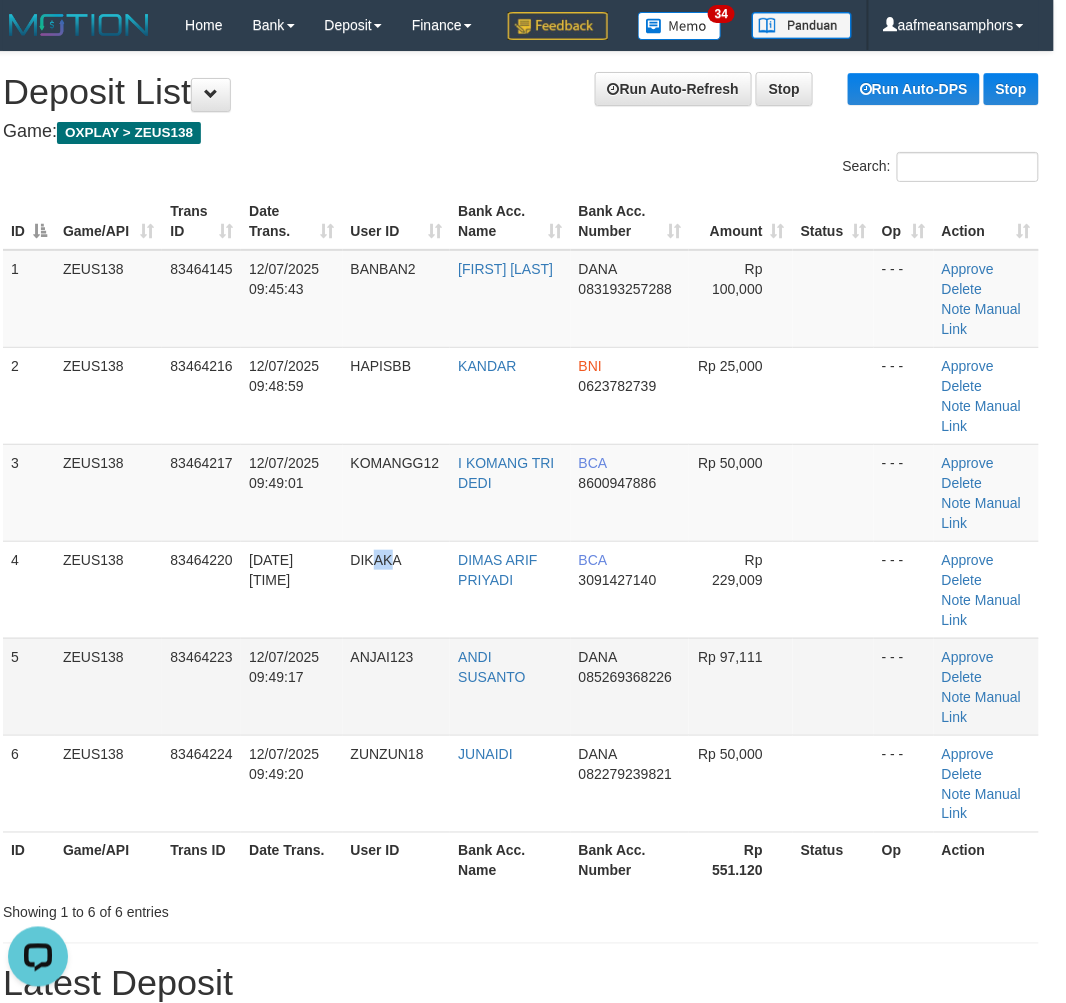 click on "ANJAI123" at bounding box center (397, 686) 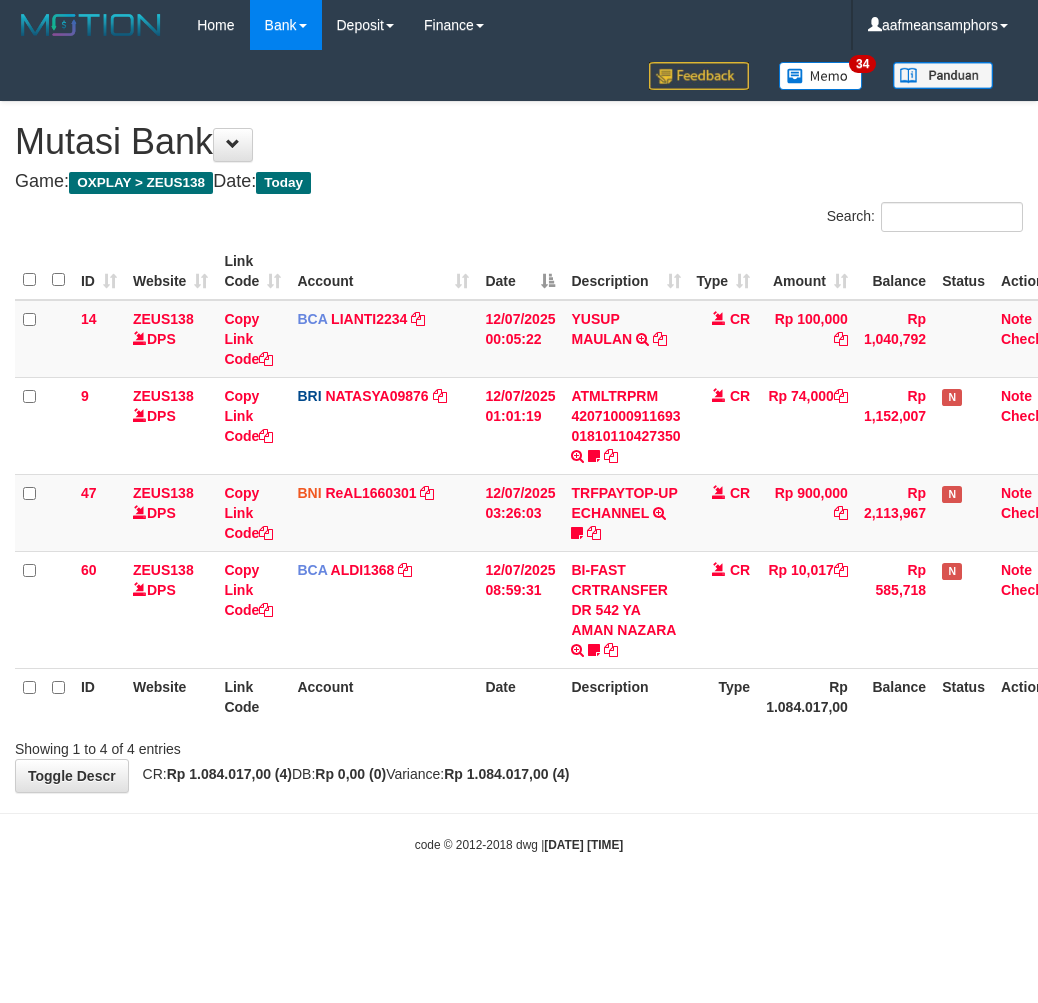 scroll, scrollTop: 0, scrollLeft: 0, axis: both 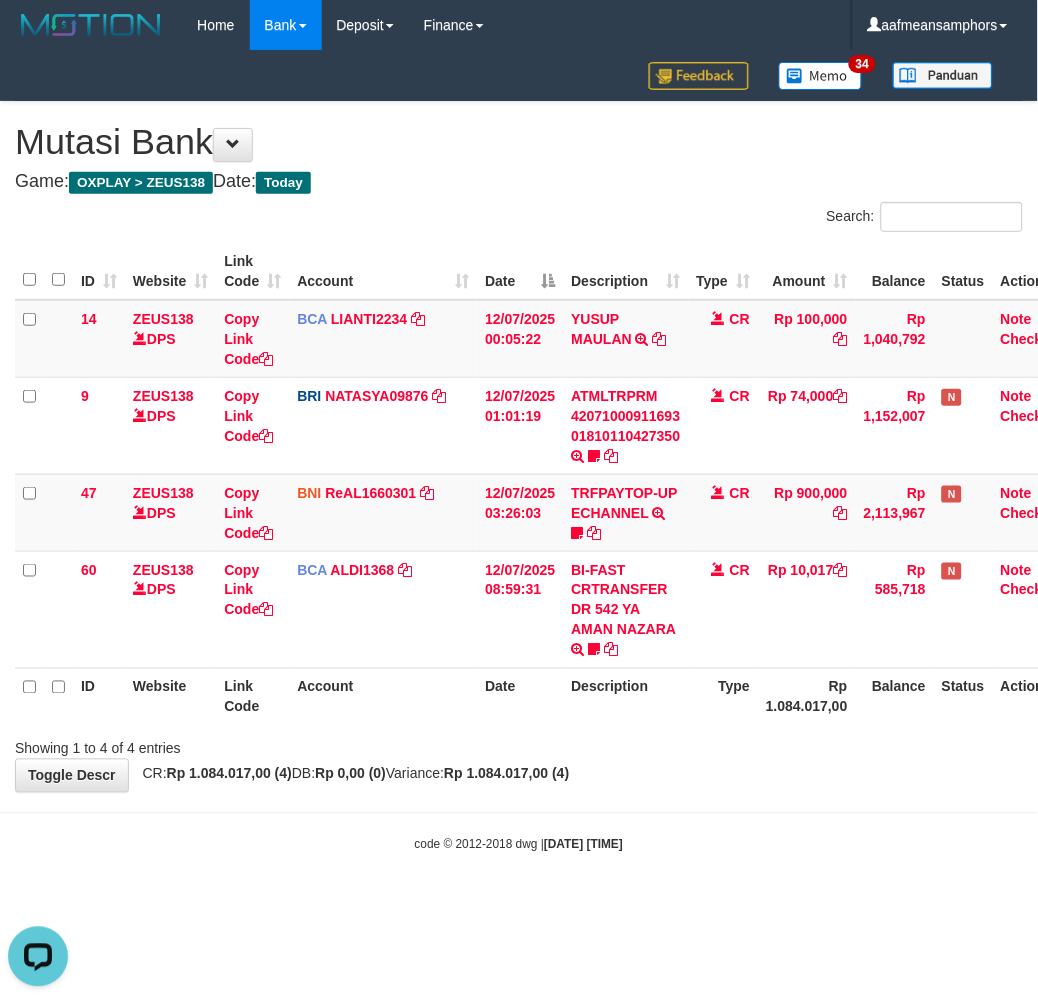 click on "ID Website Link Code Account Date Description Type Amount Balance Status Action
14
ZEUS138    DPS
Copy Link Code
BCA
LIANTI2234
DPS
YULIANTI
mutasi_20250712_4646 | 14
mutasi_20250712_4646 | 14
12/07/2025 00:05:22
YUSUP MAULAN         TRSF E-BANKING CR 1207/FTSCY/WS95051
100000.002025071262819090 TRFDN-YUSUP MAULANESPAY DEBIT INDONE
CR
Rp 100,000
Rp 1,040,792
Note
Check
9
ZEUS138    DPS
Copy Link Code
BRI
NATASYA09876" at bounding box center (519, 484) 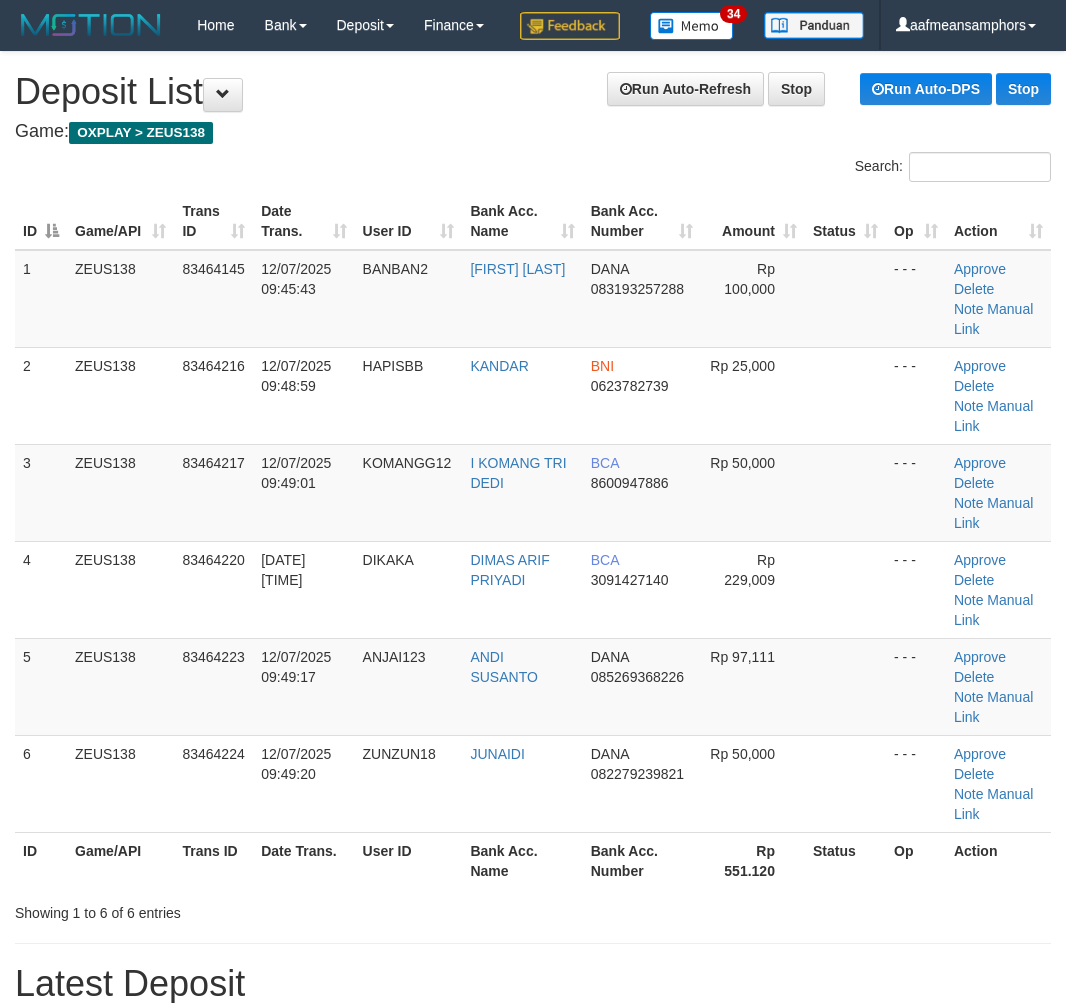 scroll, scrollTop: 0, scrollLeft: 12, axis: horizontal 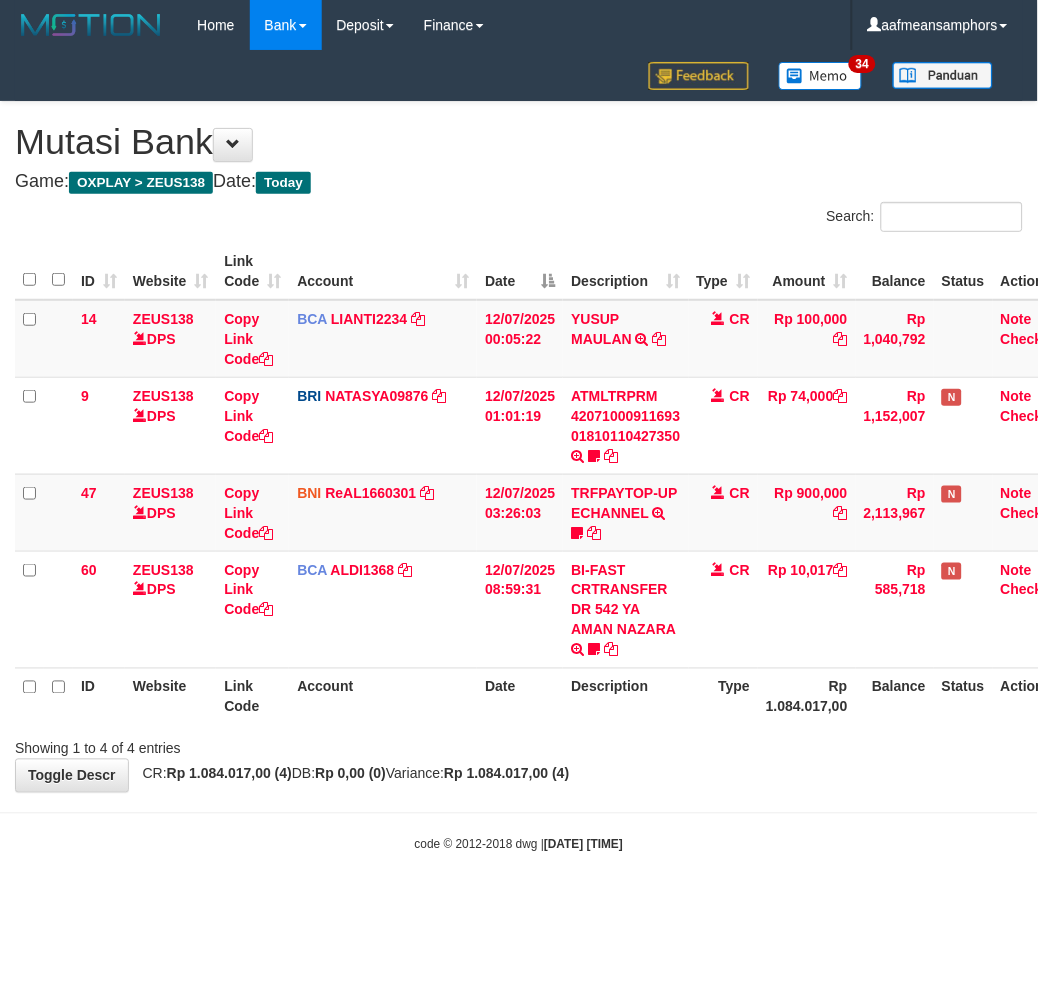 drag, startPoint x: 588, startPoint y: 841, endPoint x: 597, endPoint y: 835, distance: 10.816654 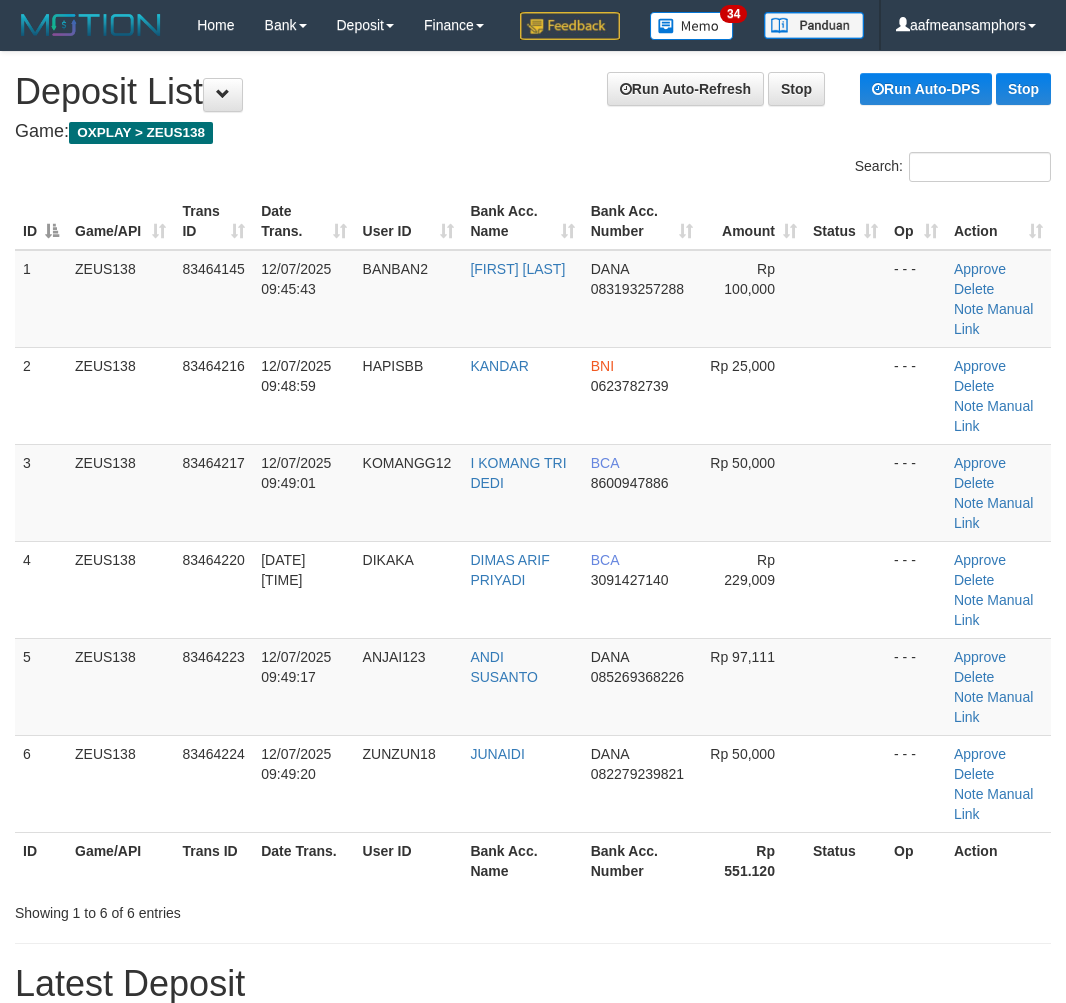 scroll, scrollTop: 0, scrollLeft: 12, axis: horizontal 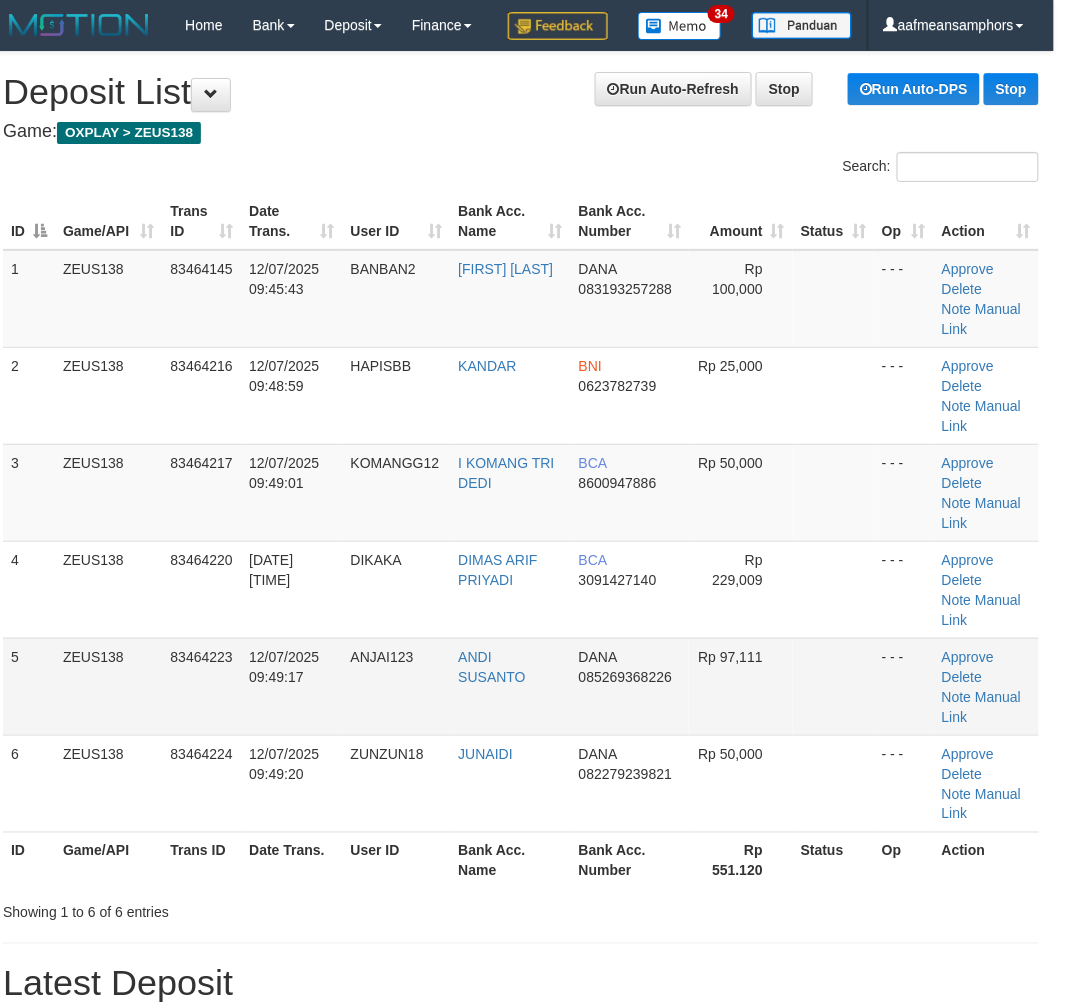 click on "12/07/2025 09:49:17" at bounding box center [284, 667] 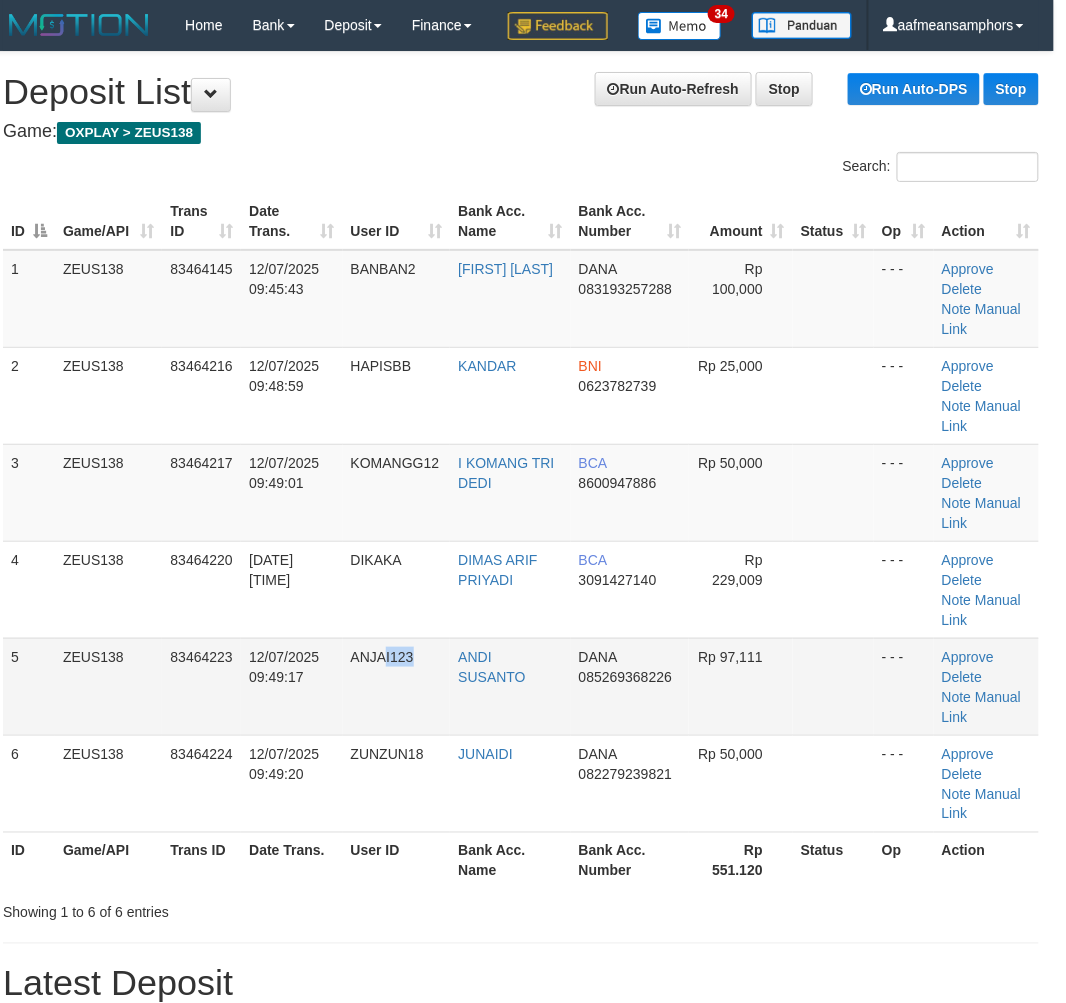 drag, startPoint x: 406, startPoint y: 741, endPoint x: 422, endPoint y: 737, distance: 16.492422 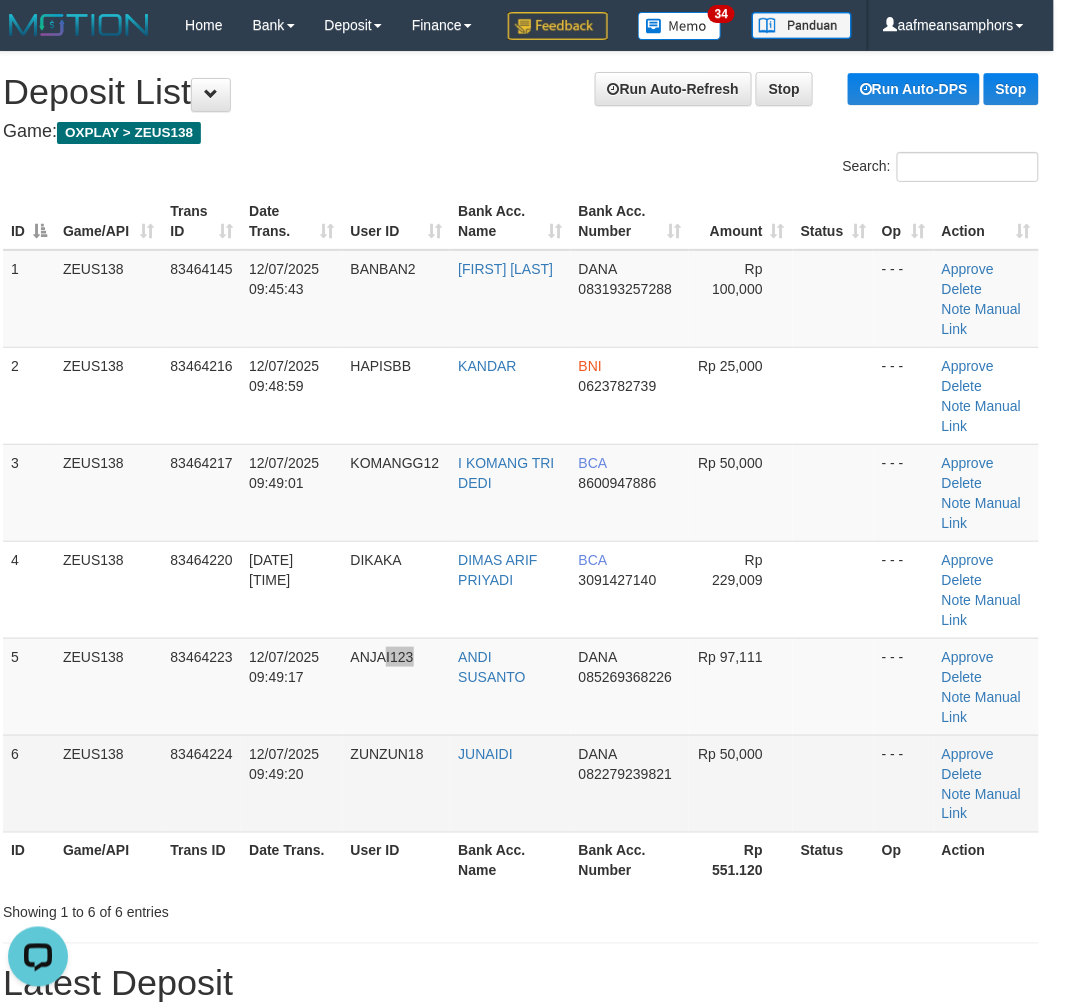 scroll, scrollTop: 0, scrollLeft: 0, axis: both 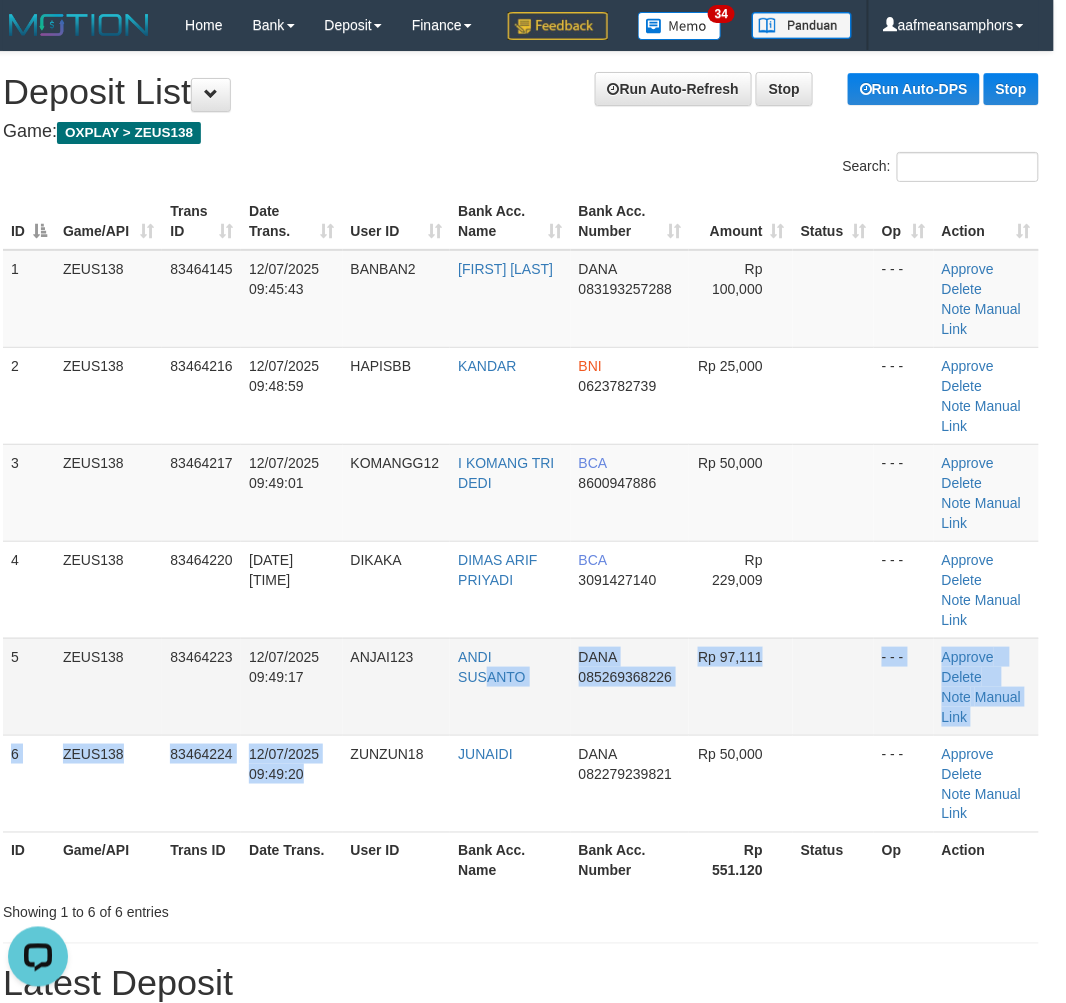 click on "1
ZEUS138
83464145
12/07/2025 09:45:43
BANBAN2
BABAN MUHIBAN
DANA
083193257288
Rp 100,000
- - -
Approve
Delete
Note
Manual Link
2
ZEUS138
83464216
12/07/2025 09:48:59
HAPISBB
KANDAR
BNI
0623782739
Rp 25,000
- - -
Approve" at bounding box center [521, 541] 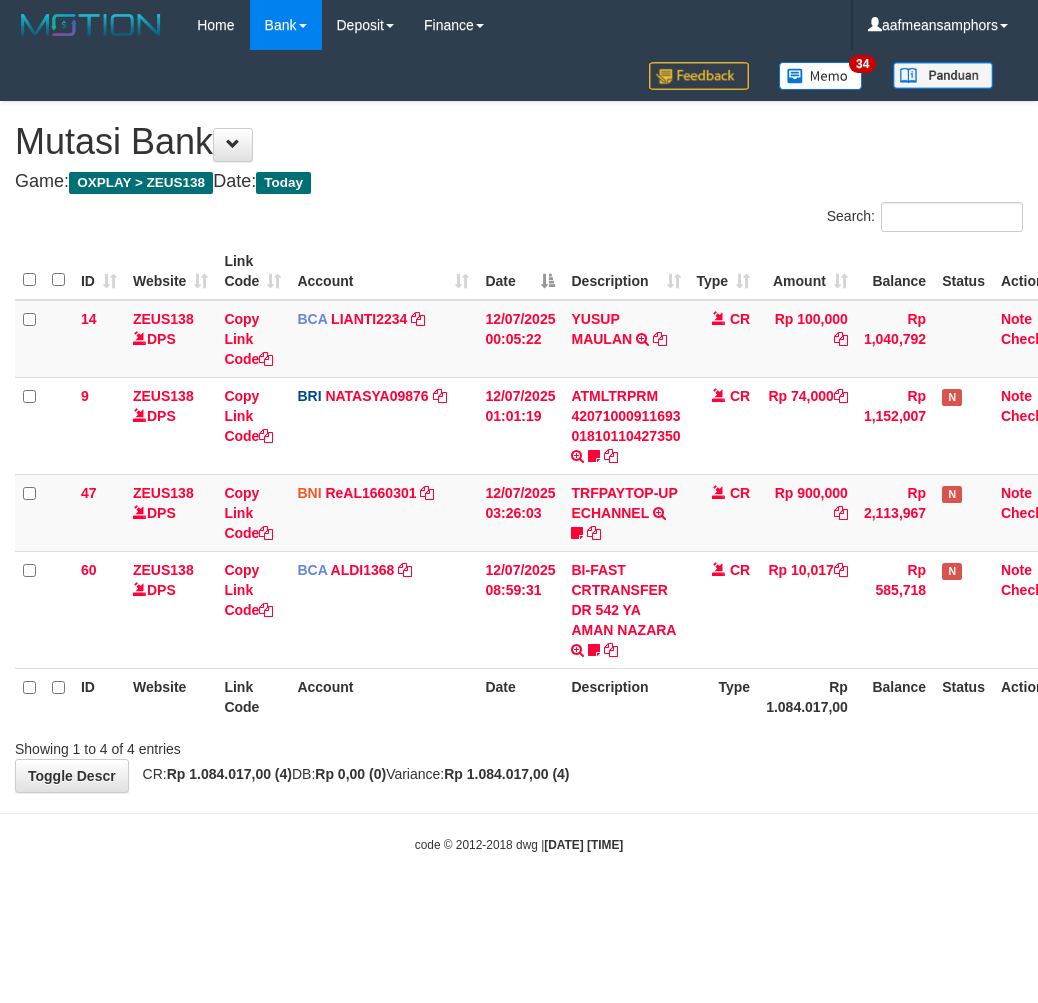 scroll, scrollTop: 0, scrollLeft: 0, axis: both 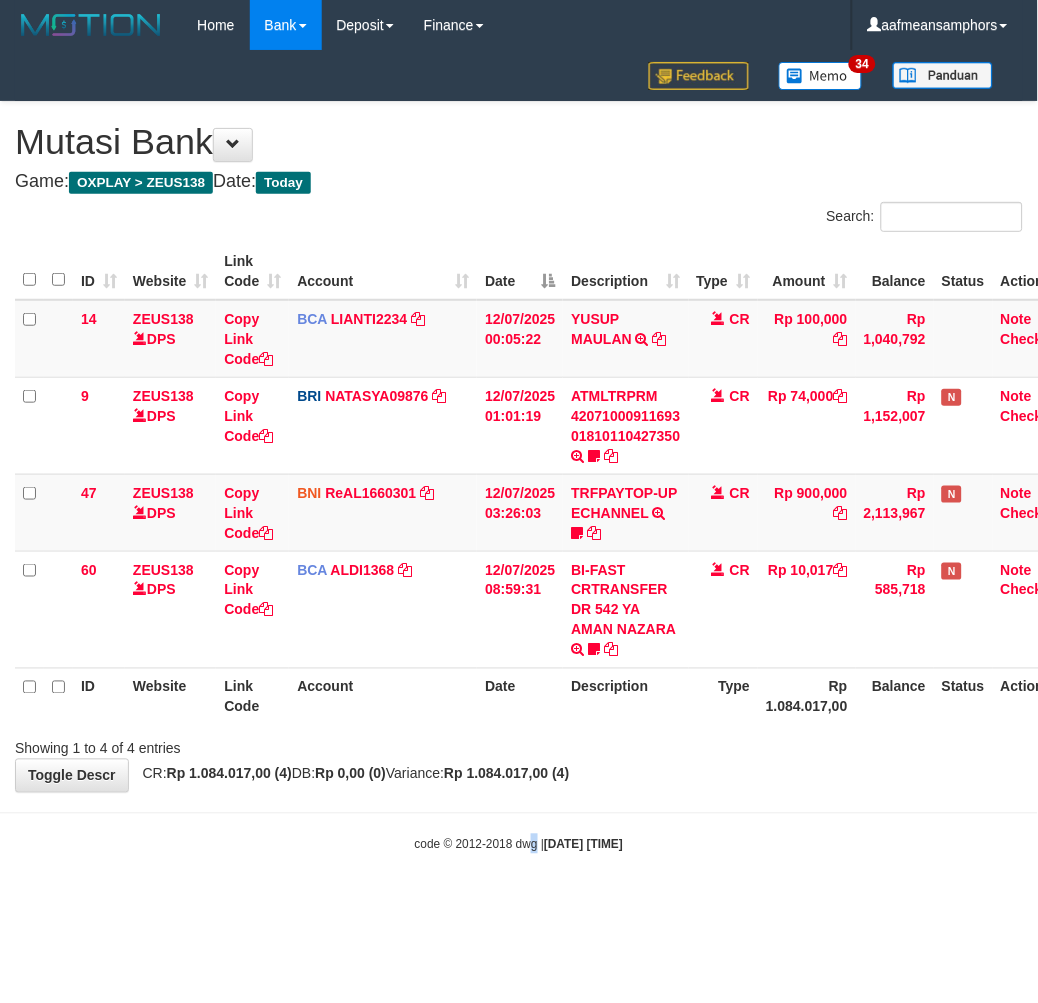 drag, startPoint x: 514, startPoint y: 828, endPoint x: 523, endPoint y: 823, distance: 10.29563 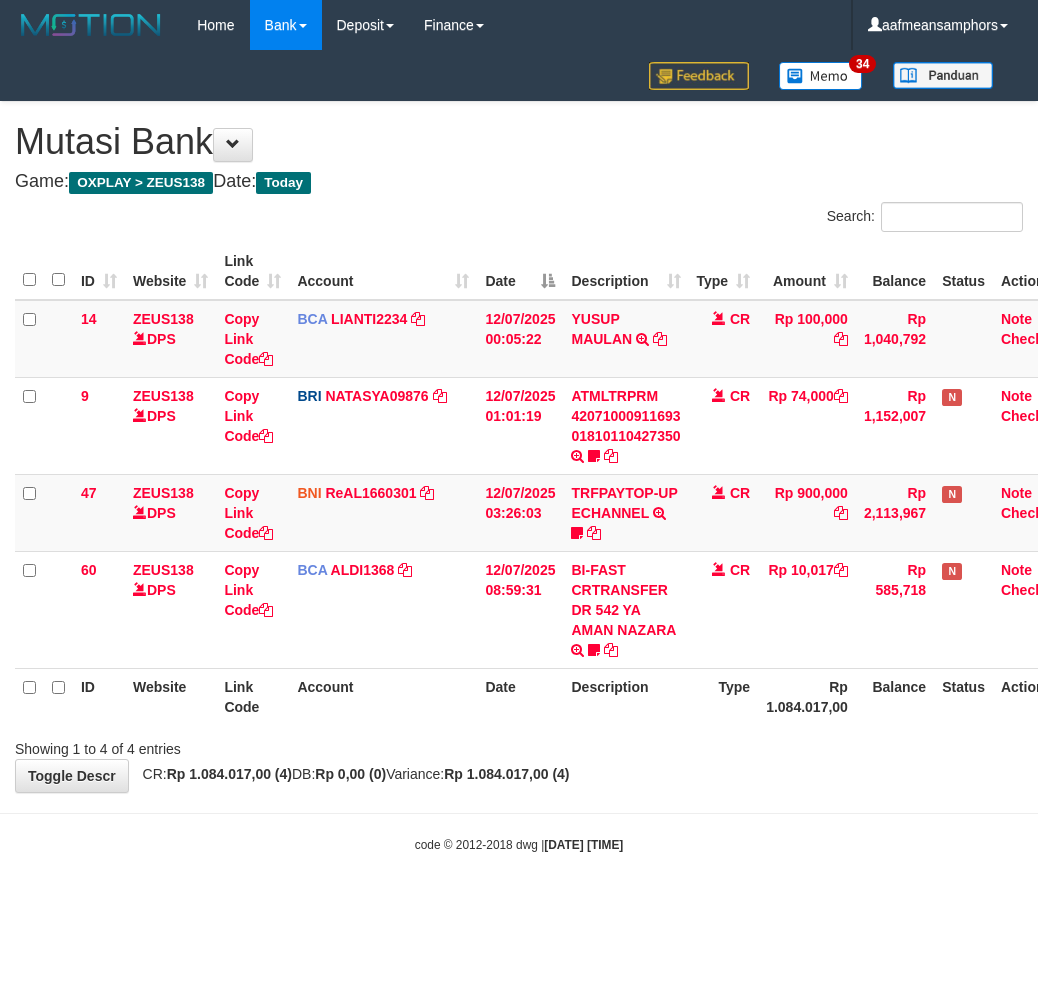 scroll, scrollTop: 0, scrollLeft: 0, axis: both 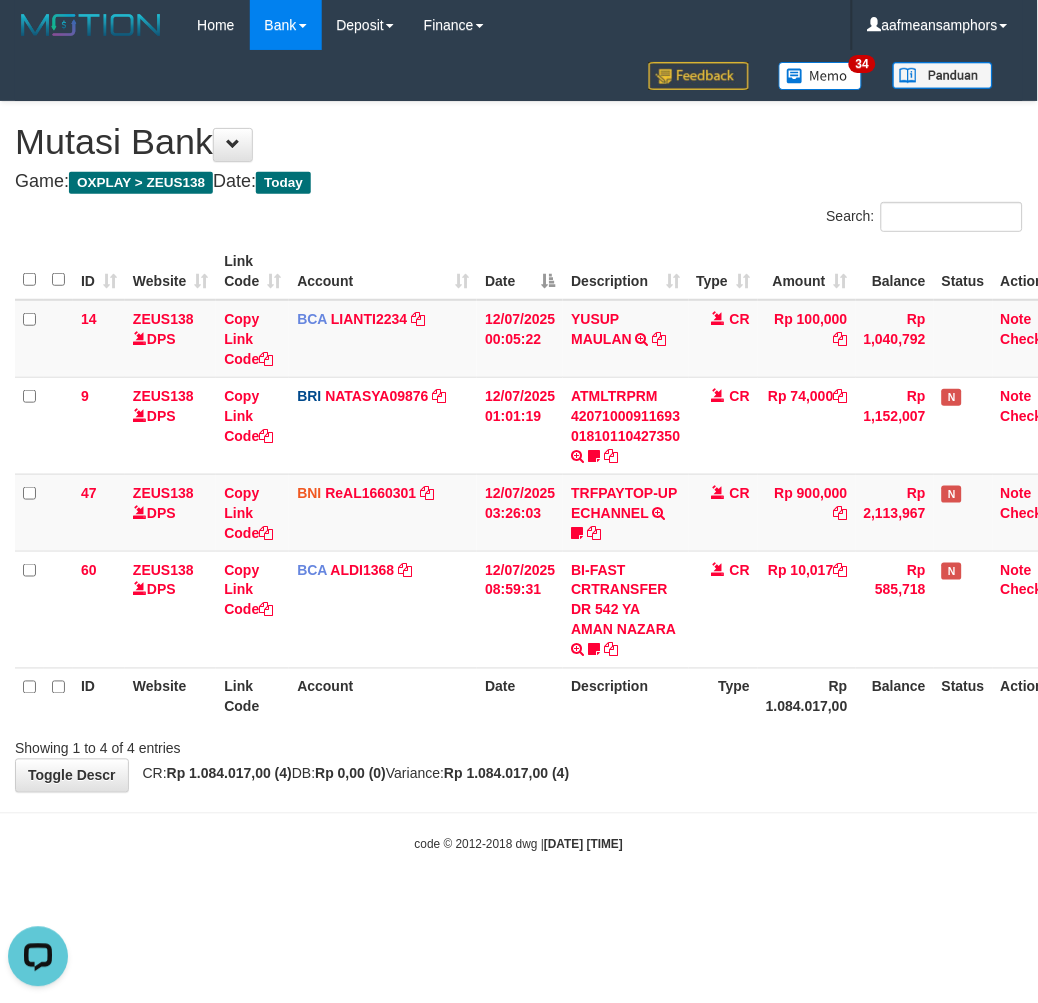 click on "Toggle navigation
Home
Bank
Account List
Load
By Website
Group
[OXPLAY]													ZEUS138
By Load Group (DPS)
Sync" at bounding box center [519, 452] 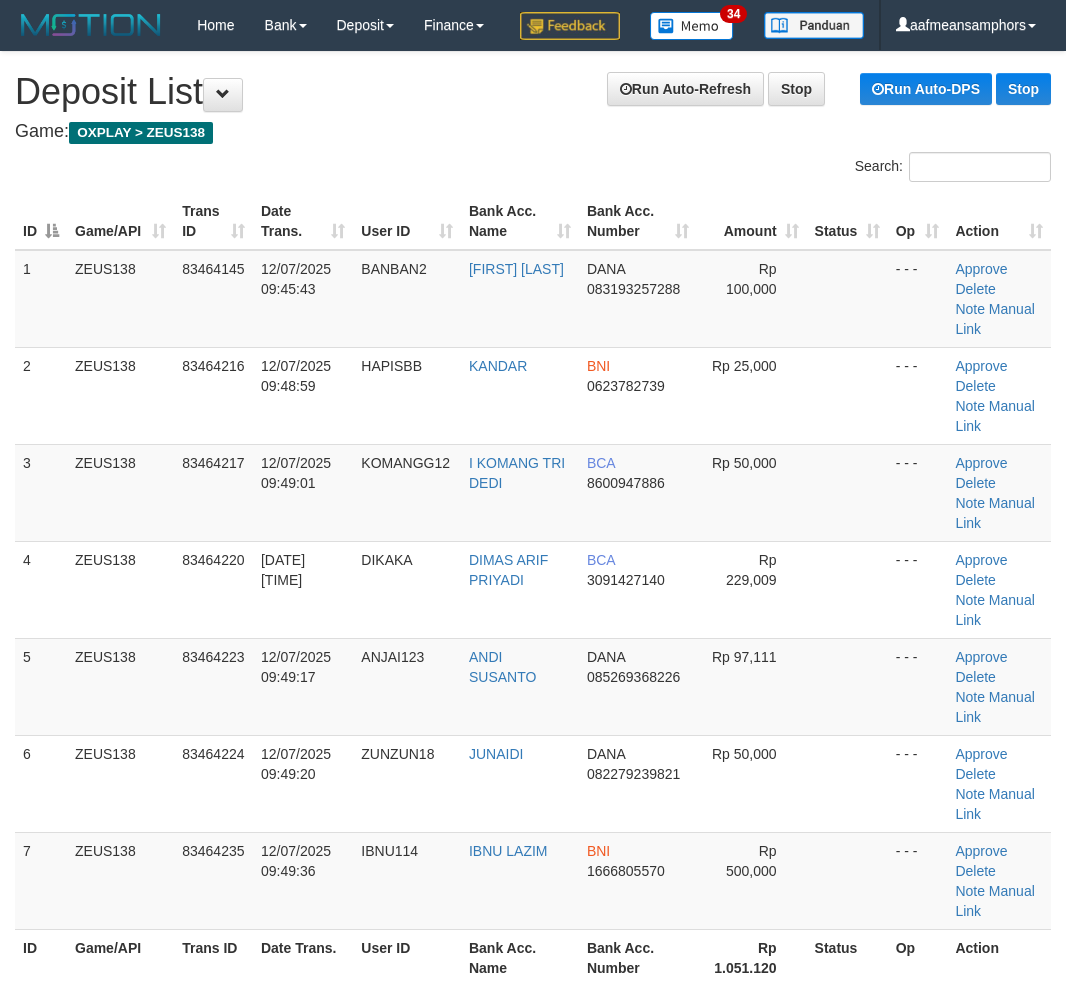 scroll, scrollTop: 0, scrollLeft: 12, axis: horizontal 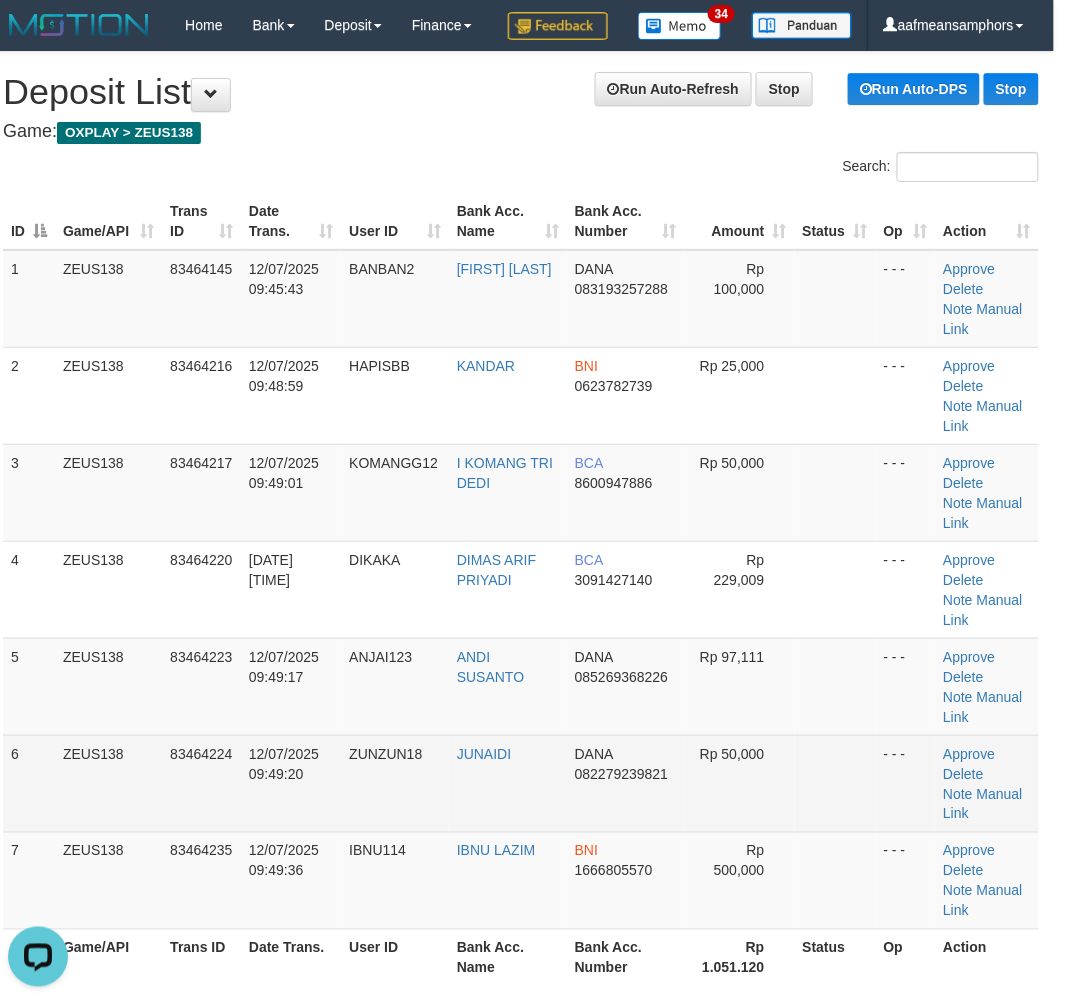 drag, startPoint x: 415, startPoint y: 772, endPoint x: 5, endPoint y: 796, distance: 410.70184 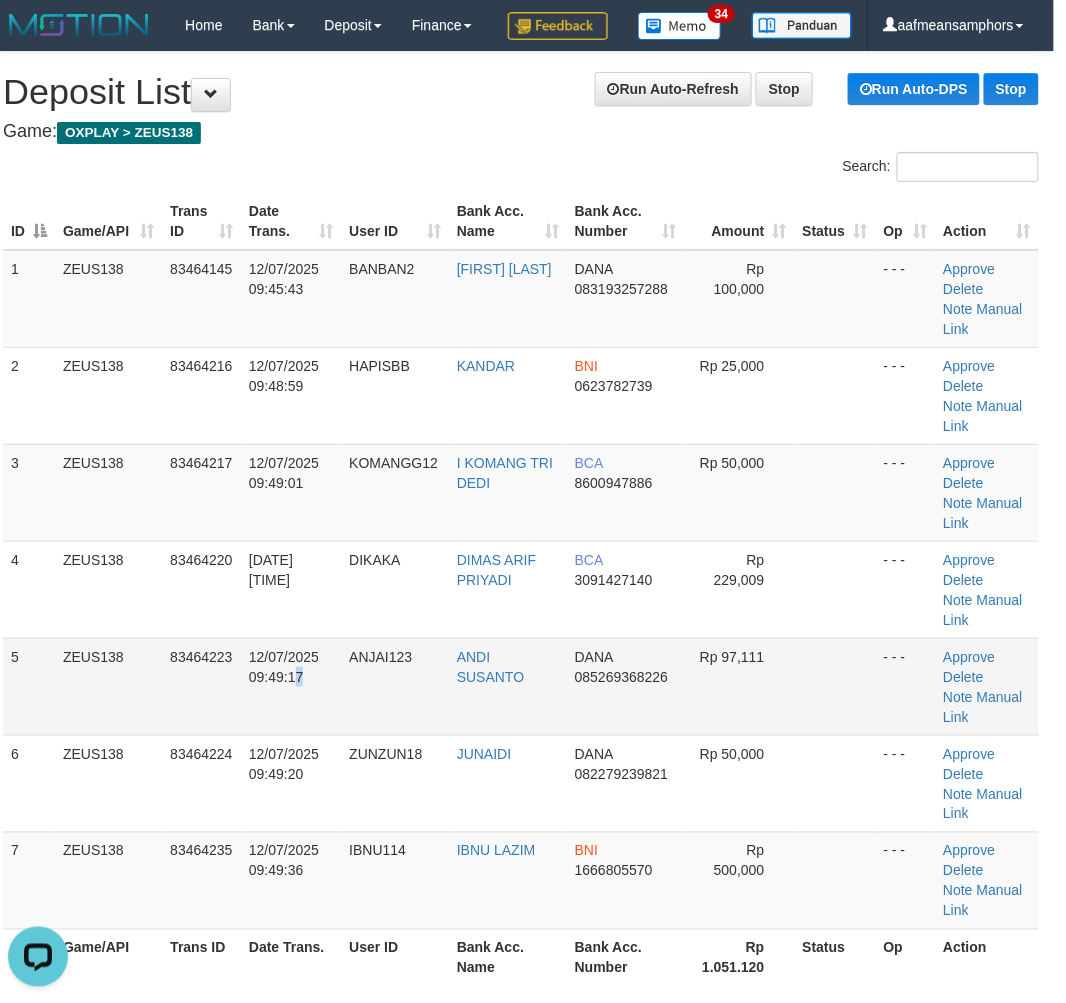 drag, startPoint x: 311, startPoint y: 757, endPoint x: 270, endPoint y: 753, distance: 41.19466 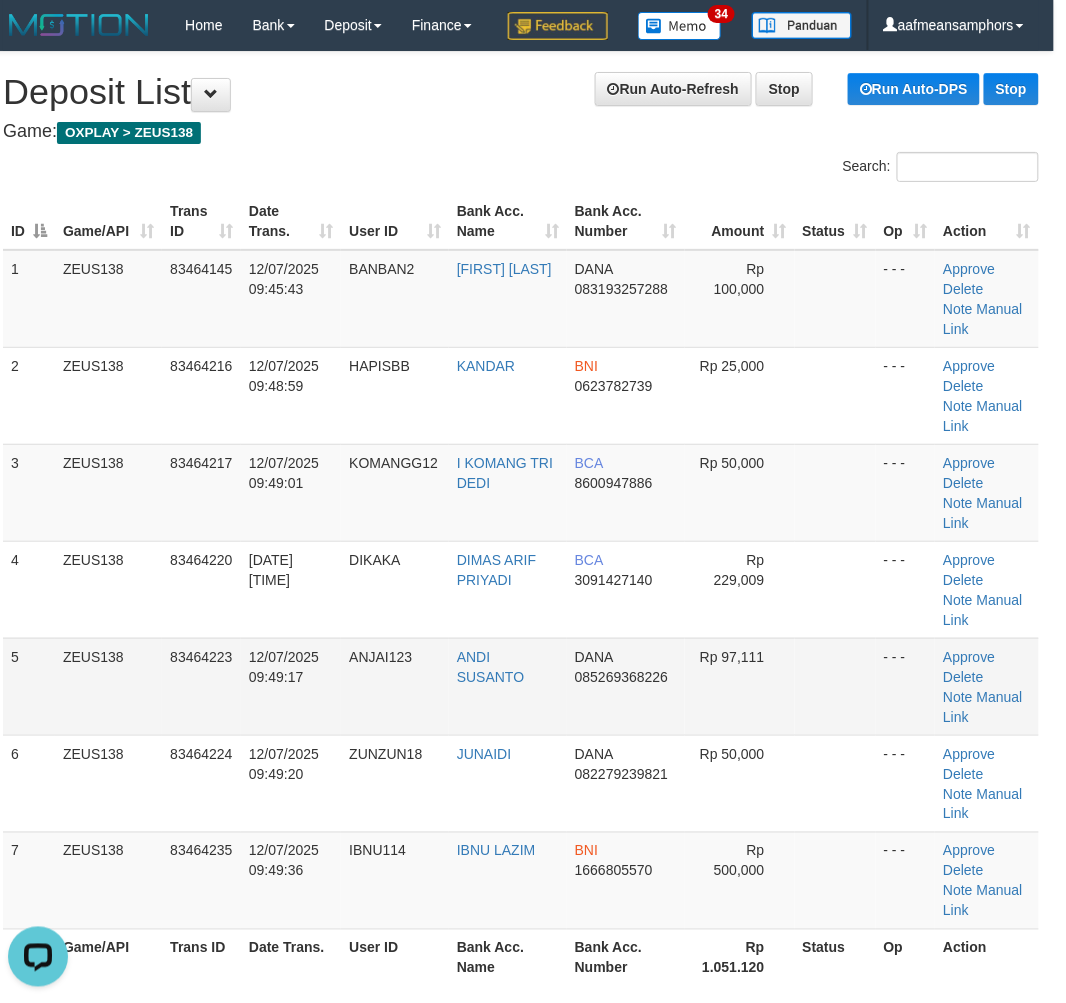 click on "83464223" at bounding box center (201, 686) 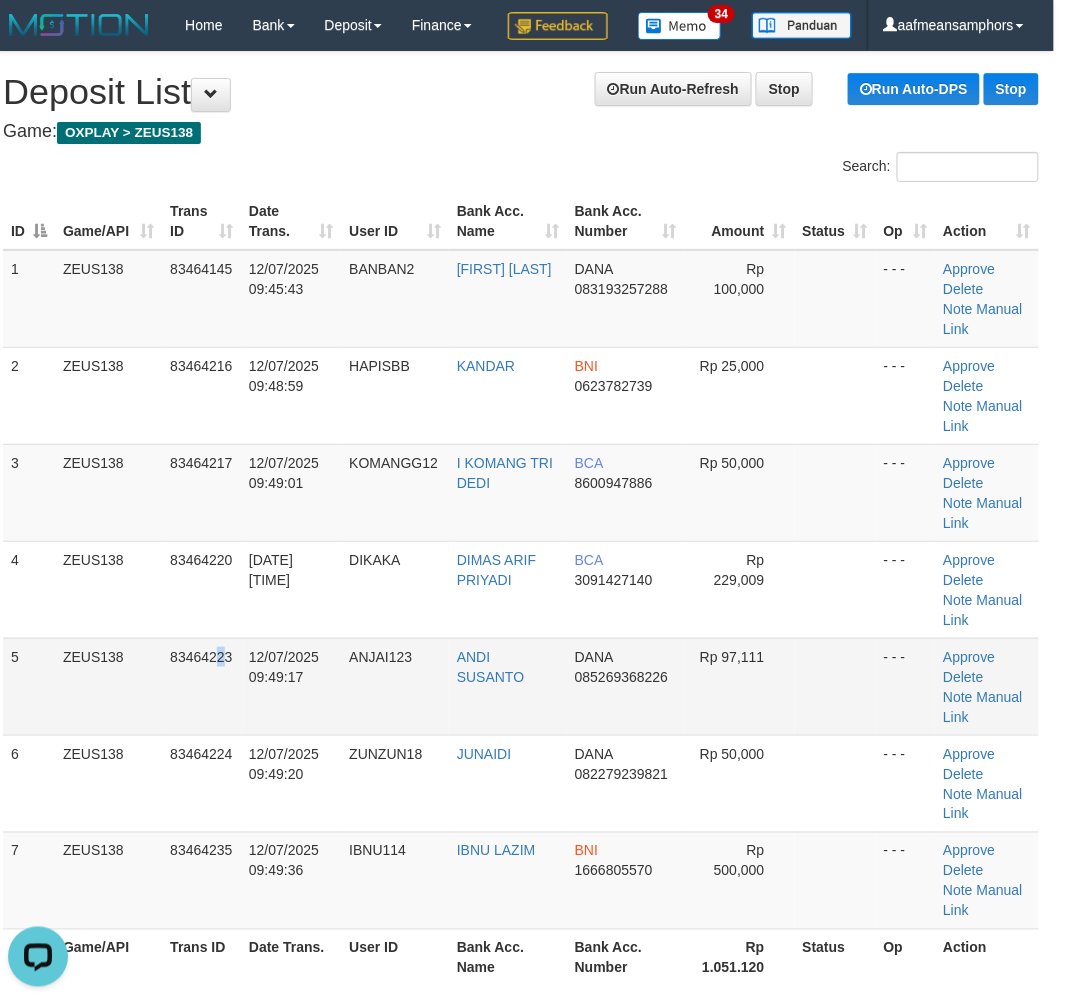 click on "83464223" at bounding box center [201, 686] 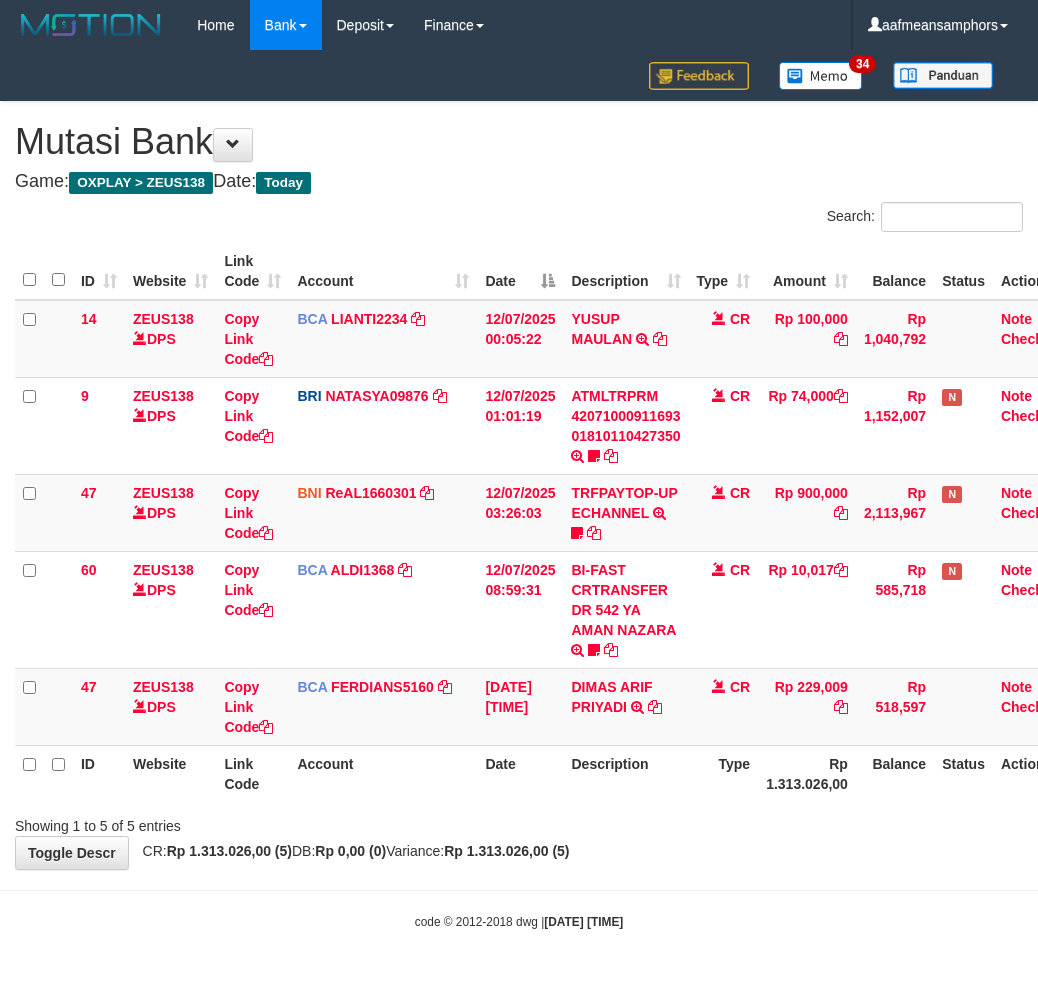 scroll, scrollTop: 0, scrollLeft: 0, axis: both 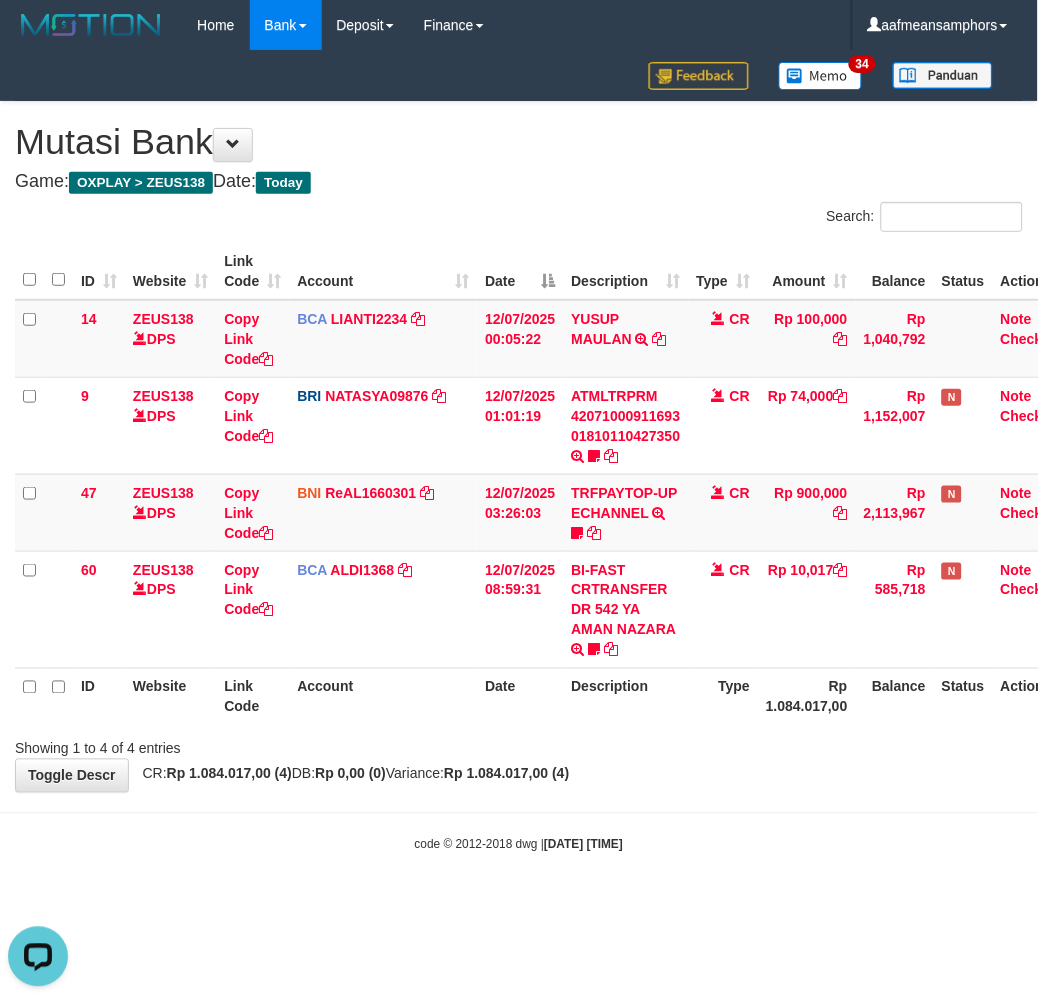 click on "**********" at bounding box center [519, 447] 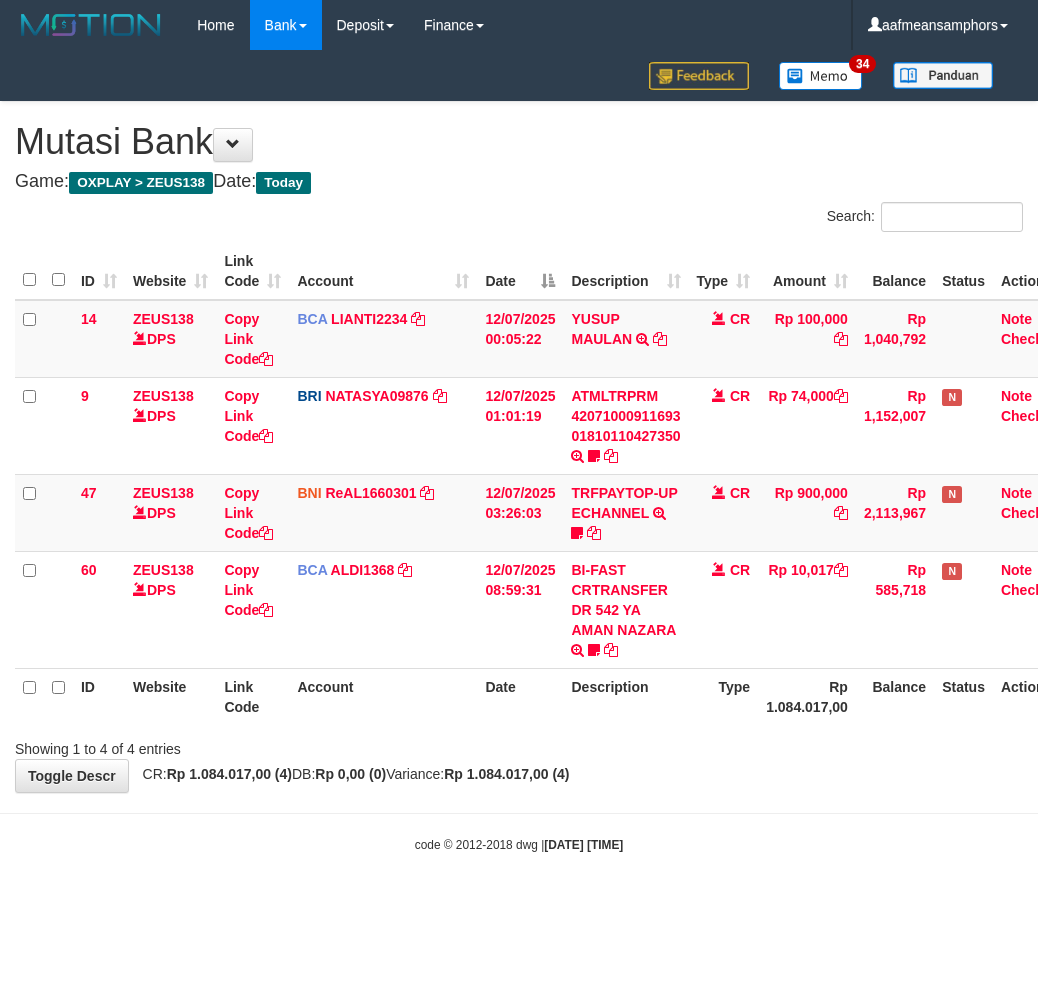 click on "Toggle navigation
Home
Bank
Account List
Load
By Website
Group
[OXPLAY]													ZEUS138
By Load Group (DPS)" at bounding box center [519, 452] 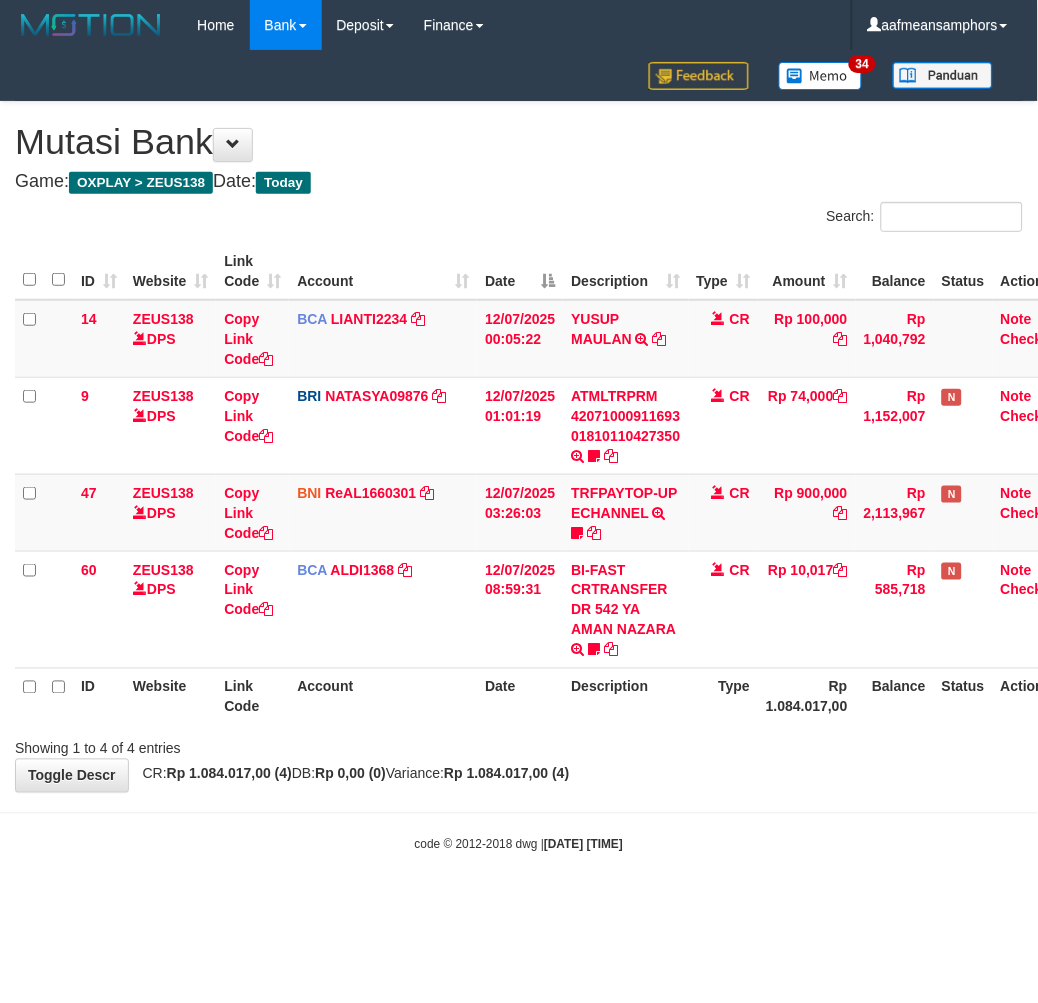 click on "Toggle navigation
Home
Bank
Account List
Load
By Website
Group
[OXPLAY]													ZEUS138
By Load Group (DPS)" at bounding box center (519, 452) 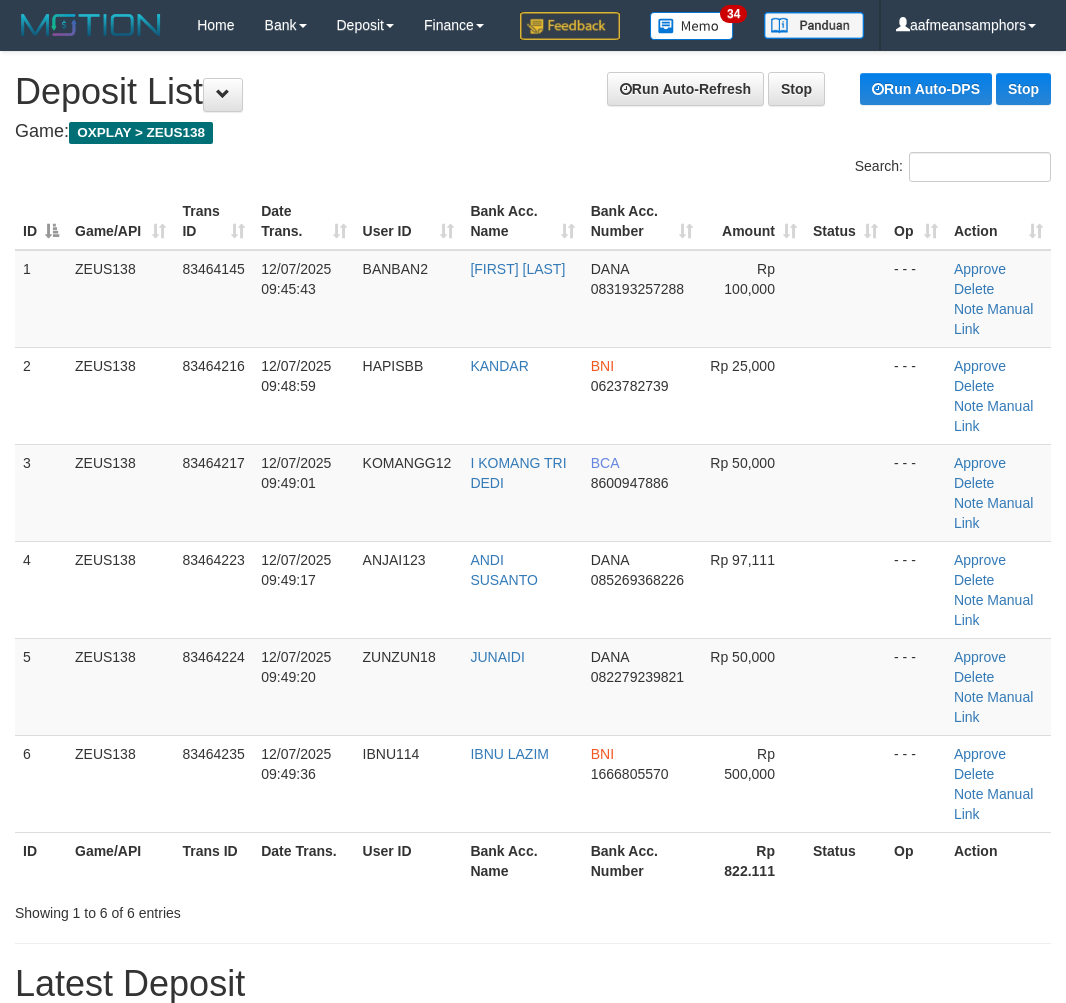scroll, scrollTop: 0, scrollLeft: 12, axis: horizontal 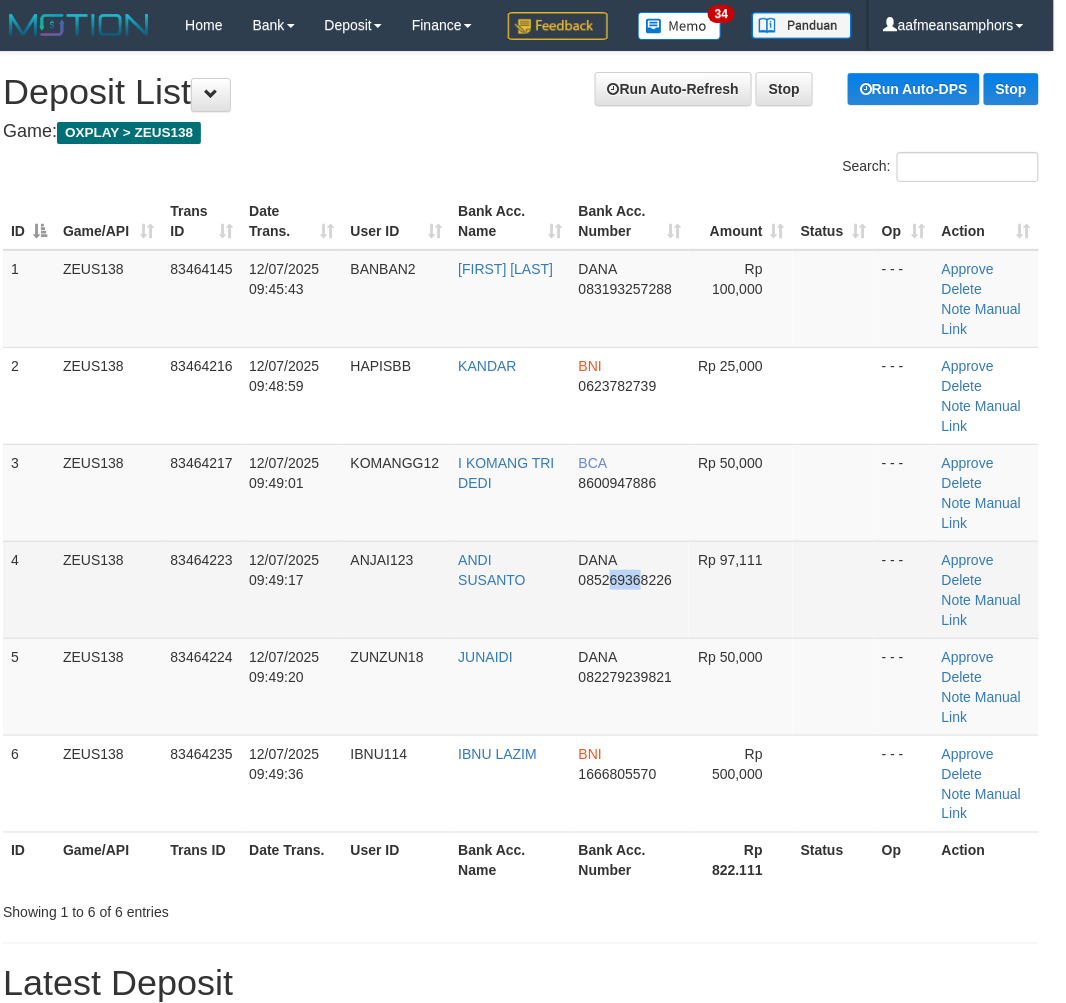 click on "DANA
085269368226" at bounding box center [630, 589] 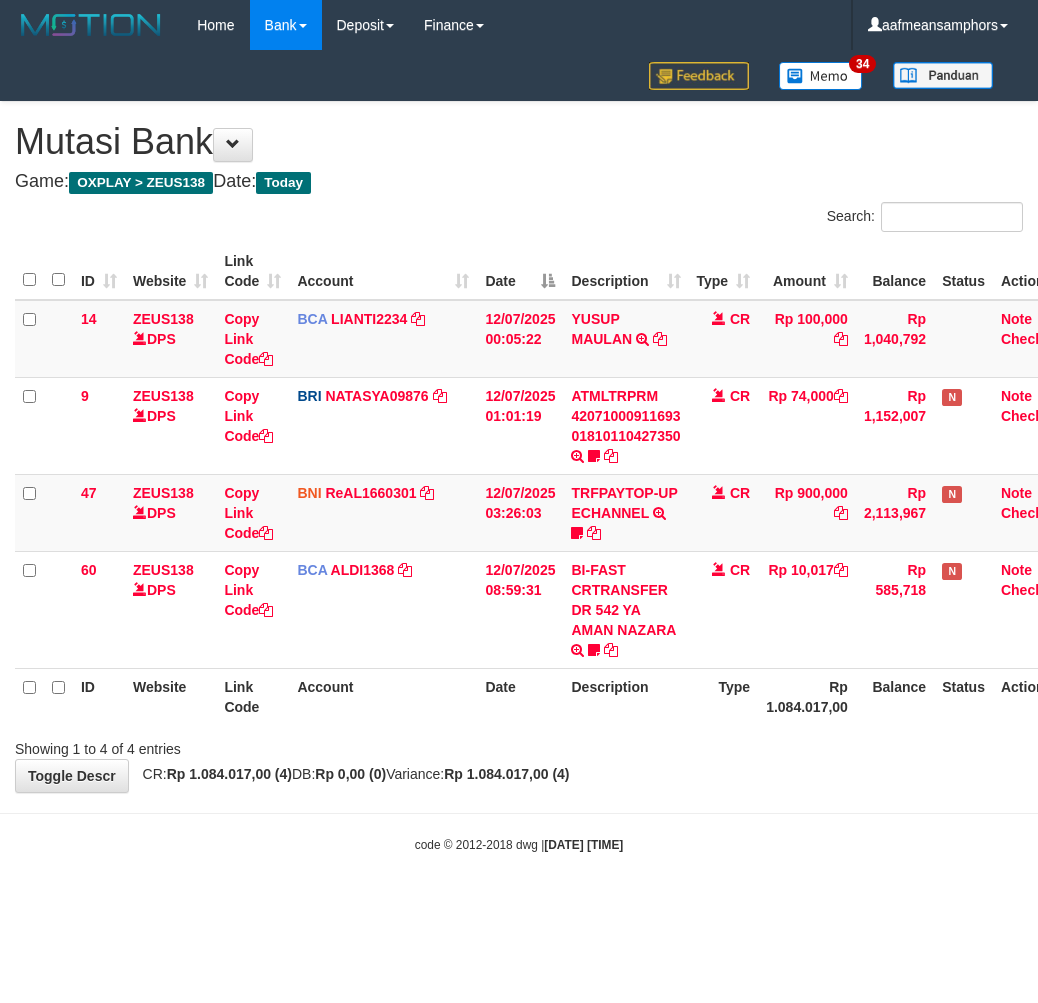 scroll, scrollTop: 0, scrollLeft: 0, axis: both 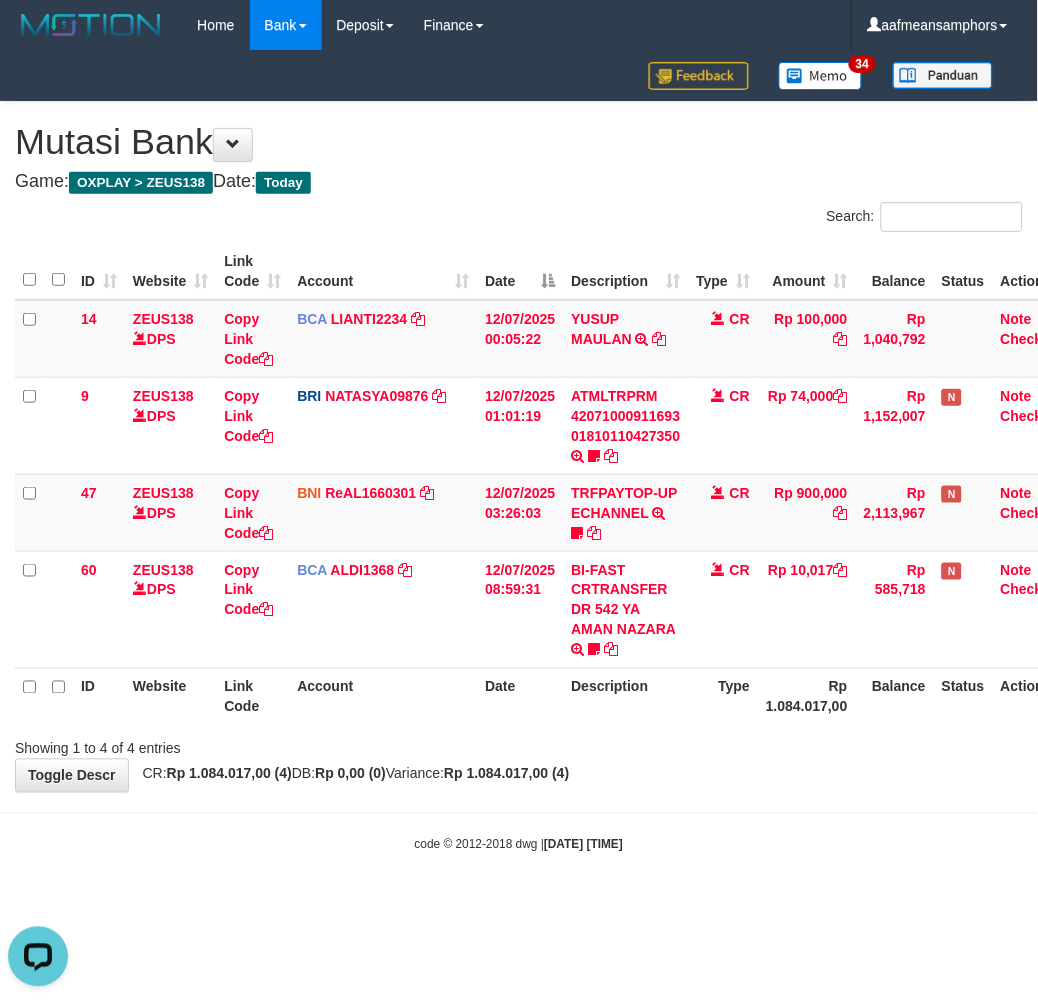 click on "**********" at bounding box center [519, 447] 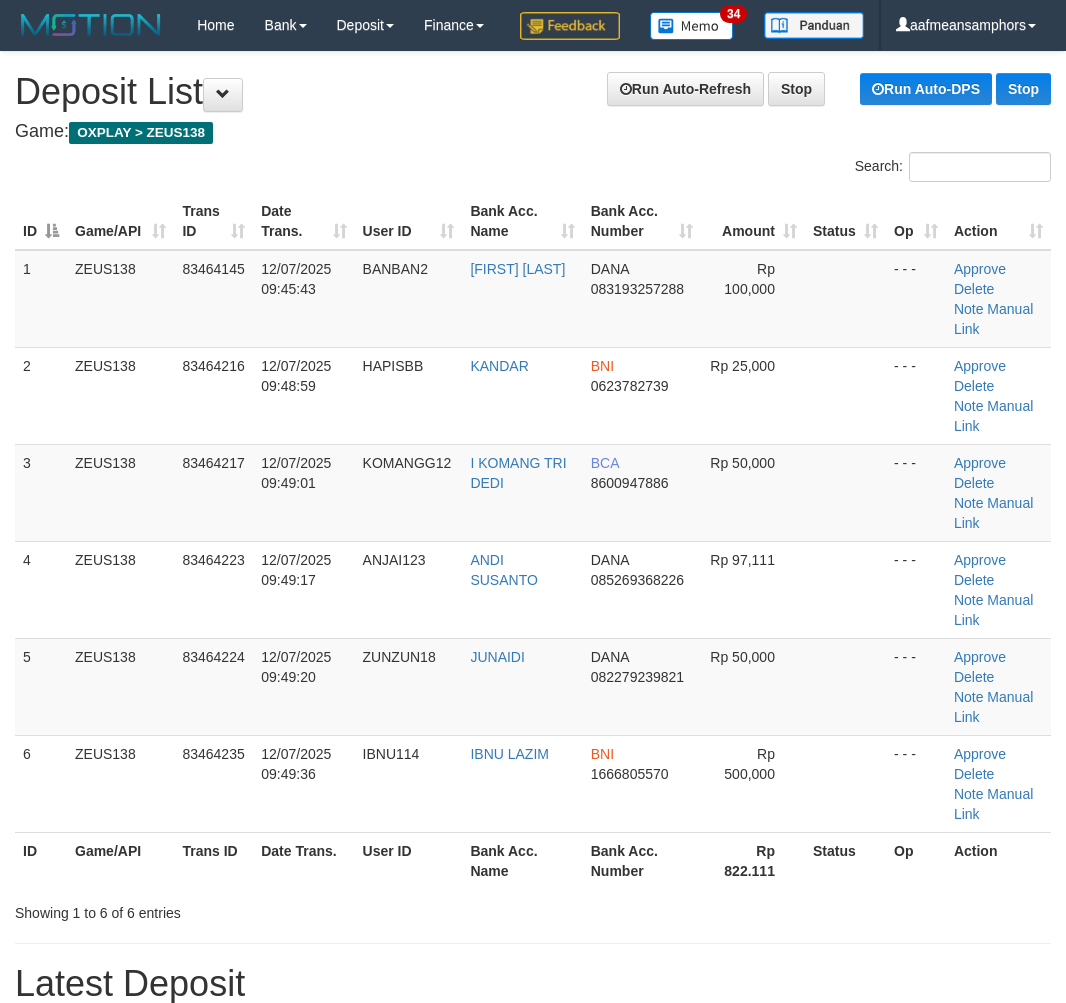 scroll, scrollTop: 0, scrollLeft: 12, axis: horizontal 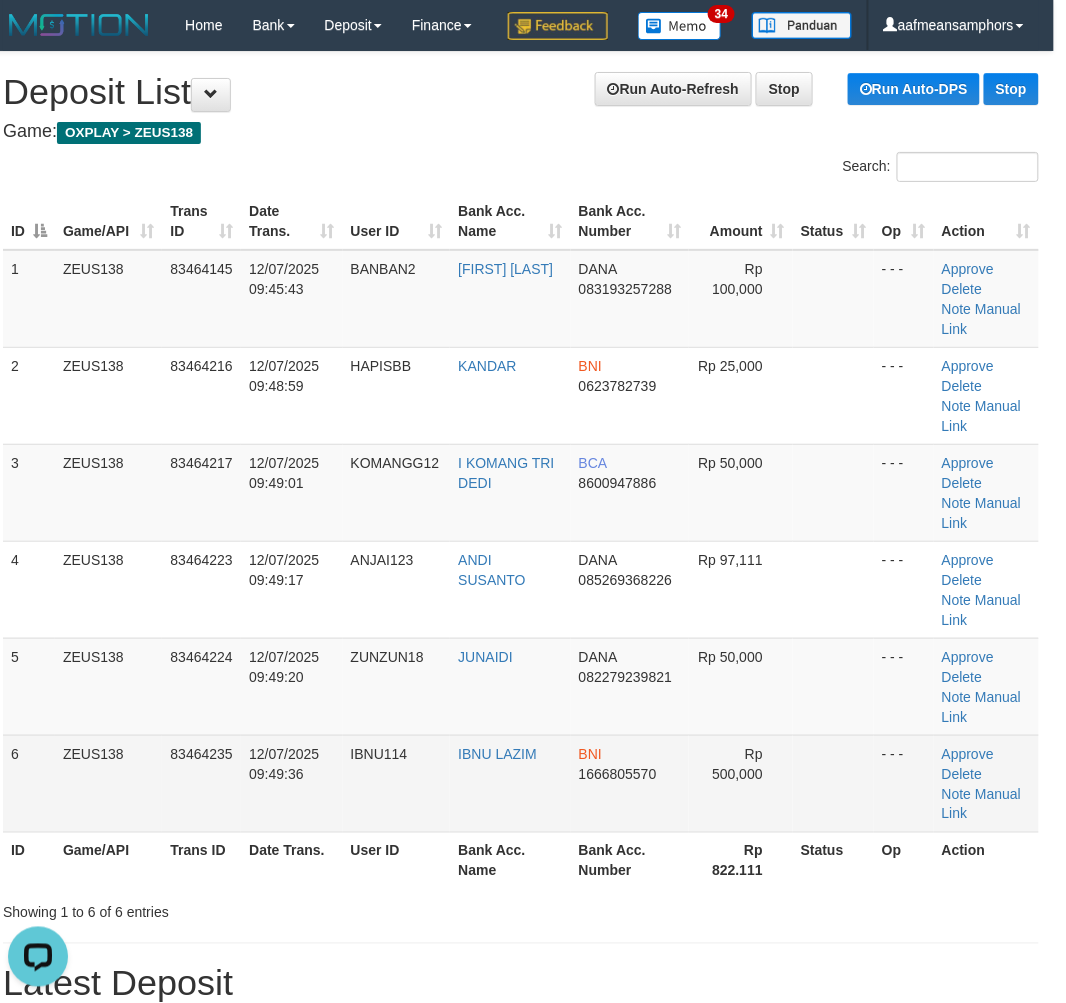click on "12/07/2025 09:49:36" at bounding box center (291, 783) 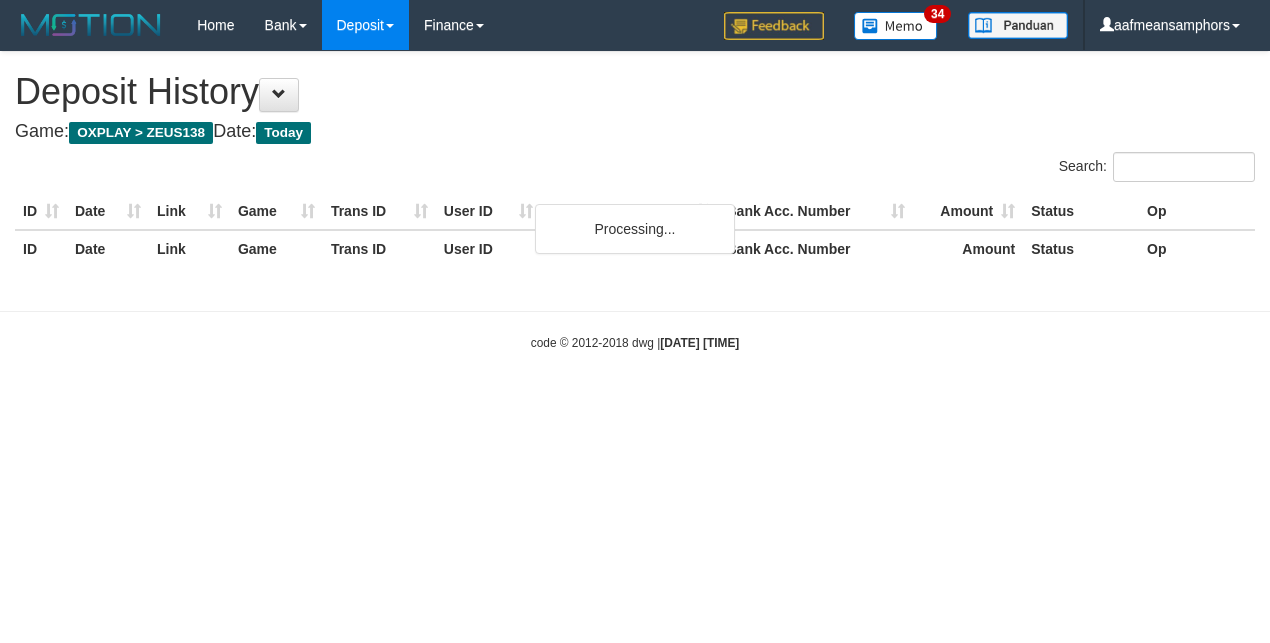 scroll, scrollTop: 0, scrollLeft: 0, axis: both 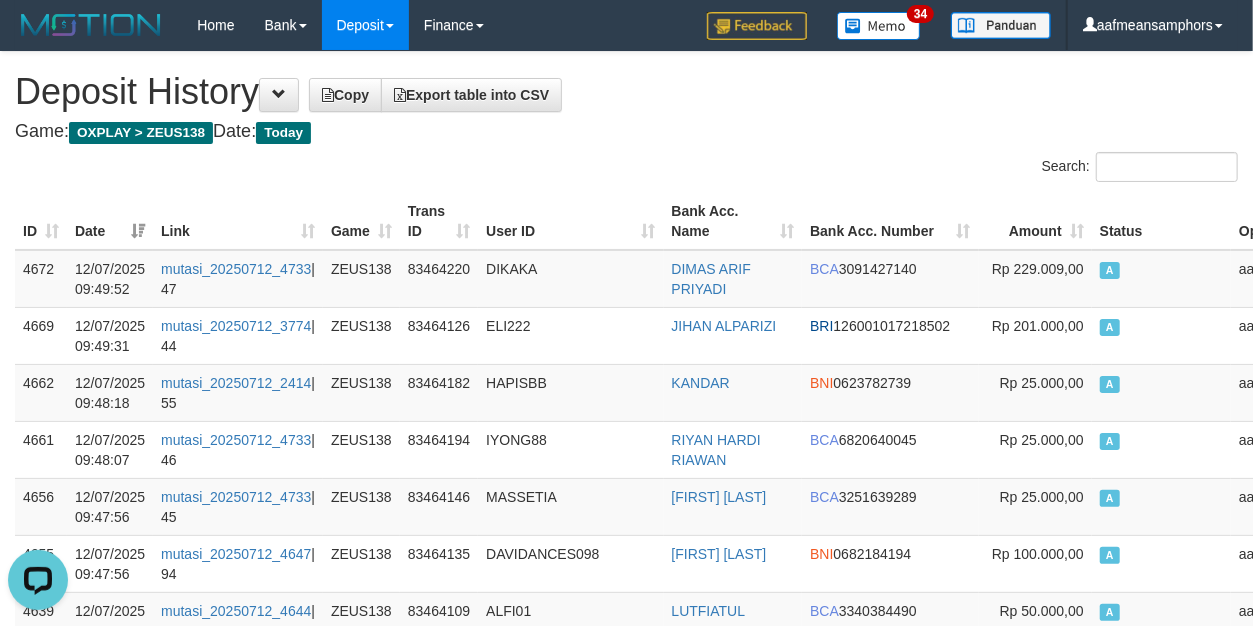 click on "User ID" at bounding box center (570, 221) 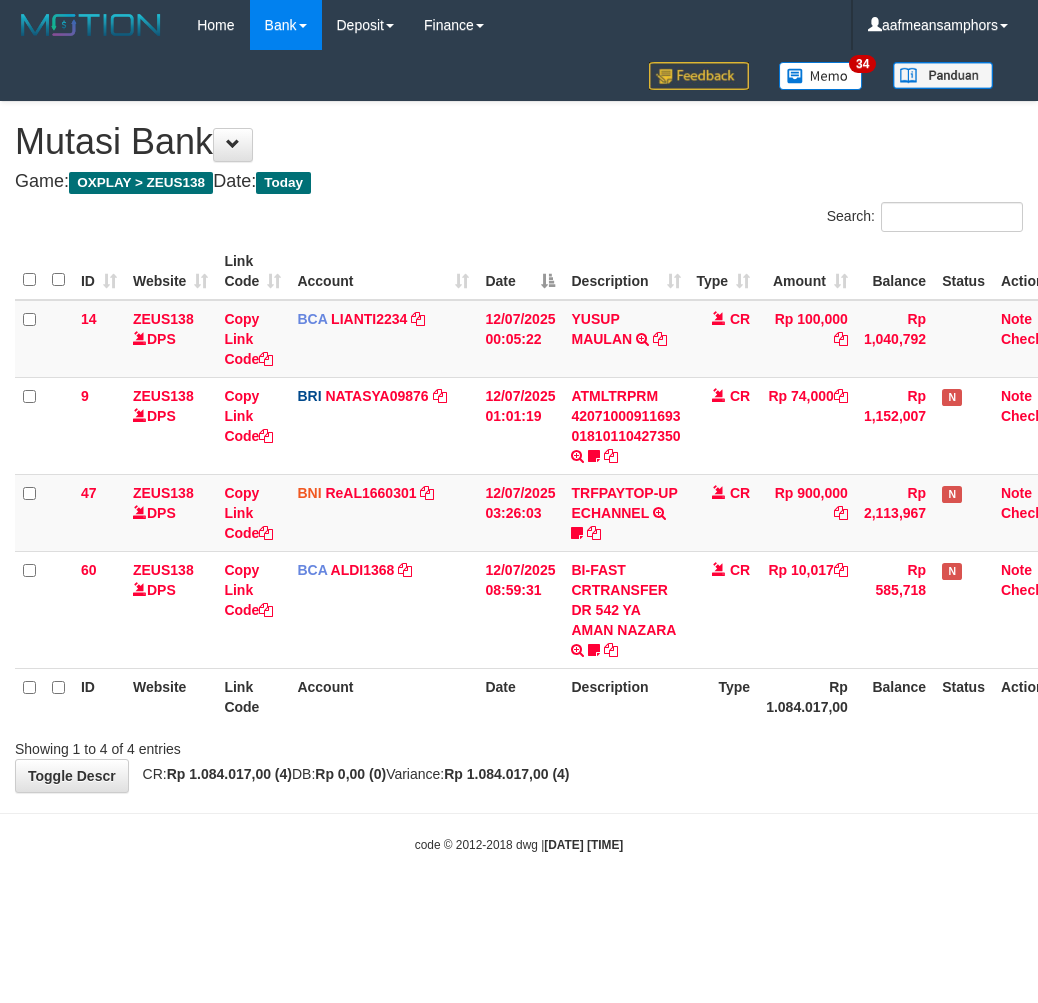 scroll, scrollTop: 0, scrollLeft: 0, axis: both 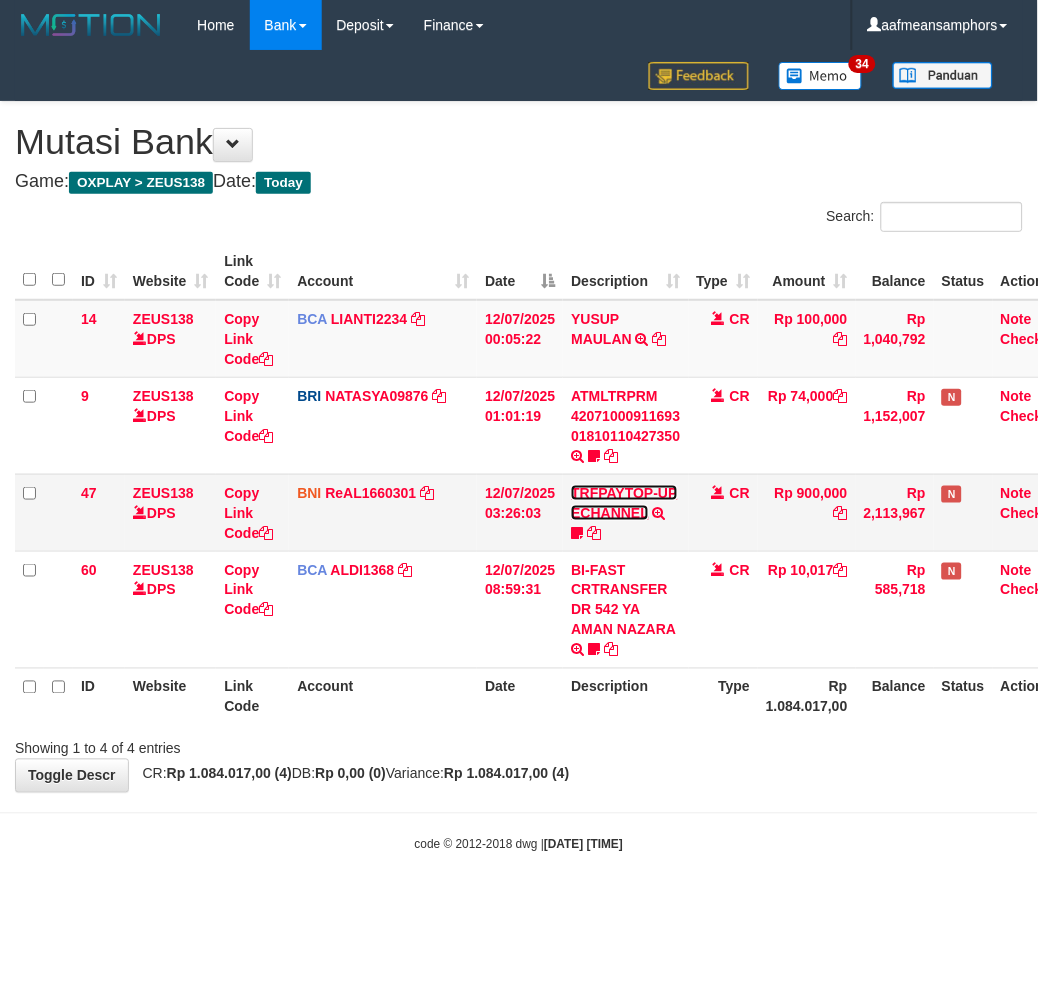 click on "TRFPAYTOP-UP ECHANNEL" at bounding box center [624, 503] 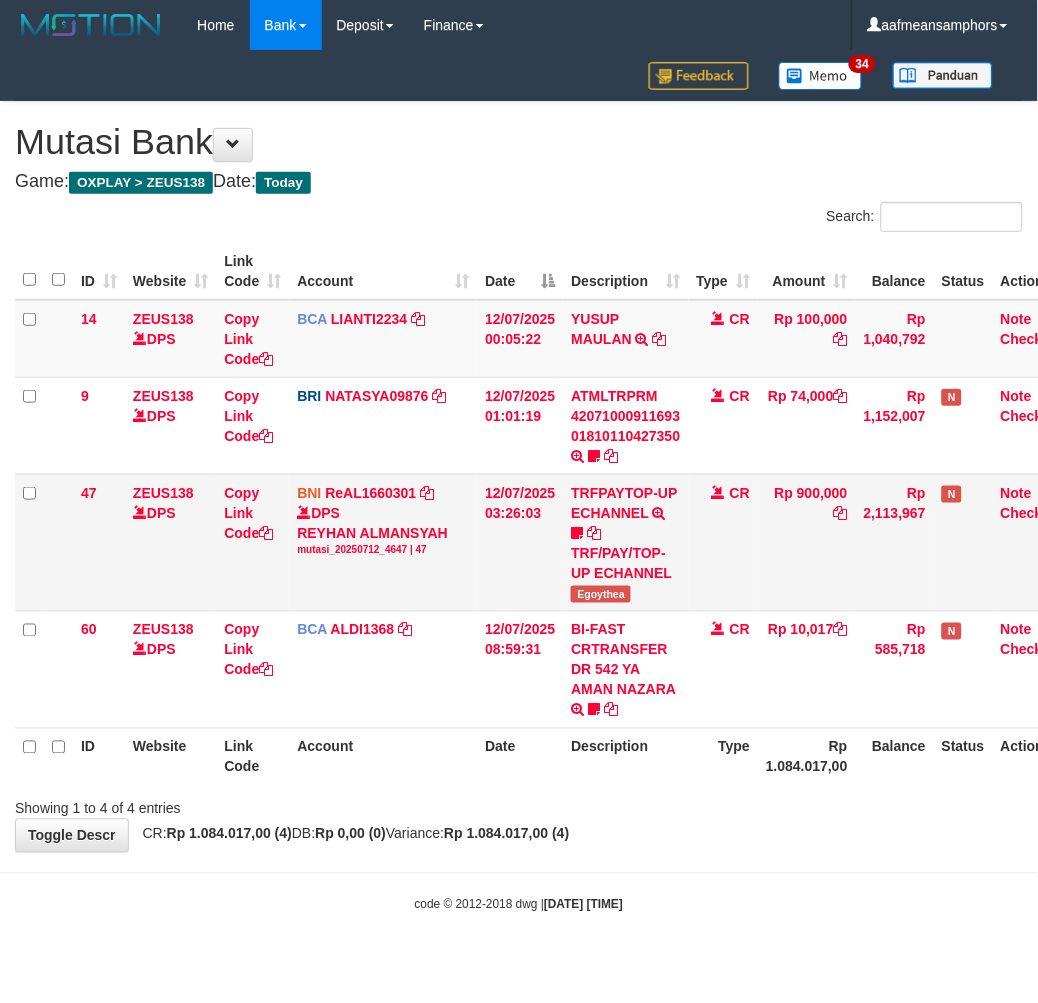 click on "TRFPAYTOP-UP ECHANNEL            TRF/PAY/TOP-UP ECHANNEL    Egoythea" at bounding box center [625, 542] 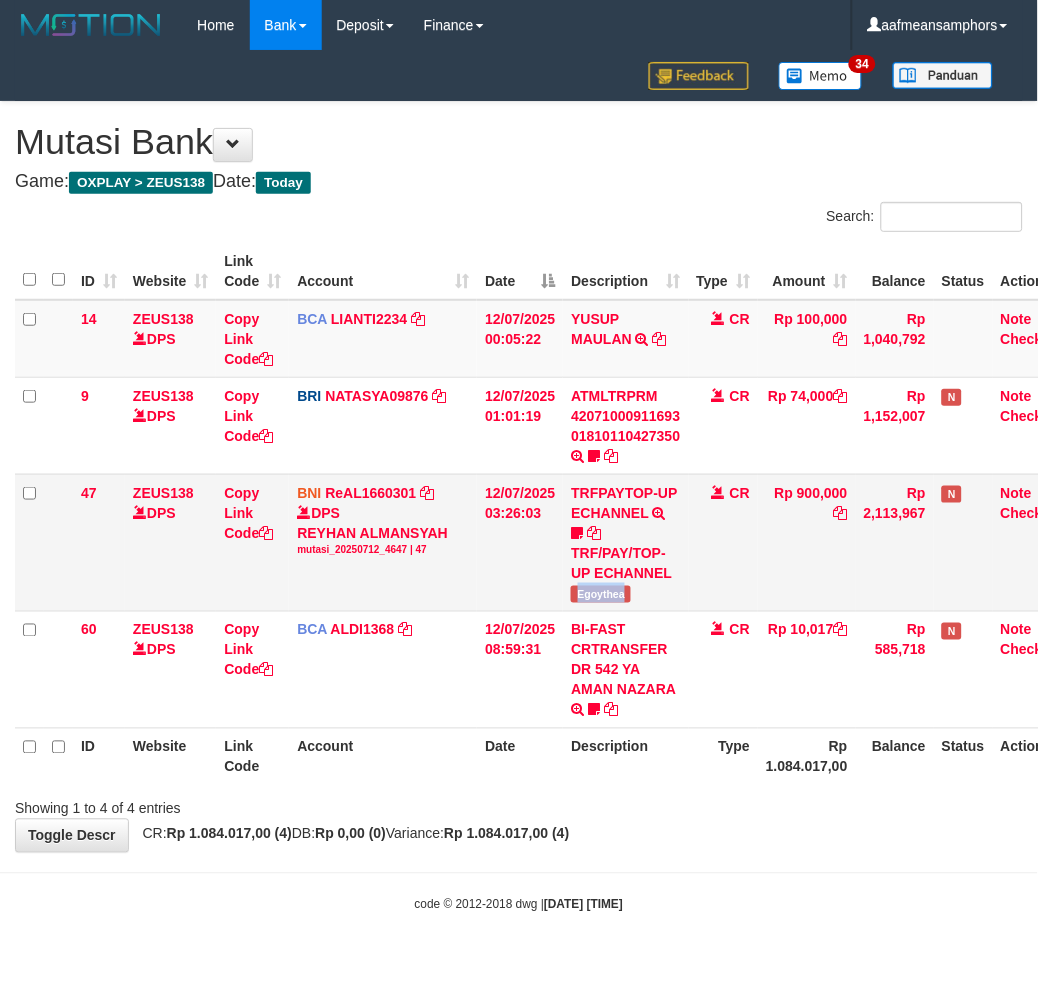 click on "TRFPAYTOP-UP ECHANNEL            TRF/PAY/TOP-UP ECHANNEL    Egoythea" at bounding box center [625, 542] 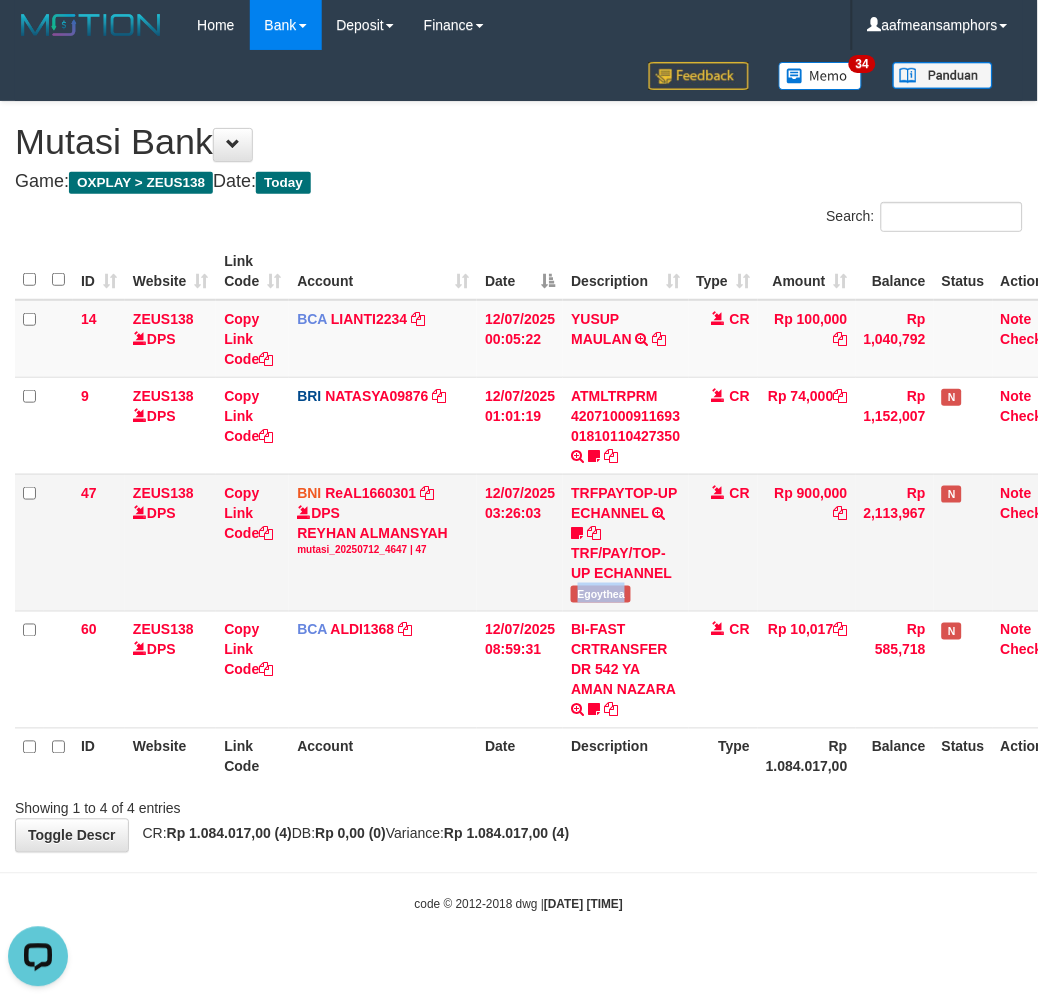 scroll, scrollTop: 0, scrollLeft: 0, axis: both 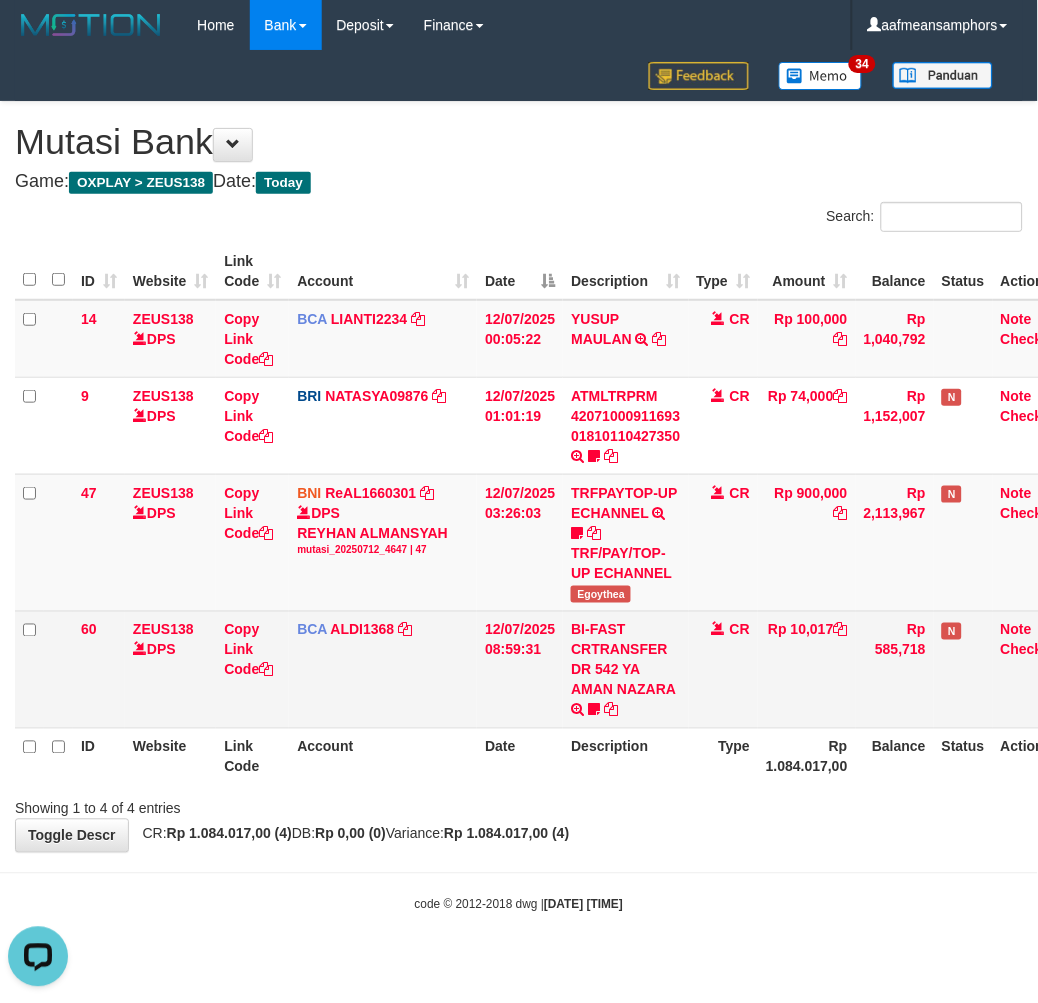 click on "BI-FAST CRTRANSFER DR 542 YA AMAN NAZARA          Yamannazar" at bounding box center [625, 669] 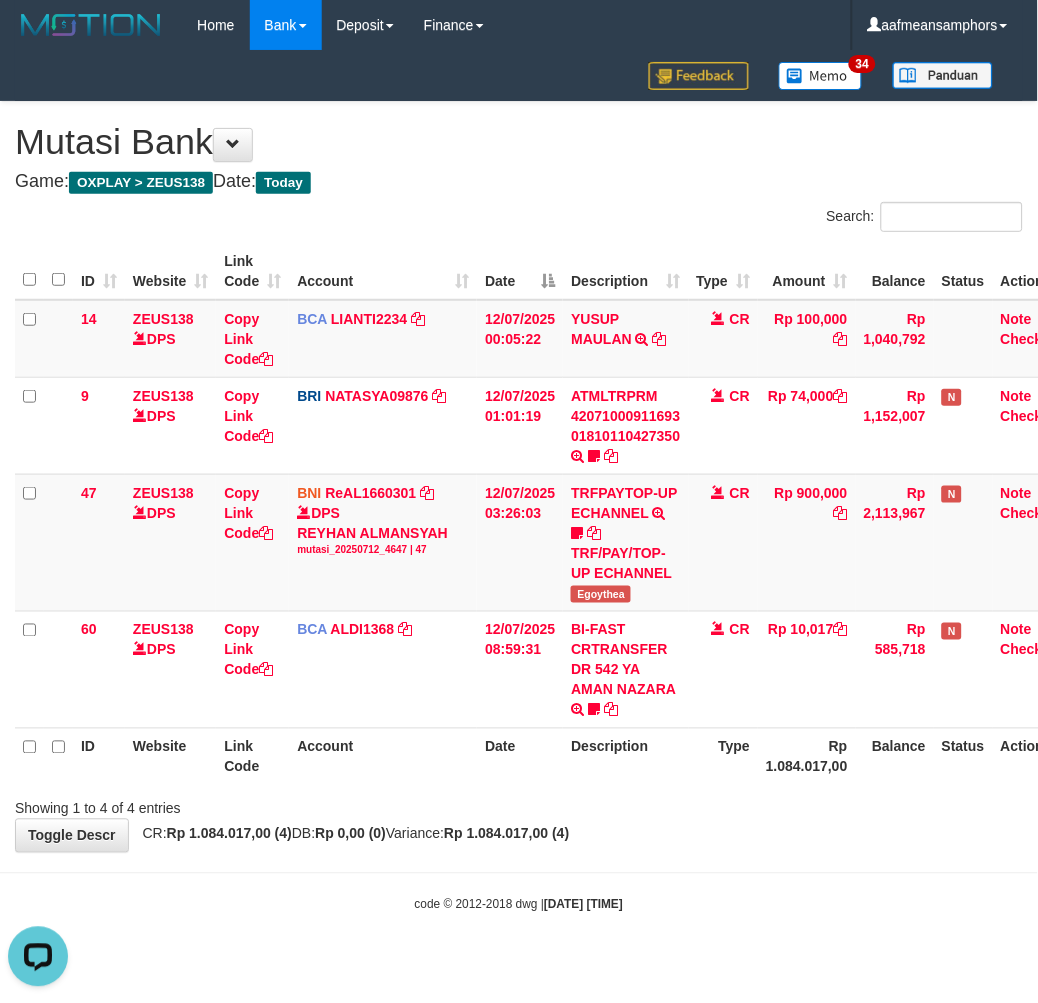 click on "Description" at bounding box center (625, 756) 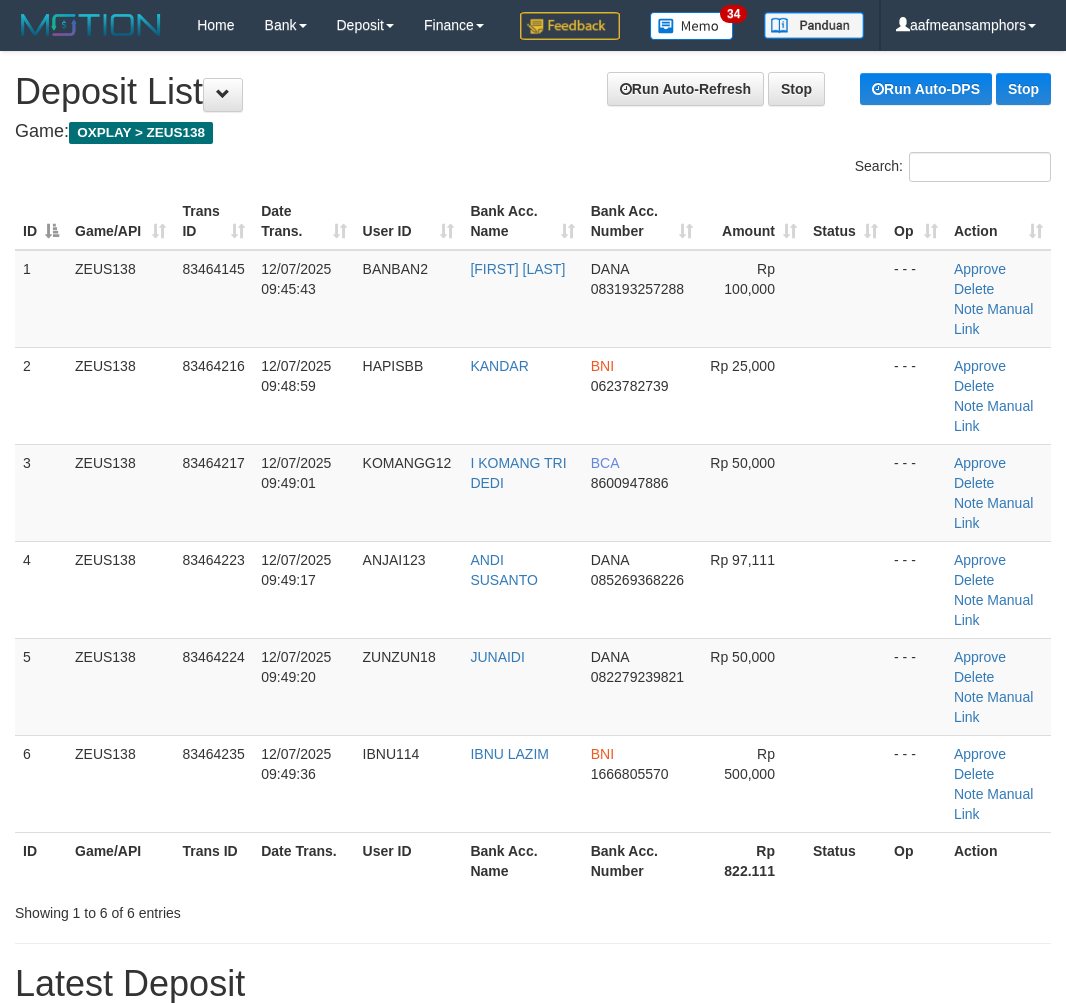 scroll, scrollTop: 0, scrollLeft: 12, axis: horizontal 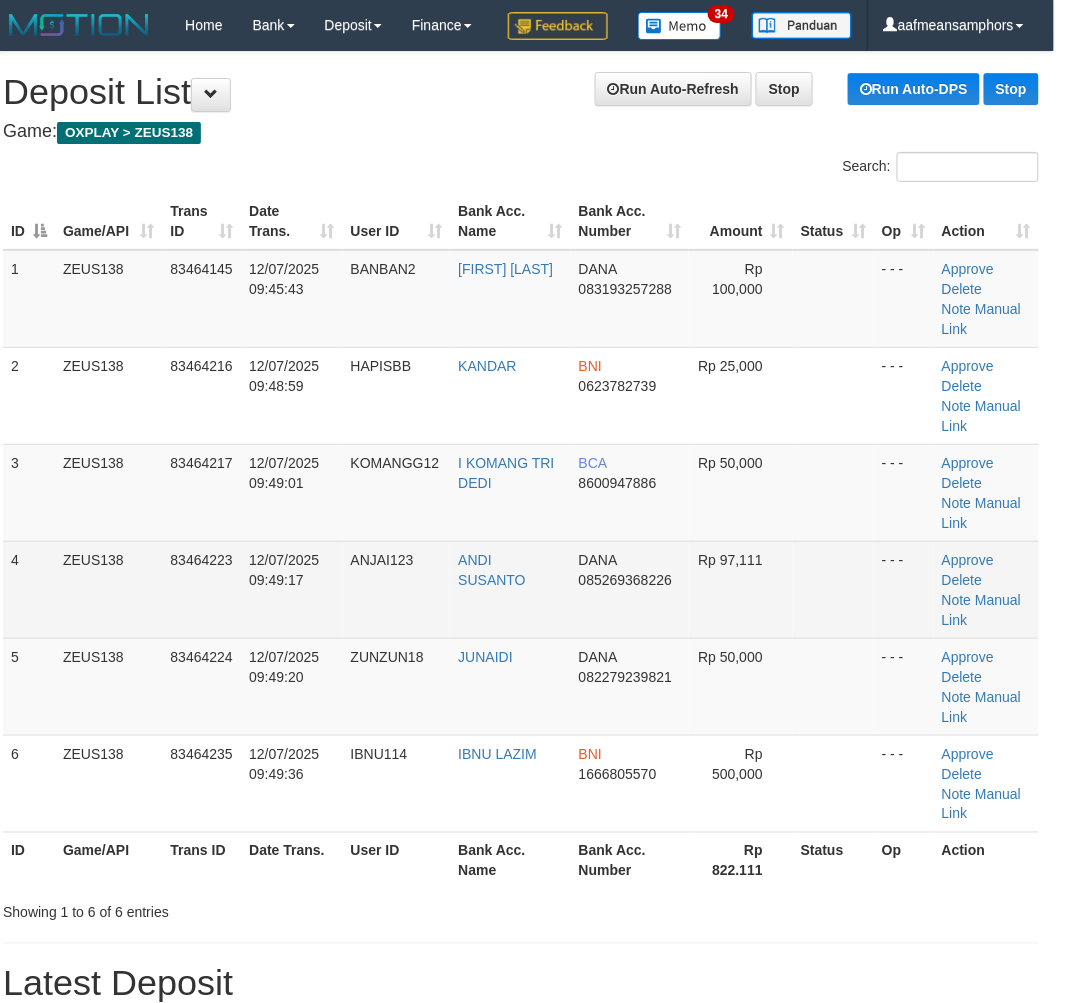 click on "4
ZEUS138
83464223
[DATE] [TIME]
ANJAI123
[FIRST] [LAST]
DANA
085269368226
Rp 97,111
- - -
Approve
Delete
Note
Manual Link" at bounding box center [521, 589] 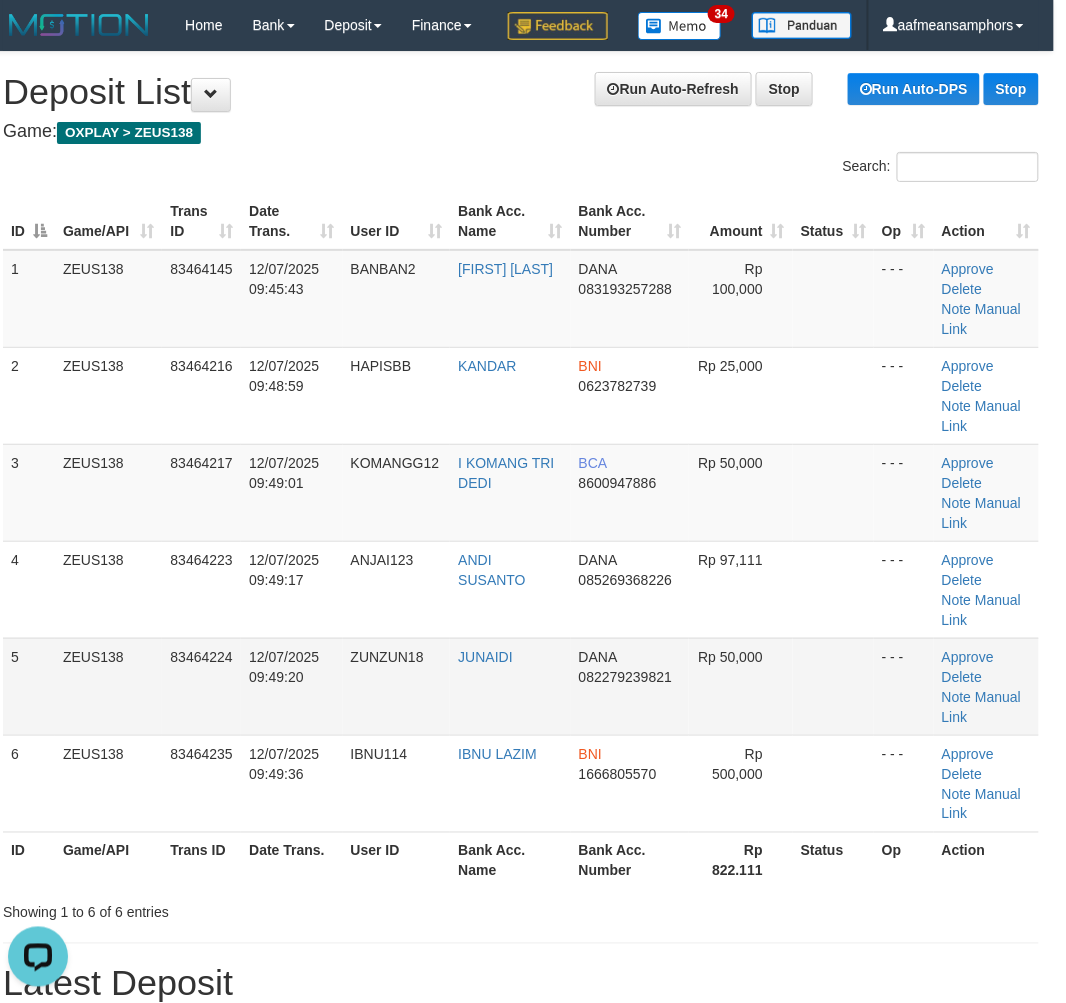 scroll, scrollTop: 0, scrollLeft: 0, axis: both 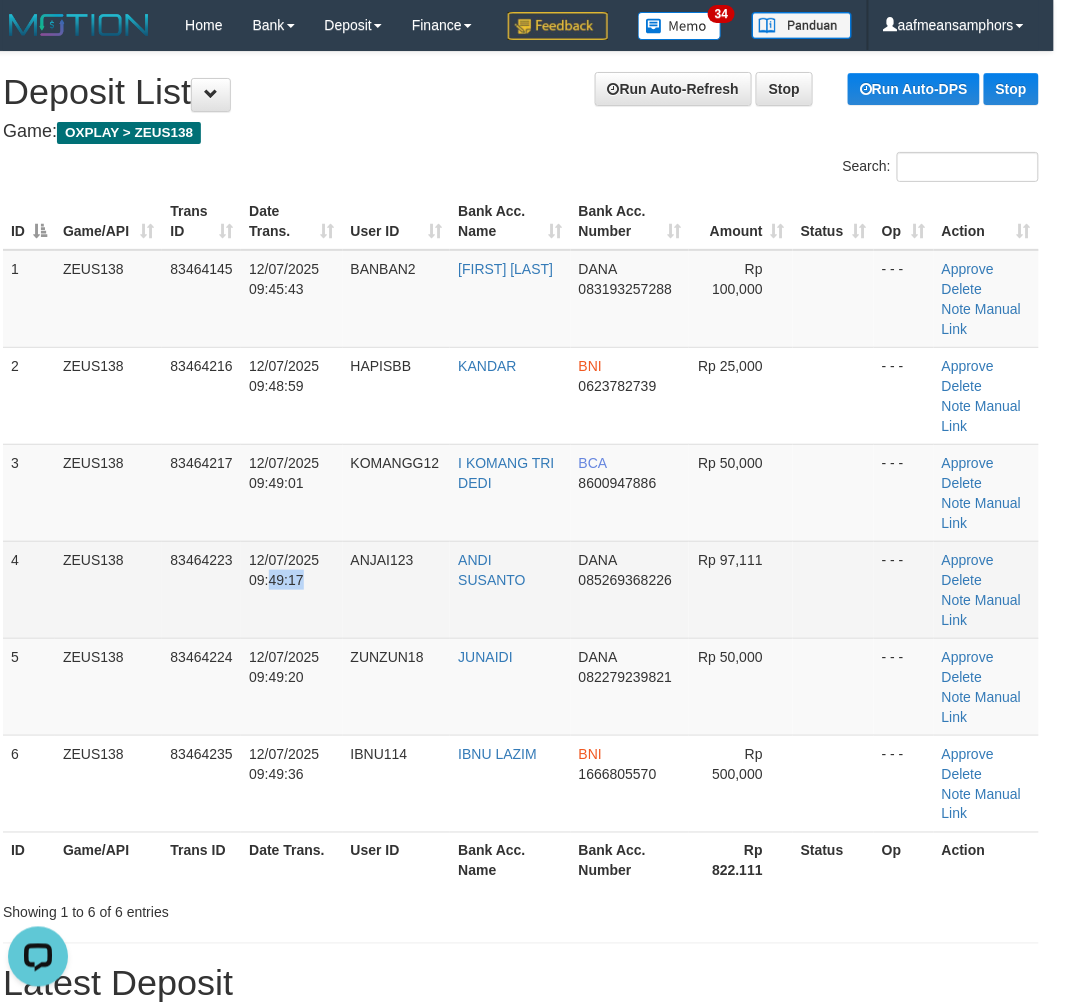 click on "12/07/2025 09:49:17" at bounding box center (291, 589) 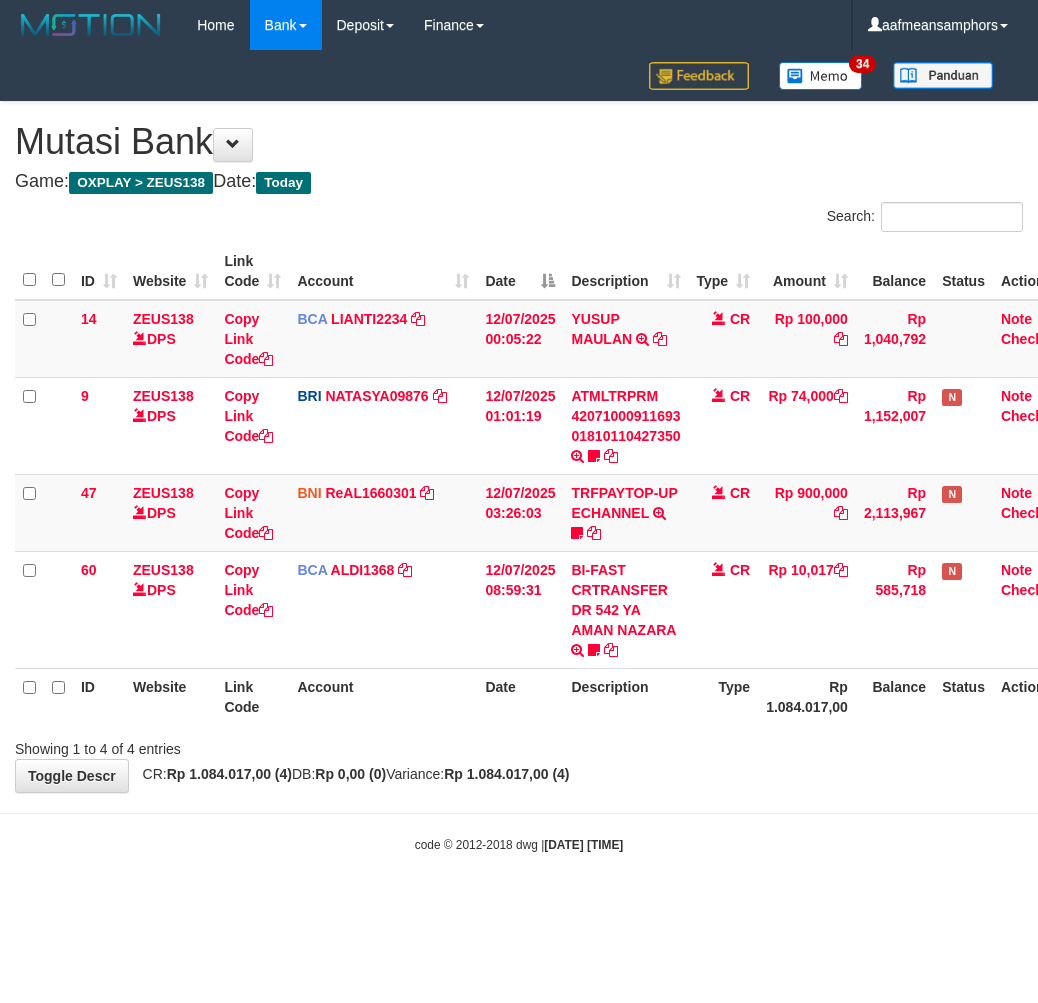 scroll, scrollTop: 0, scrollLeft: 0, axis: both 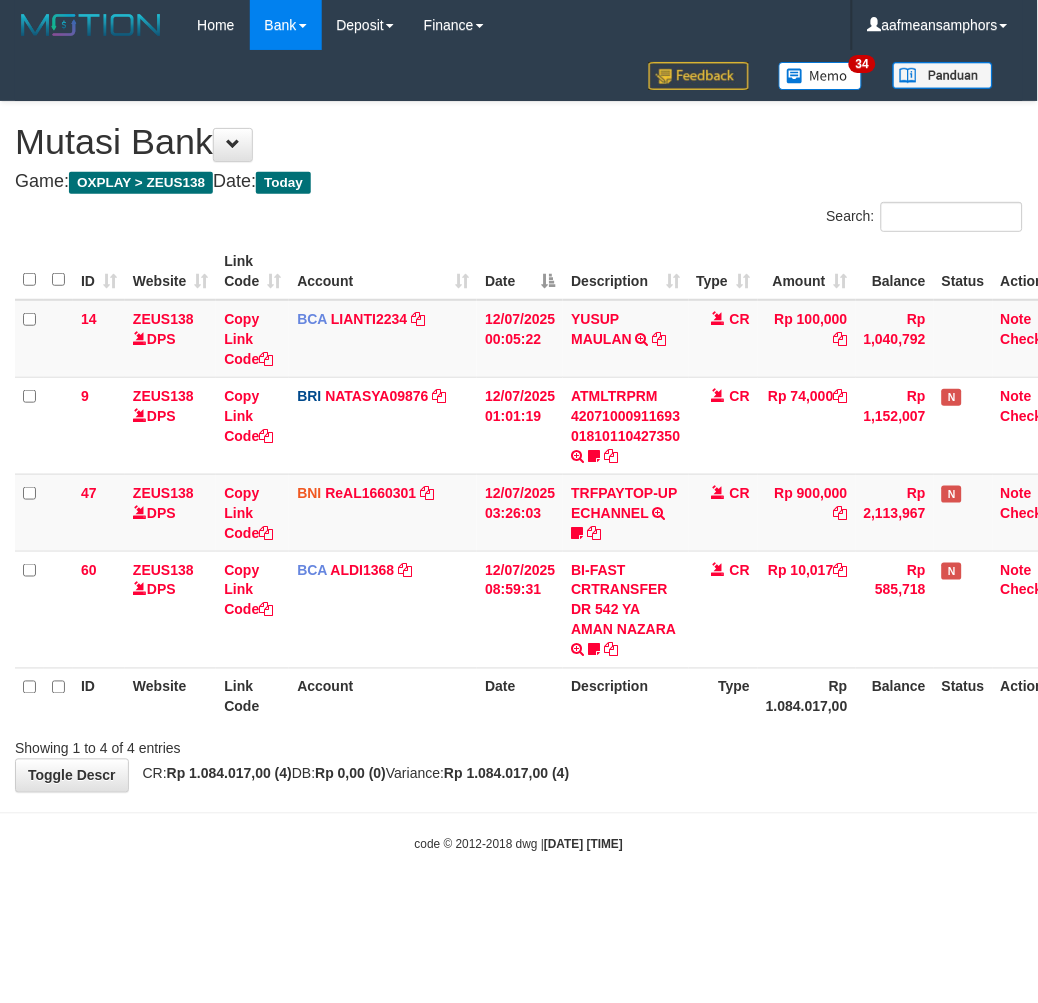 drag, startPoint x: 0, startPoint y: 0, endPoint x: 618, endPoint y: 733, distance: 958.756 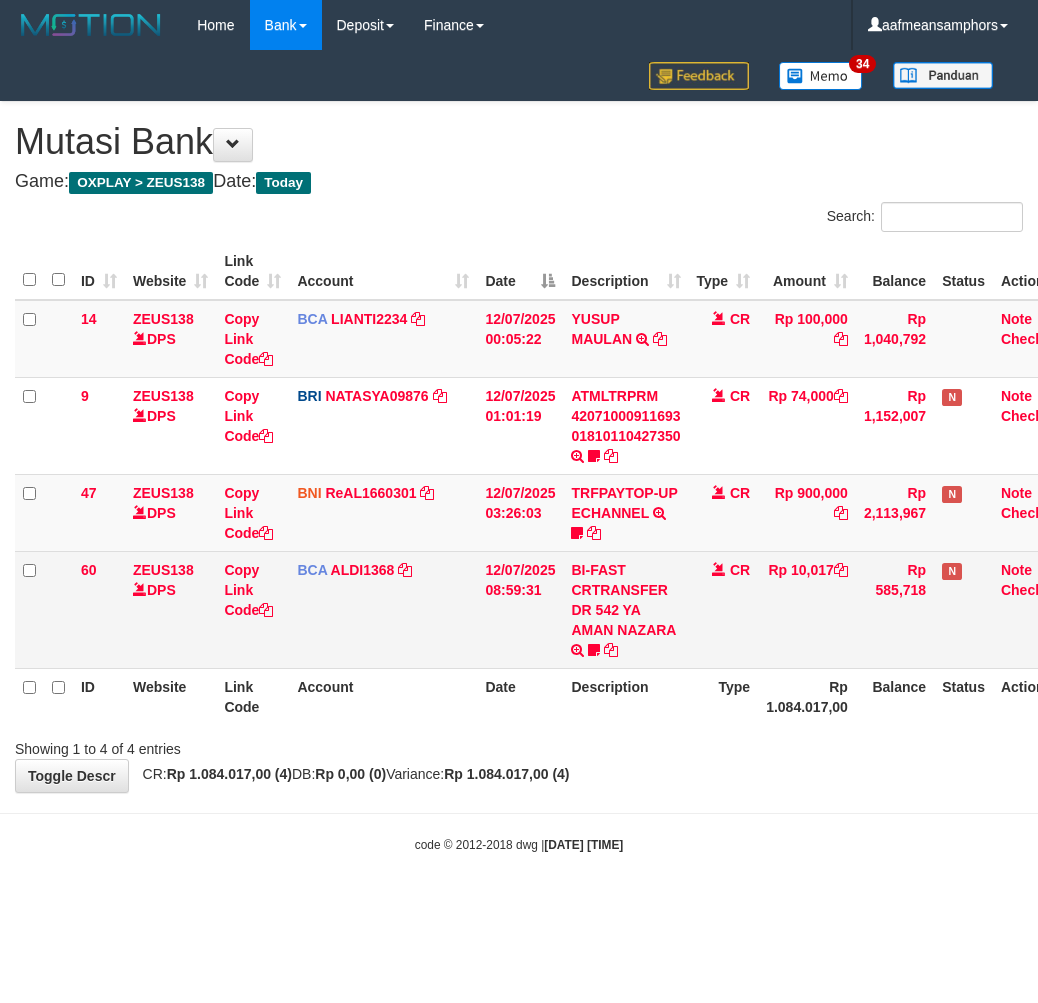scroll, scrollTop: 0, scrollLeft: 0, axis: both 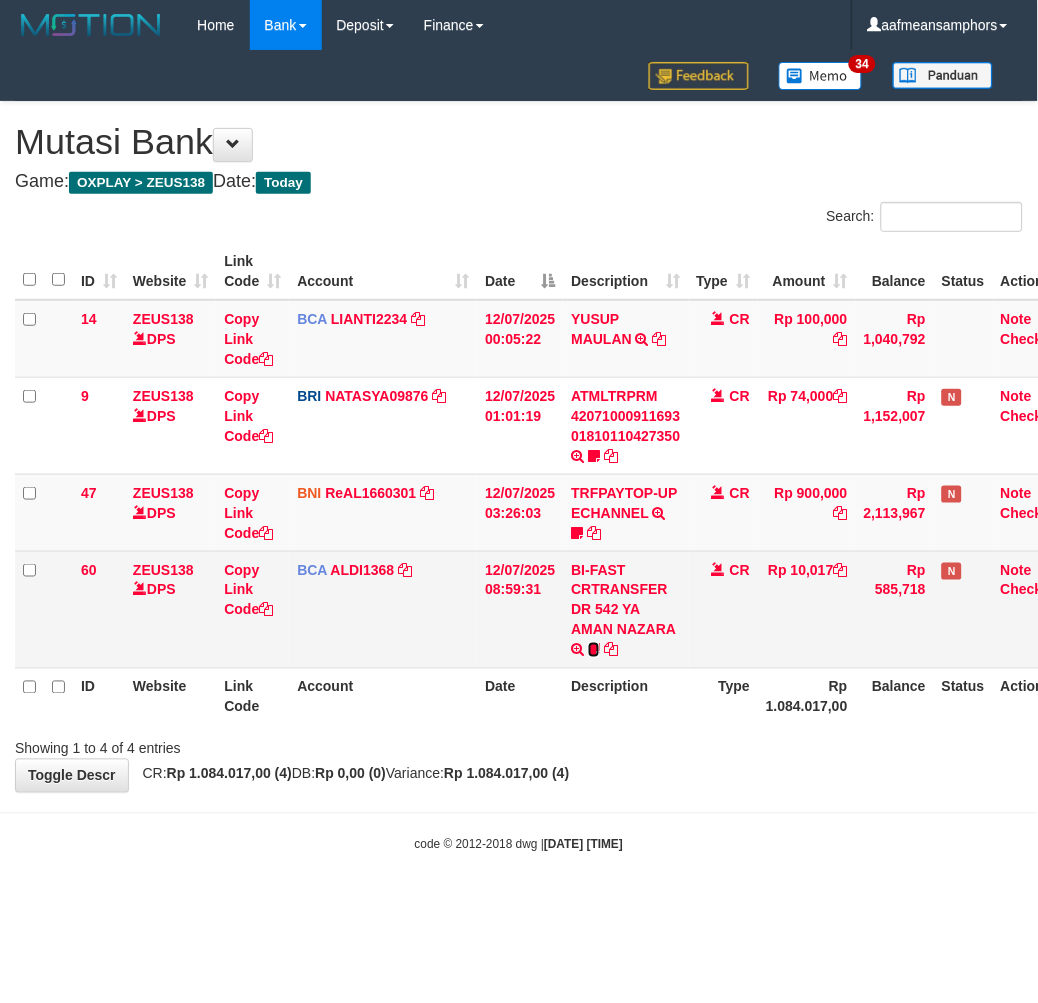 click at bounding box center [594, 650] 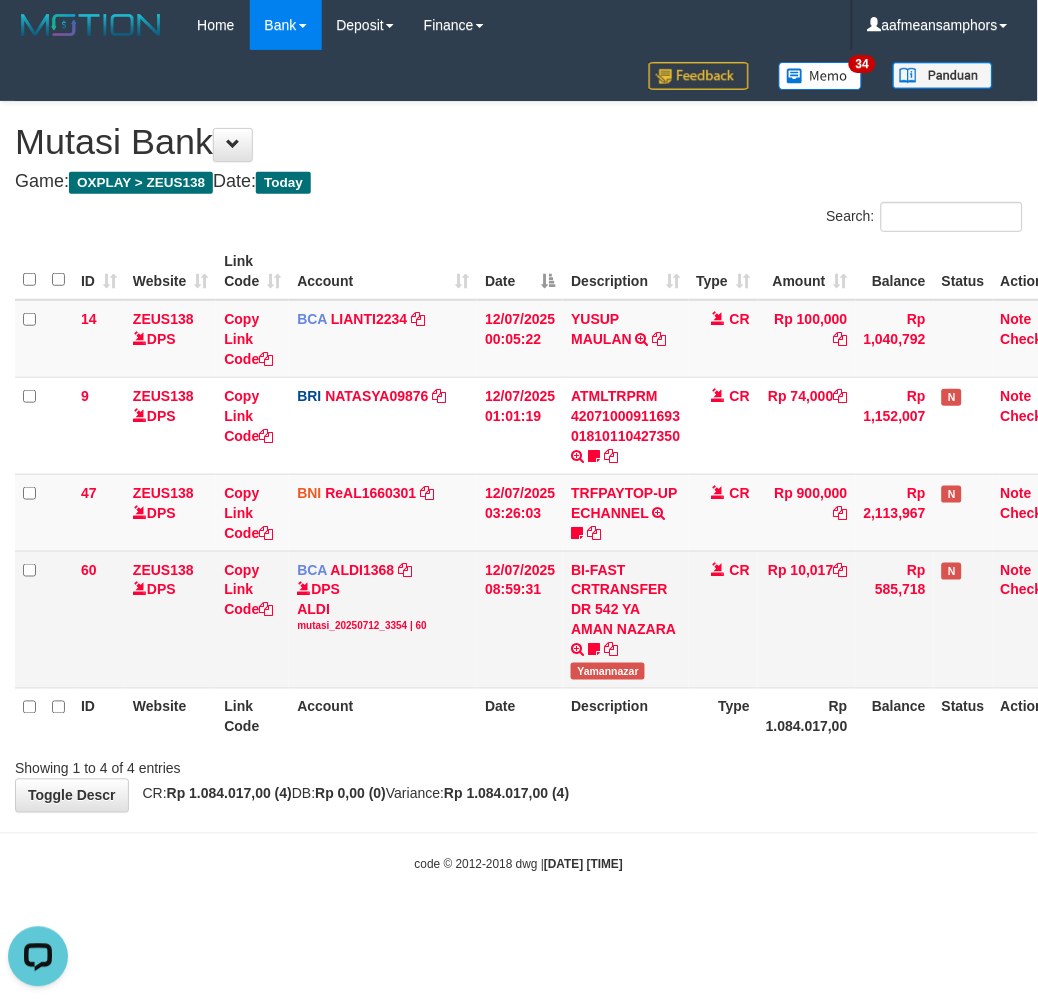 scroll, scrollTop: 0, scrollLeft: 0, axis: both 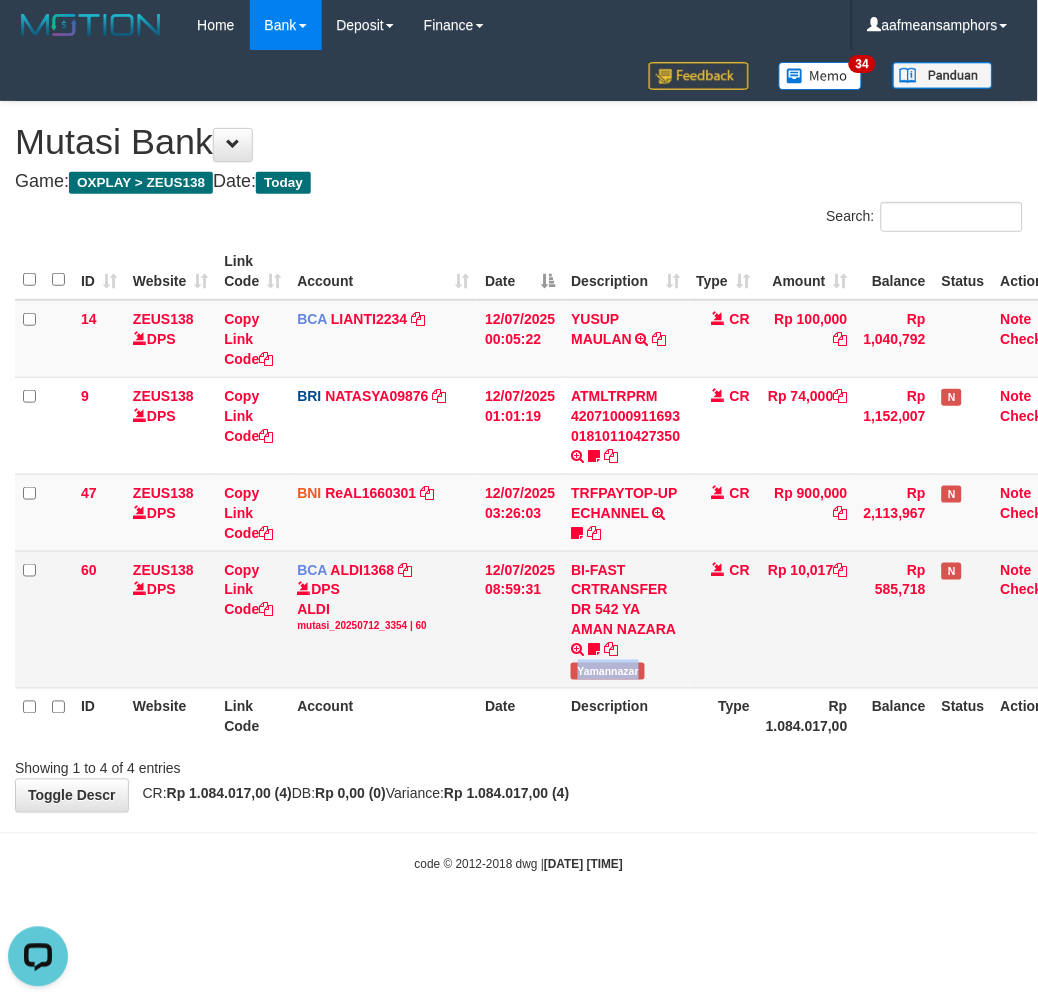 drag, startPoint x: 624, startPoint y: 676, endPoint x: 665, endPoint y: 675, distance: 41.01219 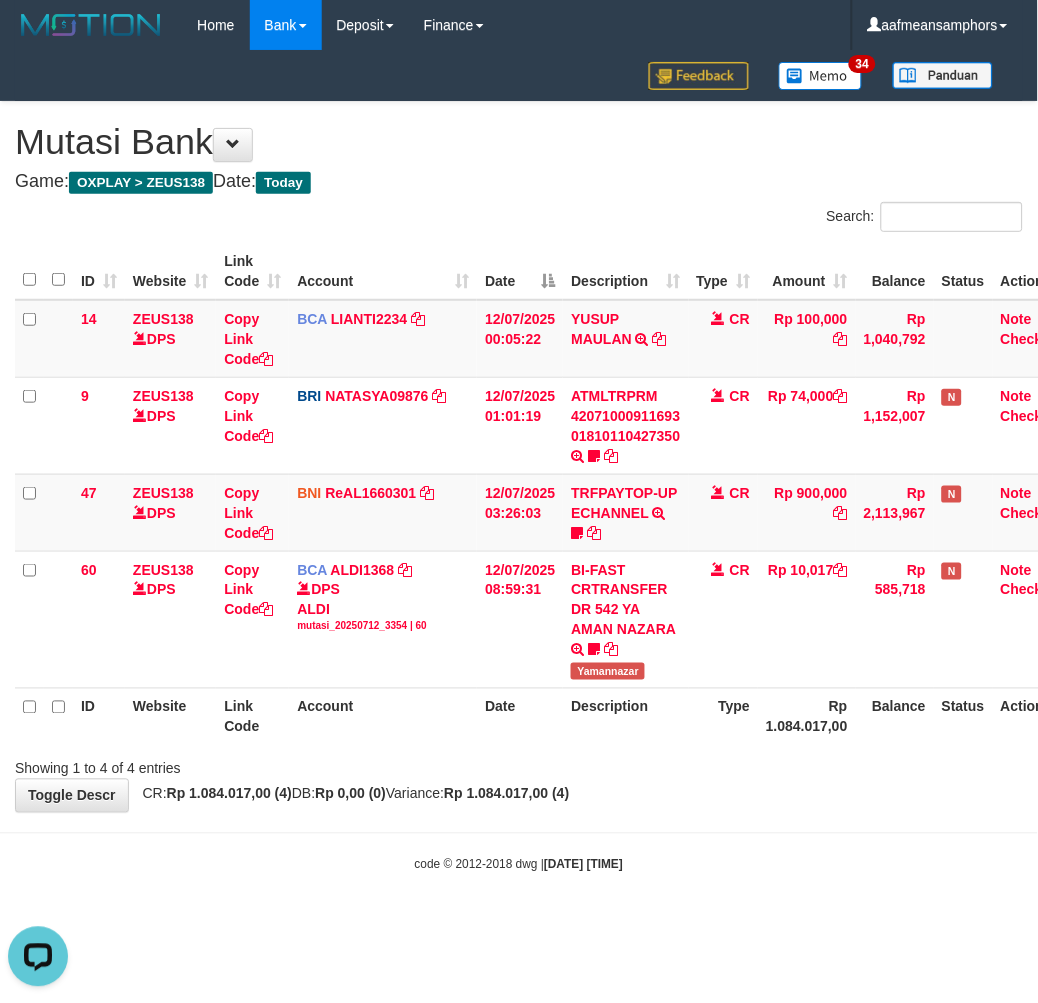 drag, startPoint x: 680, startPoint y: 818, endPoint x: 704, endPoint y: 820, distance: 24.083189 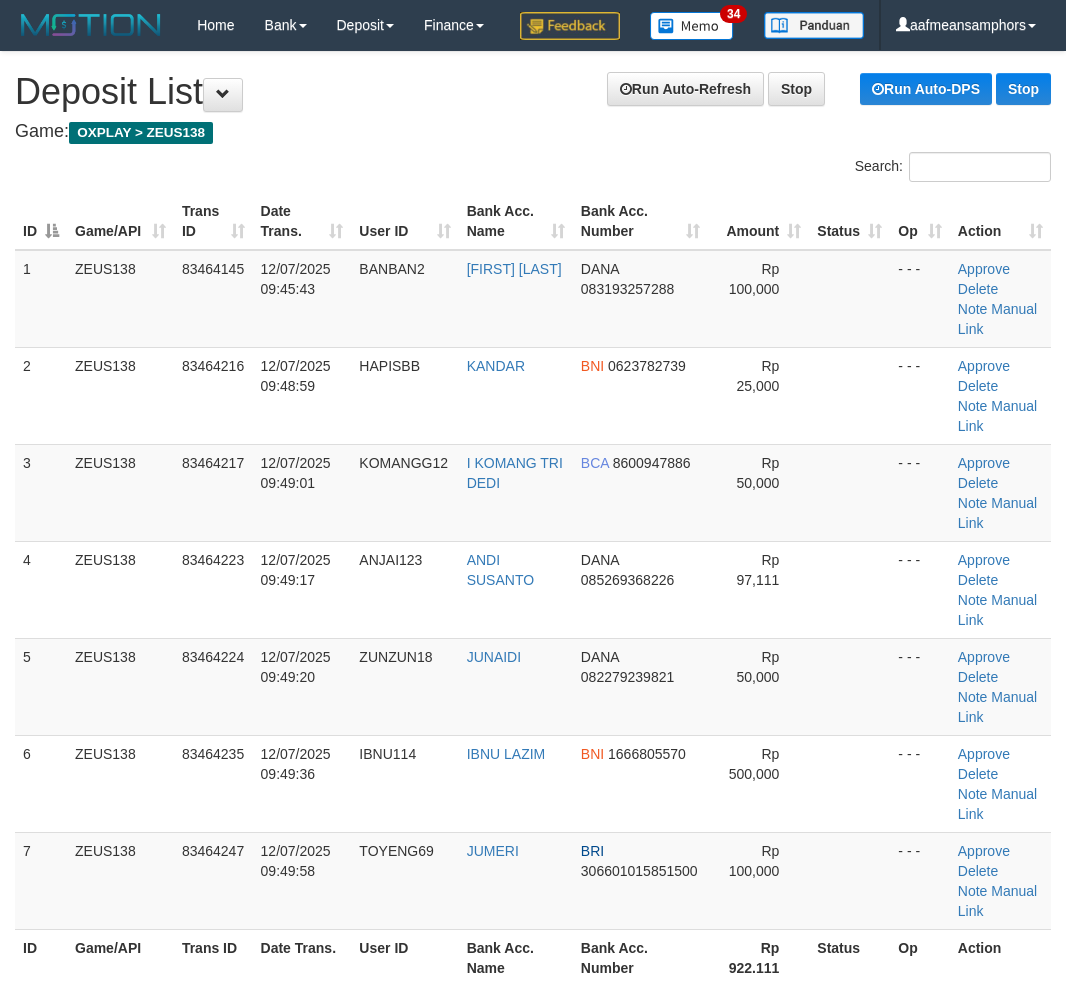 scroll, scrollTop: 0, scrollLeft: 12, axis: horizontal 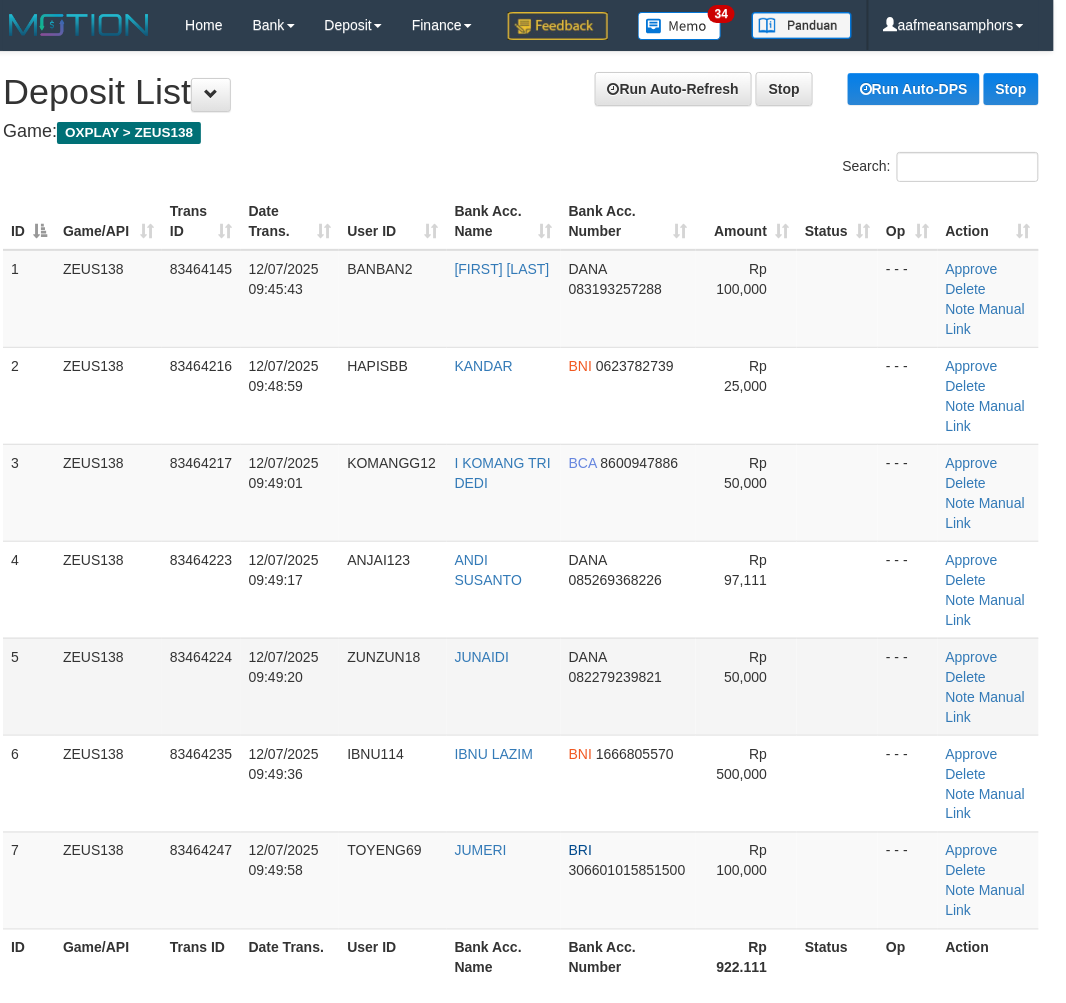 click on "1
ZEUS138
83464145
12/07/2025 09:45:43
BANBAN2
BABAN MUHIBAN
DANA
083193257288
Rp 100,000
- - -
Approve
Delete
Note
Manual Link
2
ZEUS138
83464216
12/07/2025 09:48:59
HAPISBB
KANDAR
BNI
0623782739
Rp 25,000
- - -
Approve" at bounding box center [521, 590] 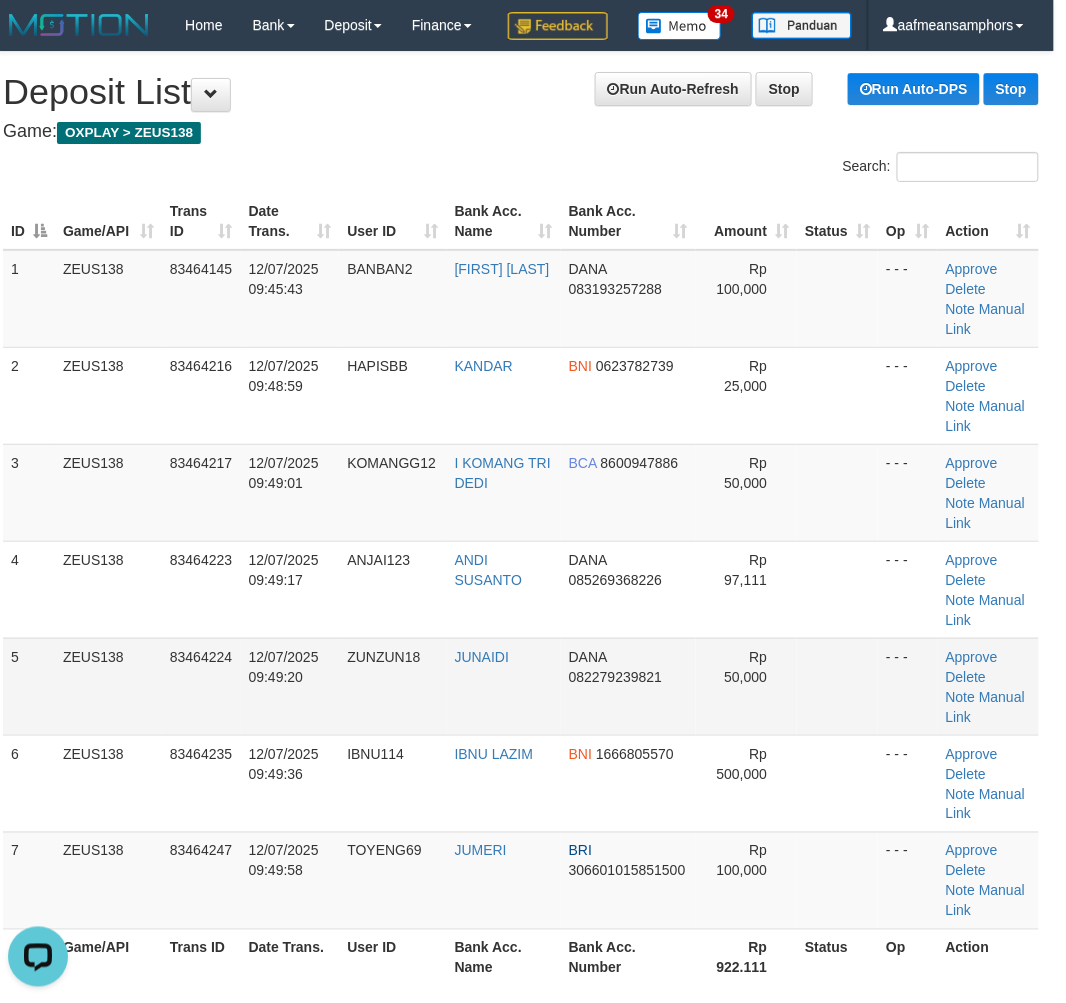 scroll, scrollTop: 0, scrollLeft: 0, axis: both 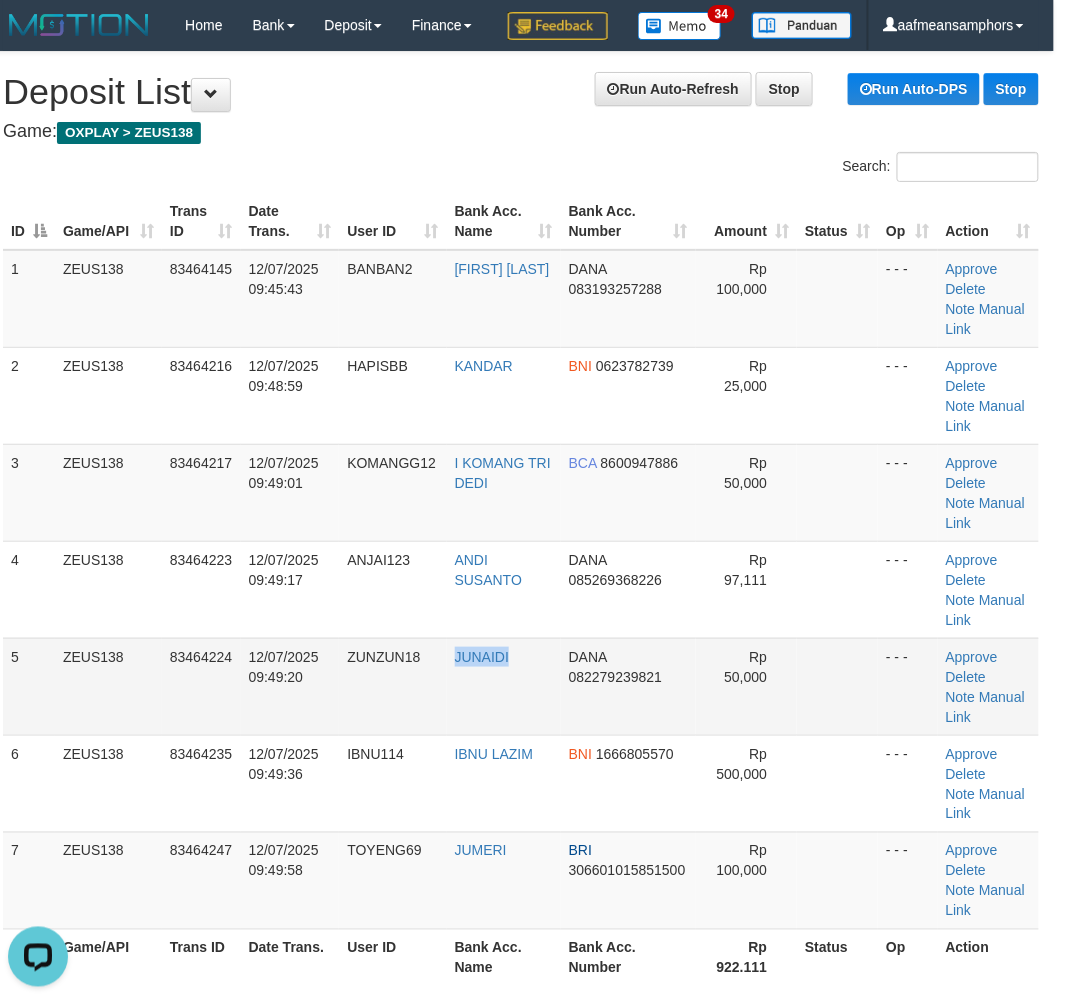 drag, startPoint x: 514, startPoint y: 756, endPoint x: 510, endPoint y: 731, distance: 25.317978 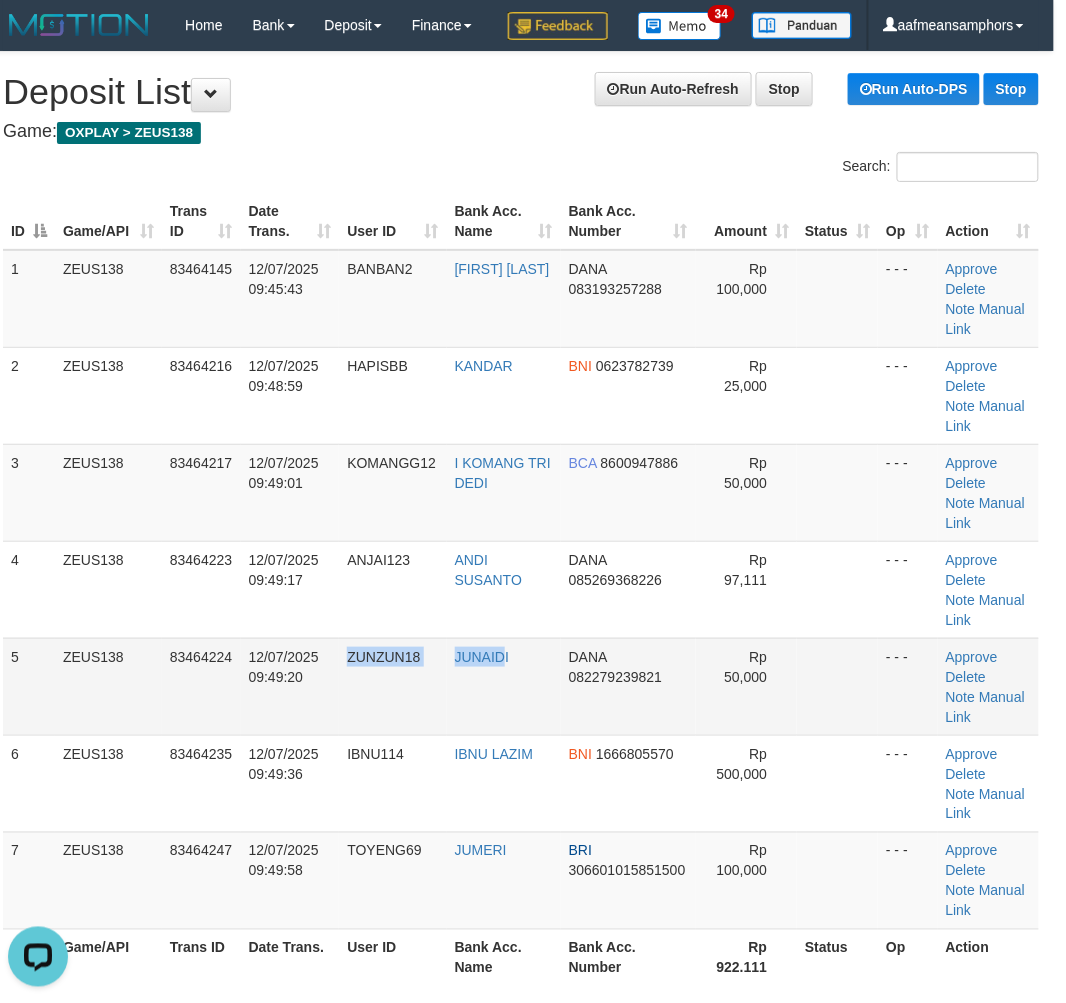 click on "5
ZEUS138
83464224
12/07/2025 09:49:20
ZUNZUN18
JUNAIDI
DANA
082279239821
Rp 50,000
- - -
Approve
Delete
Note
Manual Link" at bounding box center [521, 686] 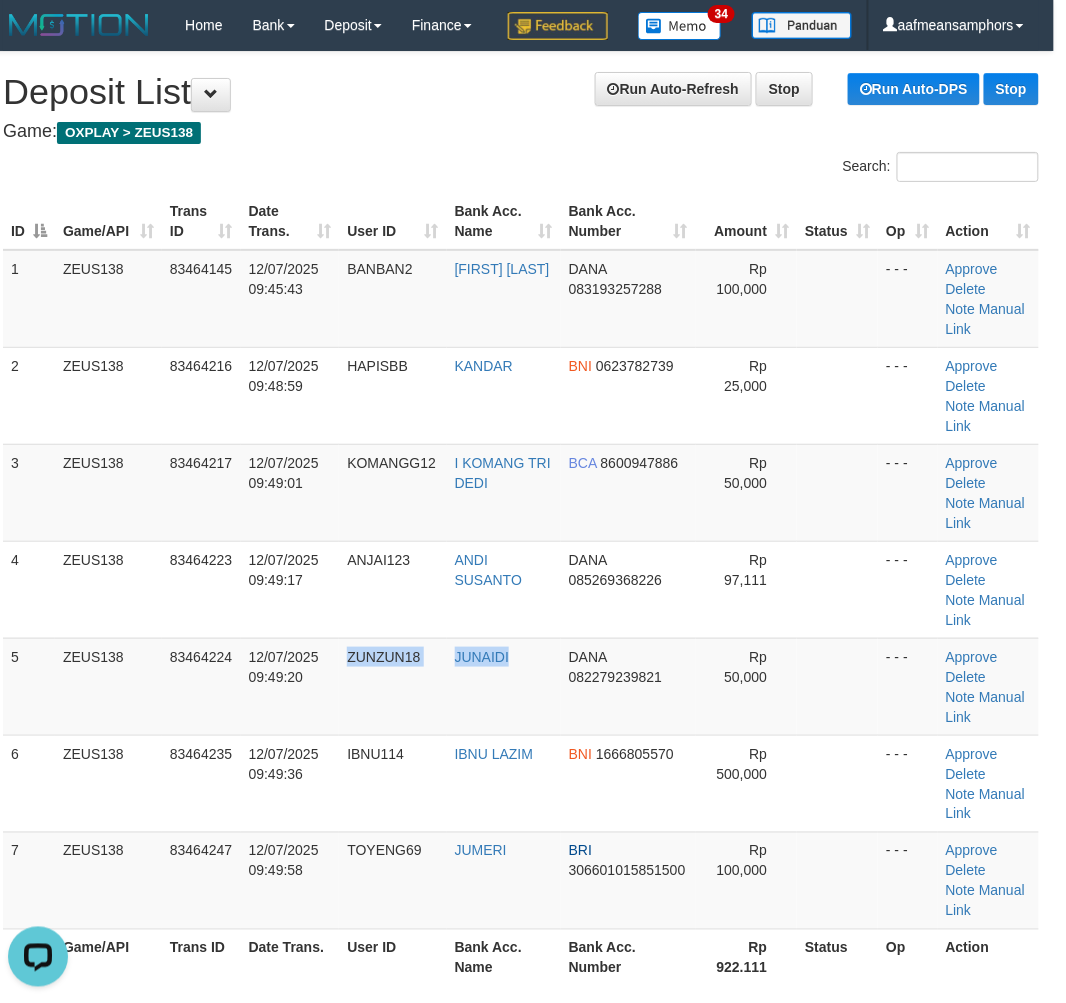 click on "Toggle navigation
Home
Bank
Account List
Load
By Website
Group
[OXPLAY]													ZEUS138
By Load Group (DPS)
Sync" at bounding box center (521, 1479) 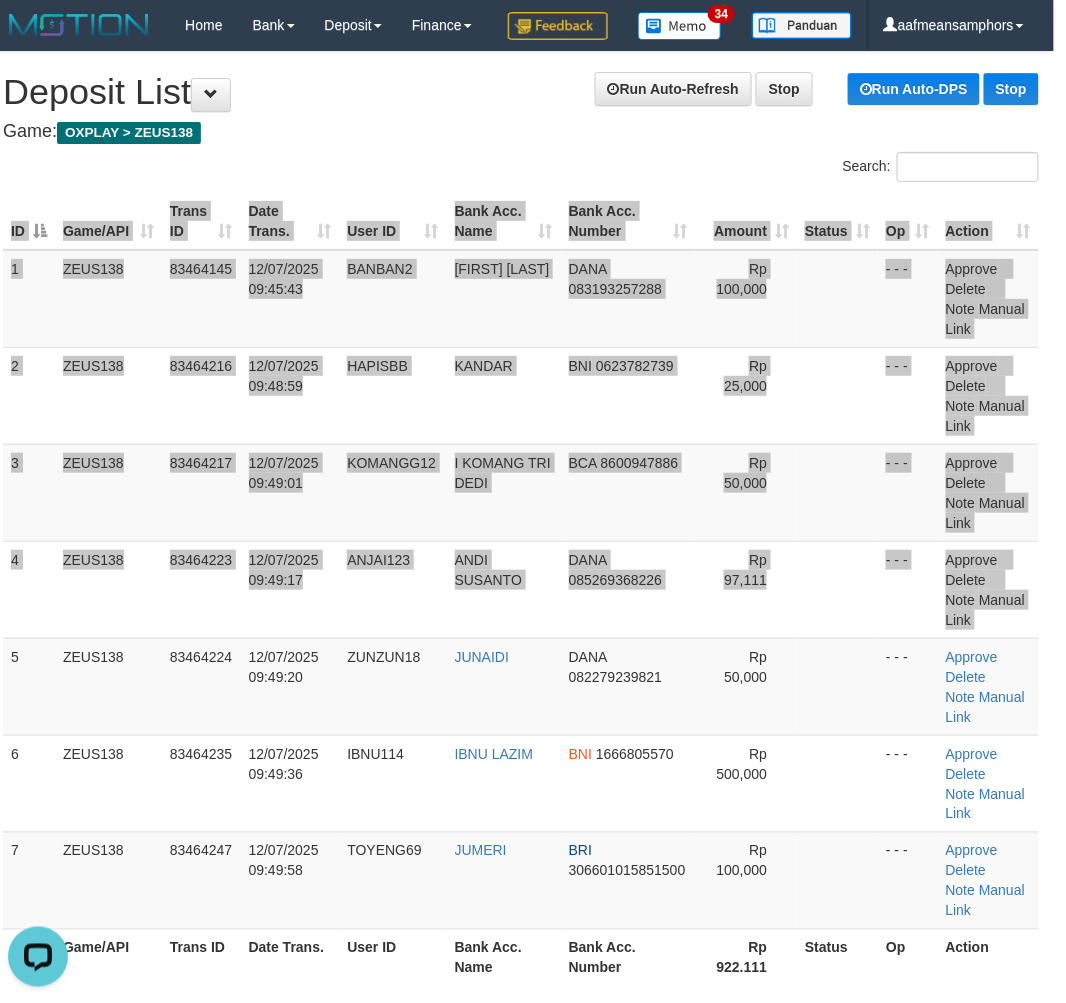 scroll, scrollTop: 0, scrollLeft: 0, axis: both 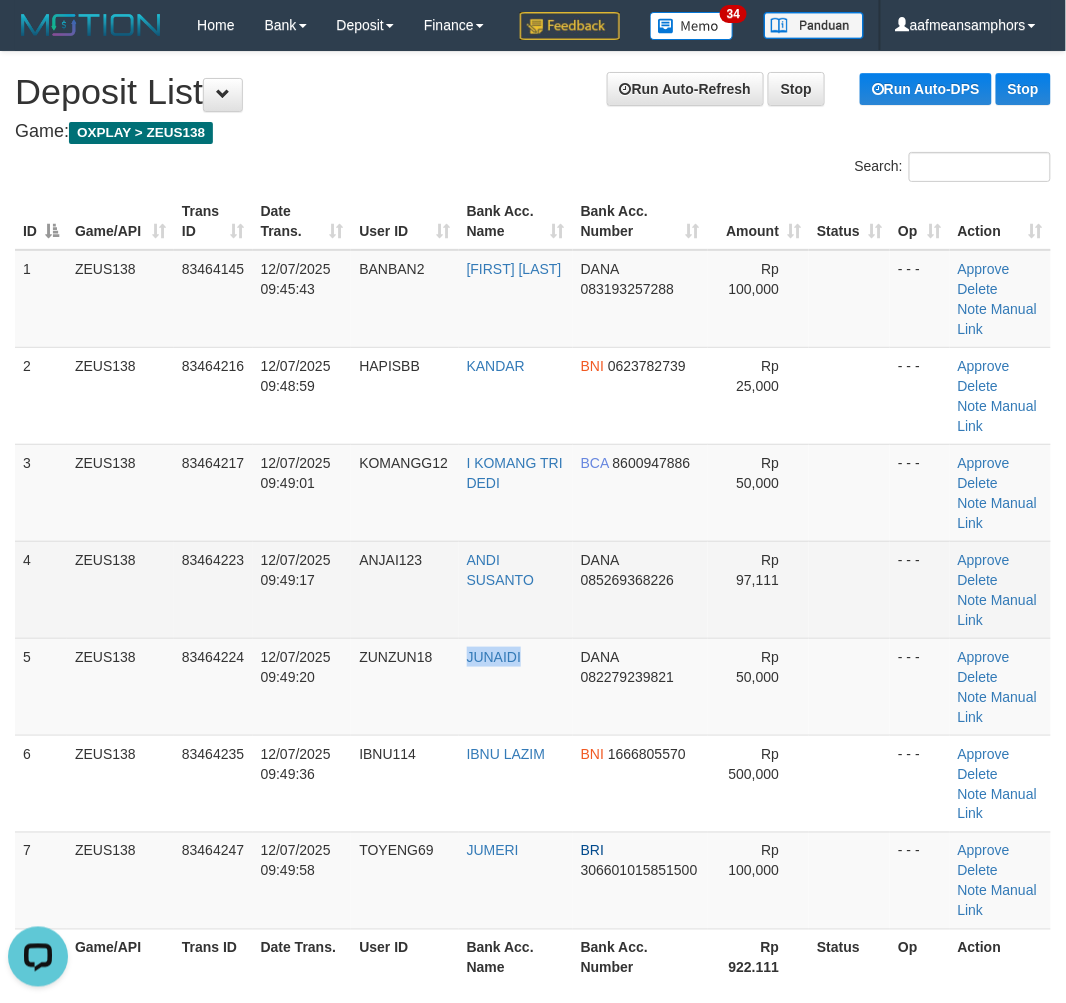 drag, startPoint x: 504, startPoint y: 711, endPoint x: 376, endPoint y: 620, distance: 157.05095 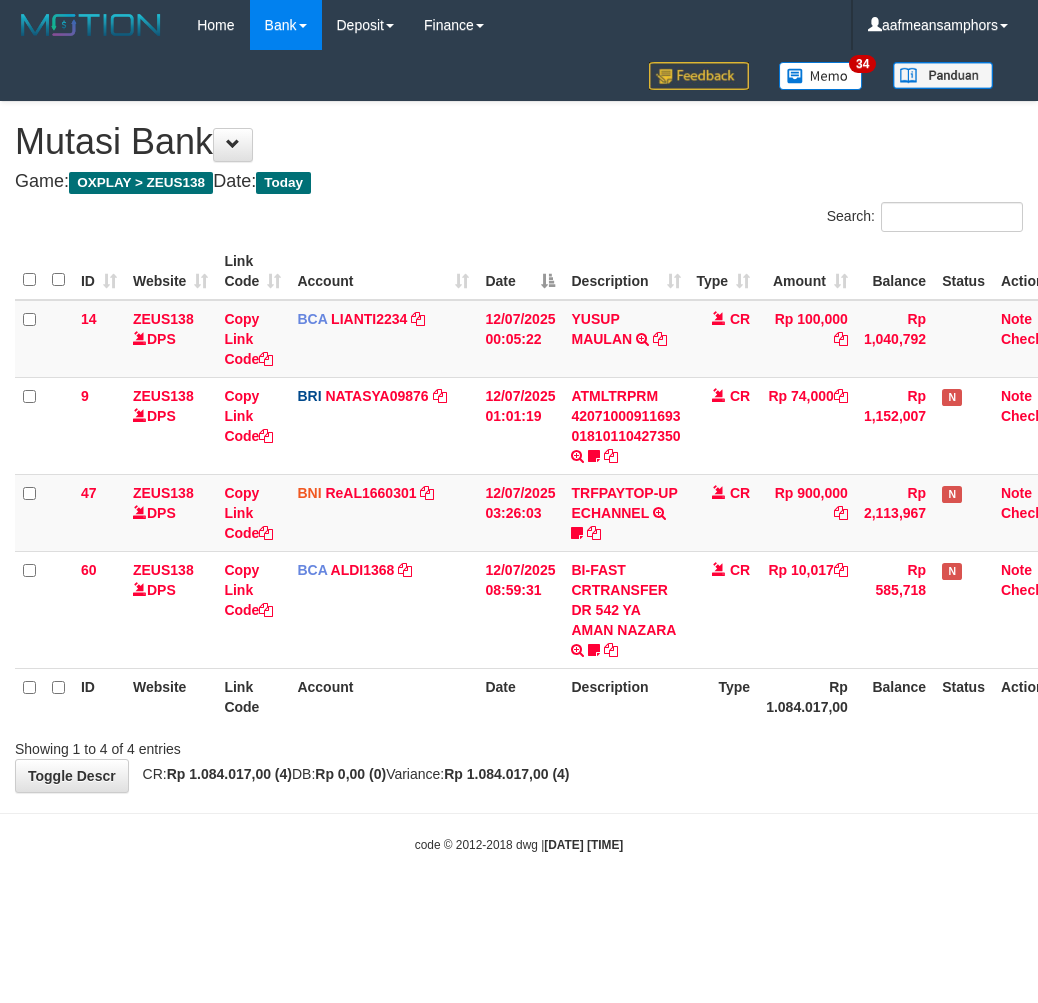 scroll, scrollTop: 0, scrollLeft: 0, axis: both 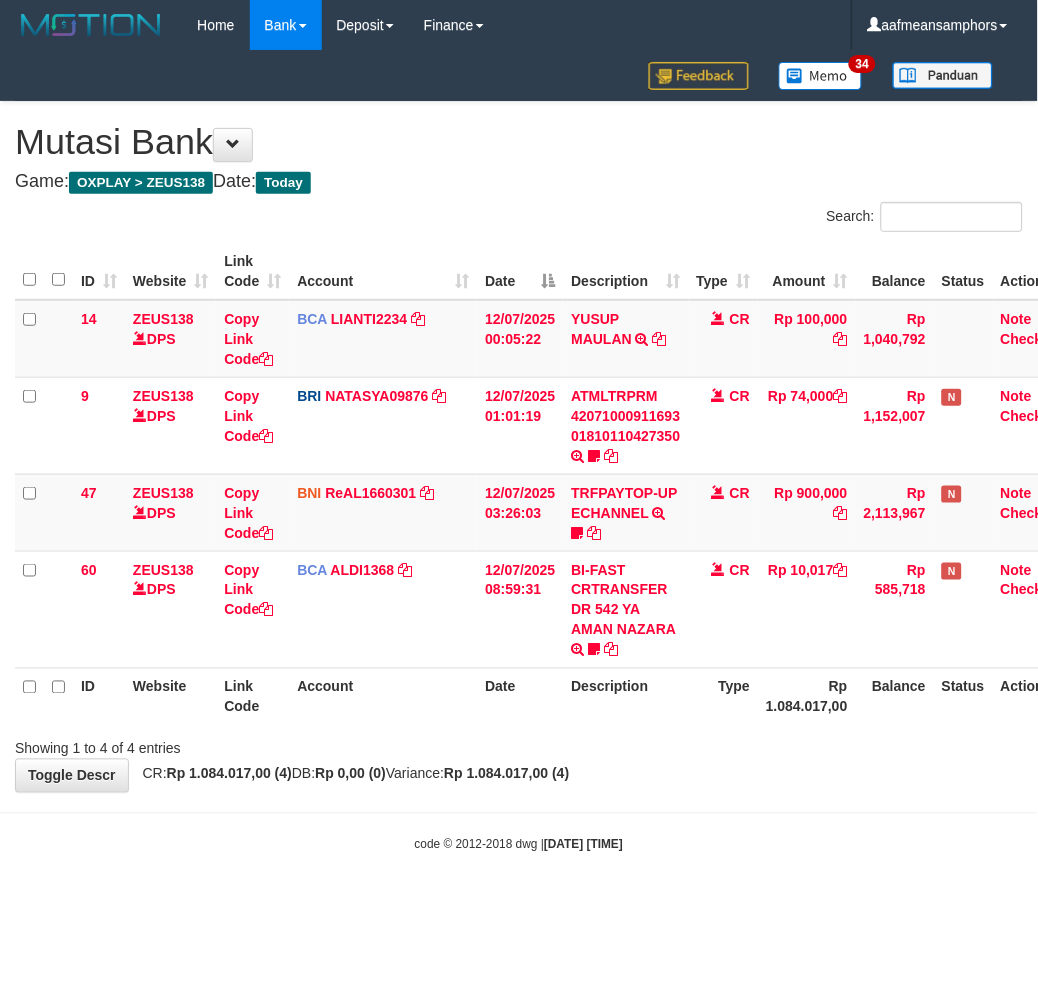 click on "code © 2012-2018 dwg |  2025/07/12 09:50:12" at bounding box center (519, 844) 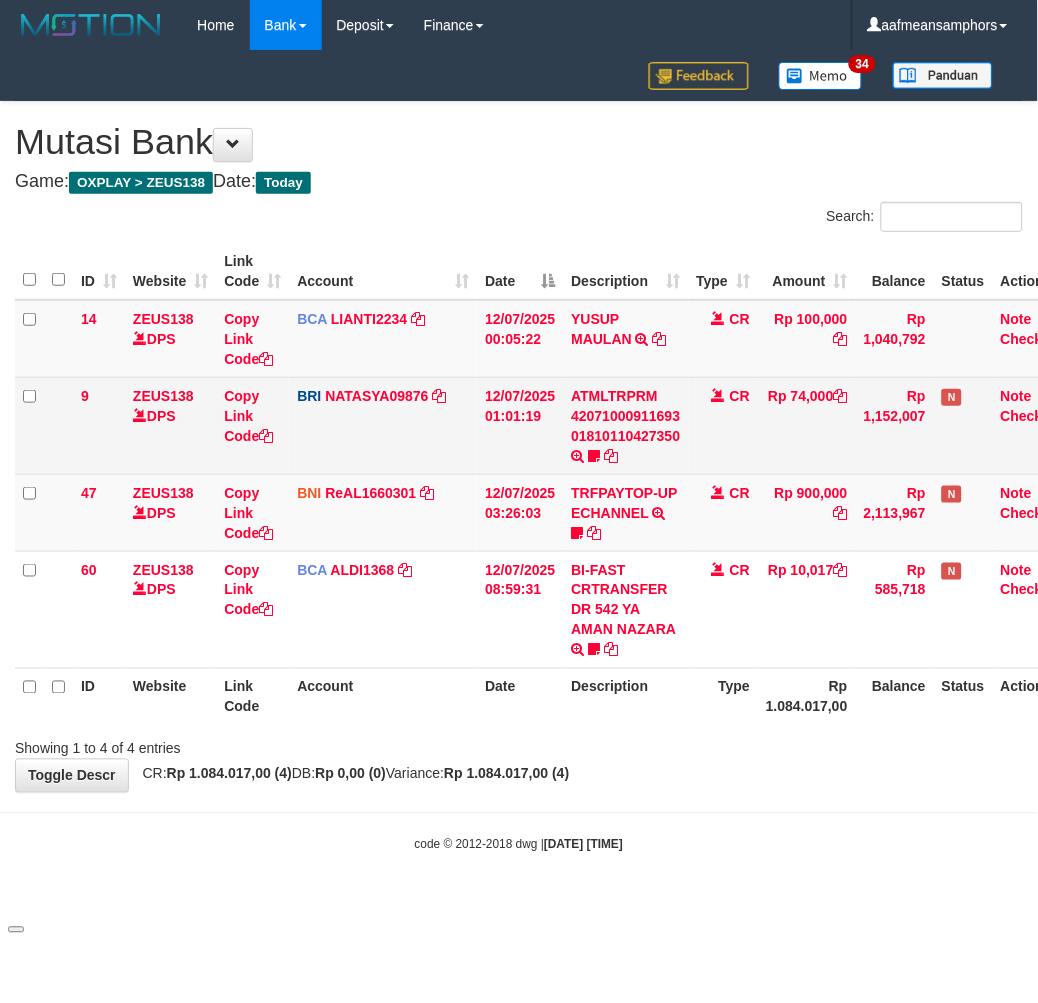 drag, startPoint x: 664, startPoint y: 427, endPoint x: 646, endPoint y: 425, distance: 18.110771 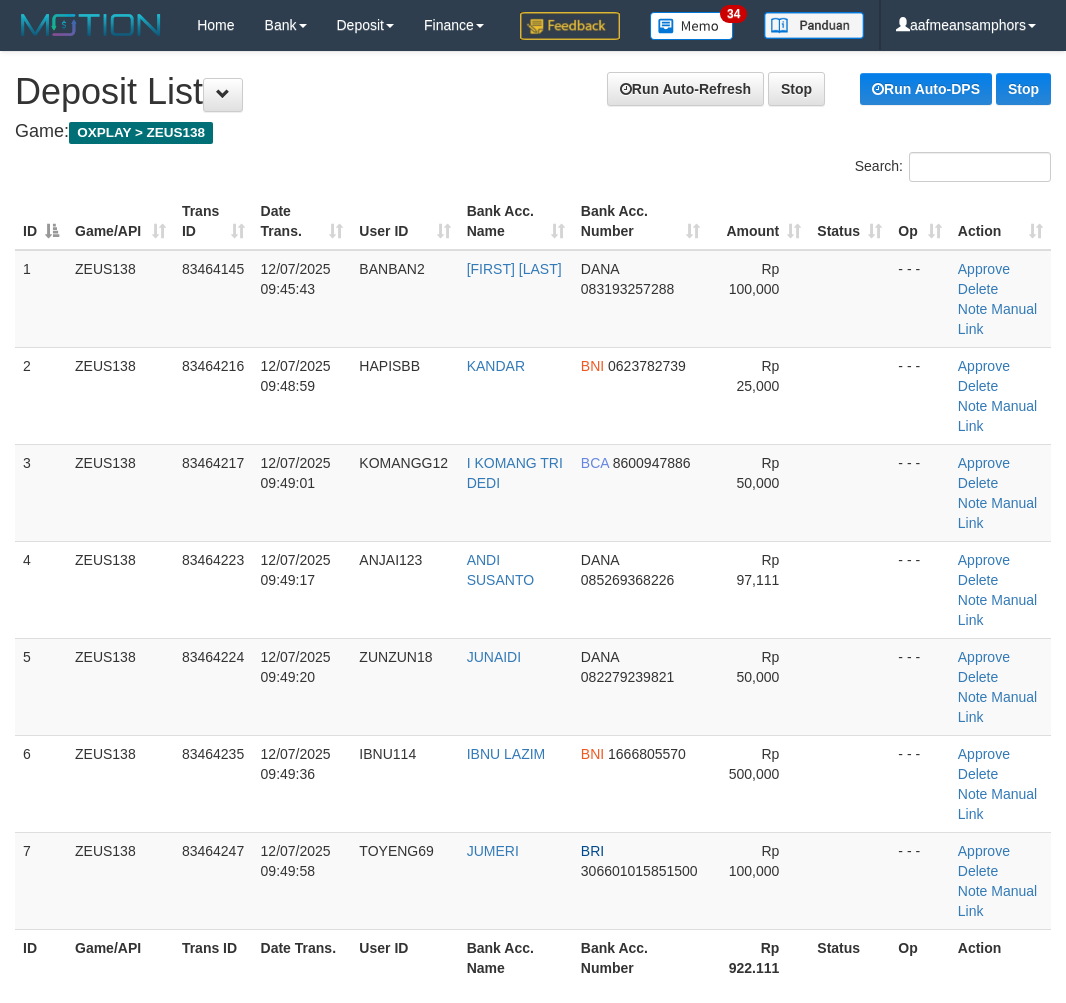 scroll, scrollTop: 0, scrollLeft: 0, axis: both 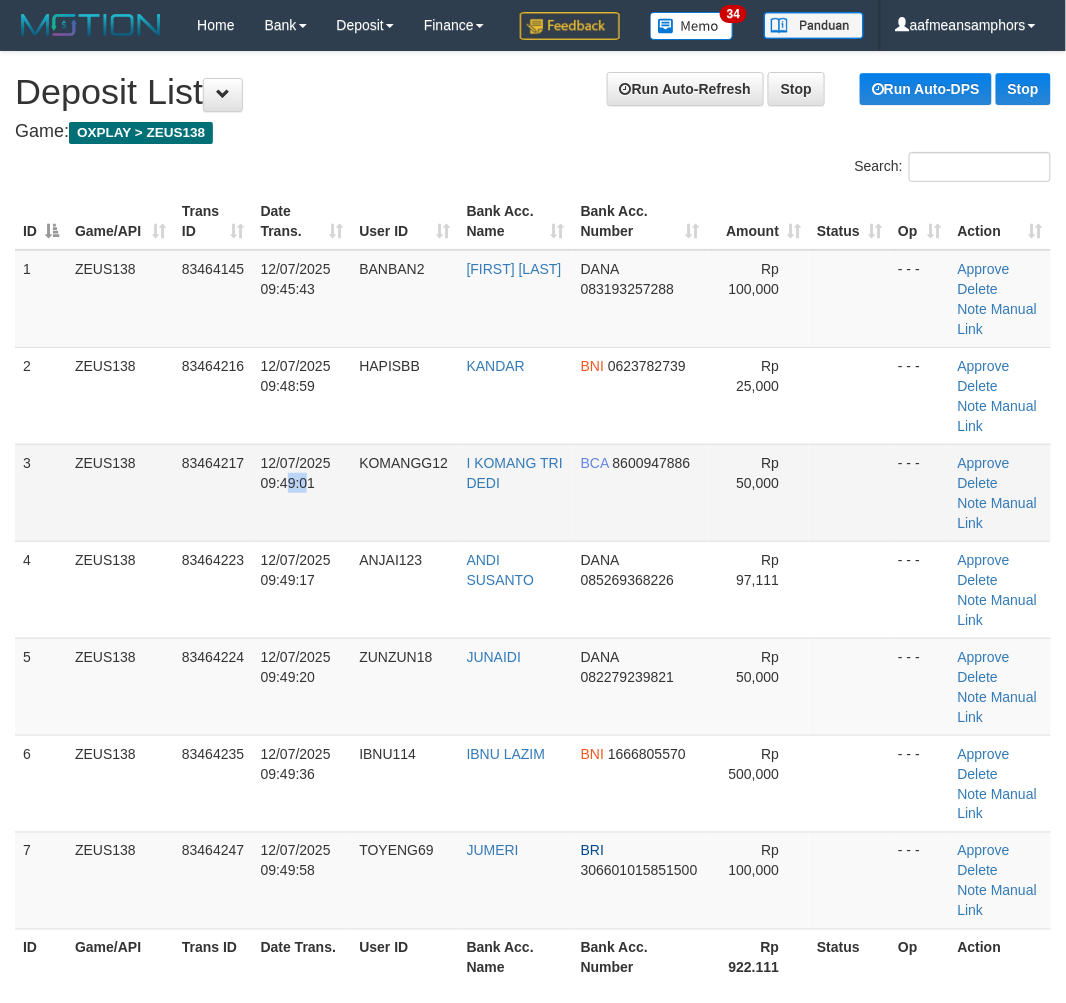 drag, startPoint x: 306, startPoint y: 558, endPoint x: 305, endPoint y: 543, distance: 15.033297 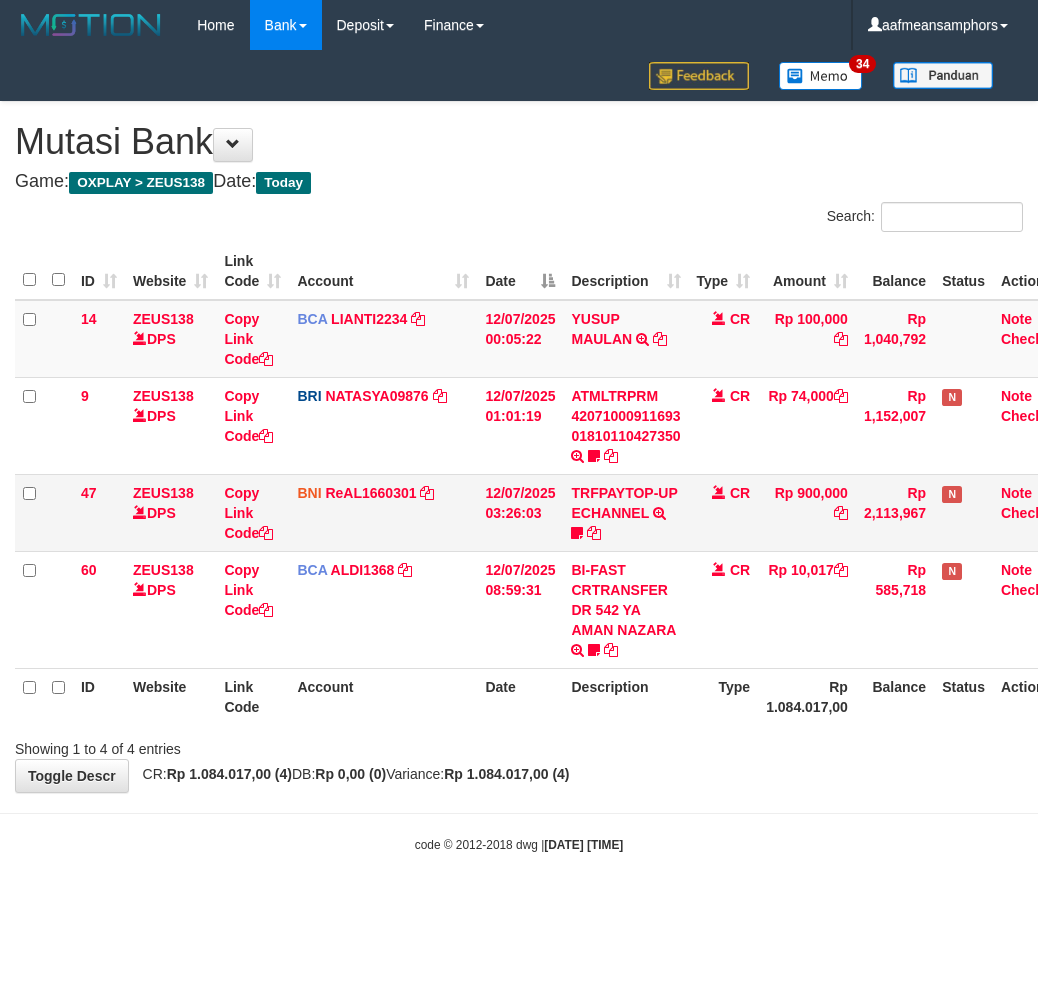 scroll, scrollTop: 0, scrollLeft: 0, axis: both 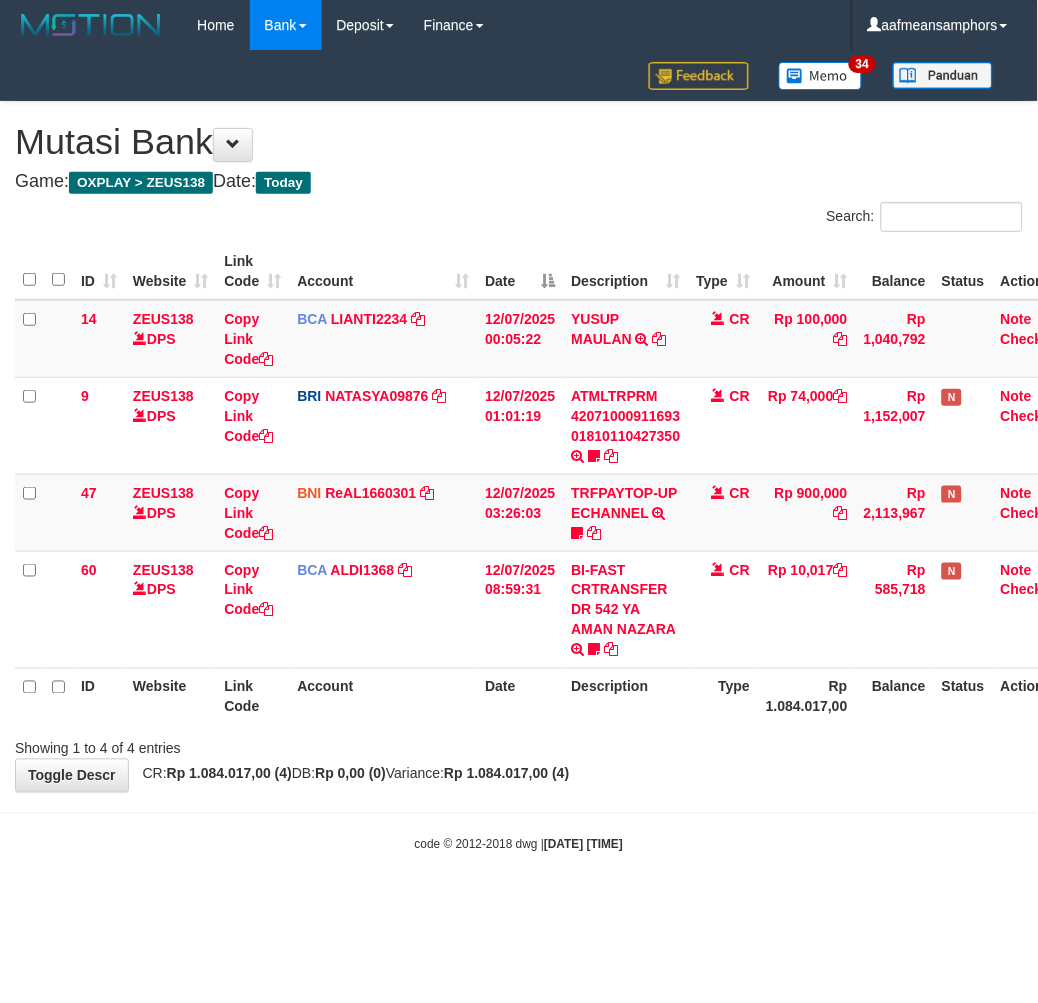 click on "Type" at bounding box center (724, 696) 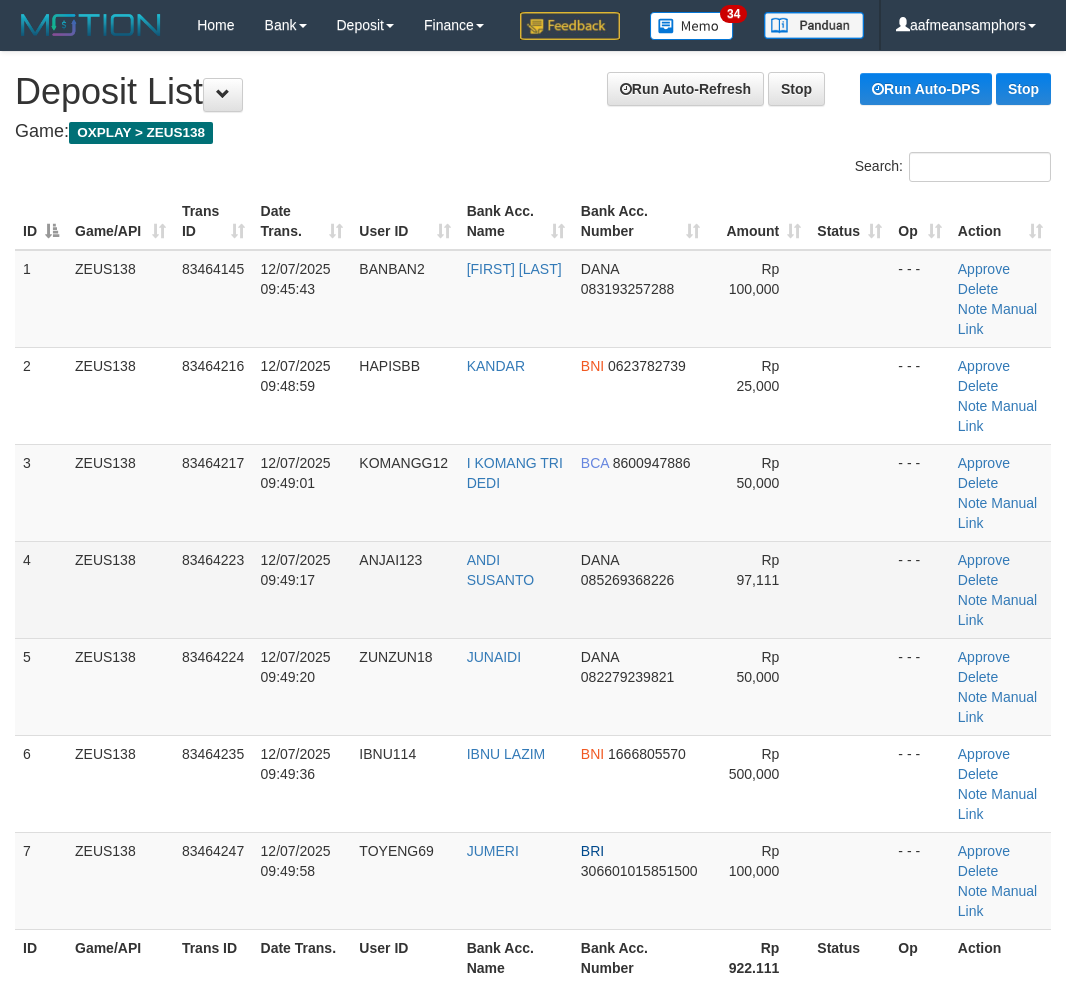 scroll, scrollTop: 0, scrollLeft: 0, axis: both 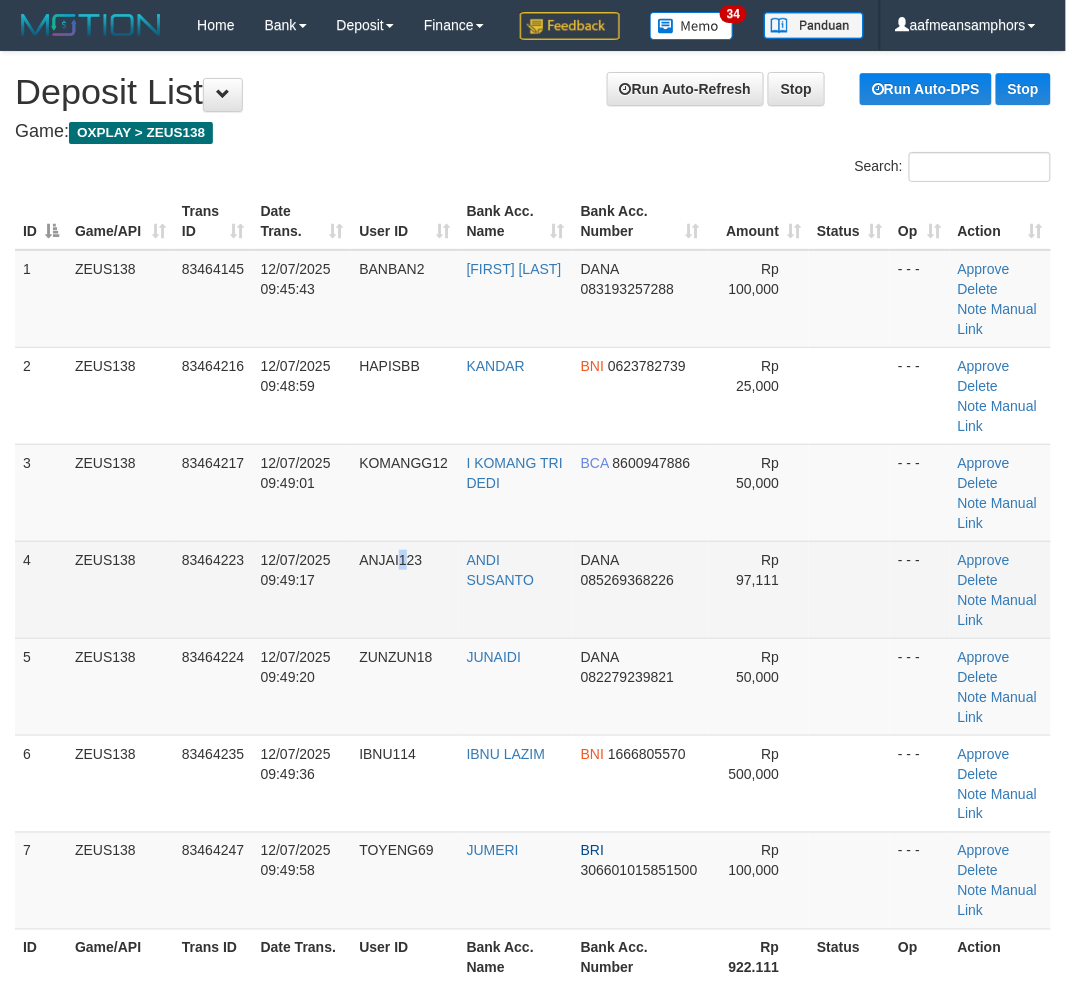 drag, startPoint x: 406, startPoint y: 607, endPoint x: 398, endPoint y: 614, distance: 10.630146 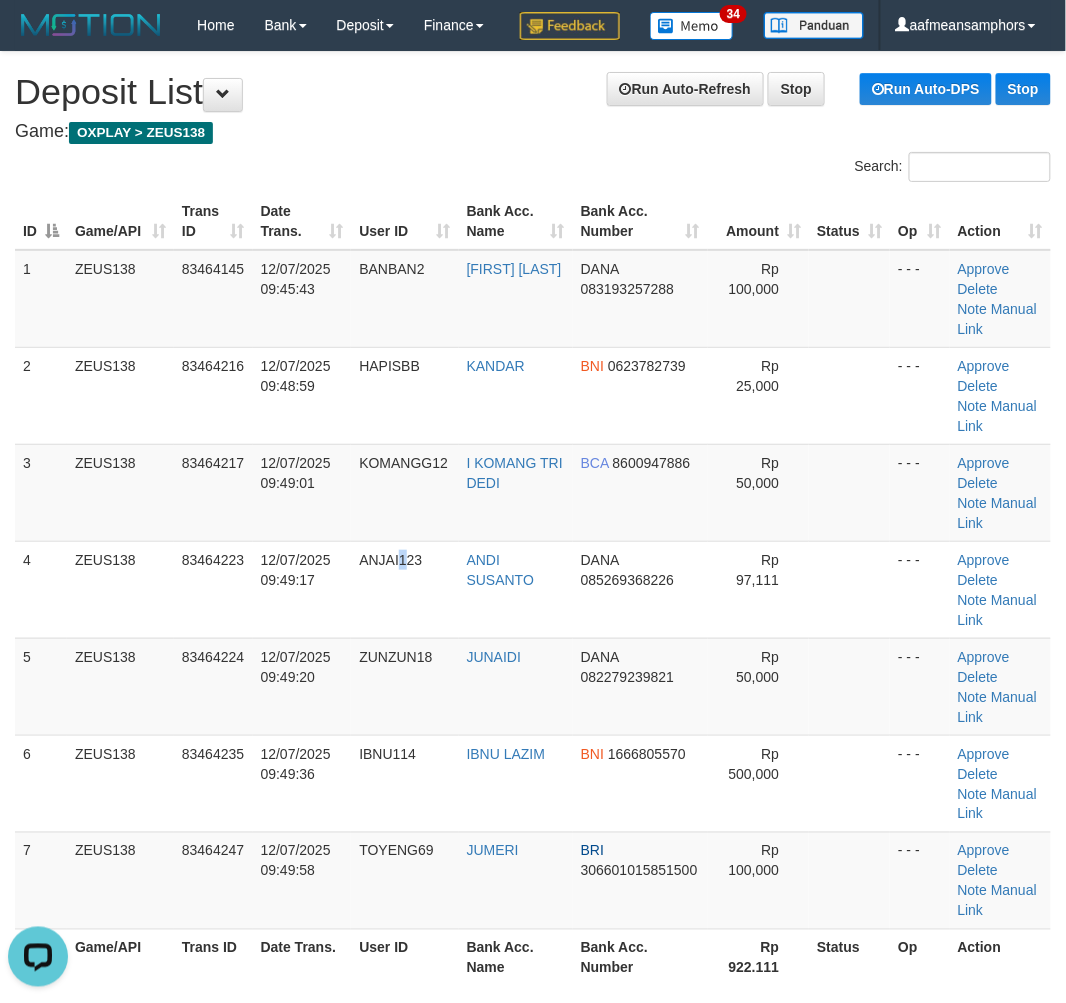 scroll, scrollTop: 0, scrollLeft: 0, axis: both 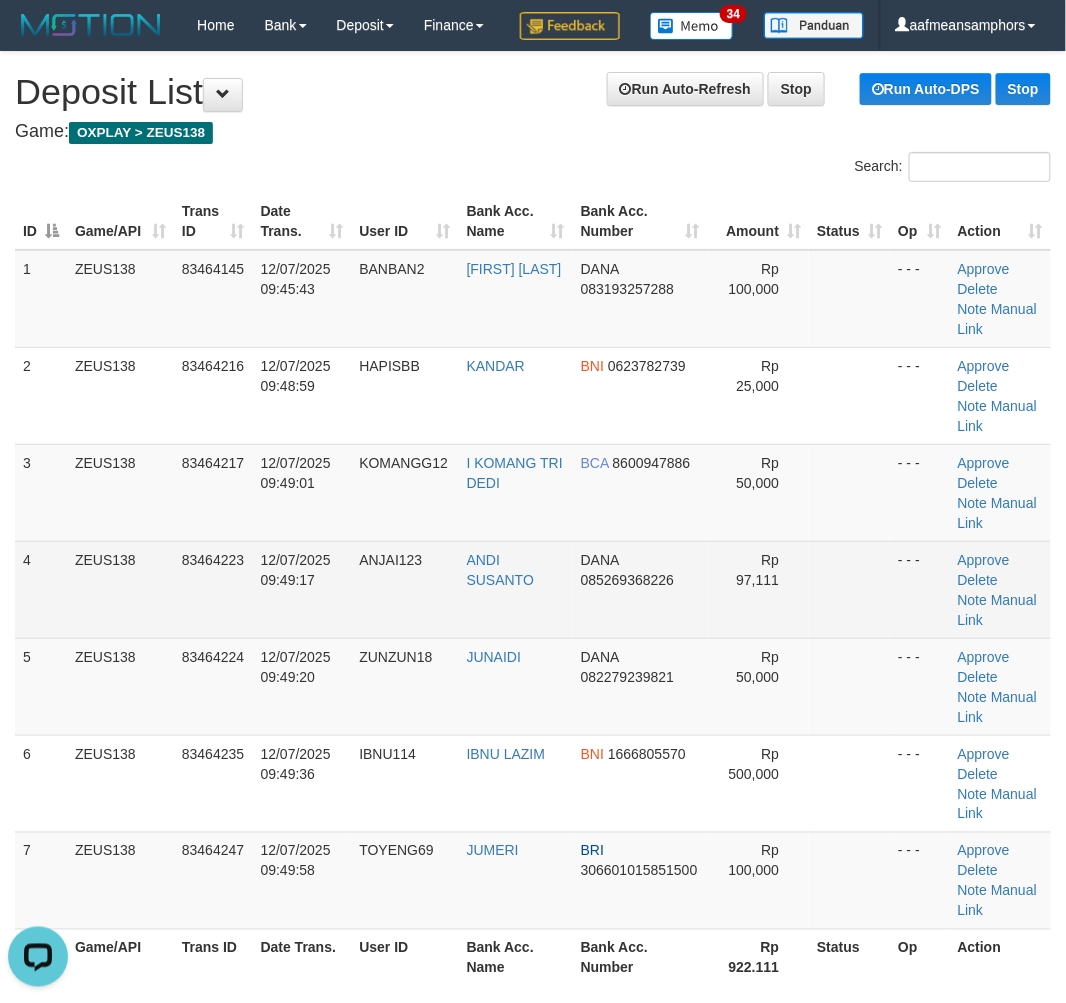 click on "4
ZEUS138
83464223
12/07/2025 09:49:17
ANJAI123
ANDI SUSANTO
DANA
085269368226
Rp 97,111
- - -
Approve
Delete
Note
Manual Link" at bounding box center (533, 589) 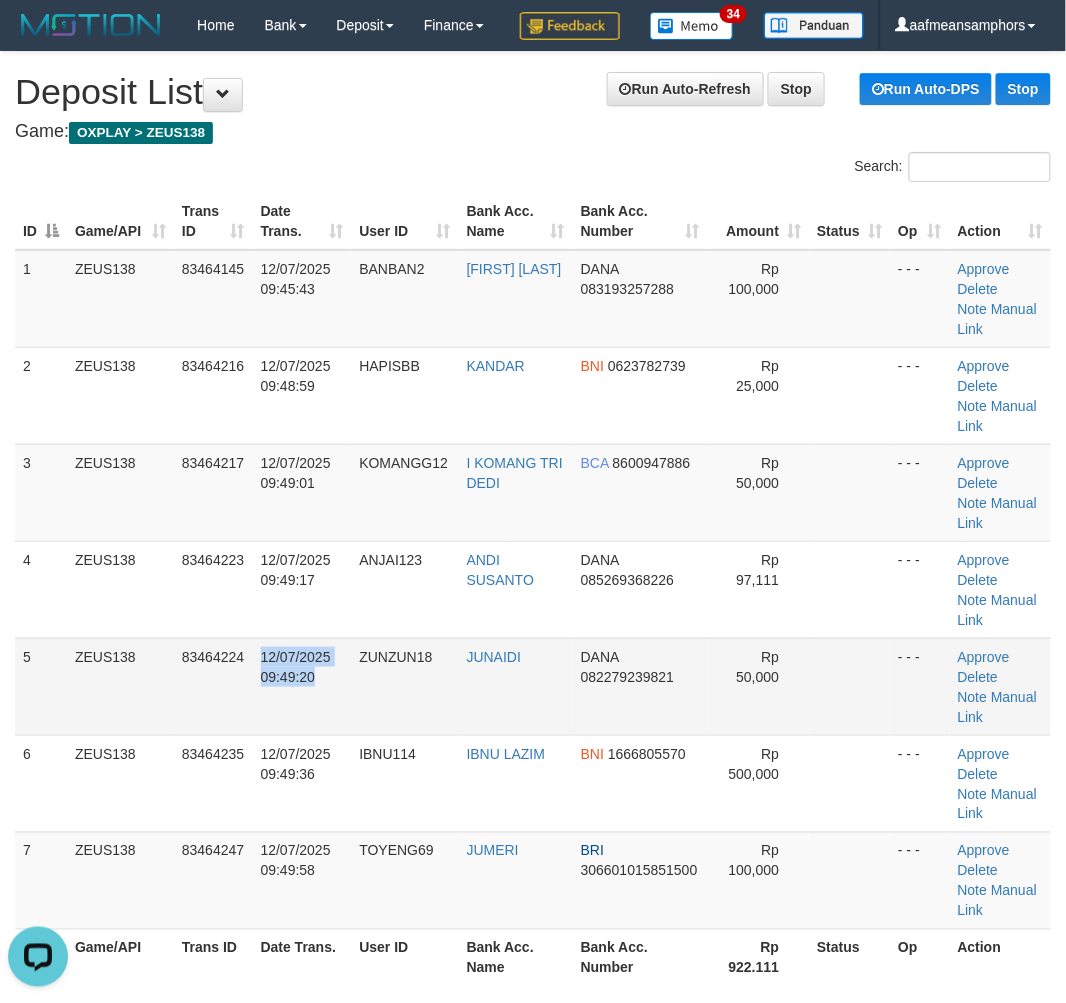 click on "5
ZEUS138
83464224
12/07/2025 09:49:20
ZUNZUN18
JUNAIDI
DANA
082279239821
Rp 50,000
- - -
Approve
Delete
Note
Manual Link" at bounding box center [533, 686] 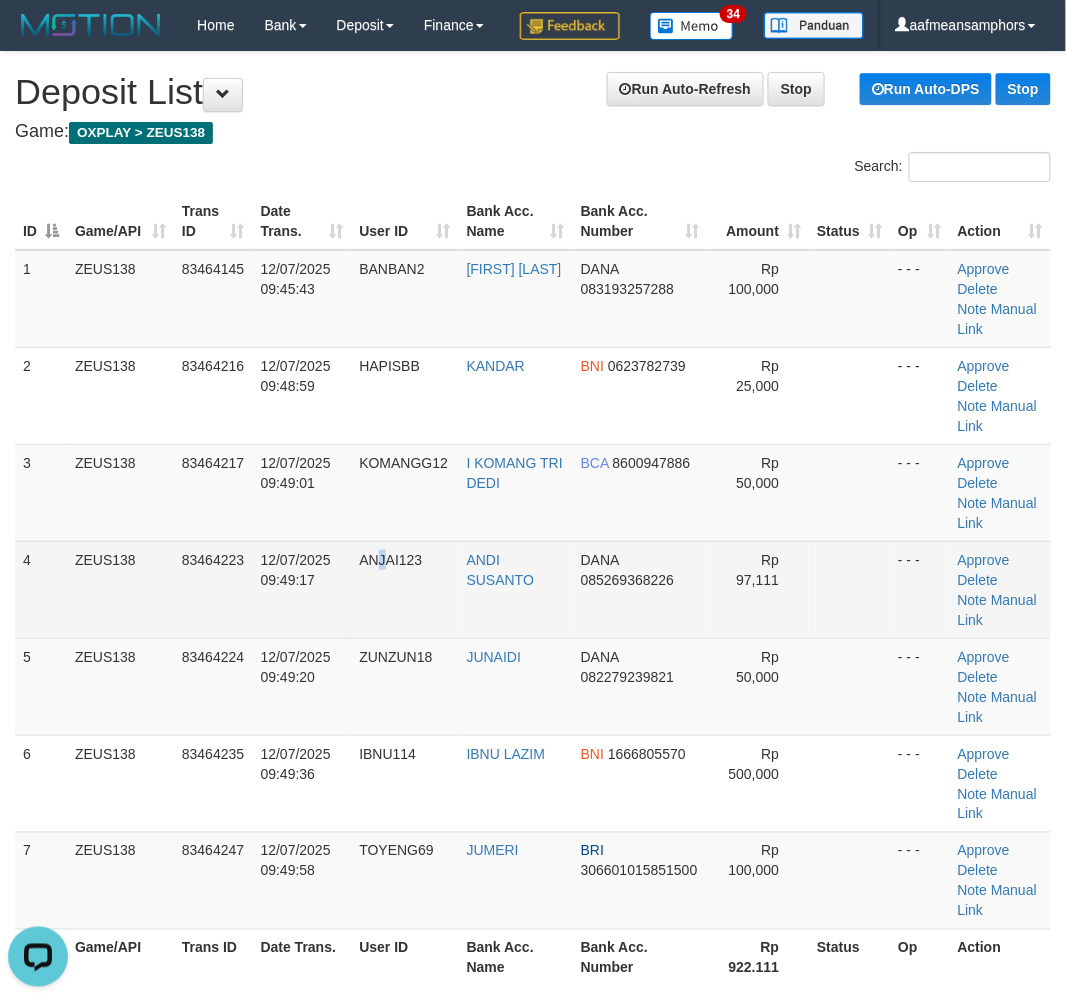 click on "ANJAI123" at bounding box center [404, 589] 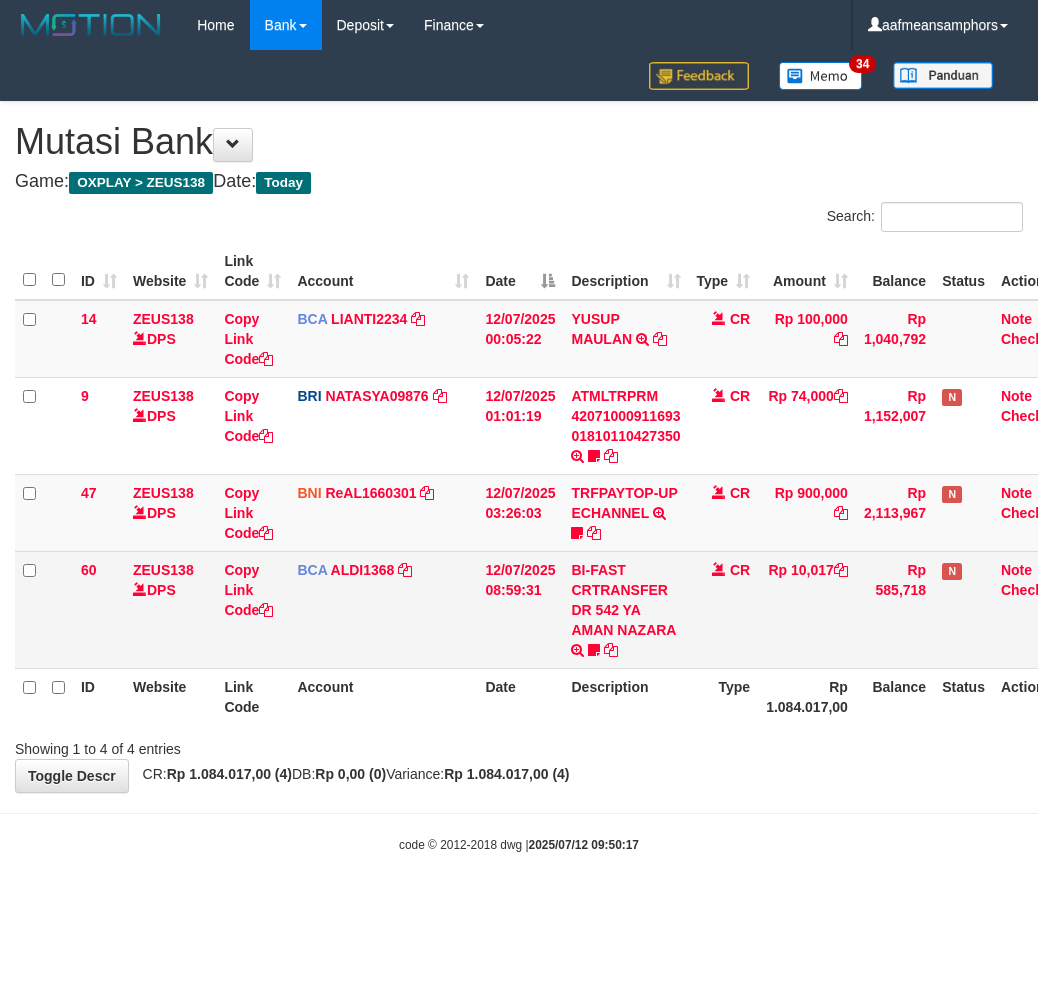 scroll, scrollTop: 0, scrollLeft: 0, axis: both 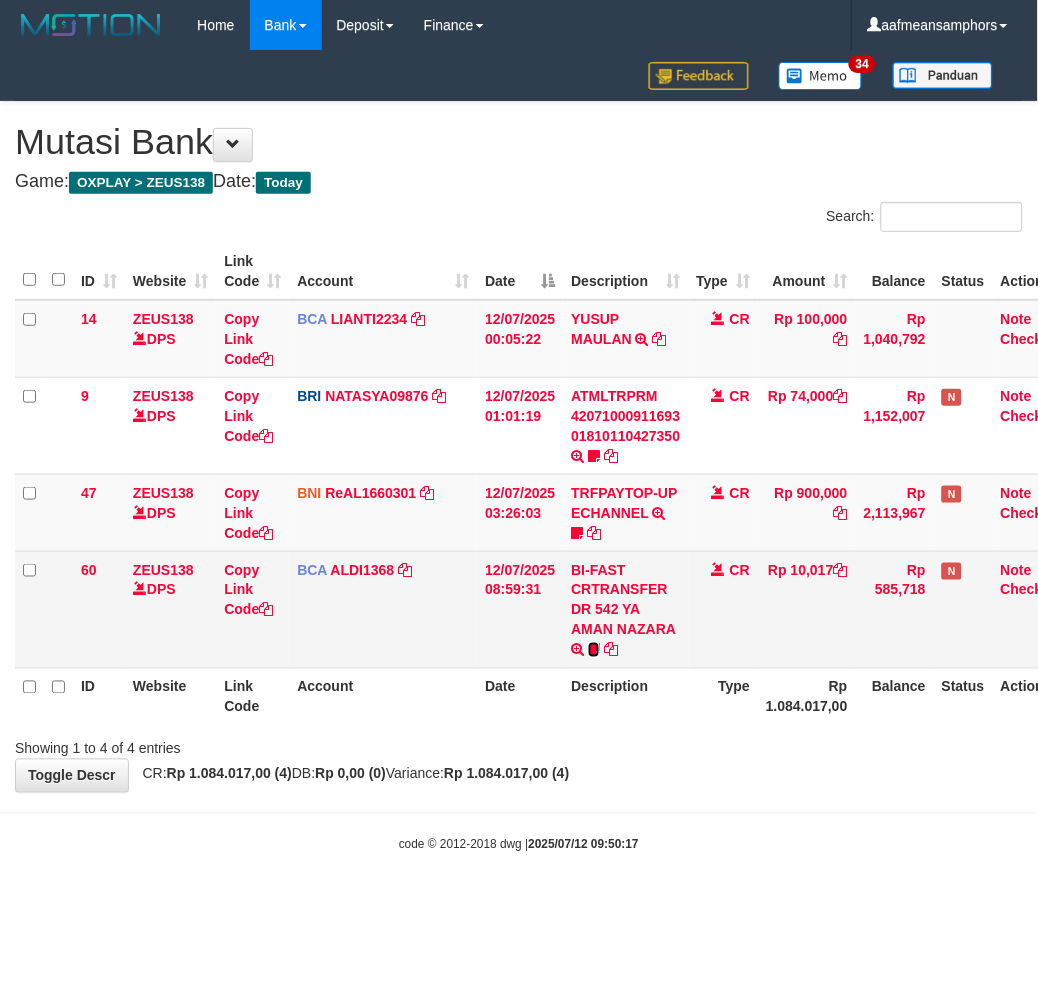 click at bounding box center [594, 650] 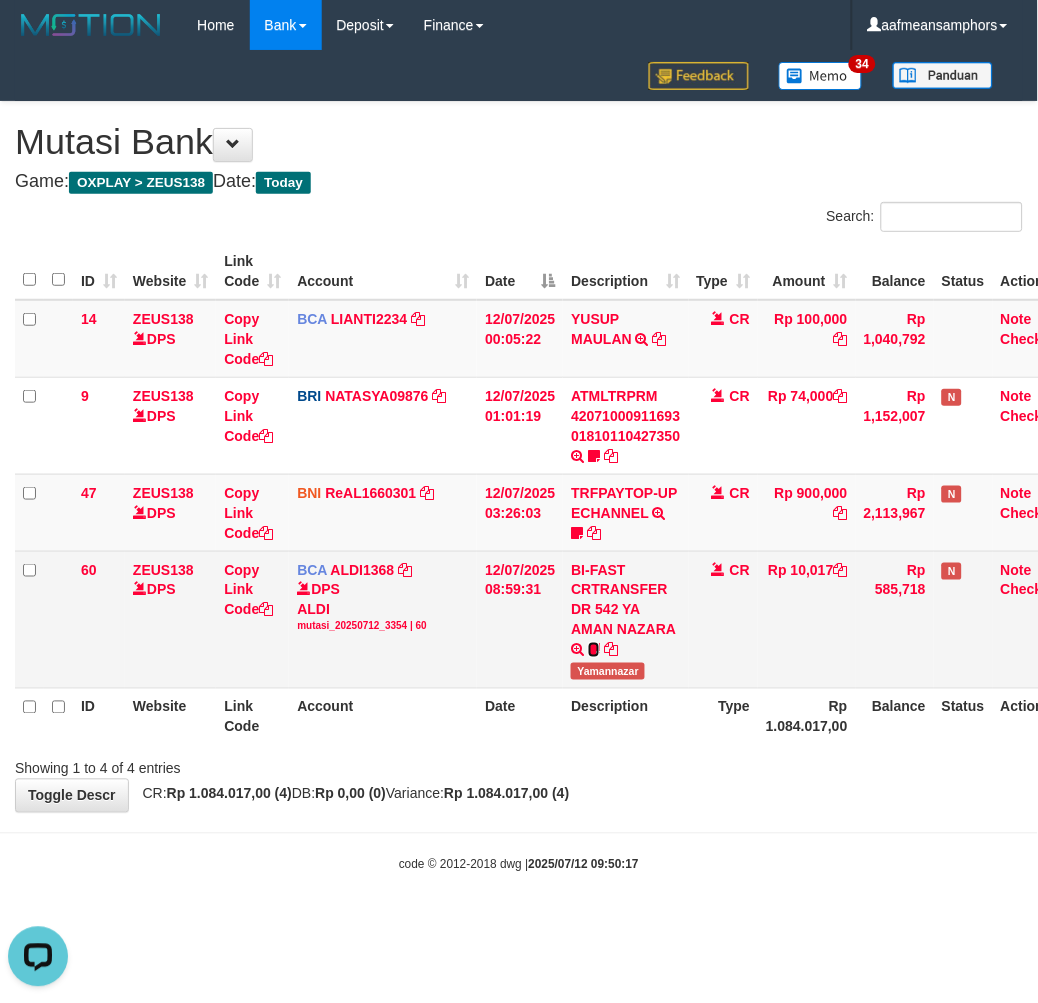 scroll, scrollTop: 0, scrollLeft: 0, axis: both 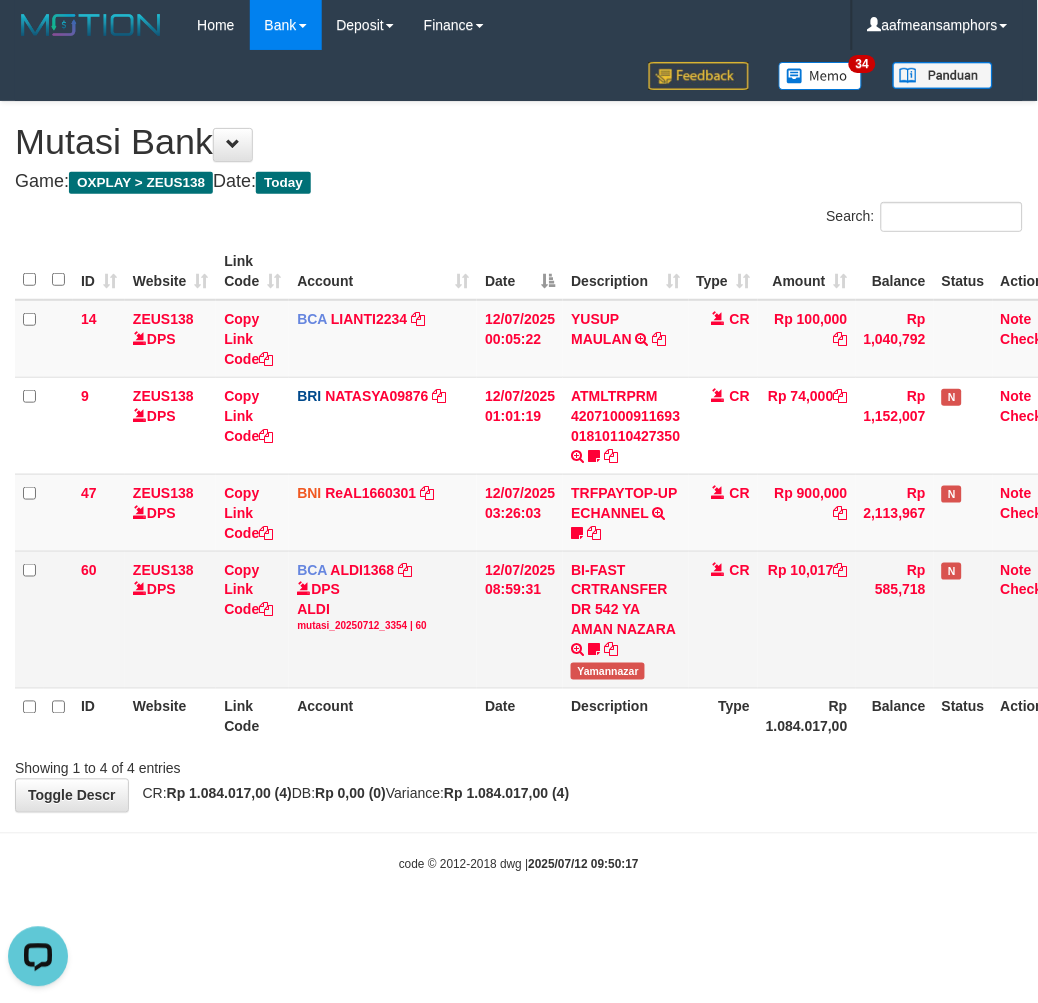 click on "Yamannazar" at bounding box center (608, 671) 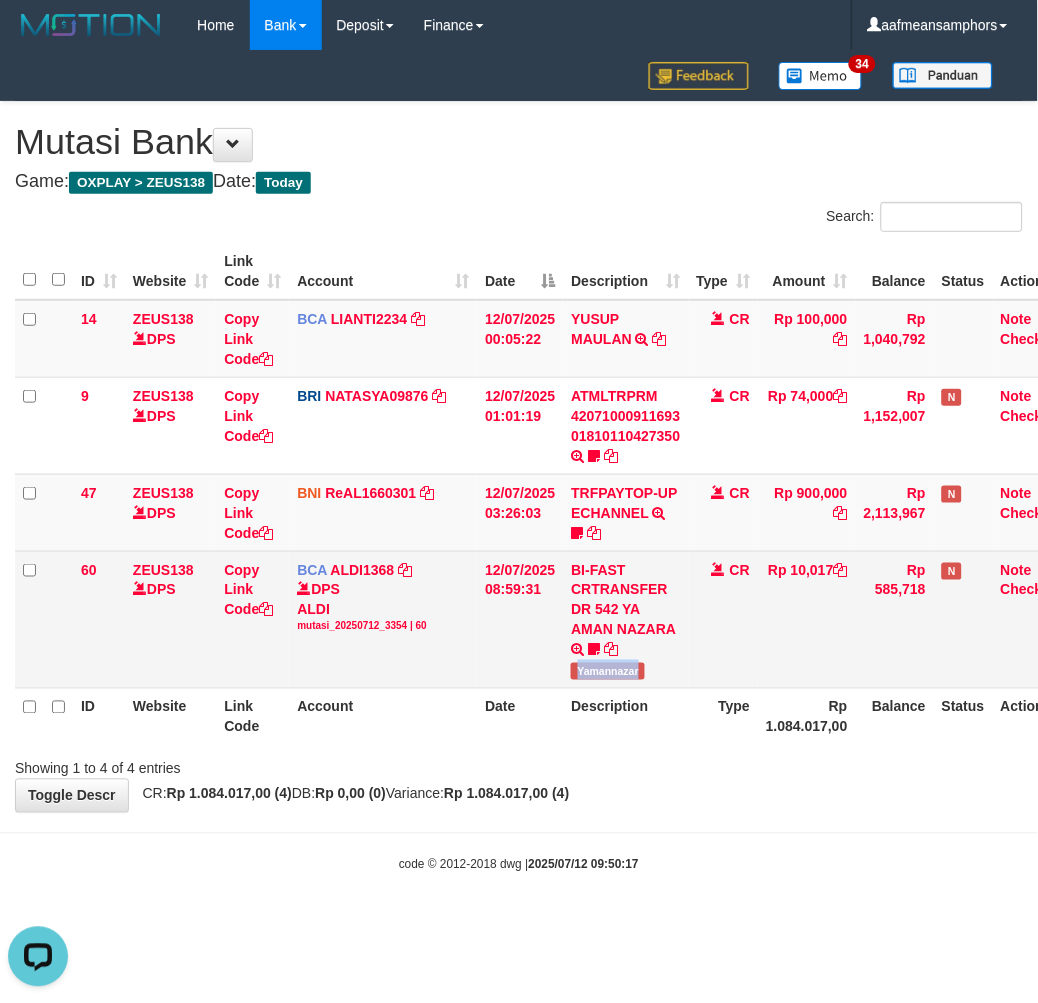 click on "Yamannazar" at bounding box center [608, 671] 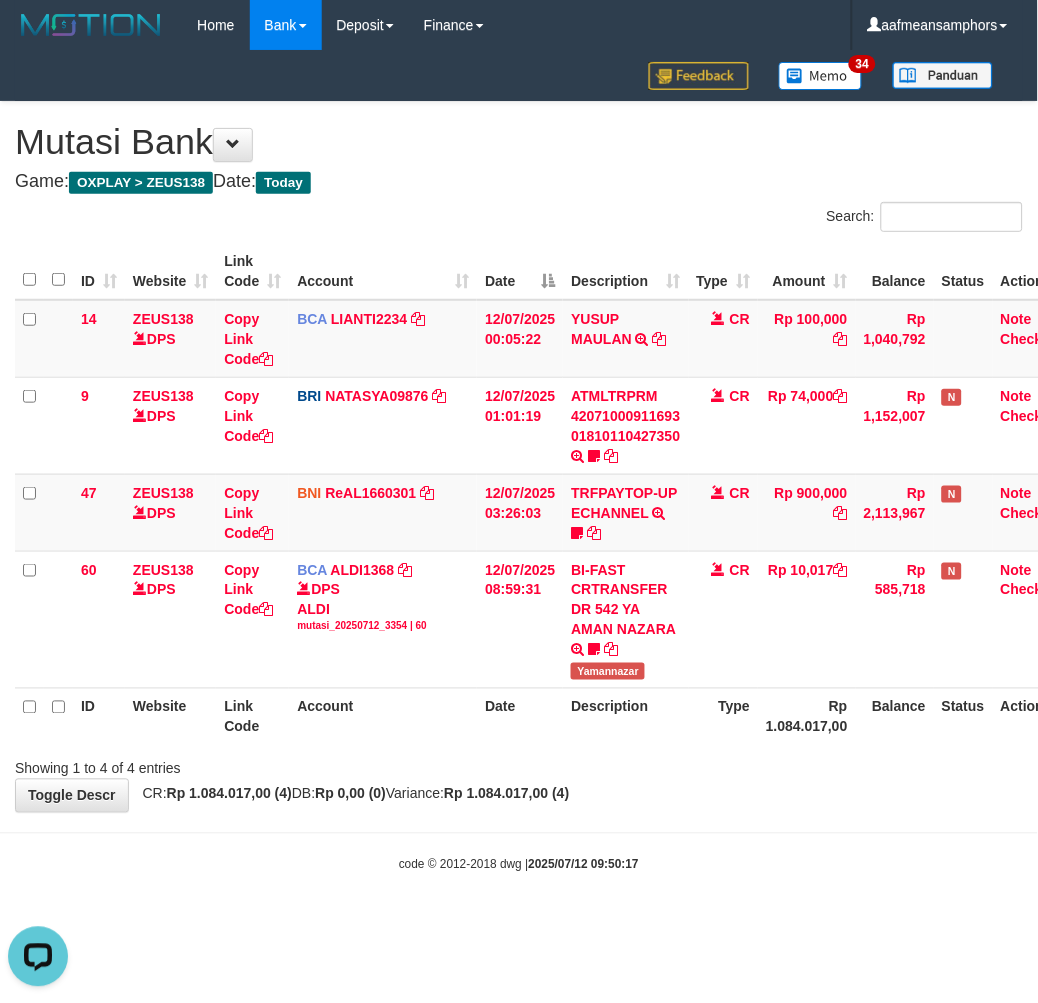 click on "Description" at bounding box center [625, 716] 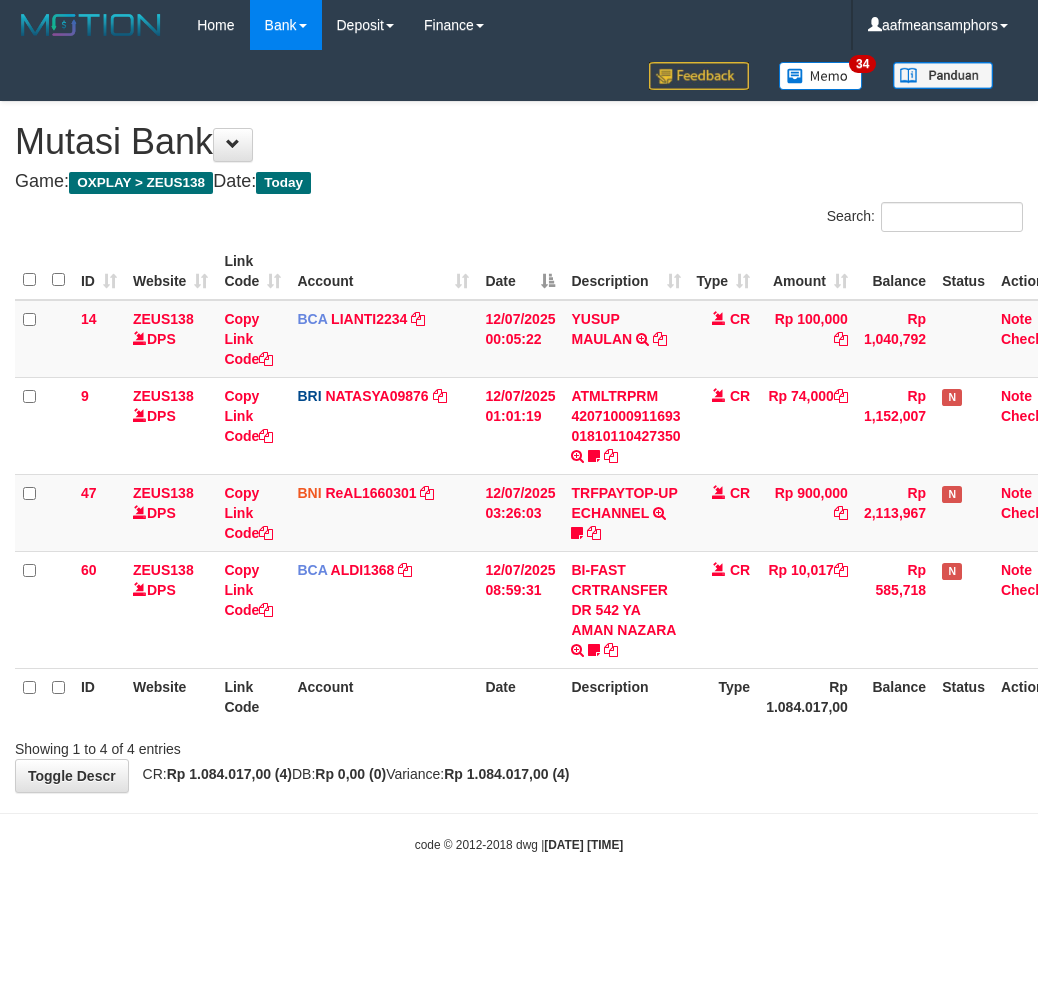 scroll, scrollTop: 0, scrollLeft: 0, axis: both 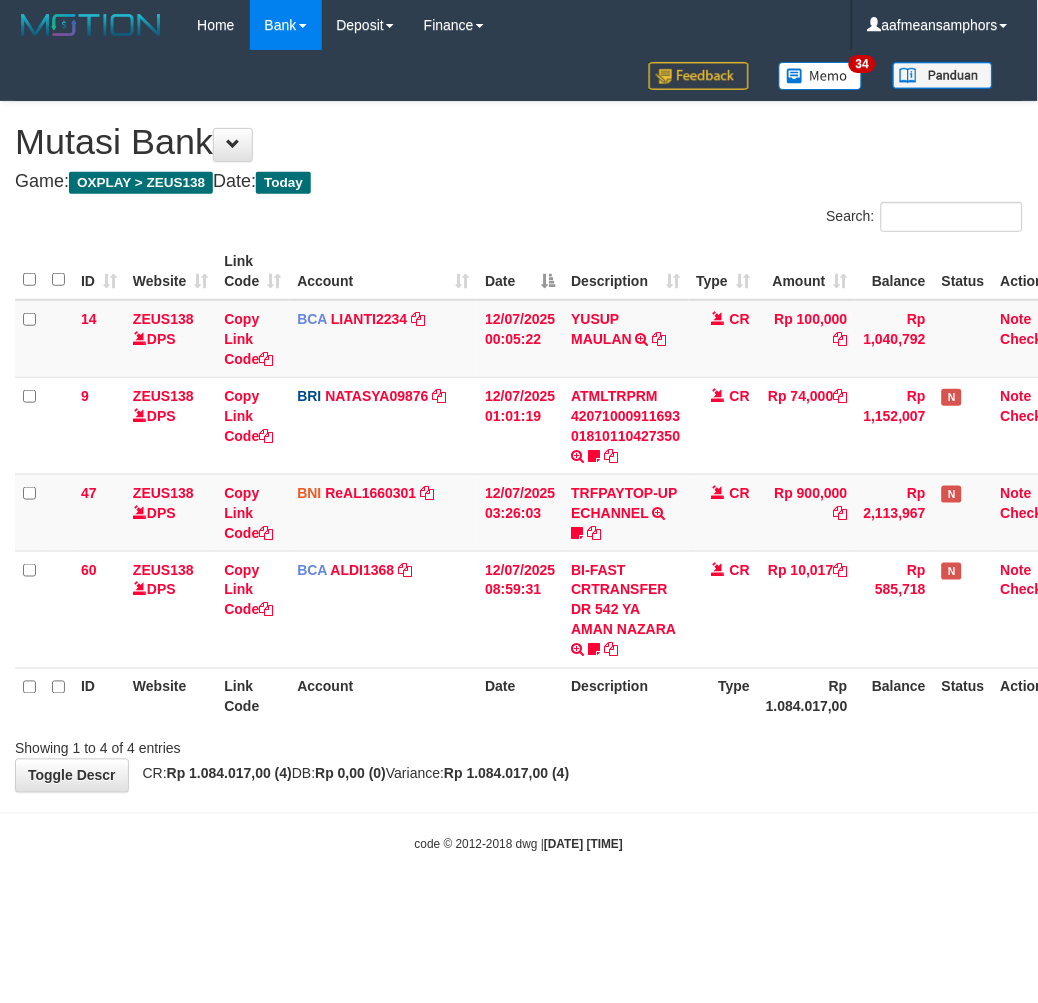 click on "Toggle navigation
Home
Bank
Account List
Load
By Website
Group
[OXPLAY]													ZEUS138
By Load Group (DPS)" at bounding box center [519, 452] 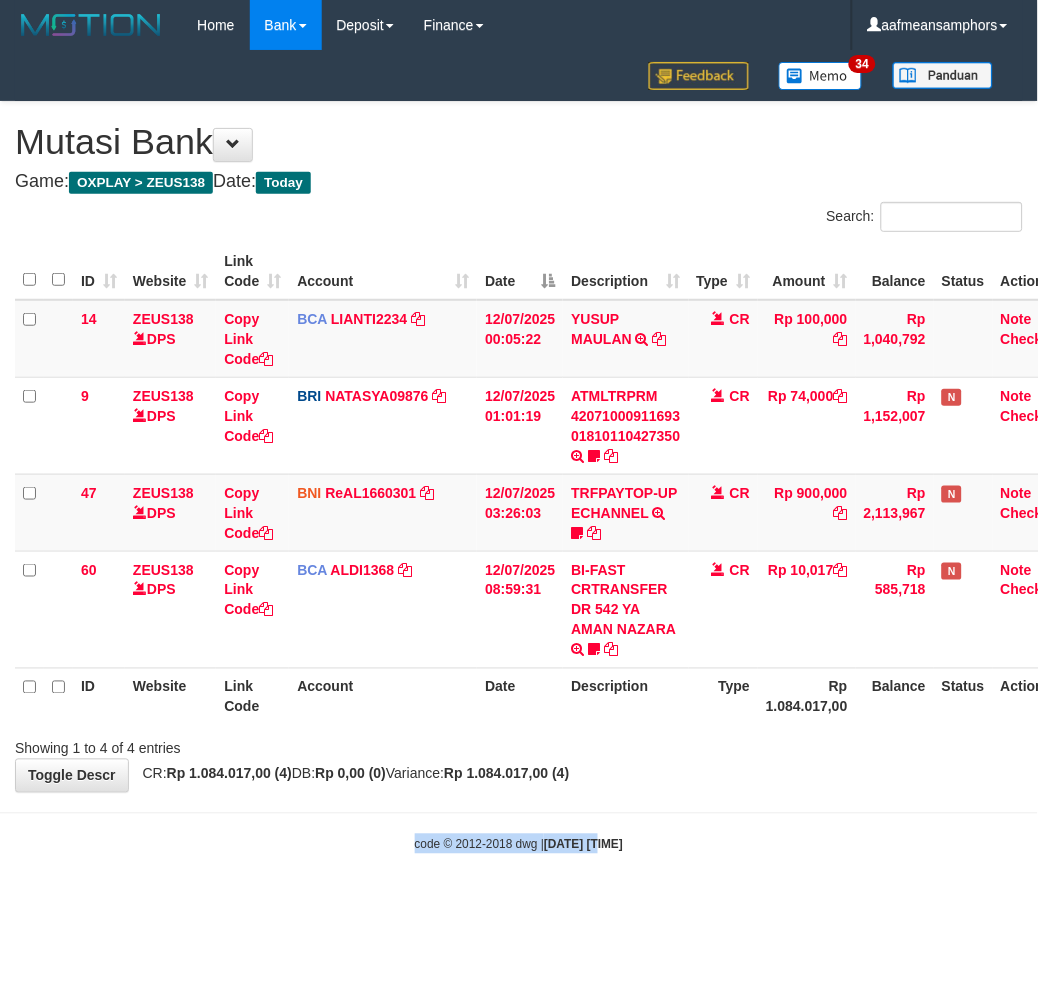 click on "Toggle navigation
Home
Bank
Account List
Load
By Website
Group
[OXPLAY]													ZEUS138
By Load Group (DPS)" at bounding box center [519, 452] 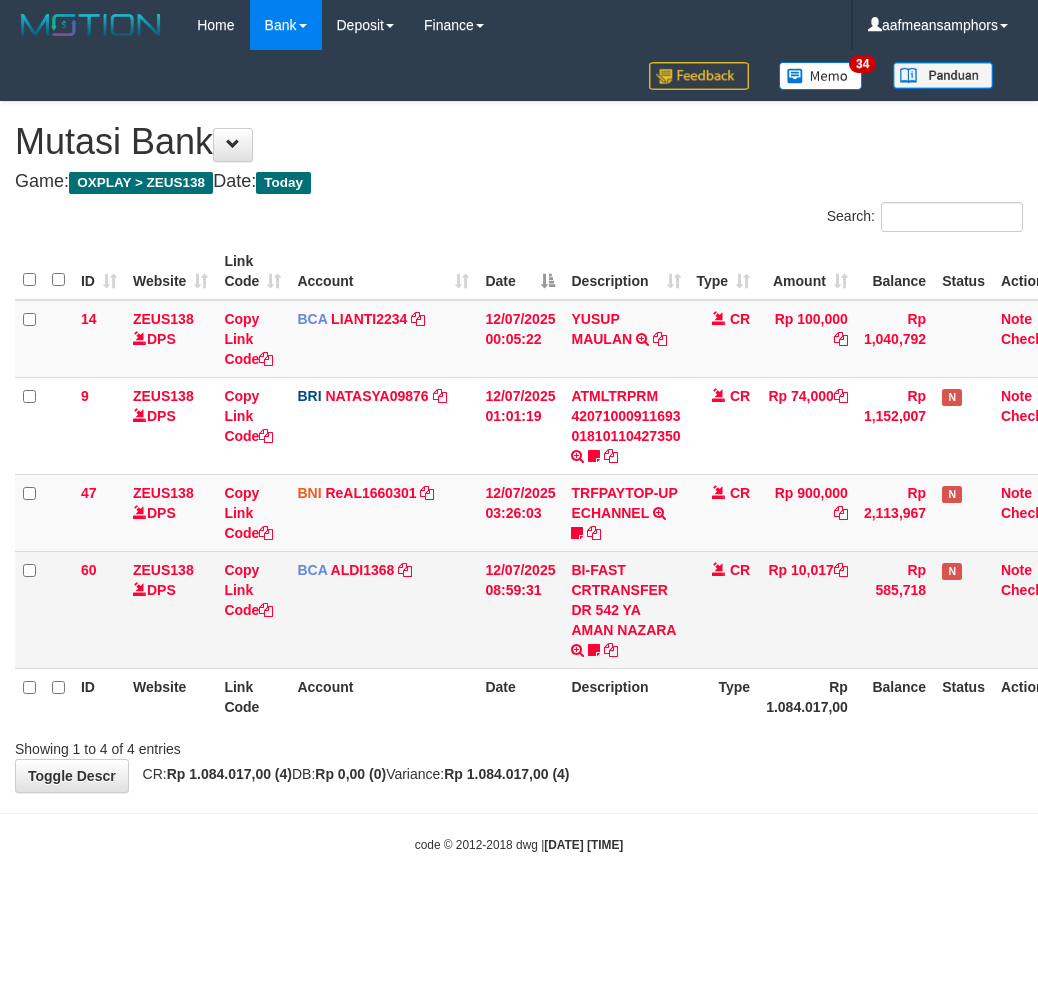 scroll, scrollTop: 0, scrollLeft: 0, axis: both 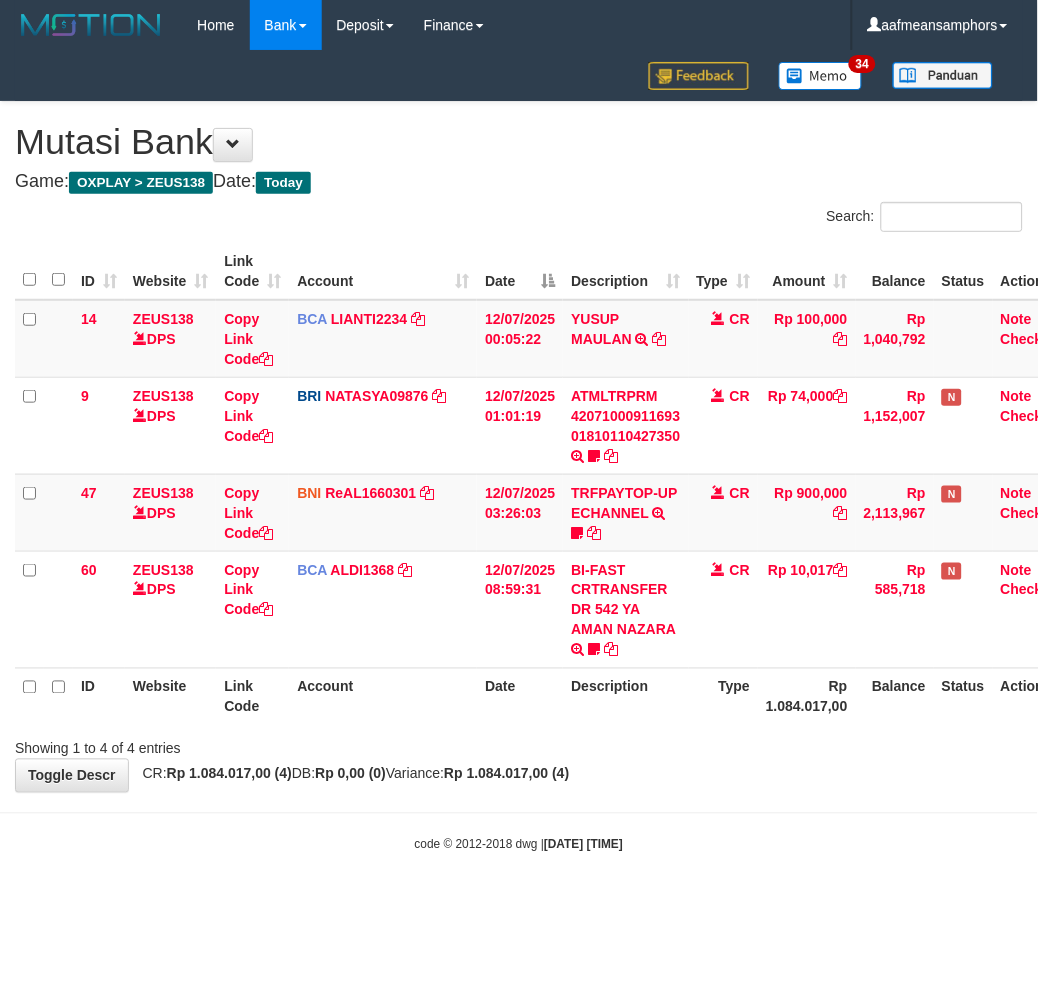 drag, startPoint x: 663, startPoint y: 814, endPoint x: 654, endPoint y: 822, distance: 12.0415945 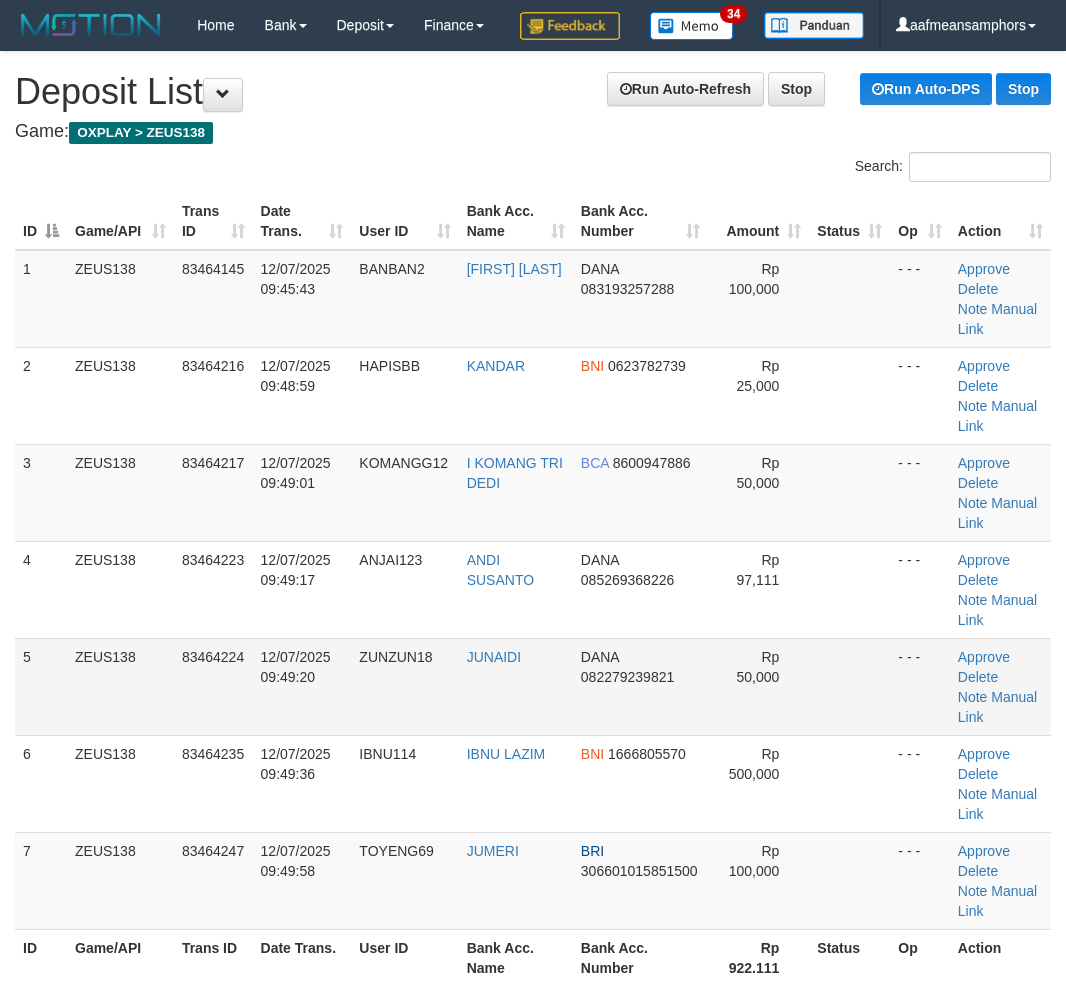 scroll, scrollTop: 0, scrollLeft: 0, axis: both 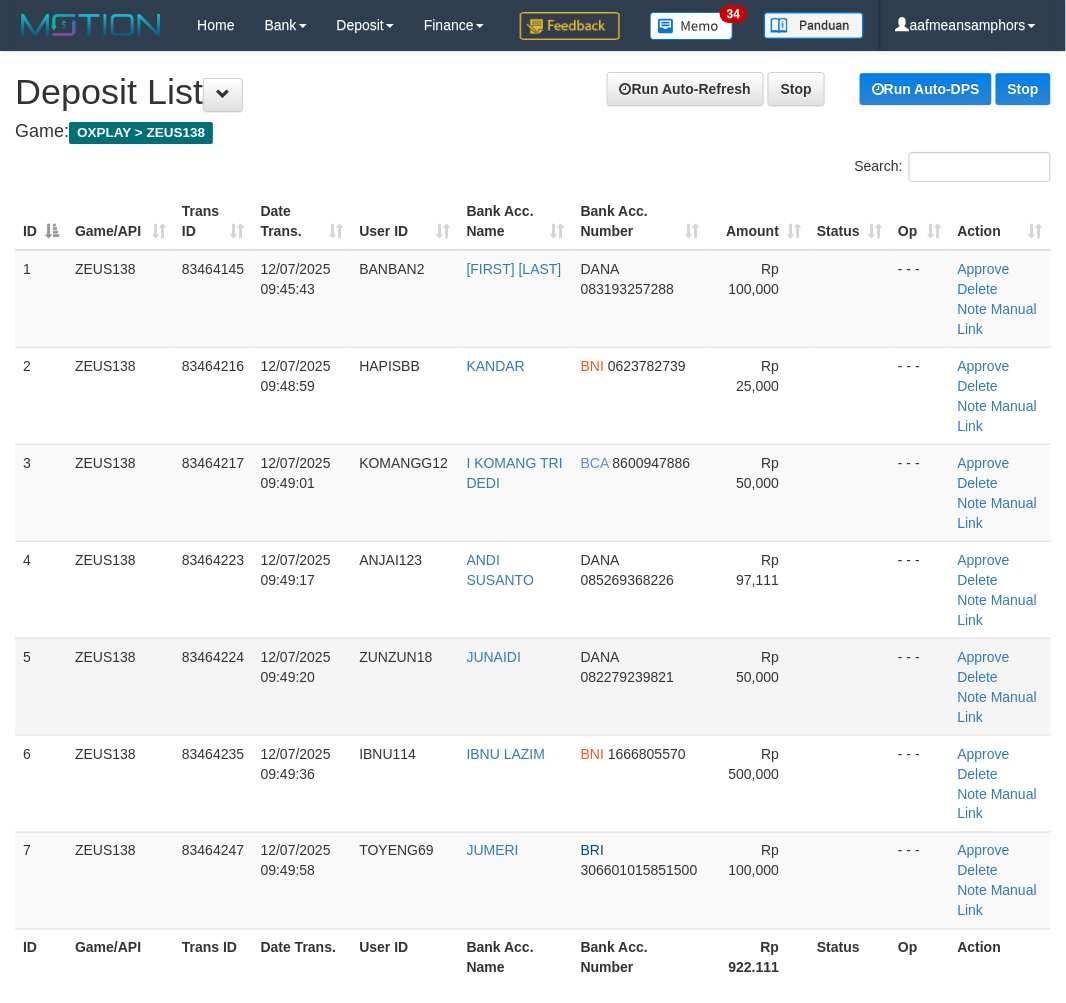 click on "12/07/2025 09:49:20" at bounding box center [302, 686] 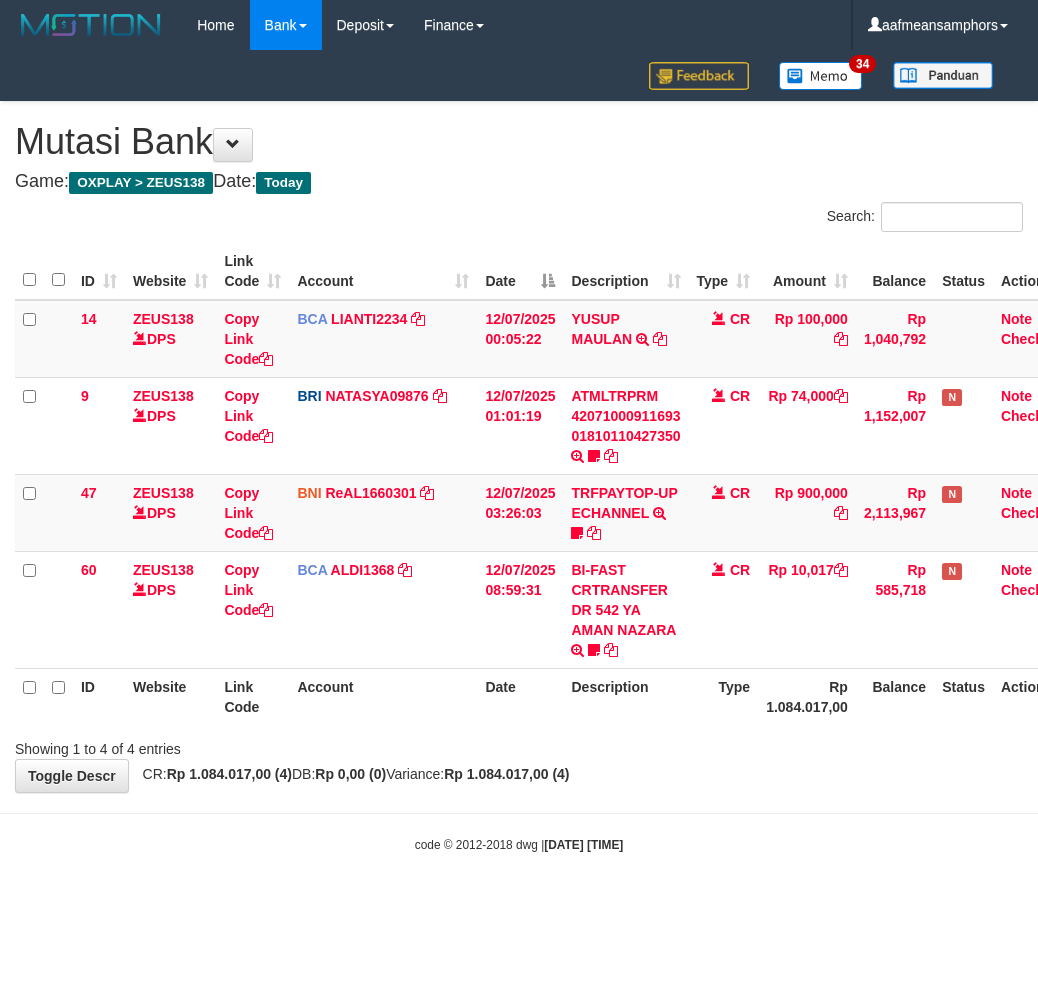 scroll, scrollTop: 0, scrollLeft: 0, axis: both 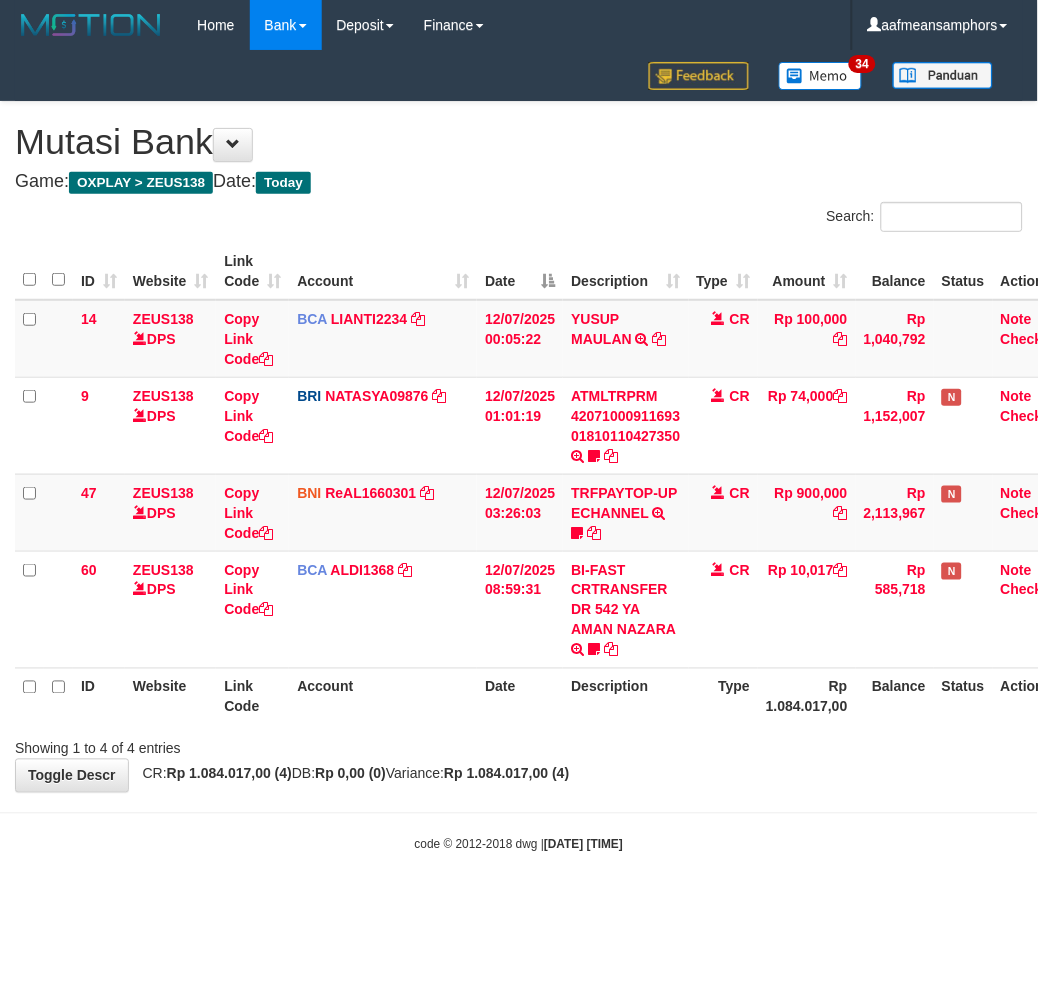 click on "**********" at bounding box center [519, 447] 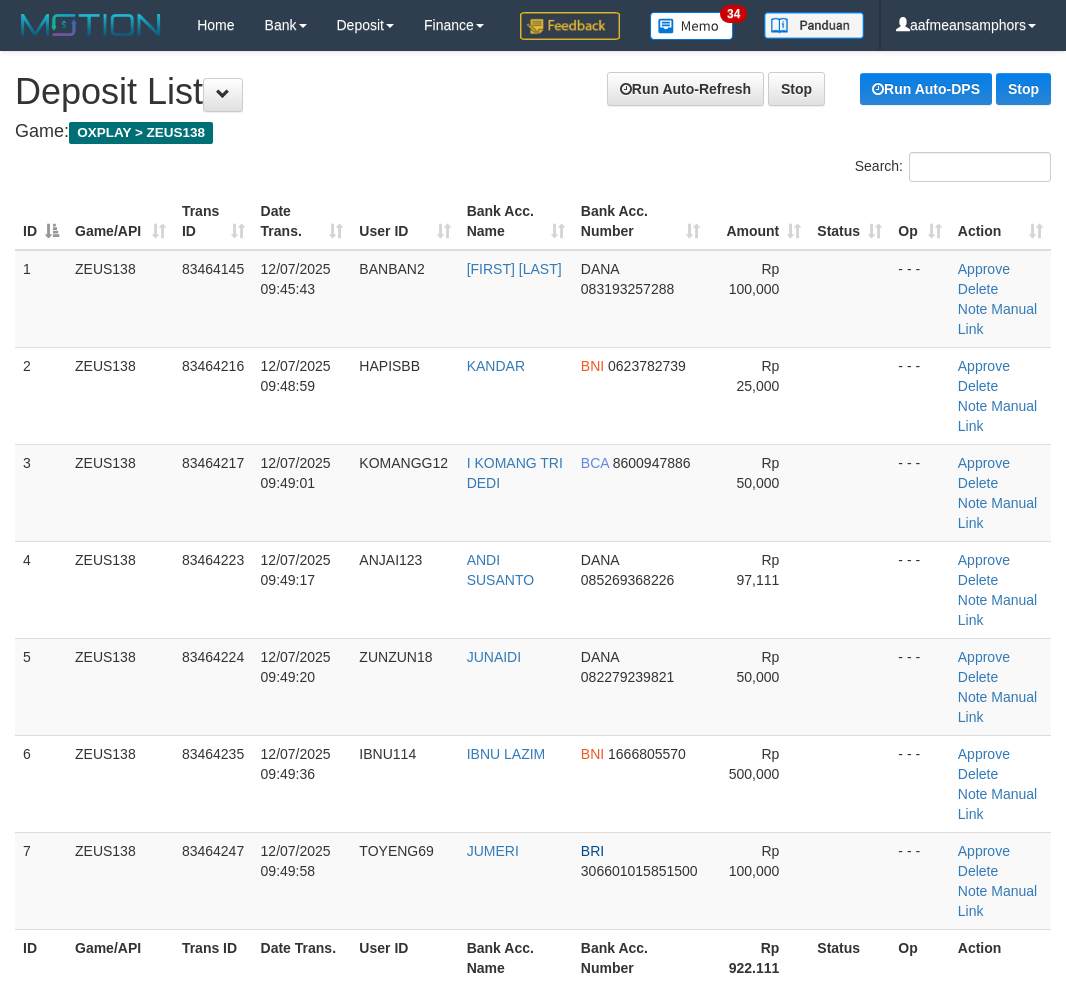 scroll, scrollTop: 0, scrollLeft: 0, axis: both 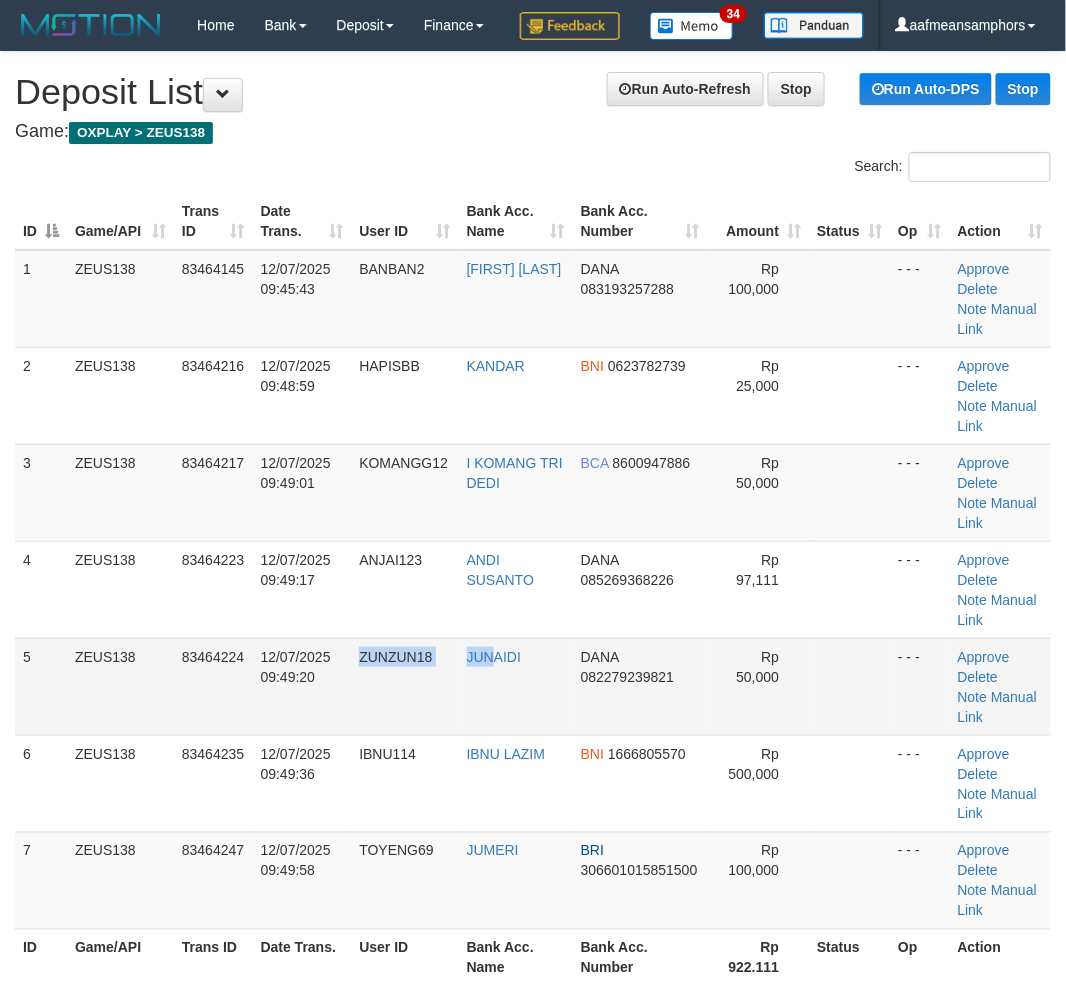 click on "5
ZEUS138
83464224
12/07/2025 09:49:20
ZUNZUN18
JUNAIDI
DANA
082279239821
Rp 50,000
- - -
Approve
Delete
Note
Manual Link" at bounding box center [533, 686] 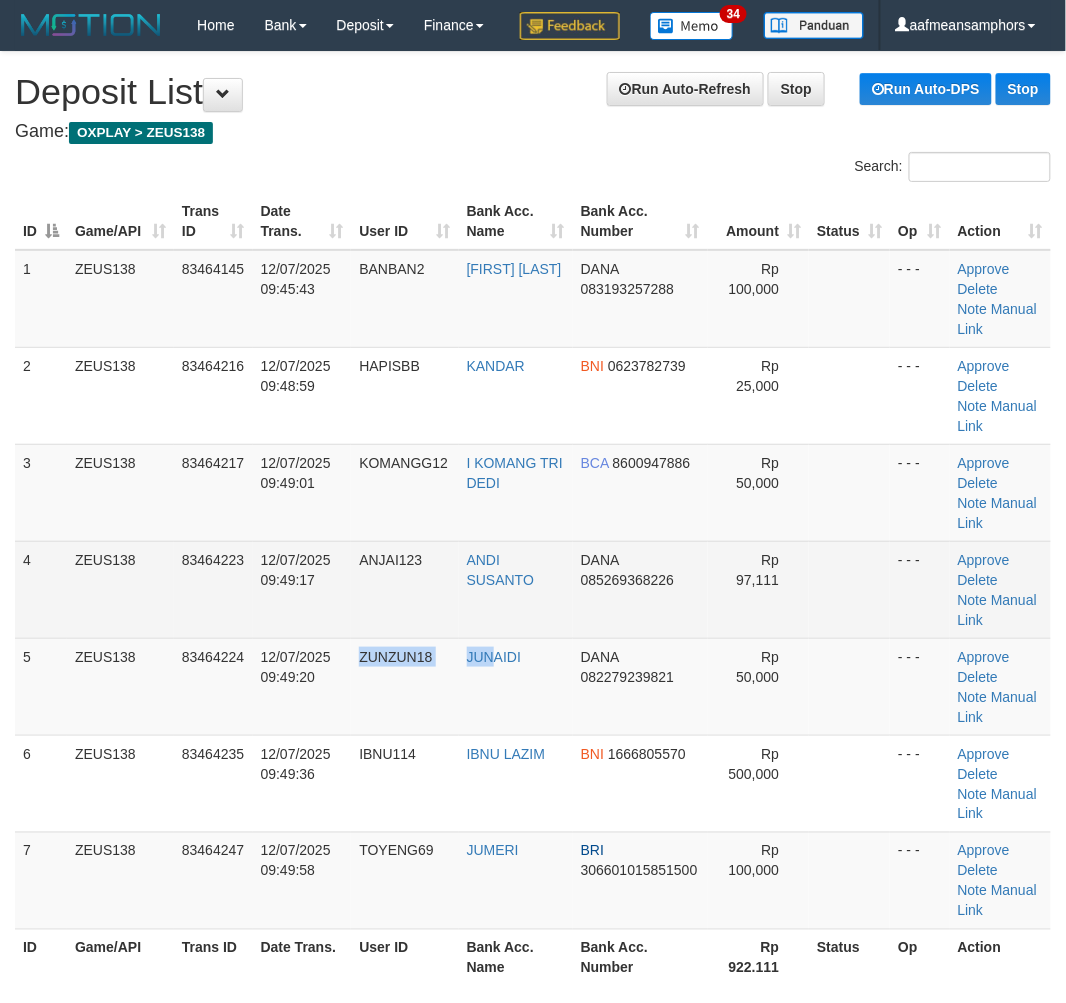 drag, startPoint x: 647, startPoint y: 654, endPoint x: 657, endPoint y: 656, distance: 10.198039 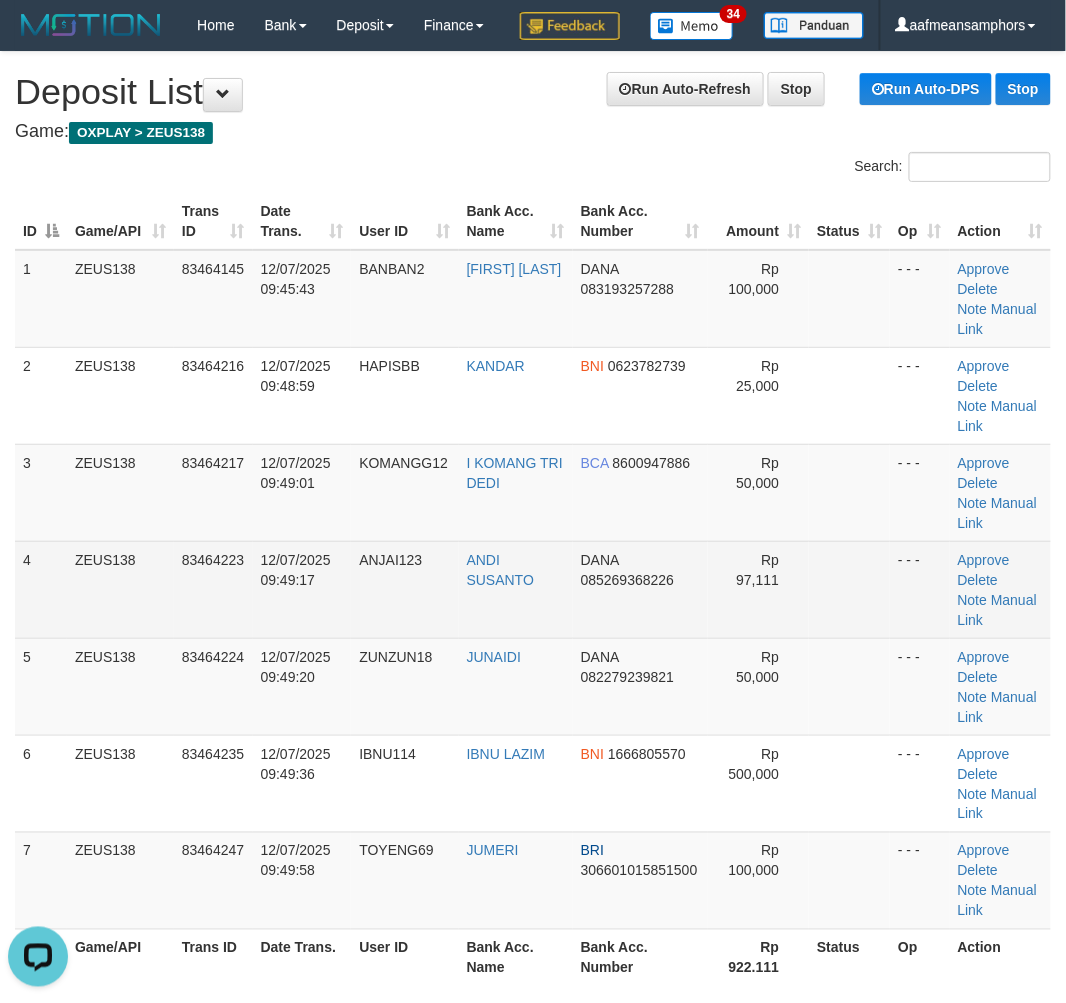 scroll, scrollTop: 0, scrollLeft: 0, axis: both 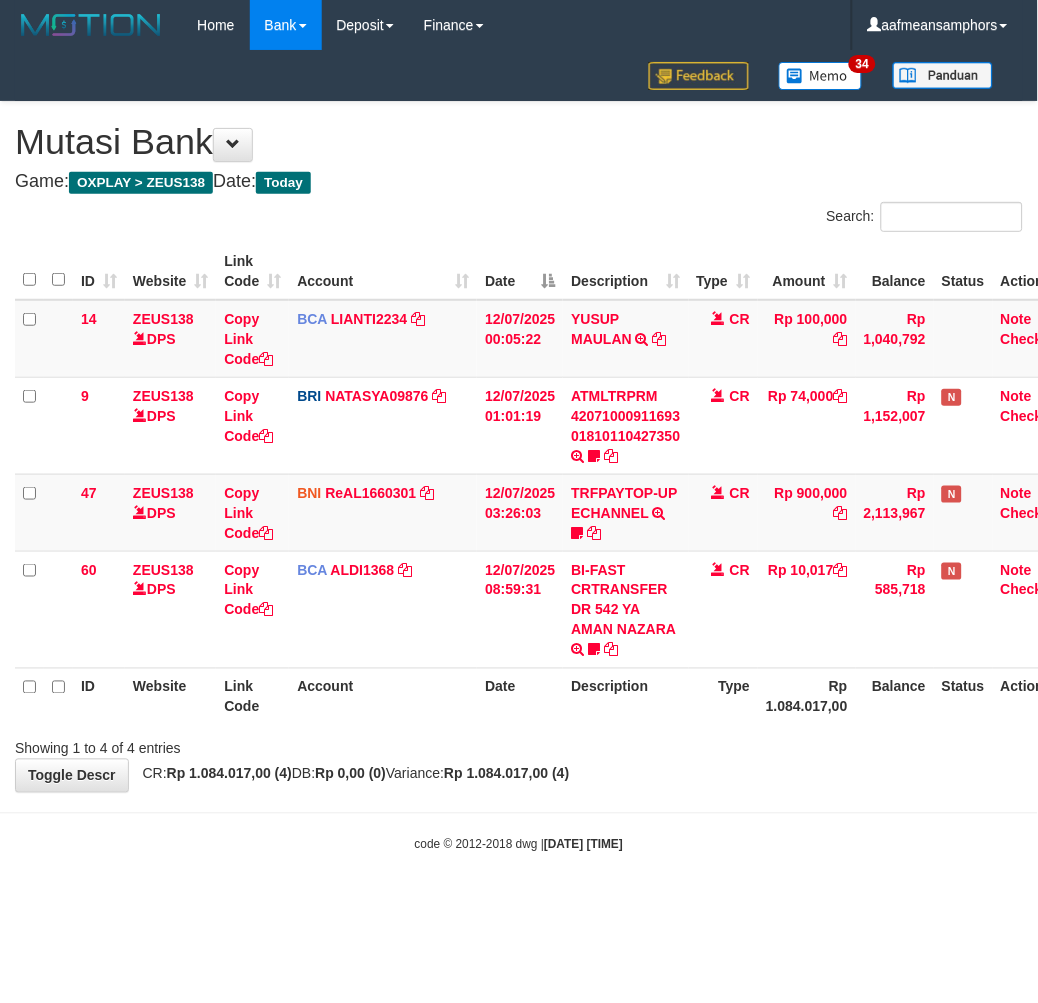 click on "Showing 1 to 4 of 4 entries" at bounding box center [519, 745] 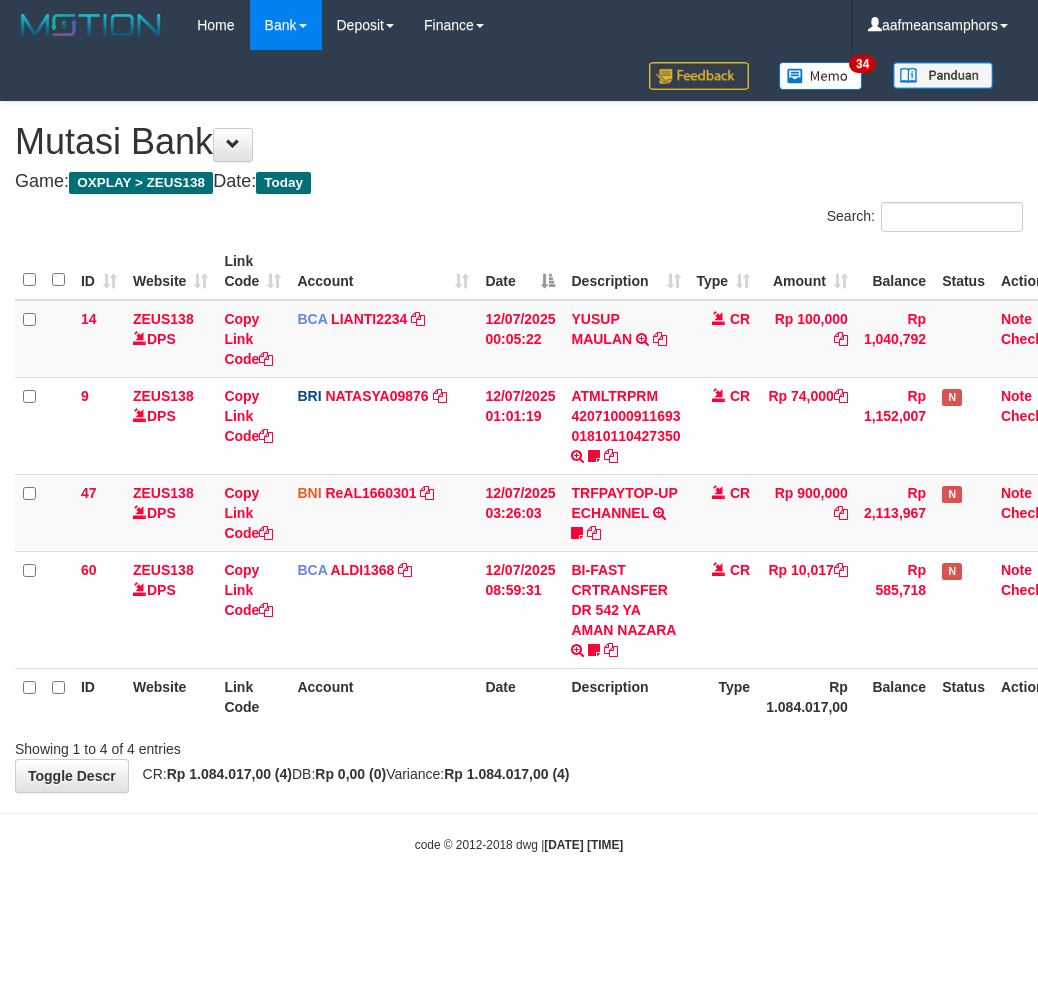 scroll, scrollTop: 0, scrollLeft: 0, axis: both 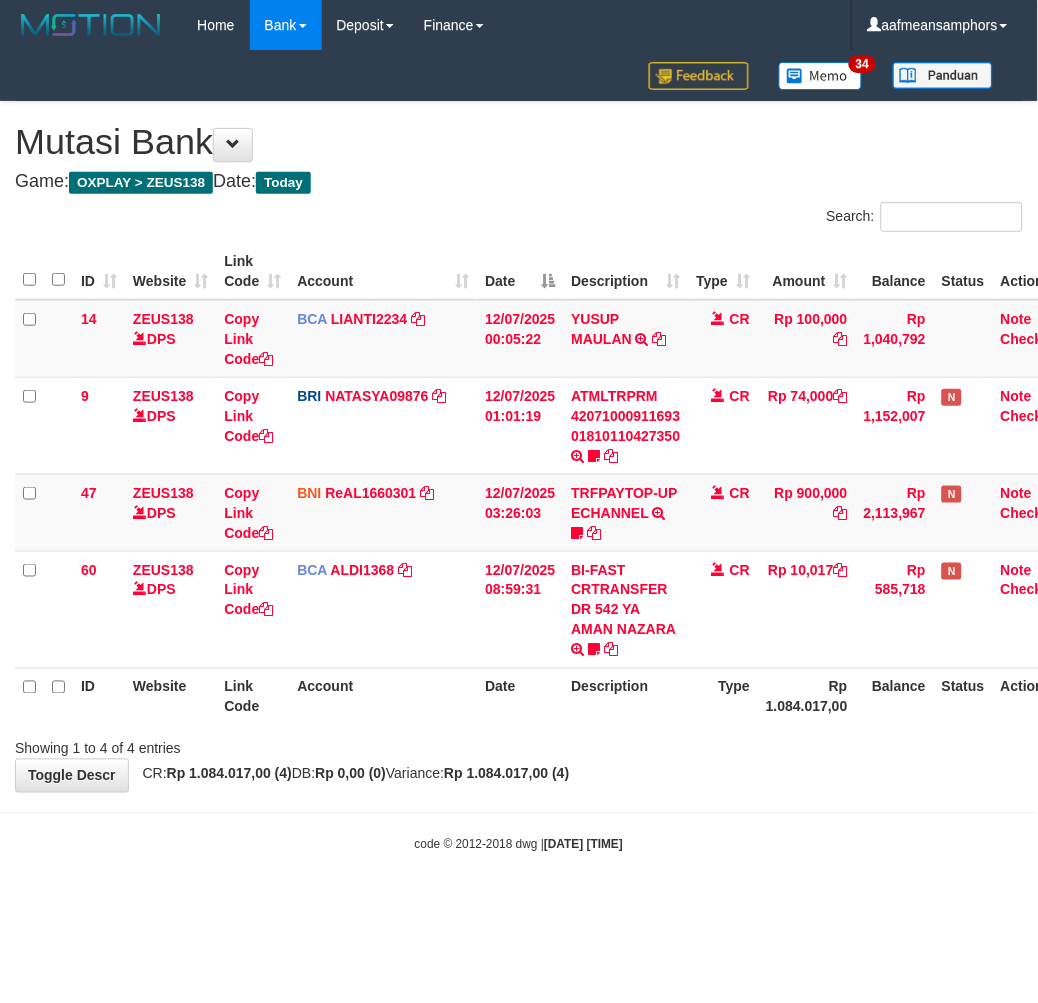 click on "Showing 1 to 4 of 4 entries" at bounding box center (519, 745) 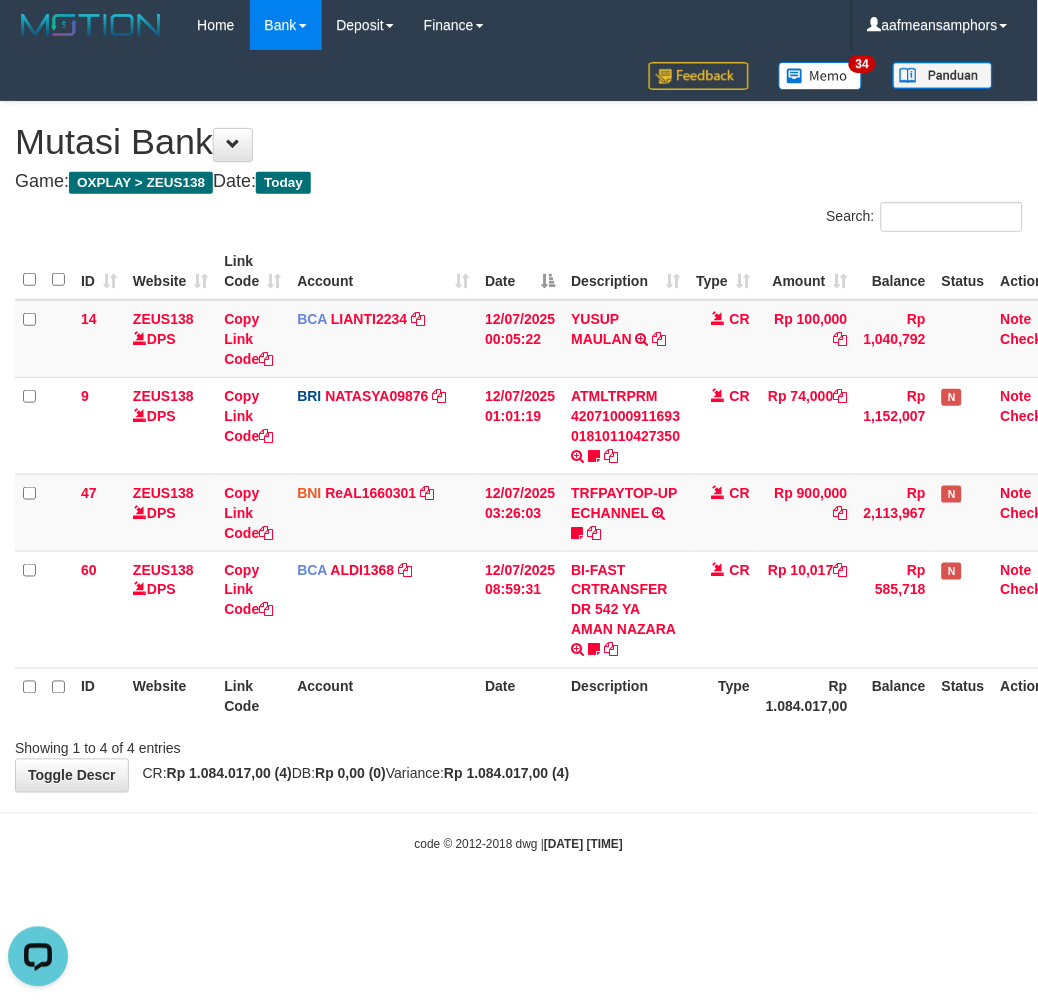 scroll, scrollTop: 0, scrollLeft: 0, axis: both 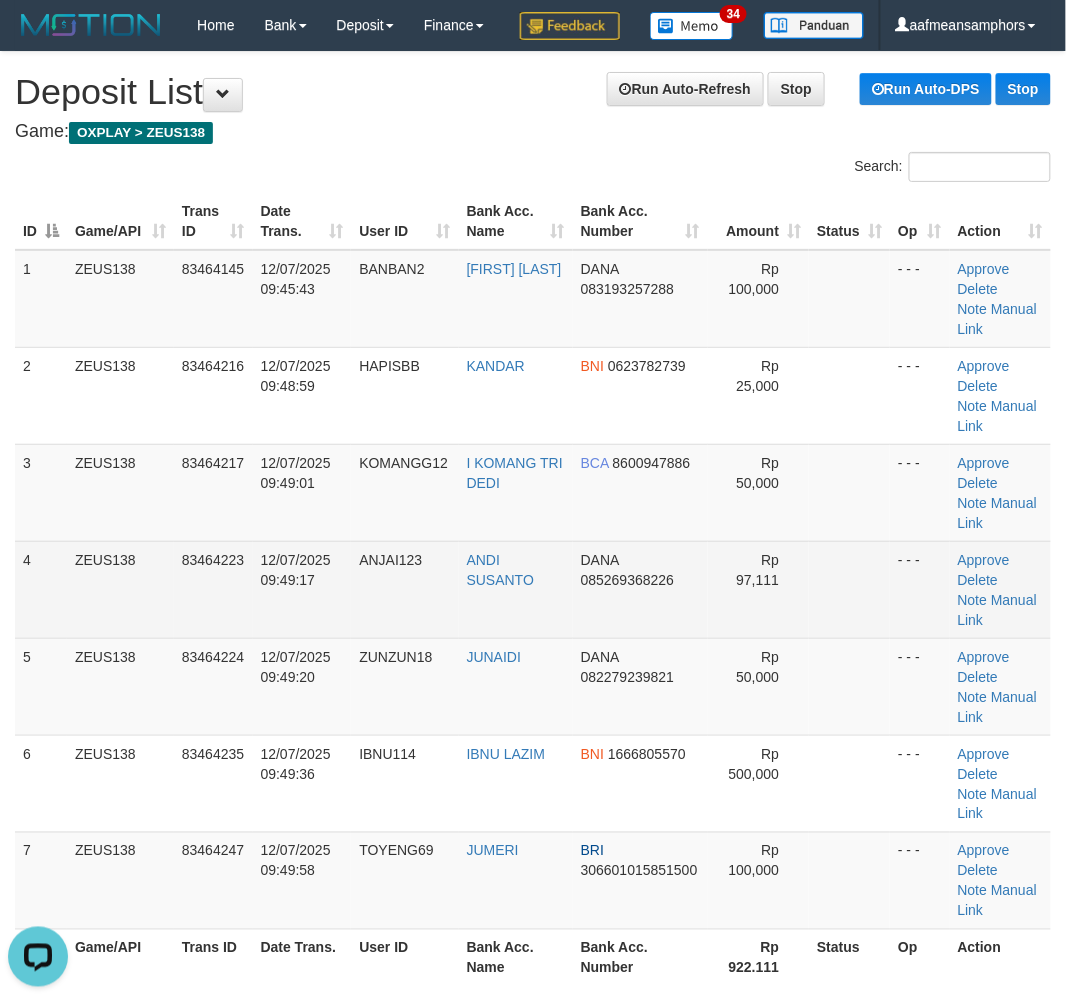 drag, startPoint x: 360, startPoint y: 667, endPoint x: 350, endPoint y: 666, distance: 10.049875 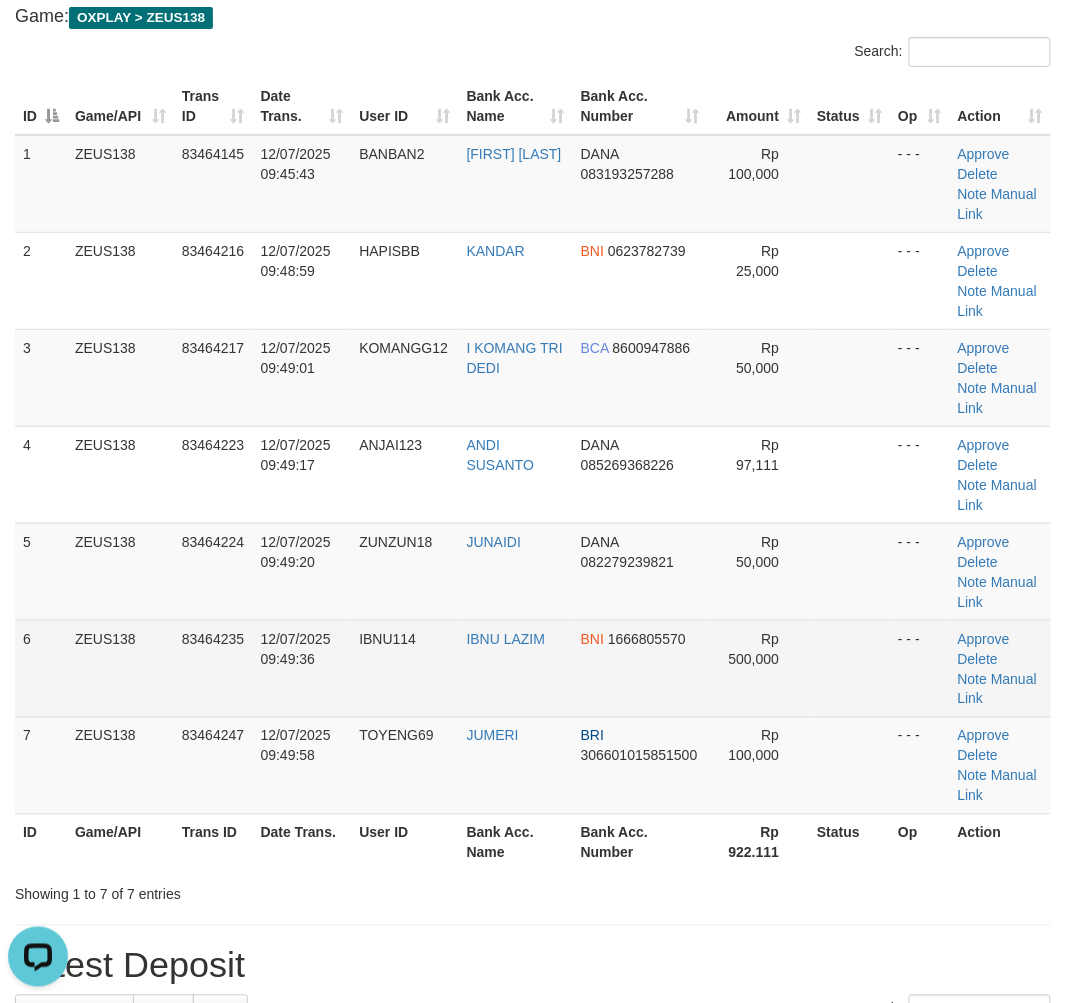 scroll, scrollTop: 221, scrollLeft: 0, axis: vertical 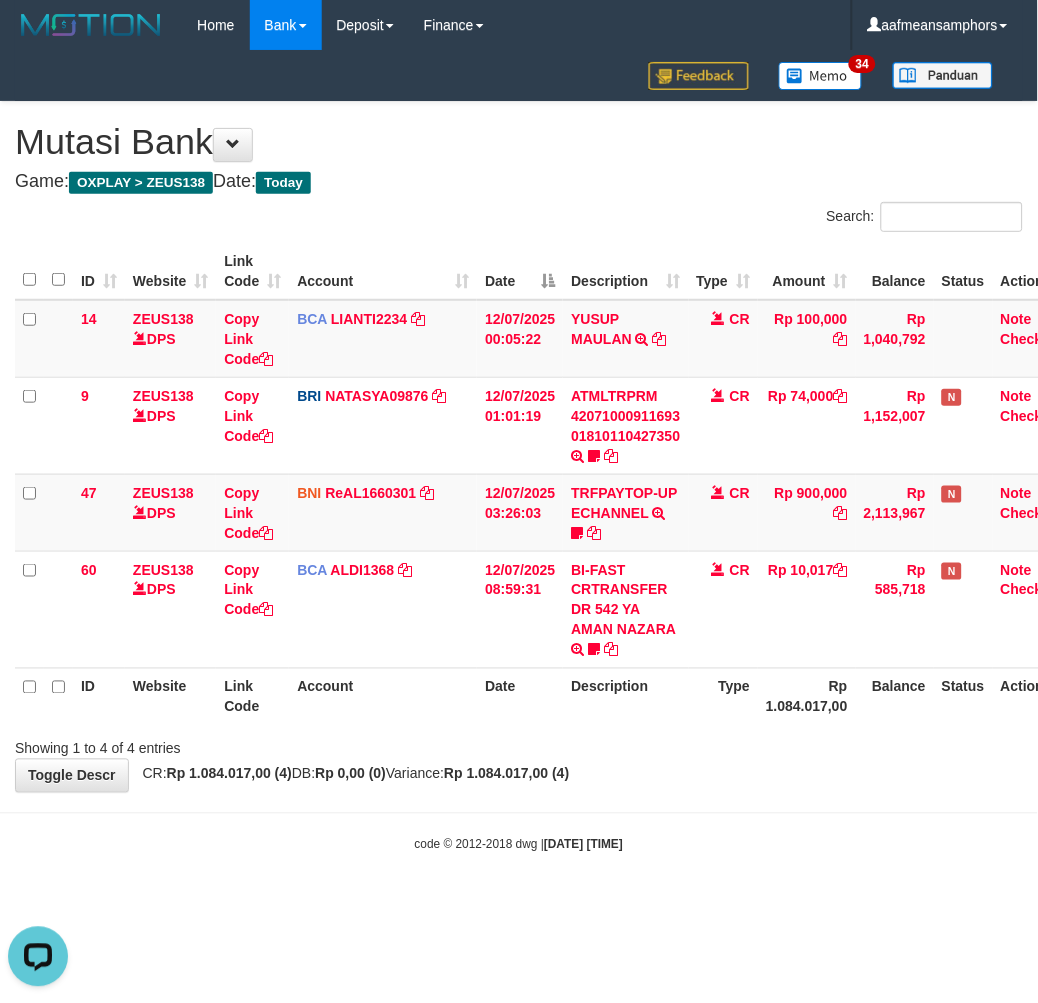 drag, startPoint x: 722, startPoint y: 715, endPoint x: 732, endPoint y: 700, distance: 18.027756 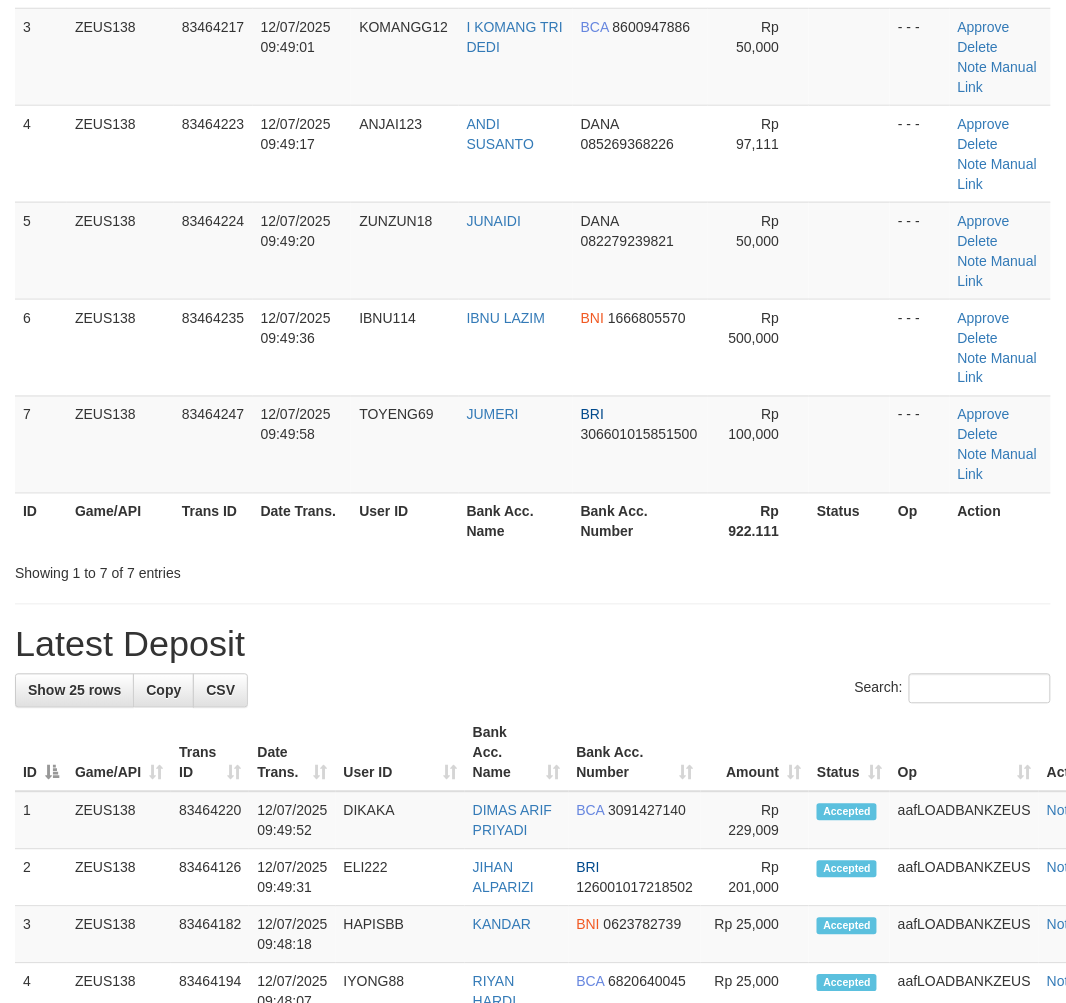scroll, scrollTop: 272, scrollLeft: 0, axis: vertical 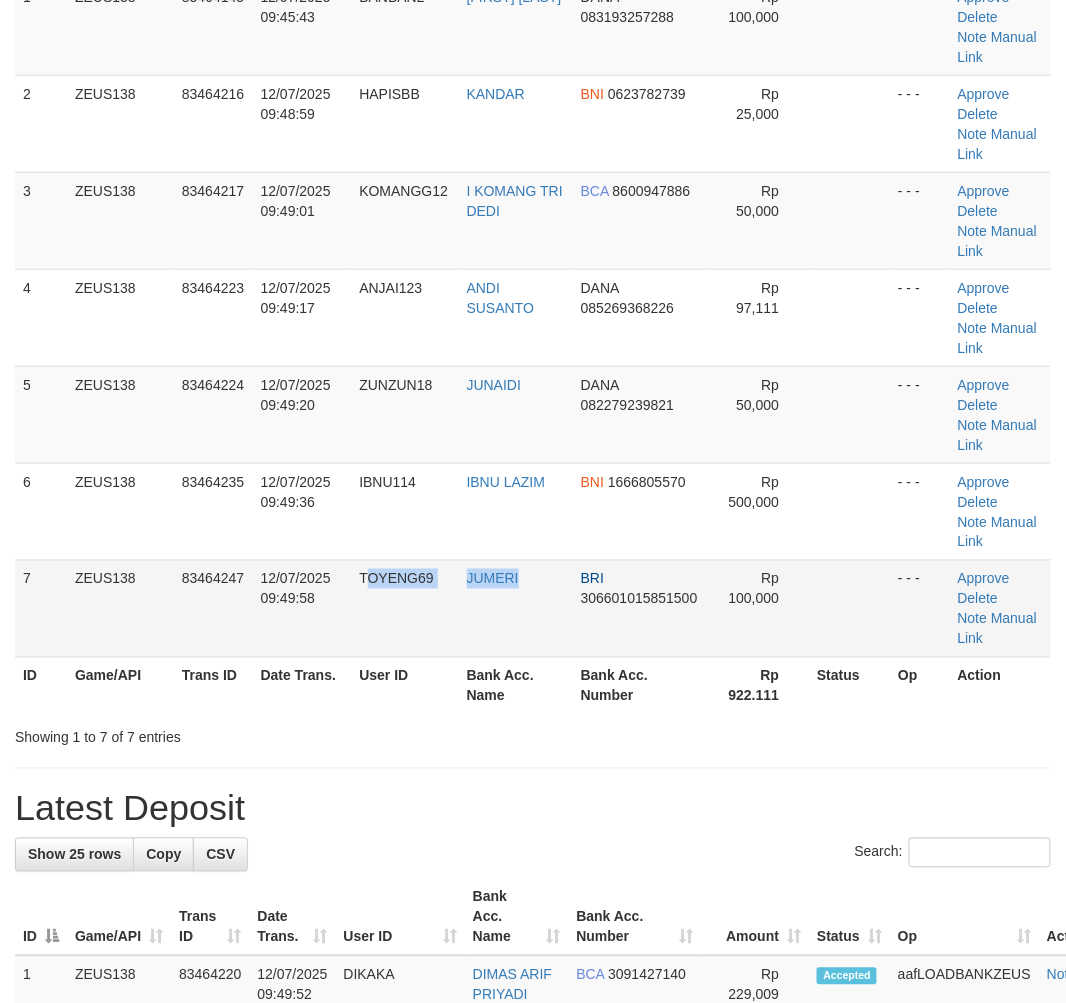 drag, startPoint x: 367, startPoint y: 631, endPoint x: 523, endPoint y: 634, distance: 156.02884 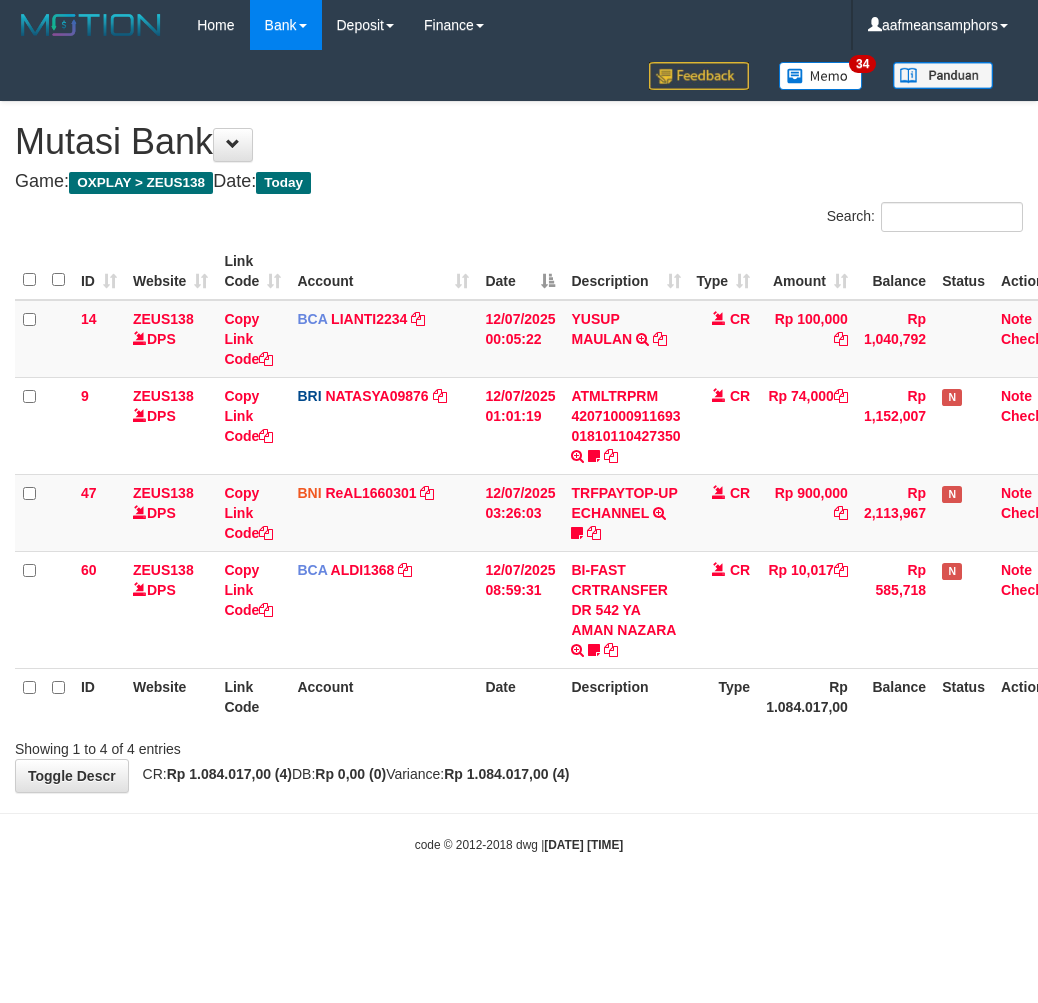 scroll, scrollTop: 0, scrollLeft: 0, axis: both 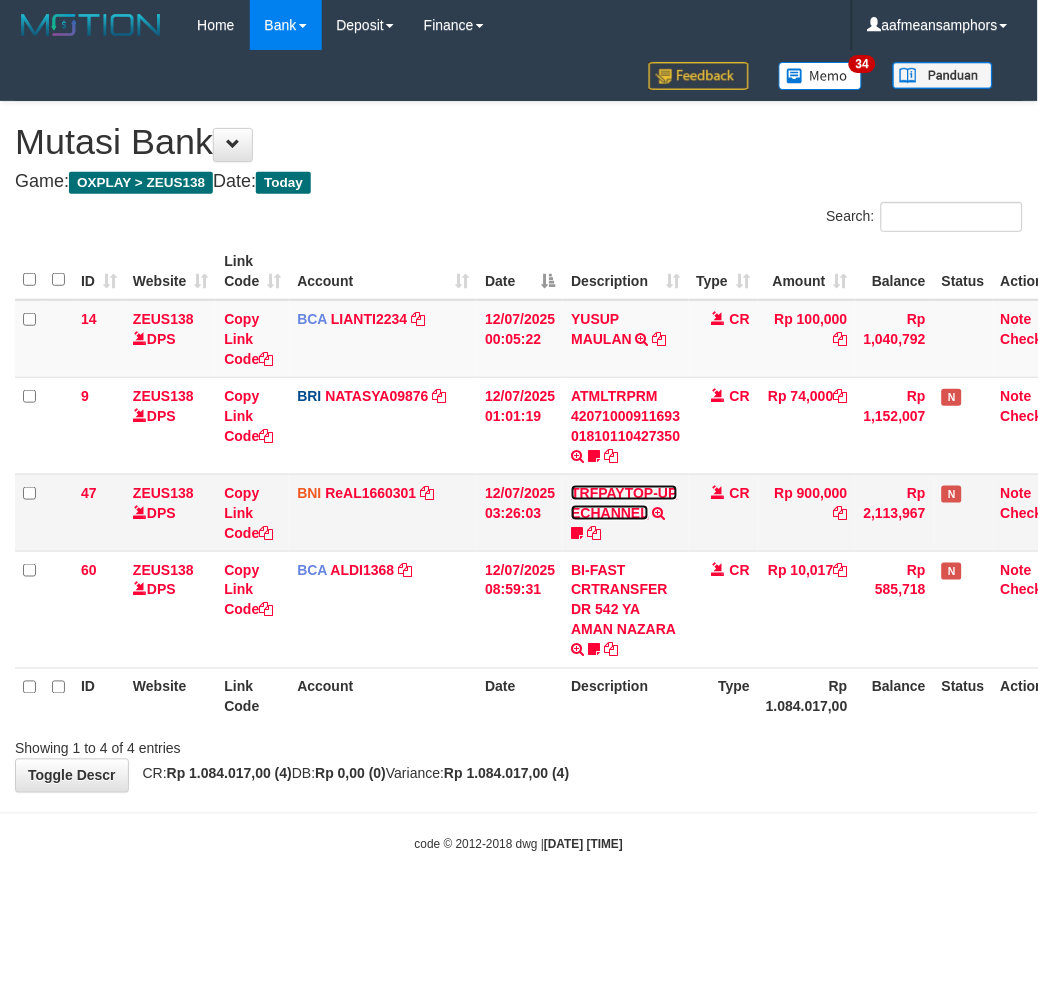 click on "TRFPAYTOP-UP ECHANNEL" at bounding box center [624, 503] 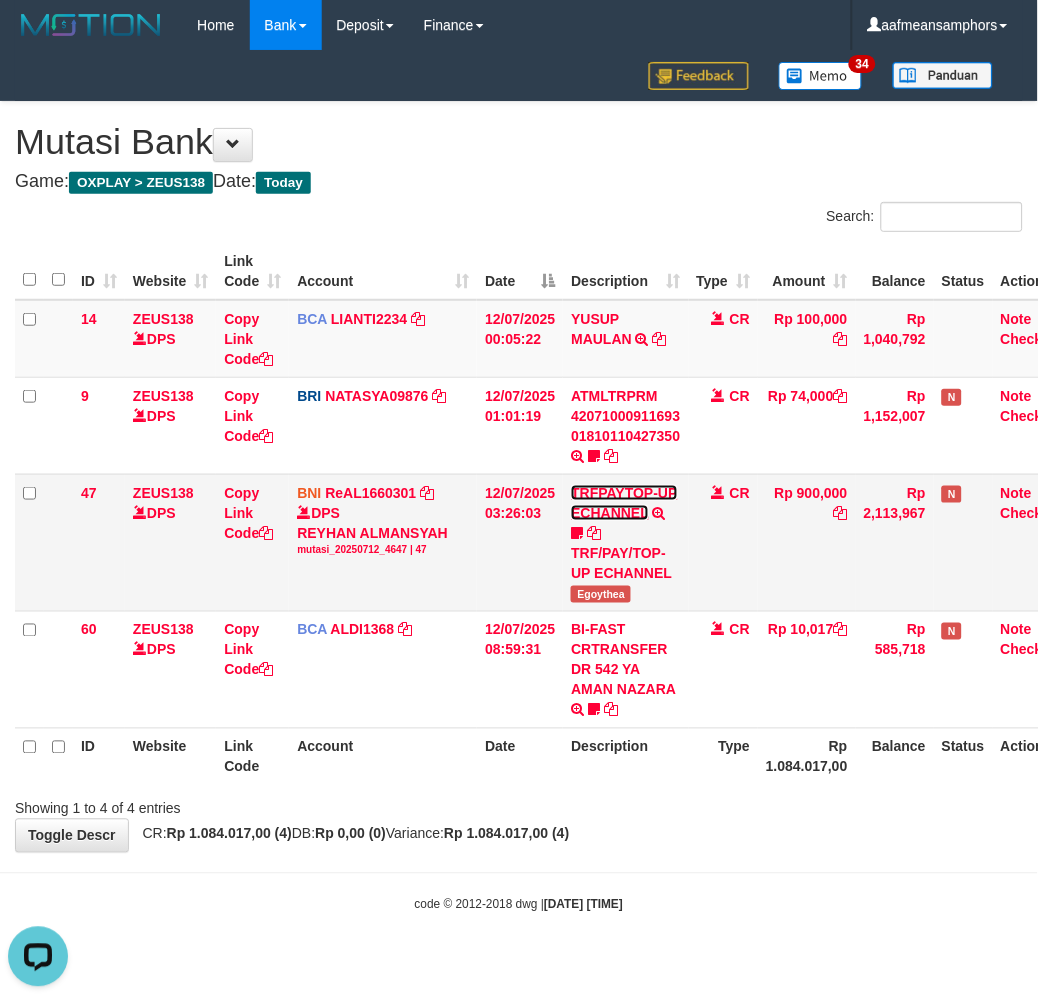 scroll, scrollTop: 0, scrollLeft: 0, axis: both 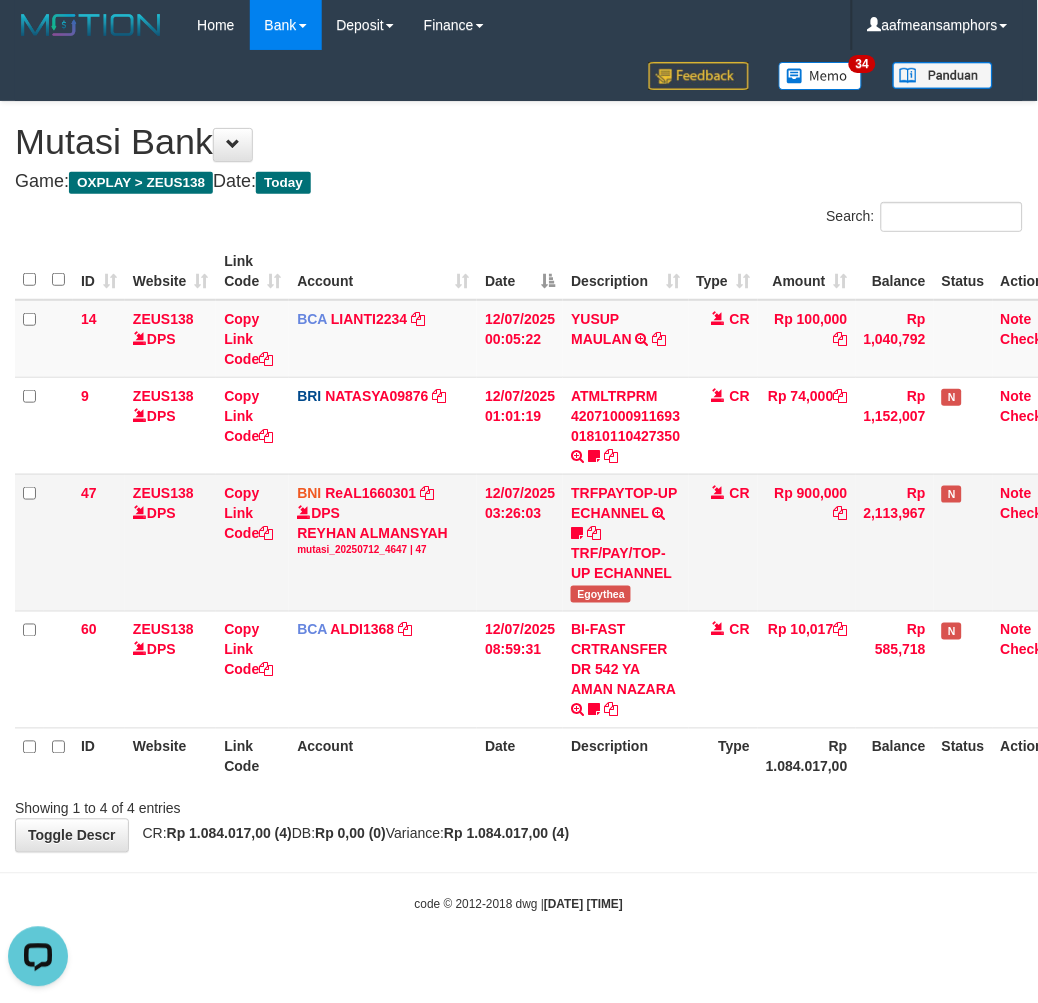 click on "TRFPAYTOP-UP ECHANNEL            TRF/PAY/TOP-UP ECHANNEL    Egoythea" at bounding box center (625, 542) 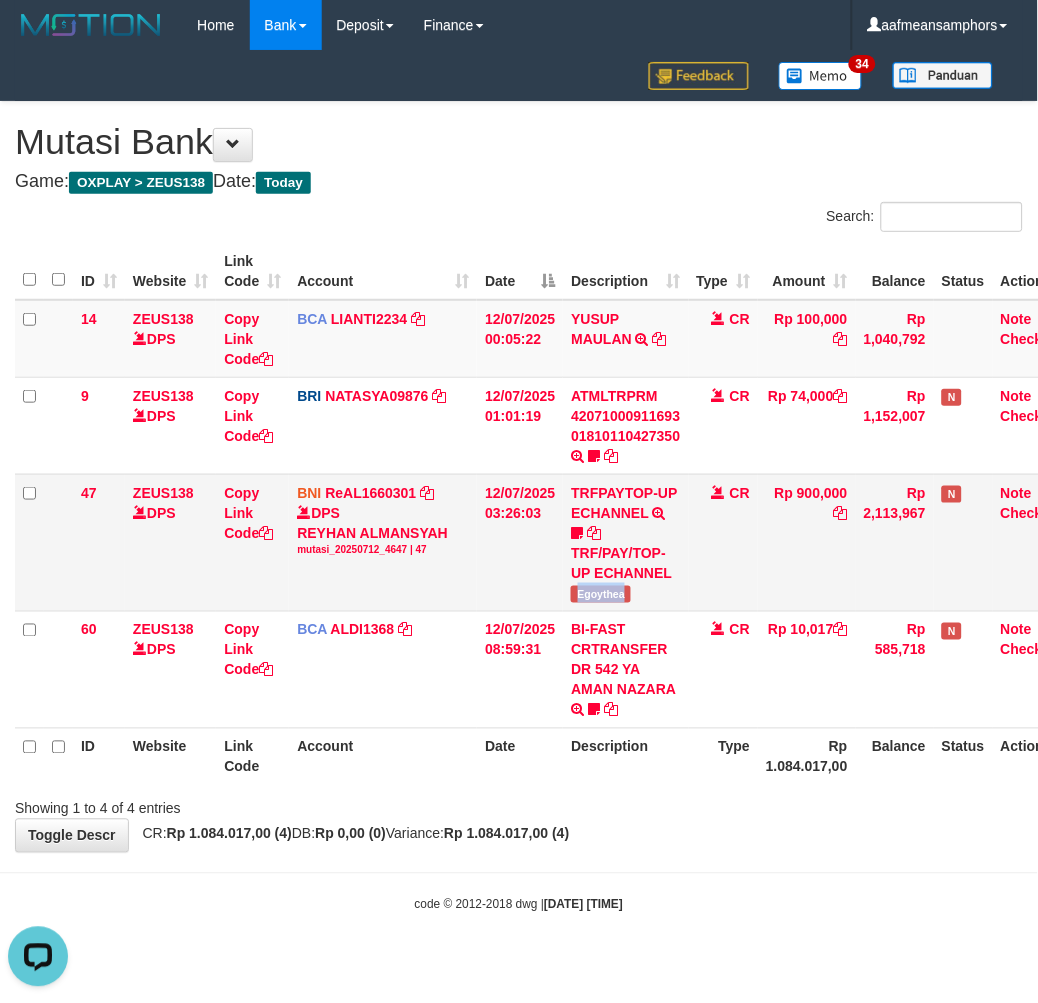 click on "TRFPAYTOP-UP ECHANNEL            TRF/PAY/TOP-UP ECHANNEL    Egoythea" at bounding box center (625, 542) 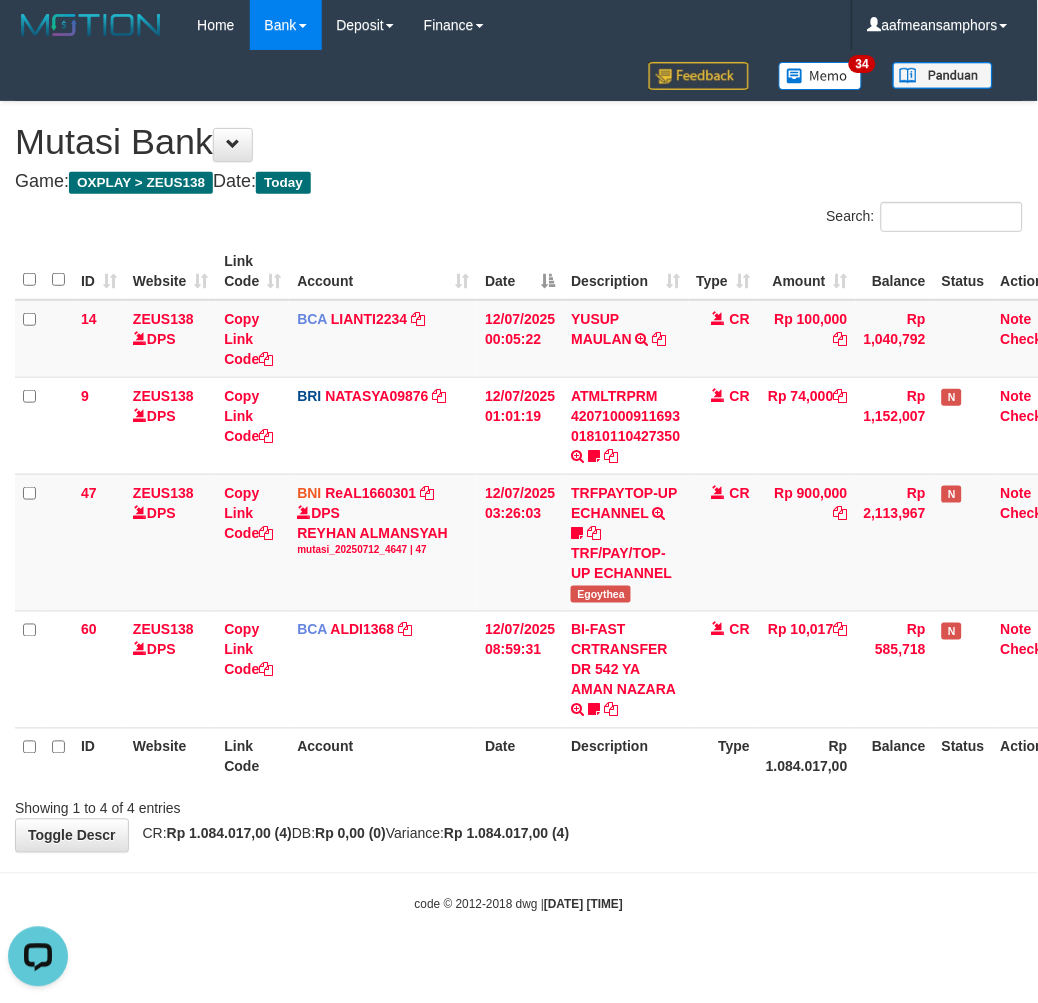 drag, startPoint x: 804, startPoint y: 798, endPoint x: 997, endPoint y: 754, distance: 197.95201 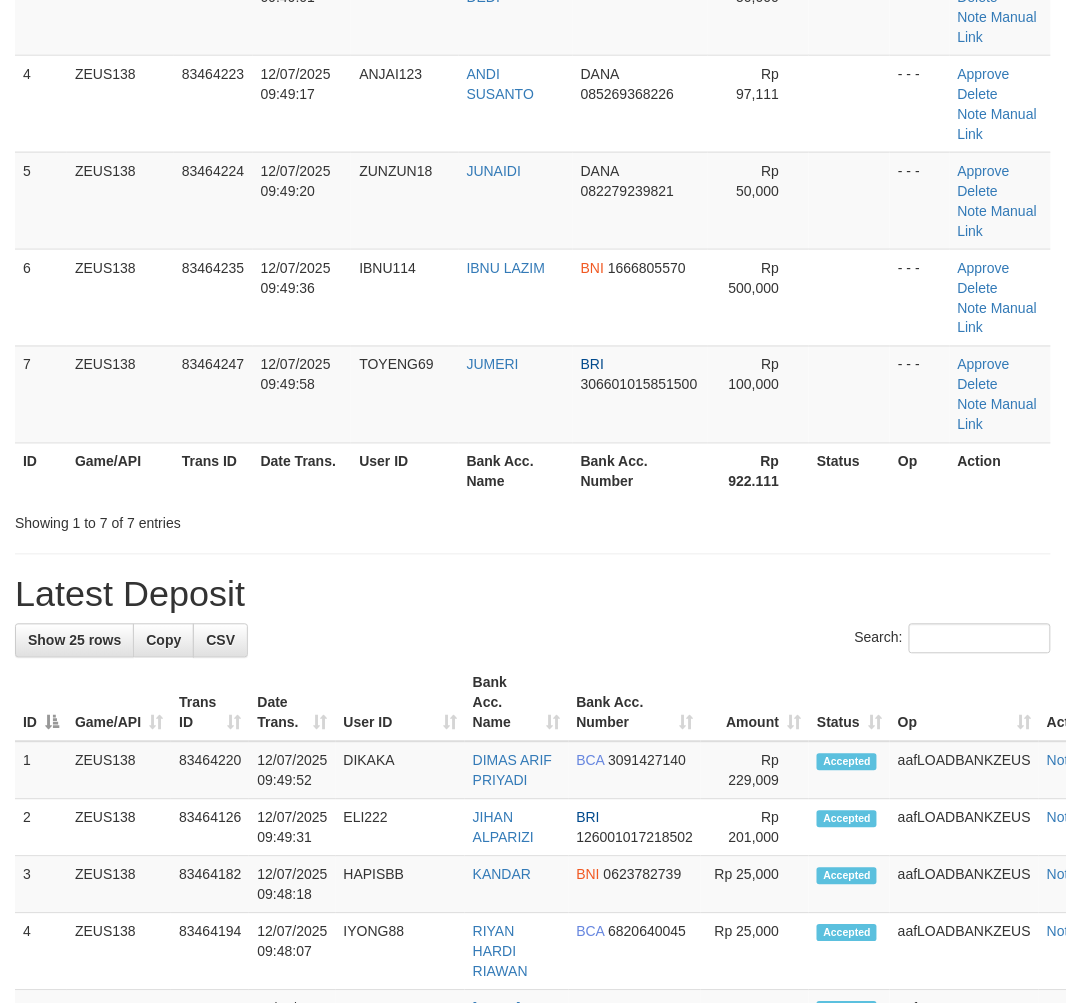 scroll, scrollTop: 322, scrollLeft: 0, axis: vertical 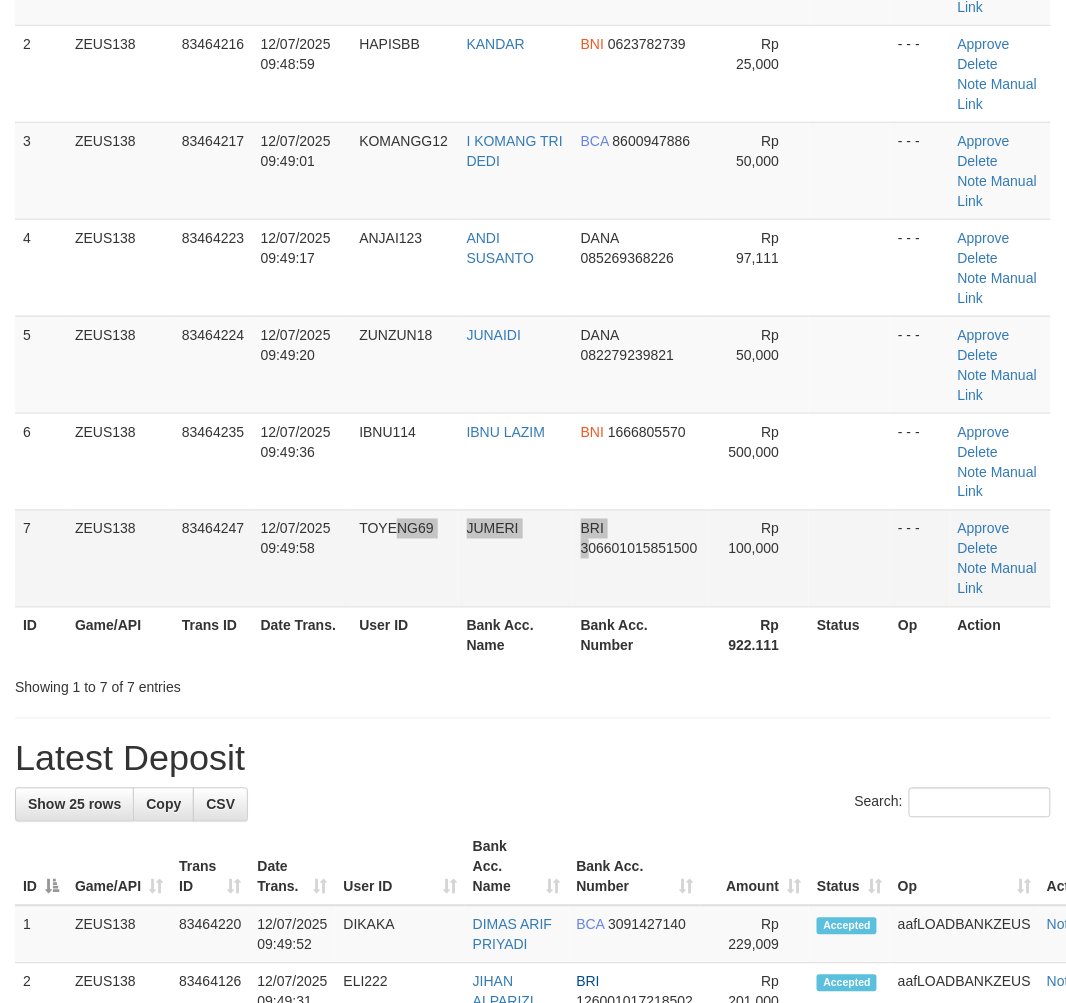 click on "7
ZEUS138
83464247
12/07/2025 09:49:58
TOYENG69
JUMERI
BRI
306601015851500
Rp 100,000
- - -
Approve
Delete
Note
Manual Link" at bounding box center [533, 558] 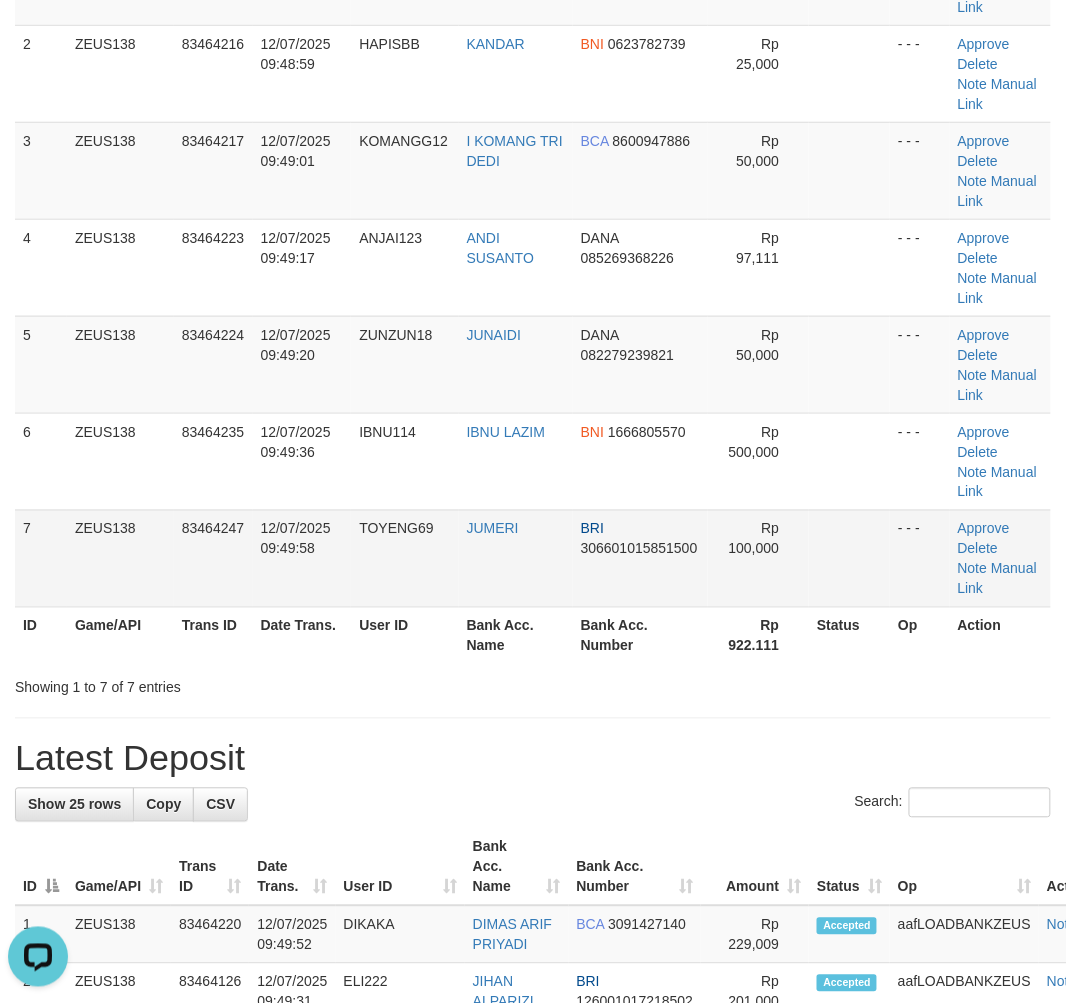 scroll, scrollTop: 0, scrollLeft: 0, axis: both 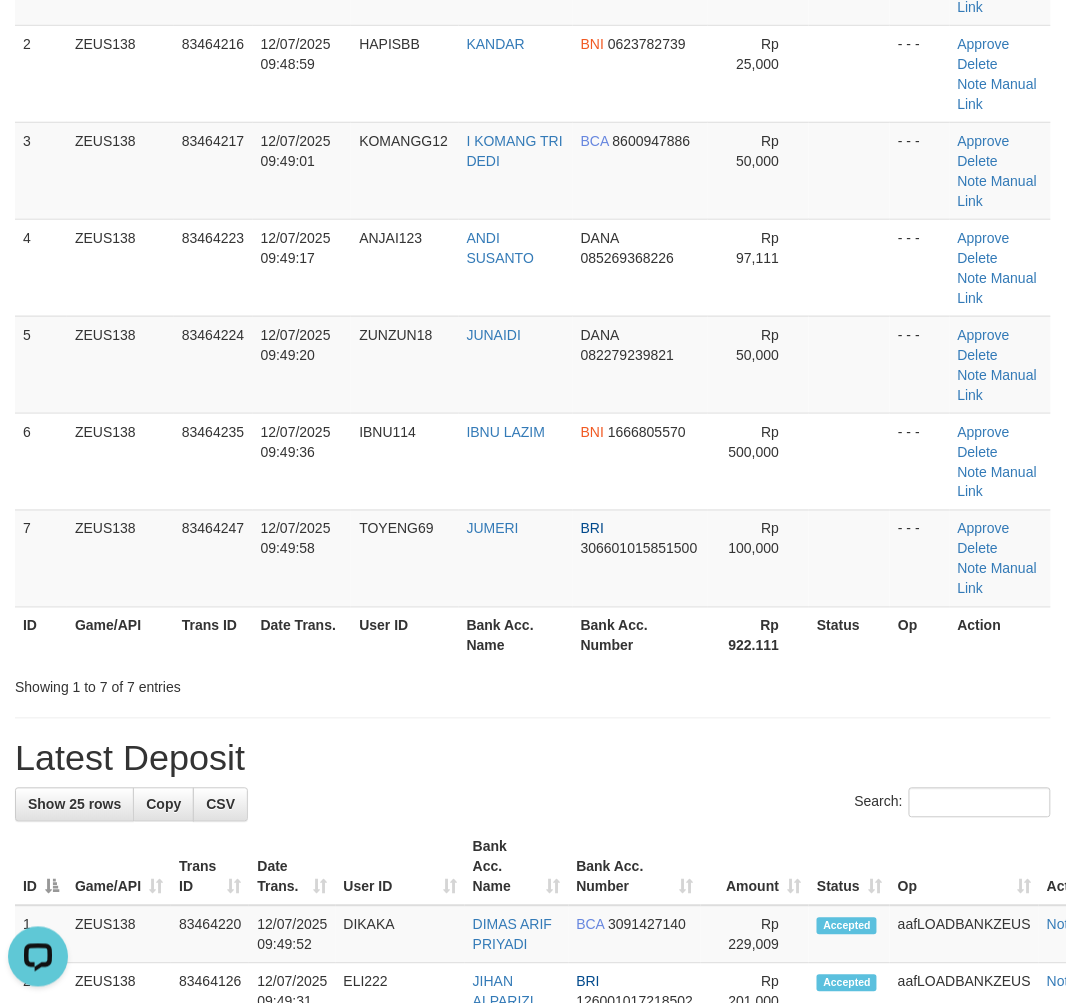 click on "ID Game/API Trans ID Date Trans. User ID Bank Acc. Name Bank Acc. Number Rp 922.111 Status Op Action" at bounding box center (533, 635) 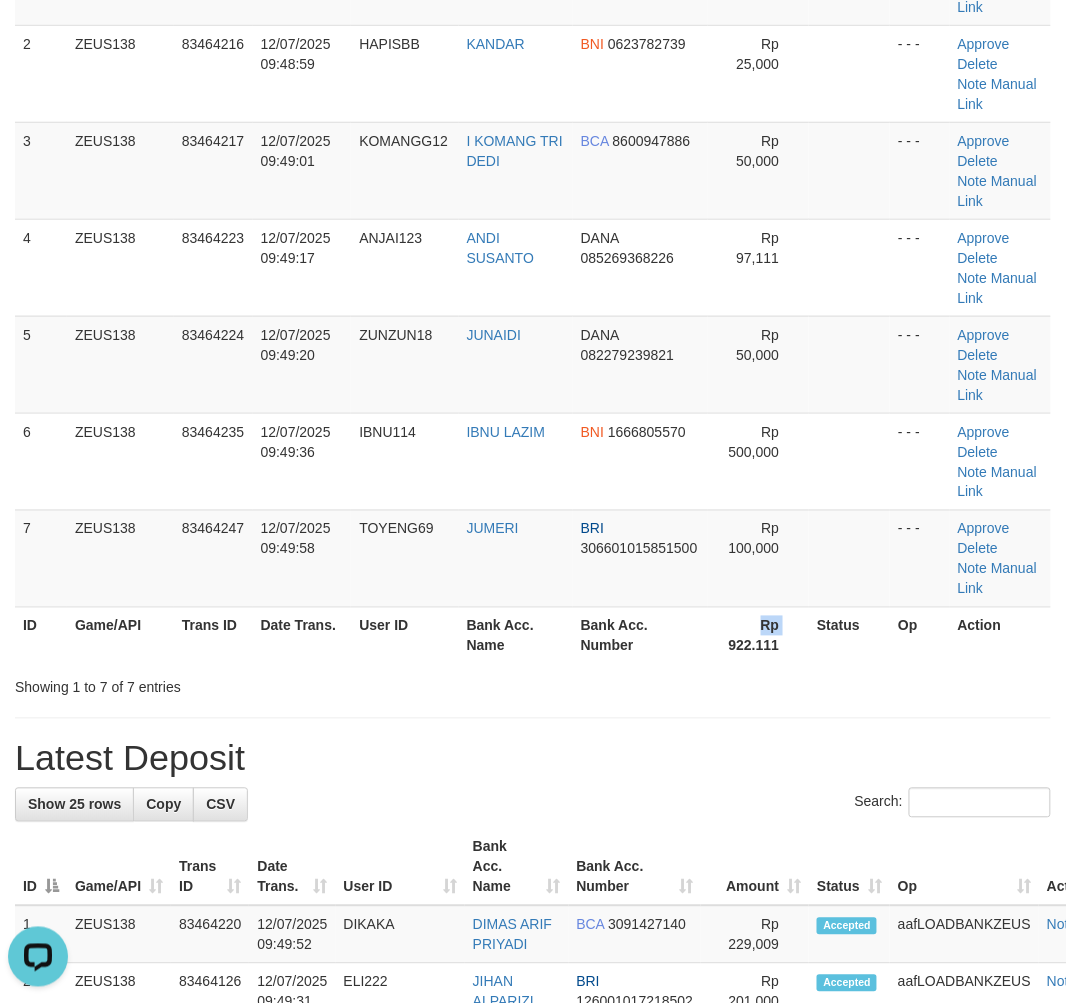 click on "**********" at bounding box center [533, 1127] 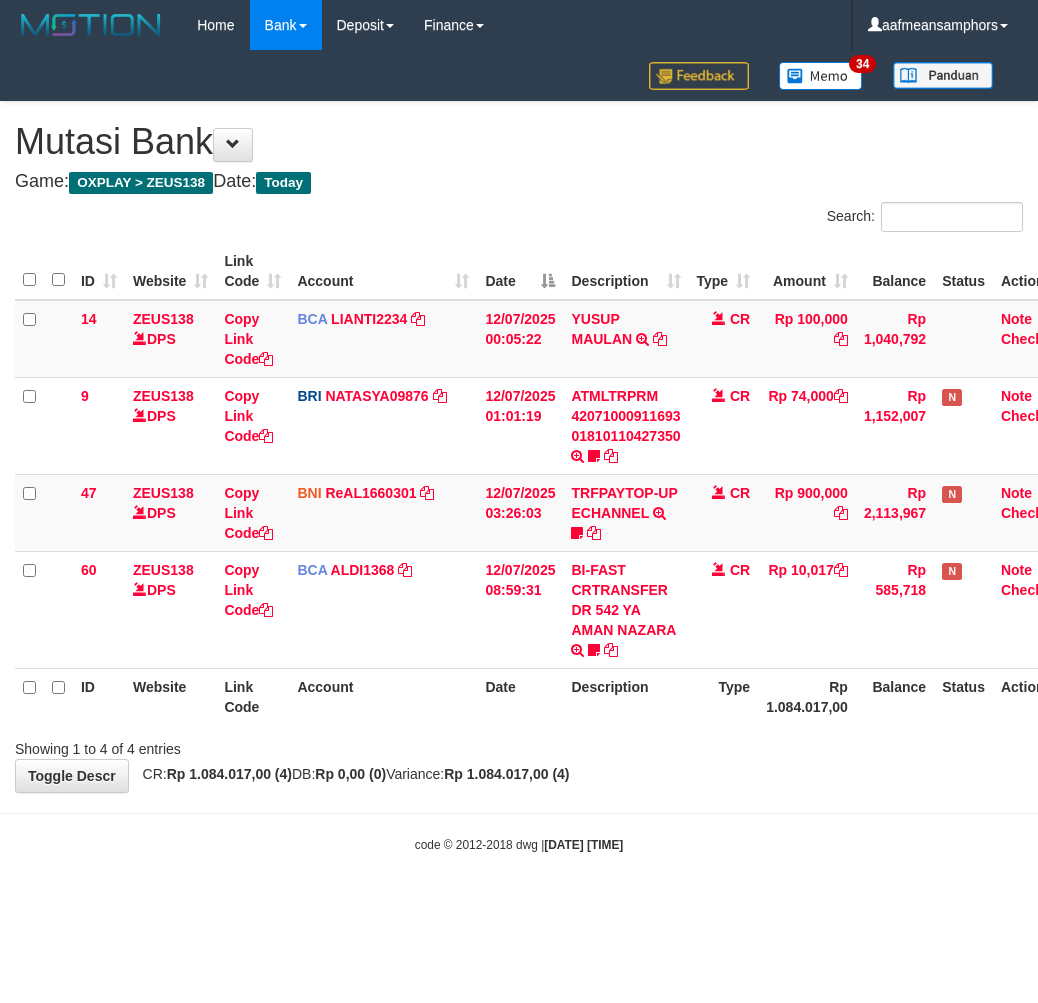 click on "Toggle navigation
Home
Bank
Account List
Load
By Website
Group
[OXPLAY]													ZEUS138
By Load Group (DPS)" at bounding box center [519, 452] 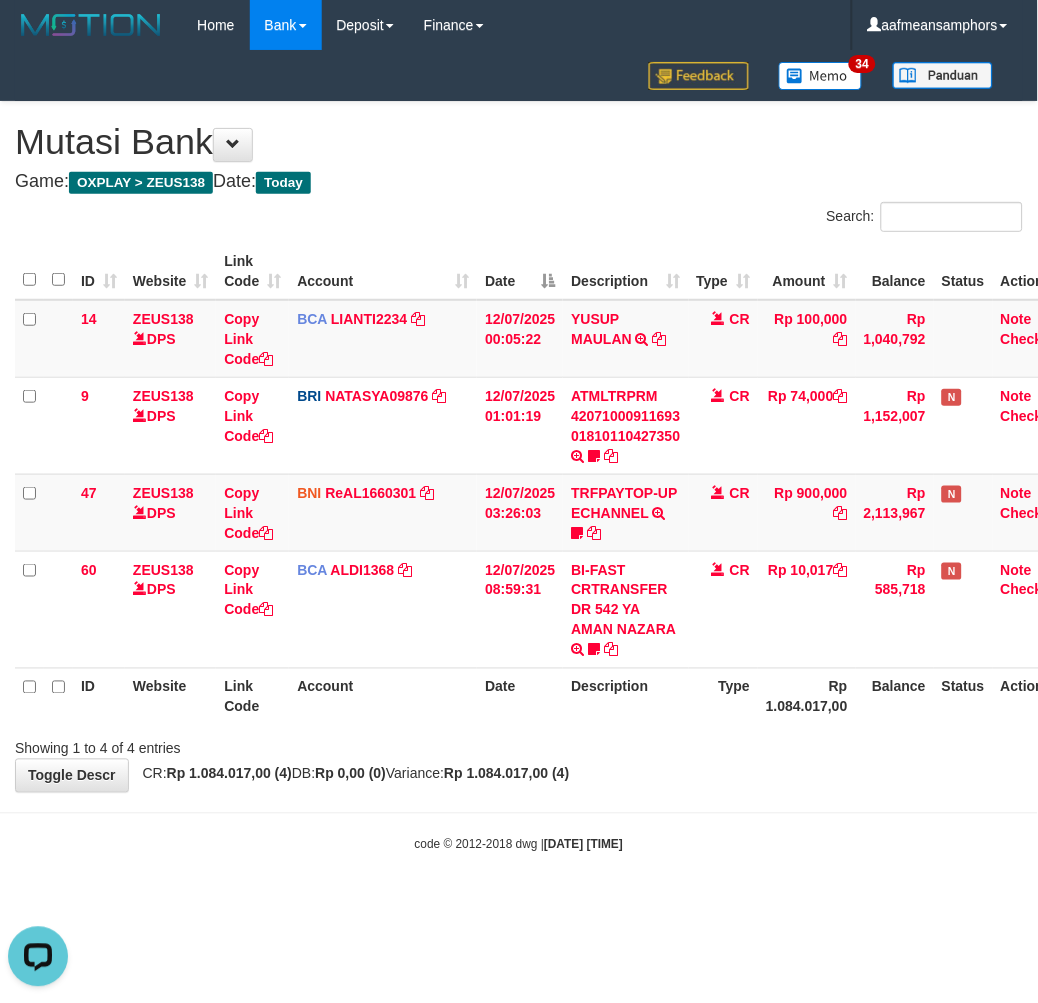 scroll, scrollTop: 0, scrollLeft: 0, axis: both 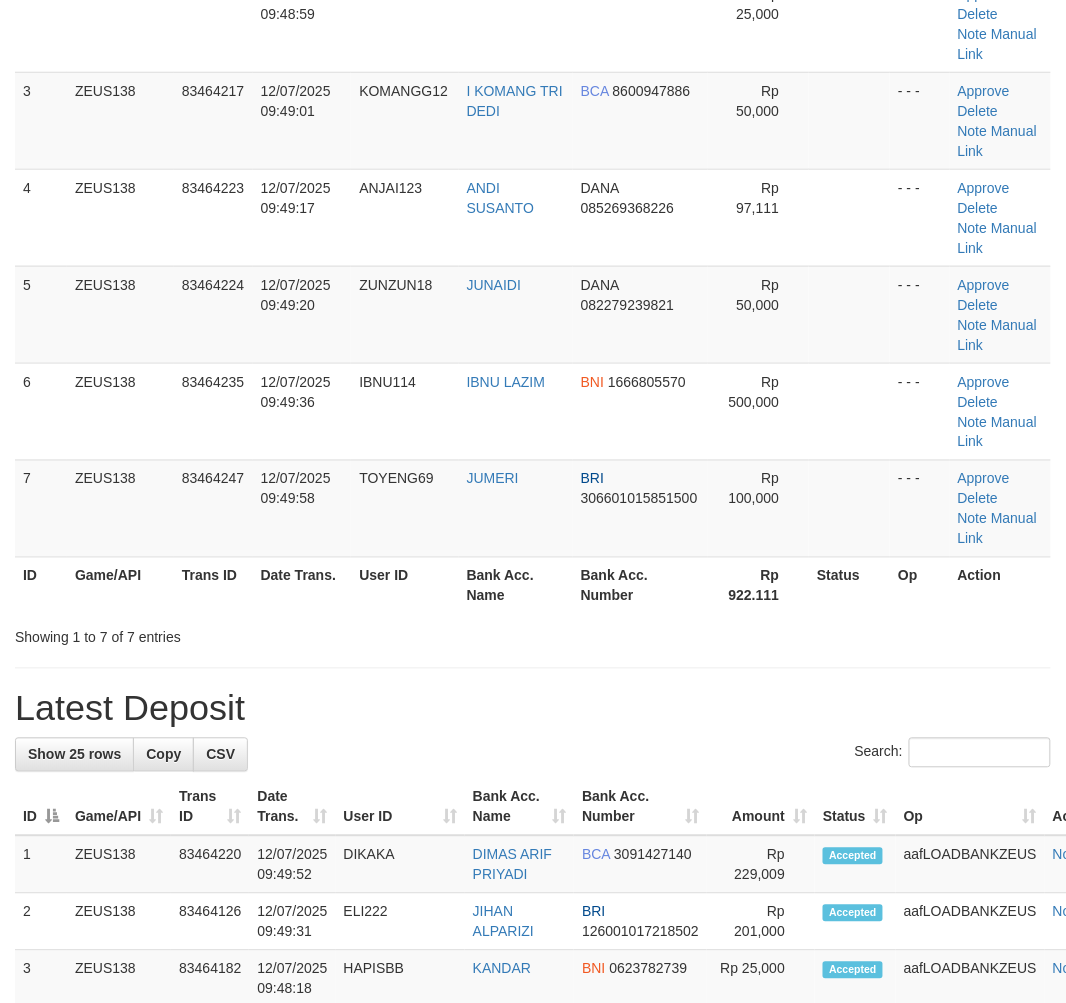 click on "Showing 1 to 7 of 7 entries" at bounding box center (533, 634) 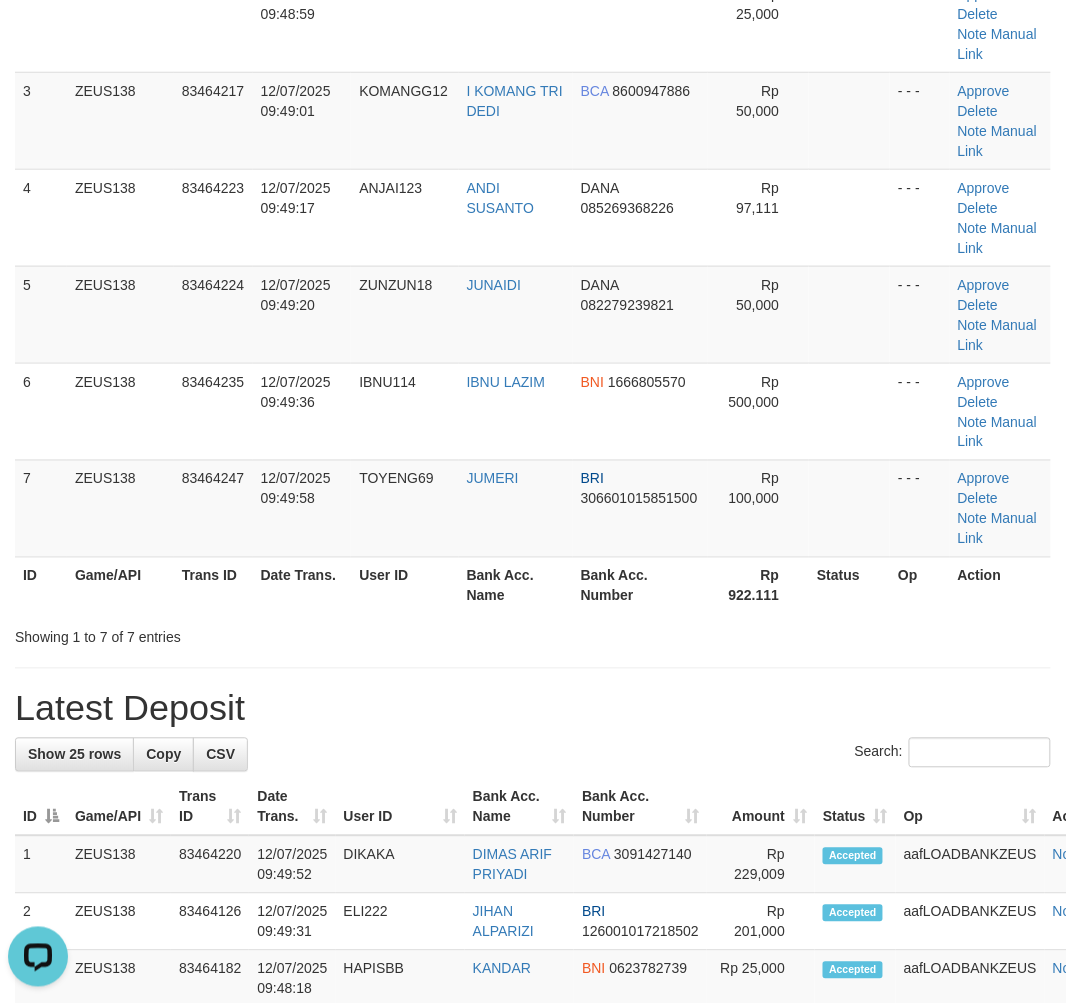 scroll, scrollTop: 0, scrollLeft: 0, axis: both 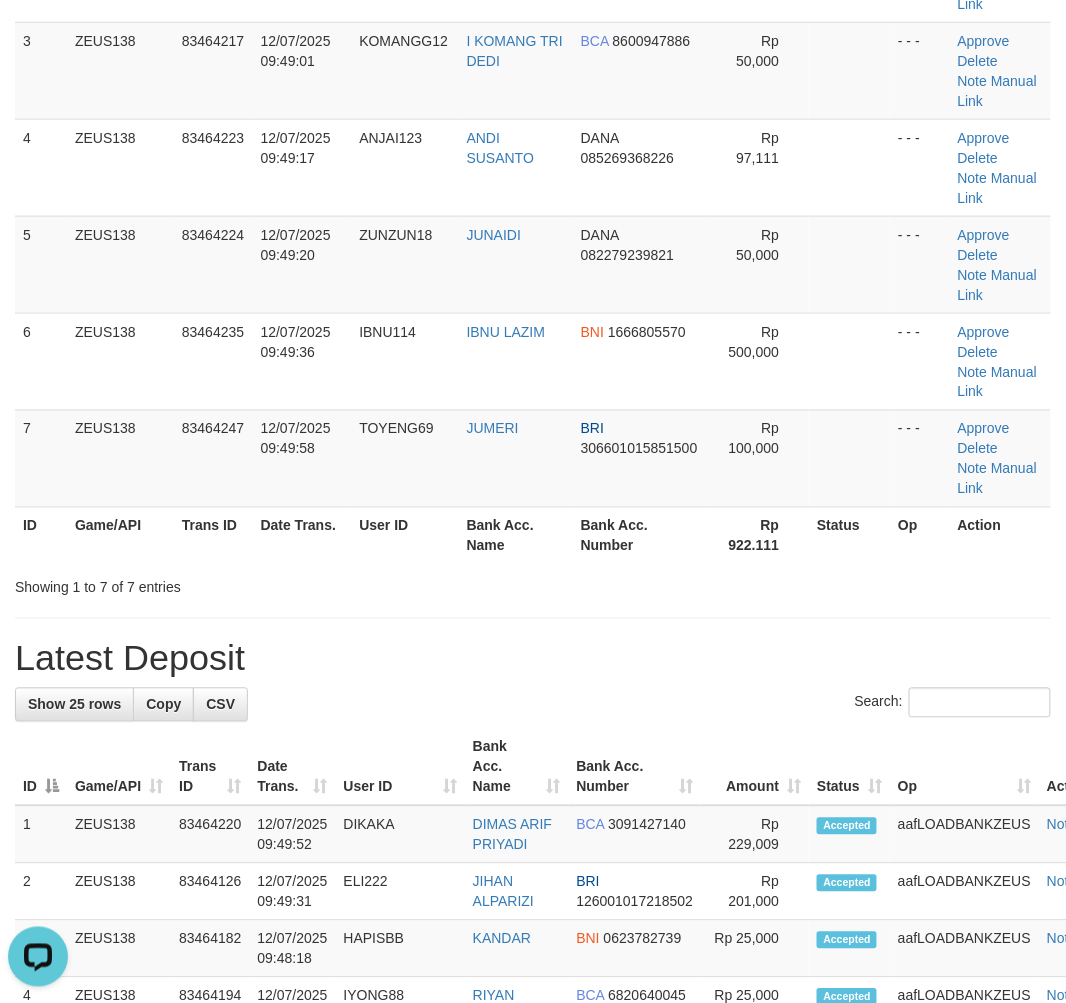 click on "**********" at bounding box center (533, 1017) 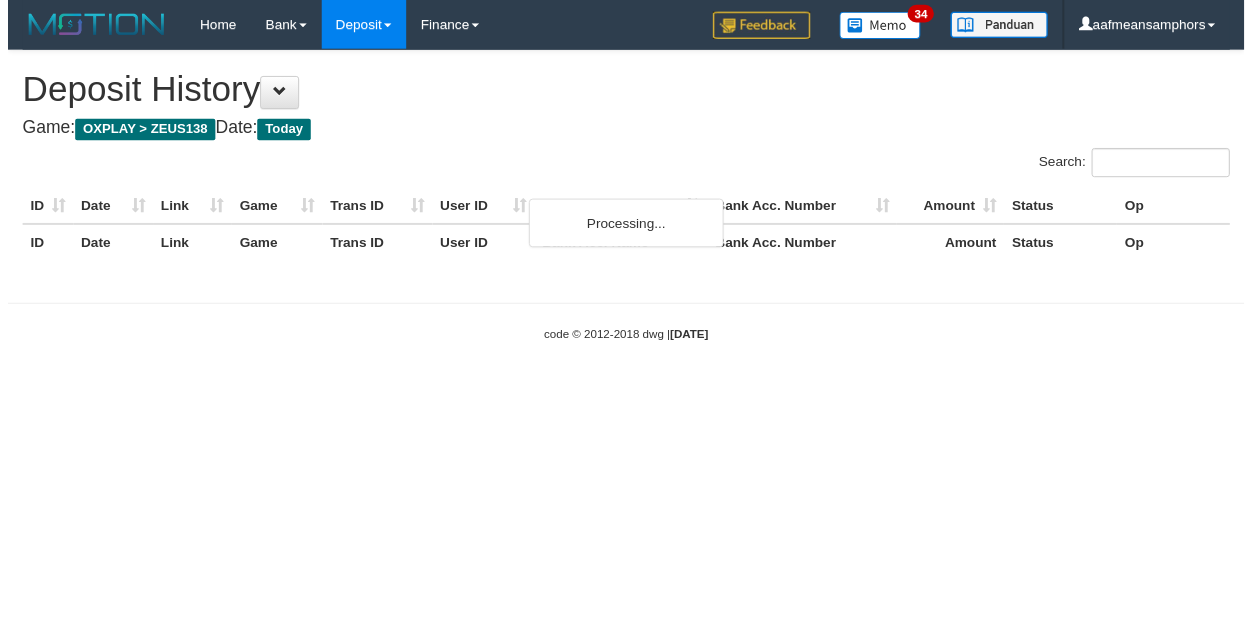 scroll, scrollTop: 0, scrollLeft: 0, axis: both 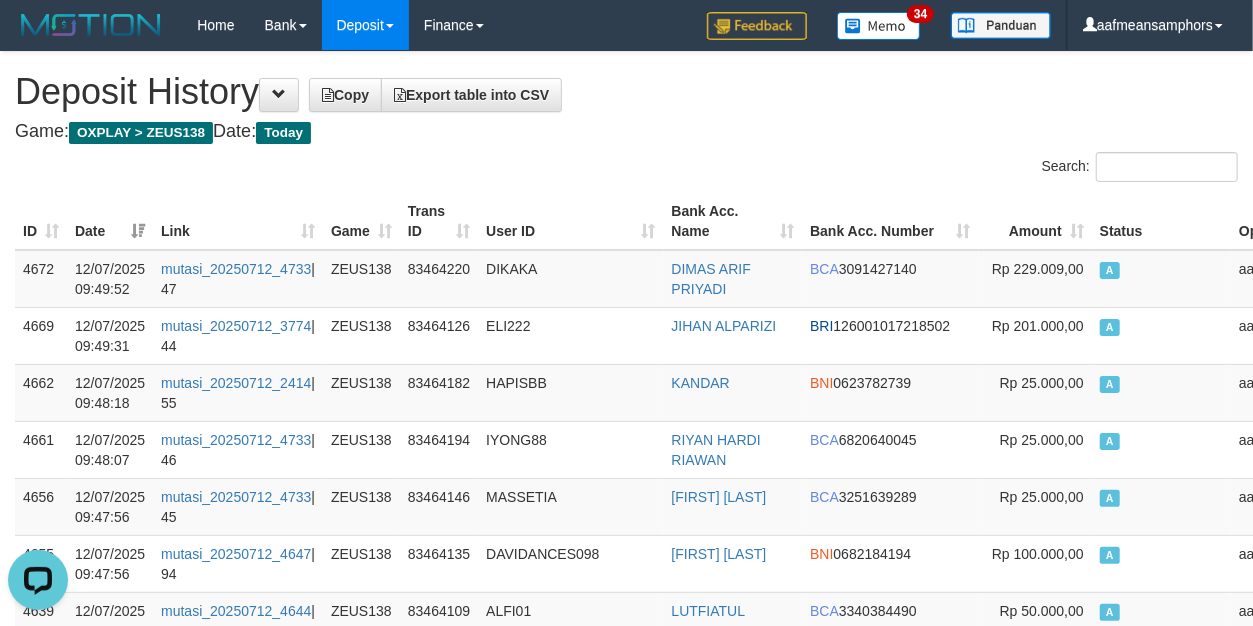 click on "Link" at bounding box center [238, 221] 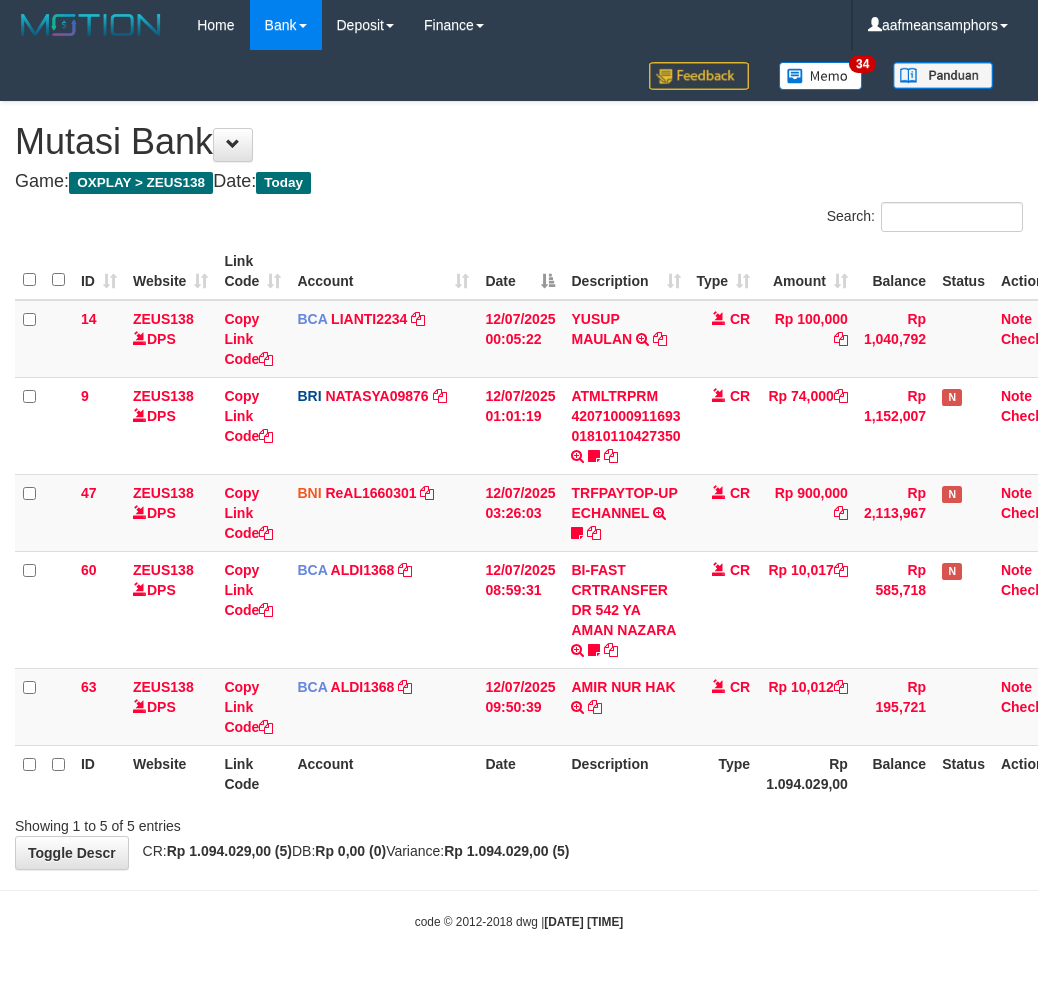 scroll, scrollTop: 0, scrollLeft: 0, axis: both 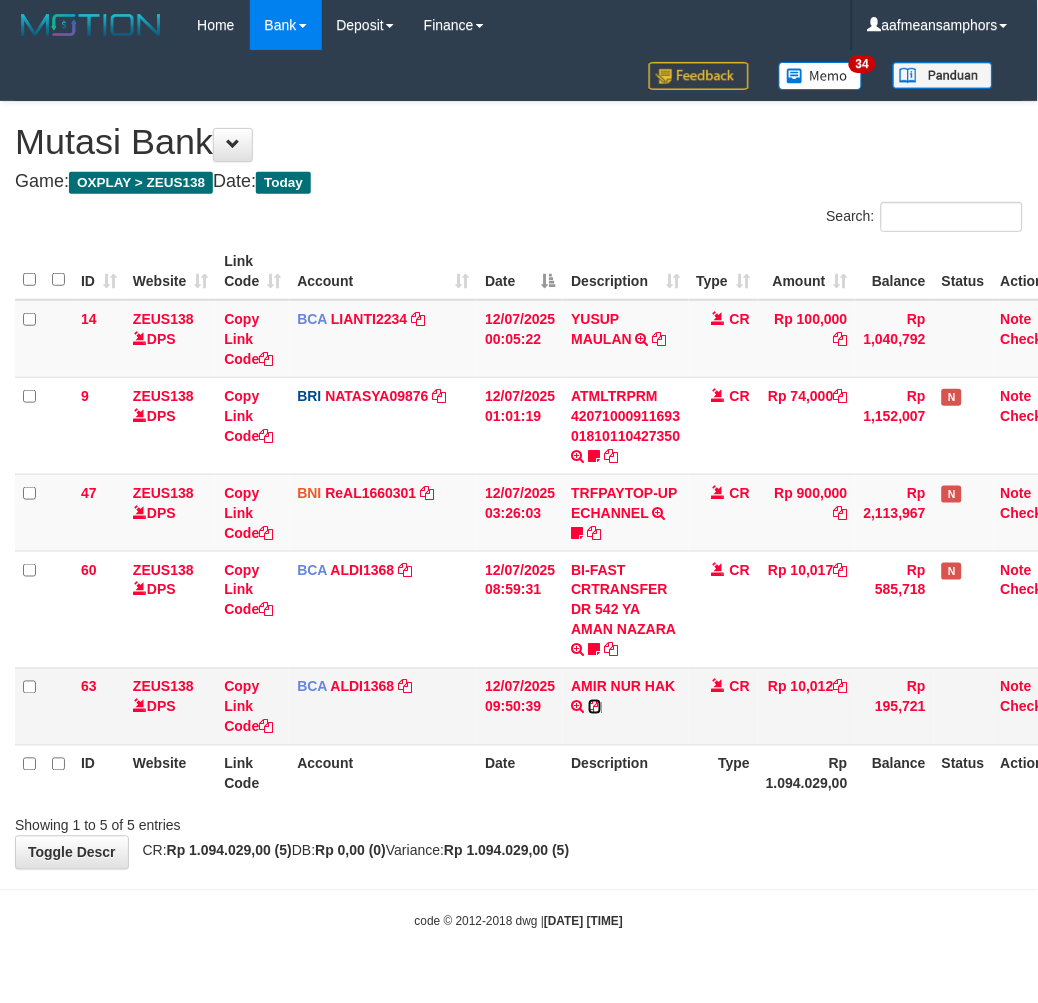 click at bounding box center (595, 707) 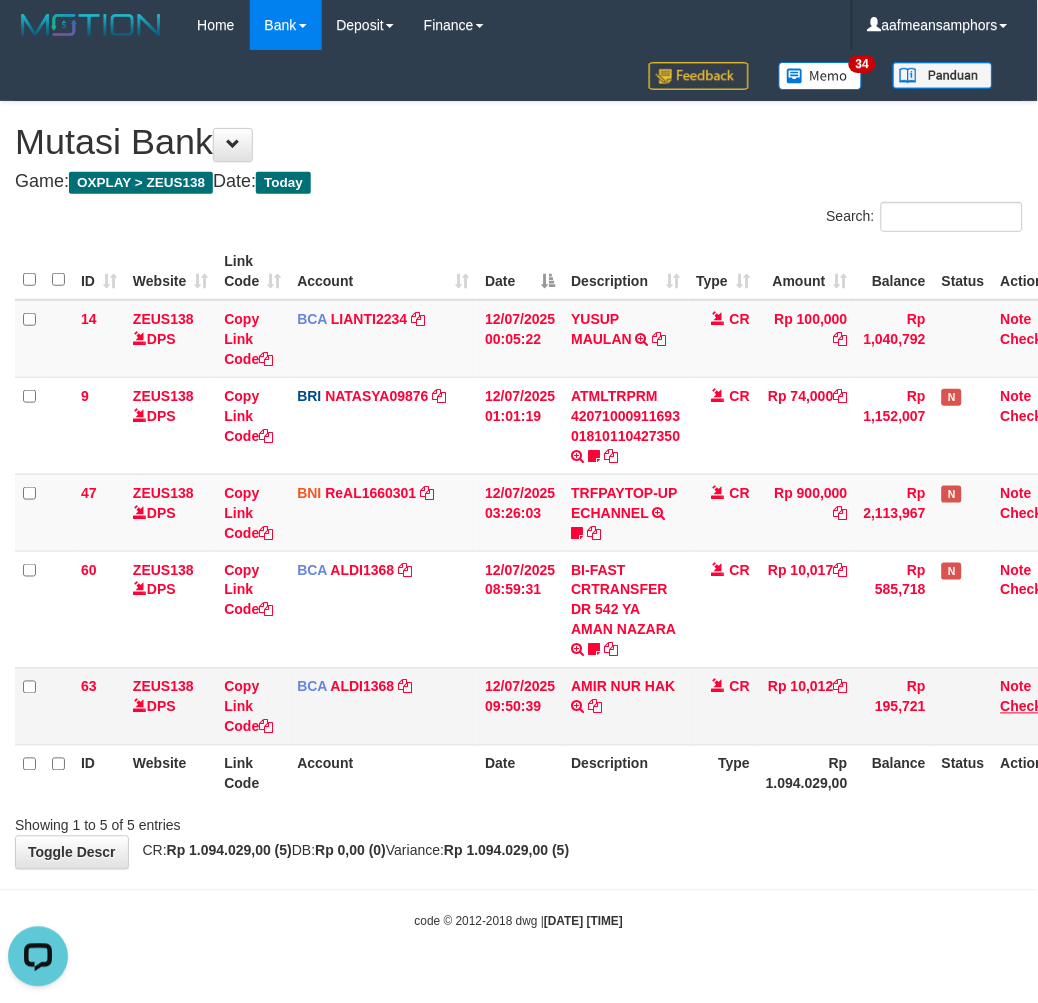 scroll, scrollTop: 0, scrollLeft: 0, axis: both 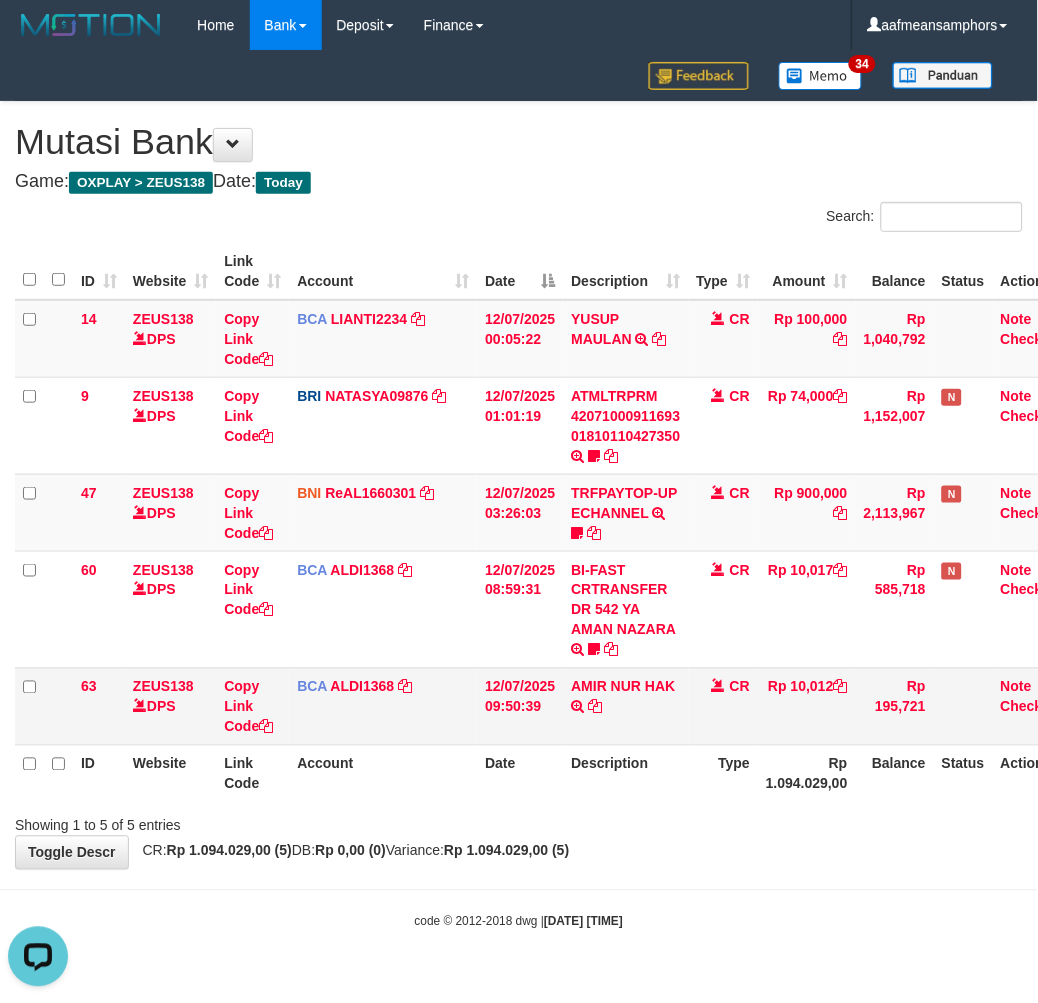 click on "AMIR NUR HAK         TRSF E-BANKING CR 1207/FTSCY/WS95051
10012.002025071264346075 TRFDN-AMIR NUR HAKESPAY DEBIT INDONE" at bounding box center [625, 706] 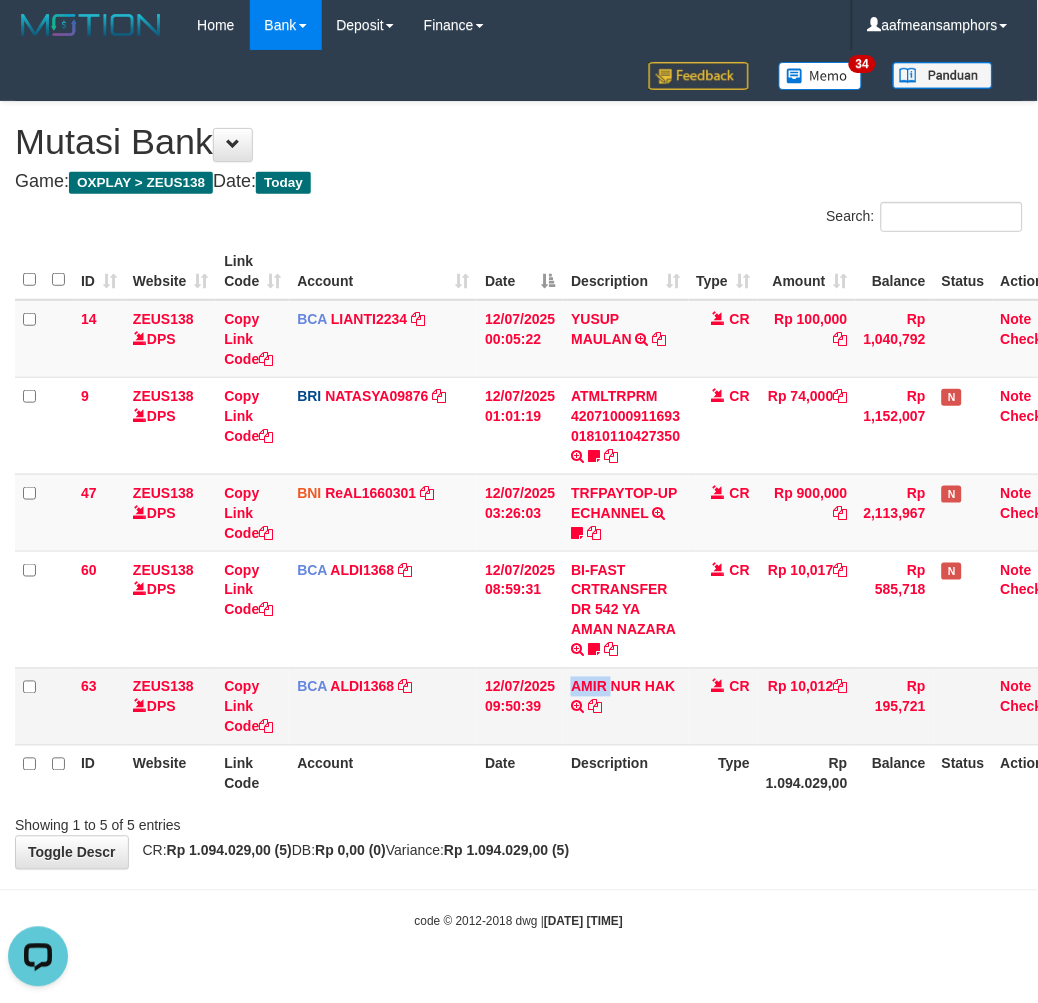 copy on "AMIR" 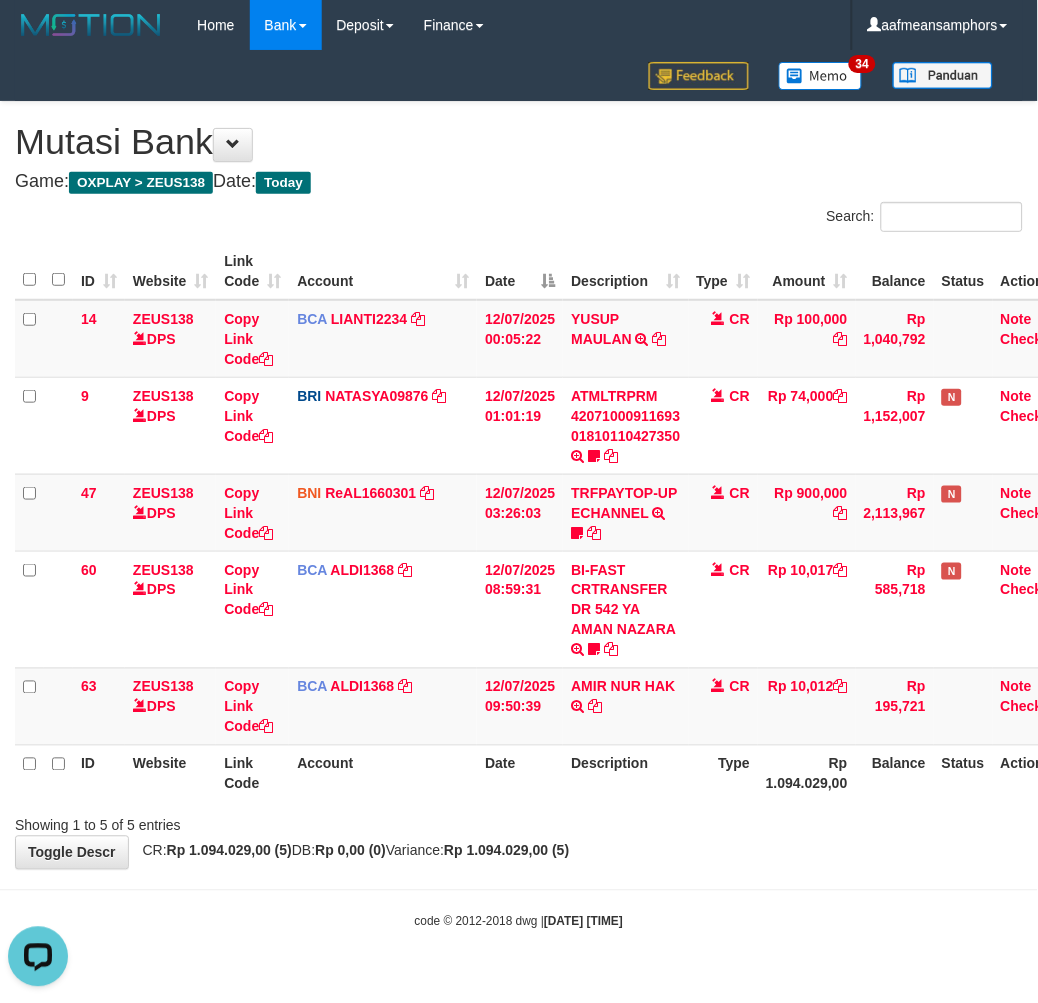 click on "Toggle navigation
Home
Bank
Account List
Load
By Website
Group
[OXPLAY]													ZEUS138
By Load Group (DPS)" at bounding box center (519, 490) 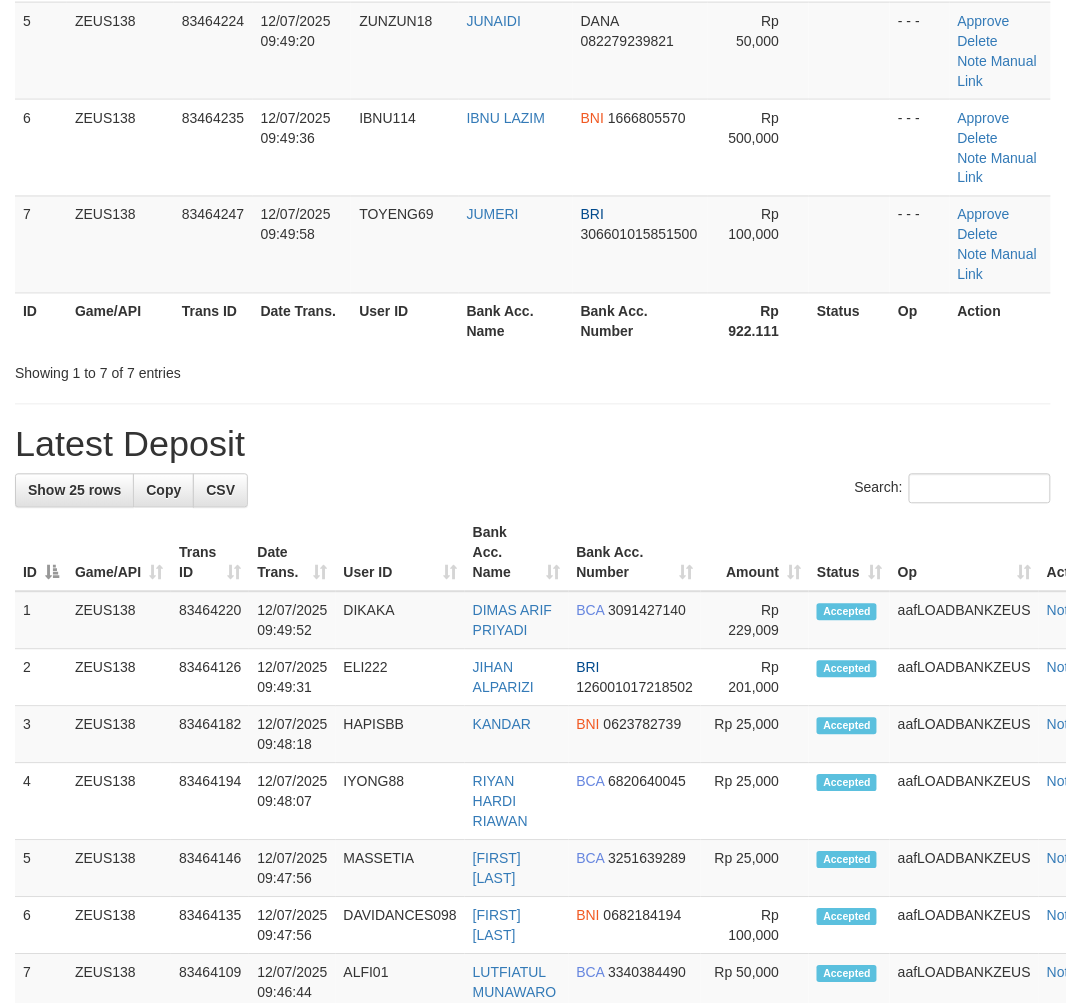 scroll, scrollTop: 472, scrollLeft: 0, axis: vertical 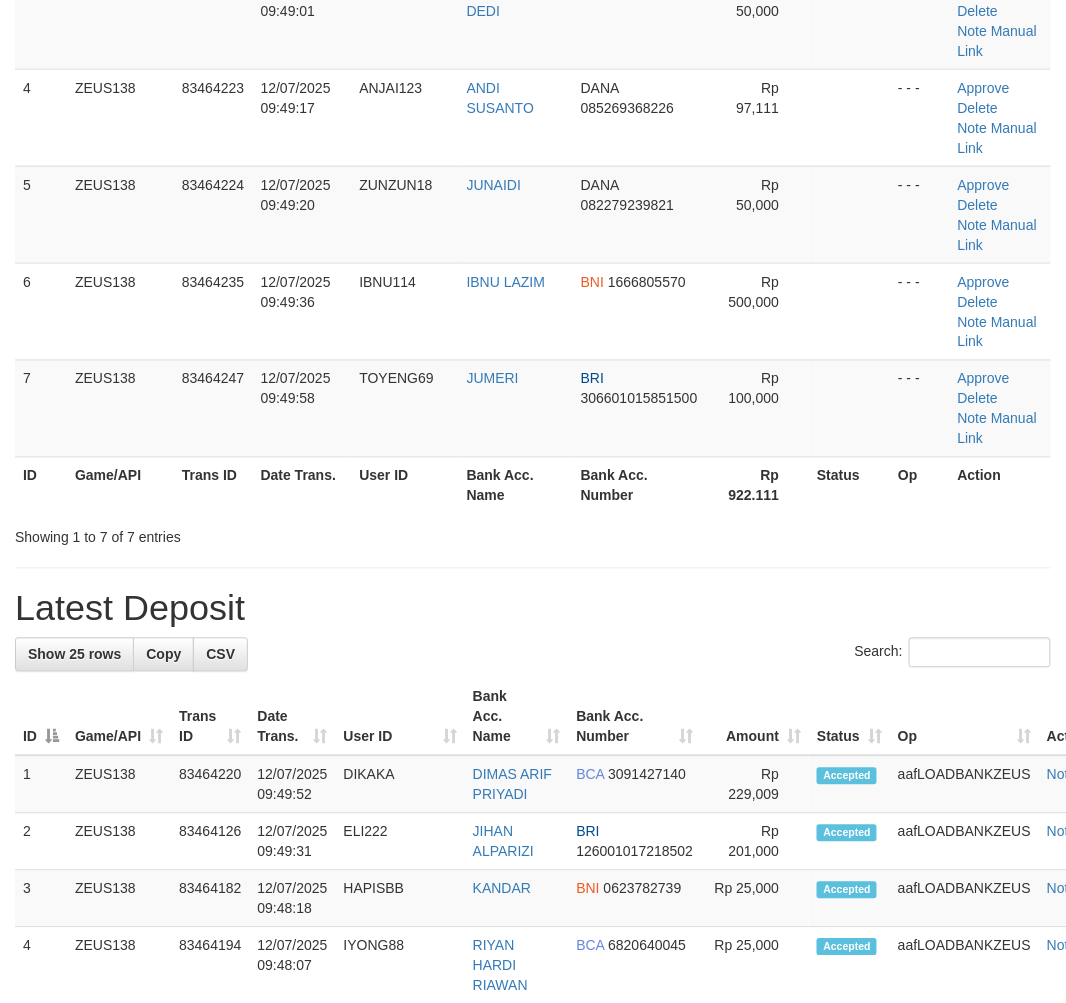 click on "Search:" at bounding box center [533, 655] 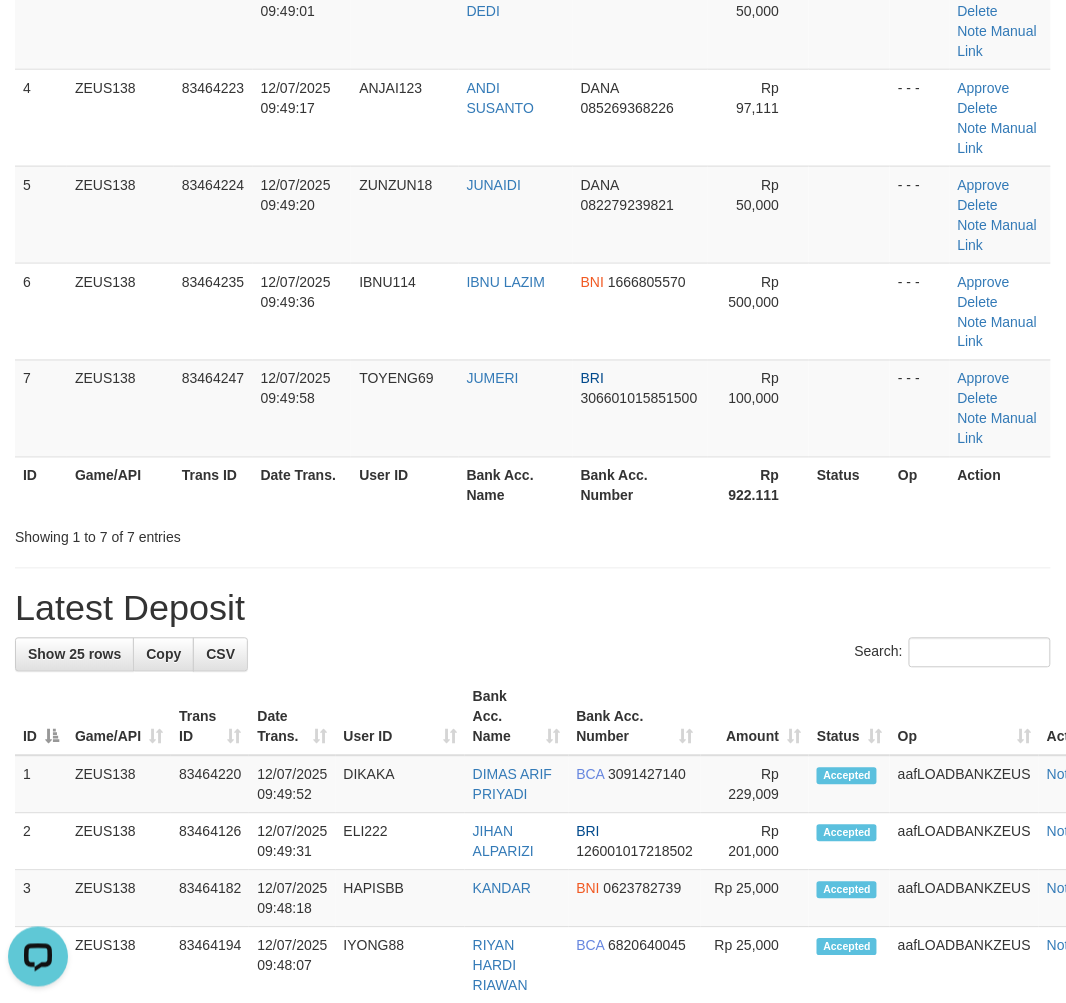 scroll, scrollTop: 0, scrollLeft: 0, axis: both 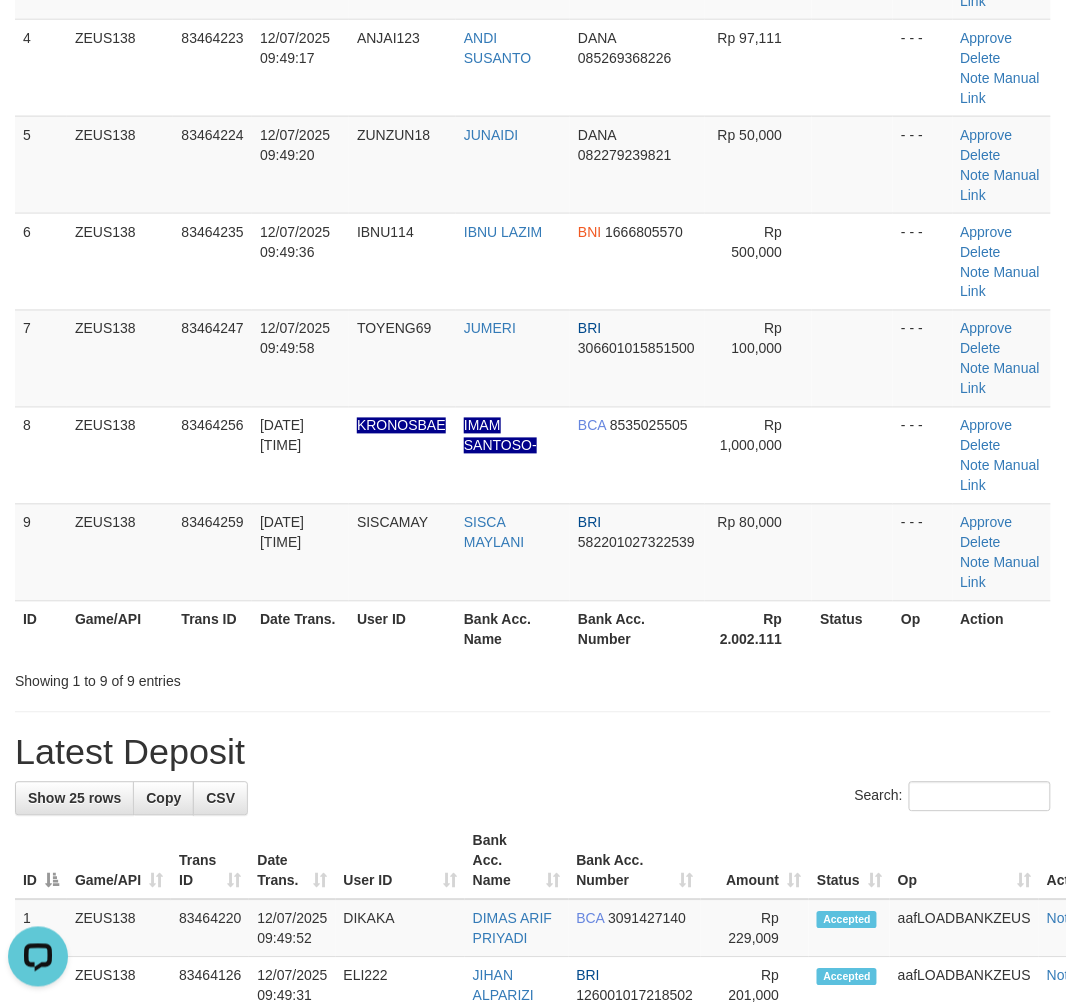 drag, startPoint x: 584, startPoint y: 763, endPoint x: 564, endPoint y: 765, distance: 20.09975 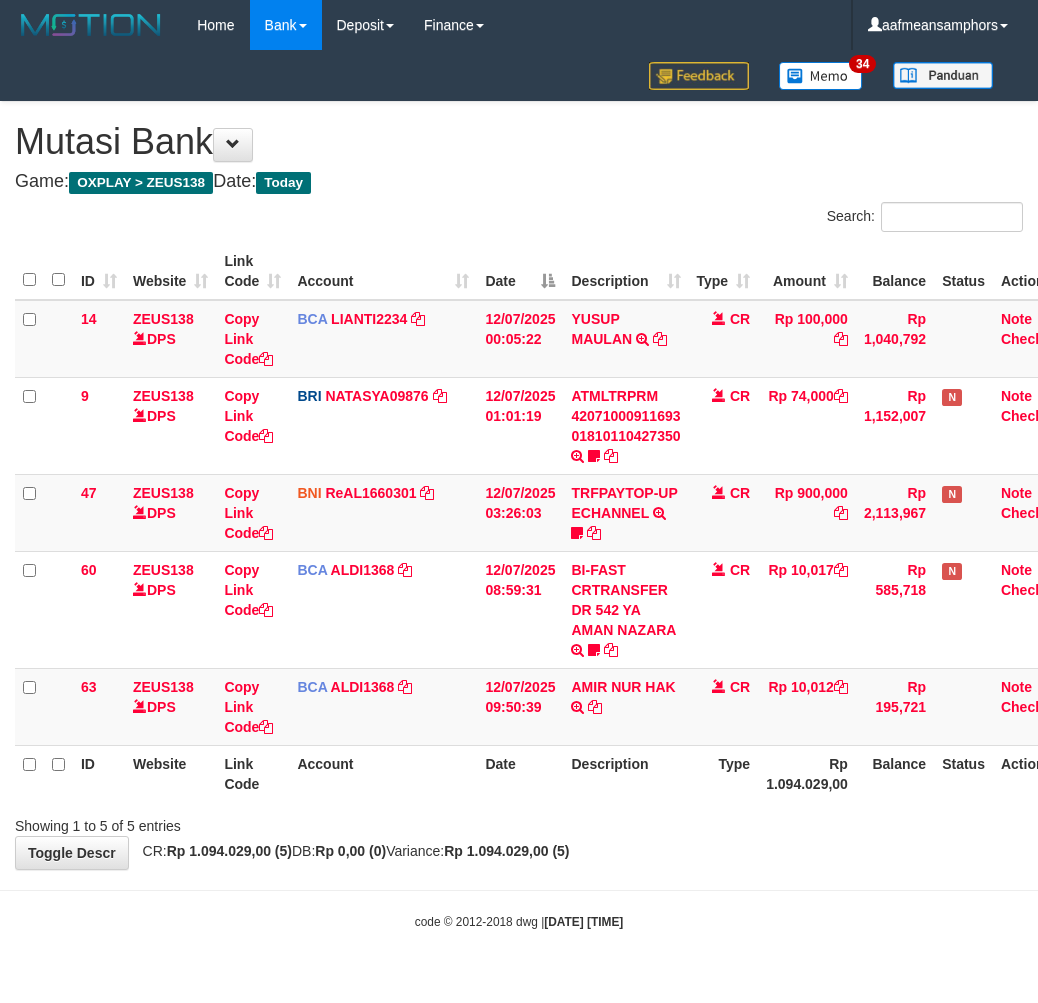 scroll, scrollTop: 0, scrollLeft: 0, axis: both 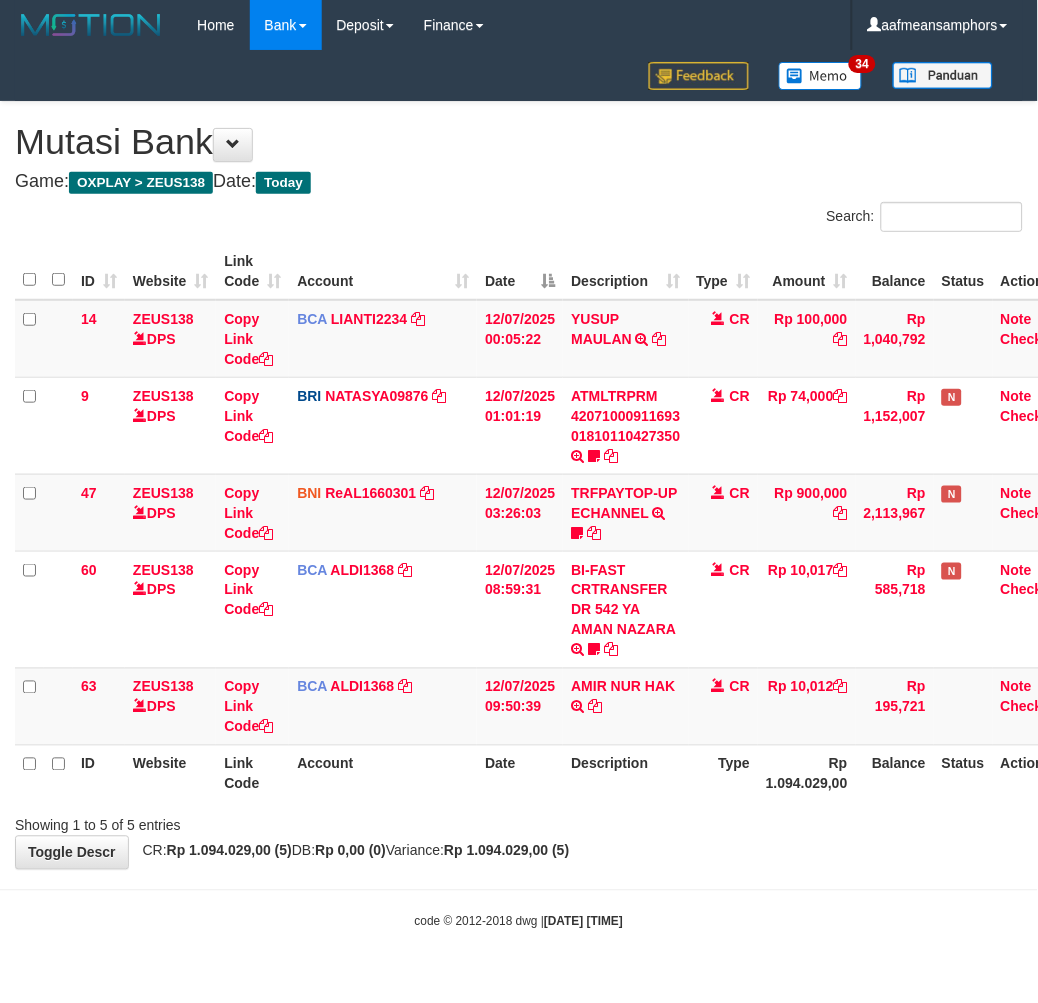 drag, startPoint x: 721, startPoint y: 790, endPoint x: 711, endPoint y: 795, distance: 11.18034 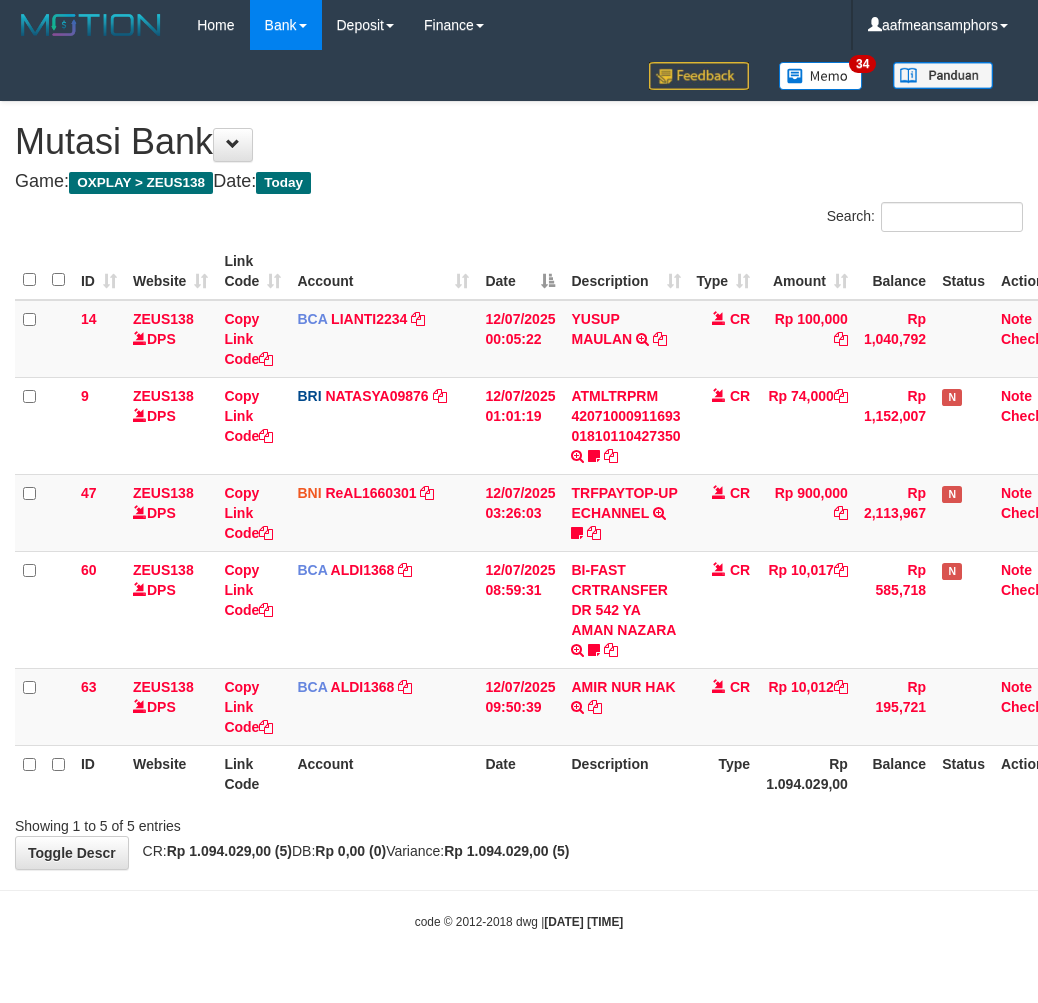 scroll, scrollTop: 0, scrollLeft: 0, axis: both 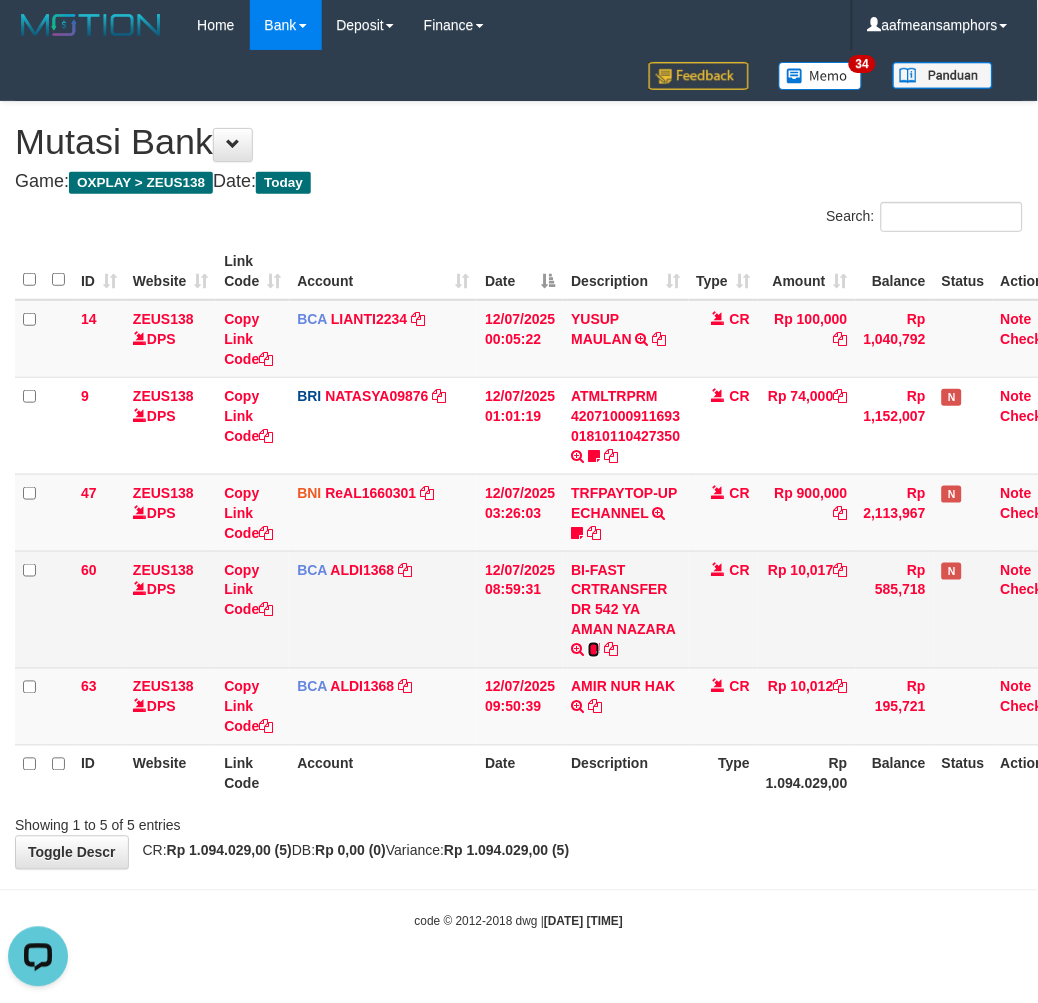 click at bounding box center (594, 650) 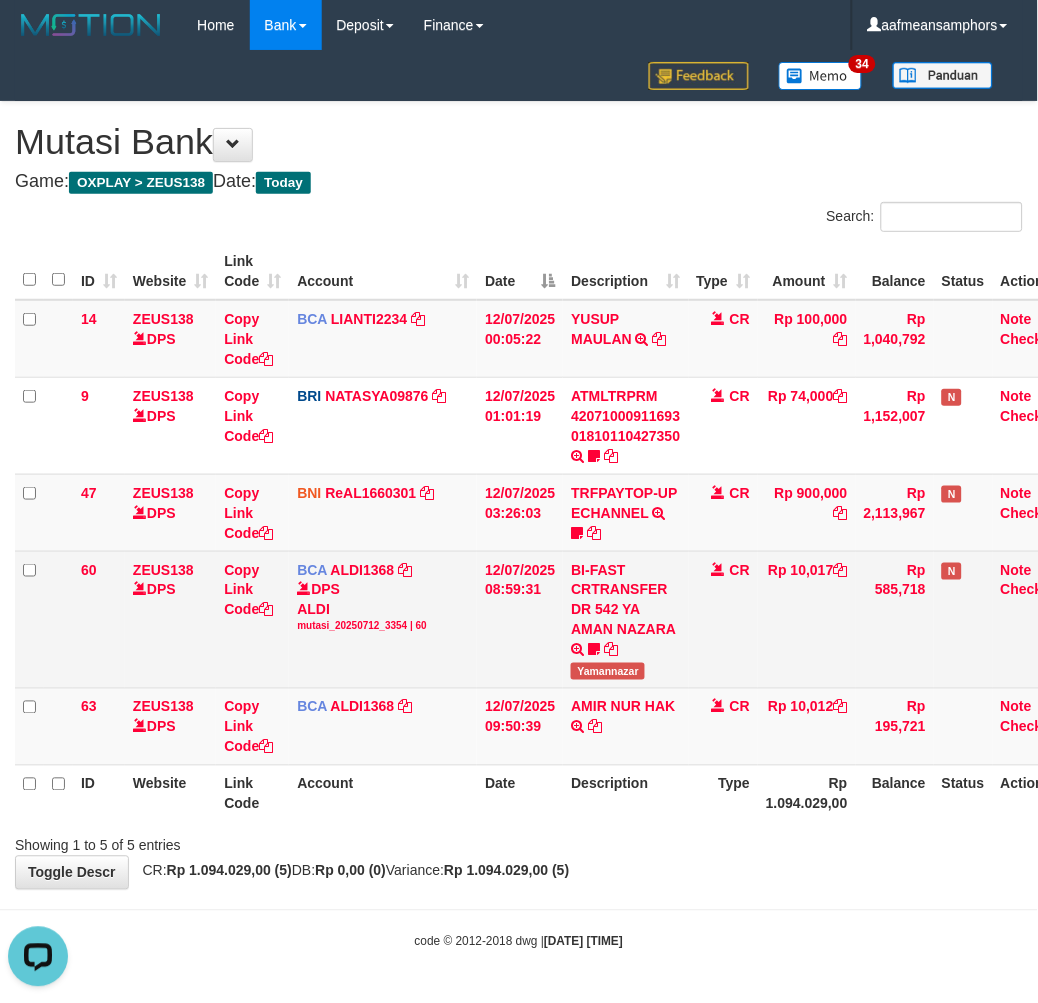 click on "Yamannazar" at bounding box center (608, 671) 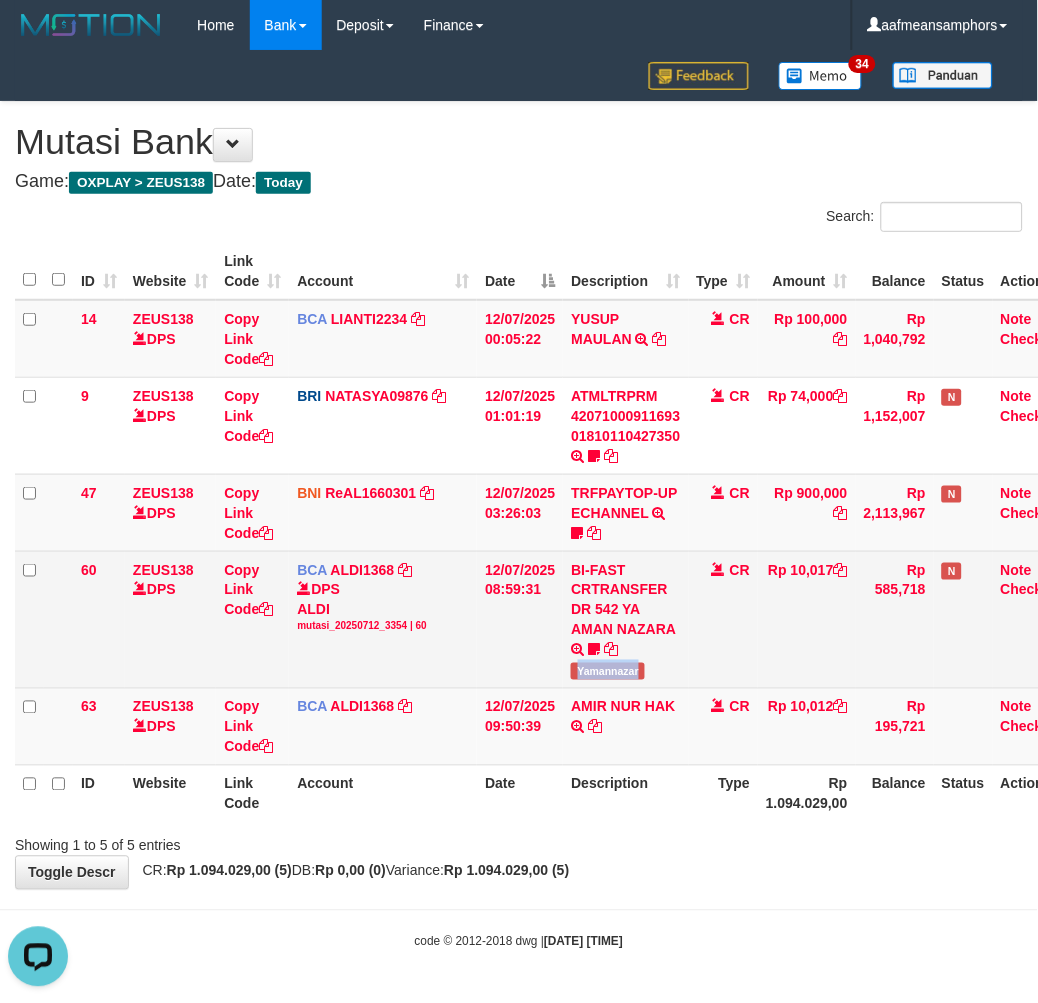 click on "Yamannazar" at bounding box center (608, 671) 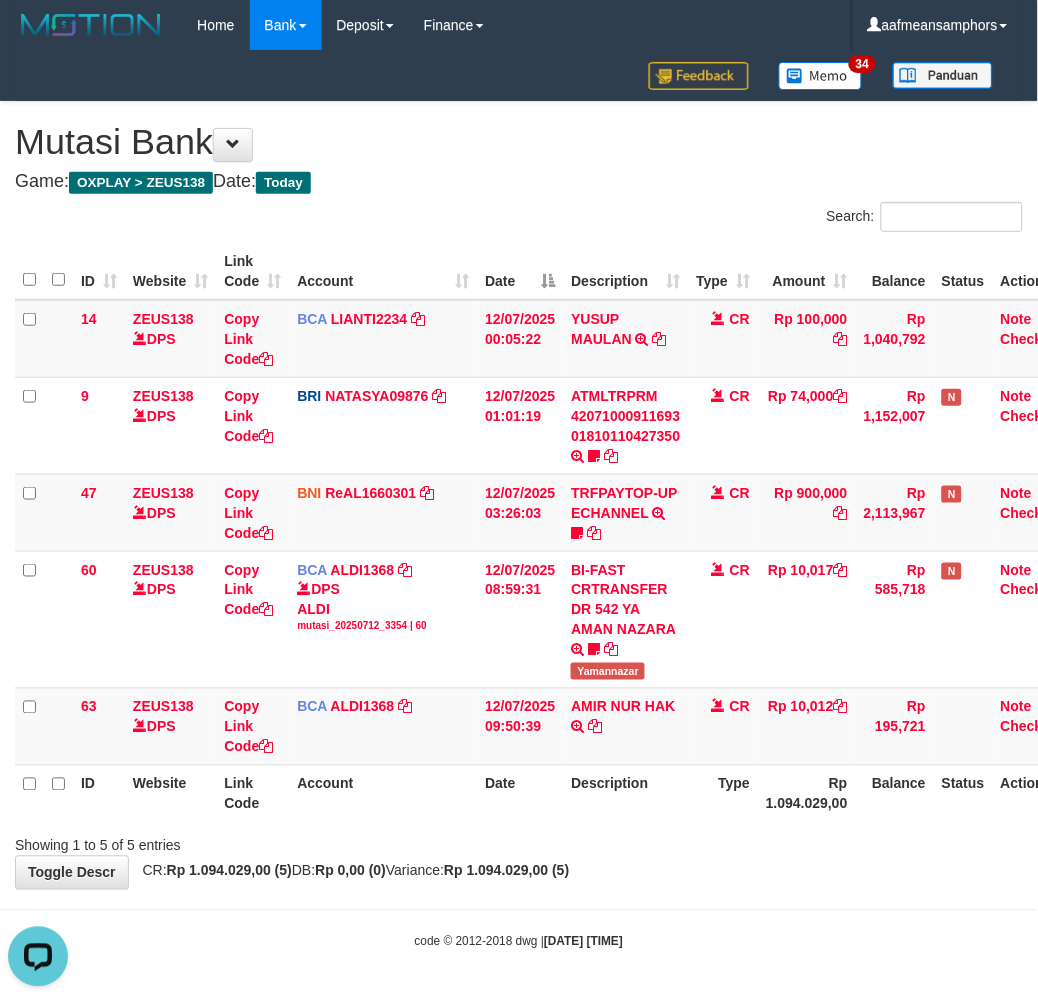 click on "Showing 1 to 5 of 5 entries" at bounding box center (519, 842) 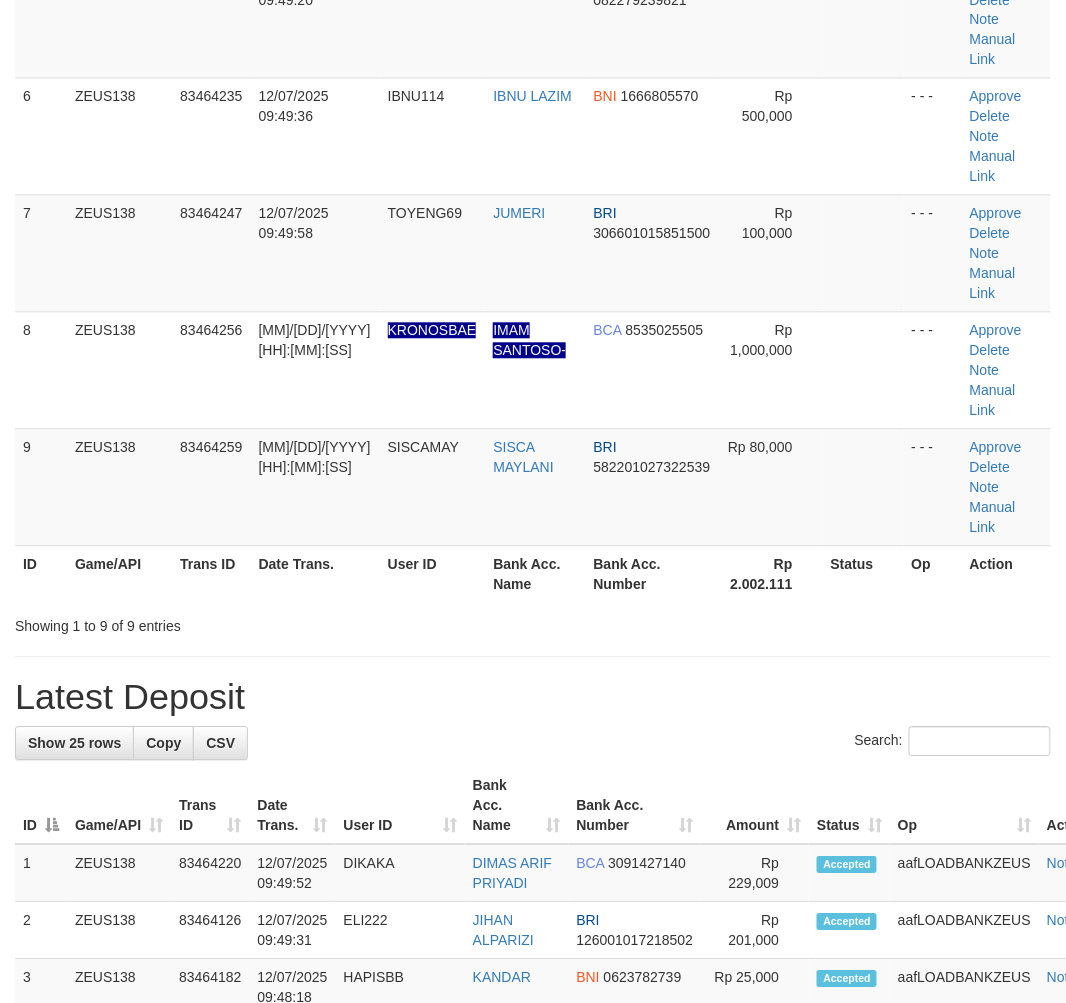 scroll, scrollTop: 572, scrollLeft: 0, axis: vertical 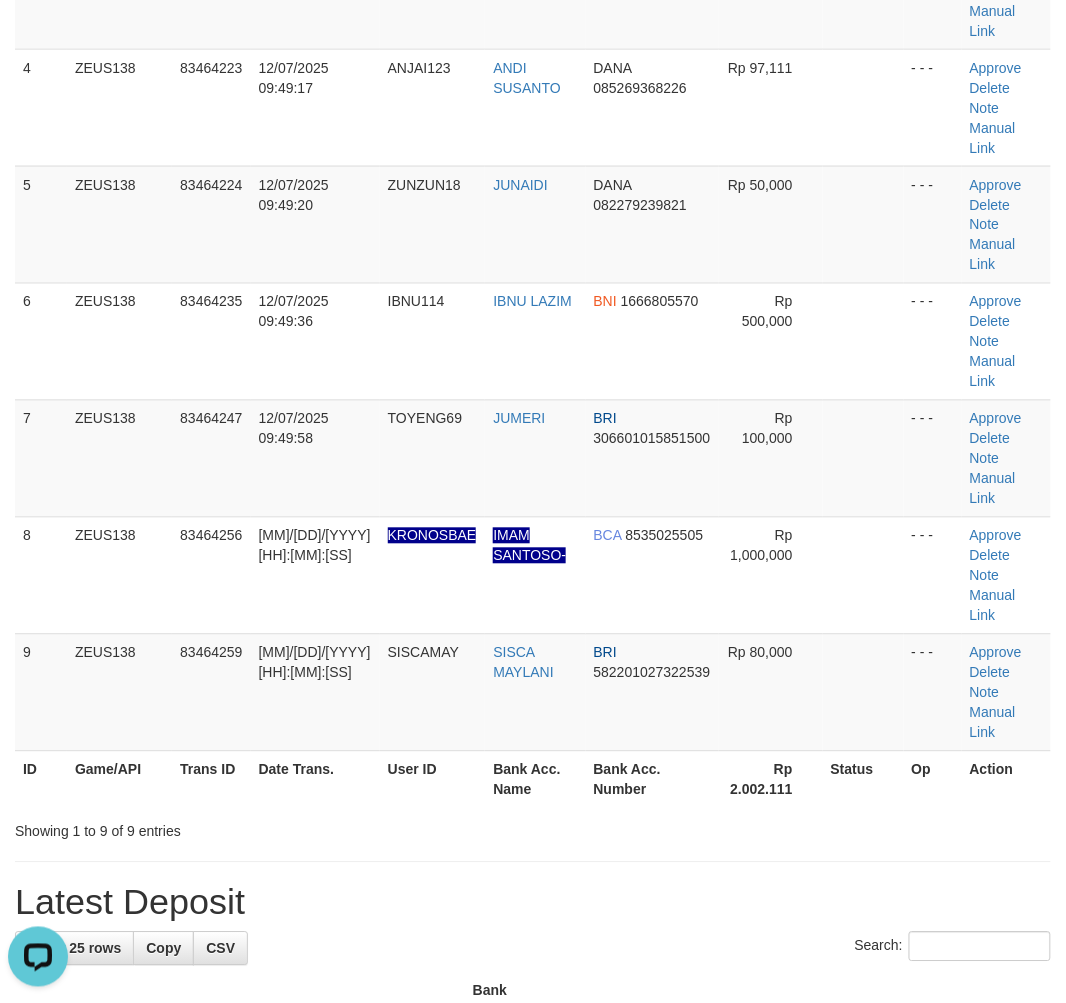 click on "Latest Deposit" at bounding box center [533, 903] 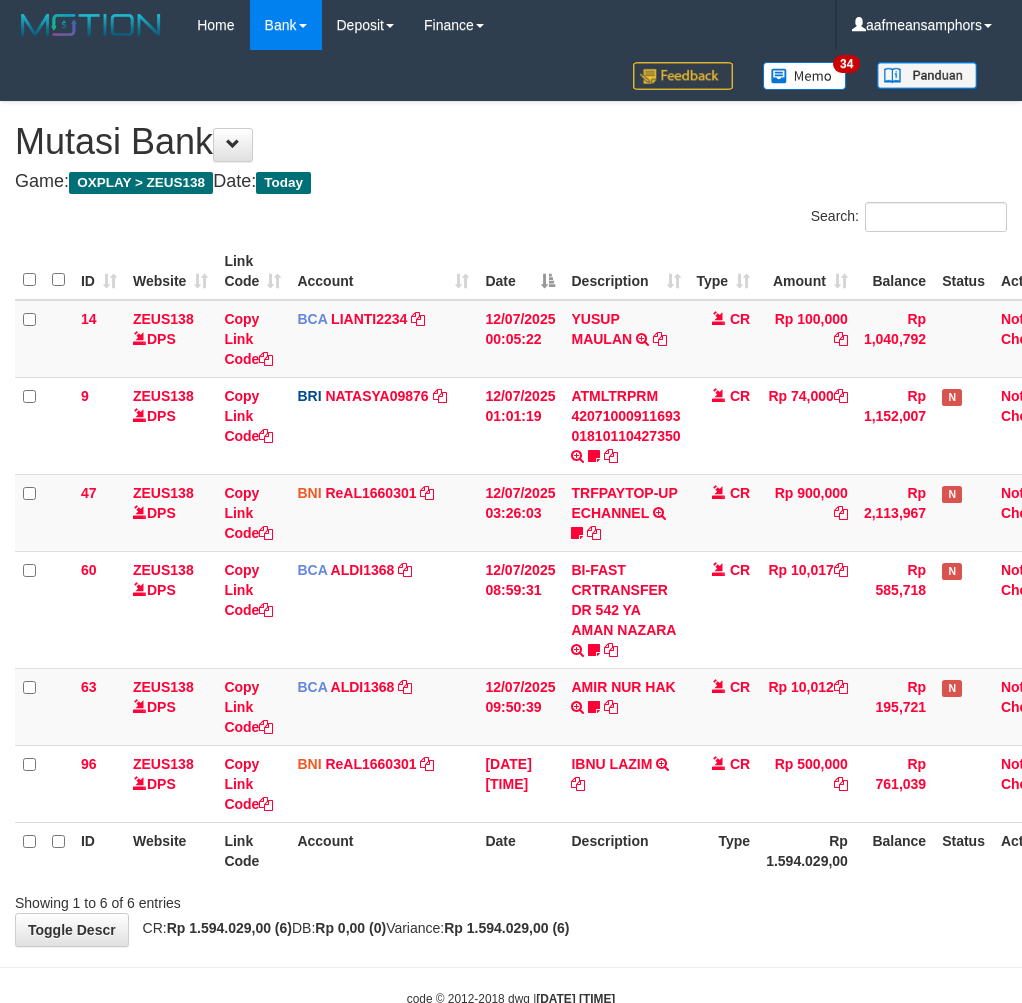 scroll, scrollTop: 0, scrollLeft: 0, axis: both 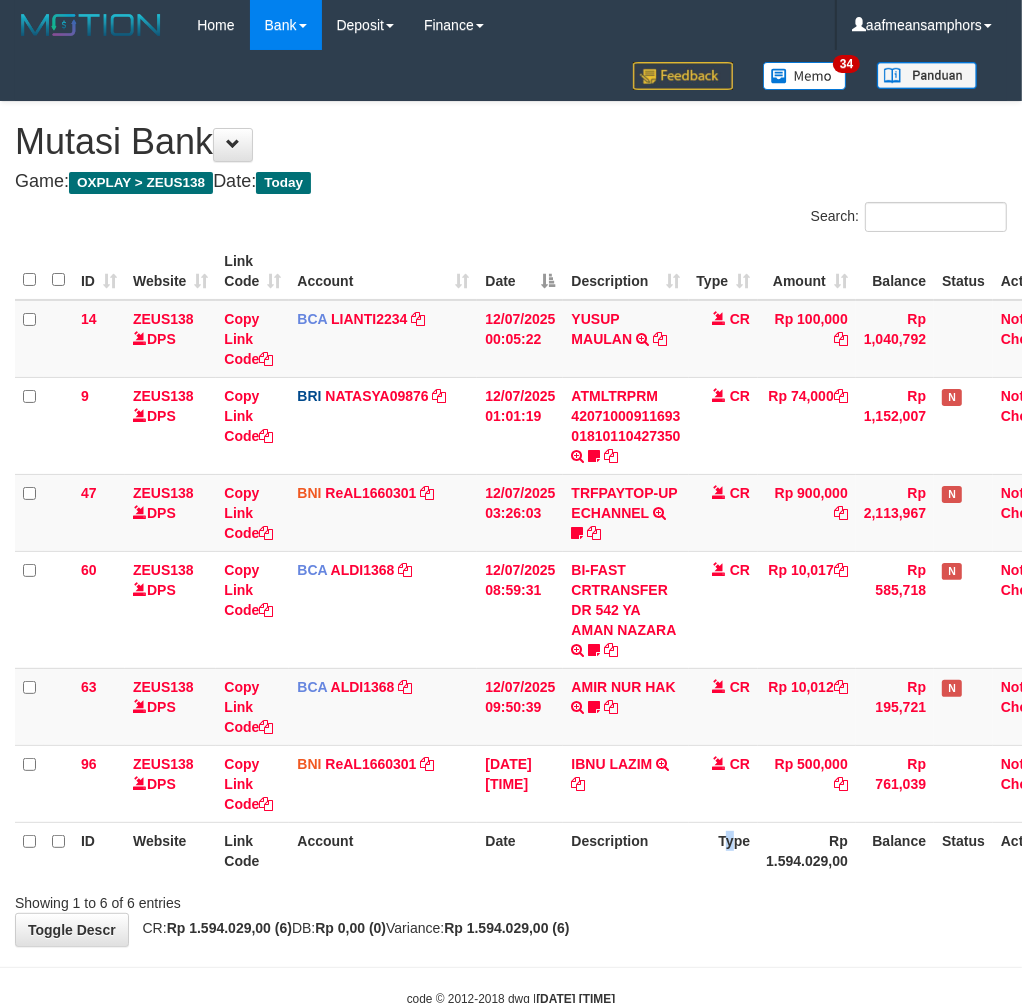 click on "Type" at bounding box center [724, 850] 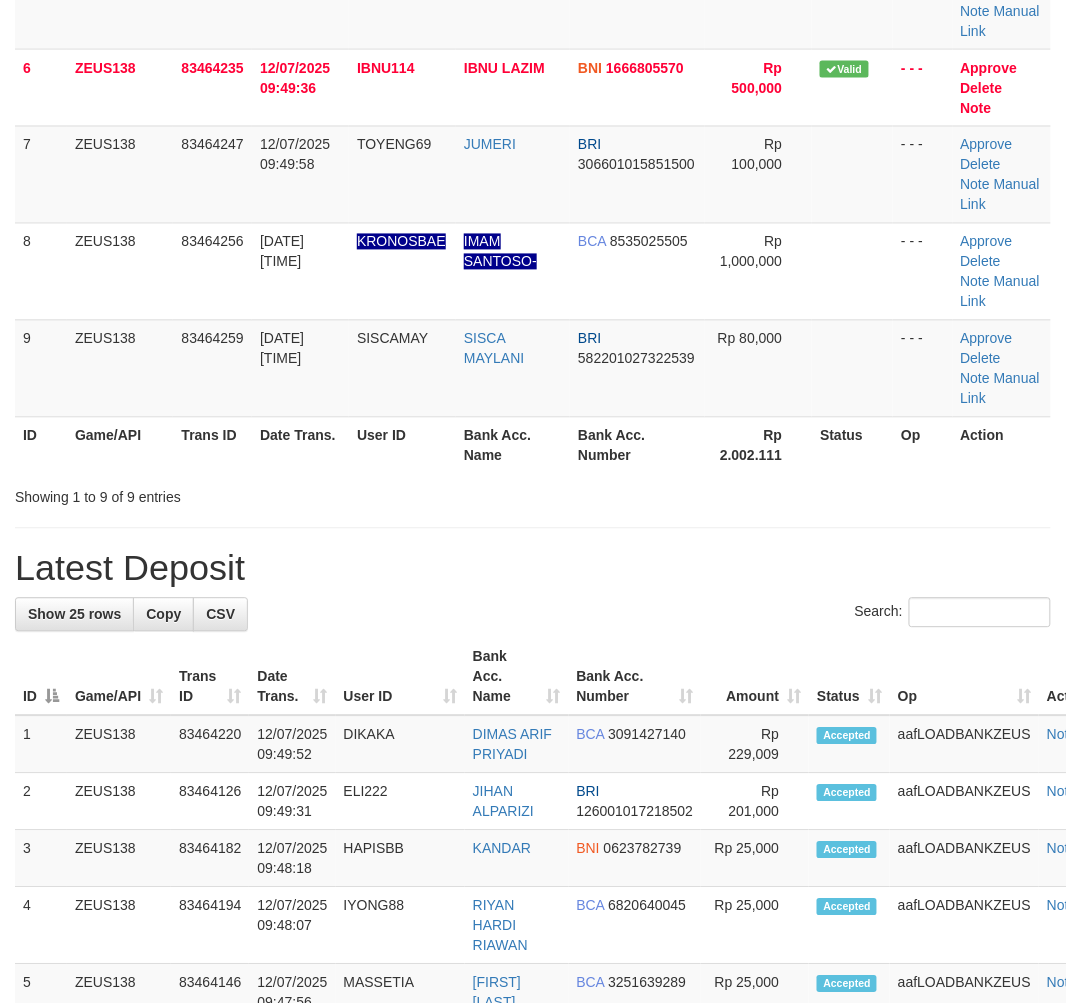 scroll, scrollTop: 622, scrollLeft: 0, axis: vertical 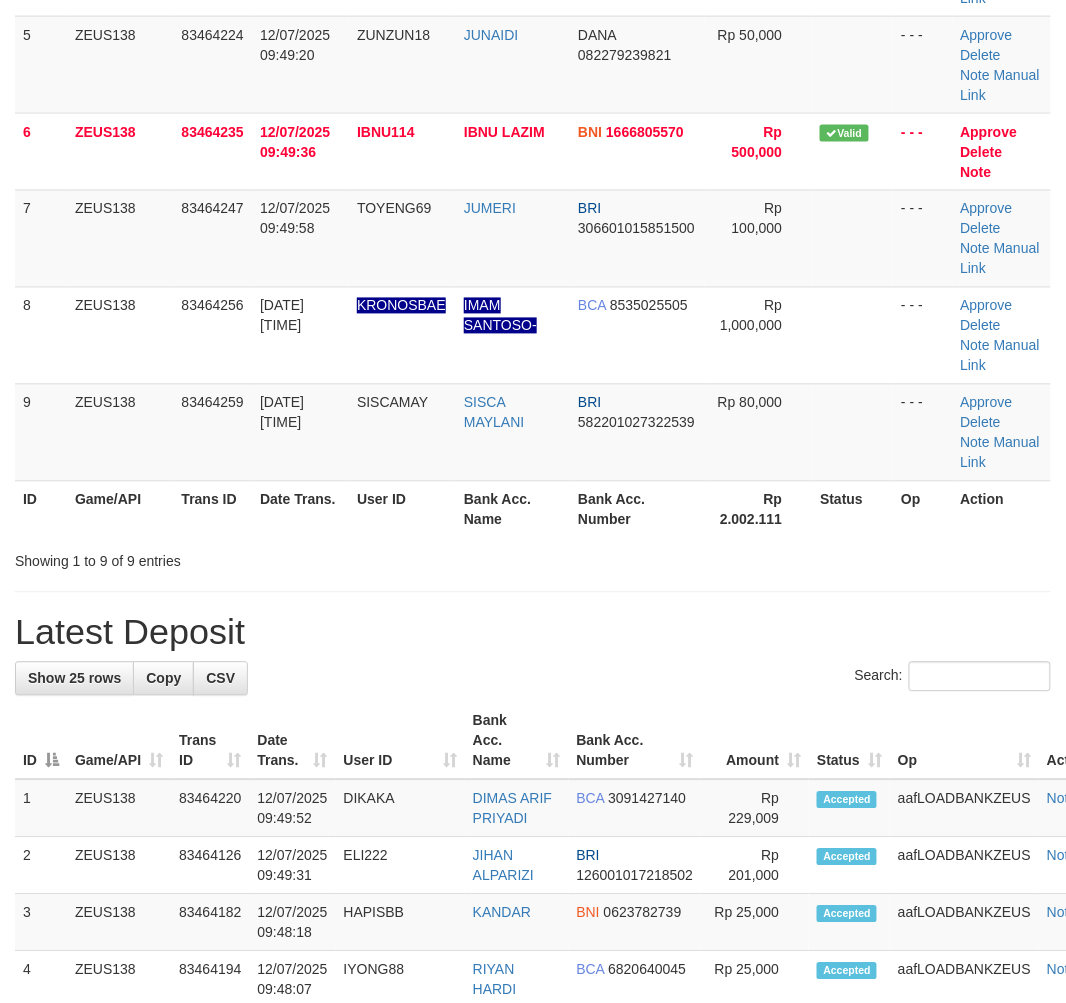 click on "**********" at bounding box center (533, 914) 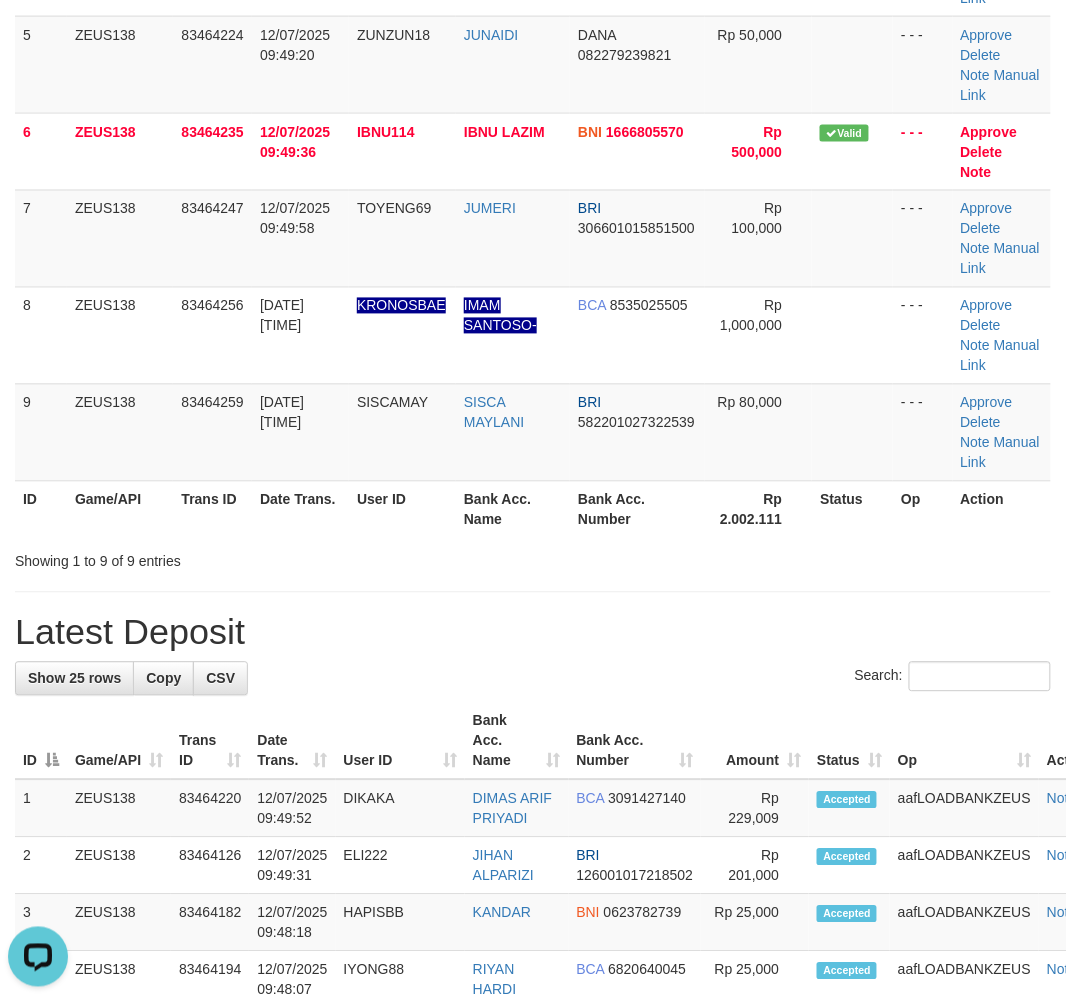 scroll, scrollTop: 0, scrollLeft: 0, axis: both 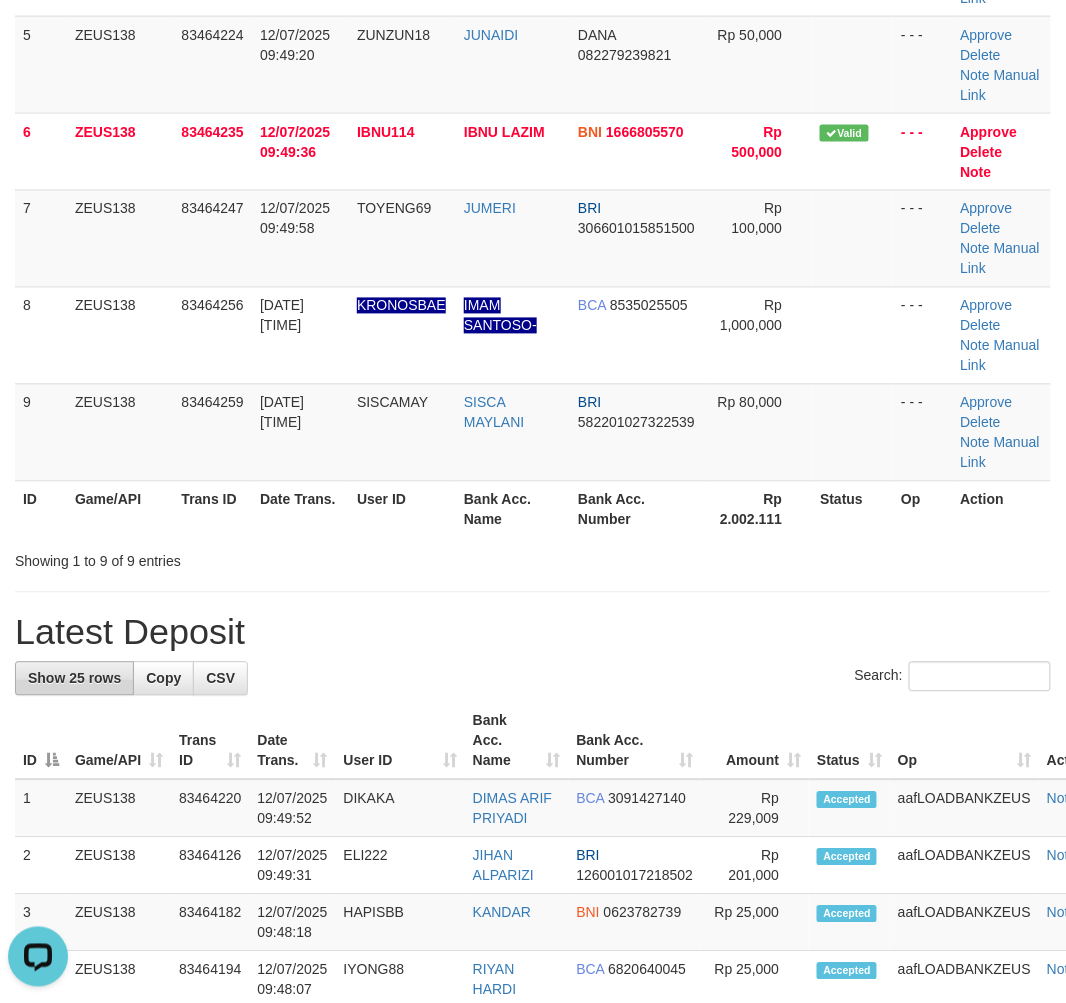drag, startPoint x: 292, startPoint y: 681, endPoint x: 37, endPoint y: 721, distance: 258.1182 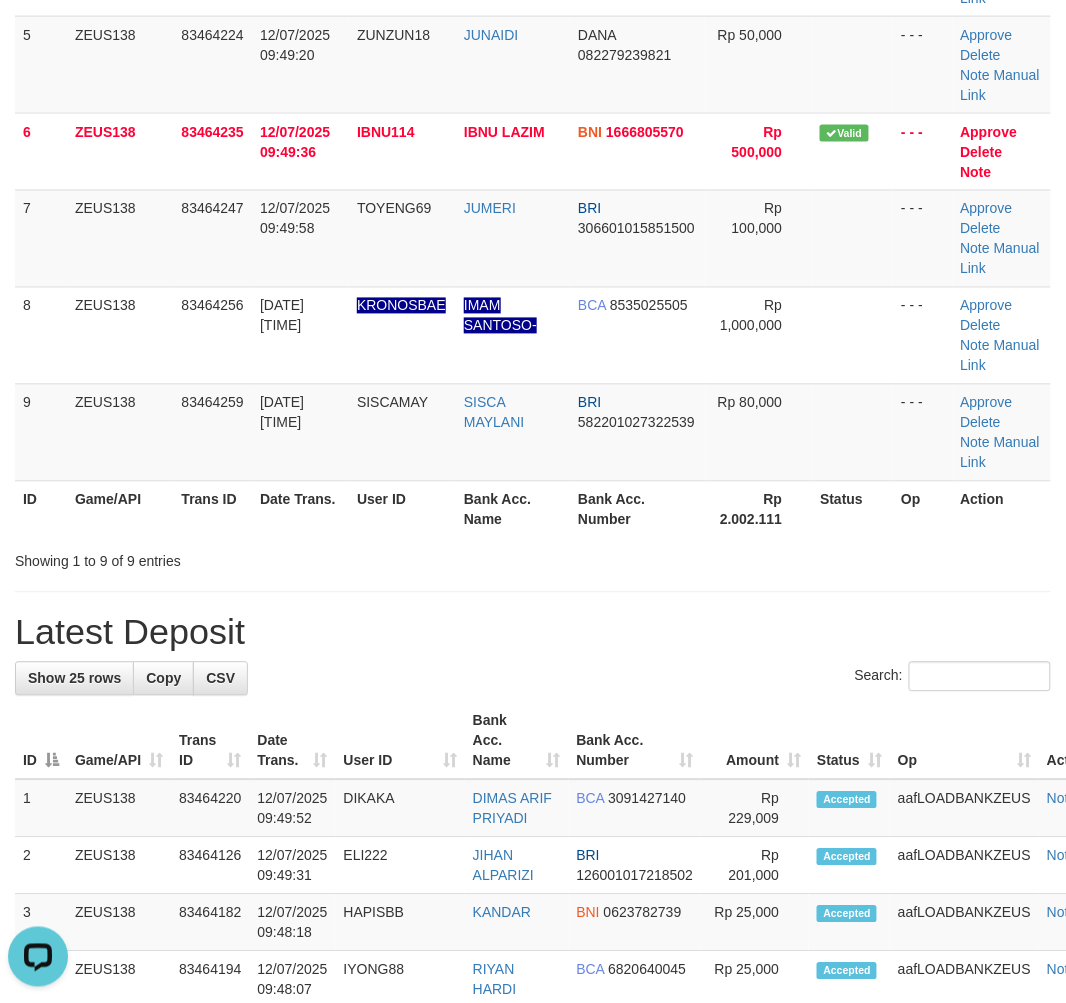 drag, startPoint x: 344, startPoint y: 696, endPoint x: 43, endPoint y: 781, distance: 312.77148 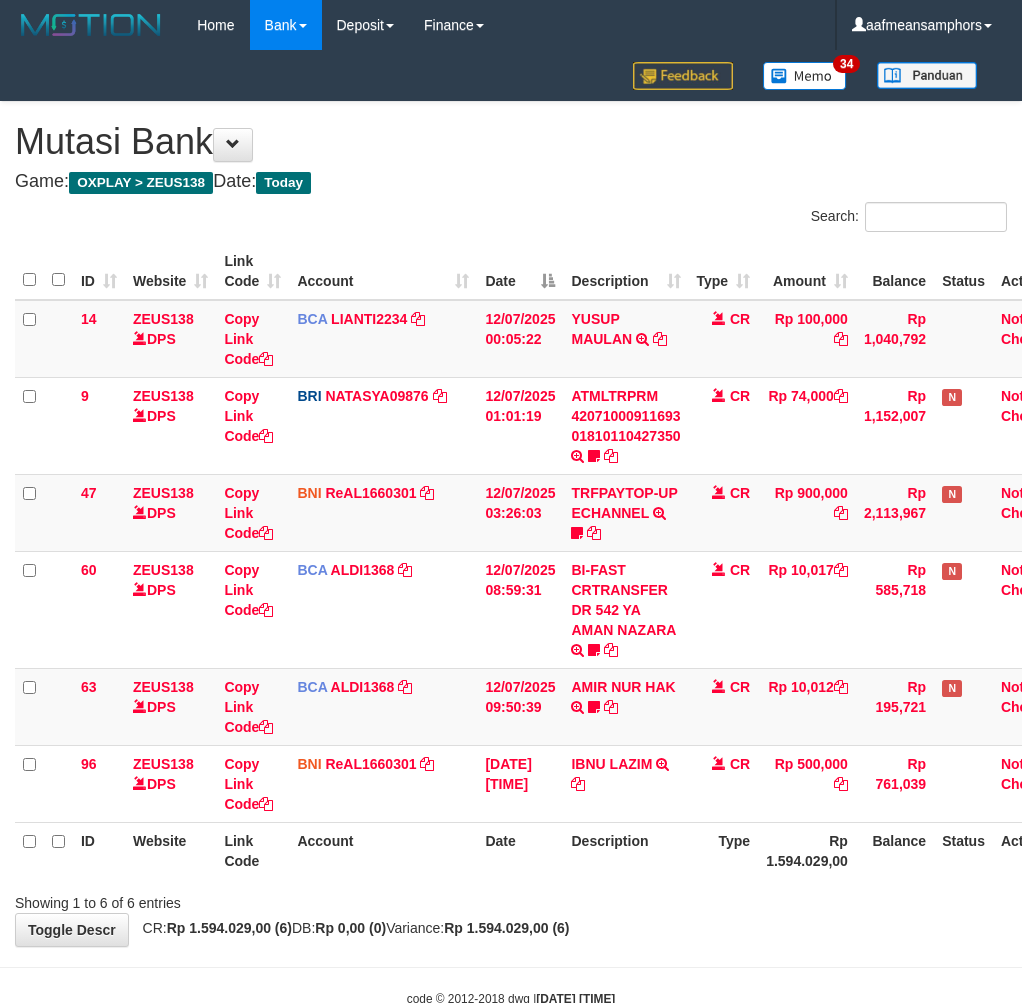 scroll, scrollTop: 0, scrollLeft: 0, axis: both 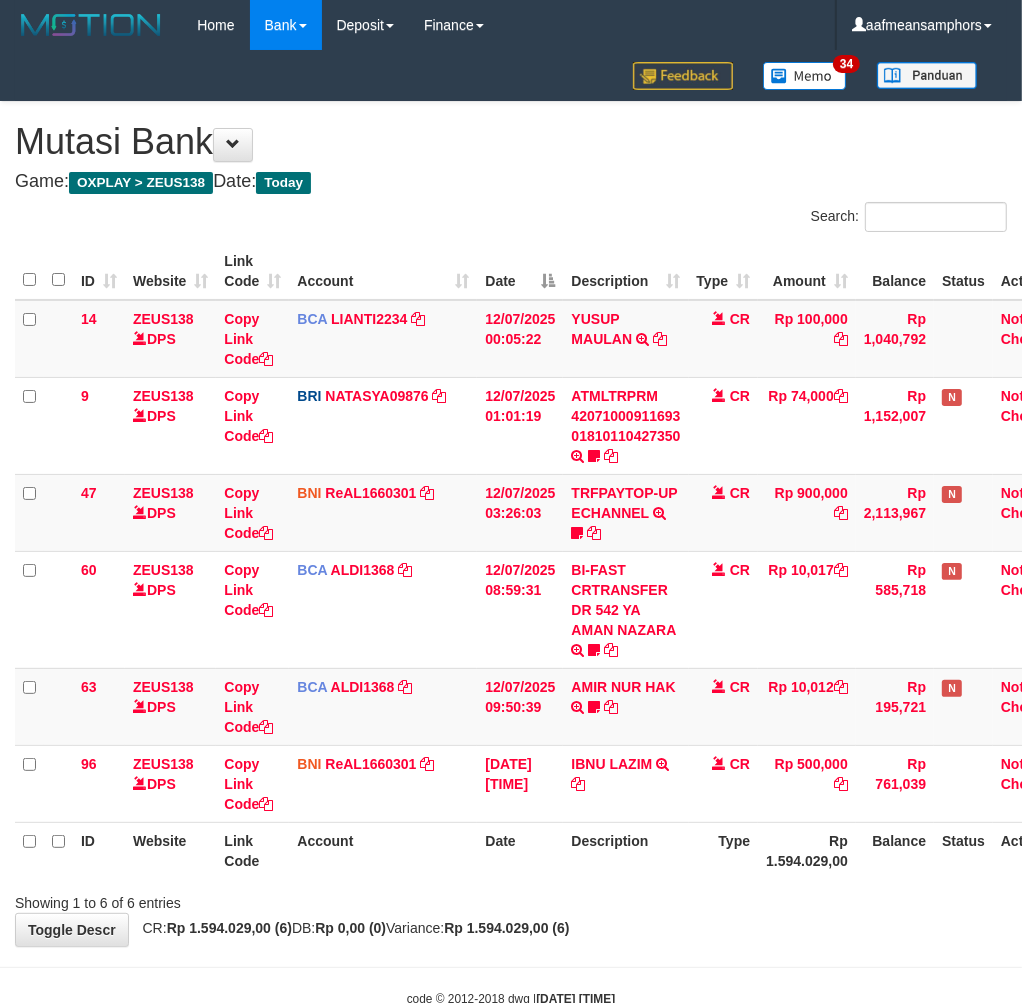 click on "Type" at bounding box center (724, 850) 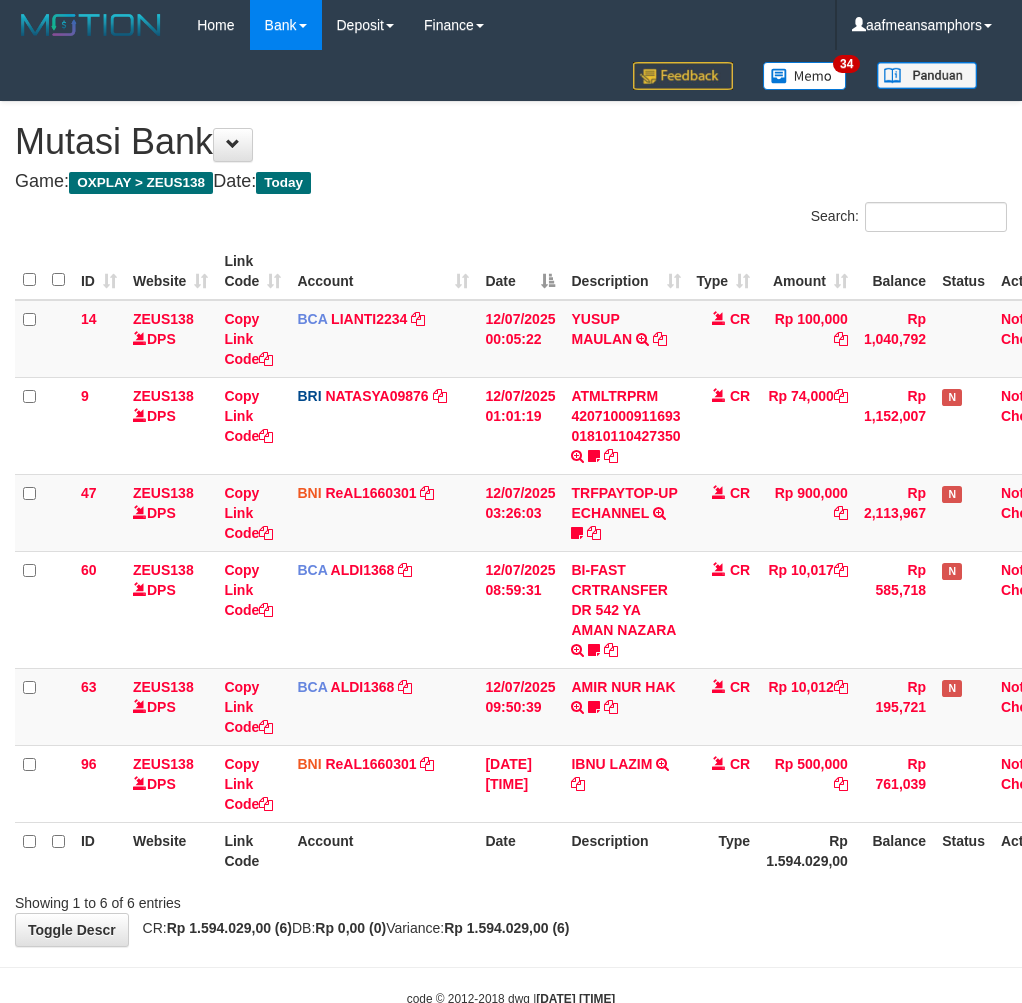 scroll, scrollTop: 0, scrollLeft: 0, axis: both 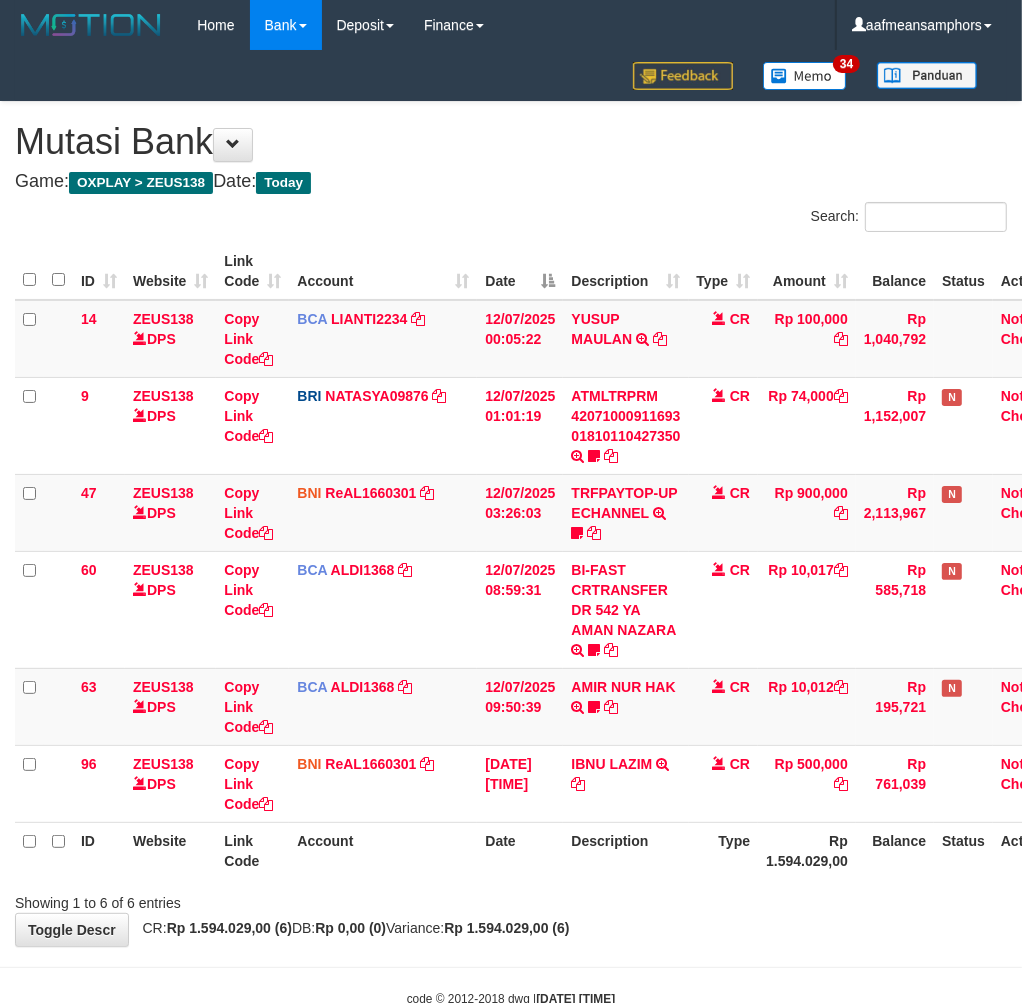 click on "Showing 1 to 6 of 6 entries" at bounding box center [511, 899] 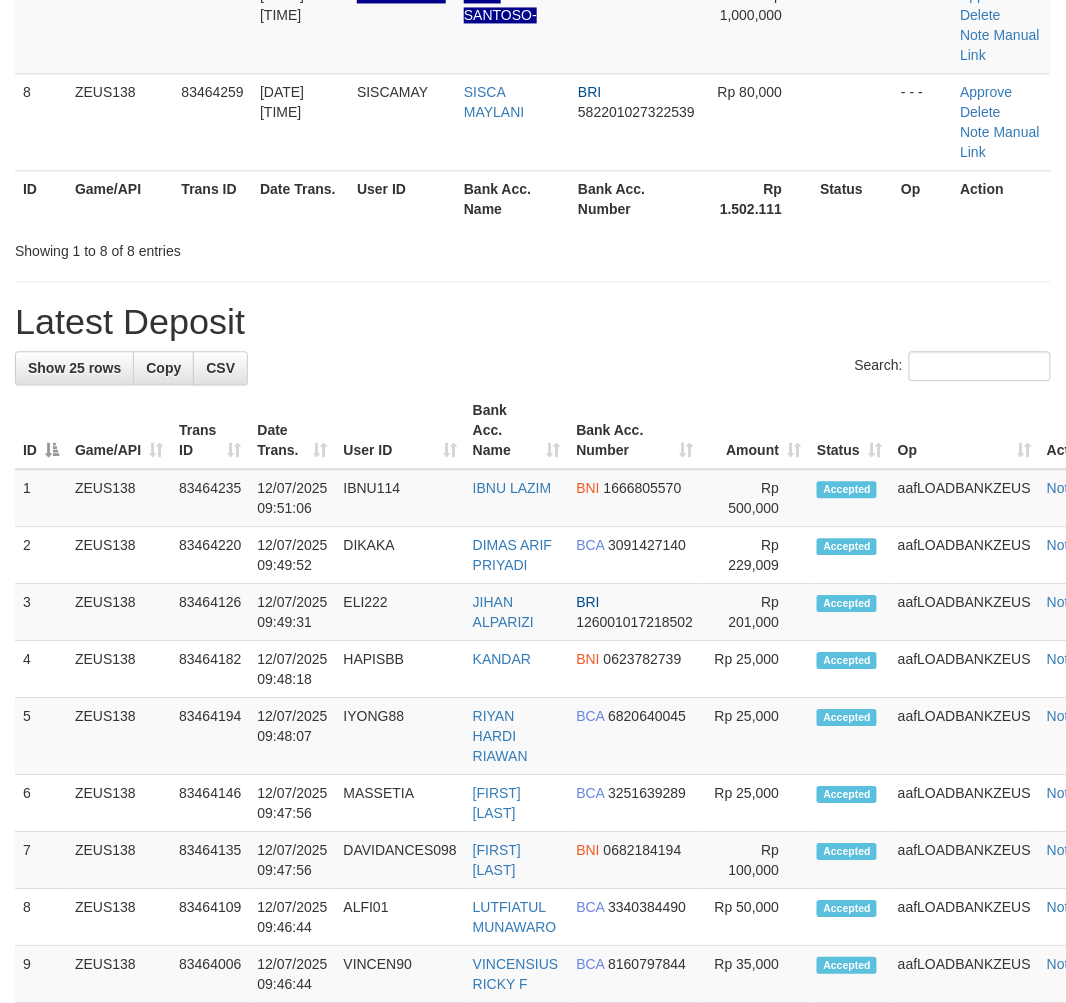 scroll, scrollTop: 672, scrollLeft: 0, axis: vertical 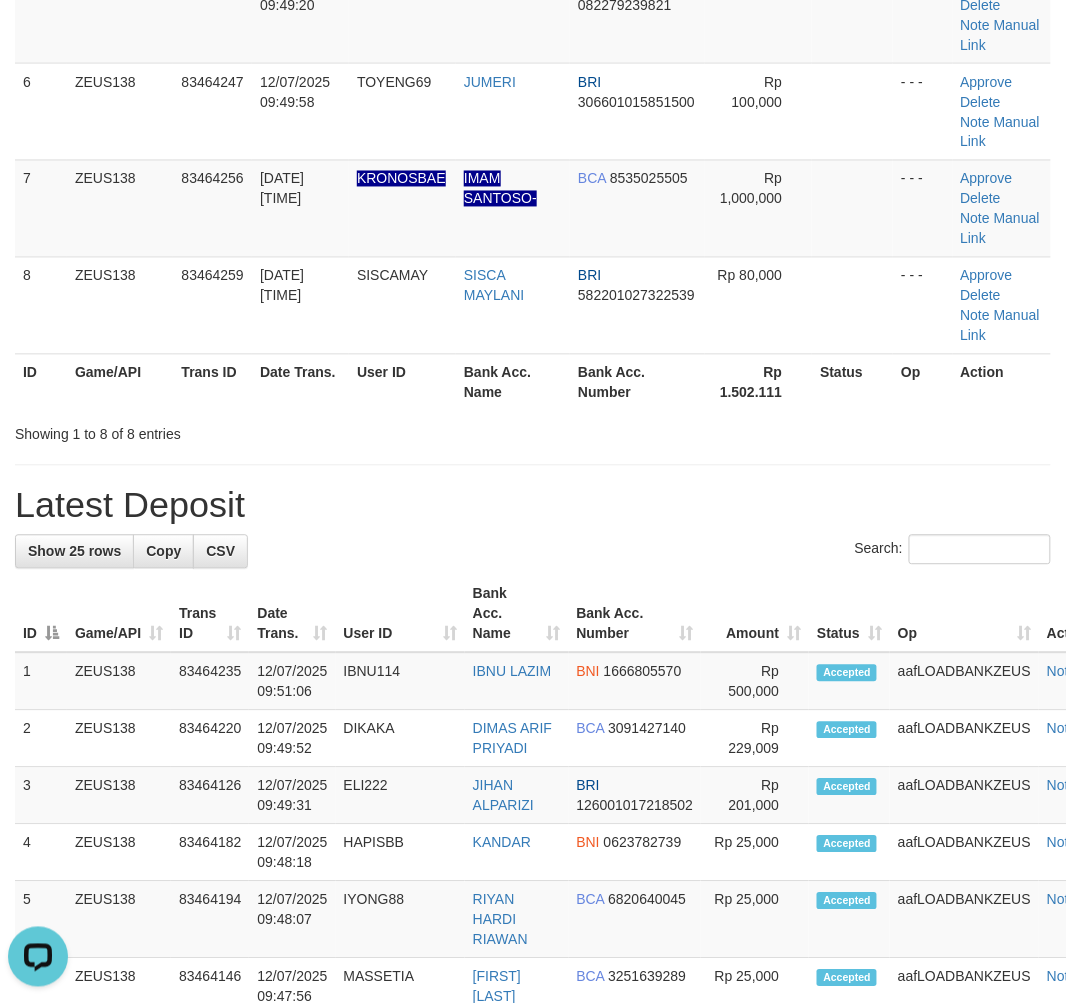 drag, startPoint x: 340, startPoint y: 563, endPoint x: 351, endPoint y: 558, distance: 12.083046 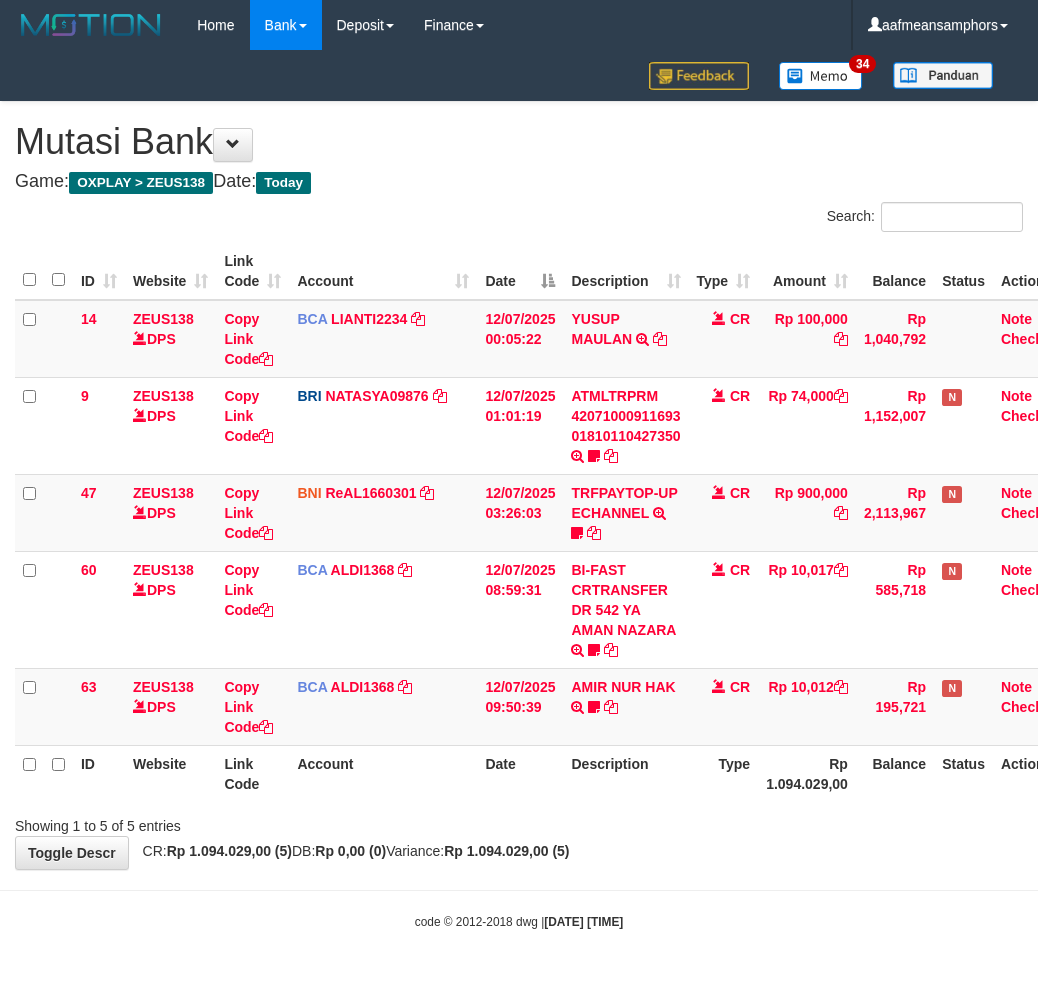scroll, scrollTop: 0, scrollLeft: 0, axis: both 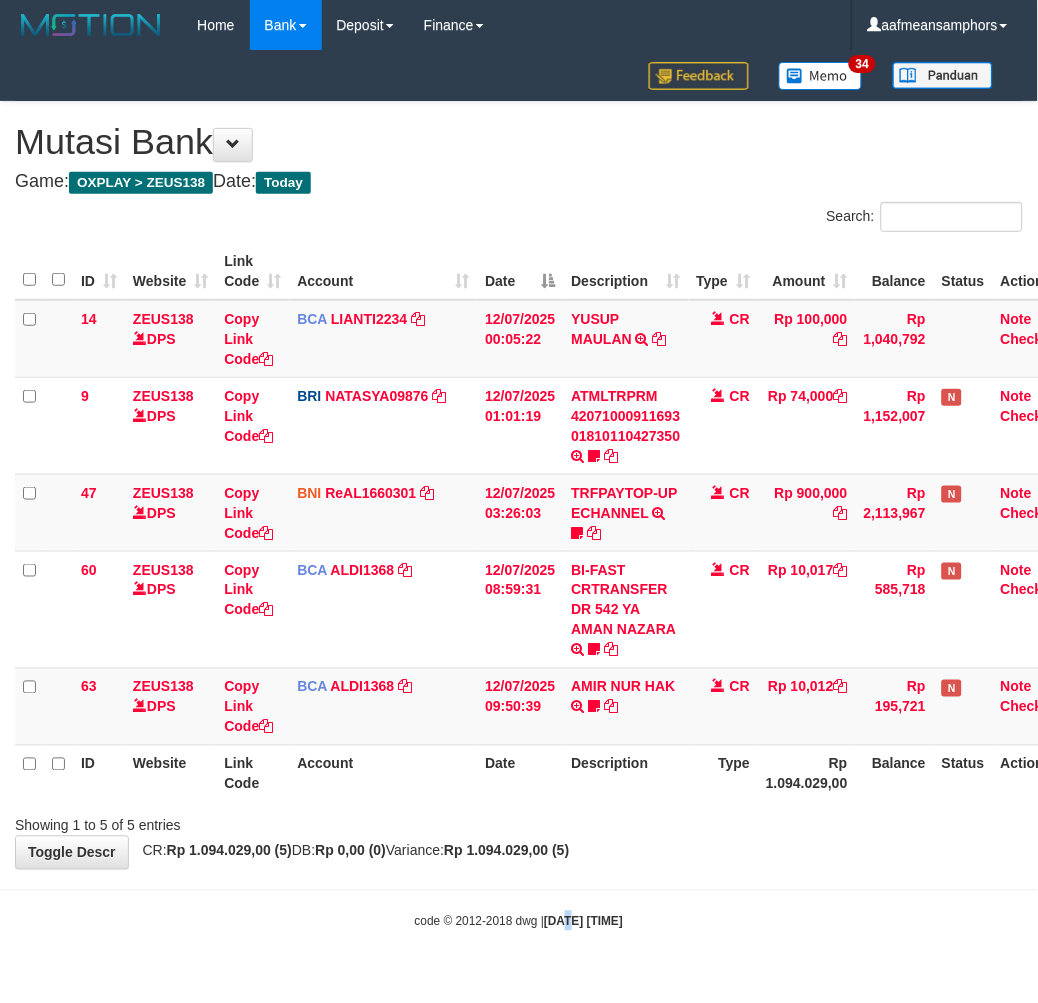 click on "Toggle navigation
Home
Bank
Account List
Load
By Website
Group
[OXPLAY]													ZEUS138
By Load Group (DPS)" at bounding box center (519, 490) 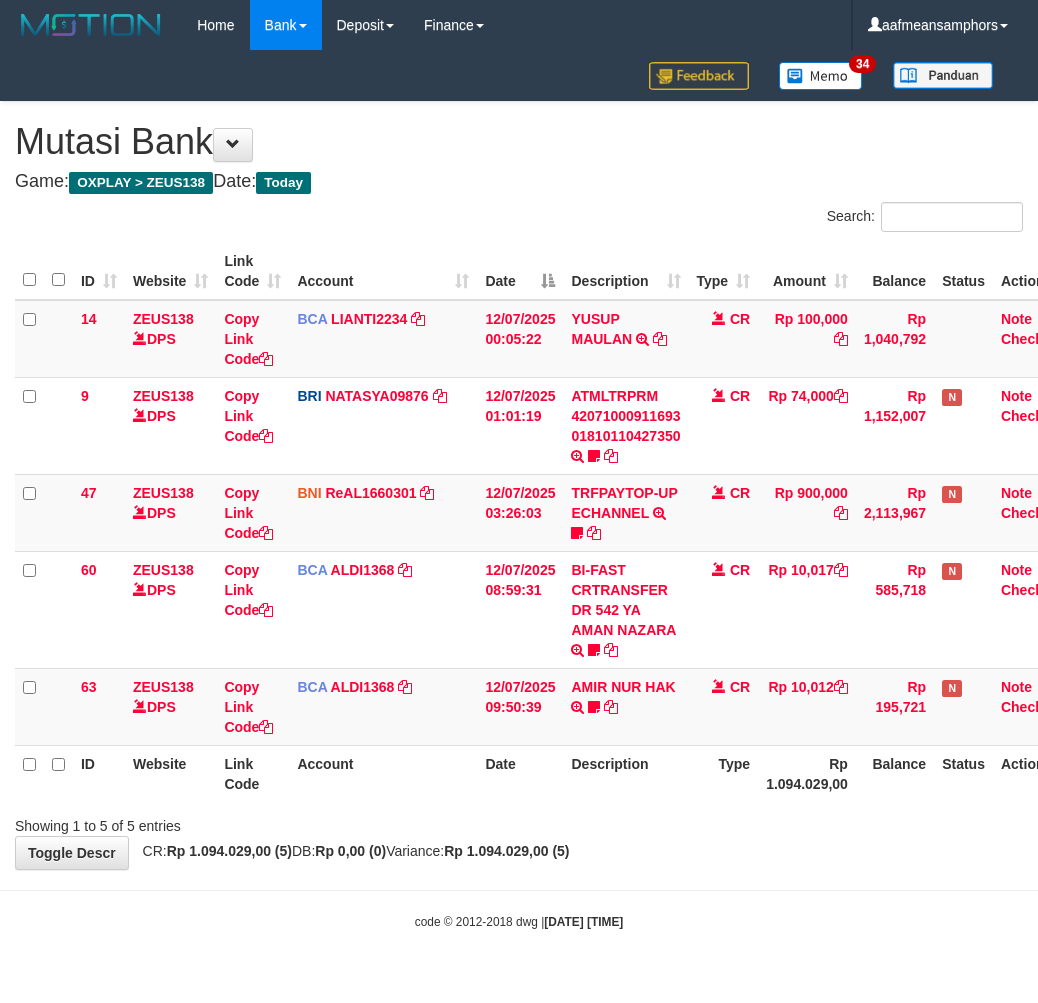 scroll, scrollTop: 0, scrollLeft: 0, axis: both 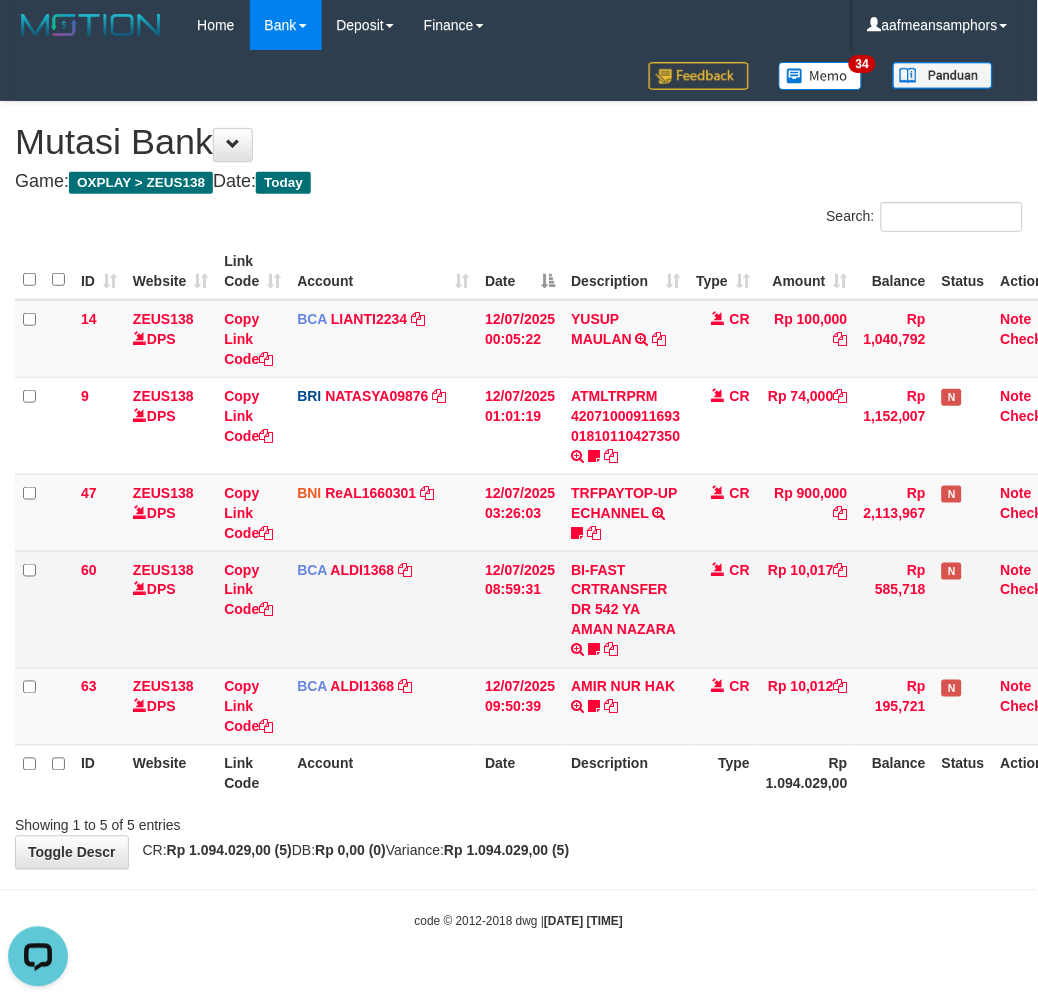 click on "BI-FAST CRTRANSFER DR 542 YA AMAN NAZARA          Yamannazar" at bounding box center [625, 609] 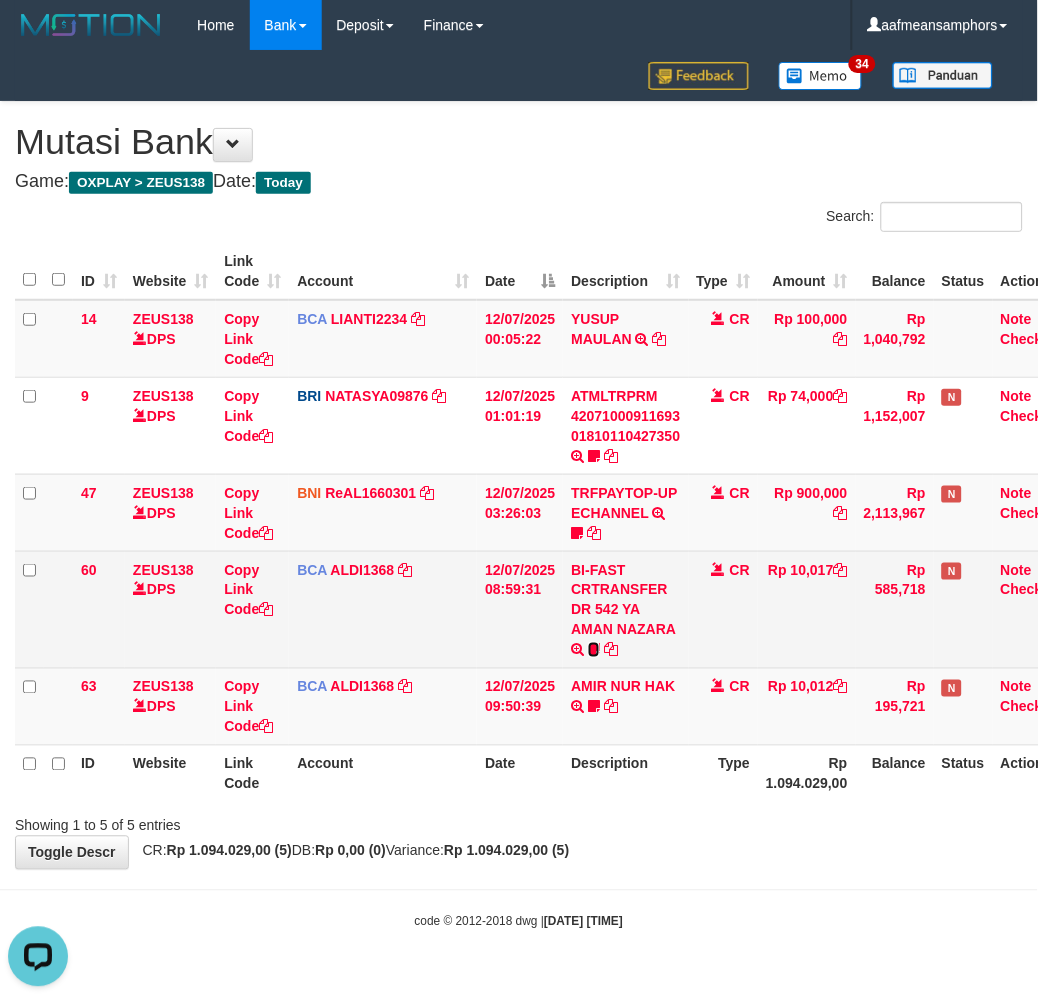 click at bounding box center [594, 650] 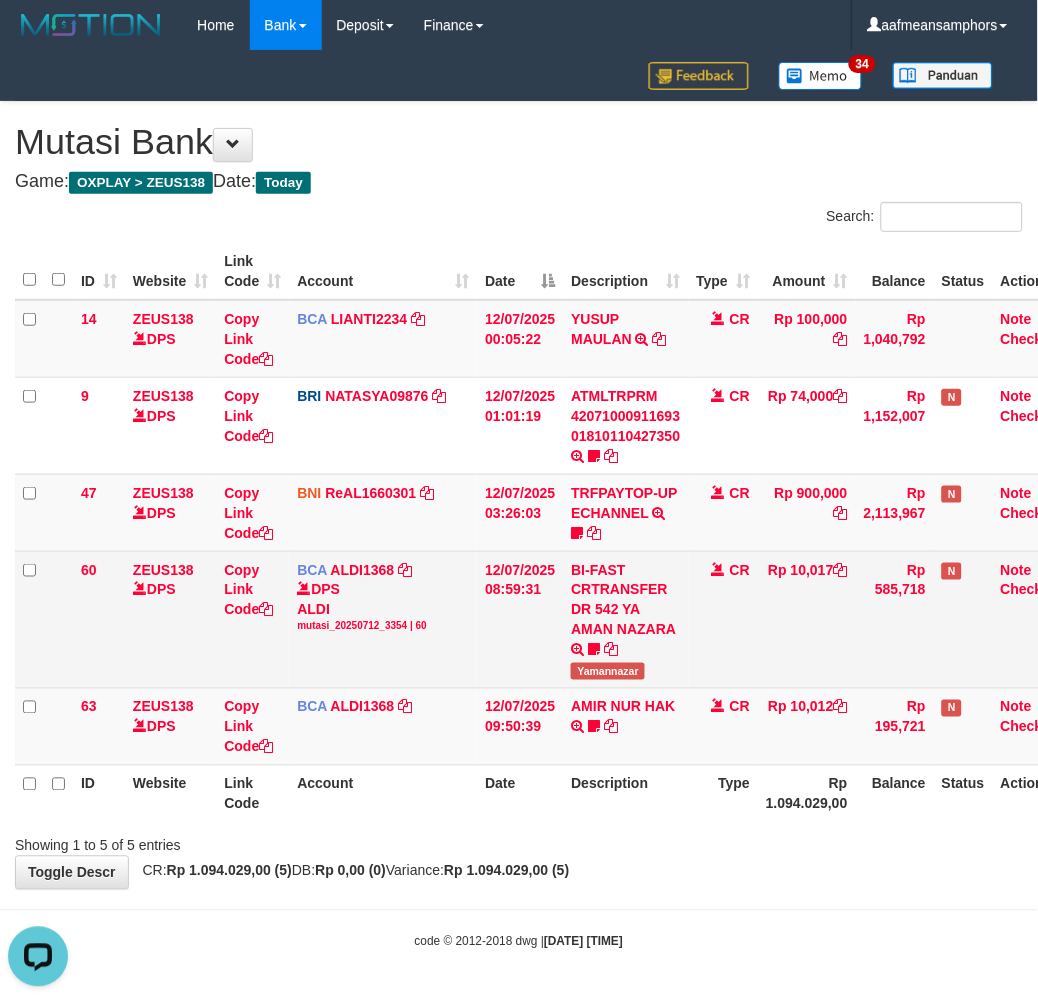 click on "Yamannazar" at bounding box center (608, 671) 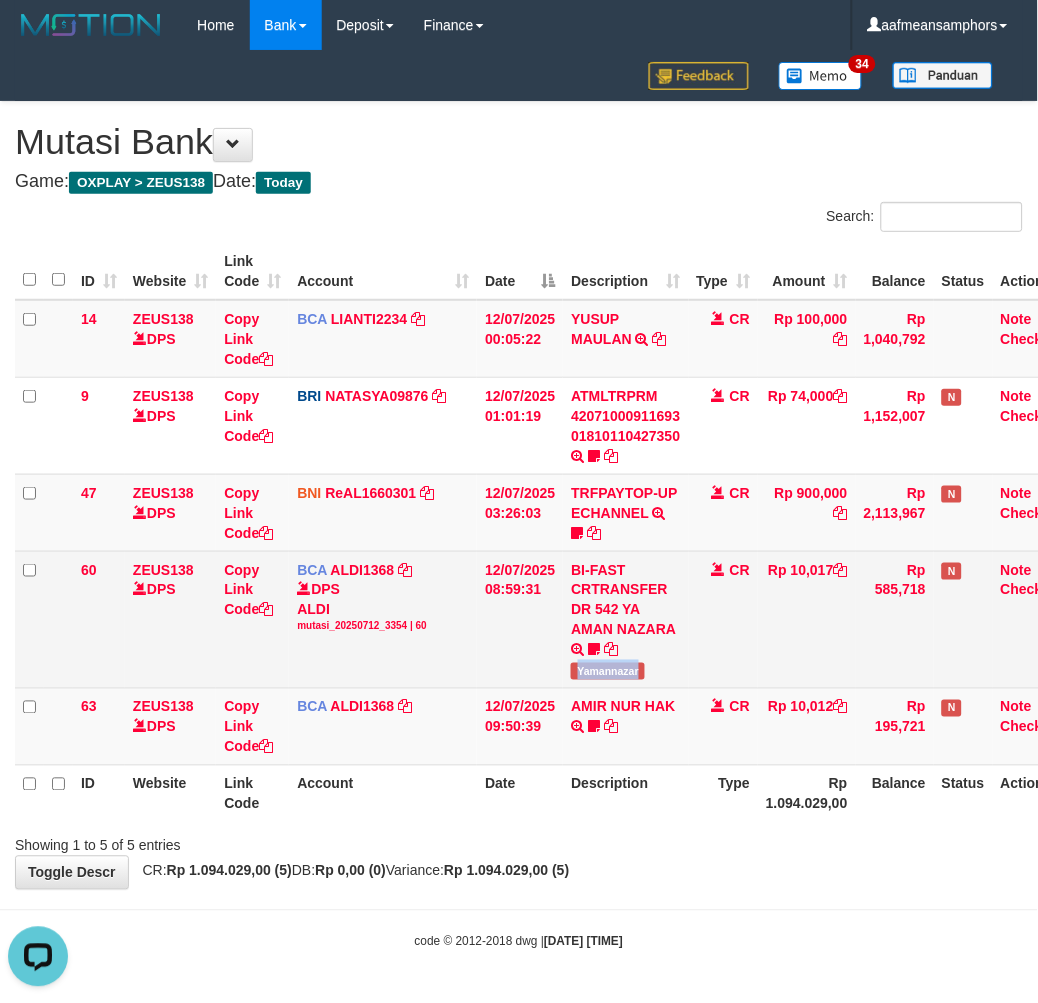 click on "Yamannazar" at bounding box center [608, 671] 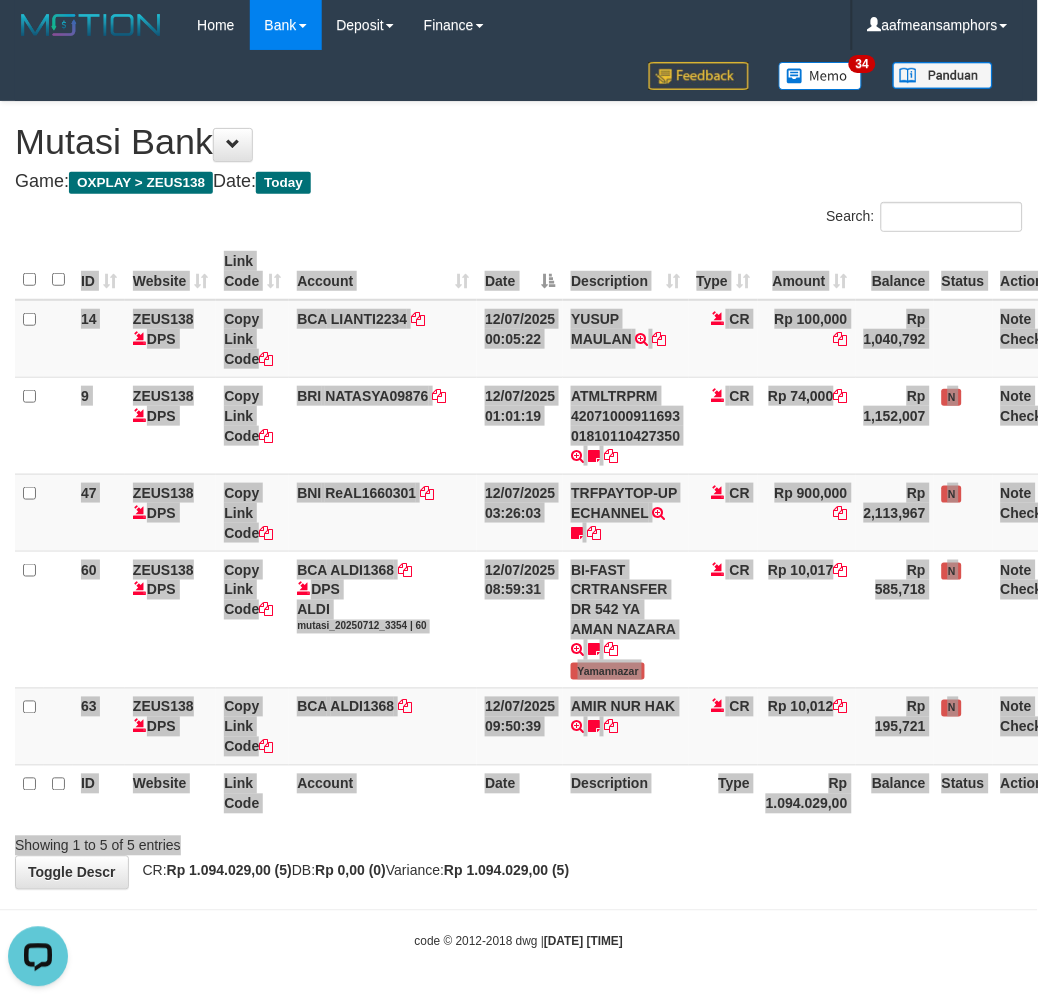 click on "Search:
ID Website Link Code Account Date Description Type Amount Balance Status Action
14
ZEUS138    DPS
Copy Link Code
BCA
LIANTI2234
DPS
YULIANTI
mutasi_20250712_4646 | 14
mutasi_20250712_4646 | 14
12/07/2025 00:05:22
YUSUP MAULAN         TRSF E-BANKING CR 1207/FTSCY/WS95051
100000.002025071262819090 TRFDN-YUSUP MAULANESPAY DEBIT INDONE
CR
Rp 100,000
Rp 1,040,792
Note
Check
9
ZEUS138    DPS
Copy Link Code
BRI
NATASYA09876" at bounding box center [519, 529] 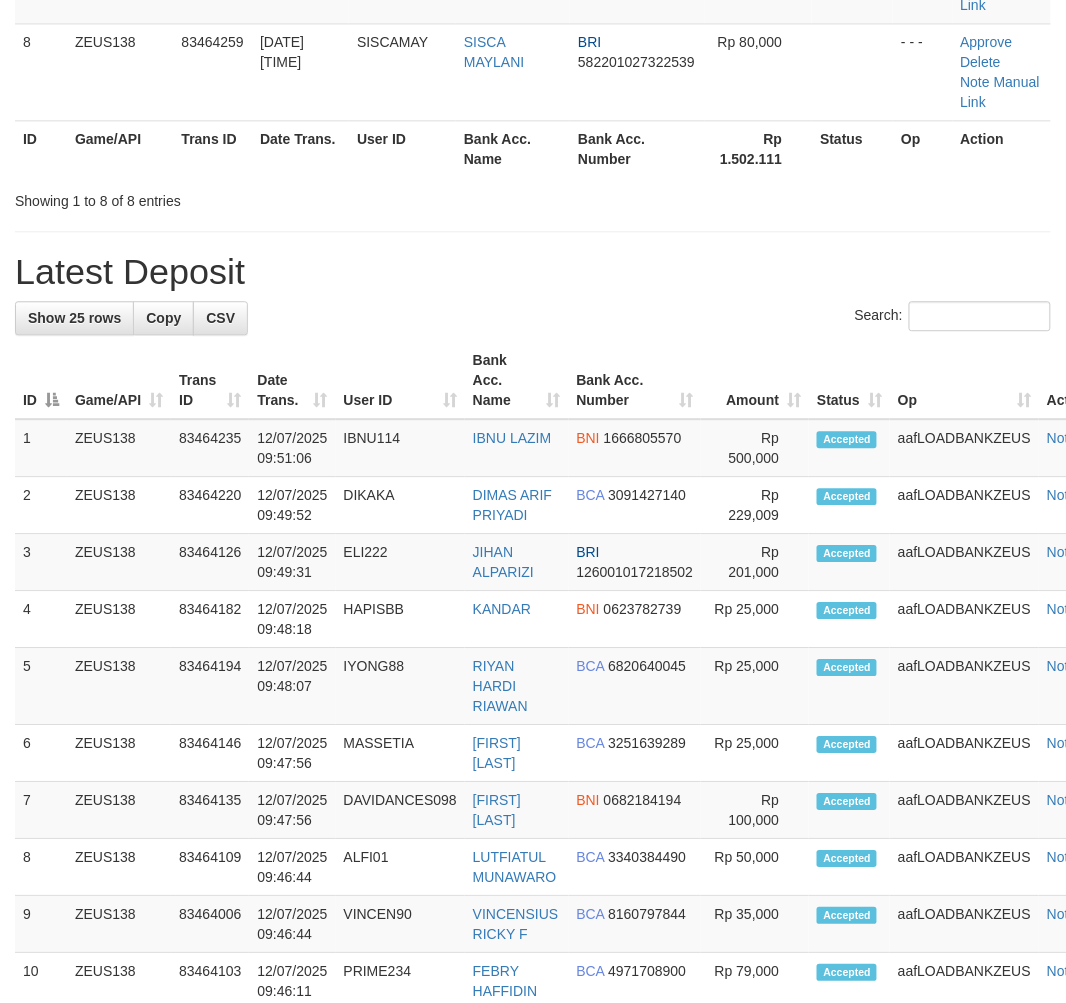 scroll, scrollTop: 722, scrollLeft: 0, axis: vertical 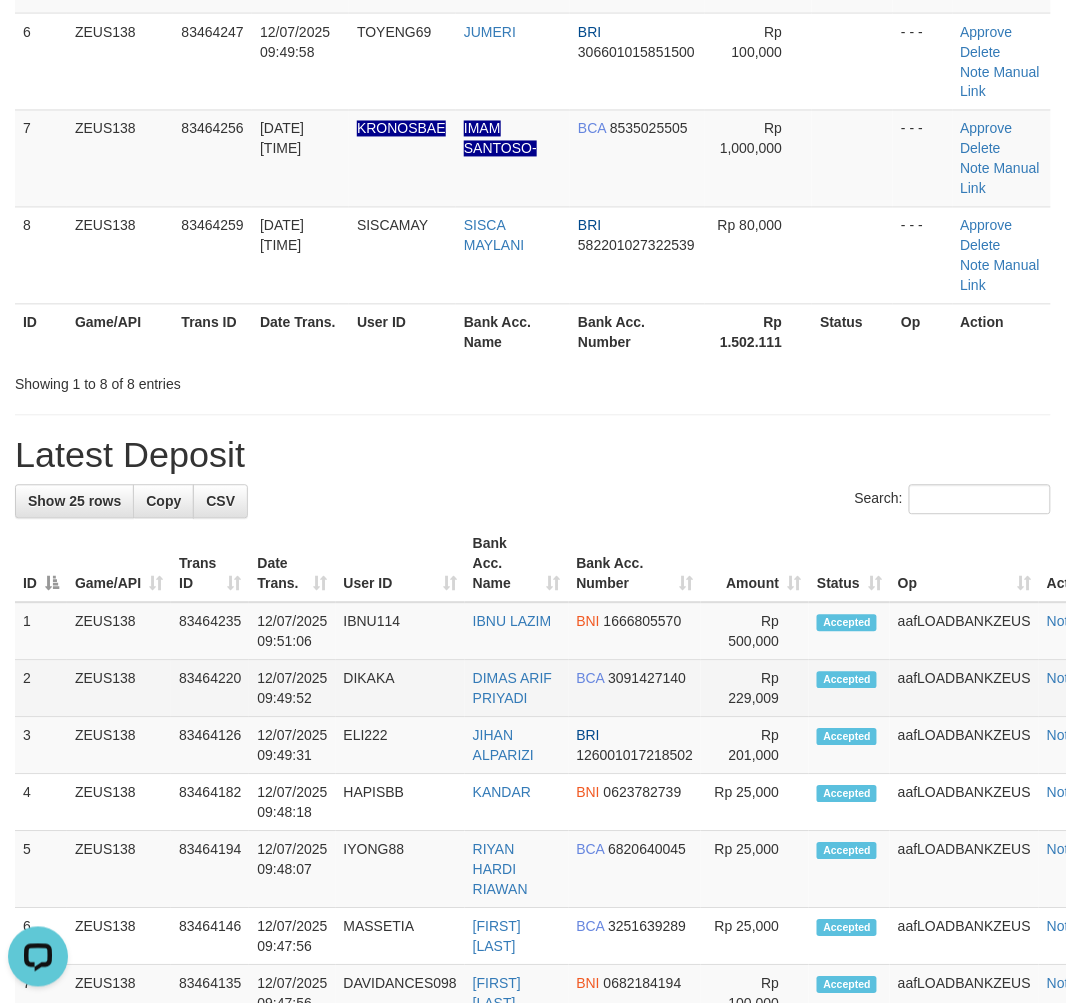 click on "2
ZEUS138
83464220
12/07/2025 09:49:52
DIKAKA
DIMAS ARIF PRIYADI
BCA
3091427140
Rp 229,009
Accepted
aafLOADBANKZEUS
Note" at bounding box center (568, 689) 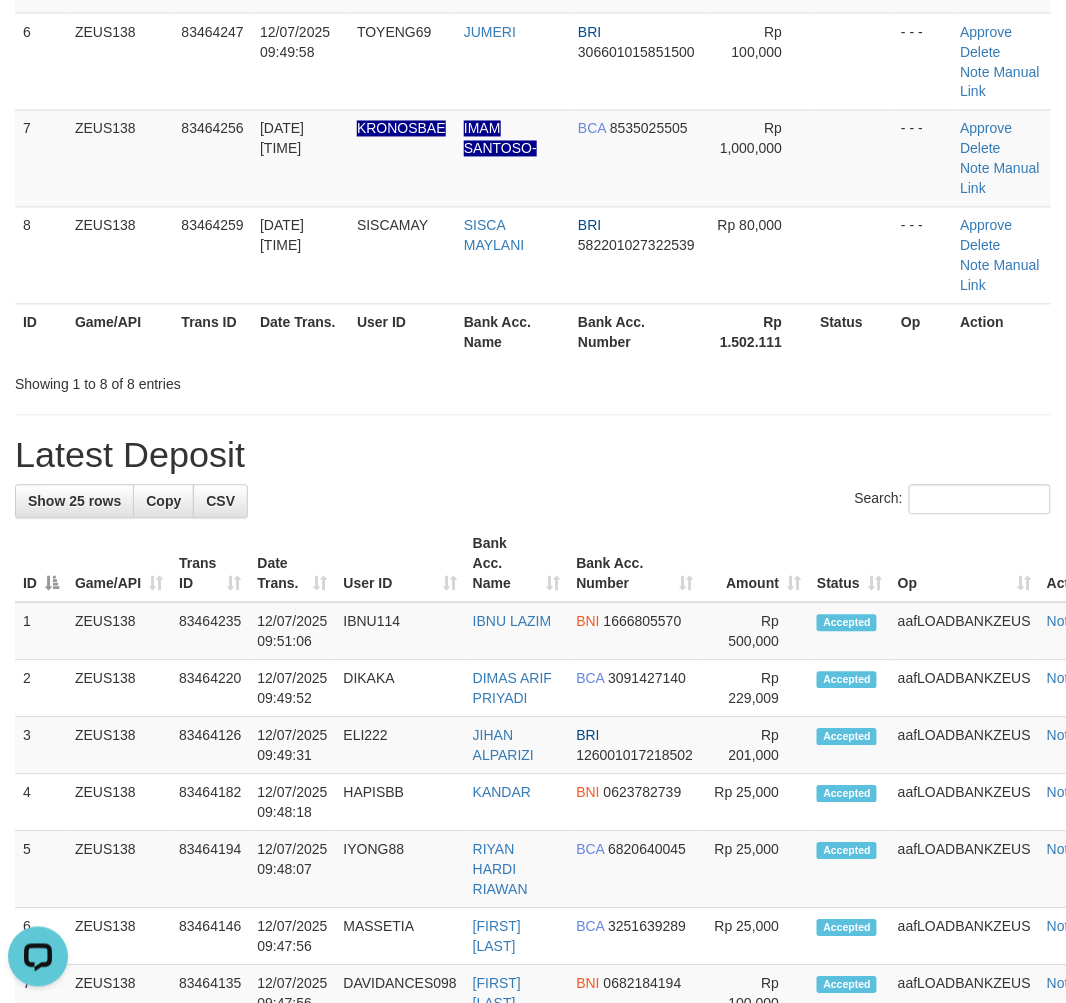 click on "Search:" at bounding box center (533, 502) 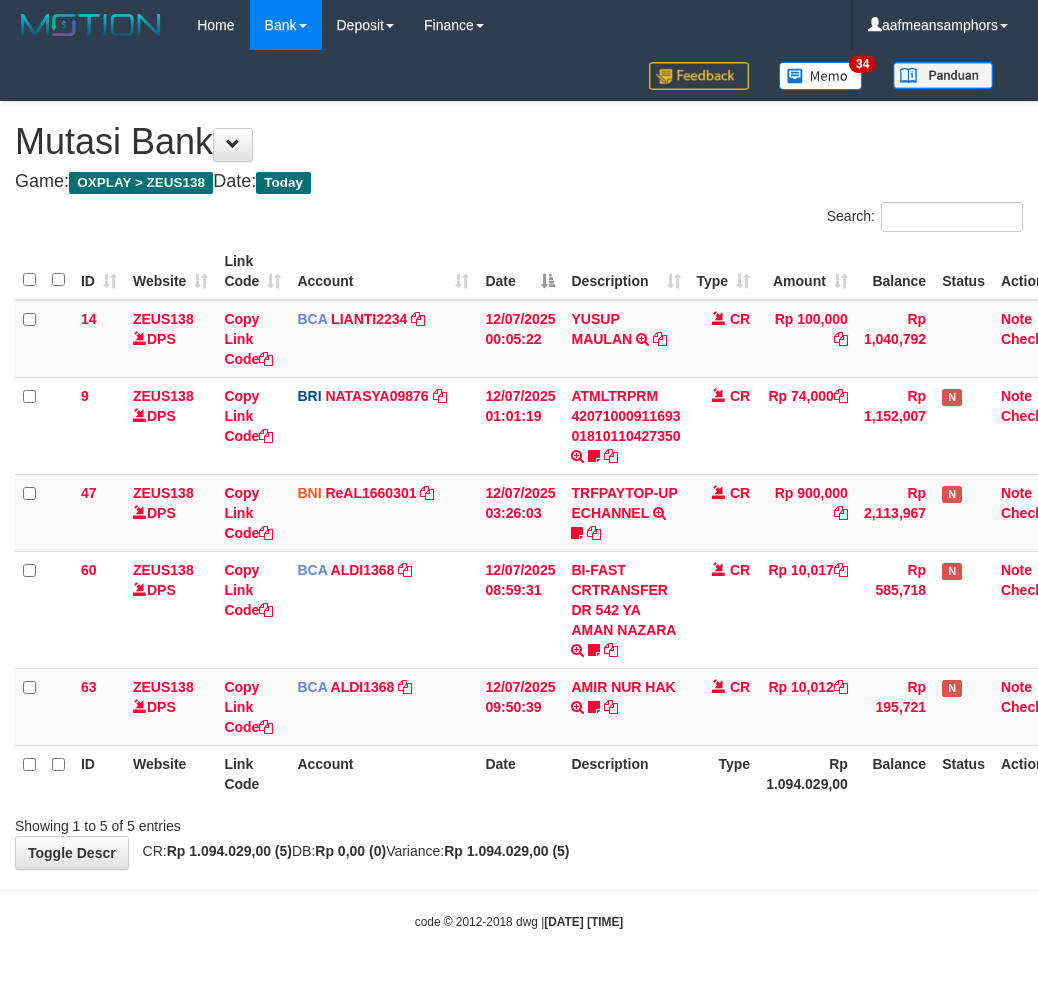 scroll, scrollTop: 0, scrollLeft: 0, axis: both 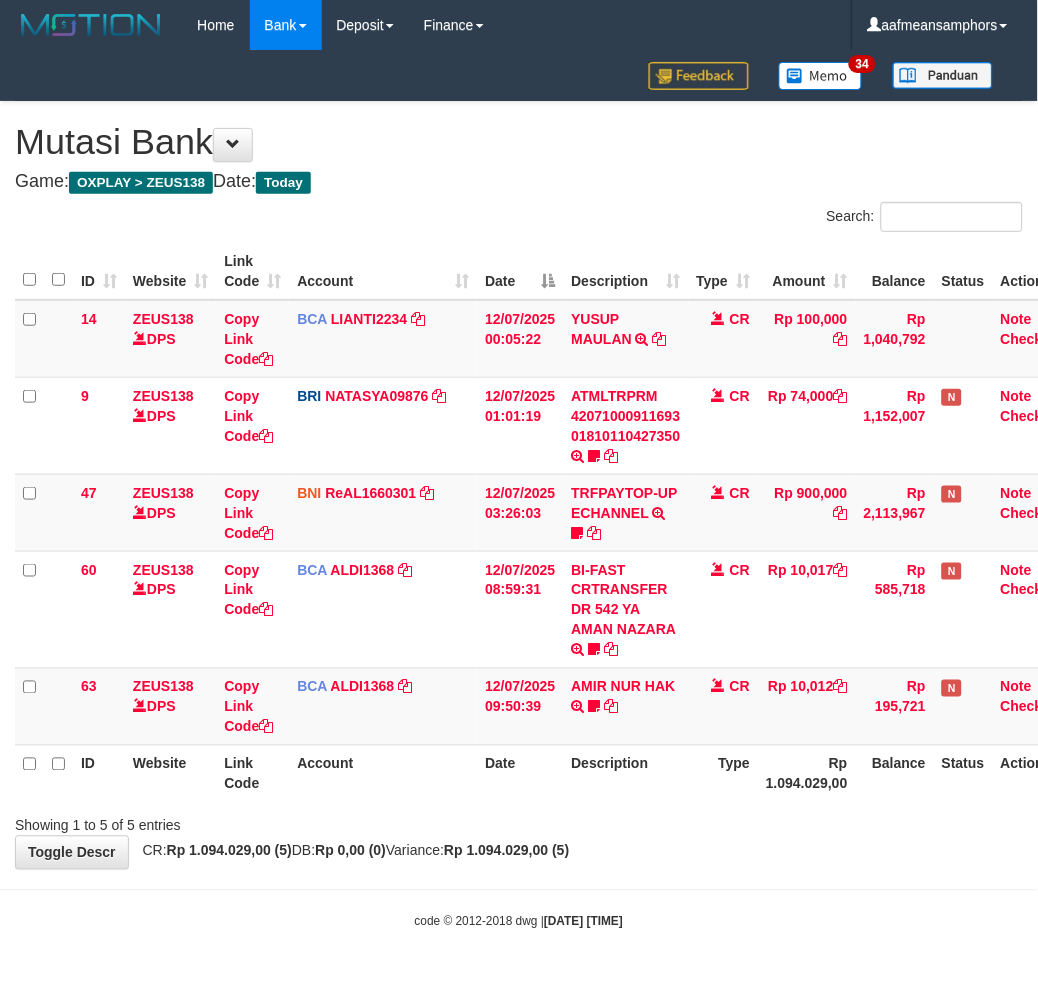 click on "Rp 1.094.029,00 (5)" at bounding box center [506, 851] 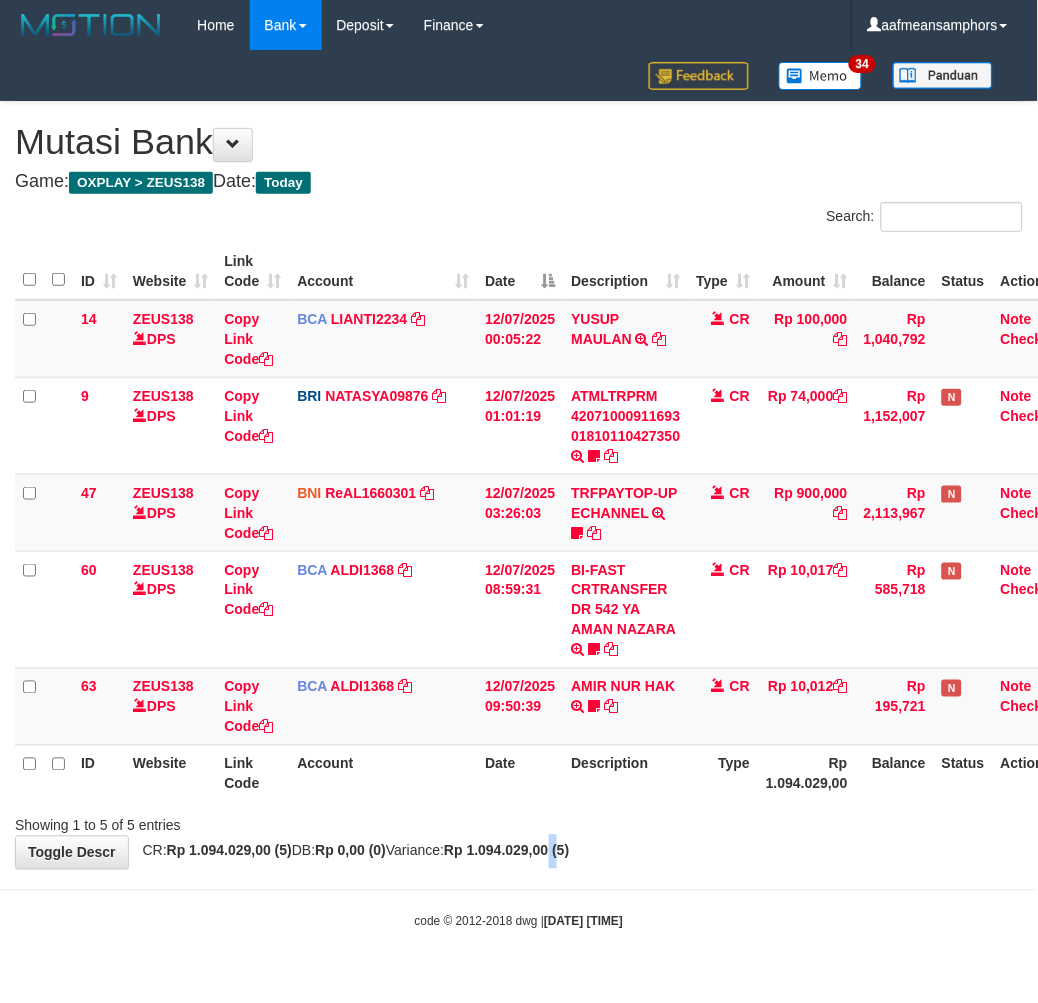 click on "Toggle navigation
Home
Bank
Account List
Load
By Website
Group
[OXPLAY]													ZEUS138
By Load Group (DPS)" at bounding box center [519, 490] 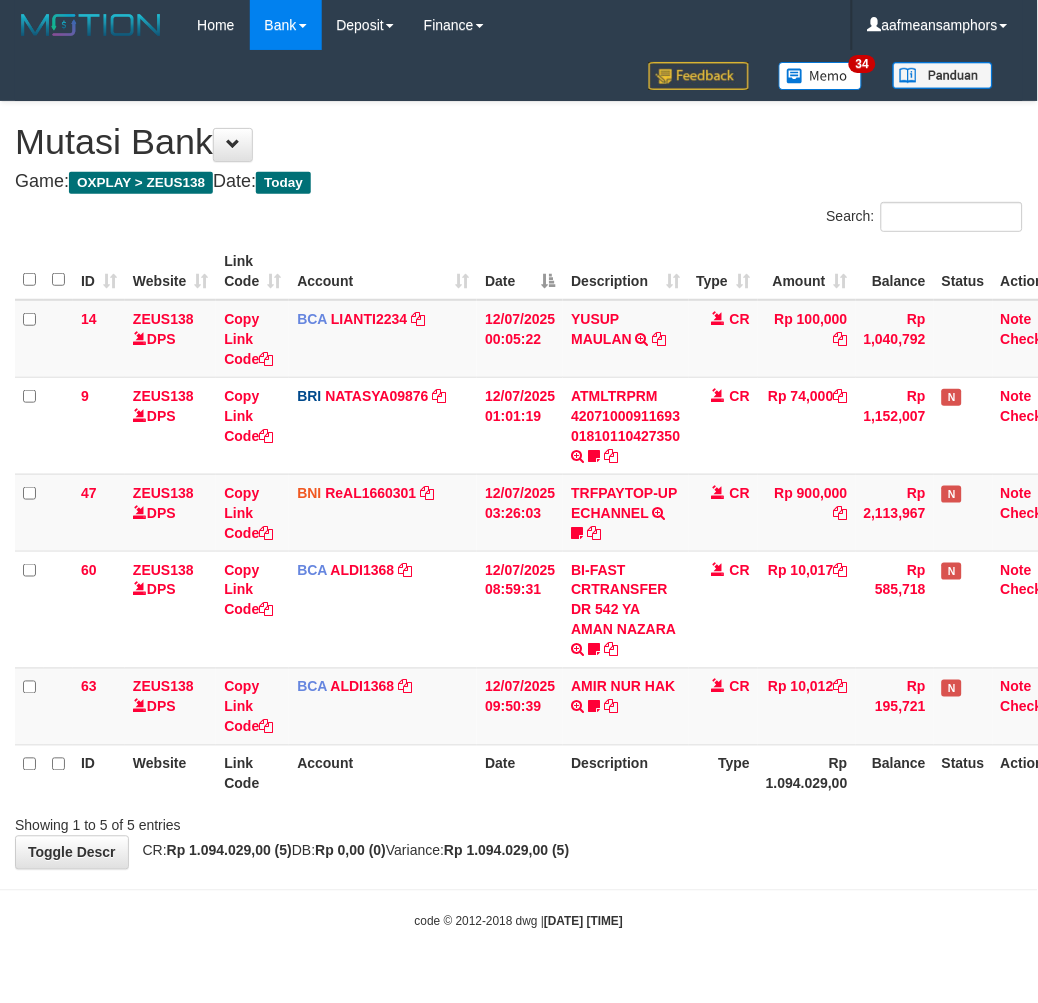 drag, startPoint x: 846, startPoint y: 897, endPoint x: 850, endPoint y: 881, distance: 16.492422 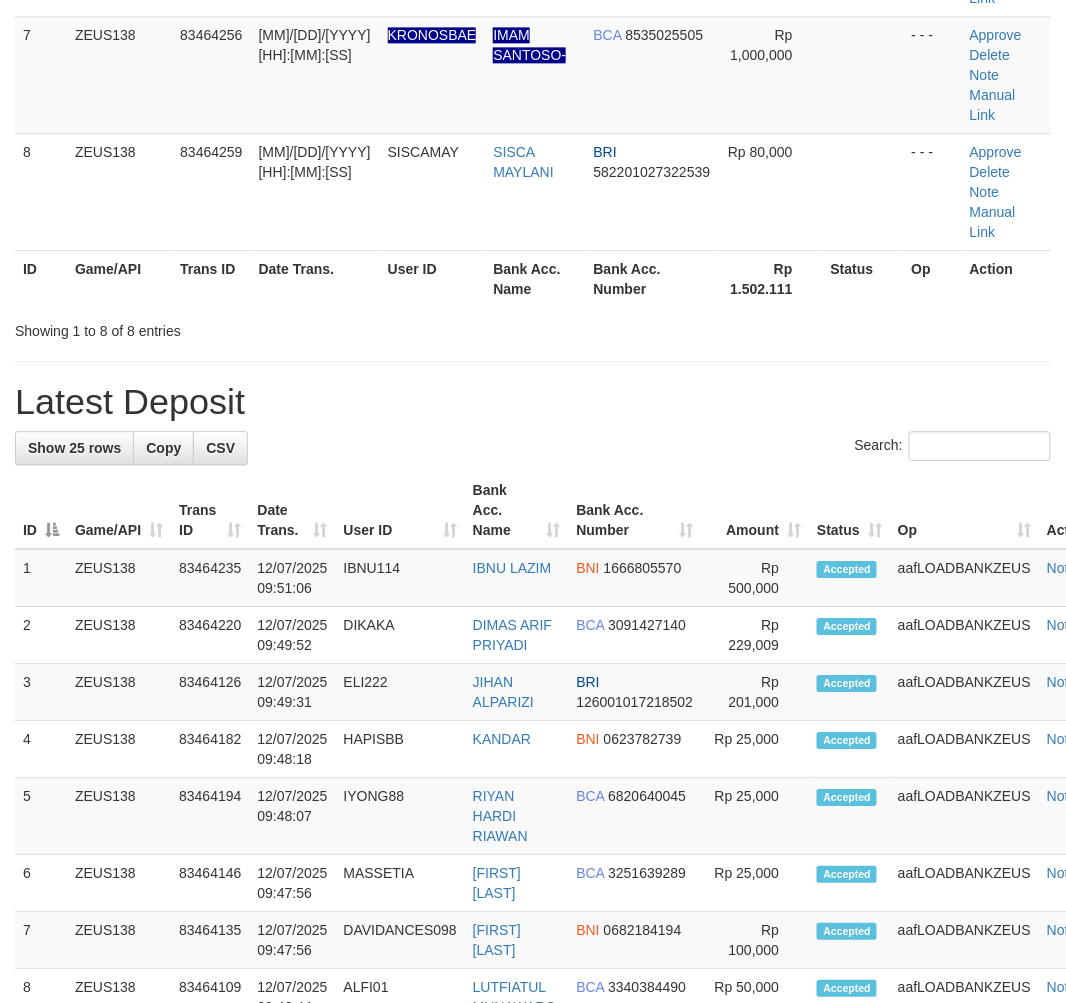scroll, scrollTop: 772, scrollLeft: 0, axis: vertical 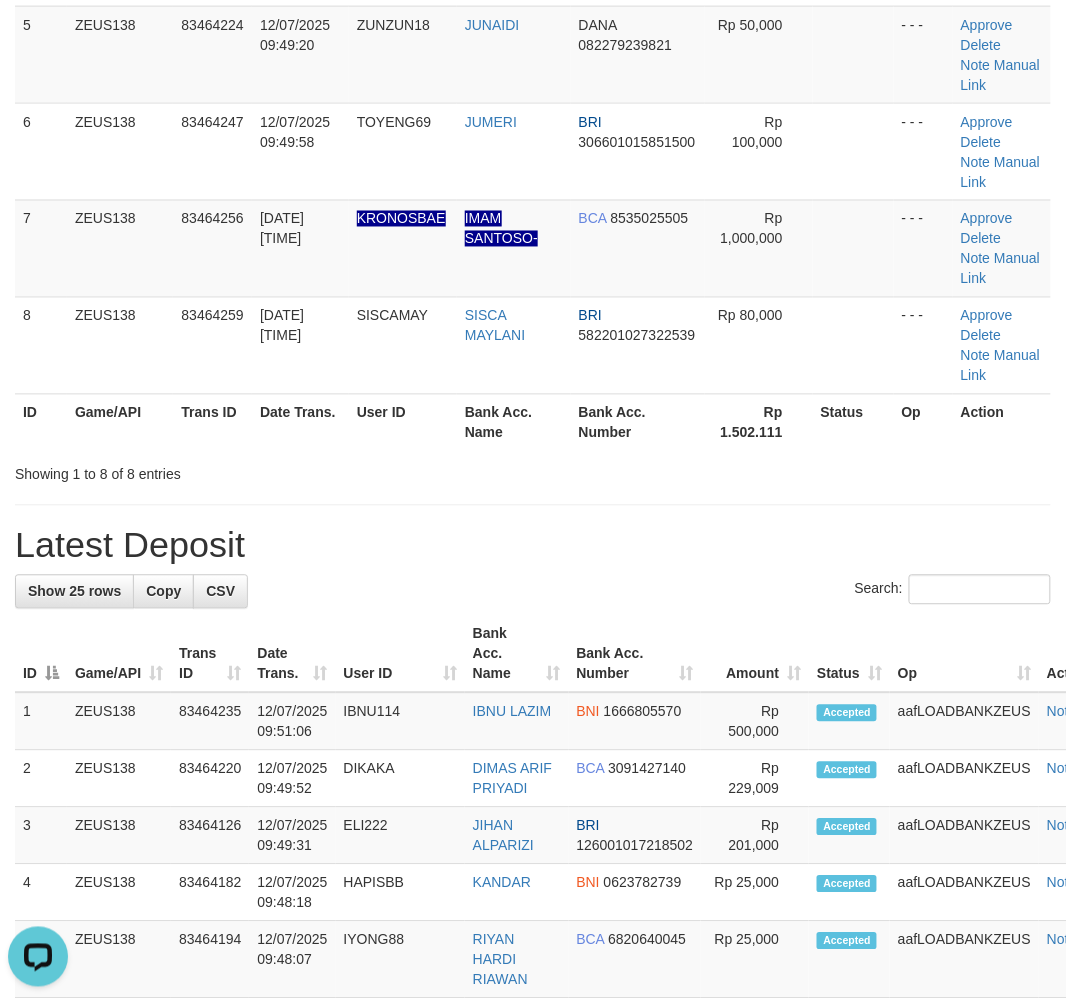 click on "Search:" at bounding box center (533, 592) 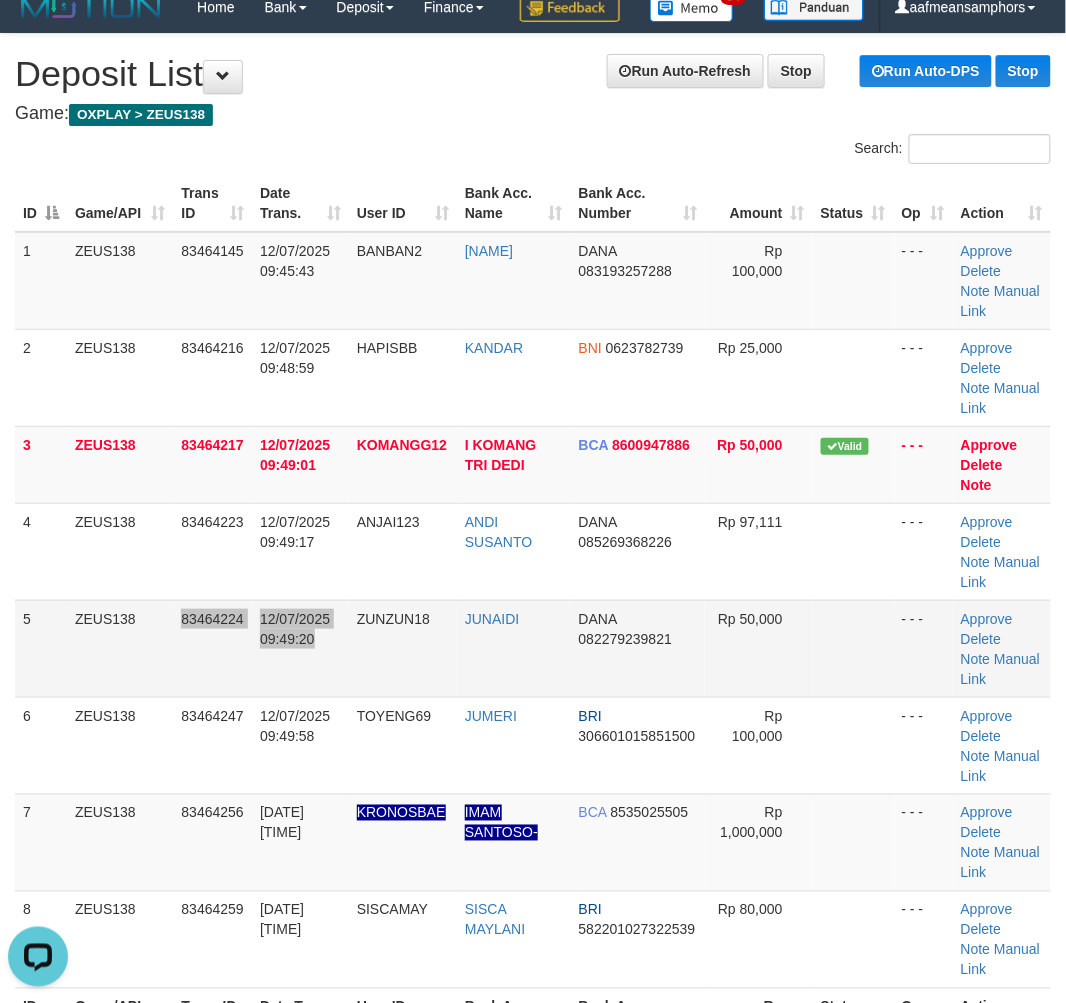 click on "5
ZEUS138
83464224
12/07/2025 09:49:20
ZUNZUN18
JUNAIDI
DANA
082279239821
Rp 50,000
- - -
Approve
Delete
Note
Manual Link" at bounding box center [533, 648] 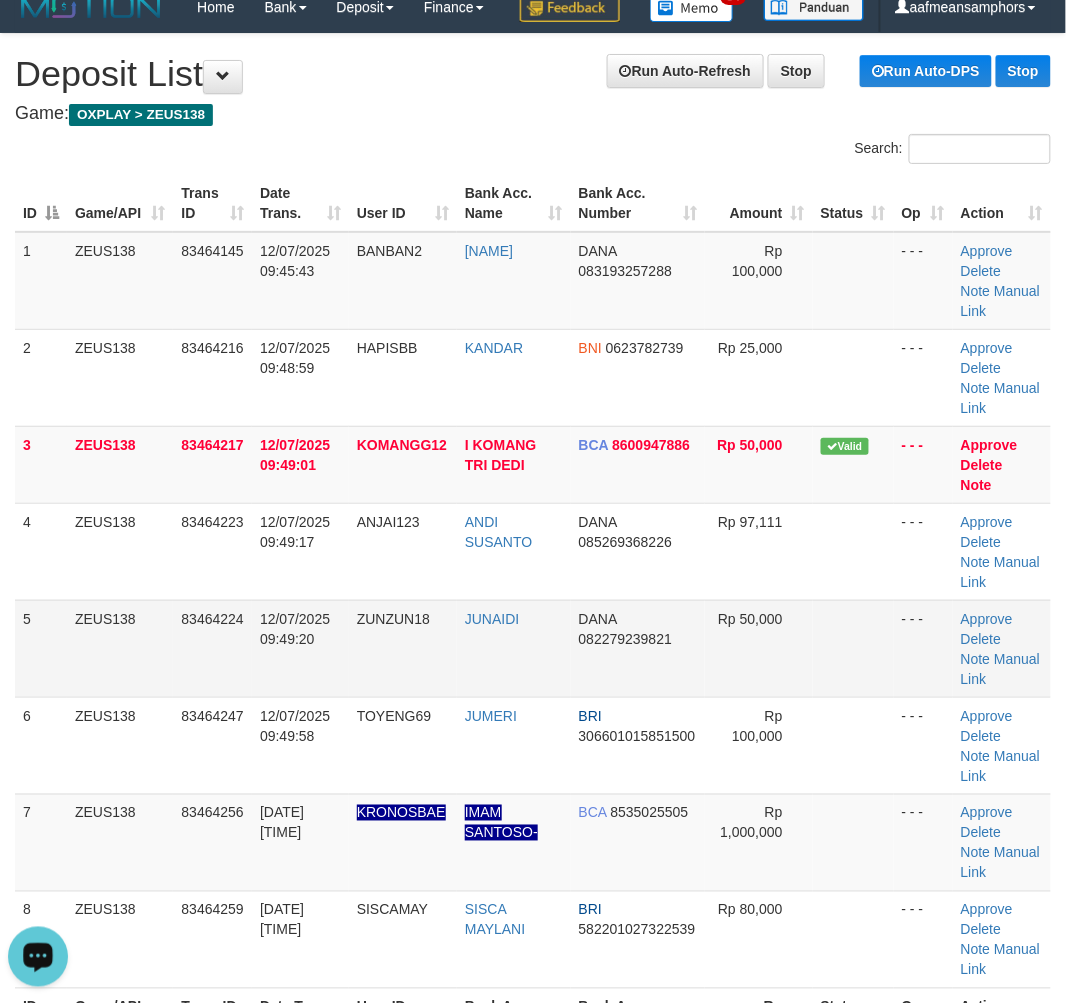 drag, startPoint x: 402, startPoint y: 685, endPoint x: 181, endPoint y: 702, distance: 221.65288 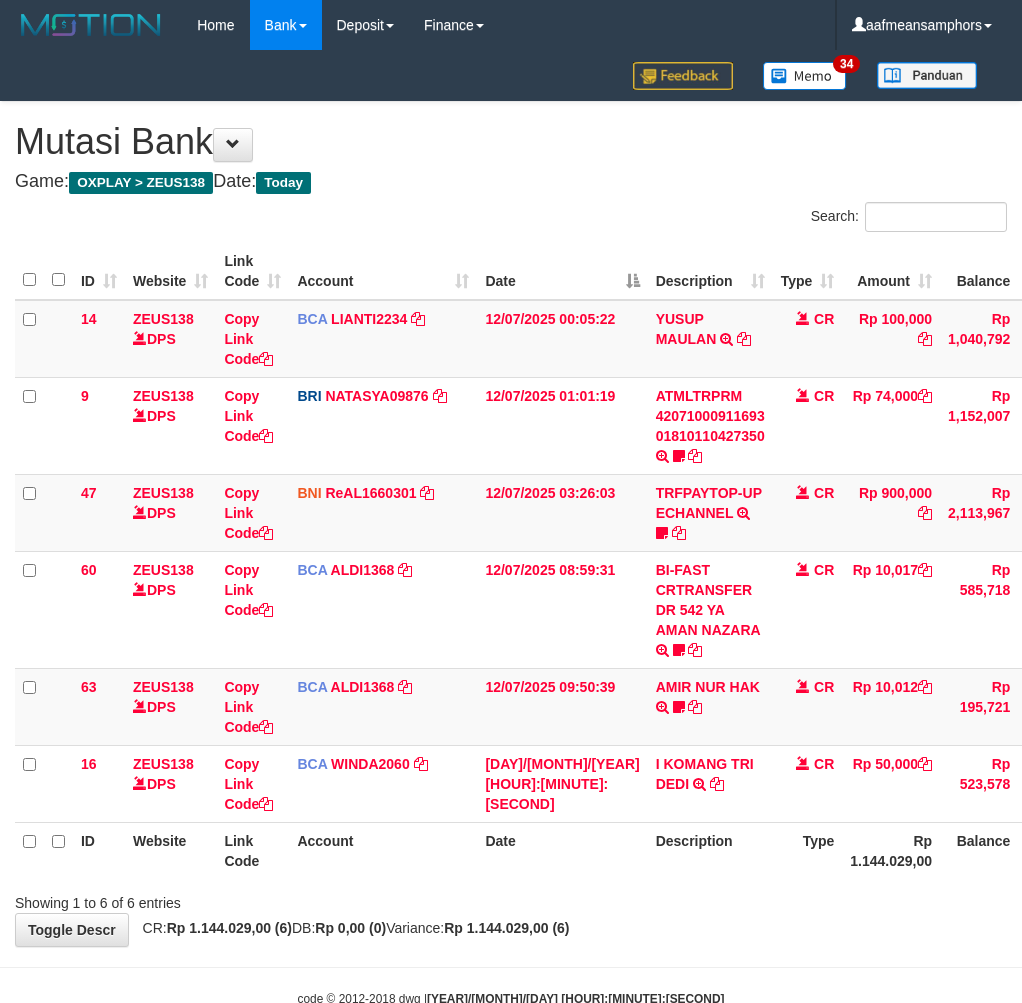 scroll, scrollTop: 0, scrollLeft: 0, axis: both 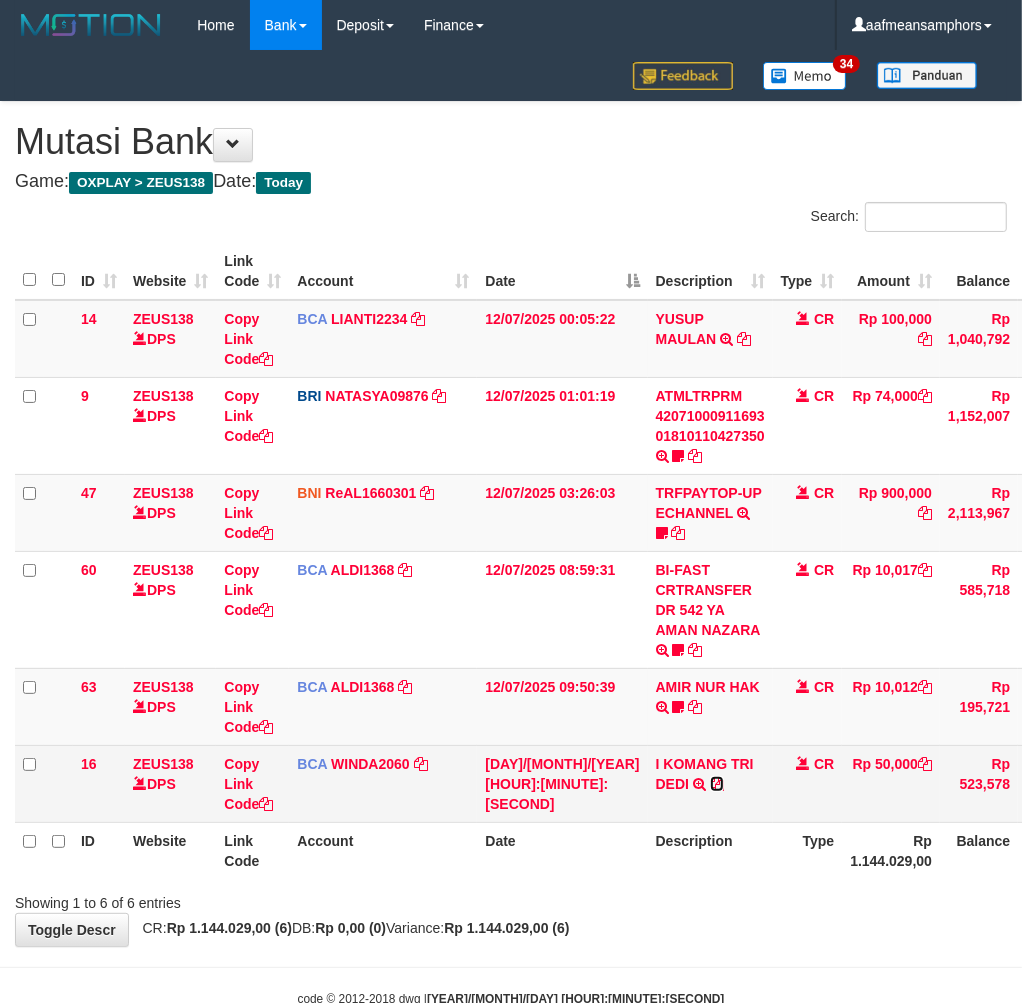 click at bounding box center (717, 784) 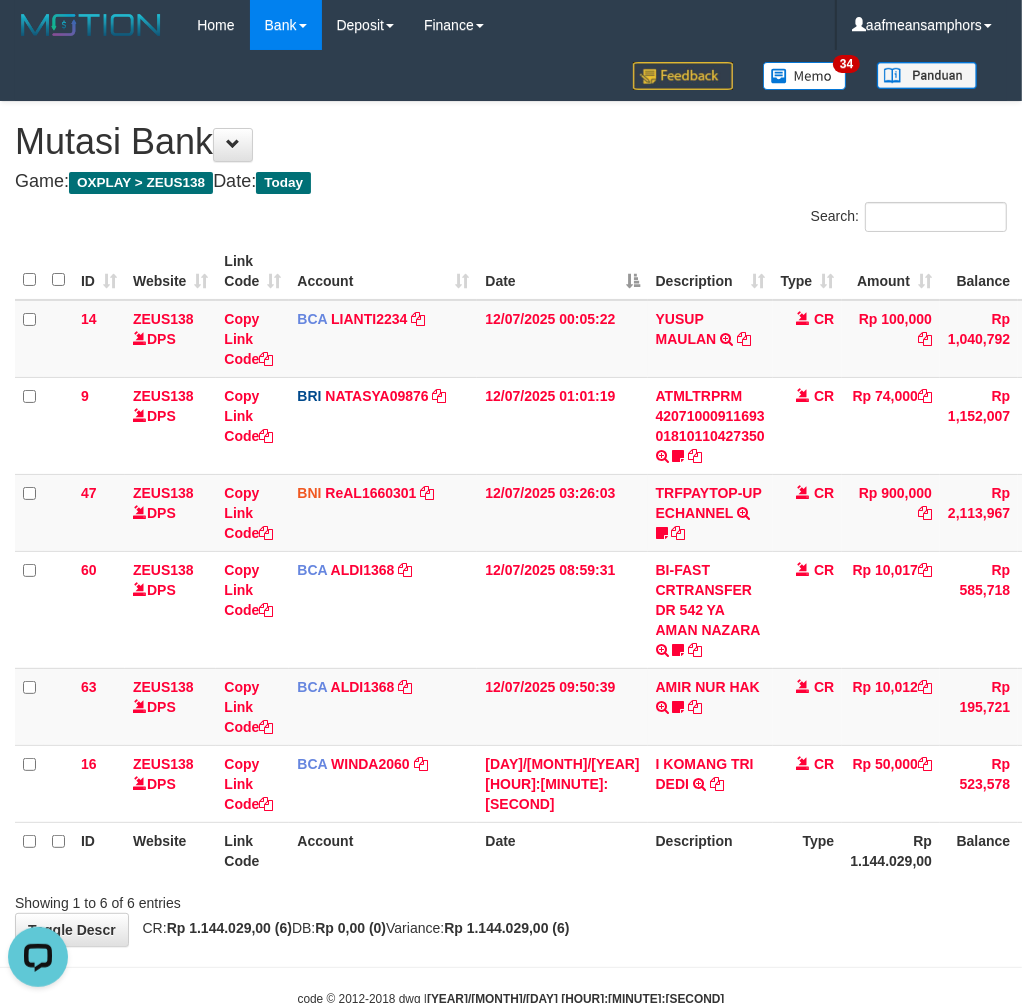 scroll, scrollTop: 0, scrollLeft: 0, axis: both 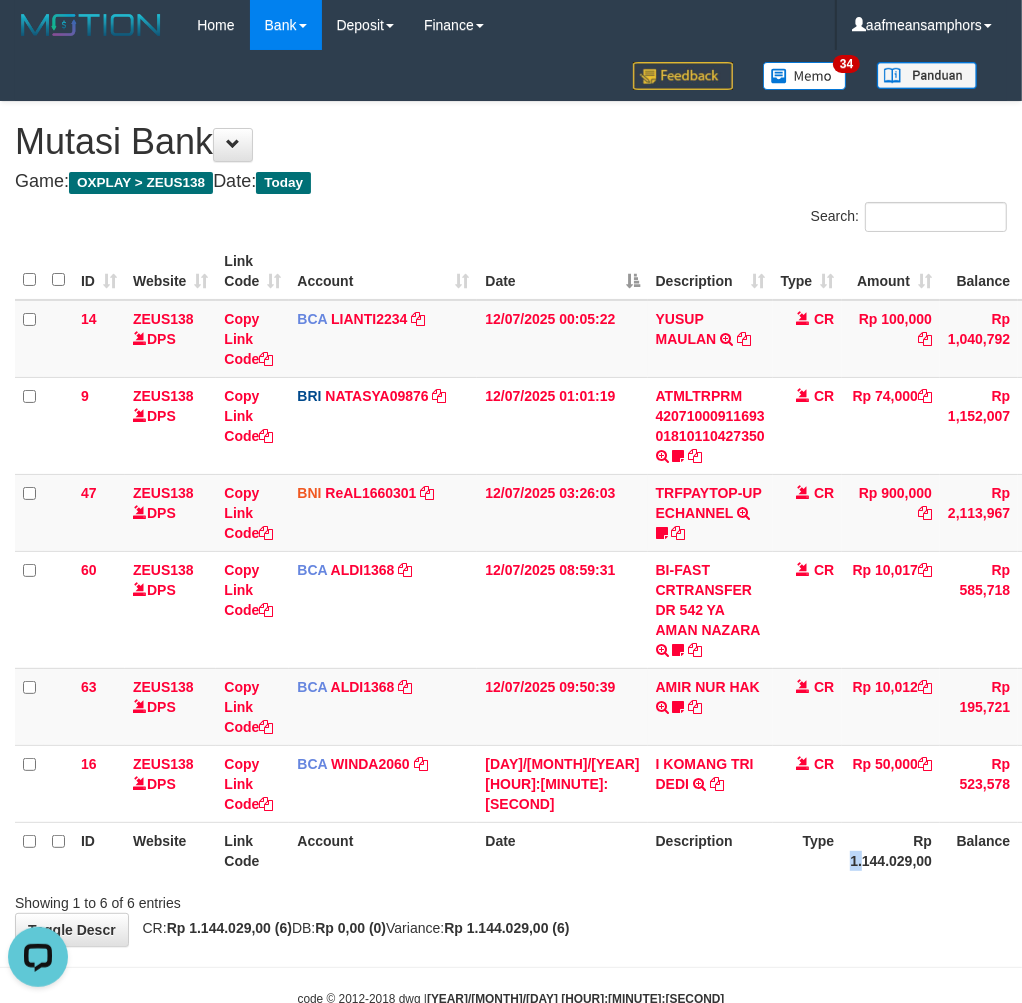 drag, startPoint x: 766, startPoint y: 863, endPoint x: 806, endPoint y: 862, distance: 40.012497 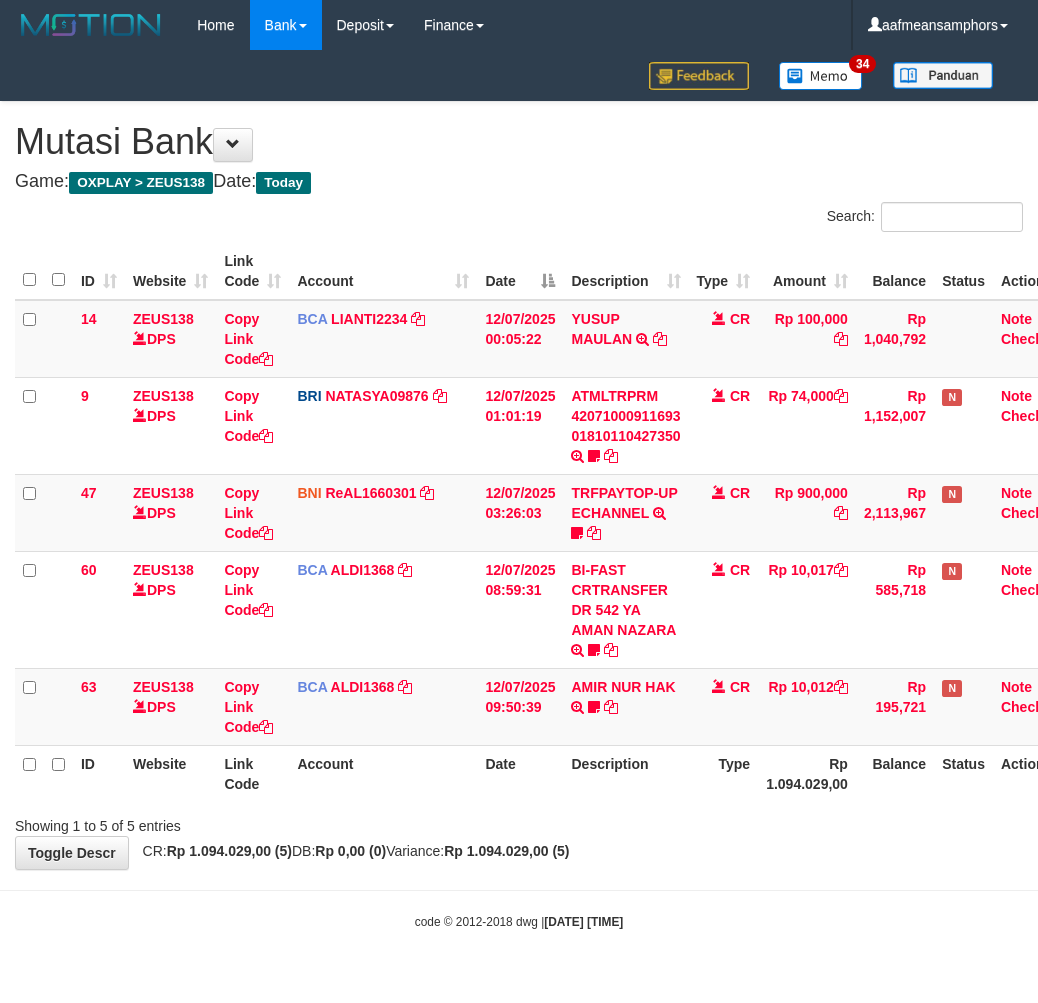 scroll, scrollTop: 0, scrollLeft: 0, axis: both 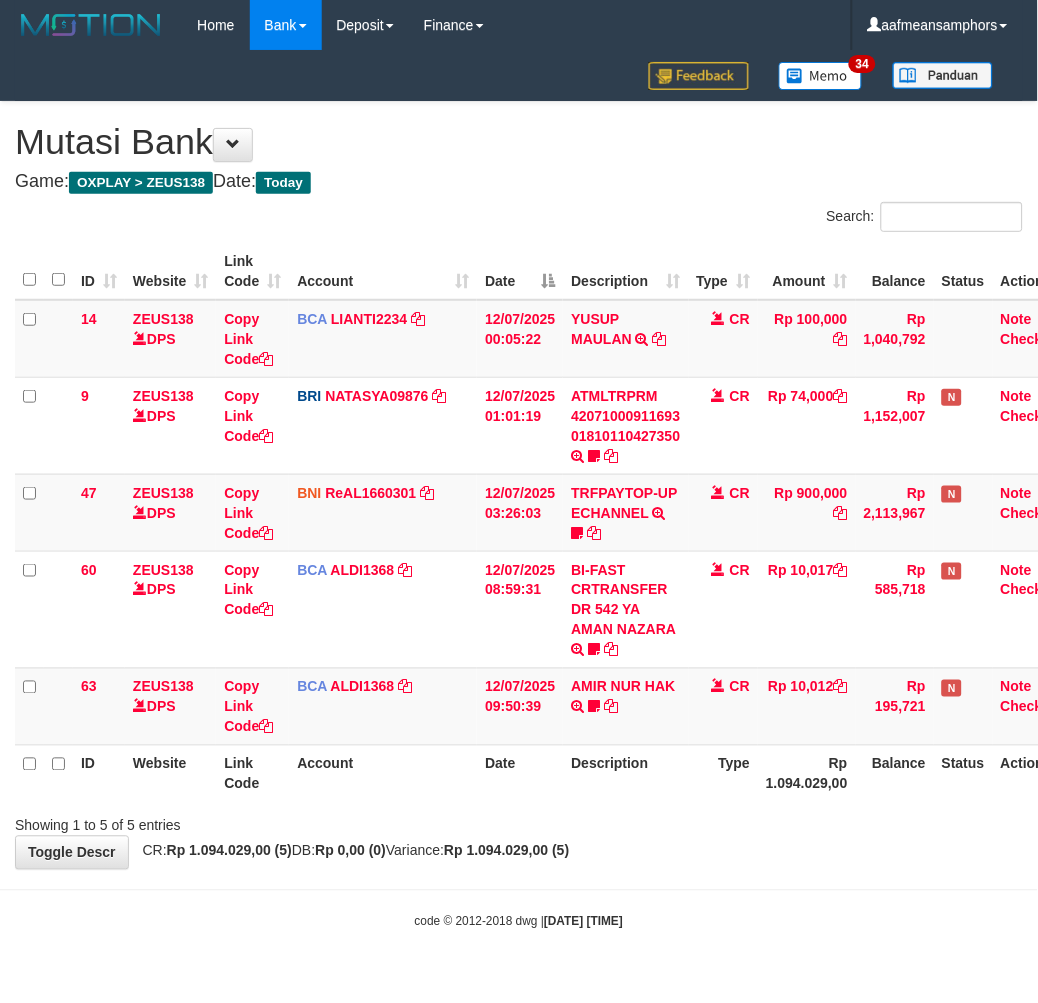 click on "Showing 1 to 5 of 5 entries" at bounding box center [519, 822] 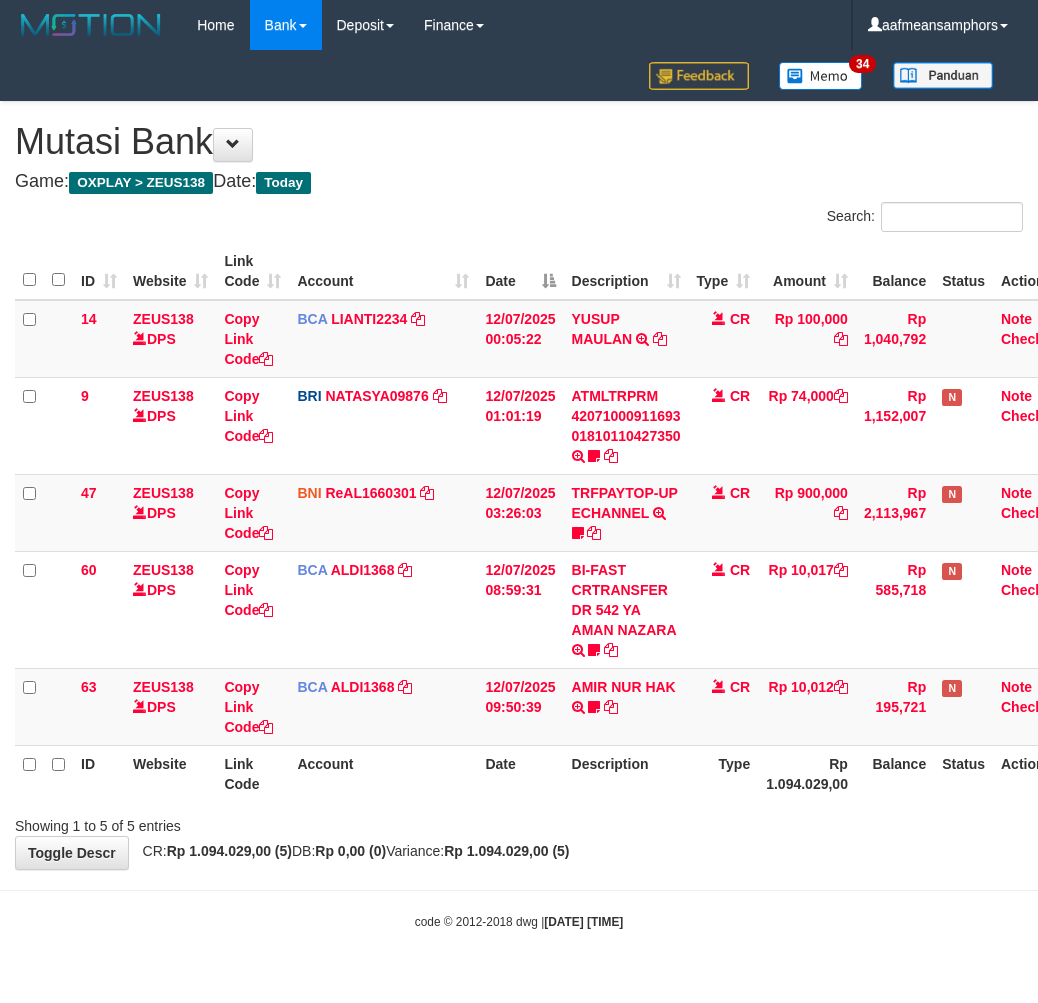 click on "AMIR NUR HAK" at bounding box center (624, 687) 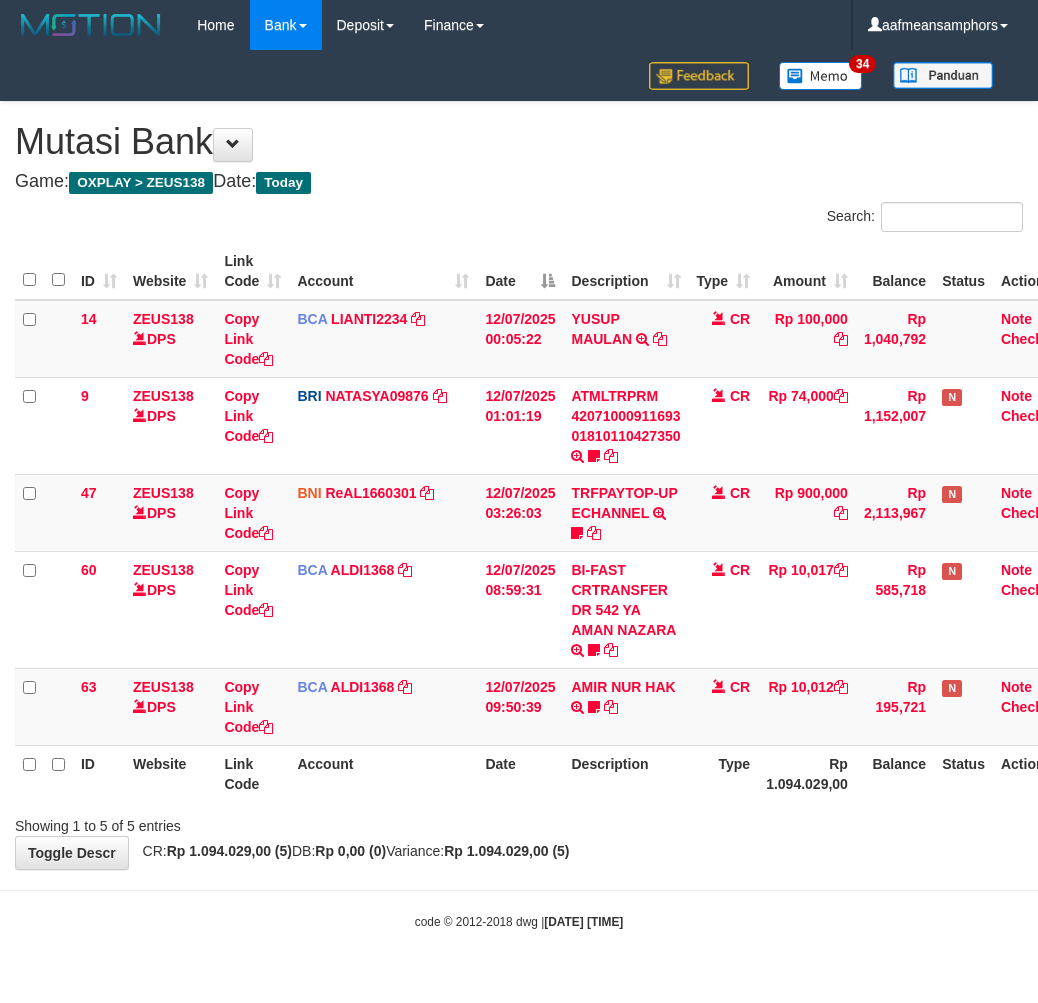 scroll, scrollTop: 0, scrollLeft: 0, axis: both 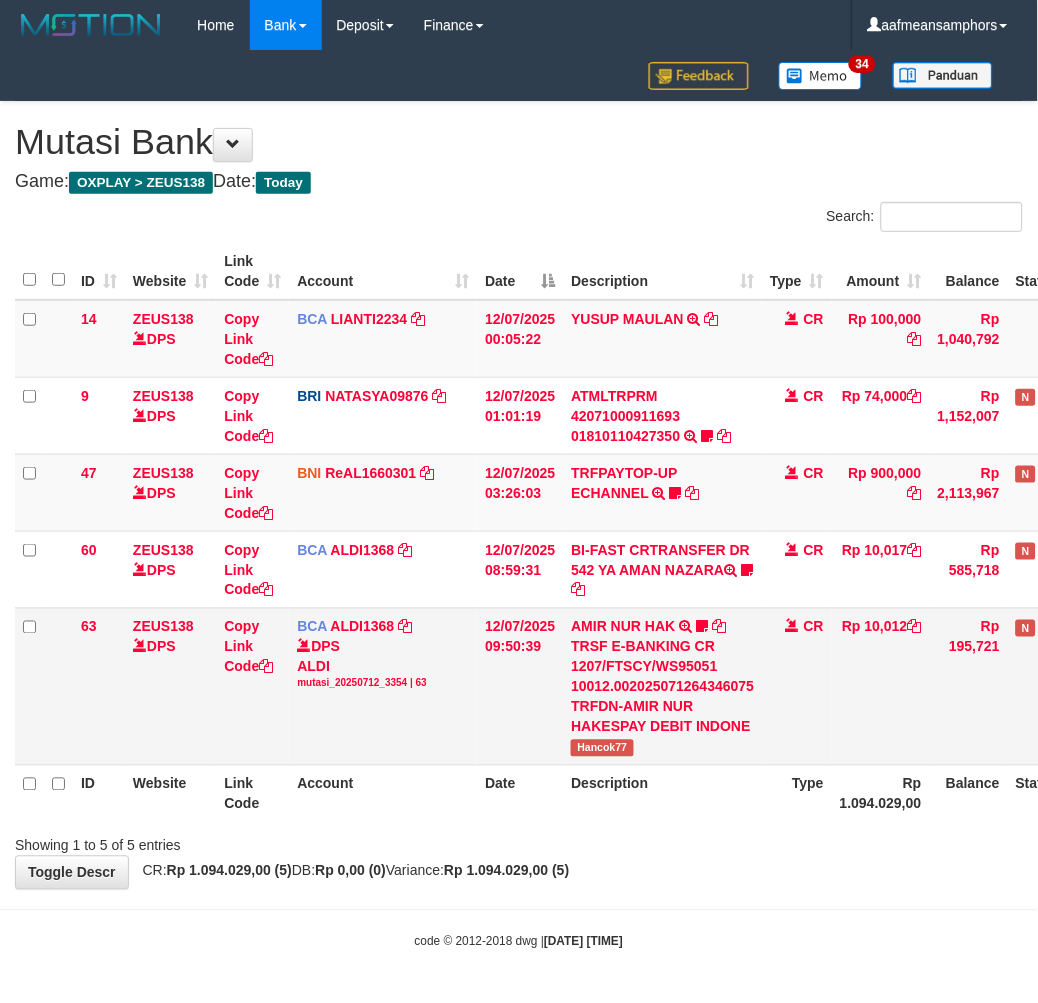 click on "Hancok77" at bounding box center [602, 748] 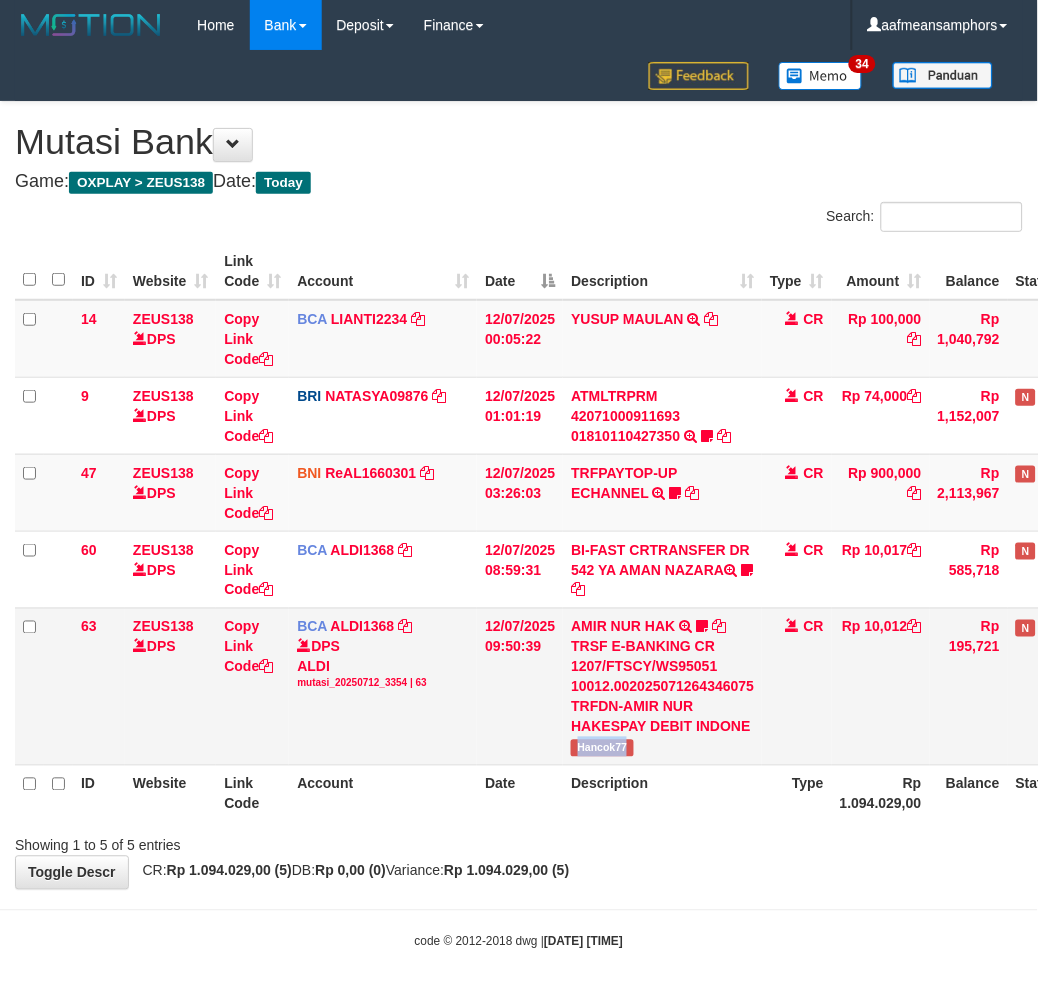 click on "Hancok77" at bounding box center [602, 748] 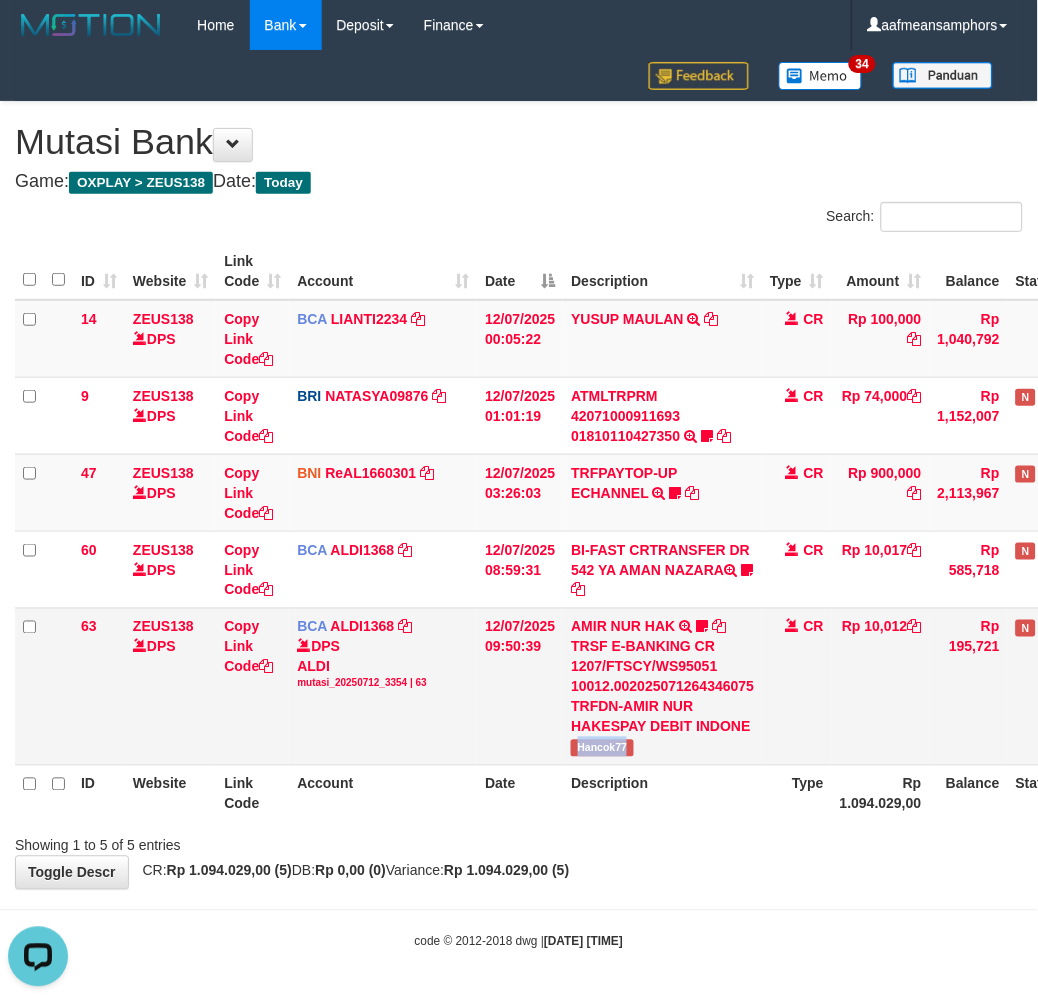 scroll, scrollTop: 0, scrollLeft: 0, axis: both 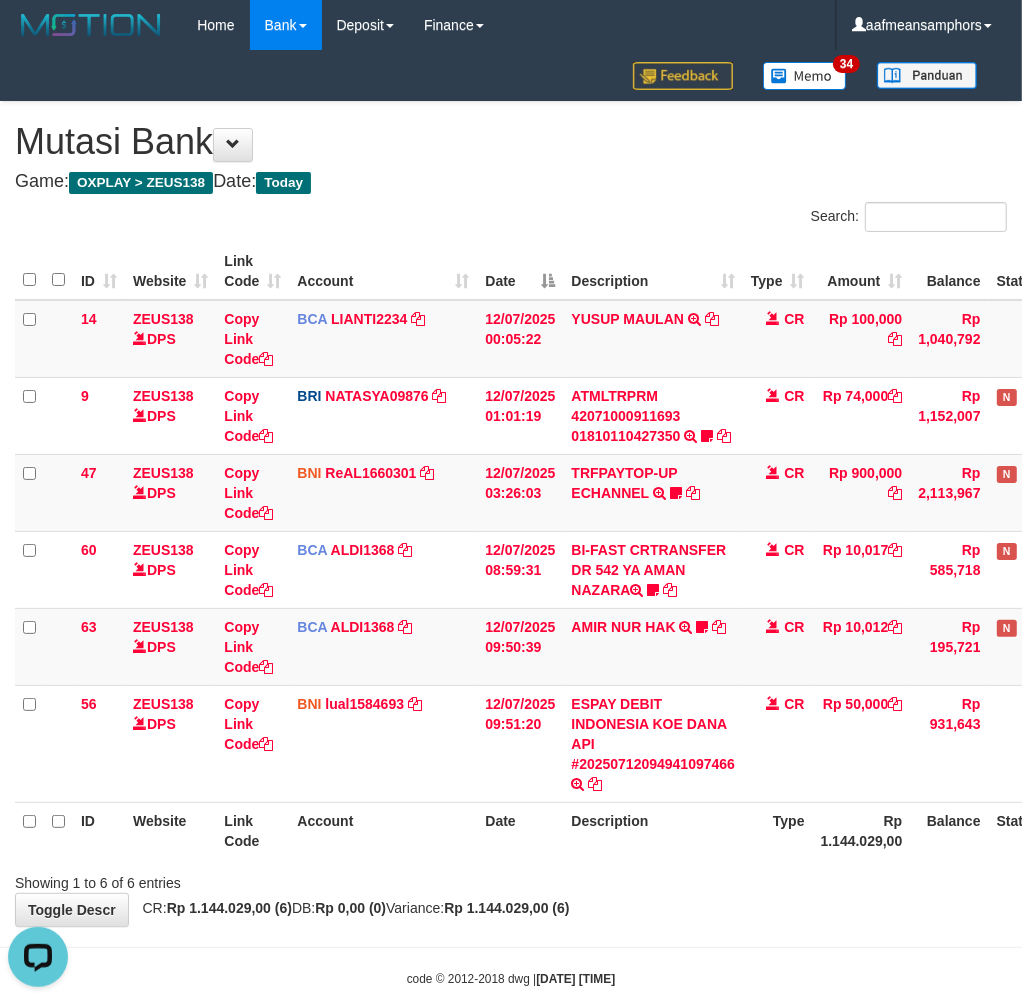 drag, startPoint x: 715, startPoint y: 846, endPoint x: 706, endPoint y: 852, distance: 10.816654 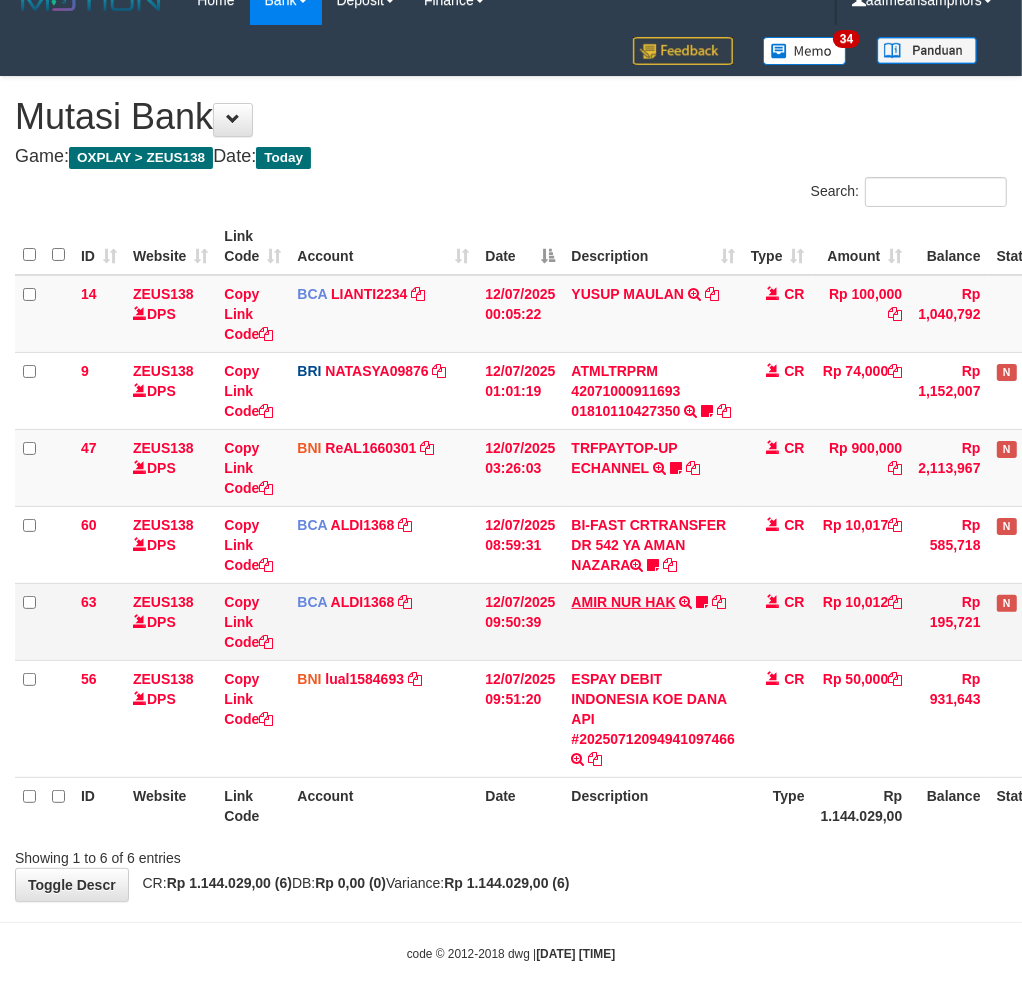 scroll, scrollTop: 33, scrollLeft: 0, axis: vertical 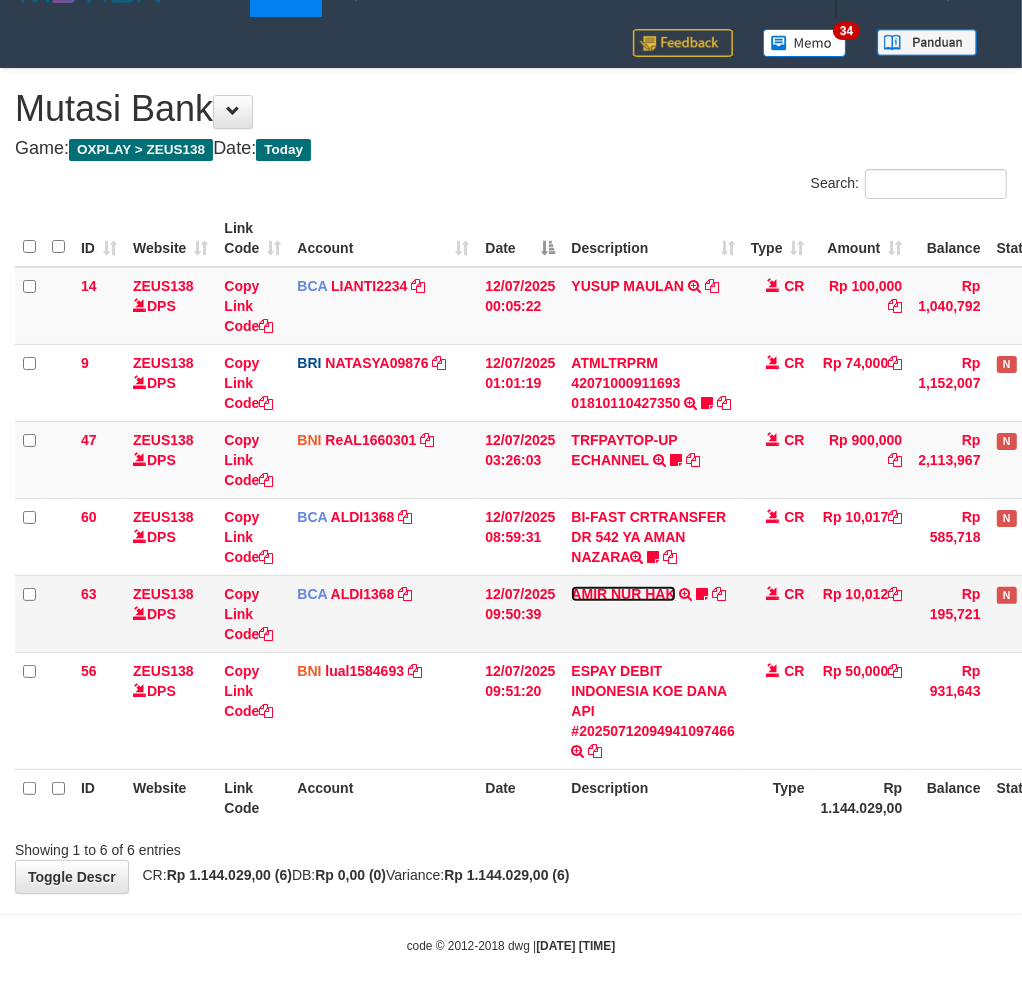 drag, startPoint x: 634, startPoint y: 595, endPoint x: 664, endPoint y: 594, distance: 30.016663 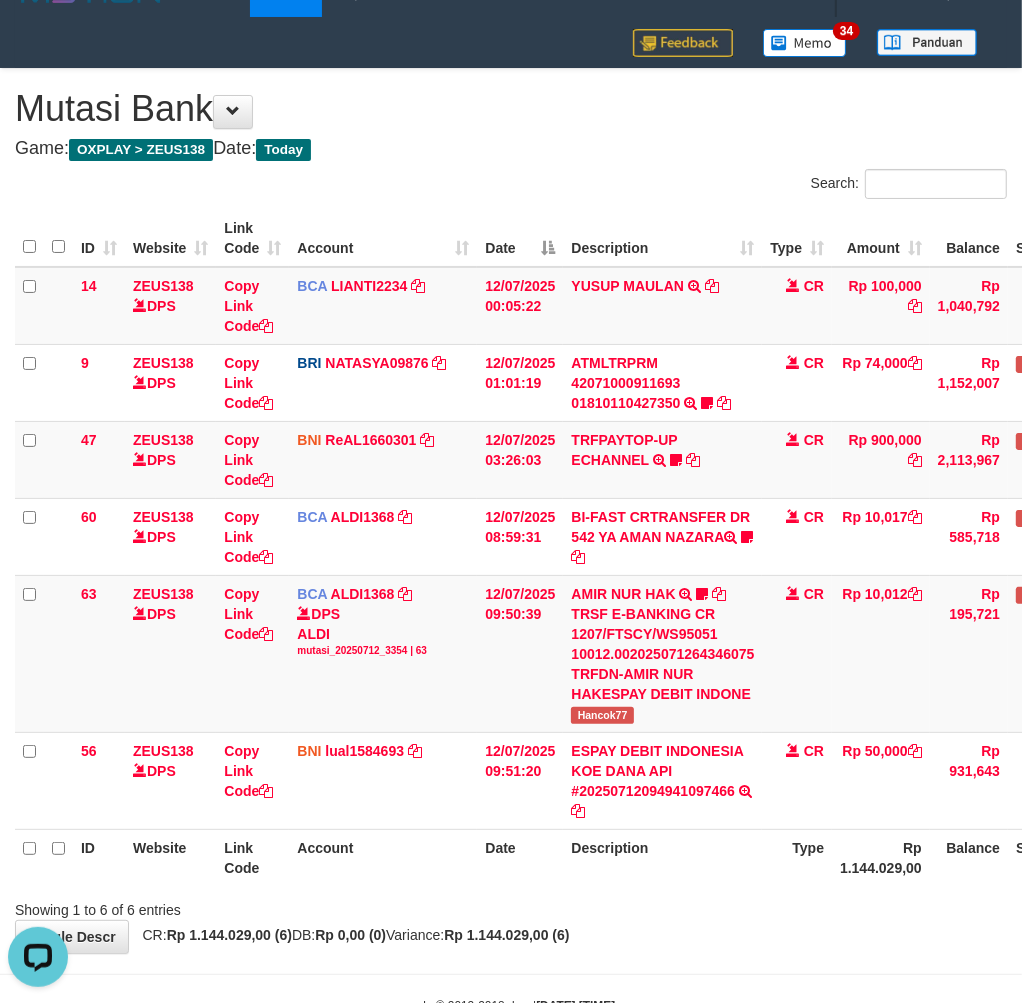 scroll, scrollTop: 0, scrollLeft: 0, axis: both 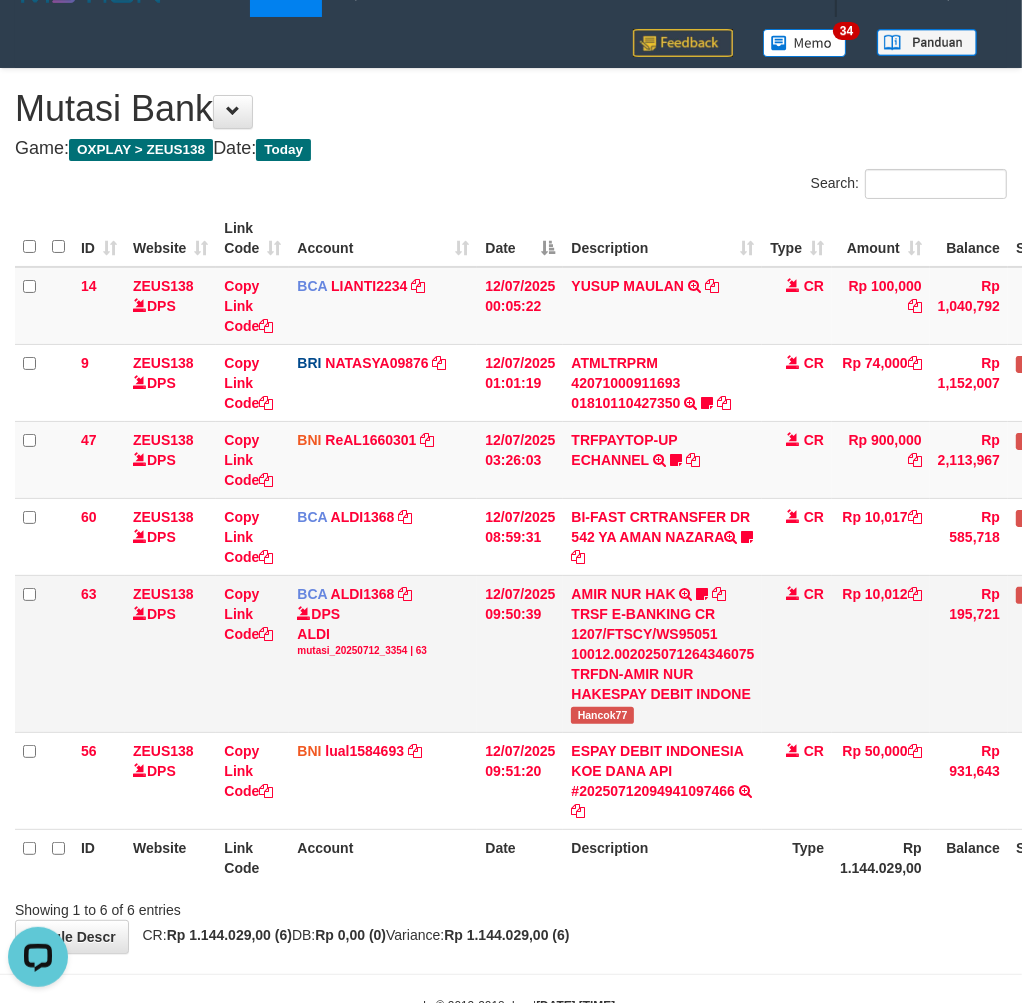 click on "Hancok77" at bounding box center (602, 715) 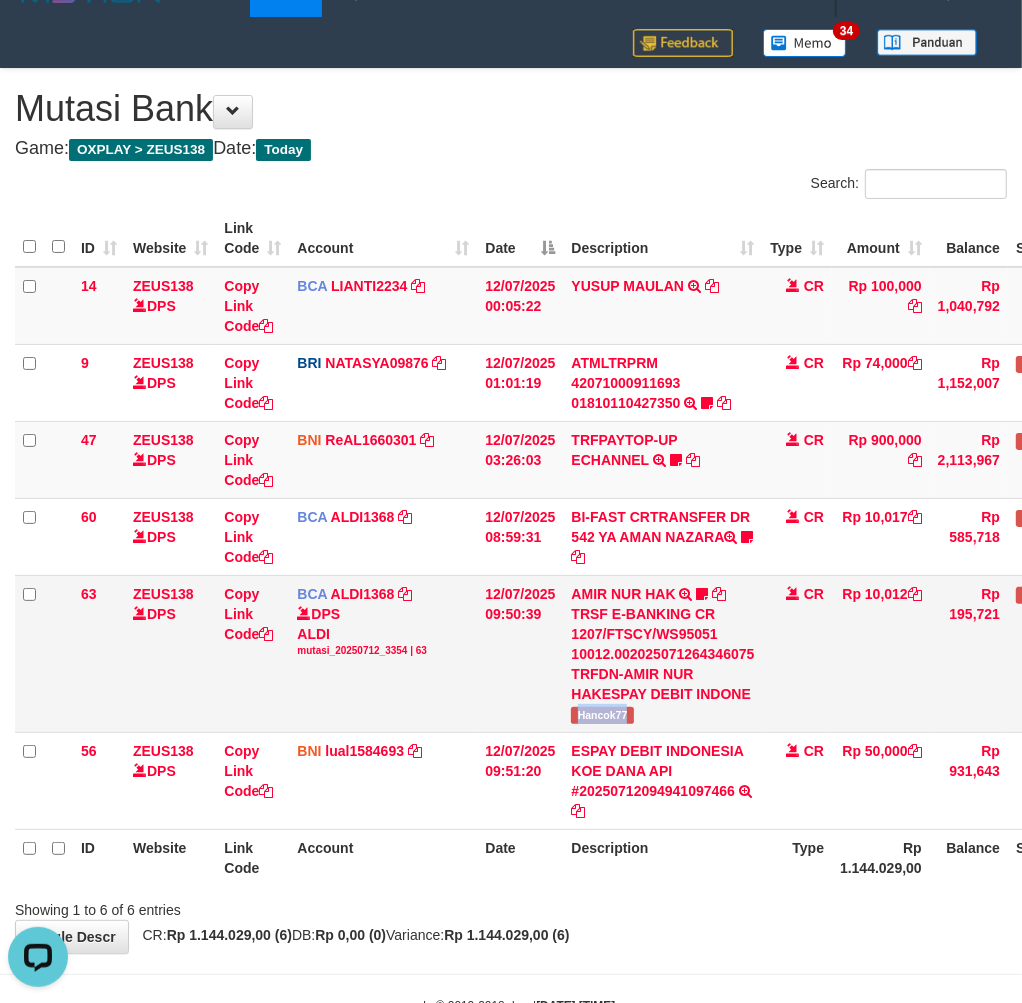 click on "Hancok77" at bounding box center (602, 715) 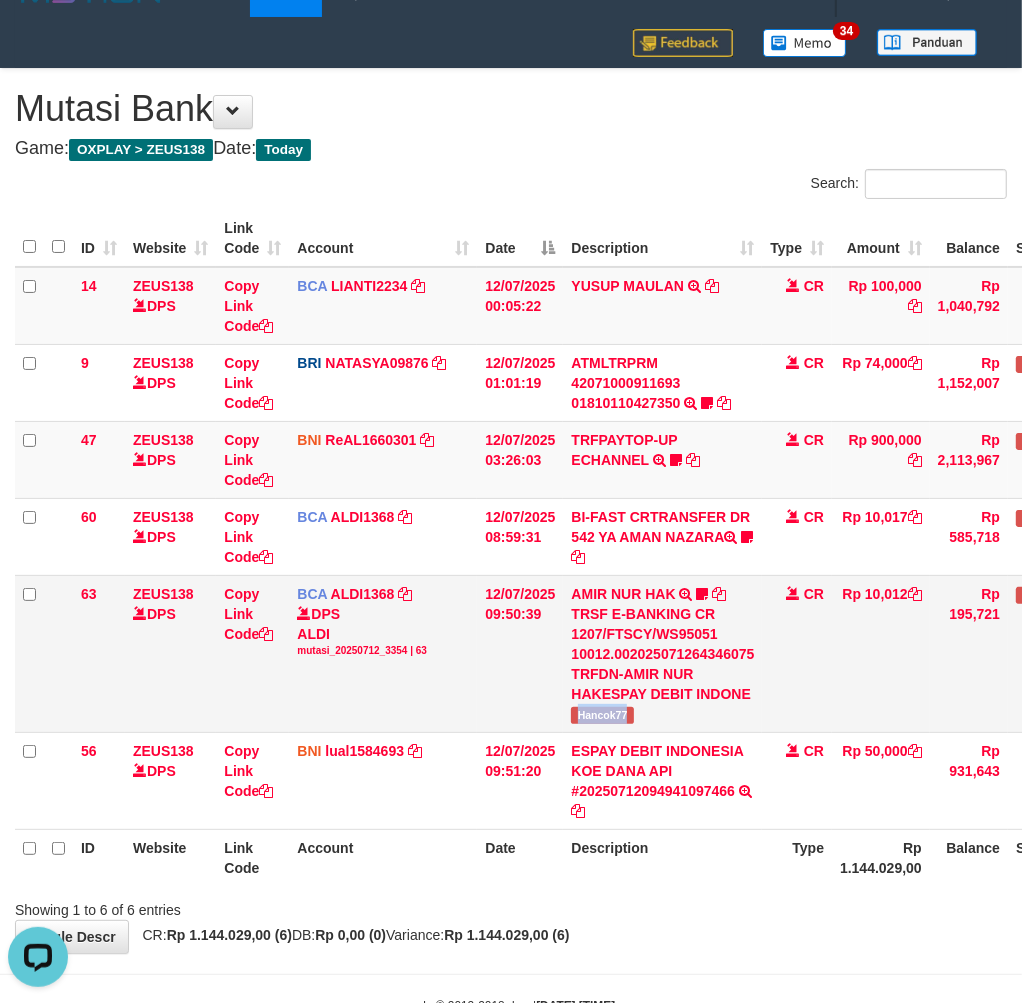 click on "Hancok77" at bounding box center [602, 715] 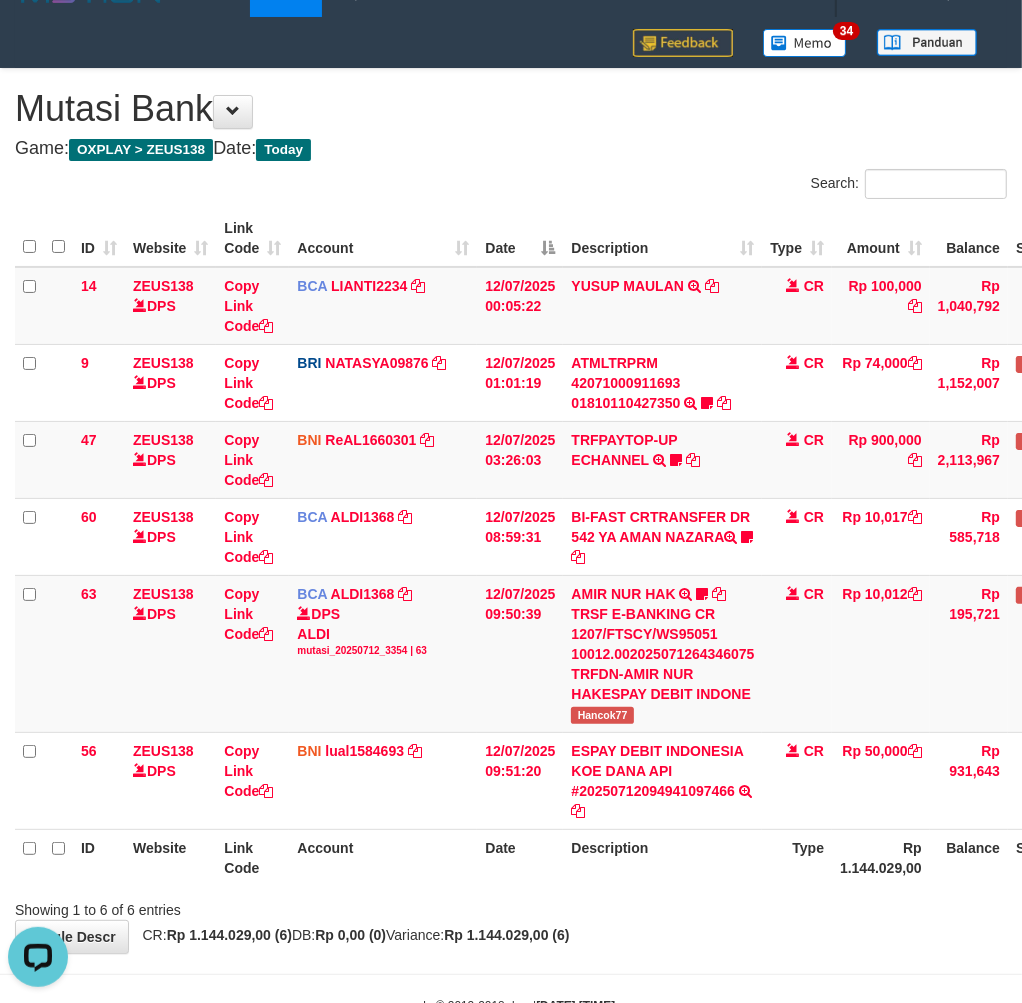 click on "Description" at bounding box center (662, 857) 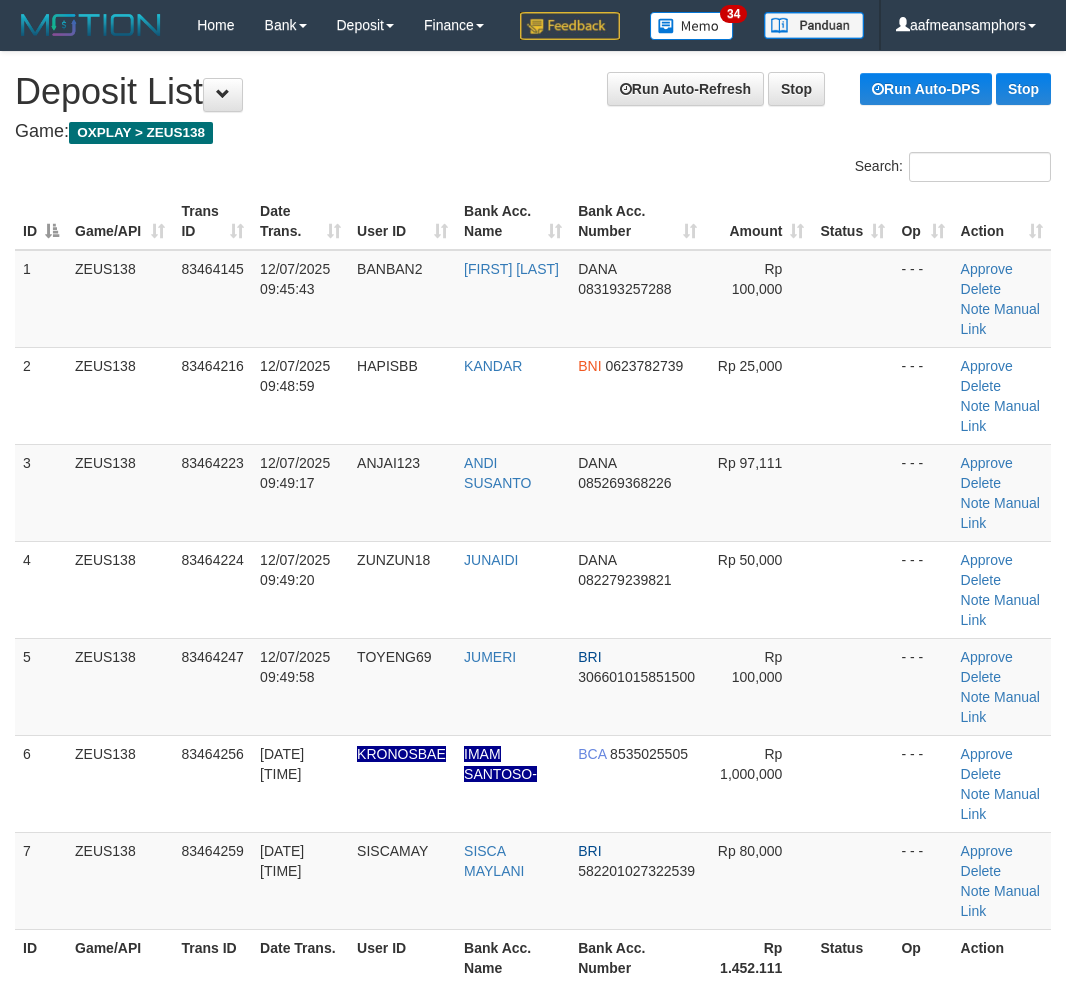 scroll, scrollTop: 18, scrollLeft: 0, axis: vertical 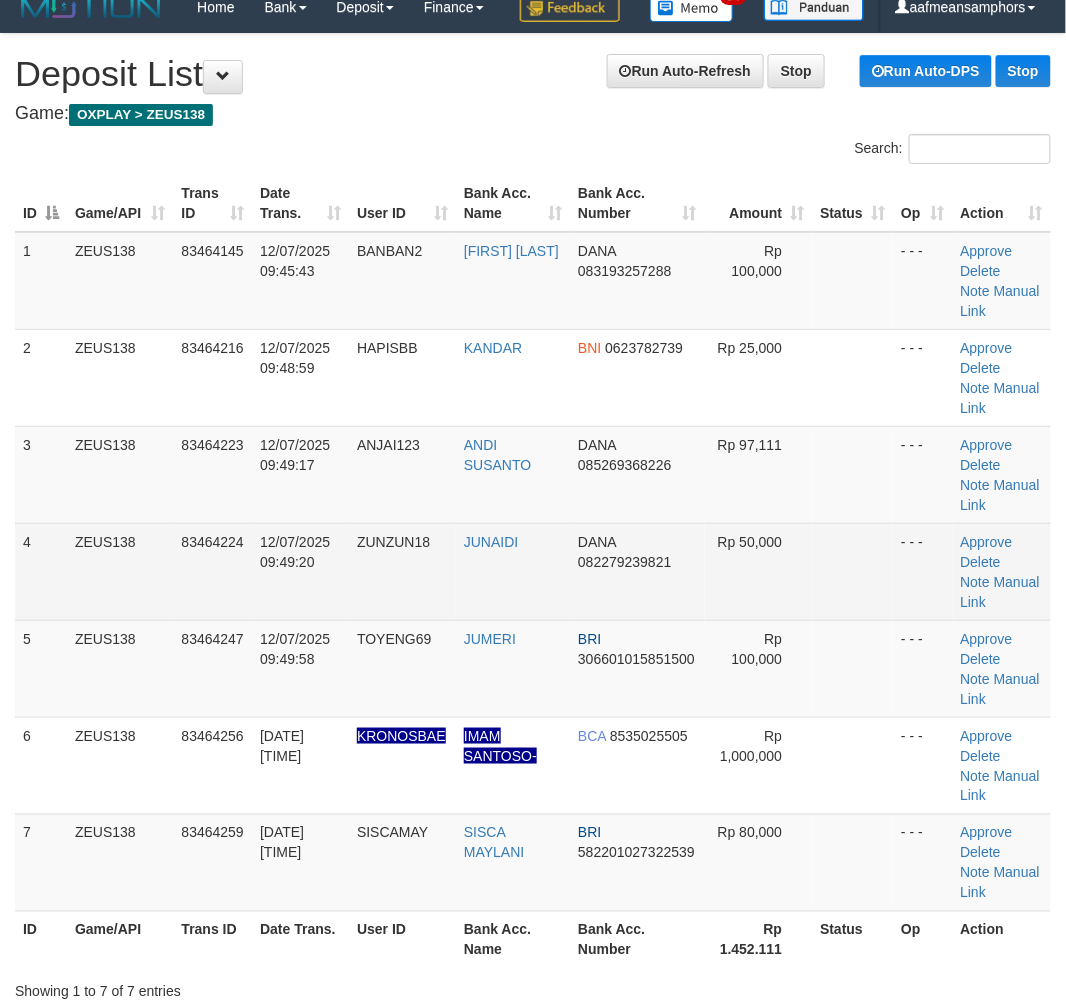 click on "12/07/2025 09:49:20" at bounding box center (300, 571) 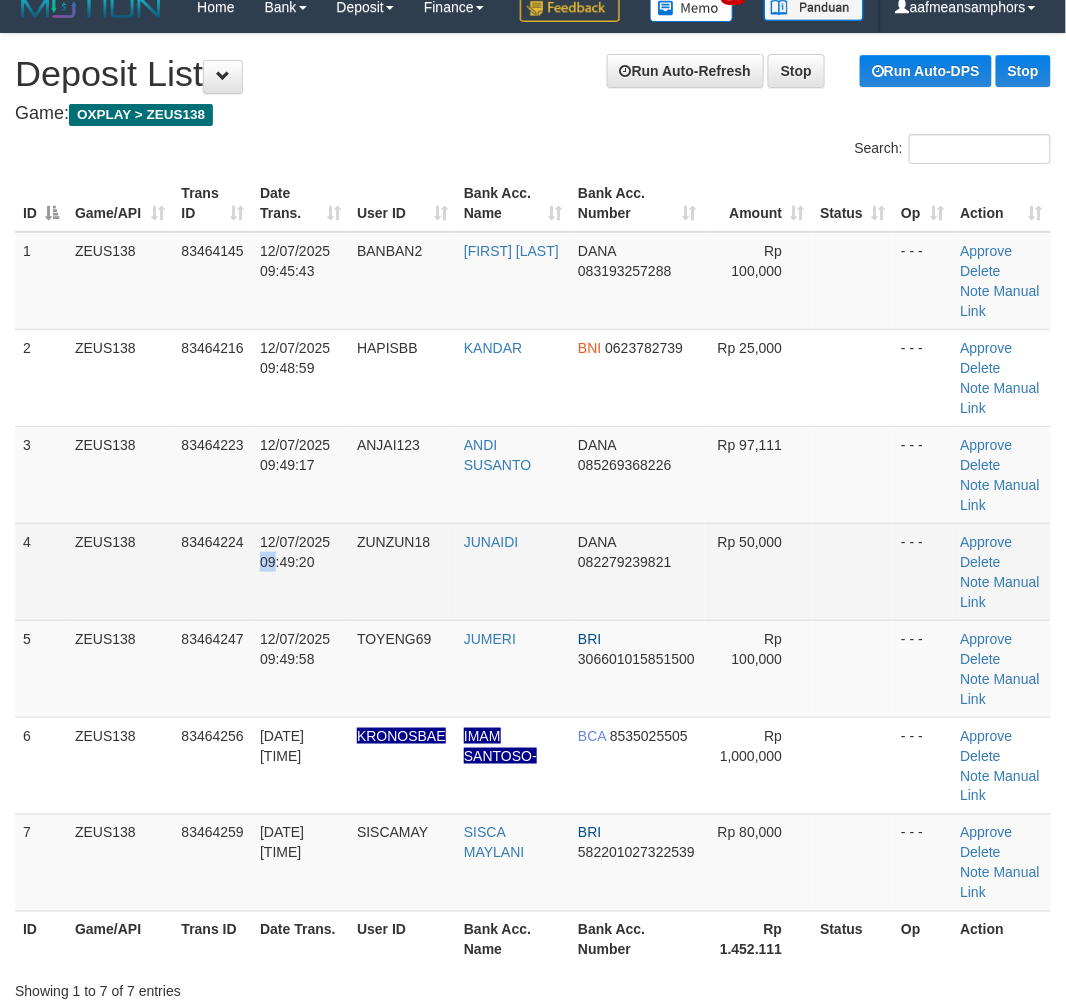 drag, startPoint x: 256, startPoint y: 634, endPoint x: 145, endPoint y: 626, distance: 111.28792 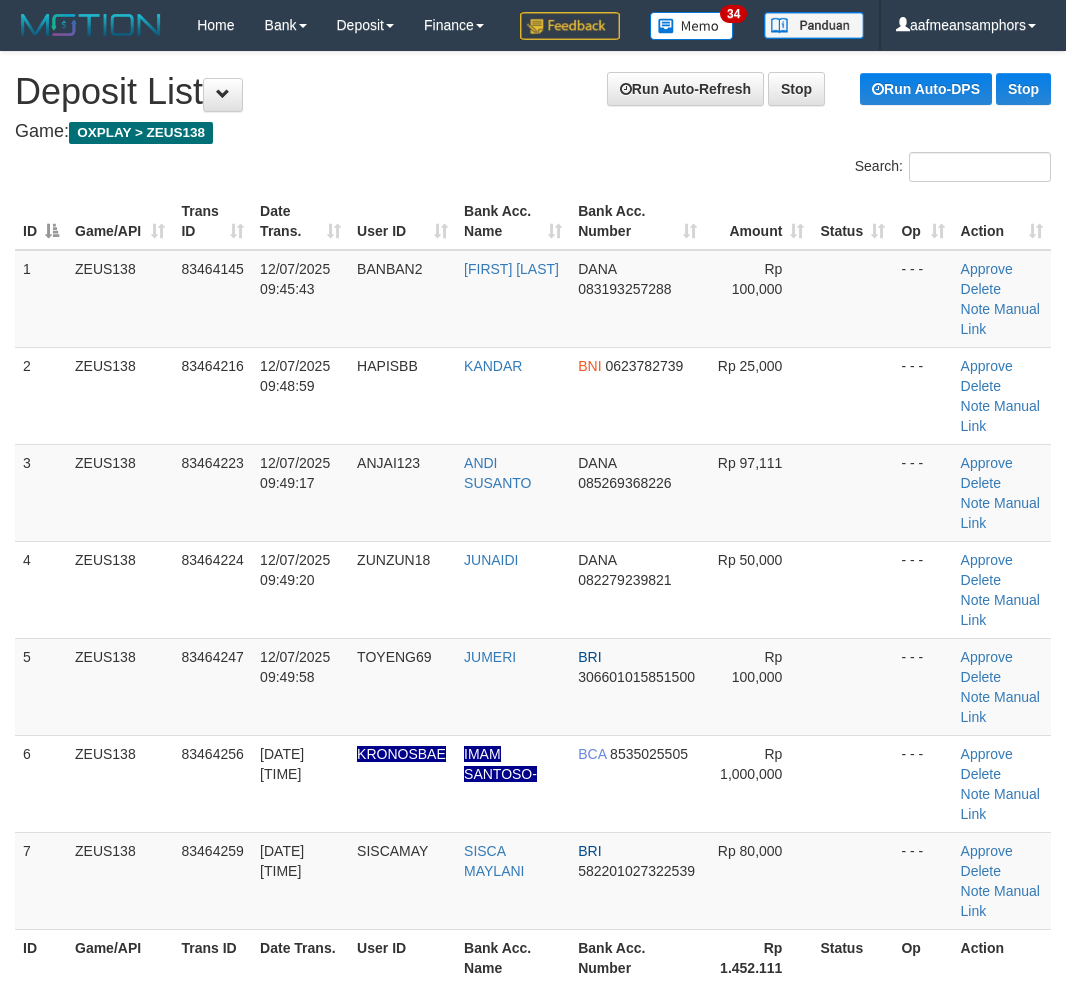 scroll, scrollTop: 18, scrollLeft: 0, axis: vertical 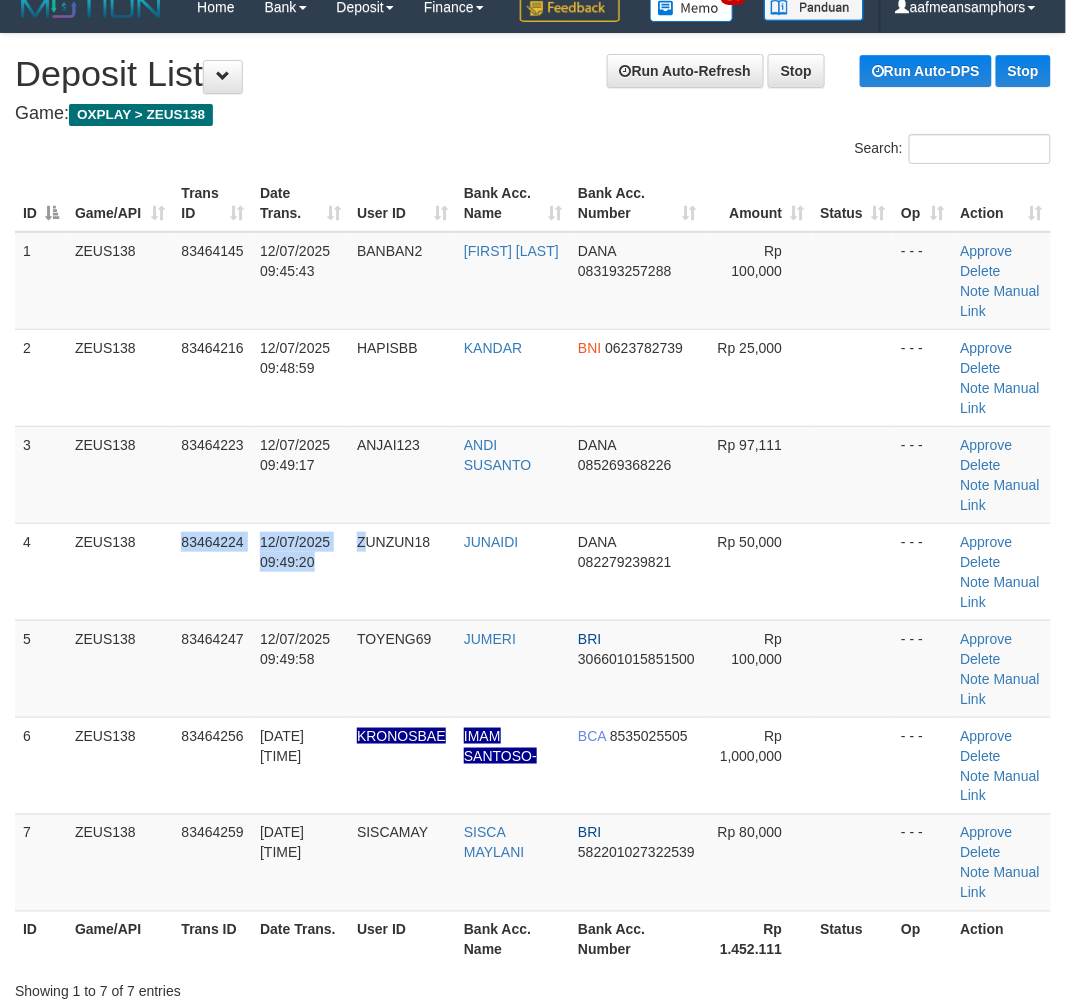 click on "4
ZEUS138
83464224
12/07/2025 09:49:20
ZUNZUN18
JUNAIDI
DANA
082279239821
Rp 50,000
- - -
Approve
Delete
Note
Manual Link" at bounding box center [533, 571] 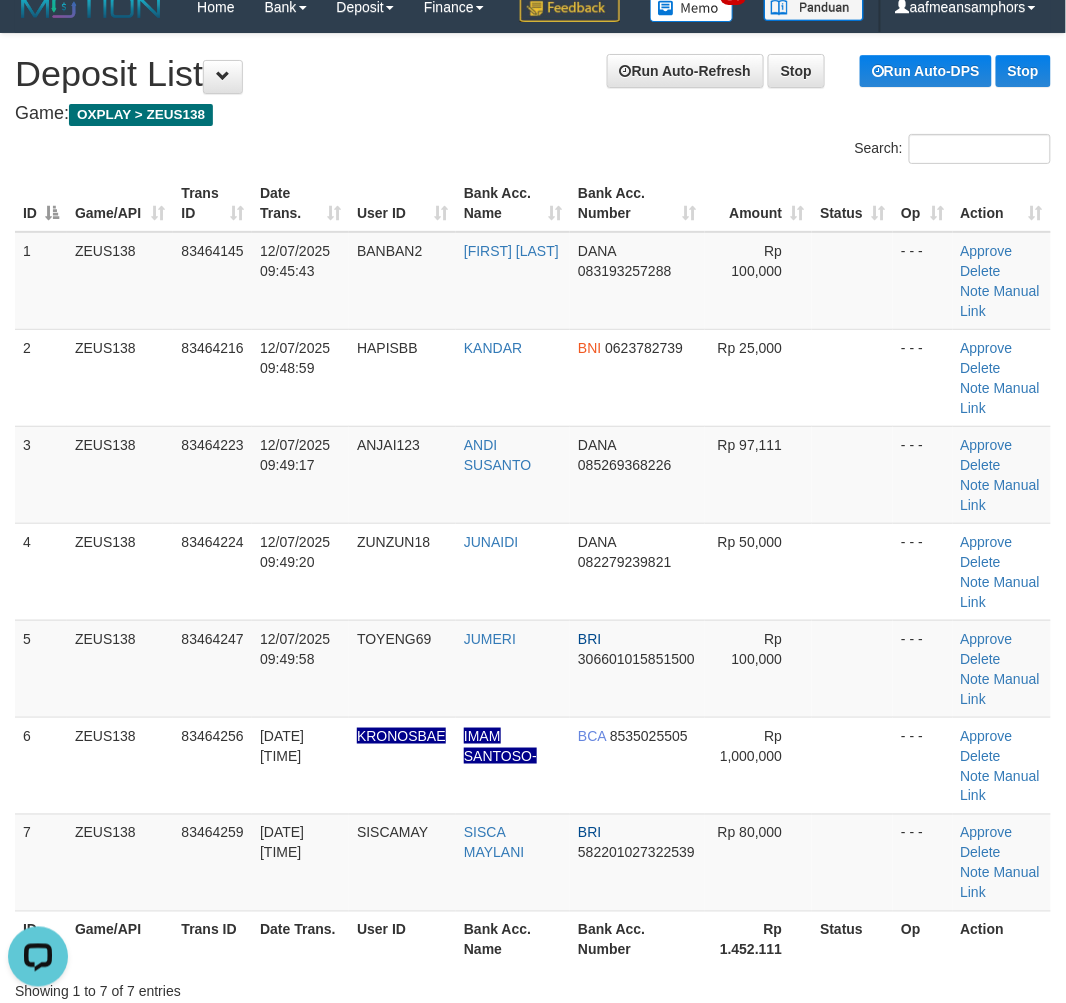 scroll, scrollTop: 0, scrollLeft: 0, axis: both 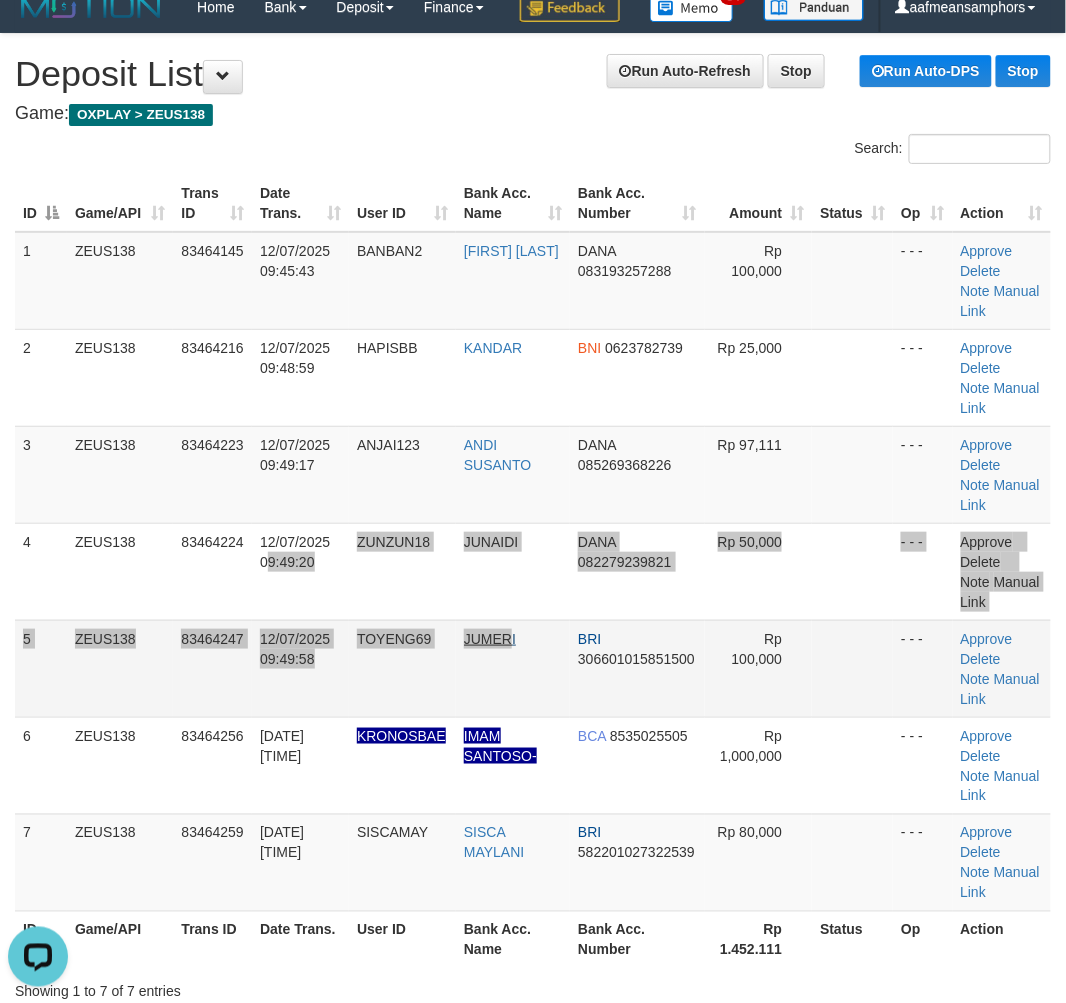 click on "1
ZEUS138
83464145
12/07/2025 09:45:43
BANBAN2
BABAN MUHIBAN
DANA
083193257288
Rp 100,000
- - -
Approve
Delete
Note
Manual Link
2
ZEUS138
83464216
12/07/2025 09:48:59
HAPISBB
KANDAR
BNI
0623782739
Rp 25,000
- - -
Approve" at bounding box center [533, 572] 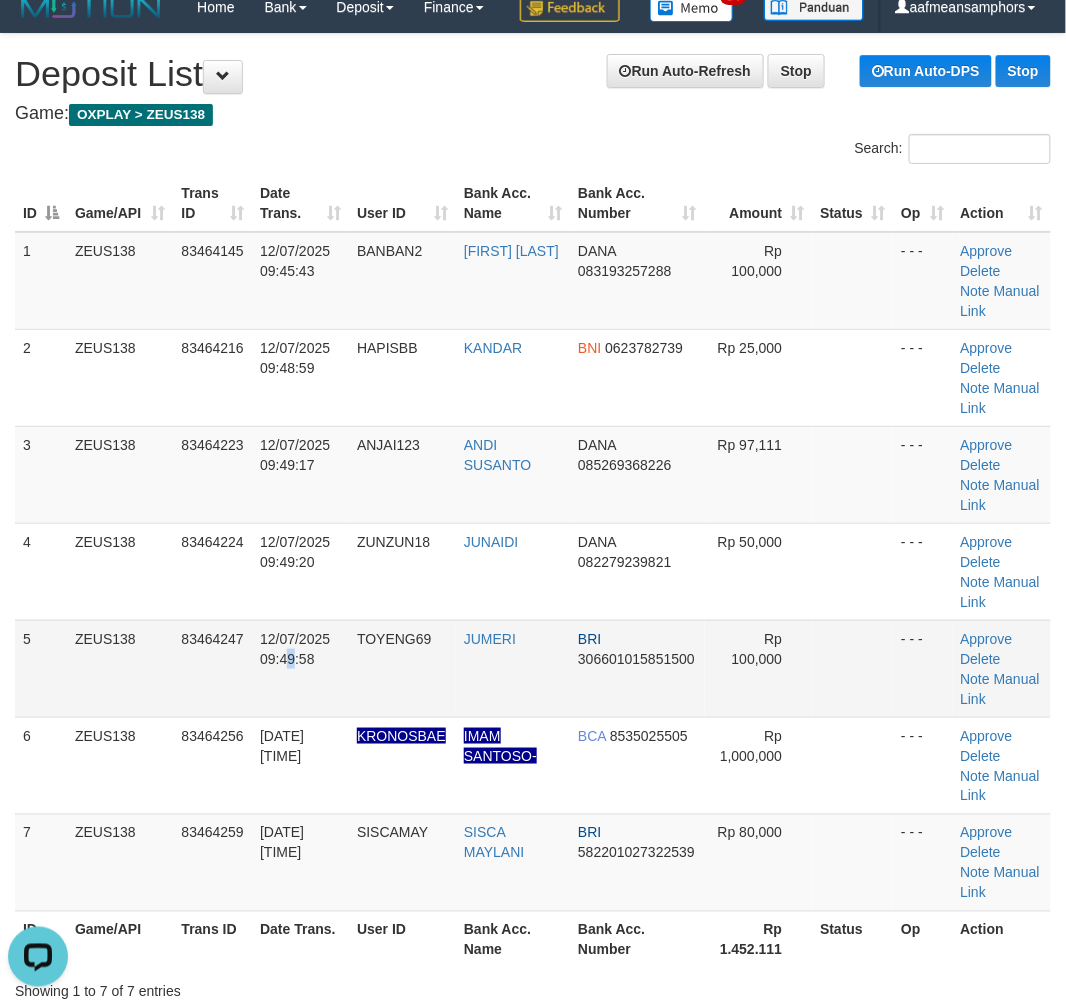 click on "12/07/2025 09:49:58" at bounding box center [295, 649] 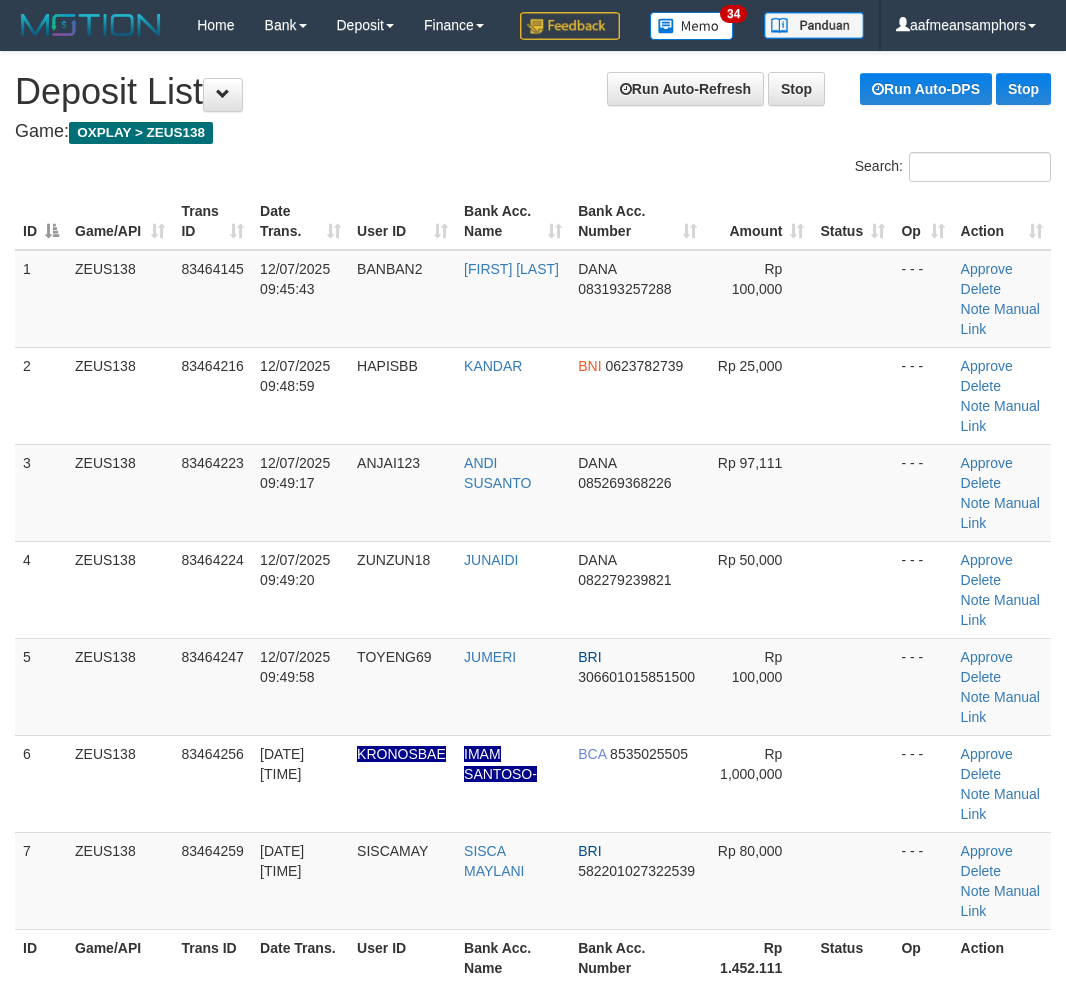 scroll, scrollTop: 18, scrollLeft: 0, axis: vertical 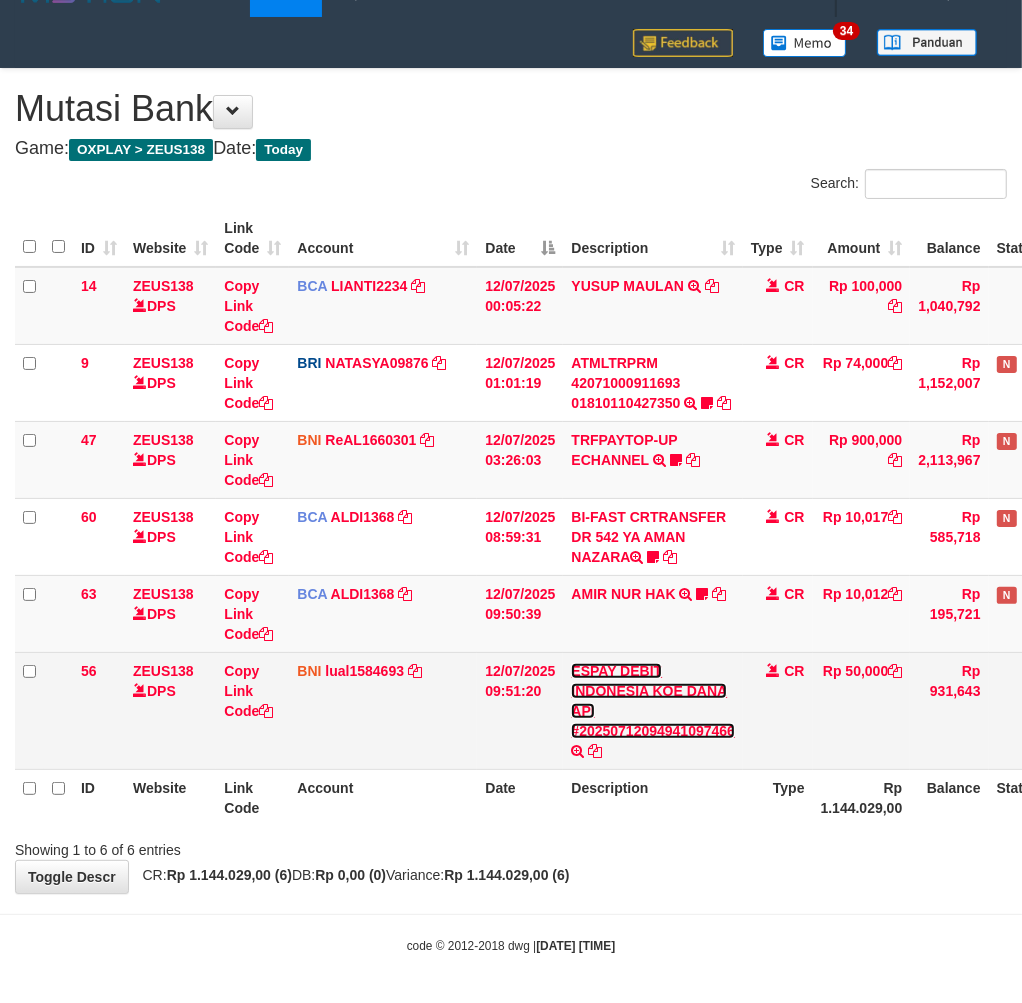 click on "ESPAY DEBIT INDONESIA KOE DANA API #20250712094941097466" at bounding box center (653, 701) 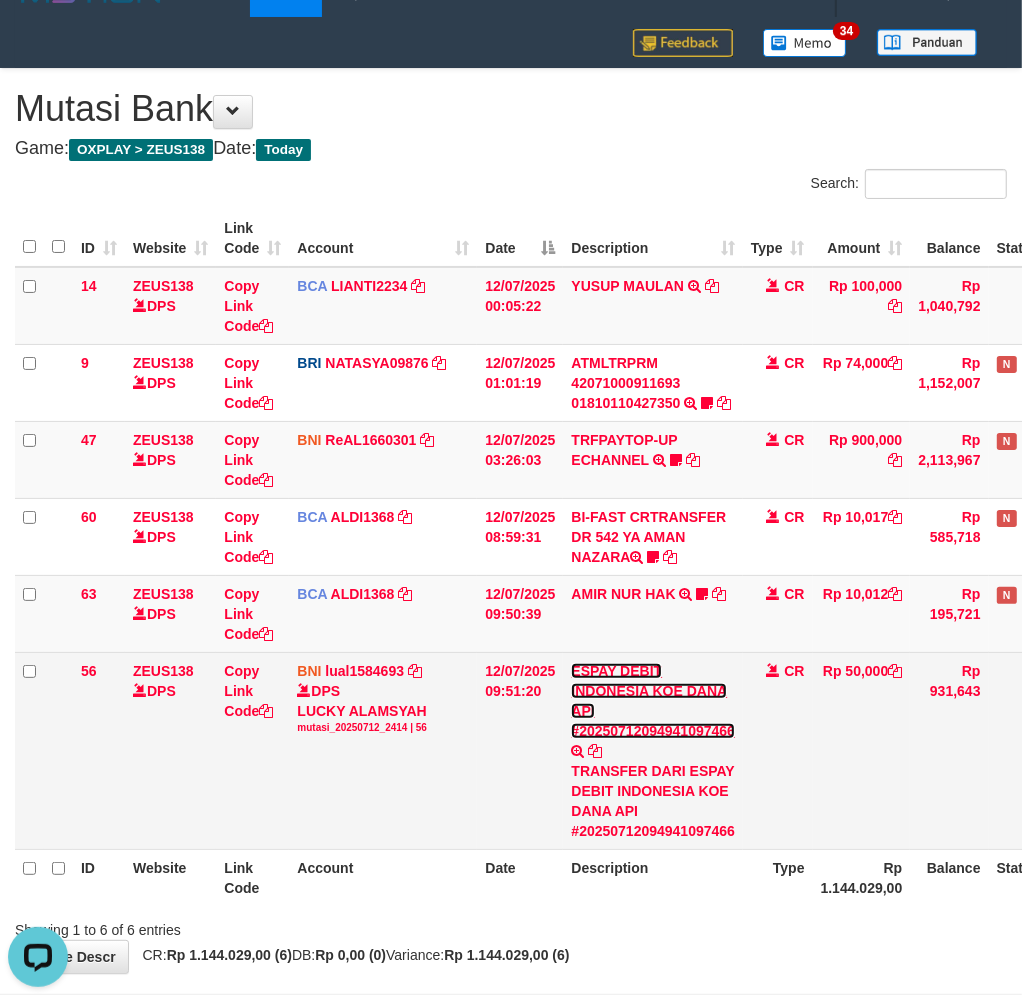 scroll, scrollTop: 0, scrollLeft: 0, axis: both 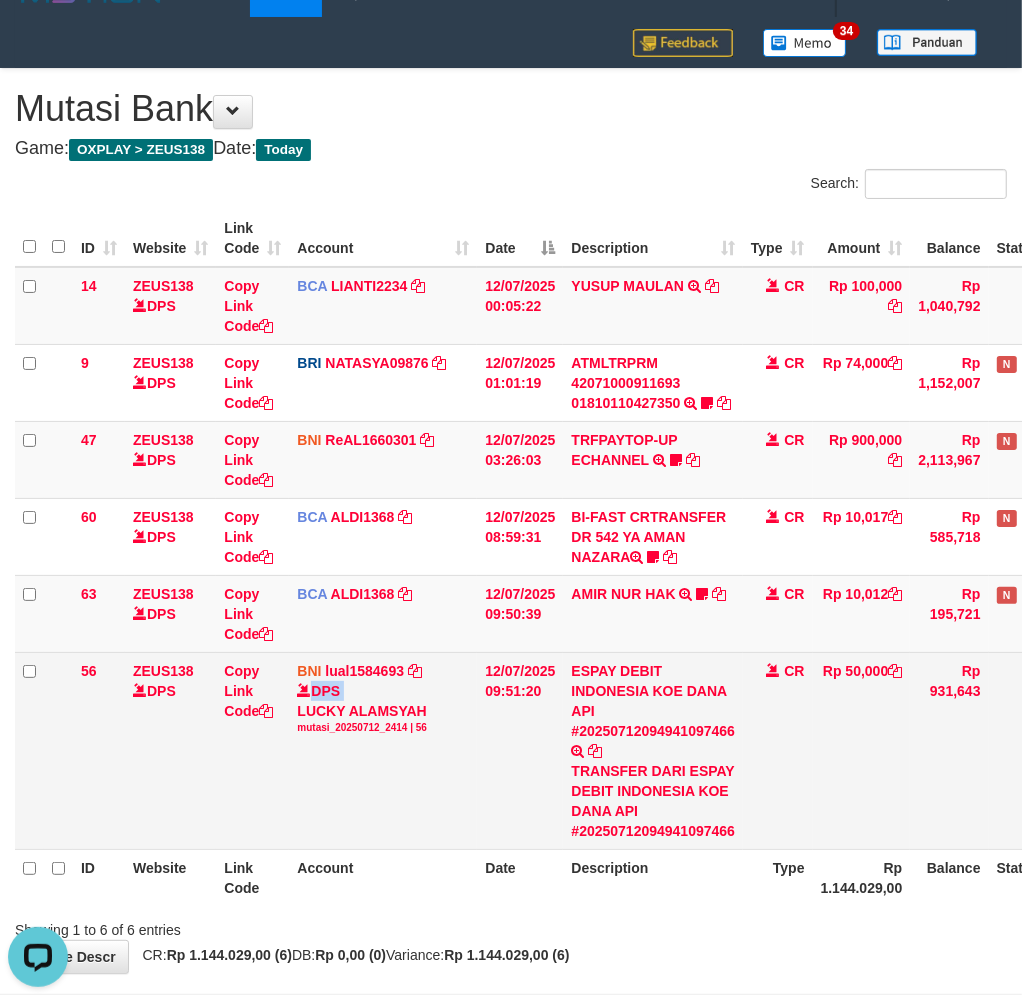 drag, startPoint x: 296, startPoint y: 701, endPoint x: 405, endPoint y: 710, distance: 109.370926 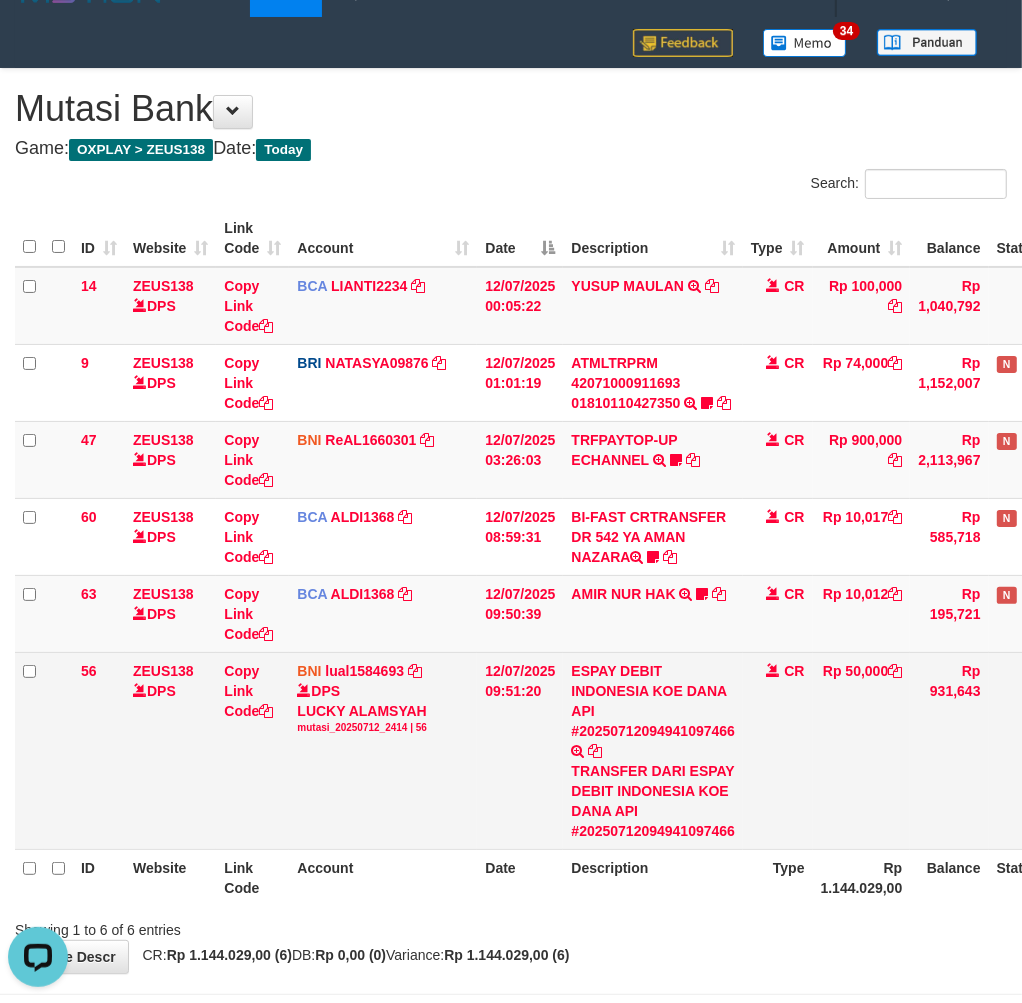 click on "DPS
LUCKY ALAMSYAH
mutasi_20250712_2414 | 56" at bounding box center (383, 708) 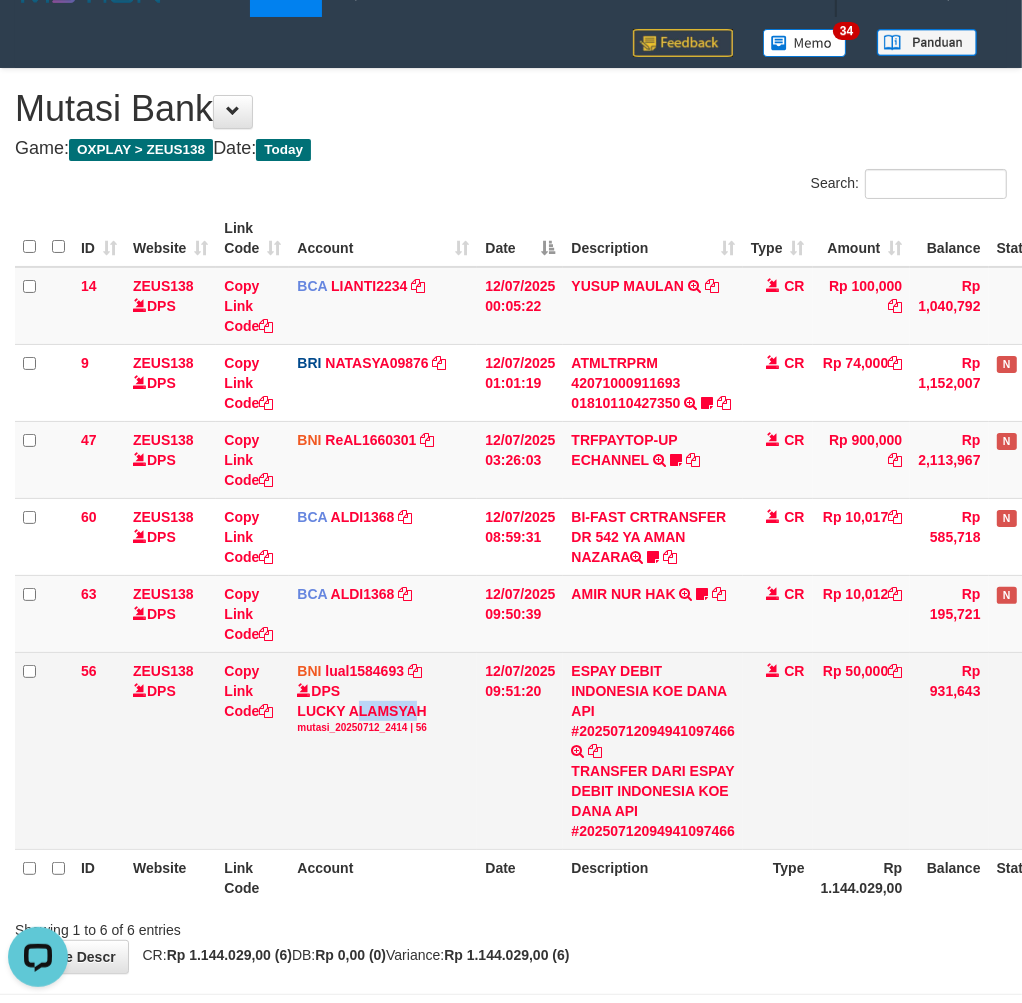 click on "DPS
LUCKY ALAMSYAH
mutasi_20250712_2414 | 56" at bounding box center [383, 708] 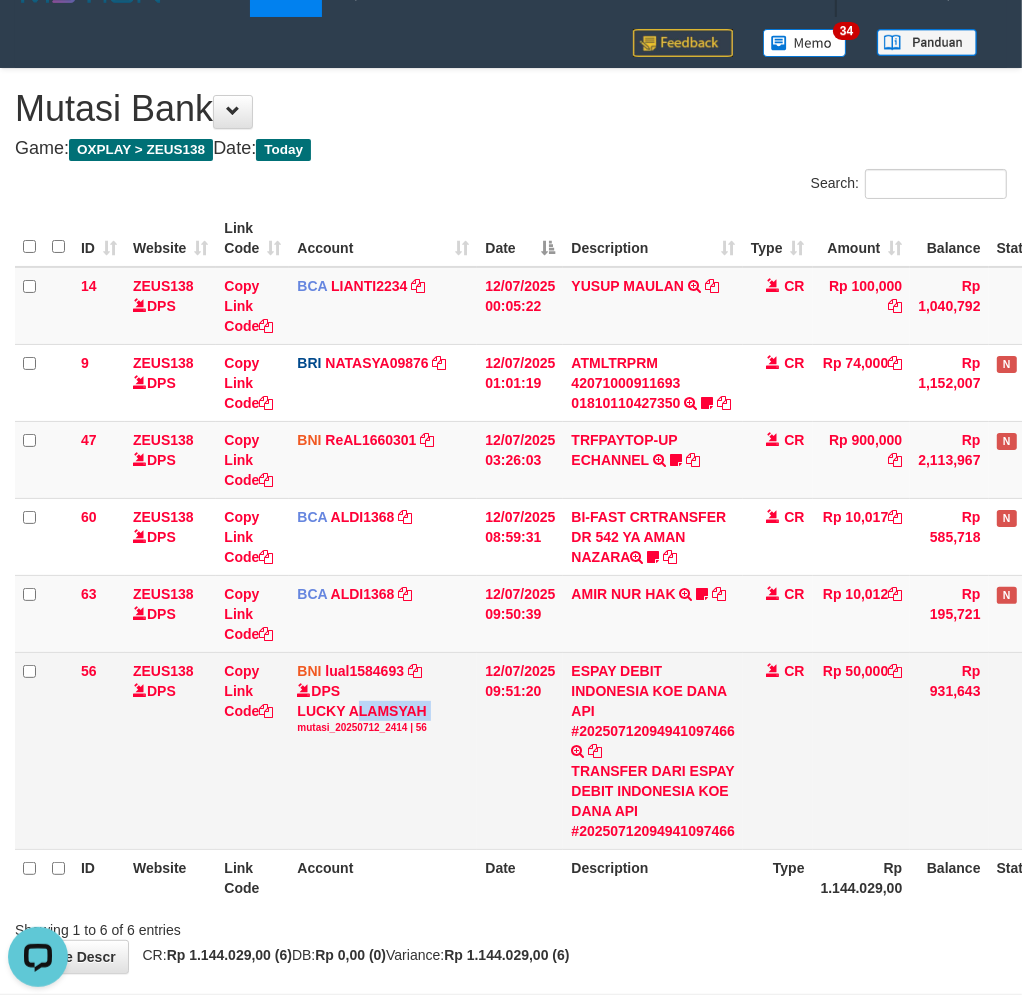 click on "DPS
LUCKY ALAMSYAH
mutasi_20250712_2414 | 56" at bounding box center (383, 708) 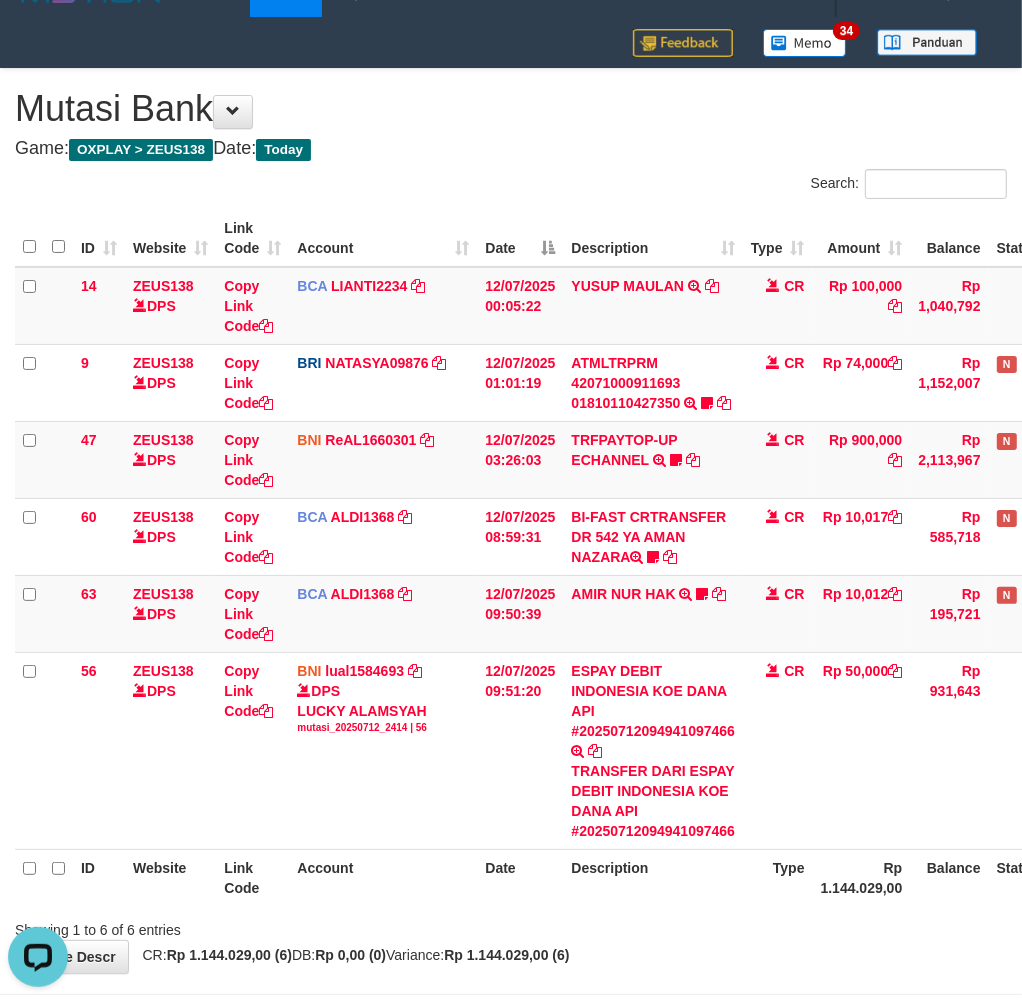 click on "Description" at bounding box center (653, 877) 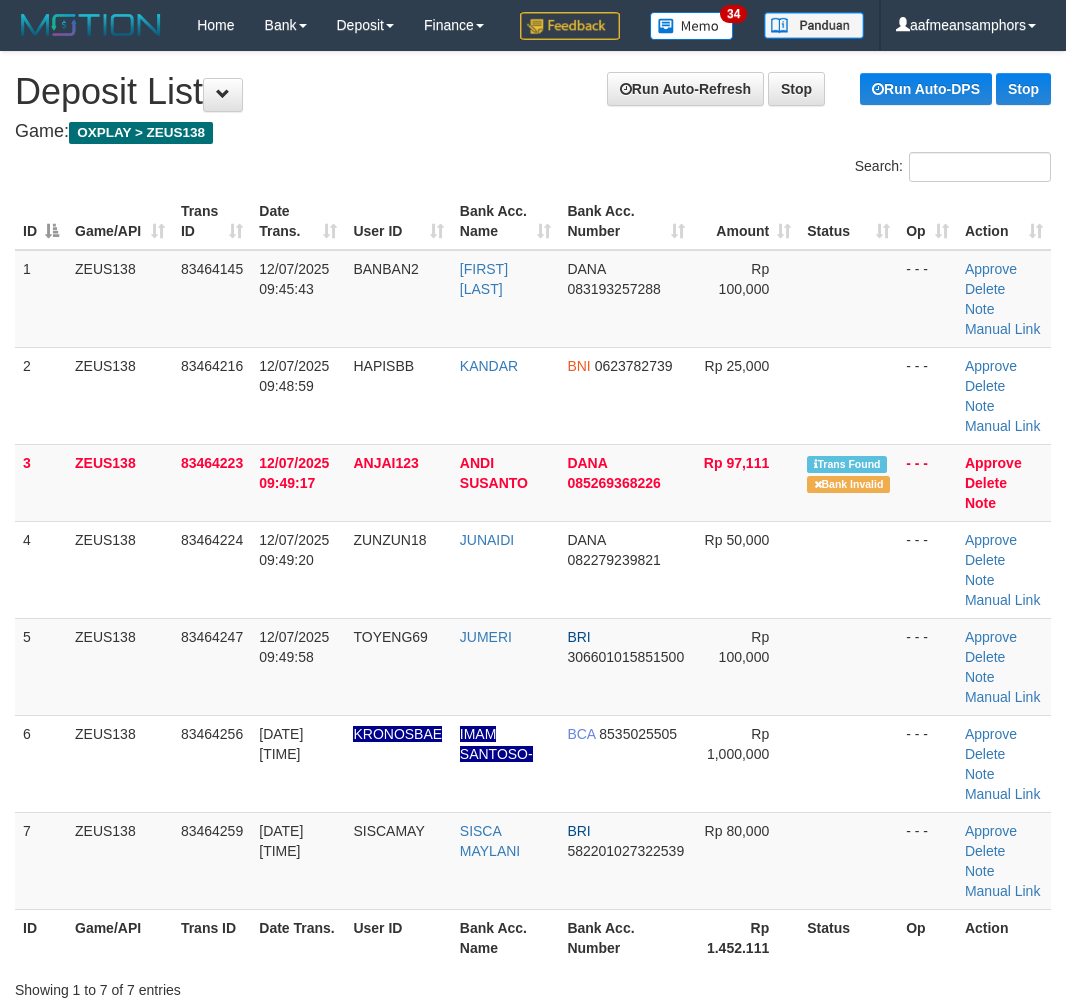 scroll, scrollTop: 18, scrollLeft: 0, axis: vertical 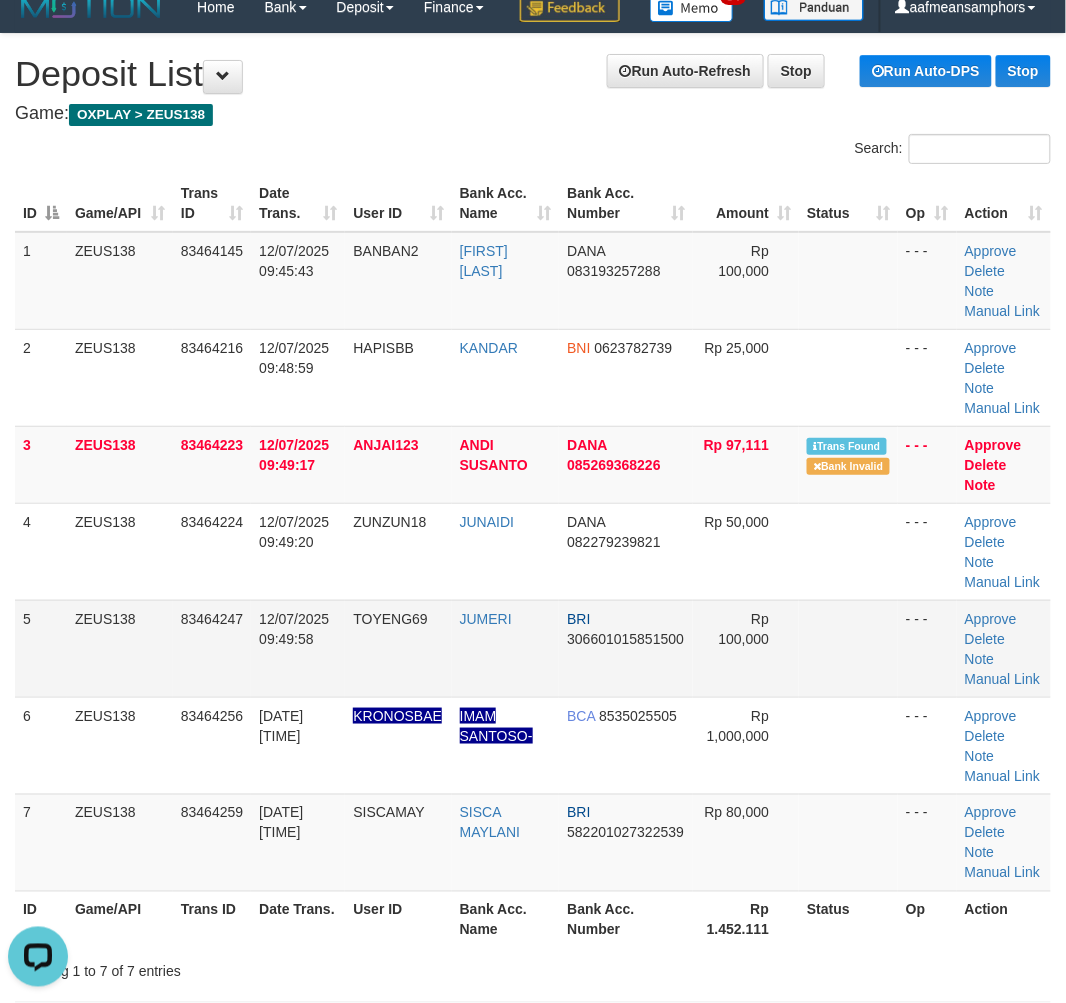 drag, startPoint x: 391, startPoint y: 665, endPoint x: 218, endPoint y: 682, distance: 173.83325 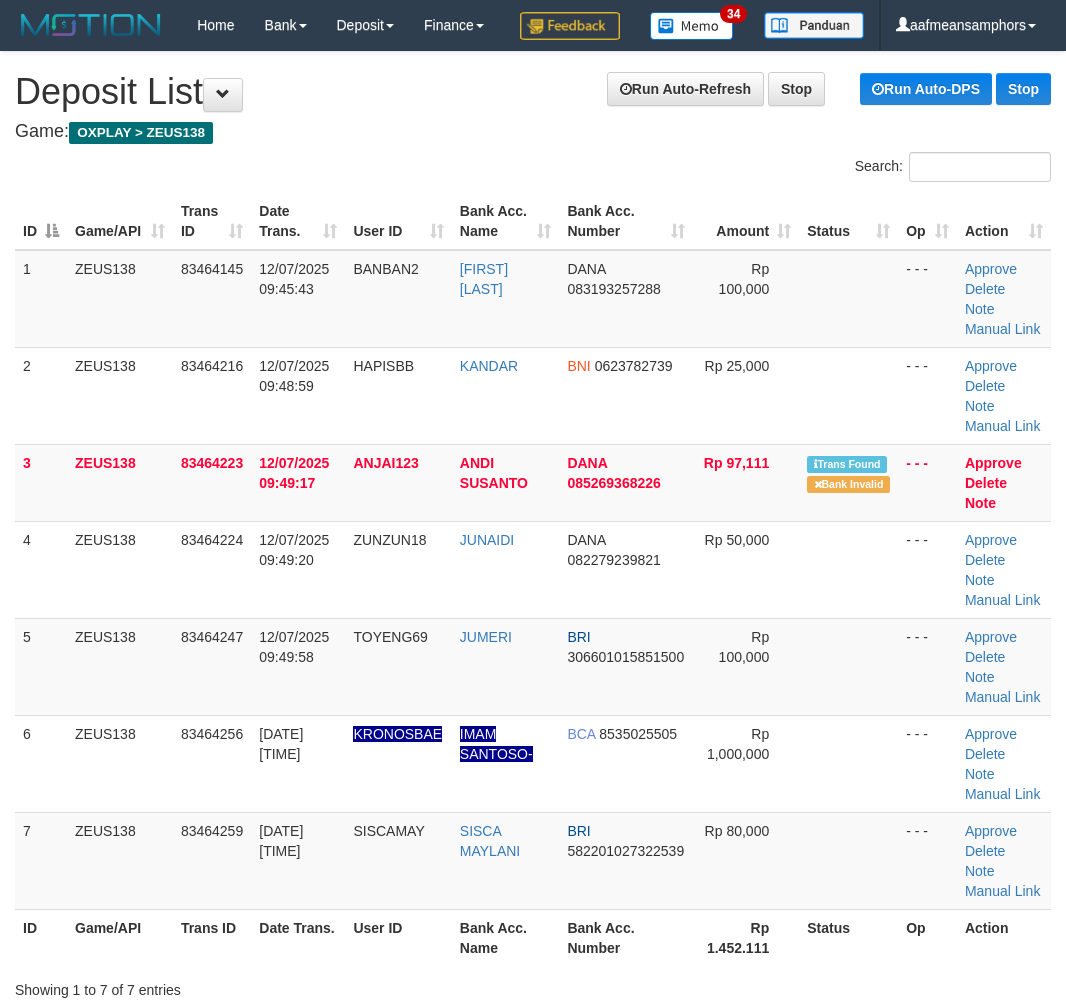 scroll, scrollTop: 18, scrollLeft: 0, axis: vertical 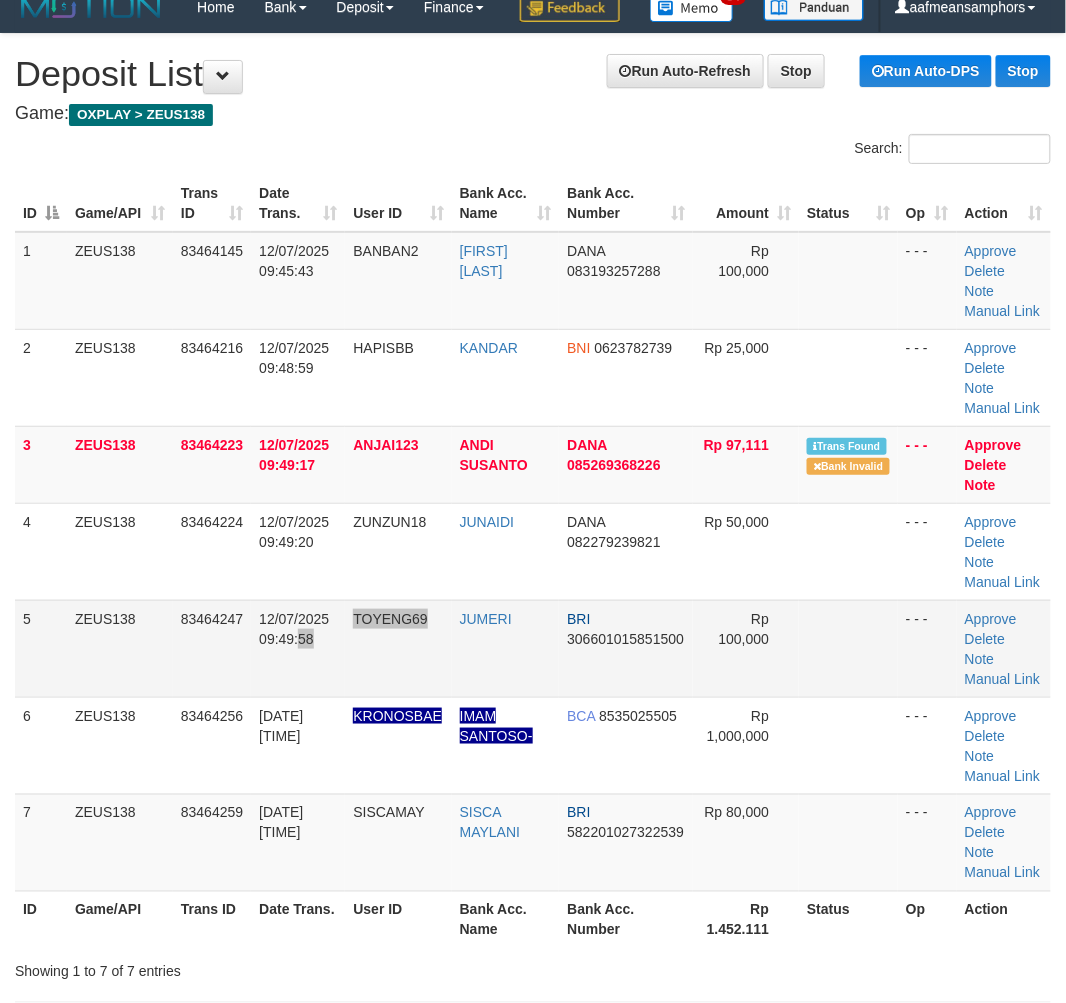 click on "5
ZEUS138
83464247
12/07/2025 09:49:58
TOYENG69
JUMERI
BRI
306601015851500
Rp 100,000
- - -
Approve
Delete
Note
Manual Link" at bounding box center (533, 648) 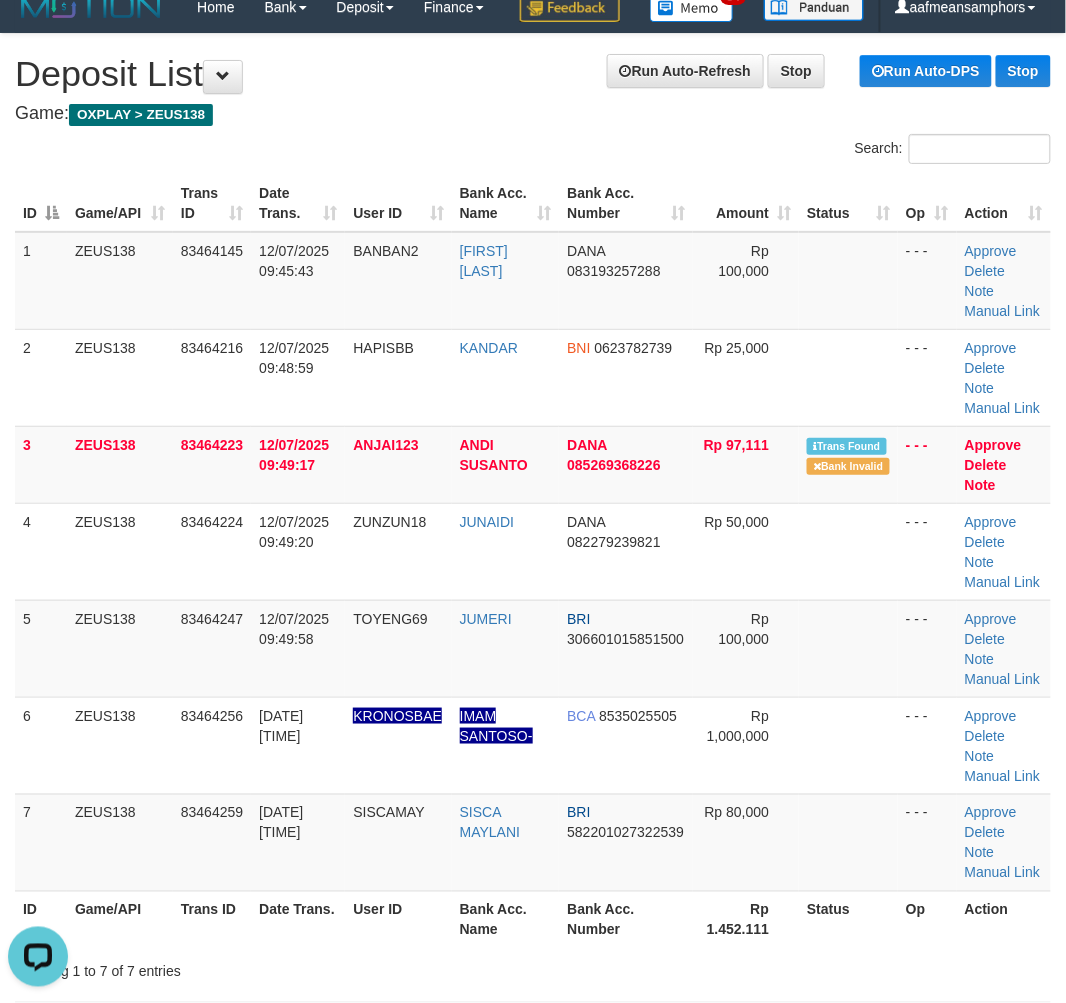 scroll, scrollTop: 0, scrollLeft: 0, axis: both 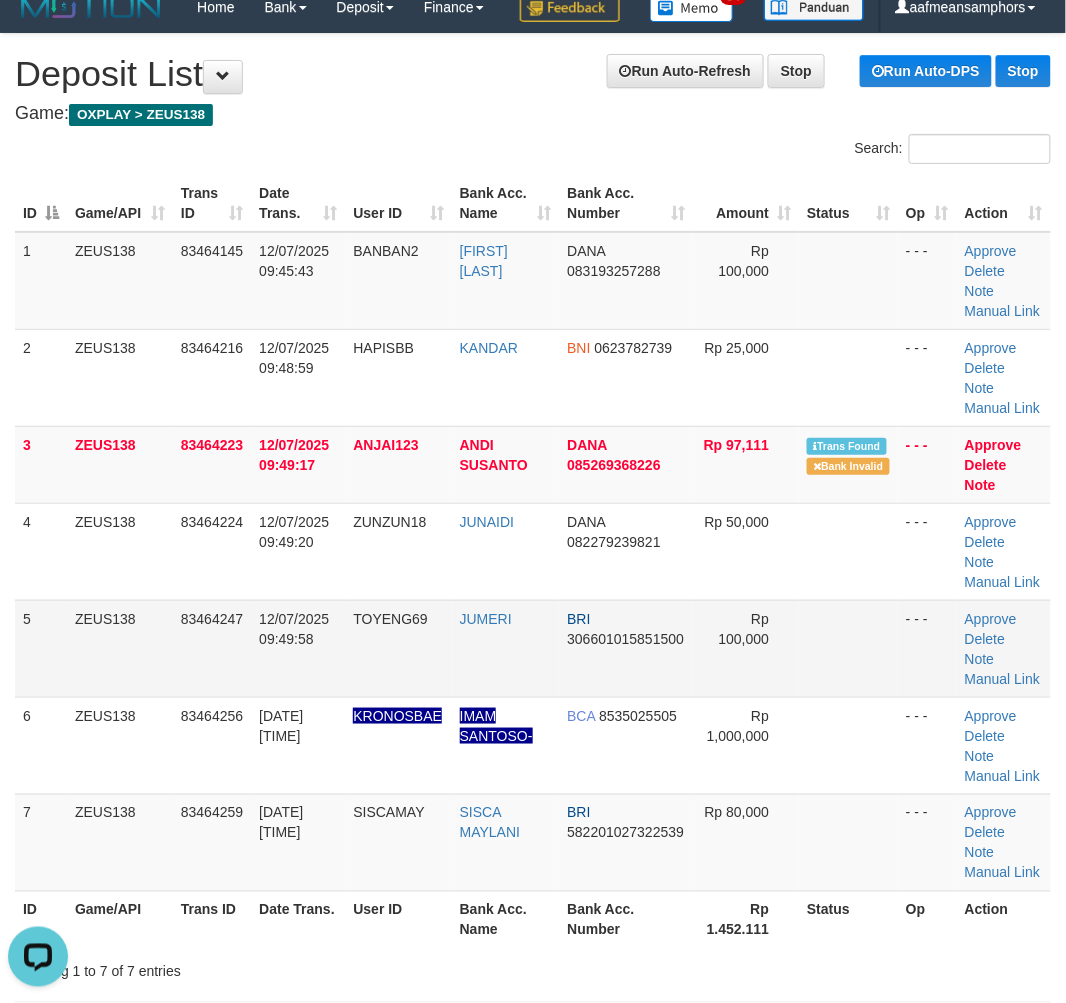 click on "12/07/2025 09:49:58" at bounding box center (298, 648) 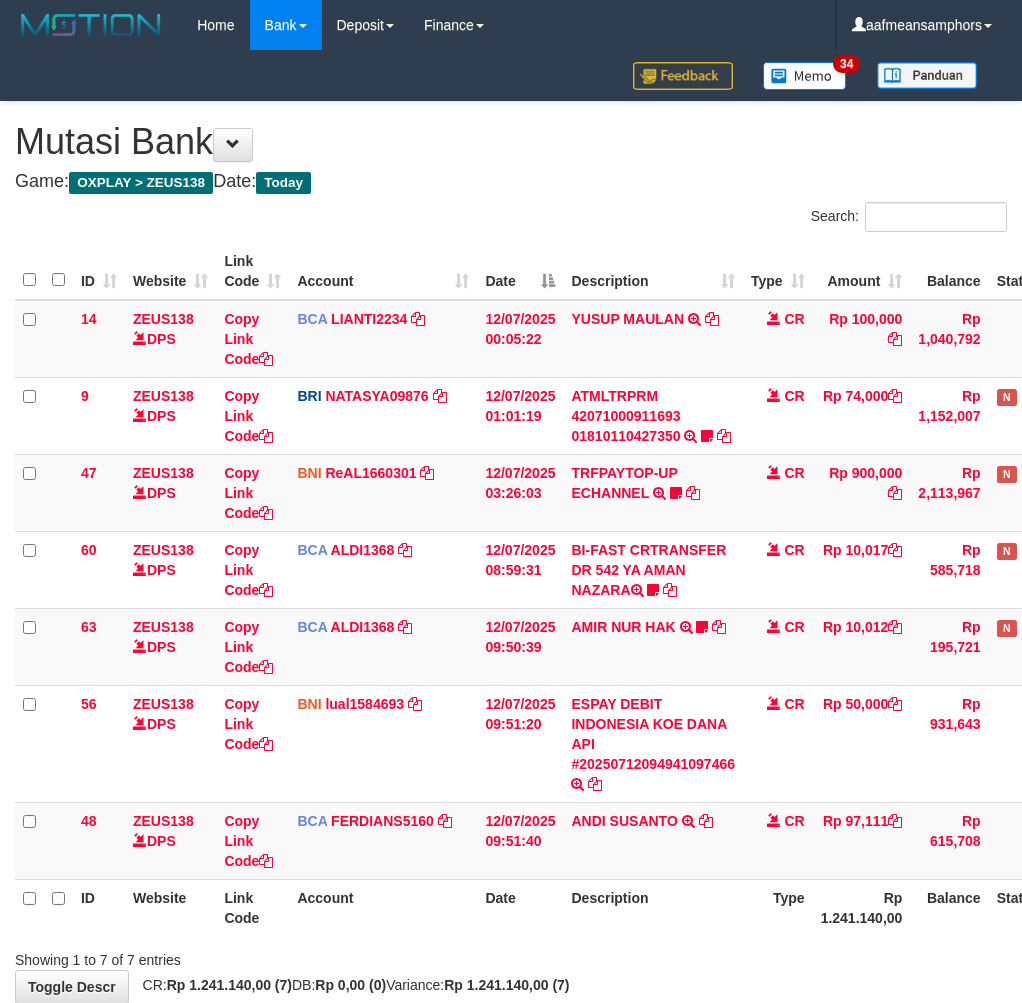 scroll, scrollTop: 111, scrollLeft: 0, axis: vertical 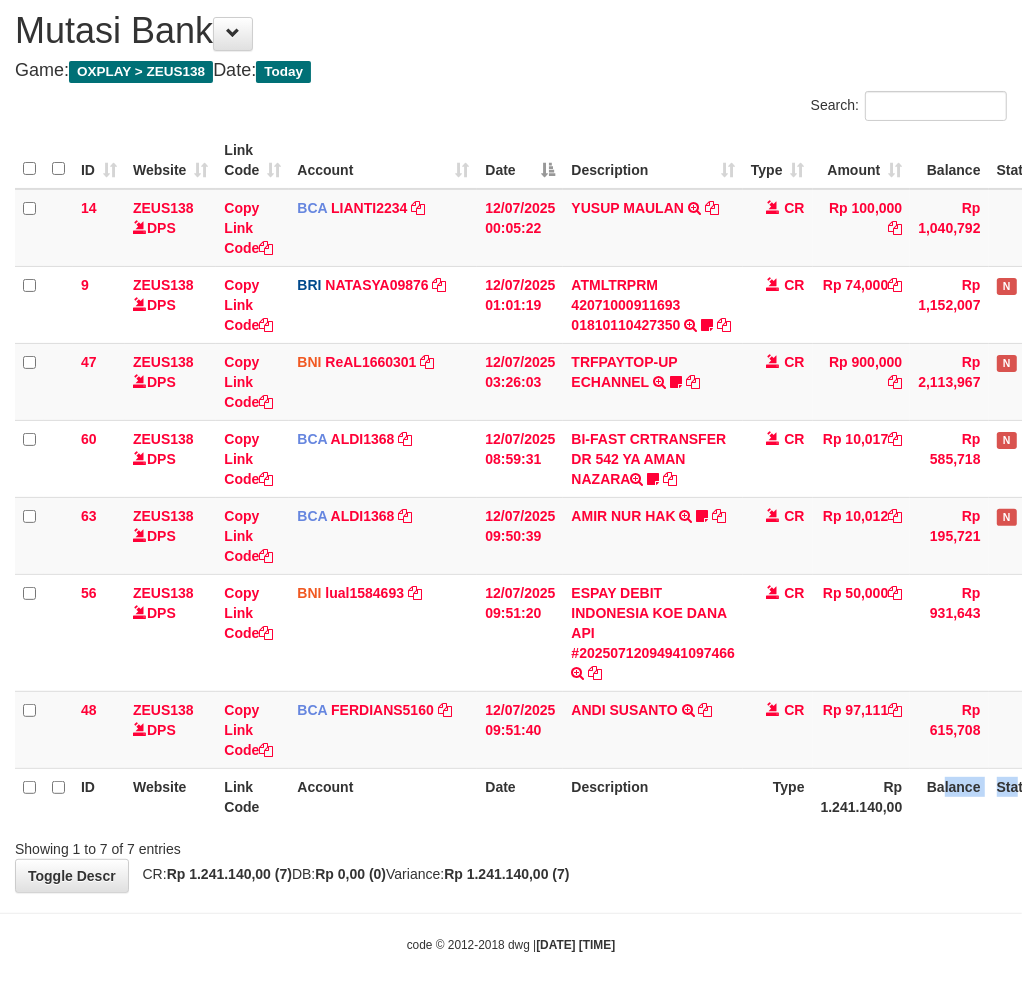 click on "ID Website Link Code Account Date Description Type Rp 1.241.140,00 Balance Status Action" at bounding box center [572, 796] 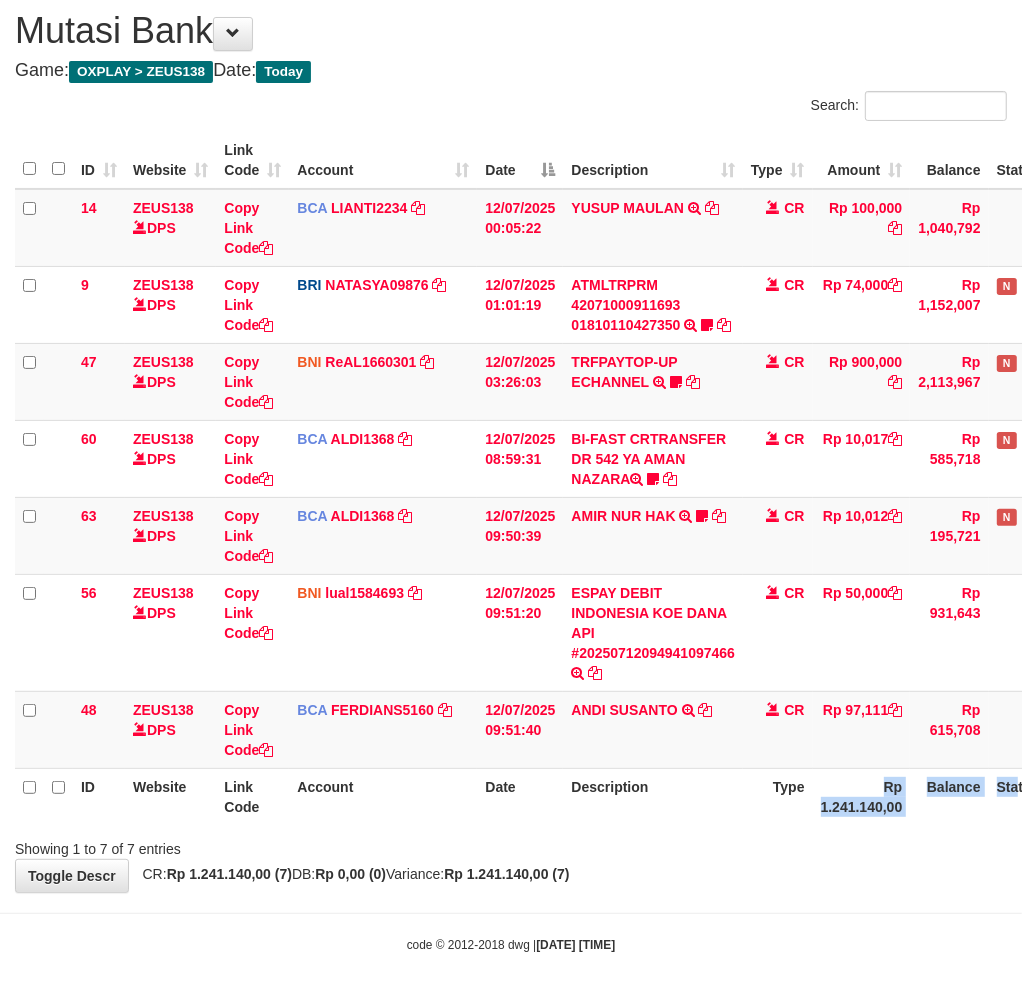 click on "Rp 1.241.140,00" at bounding box center (862, 796) 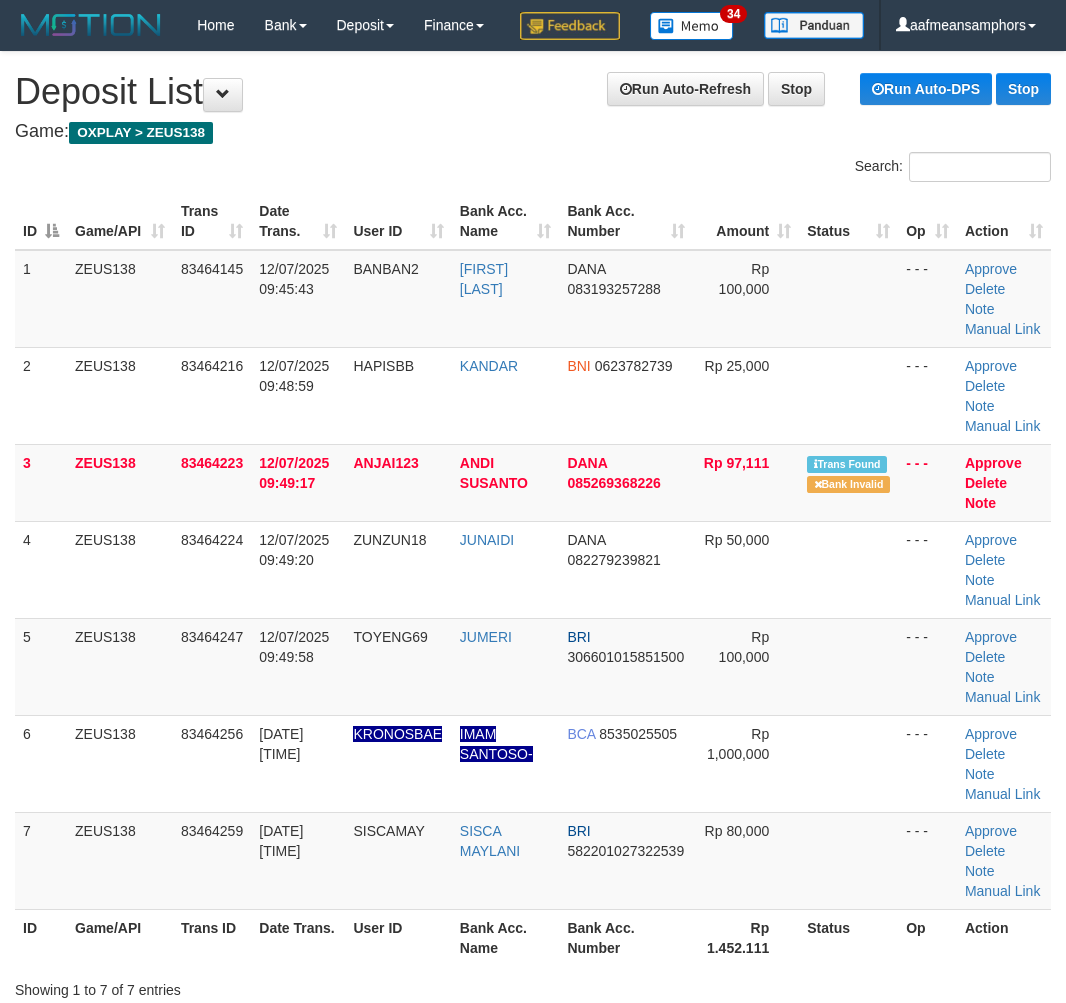 scroll, scrollTop: 0, scrollLeft: 0, axis: both 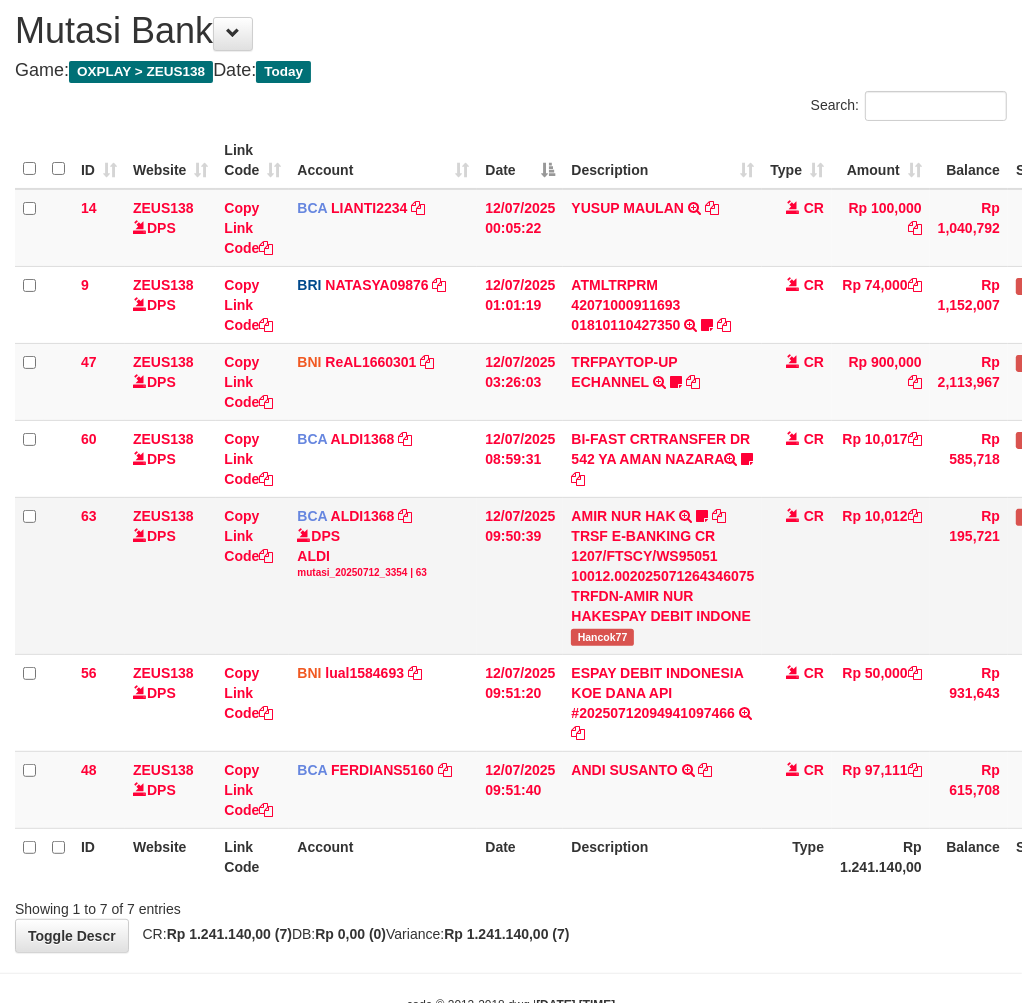 click on "Hancok77" at bounding box center (602, 637) 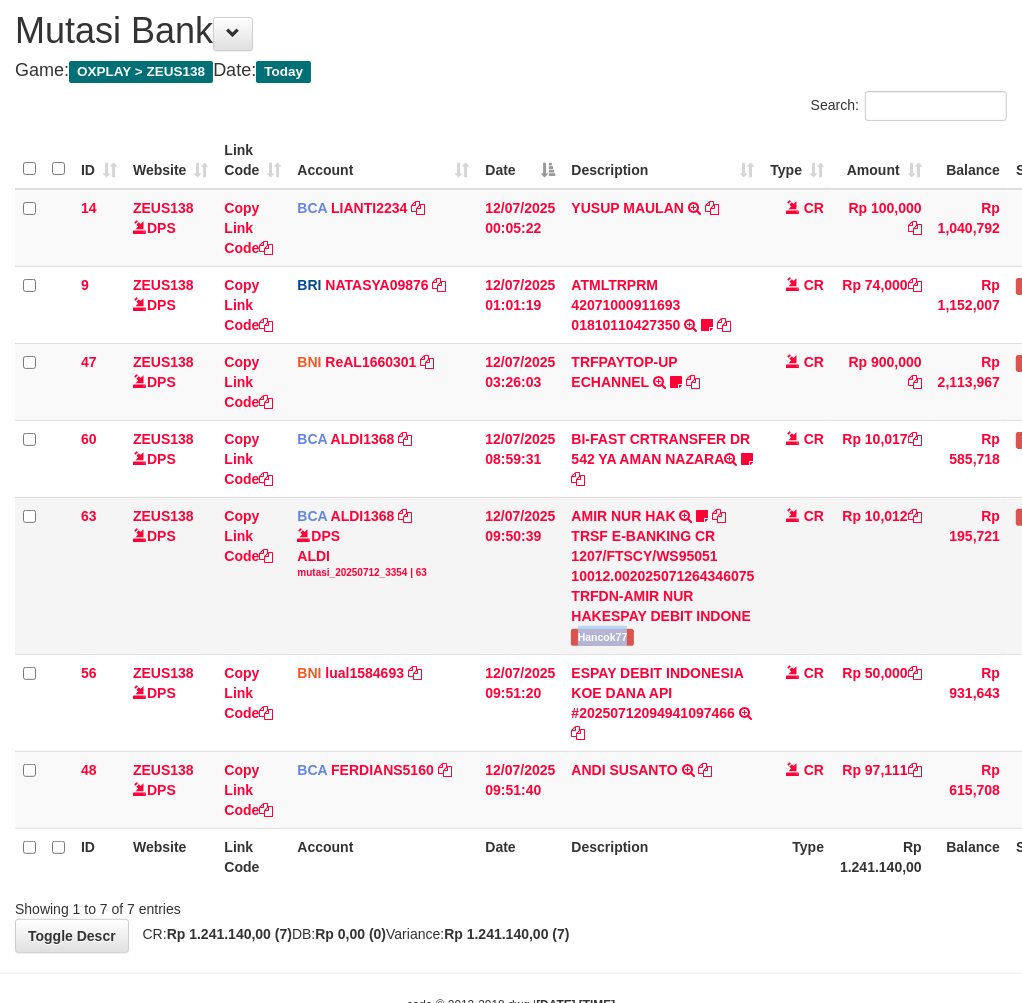 copy on "Hancok77" 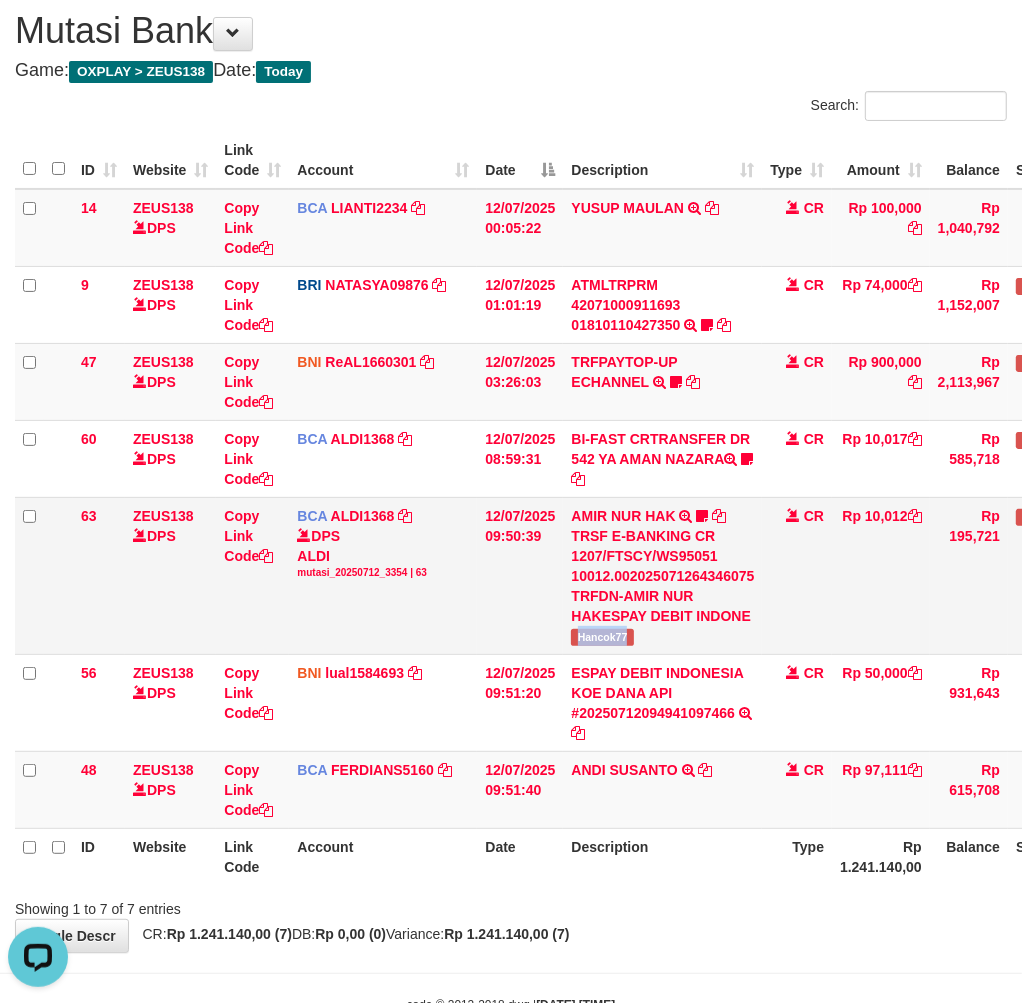 scroll, scrollTop: 0, scrollLeft: 0, axis: both 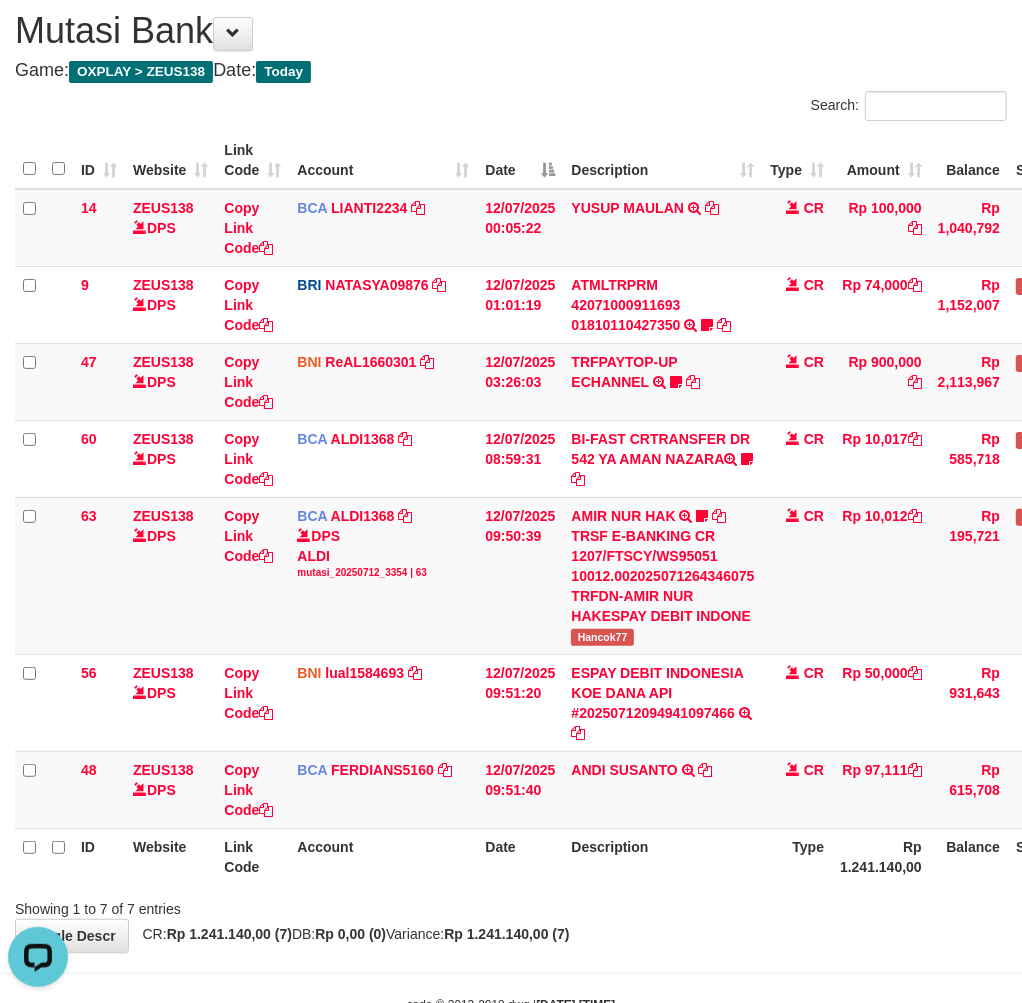 click on "Description" at bounding box center [662, 856] 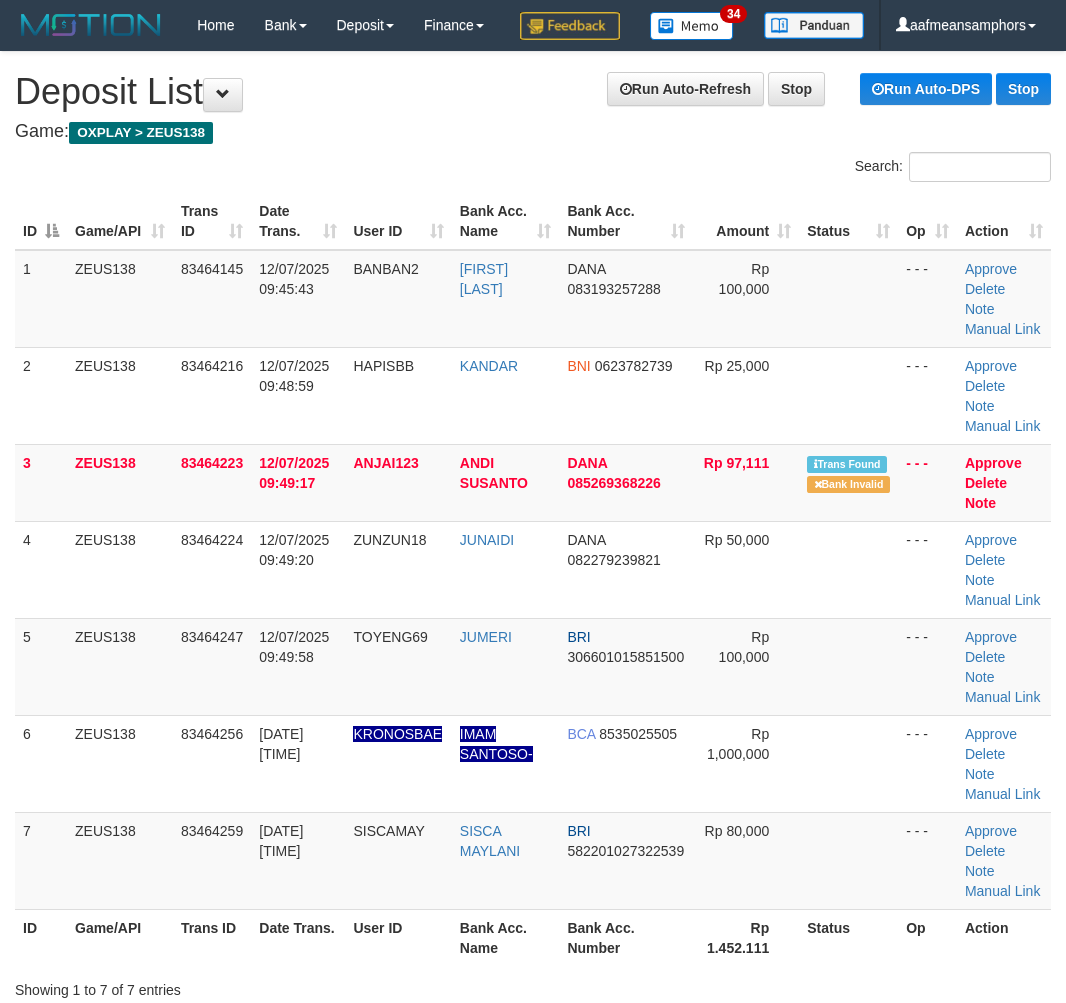 scroll, scrollTop: 0, scrollLeft: 0, axis: both 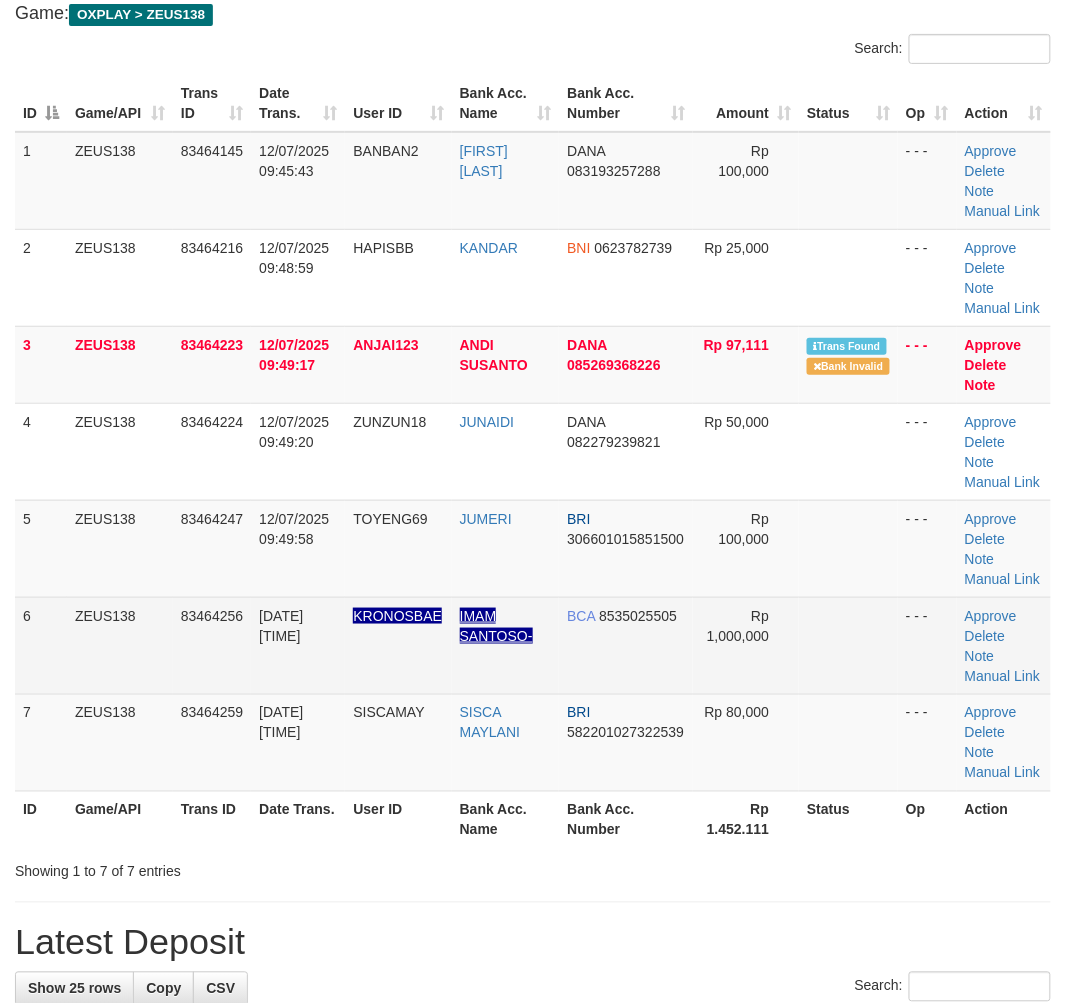 click on "1
ZEUS138
83464145
12/07/2025 09:45:43
BANBAN2
BABAN MUHIBAN
DANA
083193257288
Rp 100,000
- - -
Approve
Delete
Note
Manual Link
2
ZEUS138
83464216
12/07/2025 09:48:59
HAPISBB
KANDAR
BNI
0623782739
Rp 25,000
- - -
Approve" at bounding box center [533, 462] 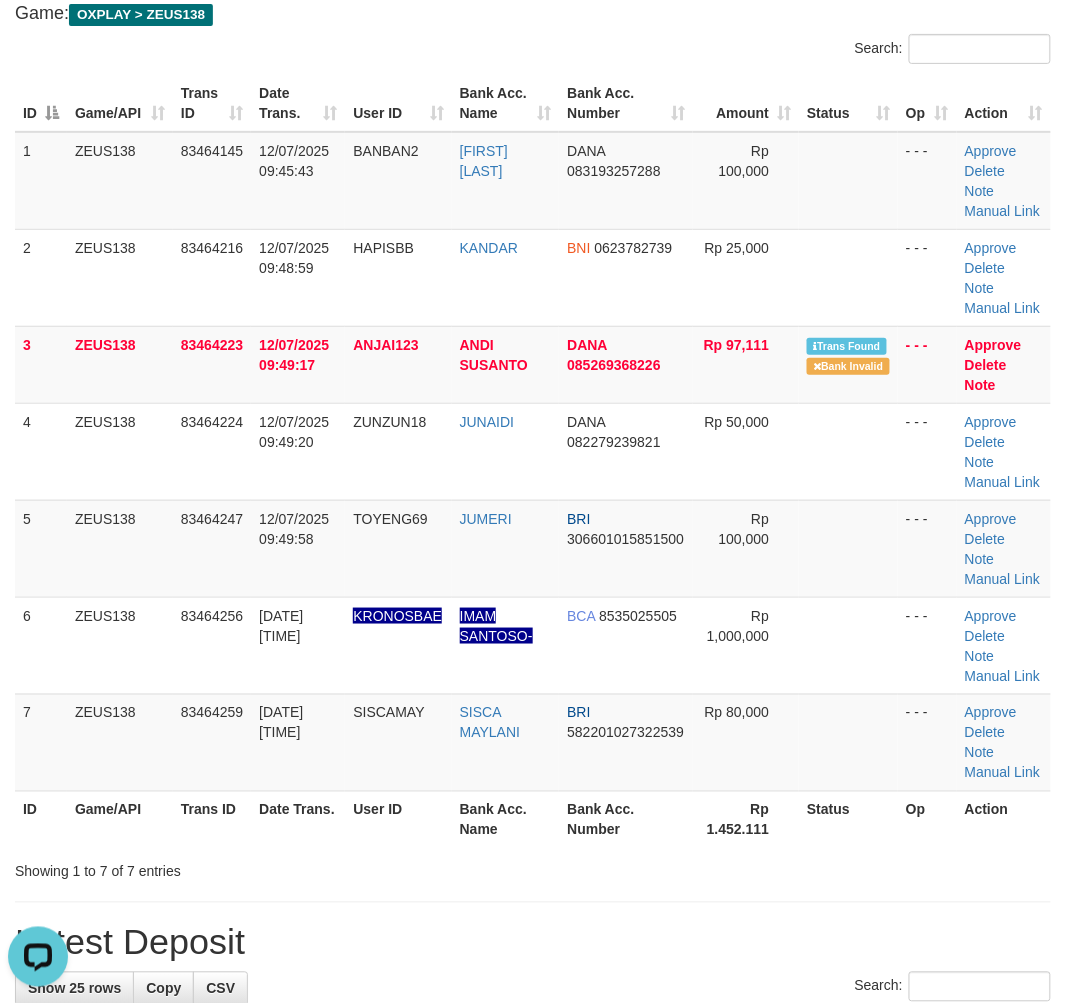 scroll, scrollTop: 0, scrollLeft: 0, axis: both 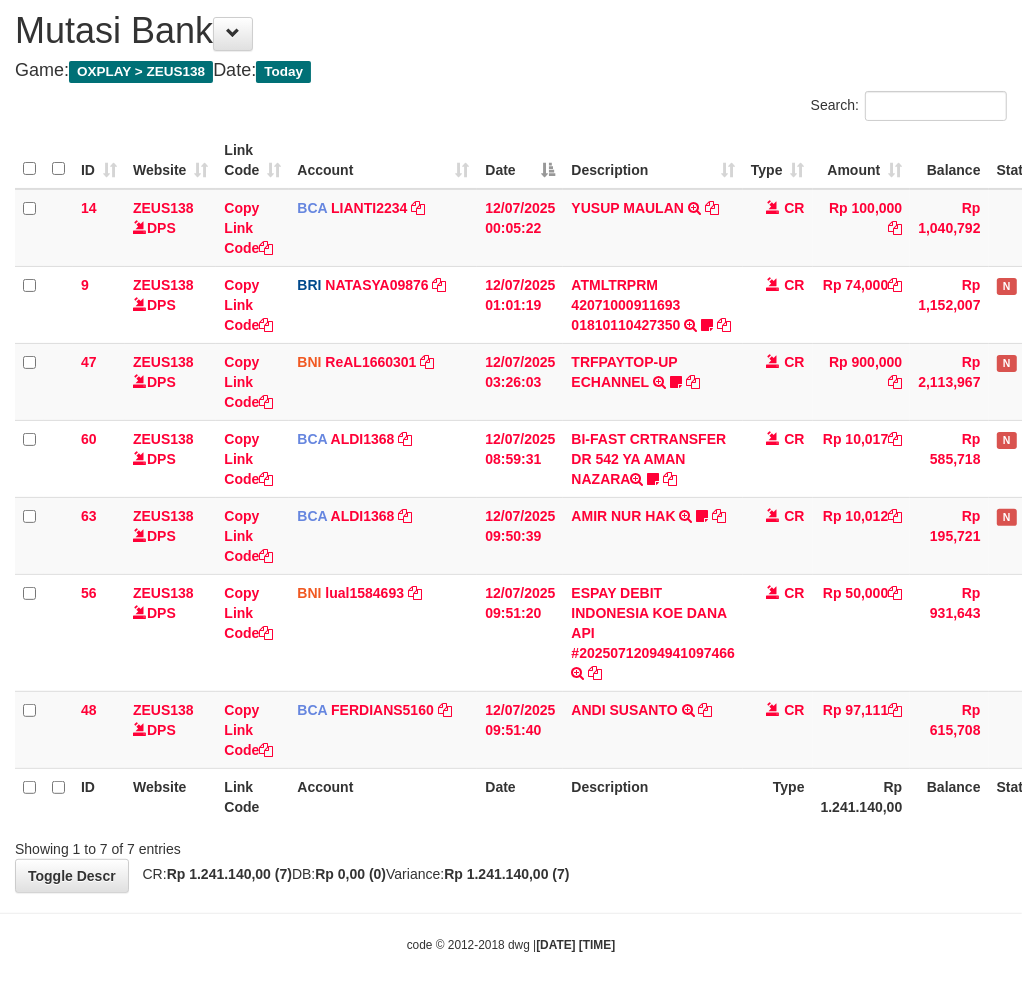 drag, startPoint x: 0, startPoint y: 0, endPoint x: 703, endPoint y: 787, distance: 1055.2621 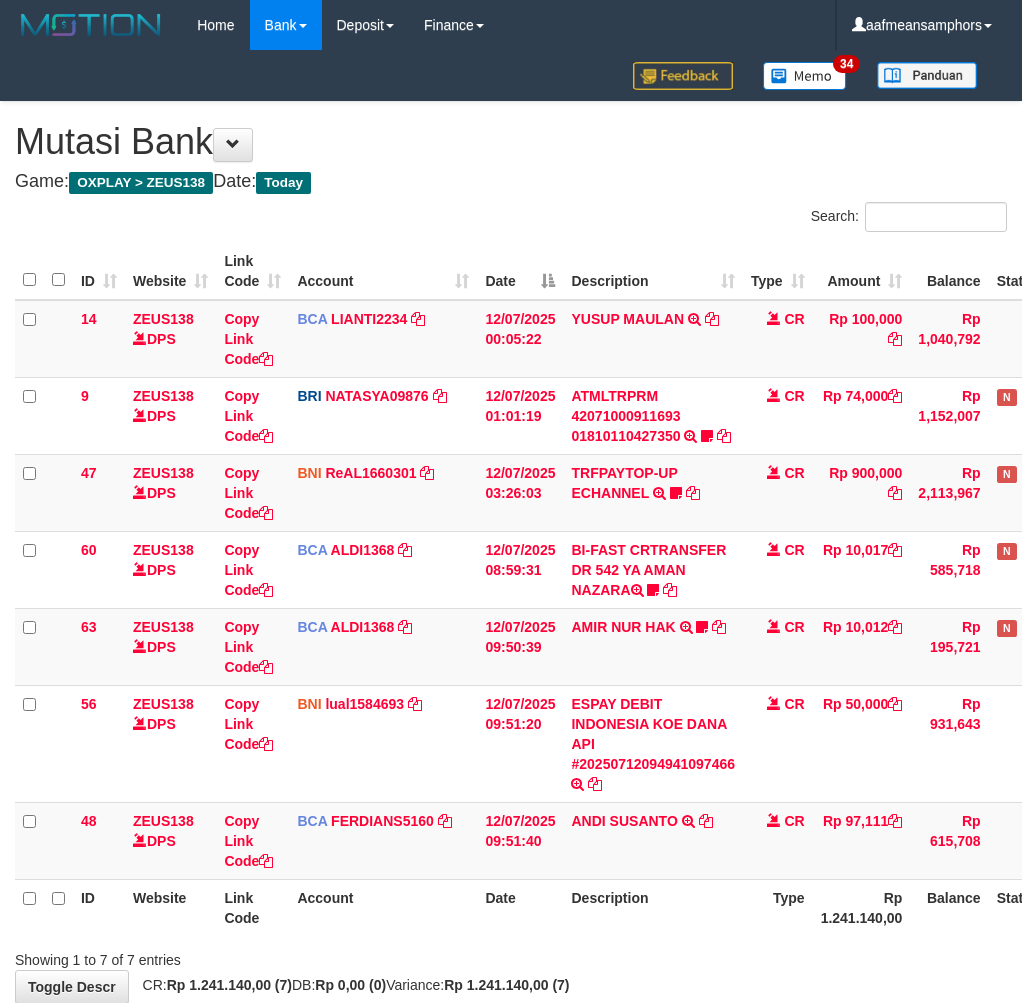 scroll, scrollTop: 111, scrollLeft: 0, axis: vertical 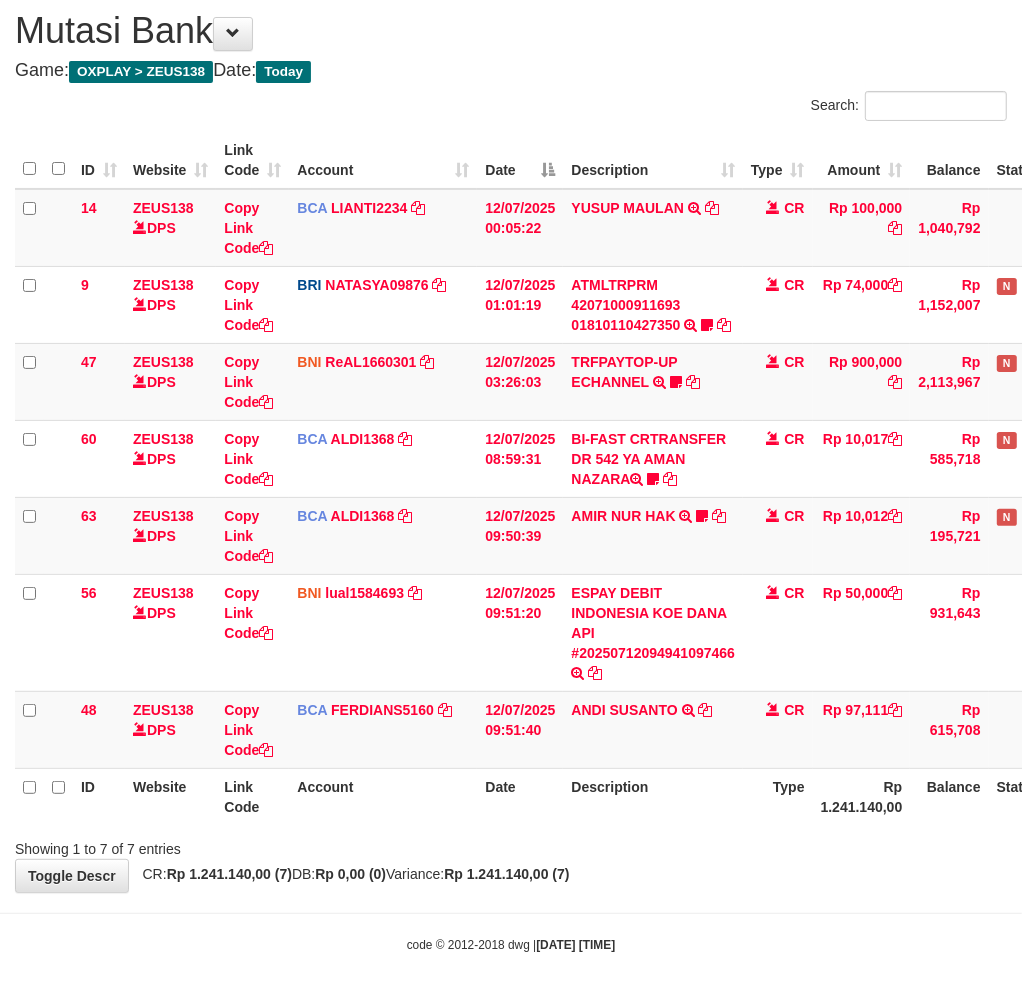 click on "Description" at bounding box center (653, 796) 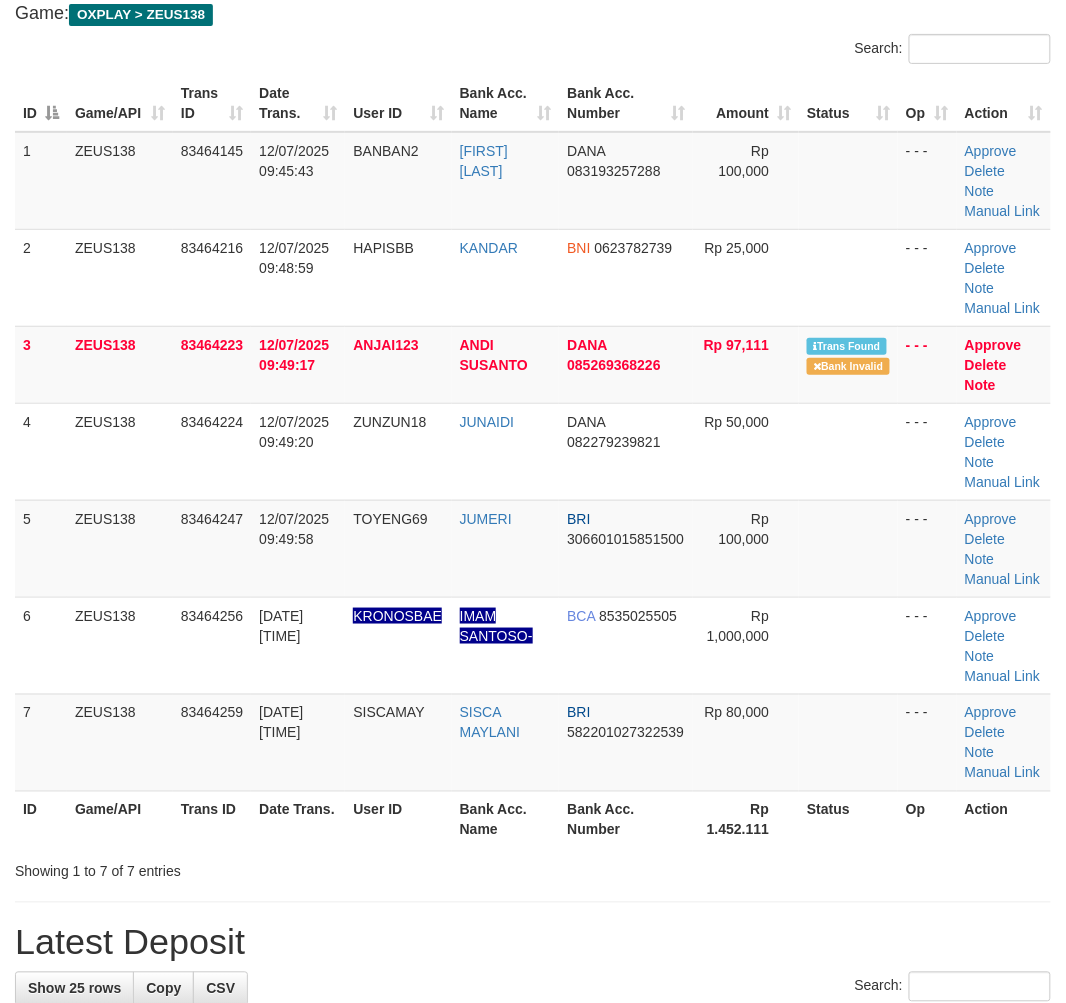 scroll, scrollTop: 168, scrollLeft: 0, axis: vertical 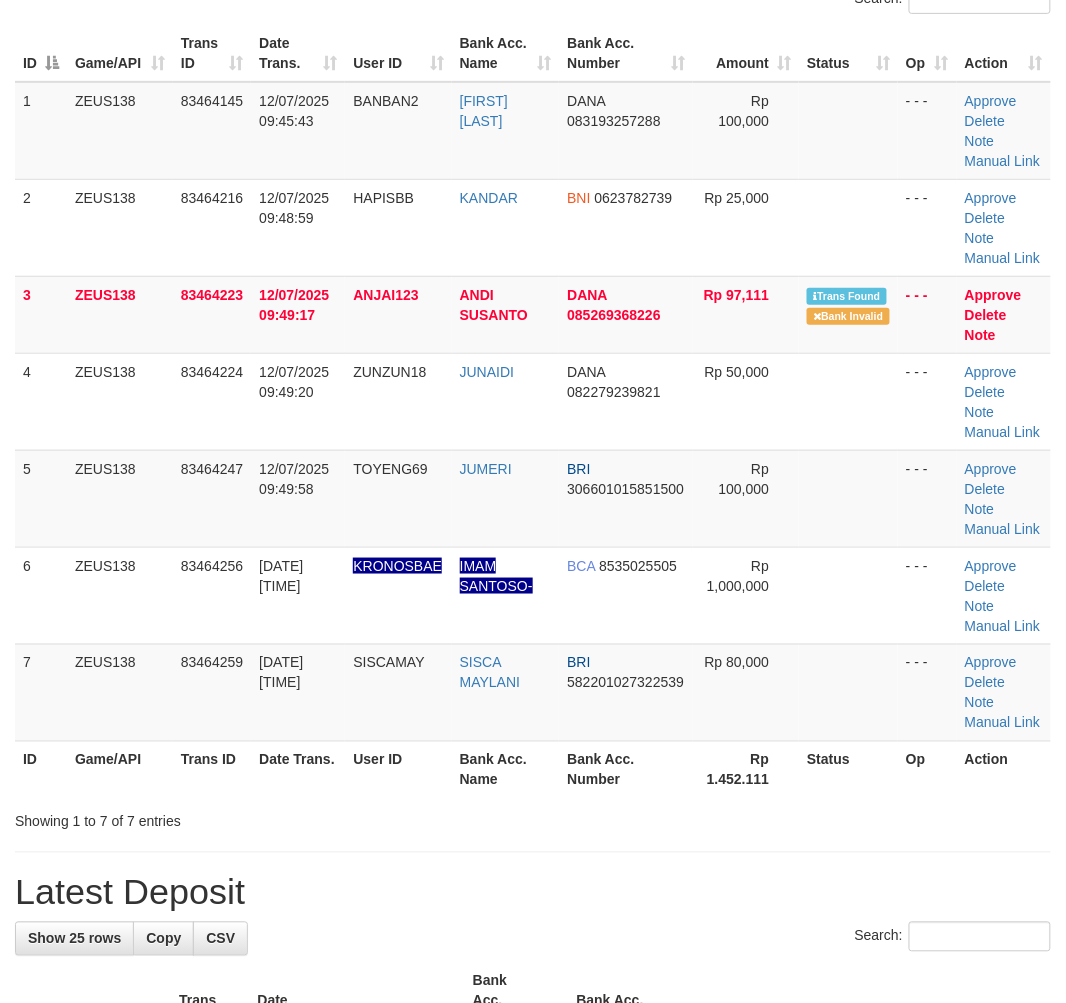 drag, startPoint x: 415, startPoint y: 876, endPoint x: 273, endPoint y: 870, distance: 142.12671 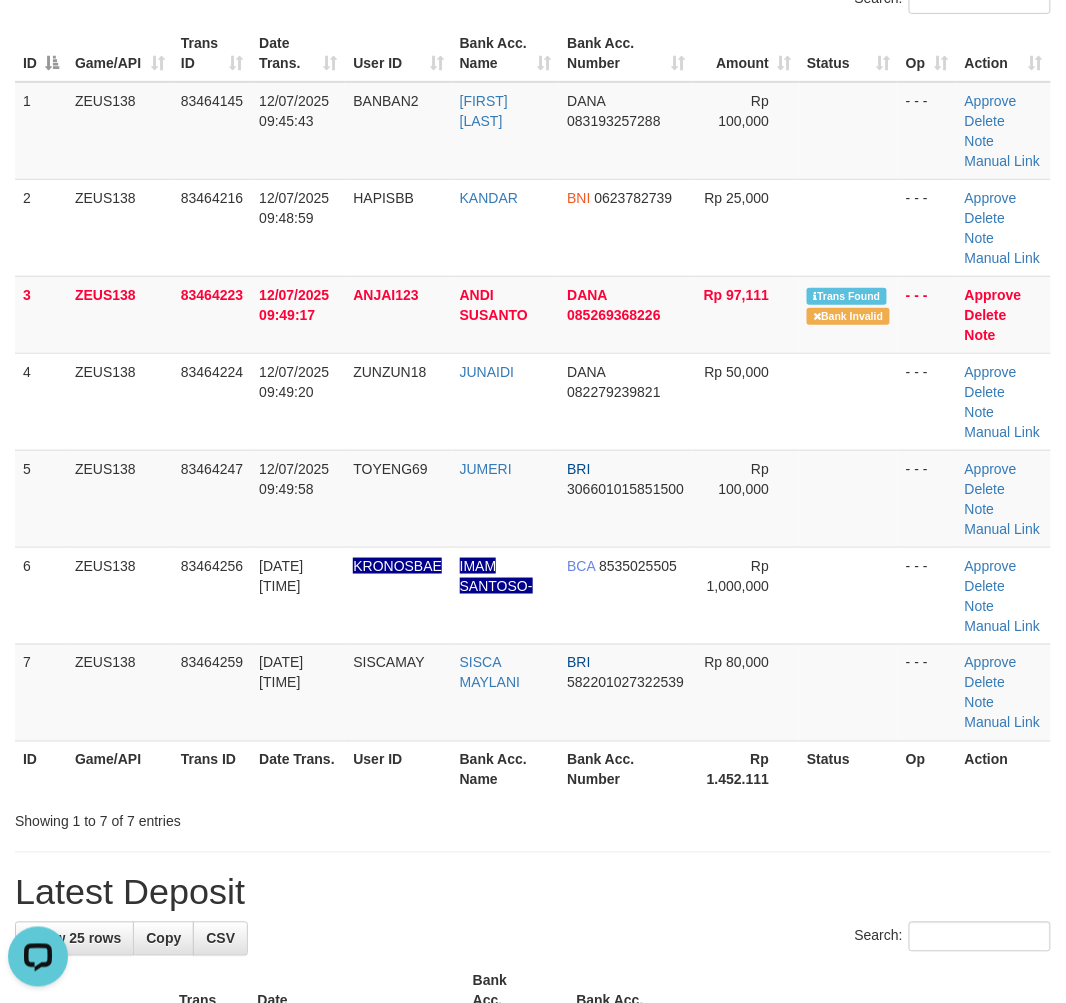 scroll, scrollTop: 0, scrollLeft: 0, axis: both 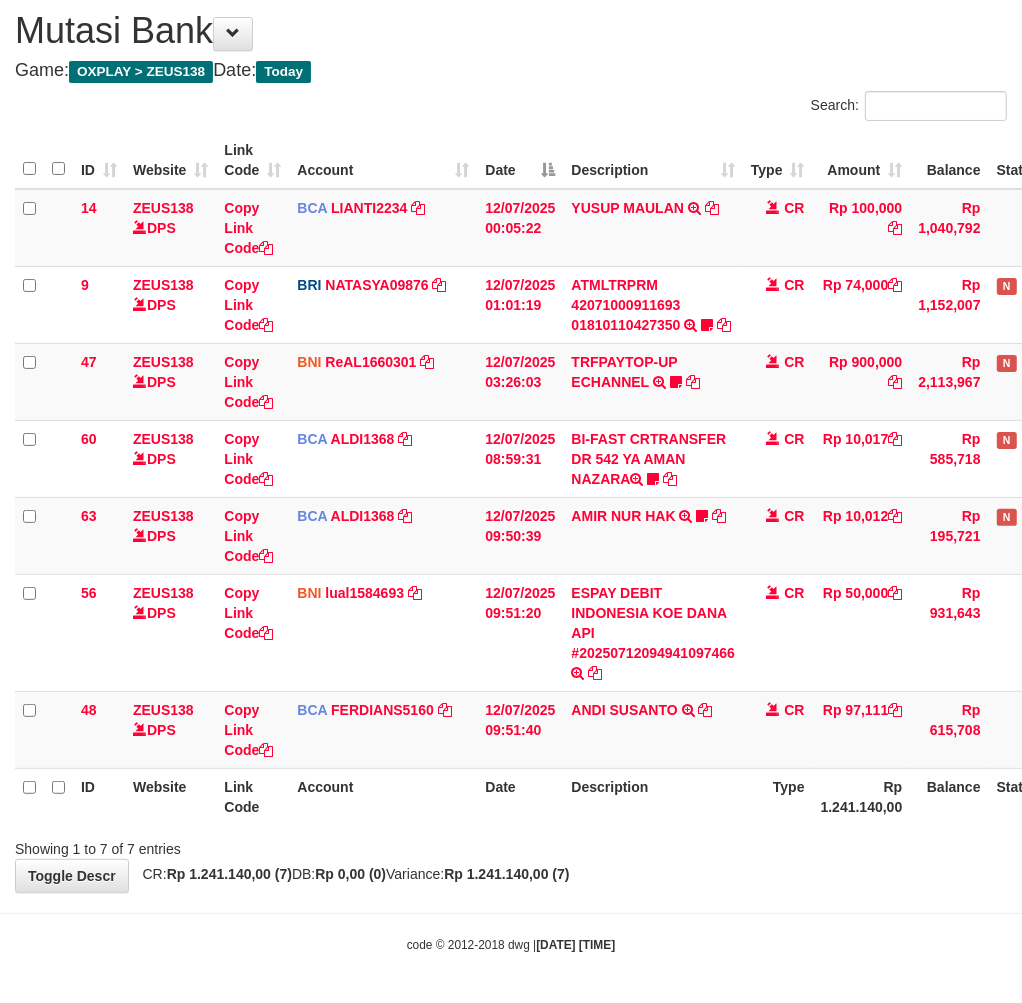 drag, startPoint x: 0, startPoint y: 0, endPoint x: 608, endPoint y: 806, distance: 1009.6039 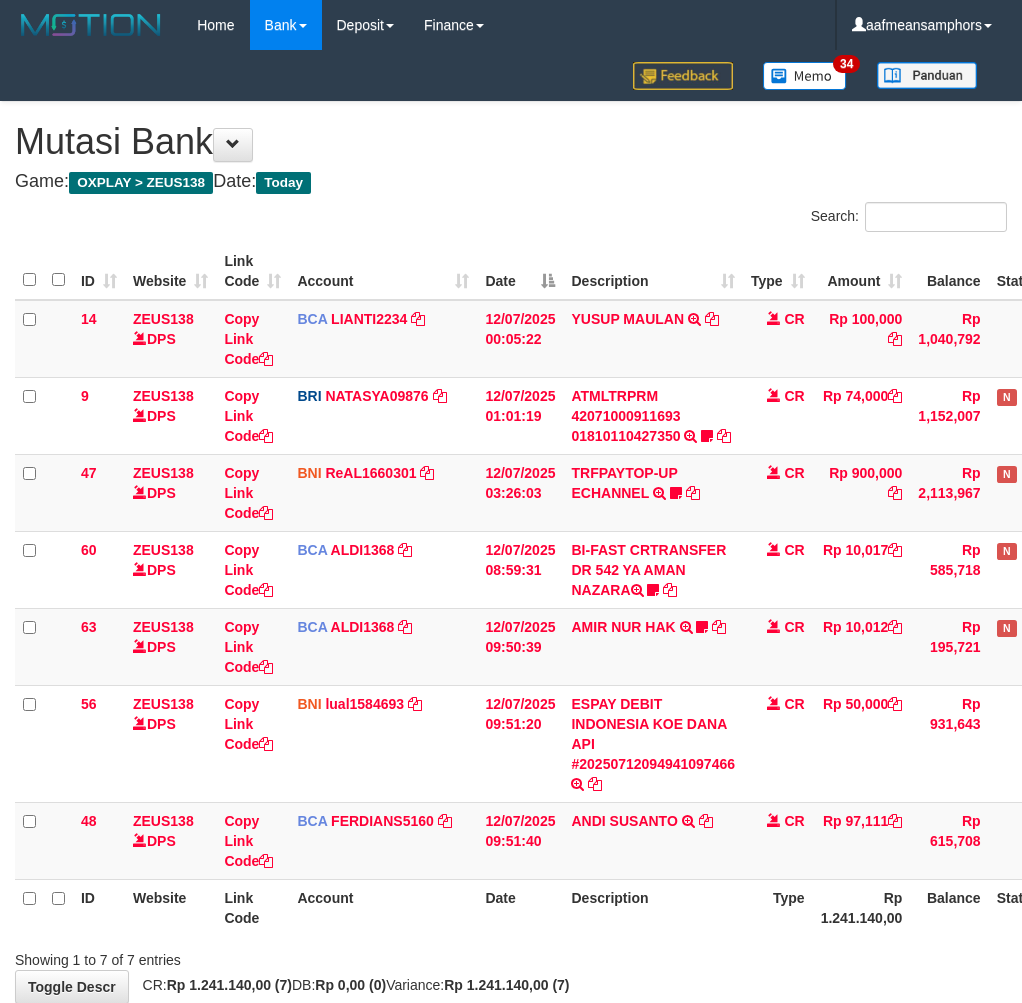 scroll, scrollTop: 111, scrollLeft: 0, axis: vertical 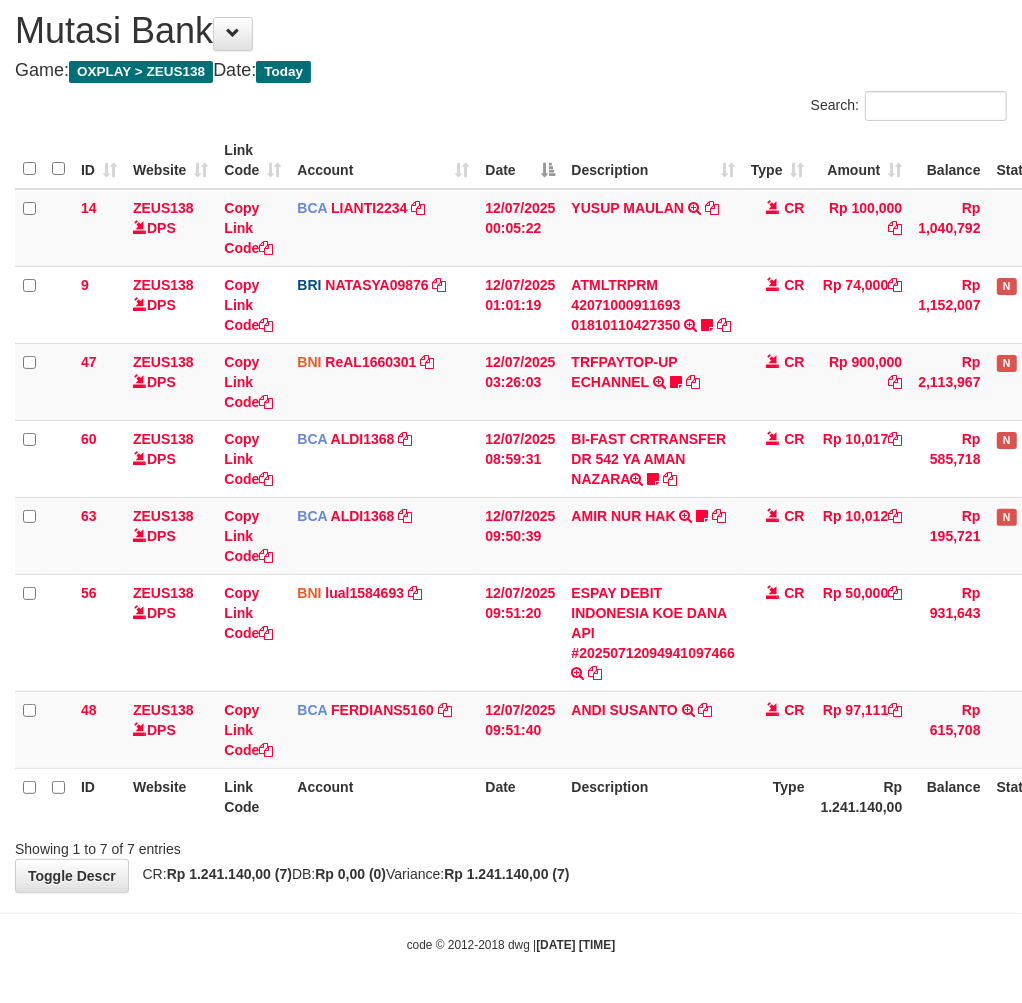 click on "**********" at bounding box center (511, 441) 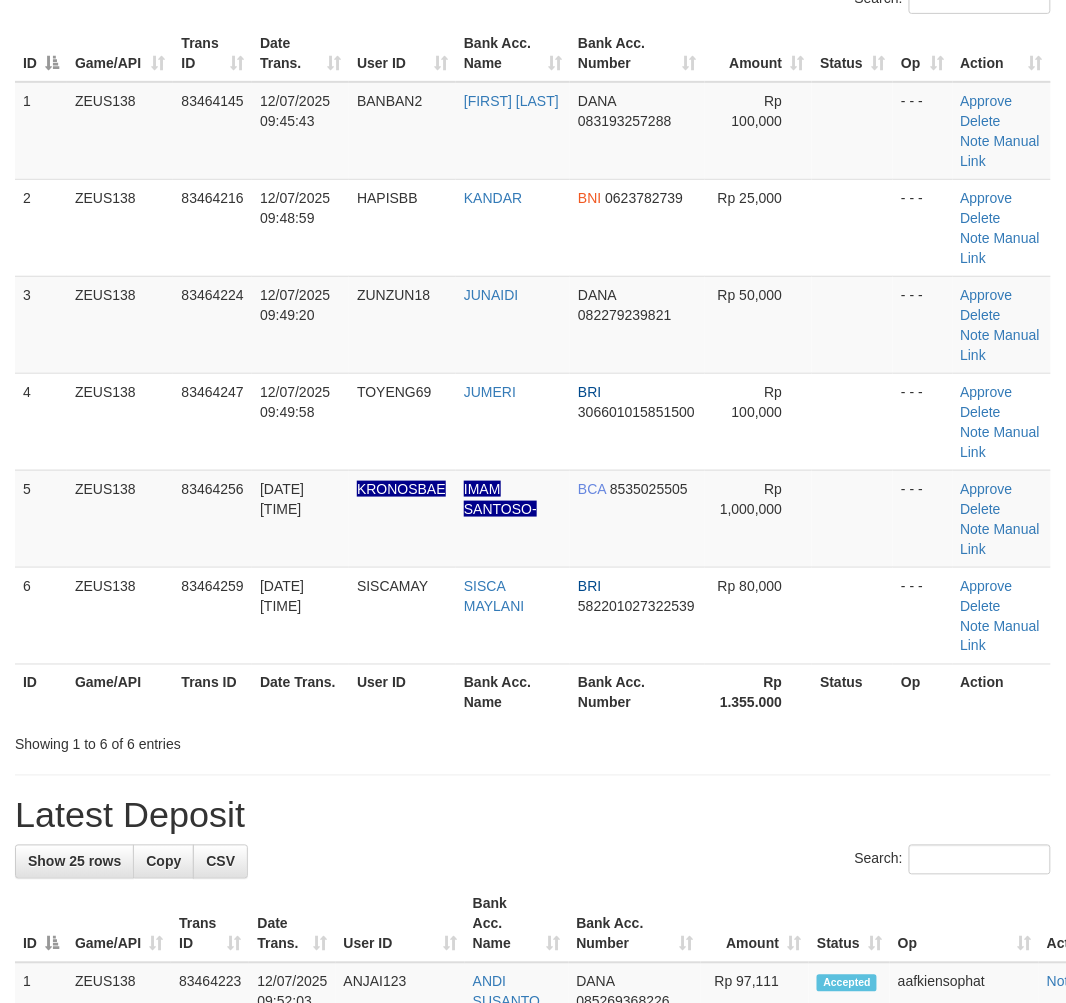 scroll, scrollTop: 218, scrollLeft: 0, axis: vertical 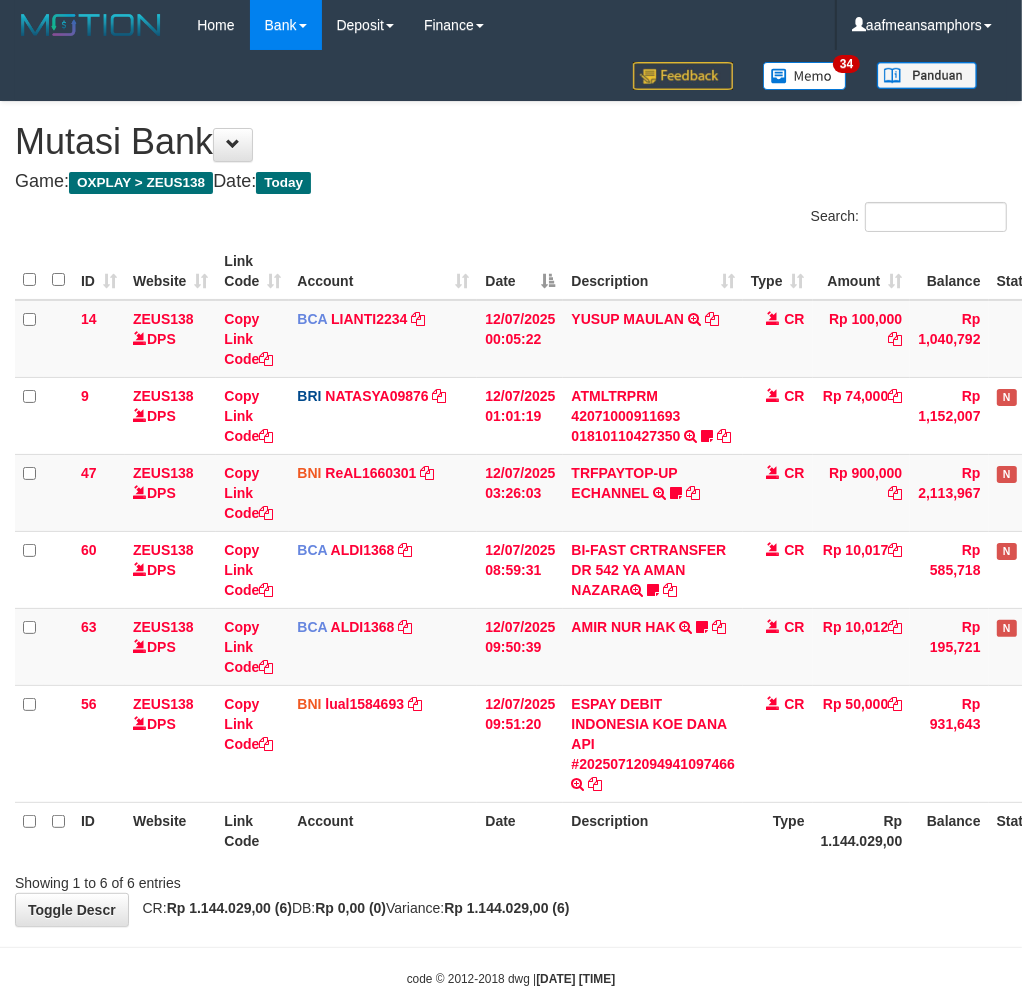 click on "Showing 1 to 6 of 6 entries" at bounding box center [511, 879] 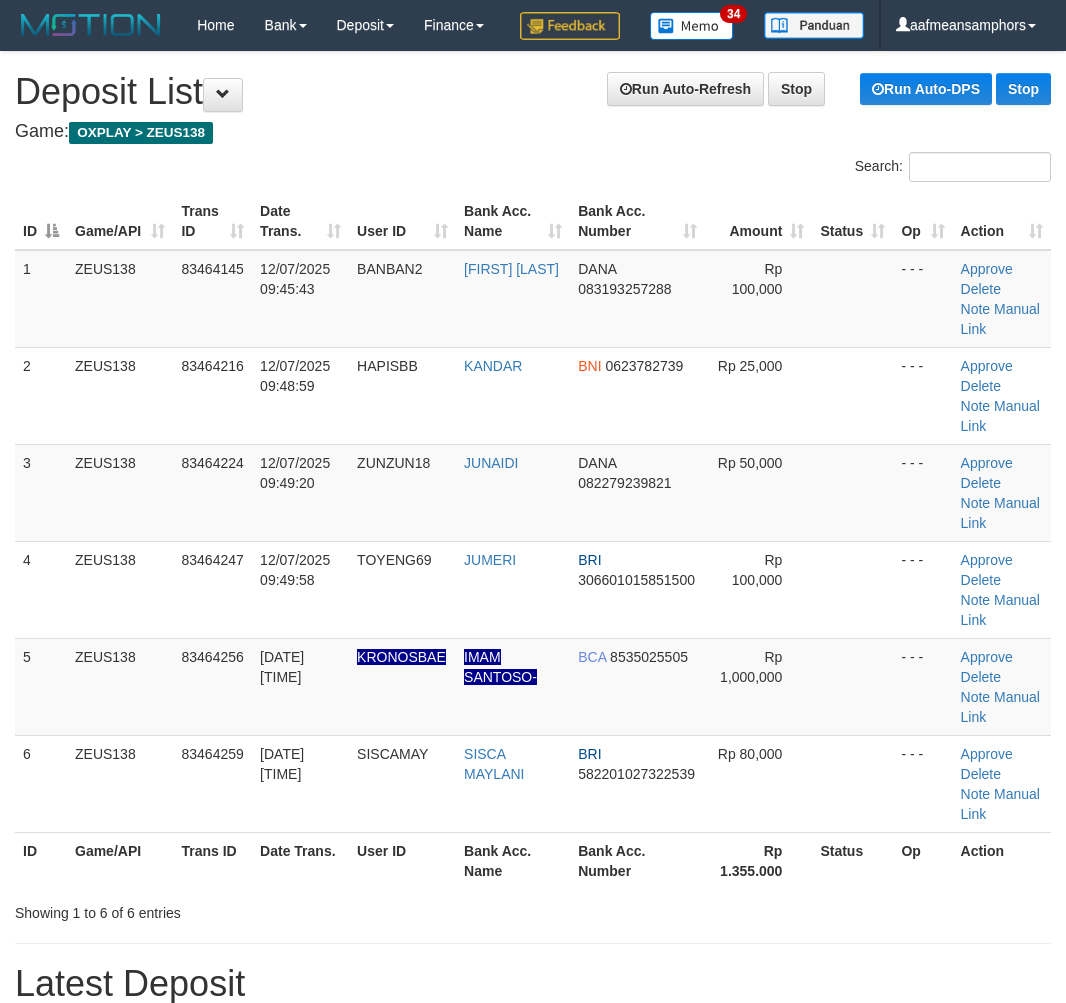 scroll, scrollTop: 414, scrollLeft: 0, axis: vertical 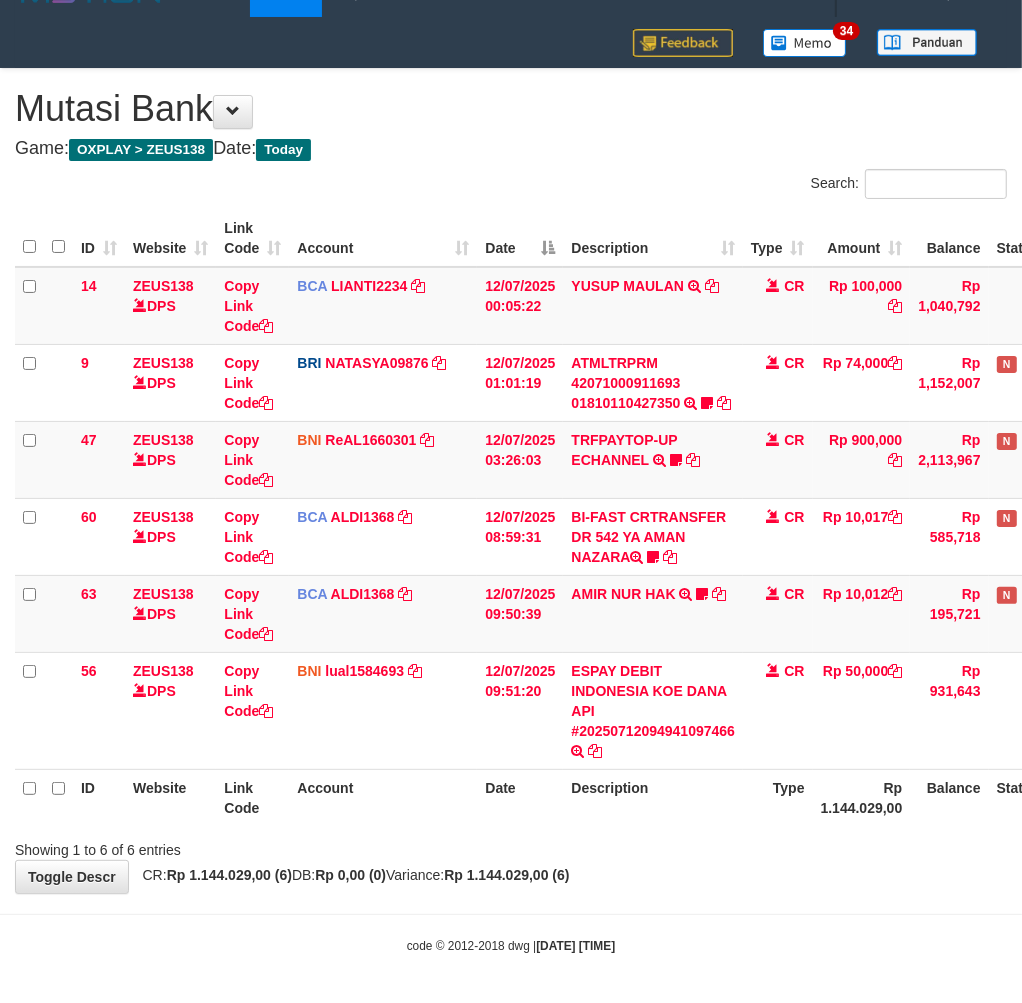 click on "**********" at bounding box center [511, 481] 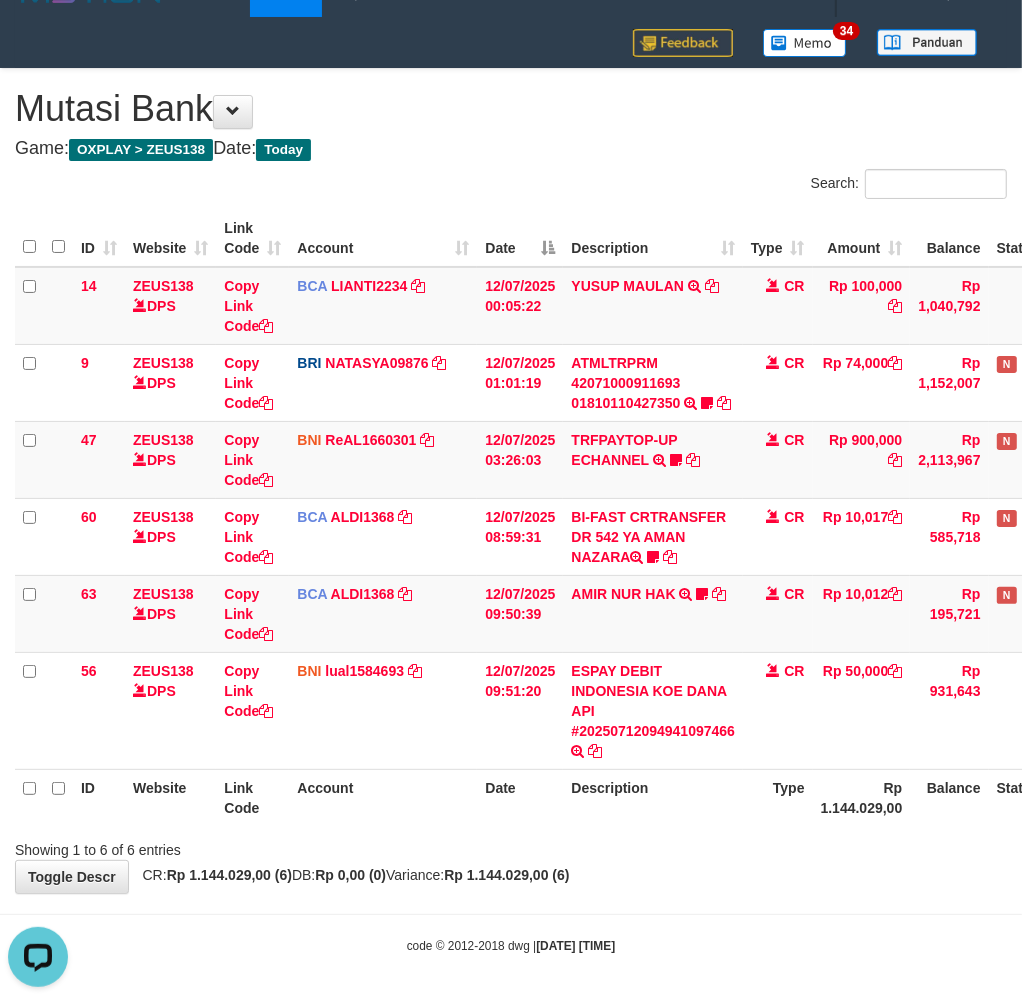 scroll, scrollTop: 0, scrollLeft: 0, axis: both 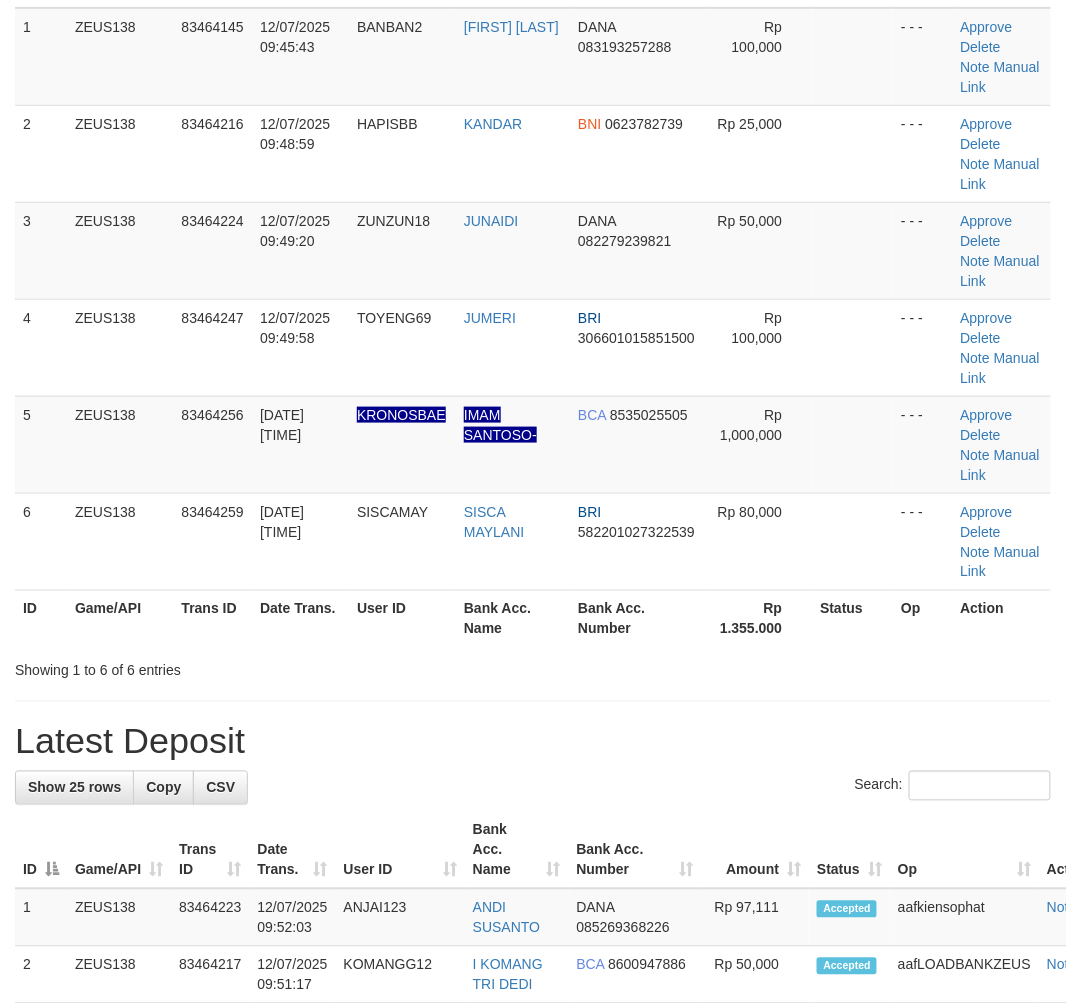click on "**********" at bounding box center (533, 1149) 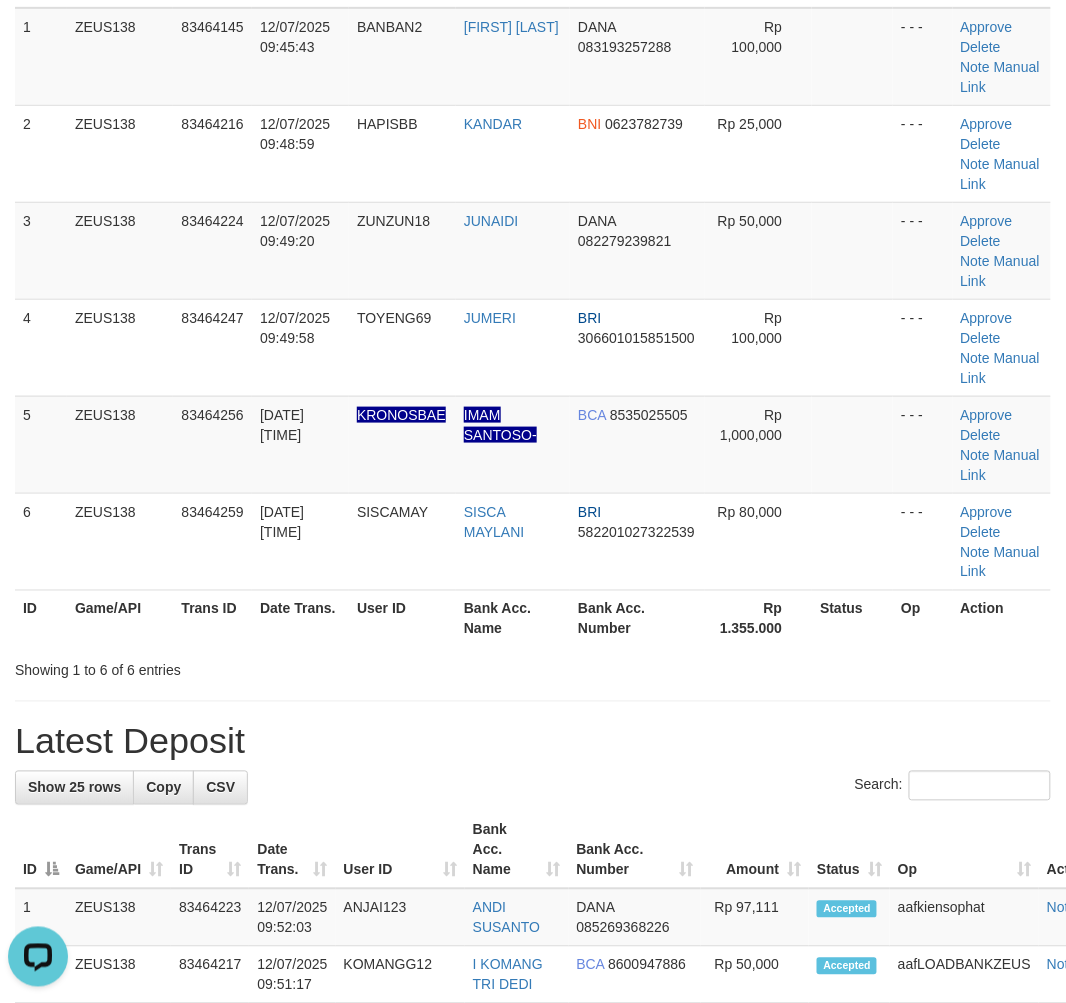 scroll, scrollTop: 0, scrollLeft: 0, axis: both 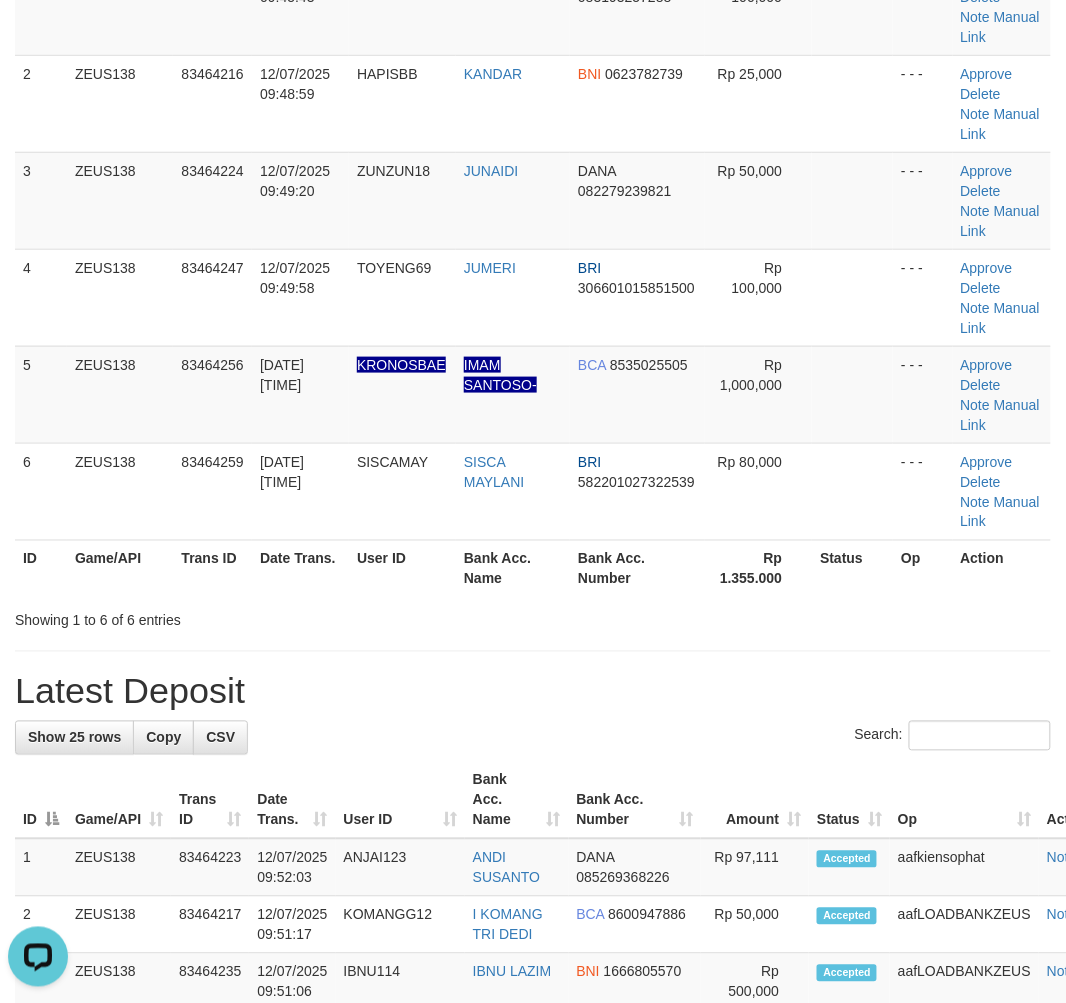 drag, startPoint x: 336, startPoint y: 743, endPoint x: 322, endPoint y: 735, distance: 16.124516 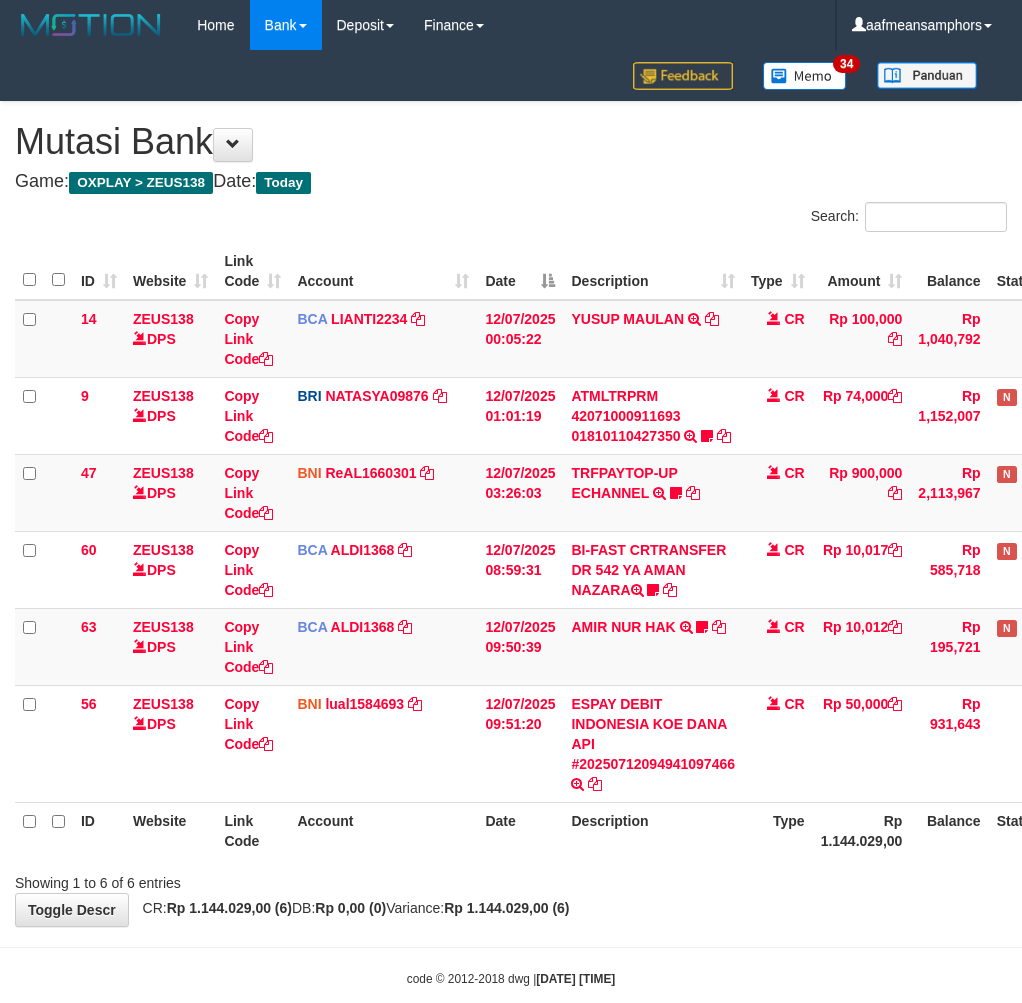 scroll, scrollTop: 33, scrollLeft: 0, axis: vertical 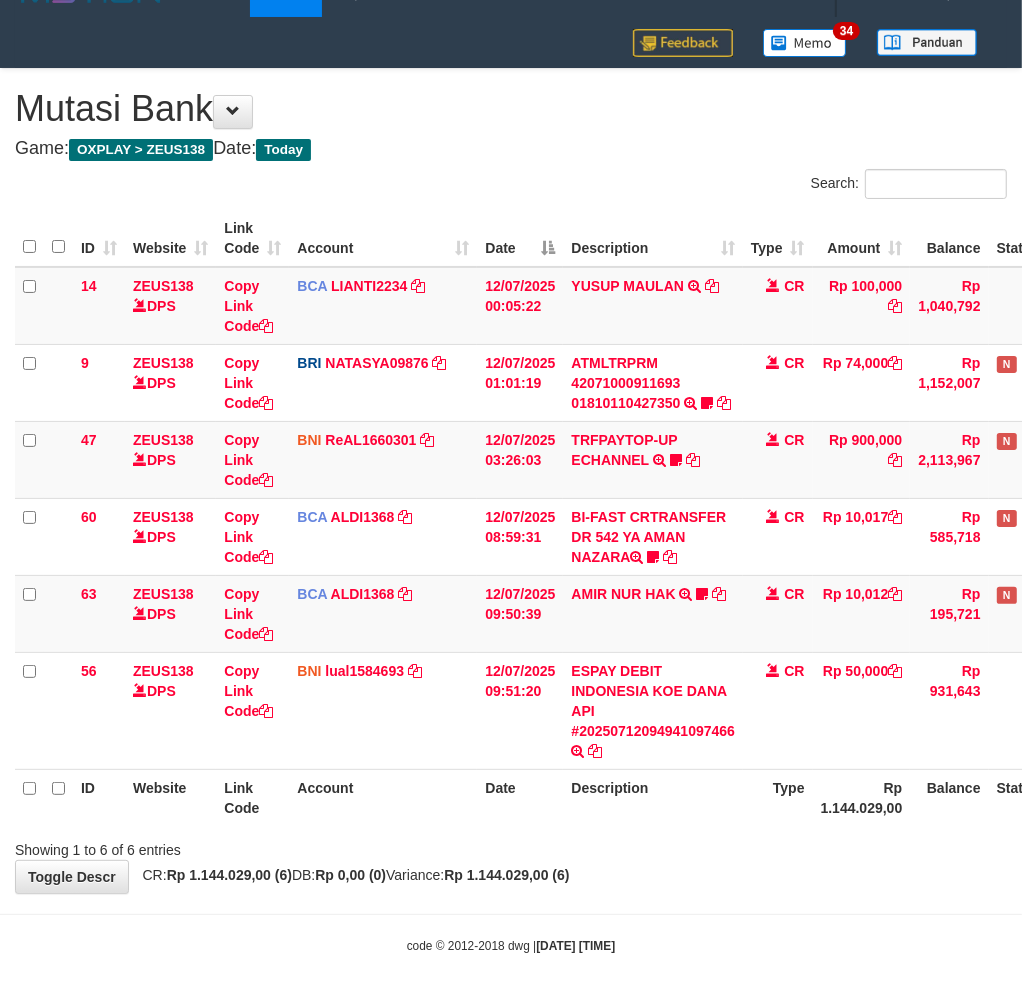 click on "Rp 1.144.029,00 (6)" at bounding box center [506, 875] 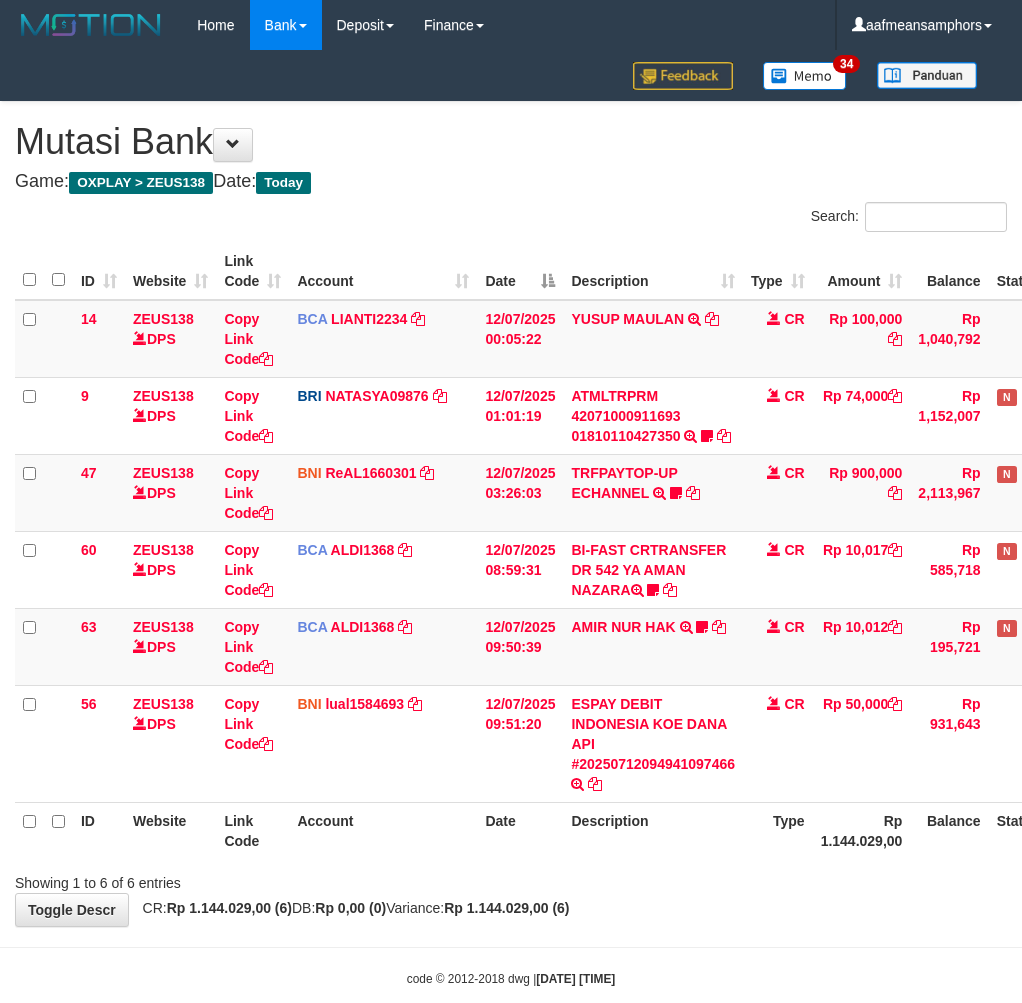scroll, scrollTop: 33, scrollLeft: 0, axis: vertical 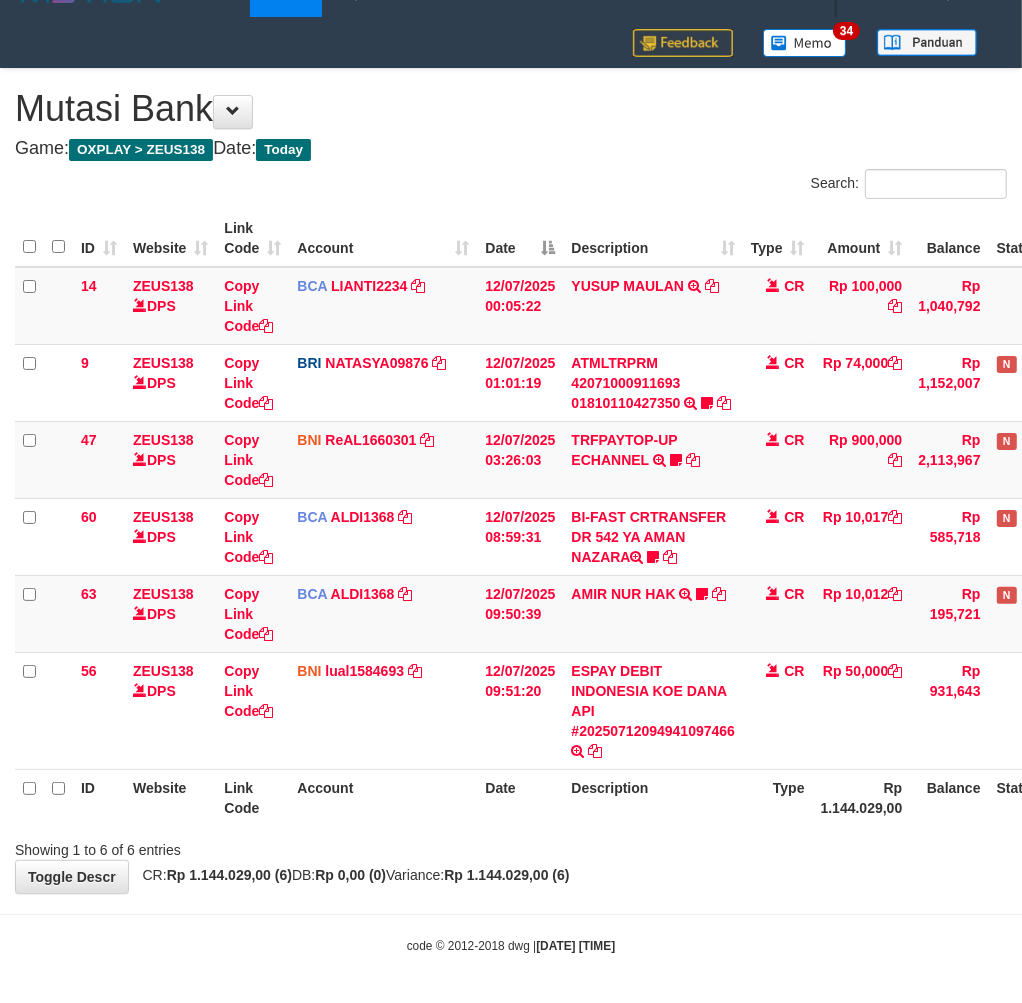 click on "Toggle navigation
Home
Bank
Account List
Load
By Website
Group
[OXPLAY]													ZEUS138
By Load Group (DPS)" at bounding box center [511, 486] 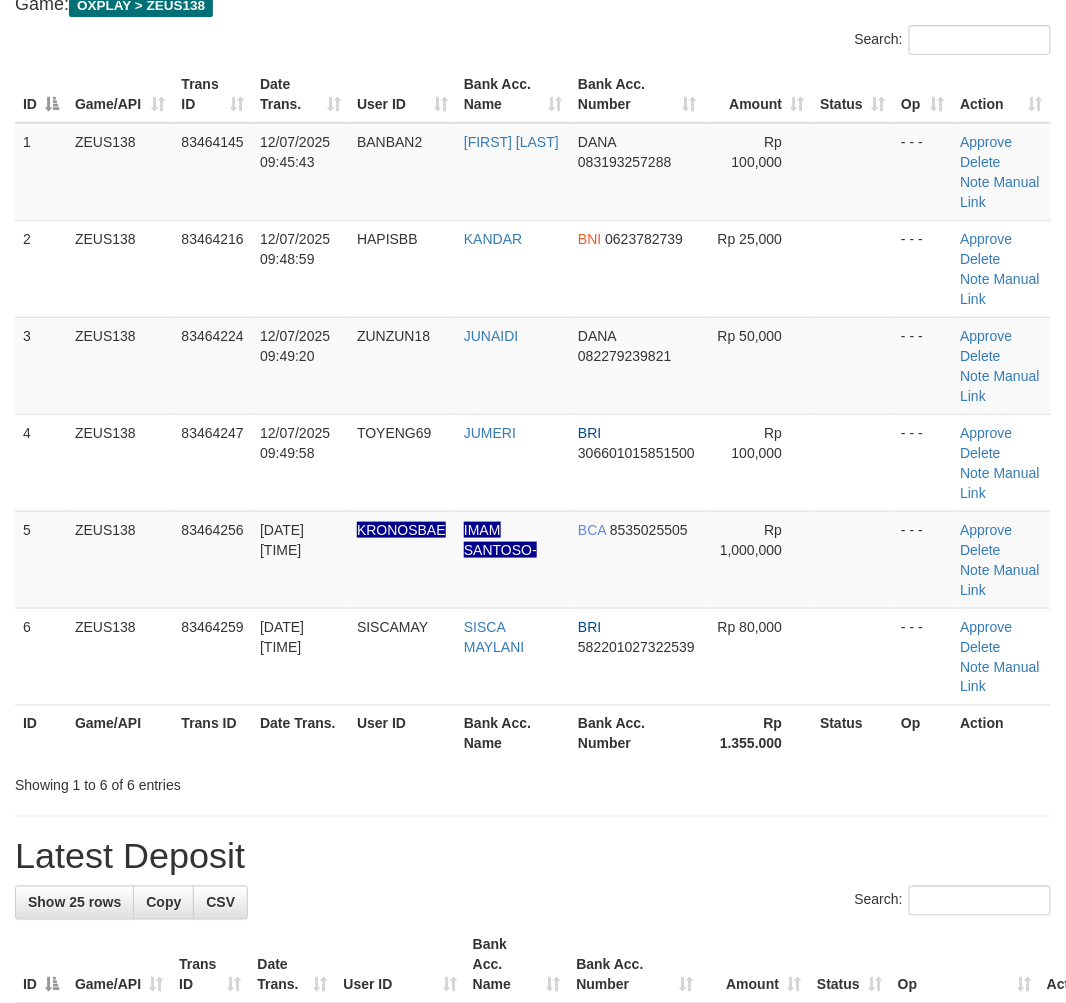 scroll, scrollTop: 120, scrollLeft: 0, axis: vertical 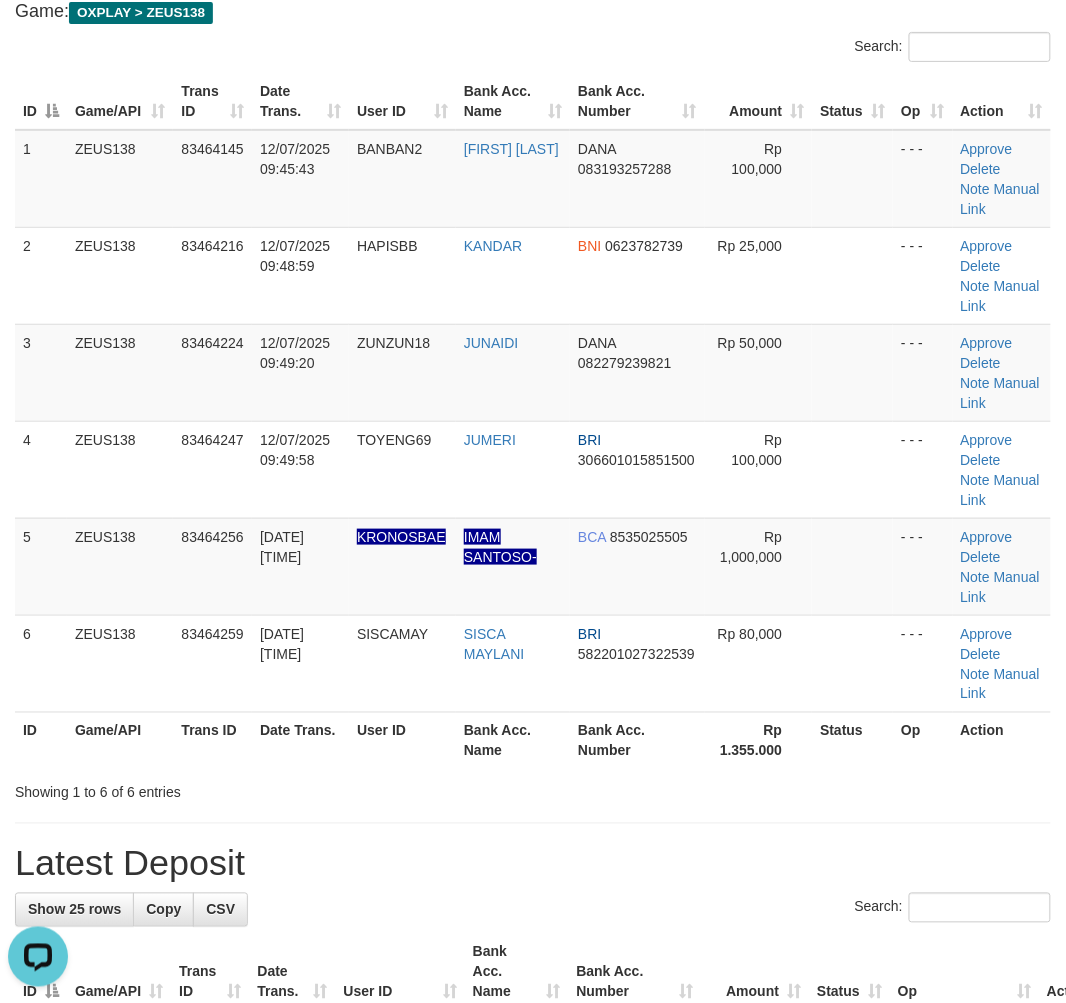 click on "**********" at bounding box center [533, 1261] 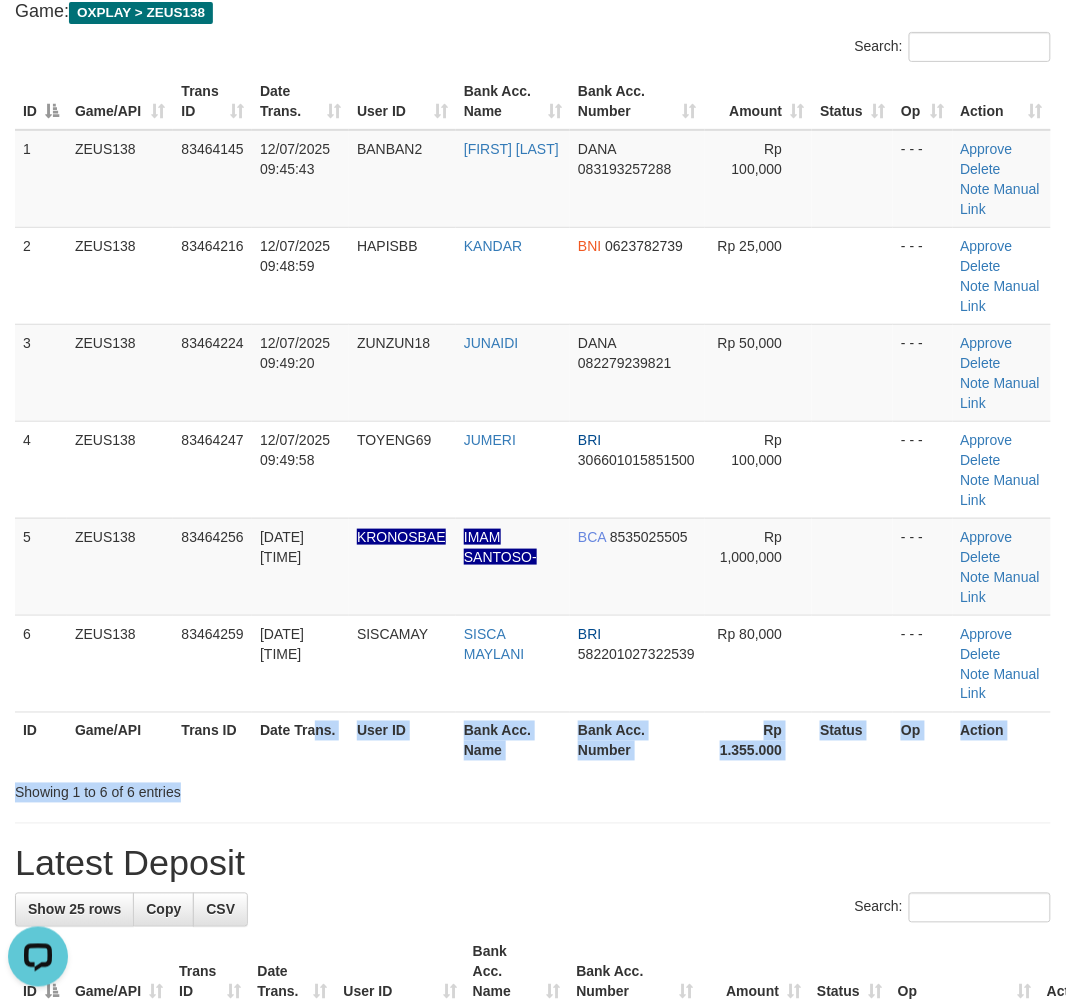 click on "Search:
ID Game/API Trans ID Date Trans. User ID Bank Acc. Name Bank Acc. Number Amount Status Op Action
1
ZEUS138
83464145
12/07/2025 09:45:43
BANBAN2
BABAN MUHIBAN
DANA
083193257288
Rp 100,000
- - -
Approve
Delete
Note
Manual Link
2
ZEUS138
83464216
12/07/2025 09:48:59
HAPISBB
KANDAR
BNI
0623782739
Rp 25,000
Note" at bounding box center [533, 417] 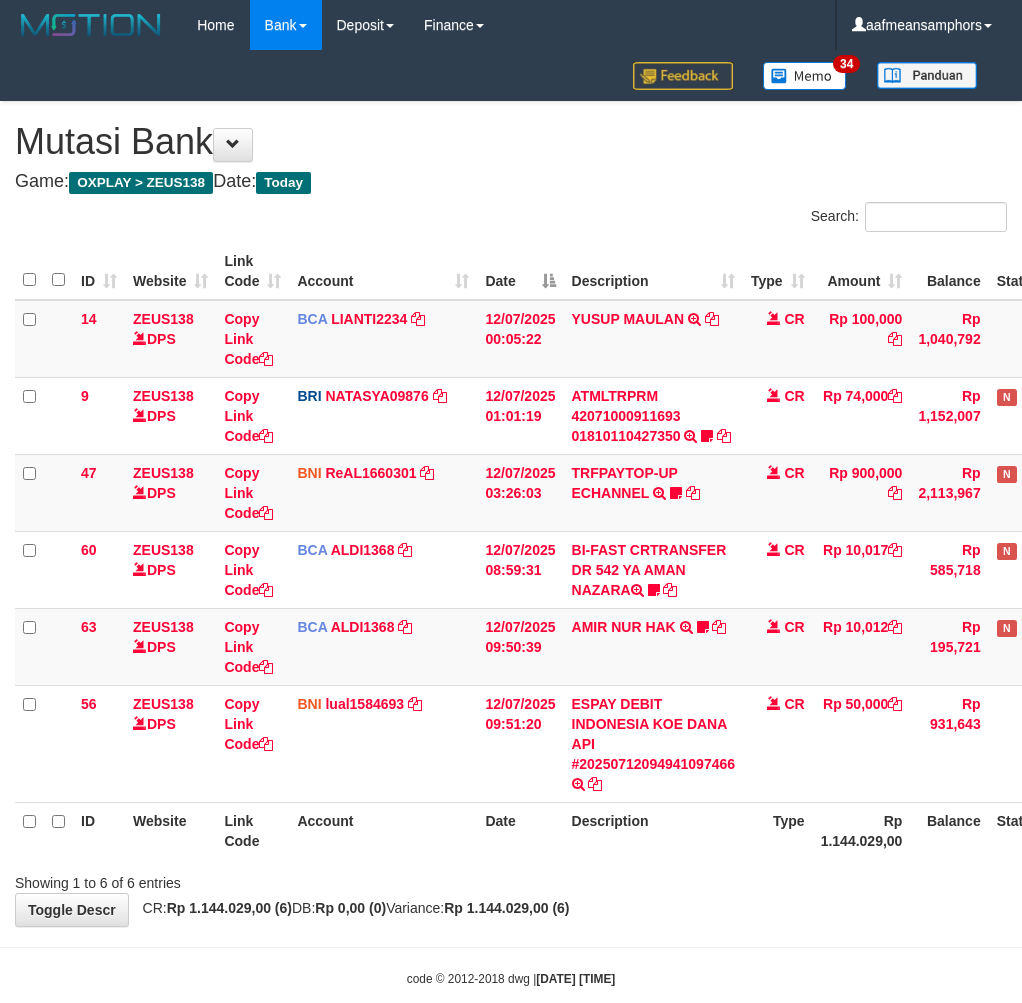 click on "Toggle navigation
Home
Bank
Account List
Load
By Website
Group
[OXPLAY]													ZEUS138
By Load Group (DPS)" at bounding box center (511, 519) 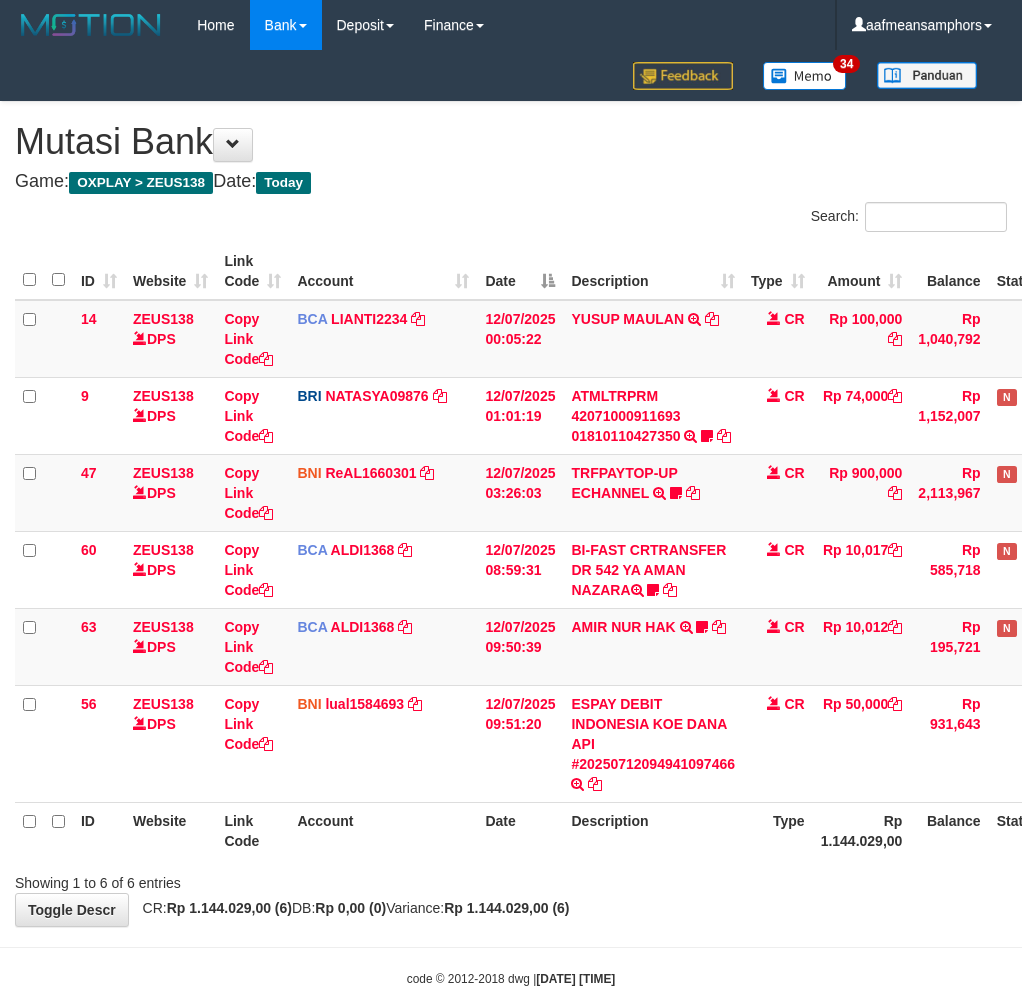scroll, scrollTop: 33, scrollLeft: 0, axis: vertical 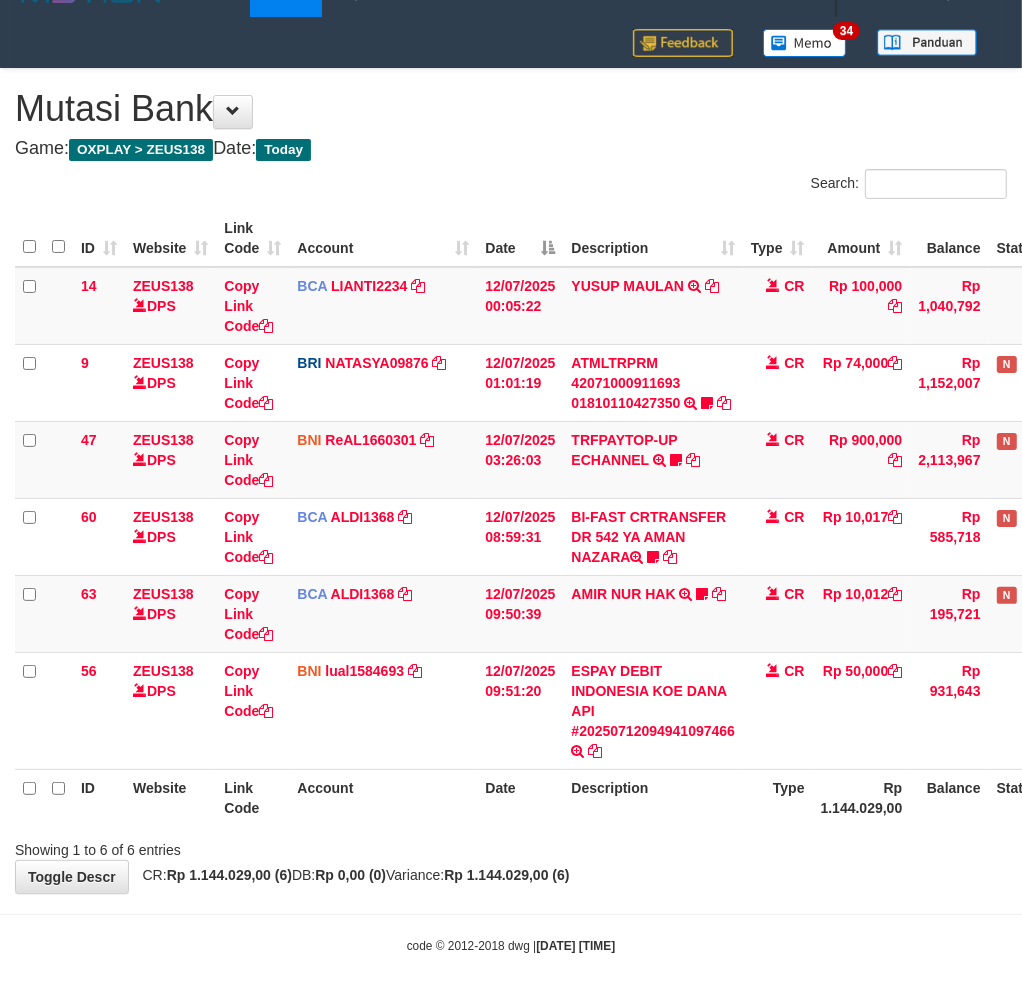 drag, startPoint x: 722, startPoint y: 846, endPoint x: 1037, endPoint y: 816, distance: 316.42535 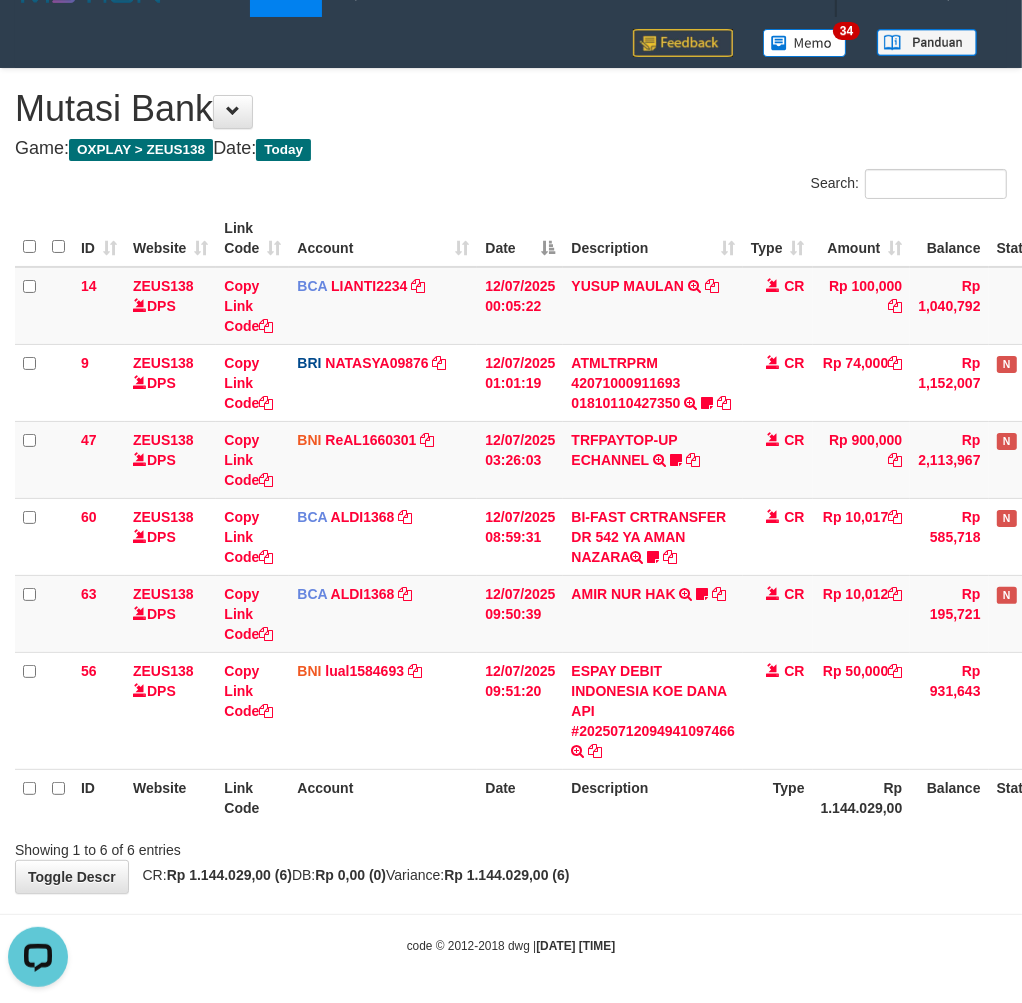 scroll, scrollTop: 0, scrollLeft: 0, axis: both 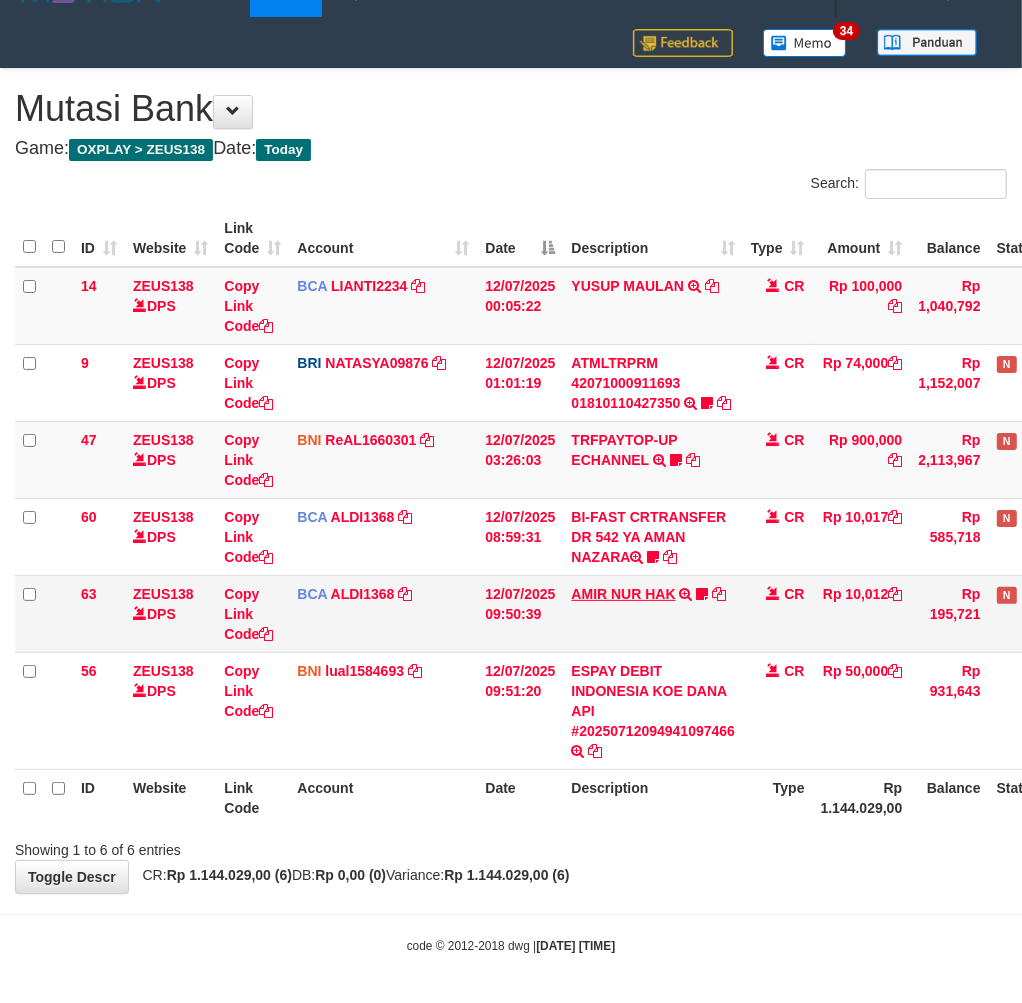 drag, startPoint x: 637, startPoint y: 603, endPoint x: 637, endPoint y: 592, distance: 11 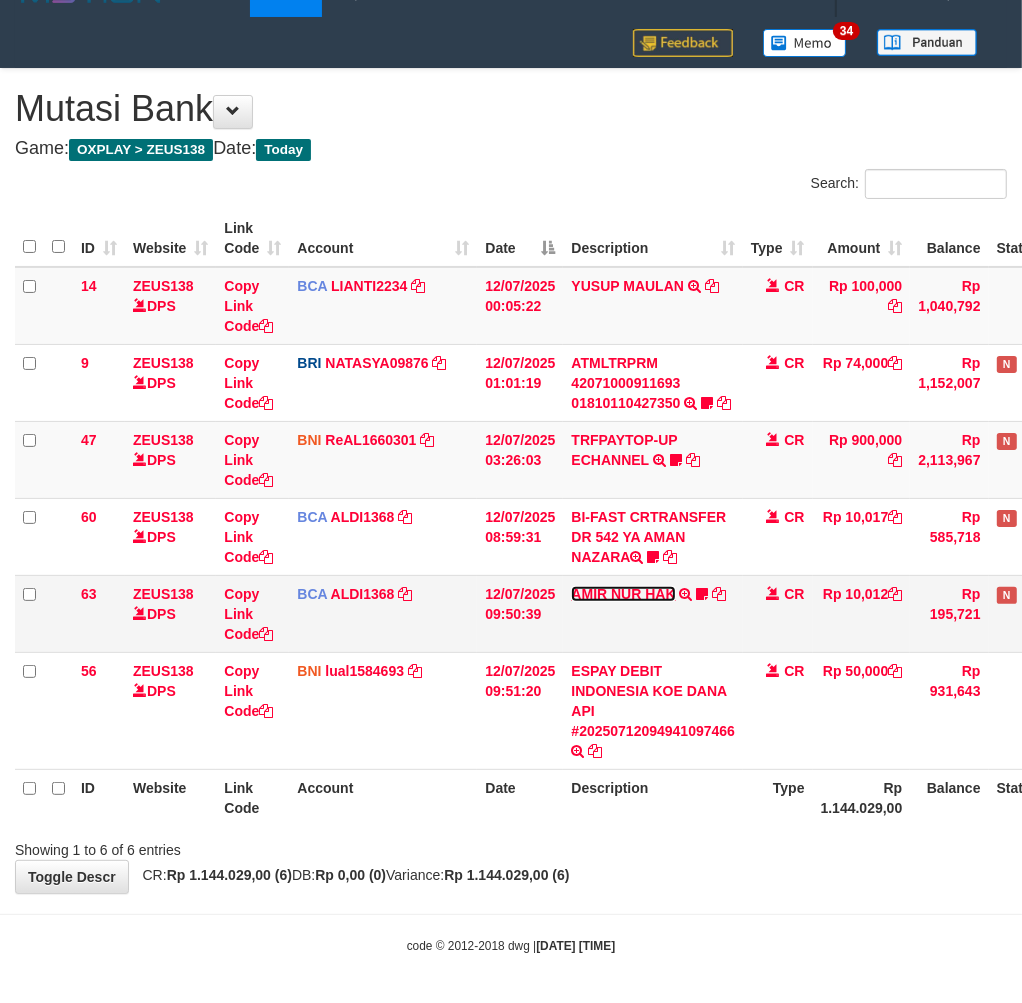 click on "AMIR NUR HAK" at bounding box center (623, 594) 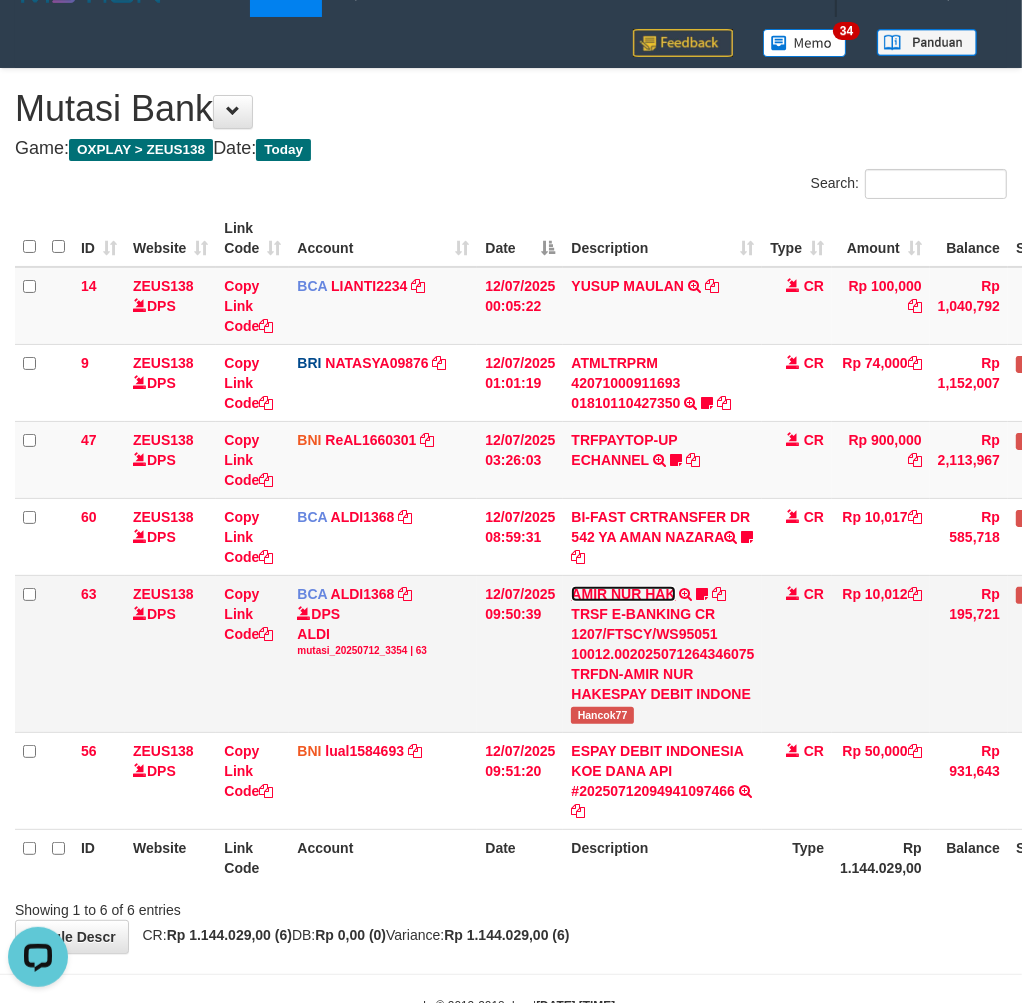scroll, scrollTop: 0, scrollLeft: 0, axis: both 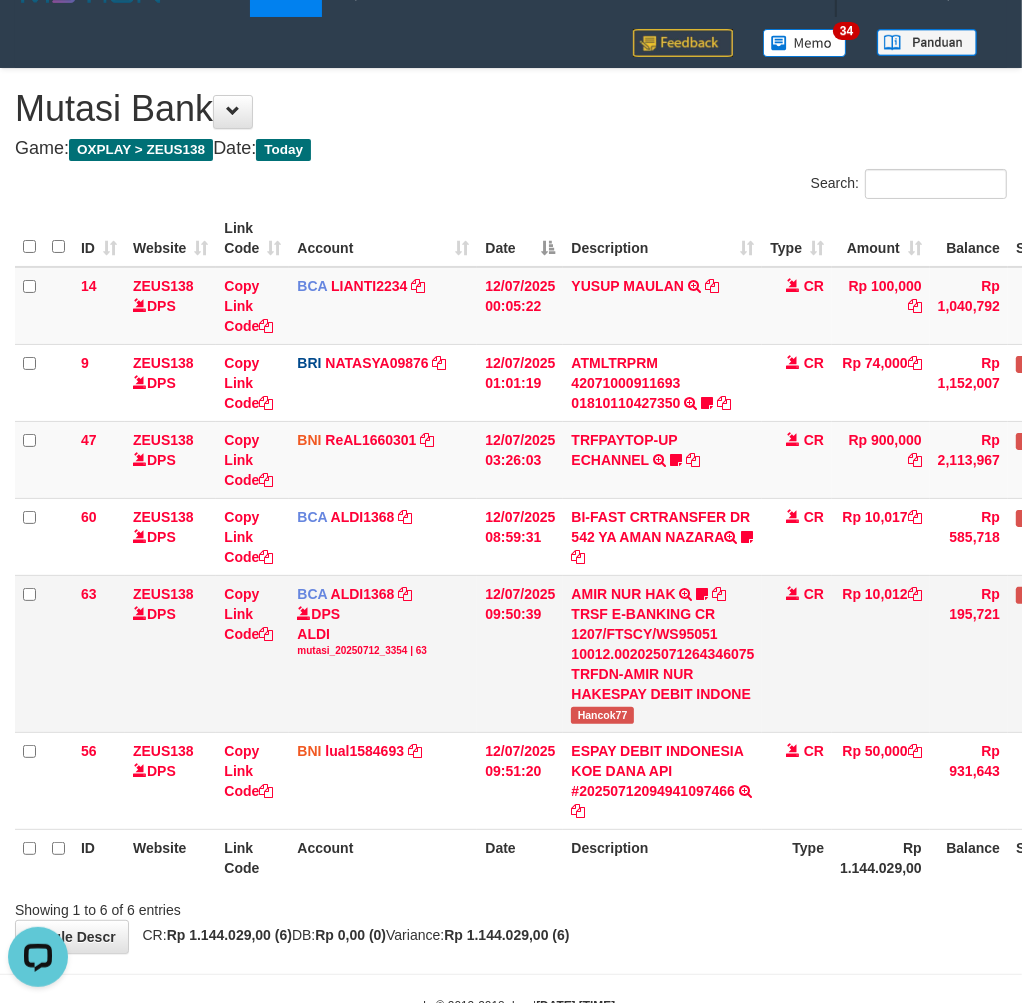 click on "TRSF E-BANKING CR 1207/FTSCY/WS95051
10012.002025071264346075 TRFDN-AMIR NUR HAKESPAY DEBIT INDONE" at bounding box center (662, 654) 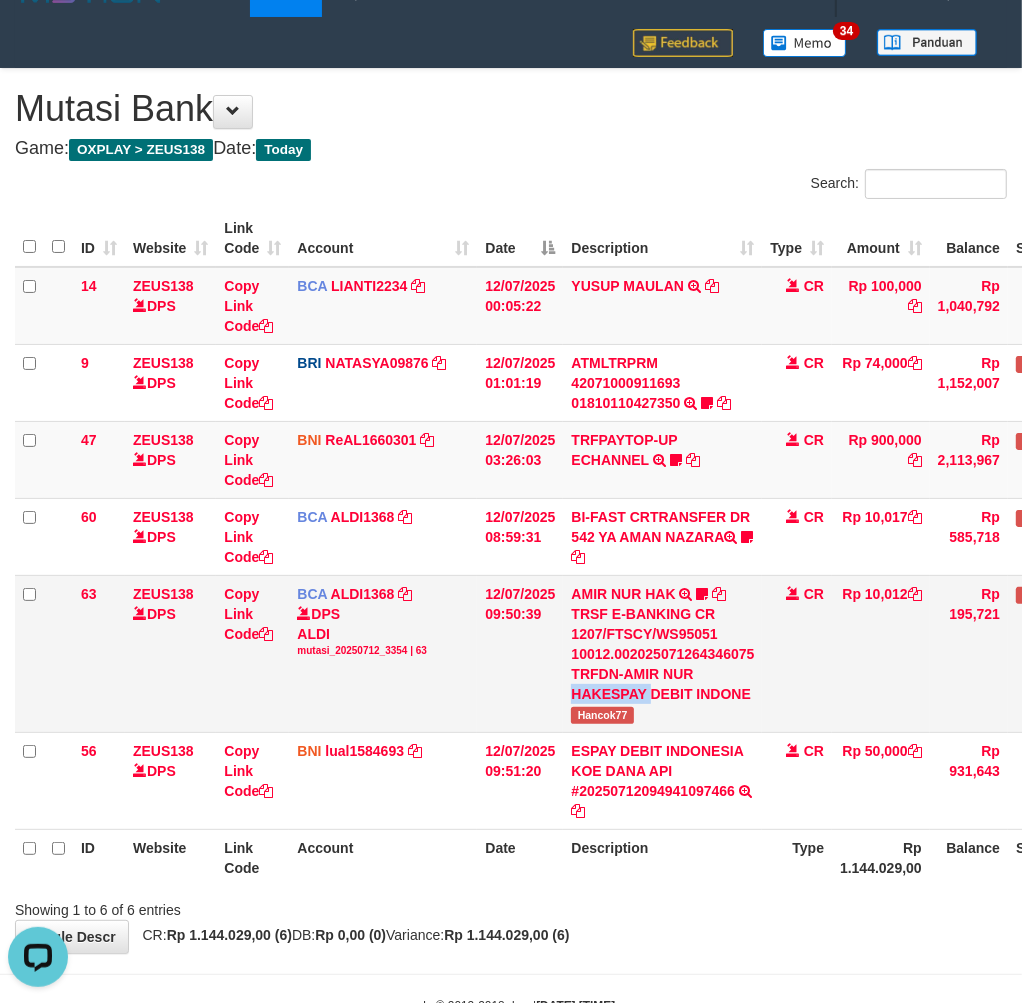 click on "TRSF E-BANKING CR 1207/FTSCY/WS95051
10012.002025071264346075 TRFDN-AMIR NUR HAKESPAY DEBIT INDONE" at bounding box center (662, 654) 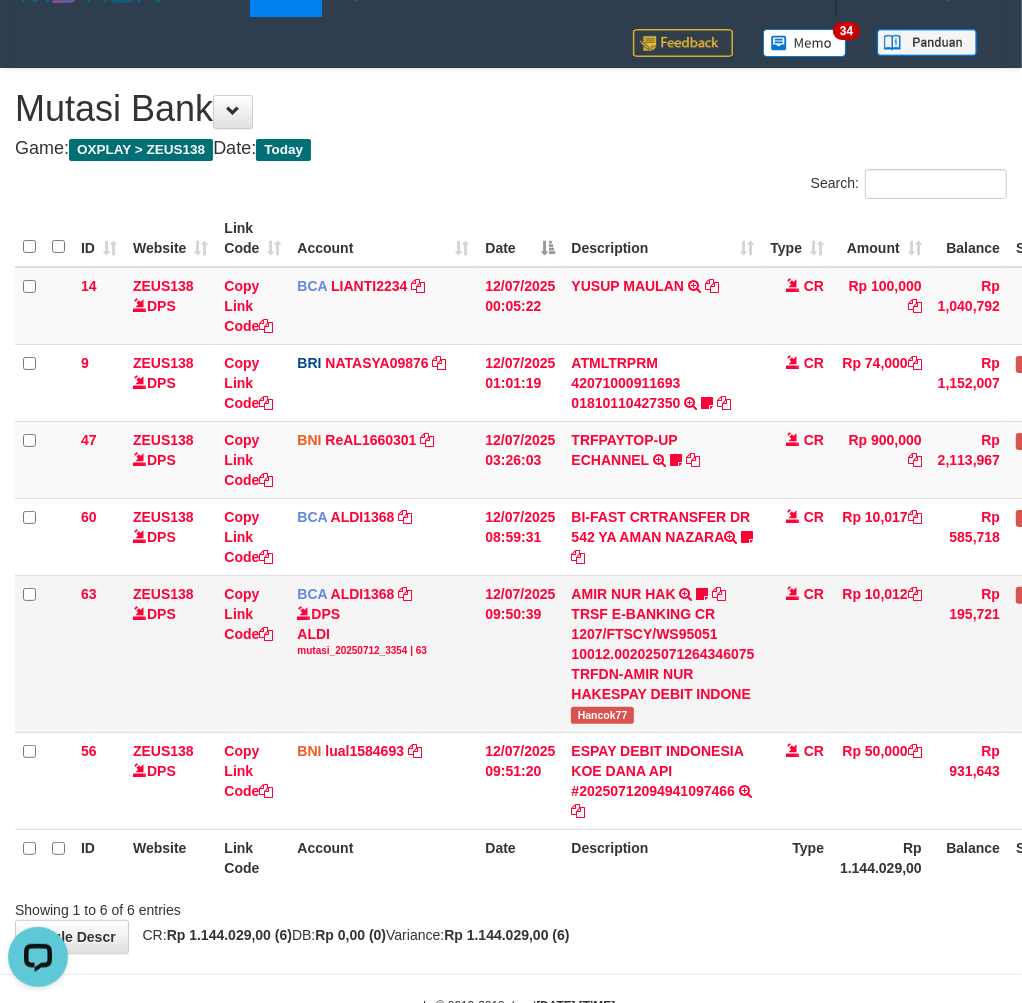 click on "Hancok77" at bounding box center (602, 715) 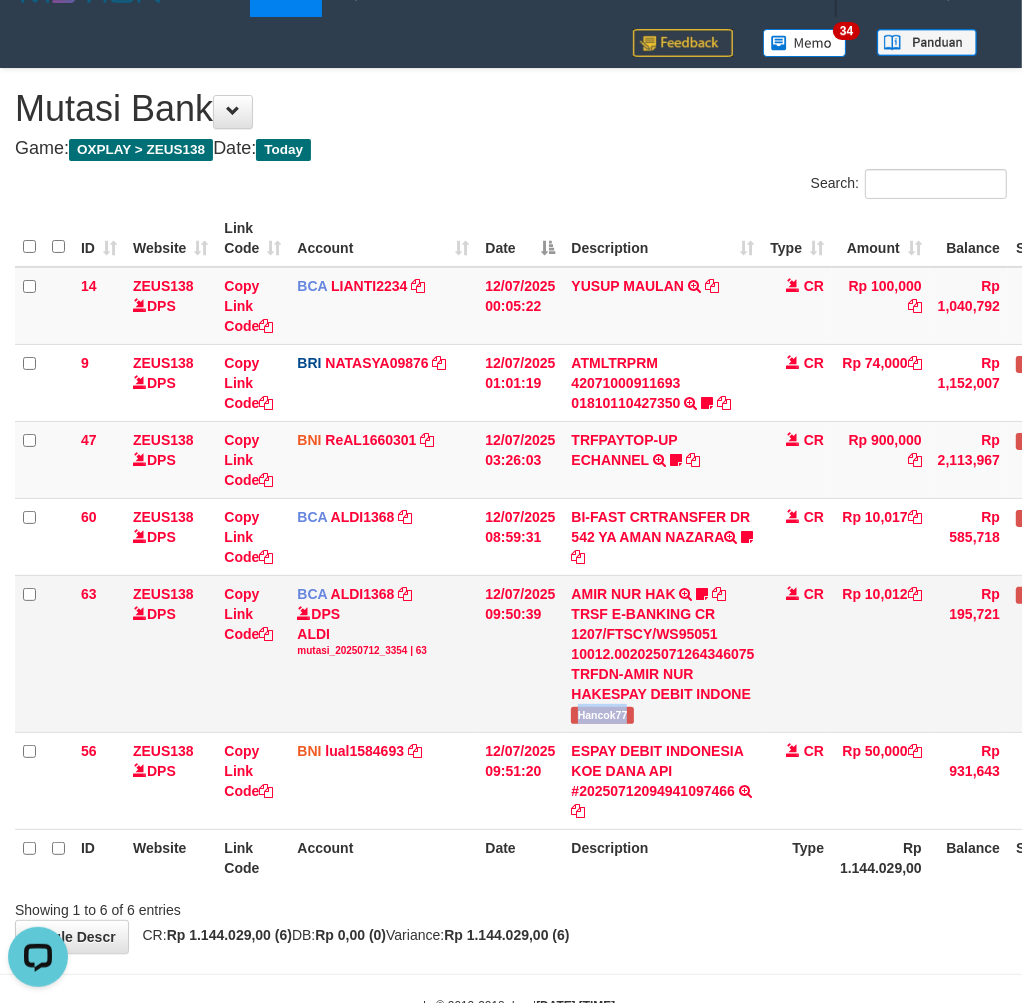 click on "Hancok77" at bounding box center (602, 715) 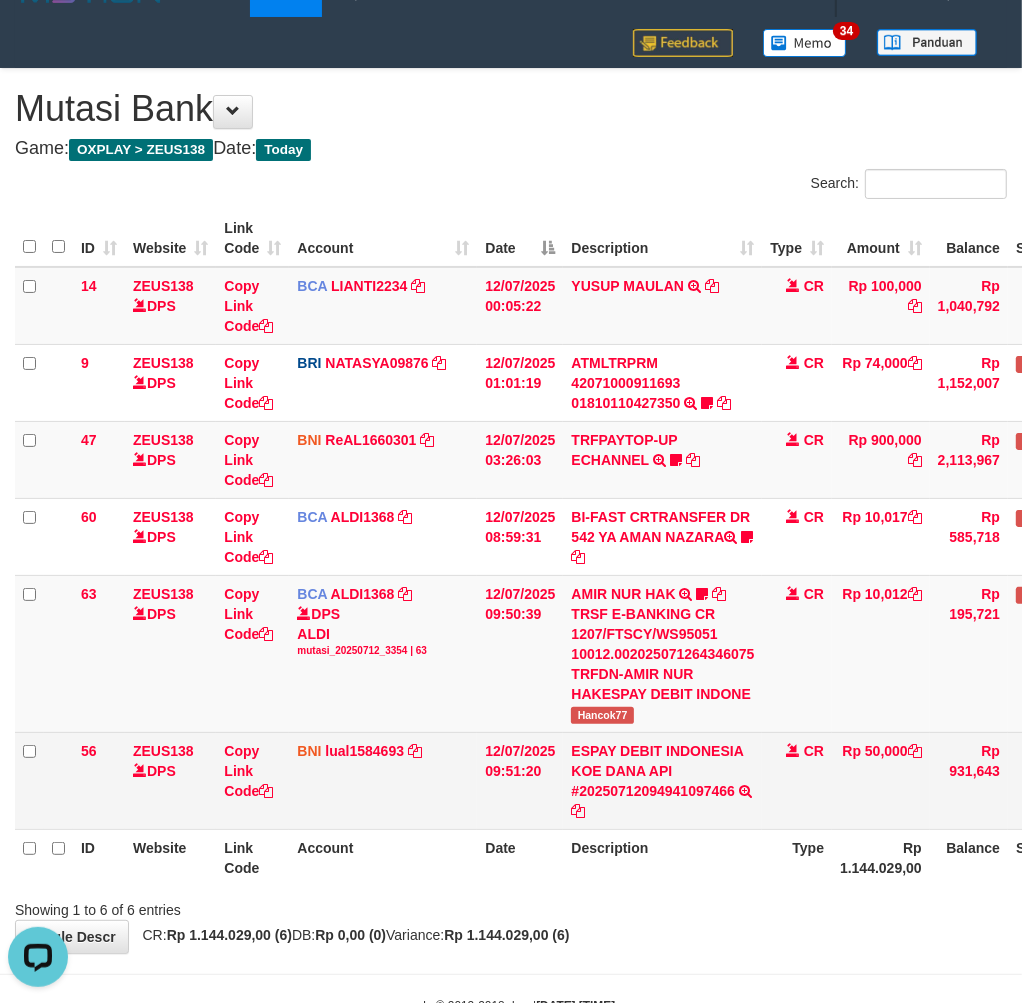 click on "ESPAY DEBIT INDONESIA KOE DANA API #20250712094941097466         TRANSFER DARI ESPAY DEBIT INDONESIA KOE DANA API #20250712094941097466" at bounding box center (662, 780) 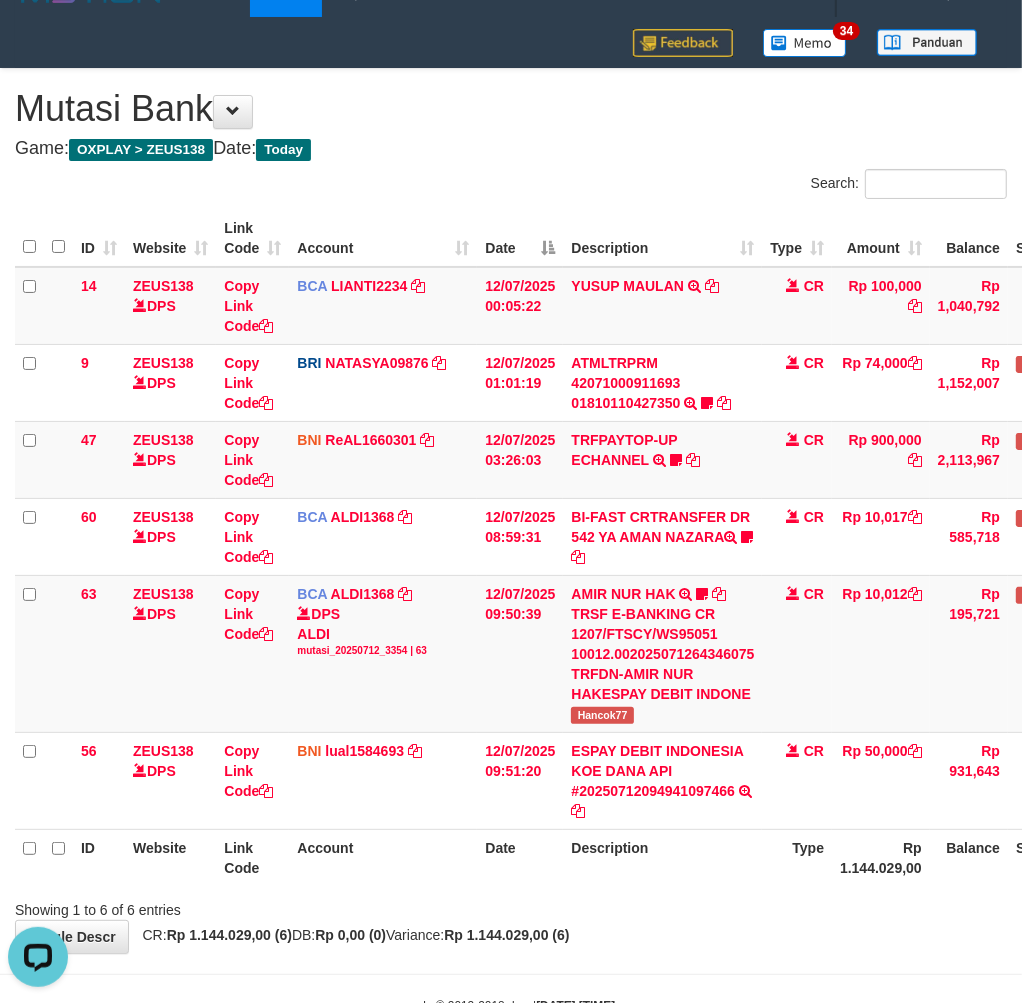 click on "Description" at bounding box center [662, 857] 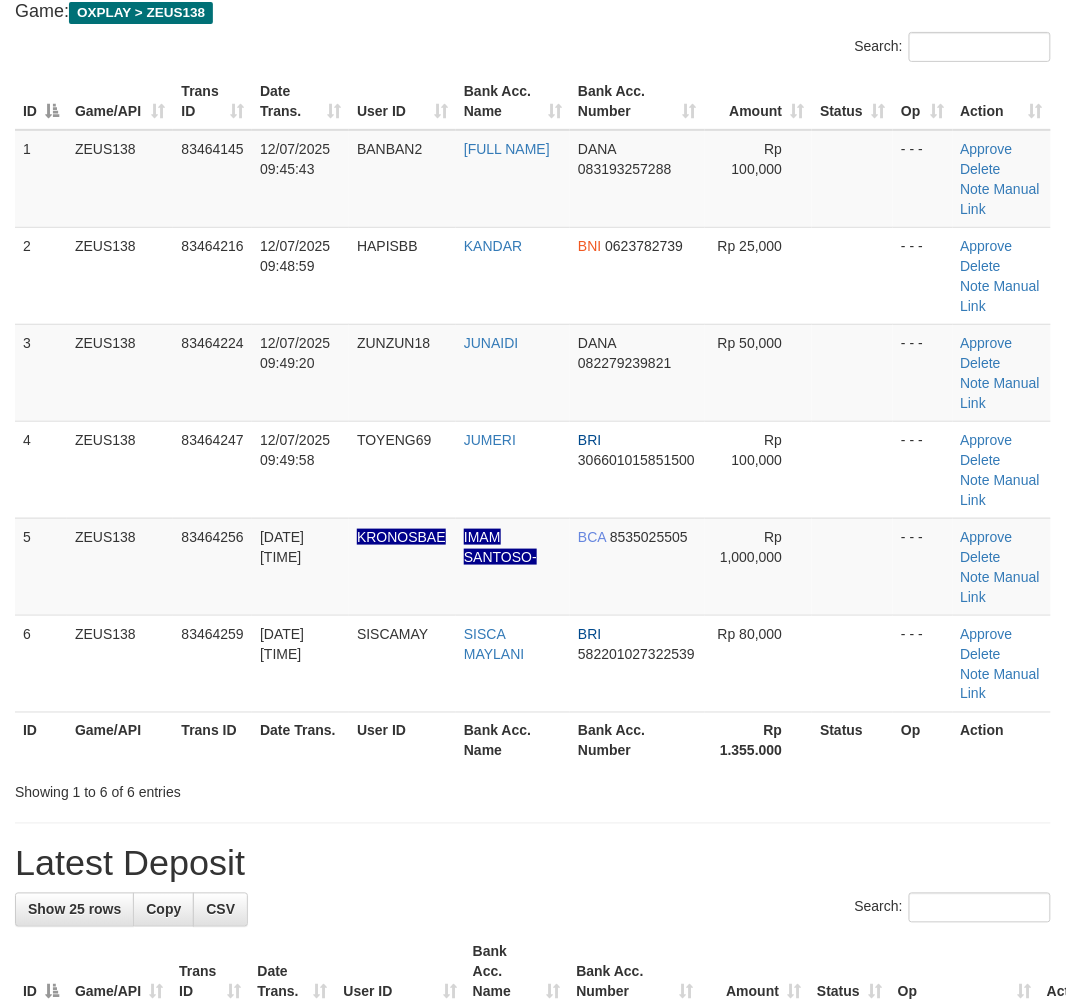 scroll, scrollTop: 170, scrollLeft: 0, axis: vertical 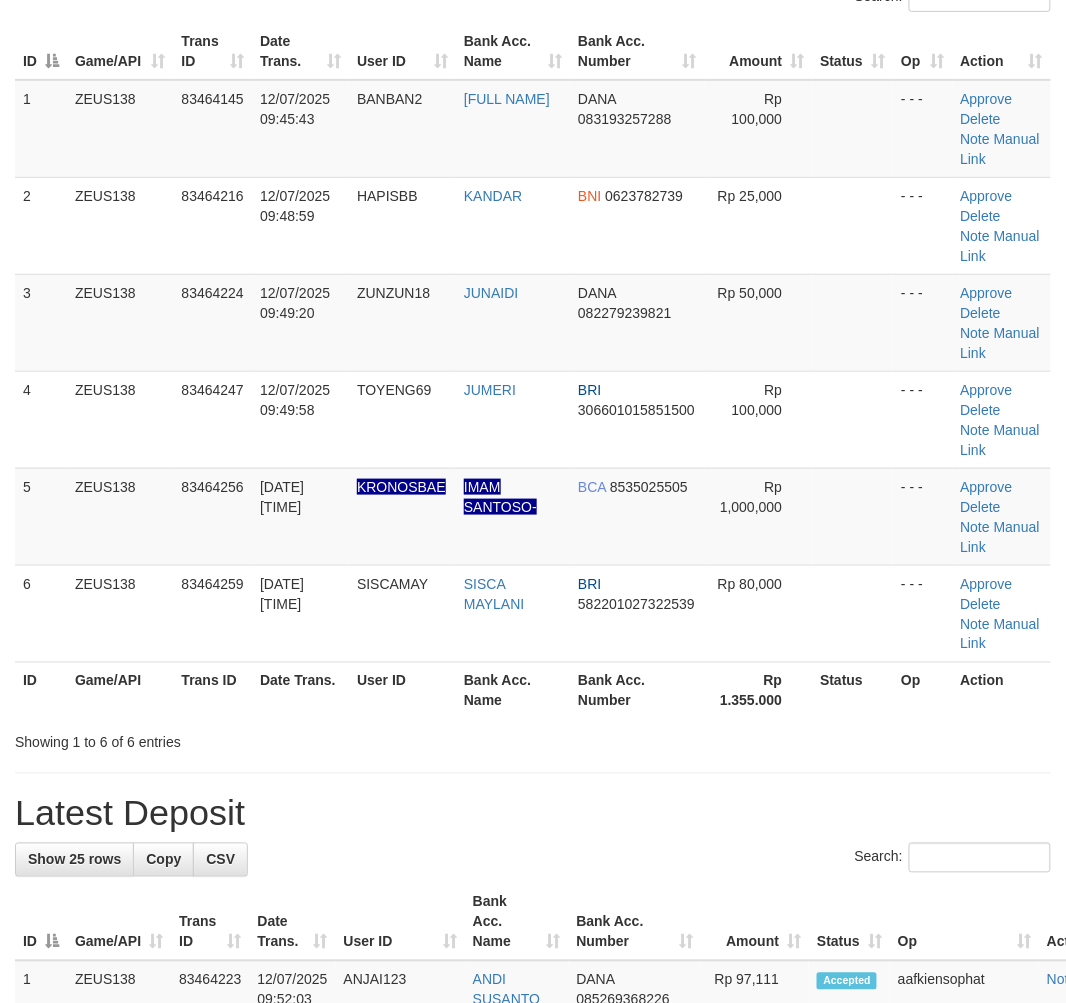 click on "ID Game/API Trans ID Date Trans. User ID Bank Acc. Name Bank Acc. Number Amount Status Op Action
1
ZEUS138
83464145
[DATE] [TIME]
BANBAN2
[FULL NAME]
DANA
083193257288
Rp 100,000
- - -
Approve
Delete
Note
Manual Link
2
ZEUS138
83464216
[DATE] [TIME]
HAPISBB
KANDAR
BNI
0623782739
Rp 25,000
- - -
ID" at bounding box center [533, 371] 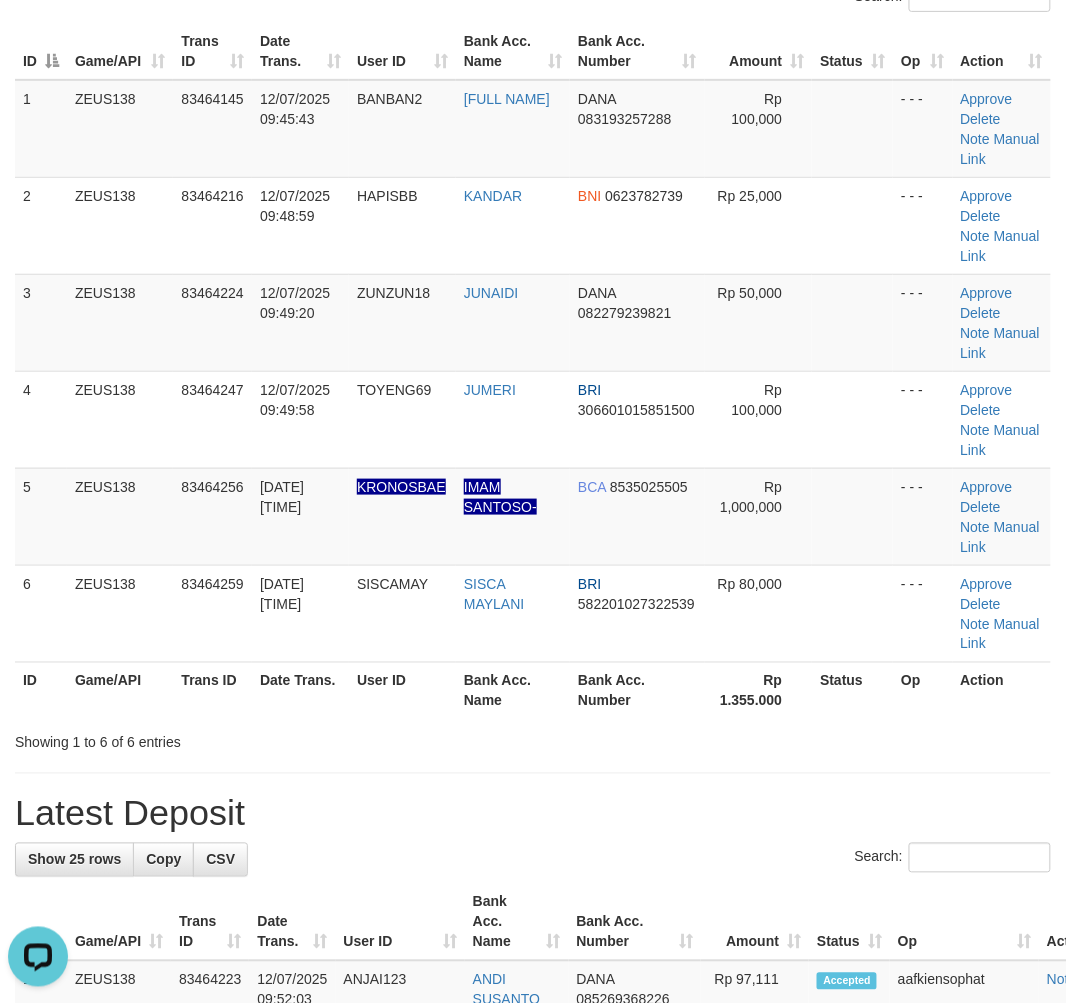 scroll, scrollTop: 0, scrollLeft: 0, axis: both 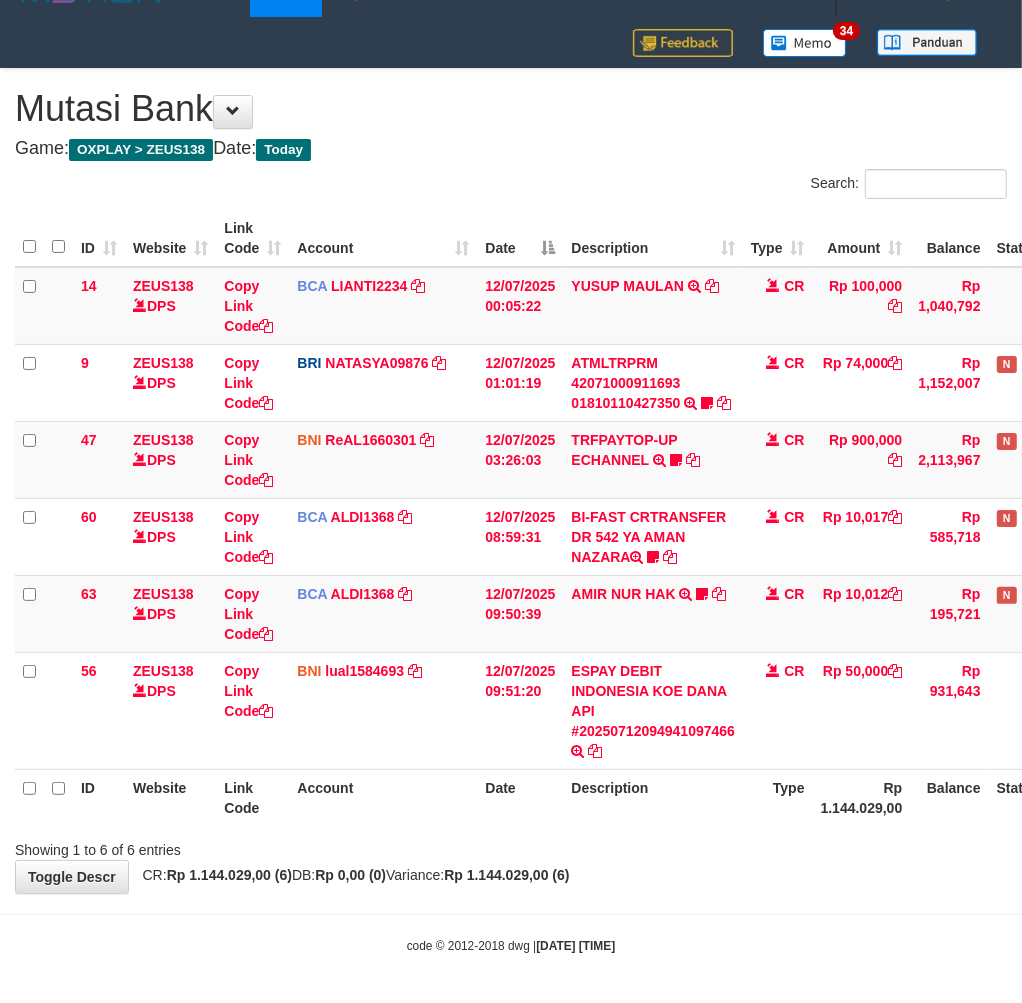 click on "Showing 1 to 6 of 6 entries" at bounding box center [511, 846] 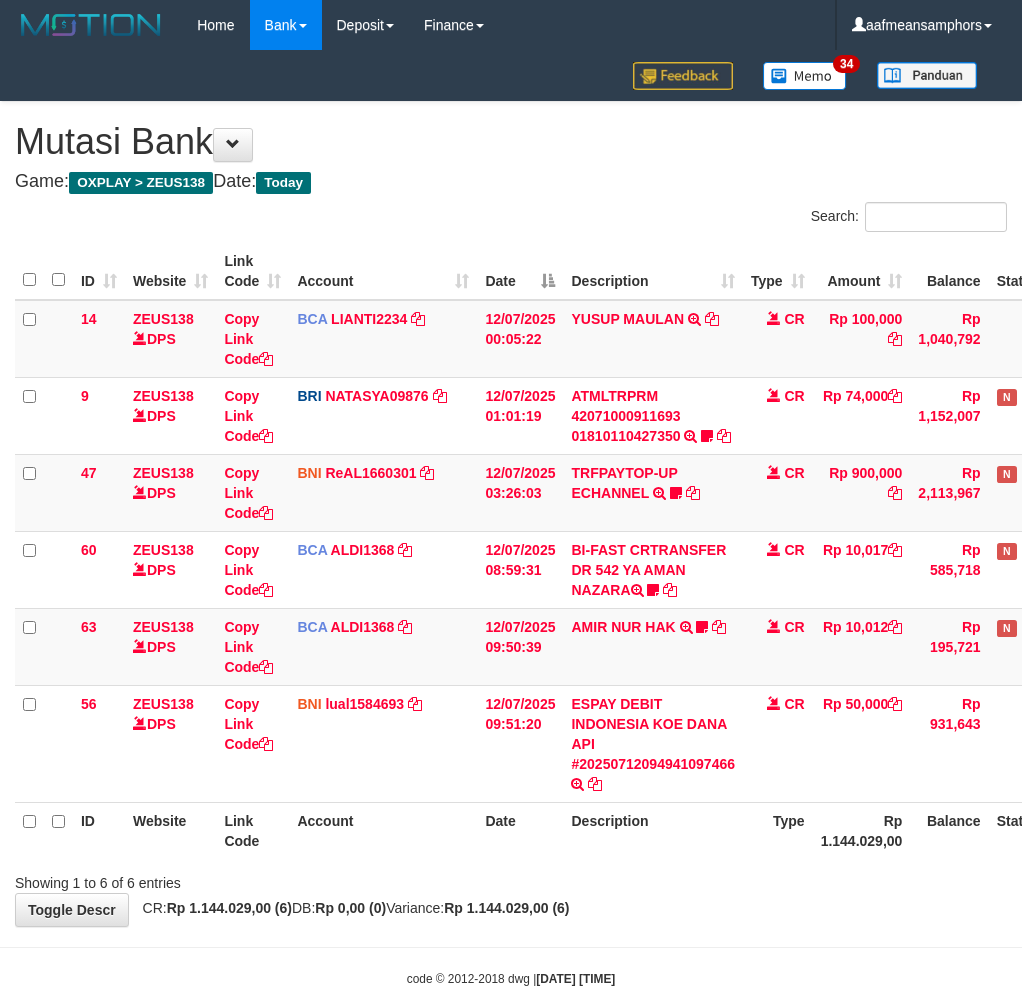 scroll, scrollTop: 33, scrollLeft: 0, axis: vertical 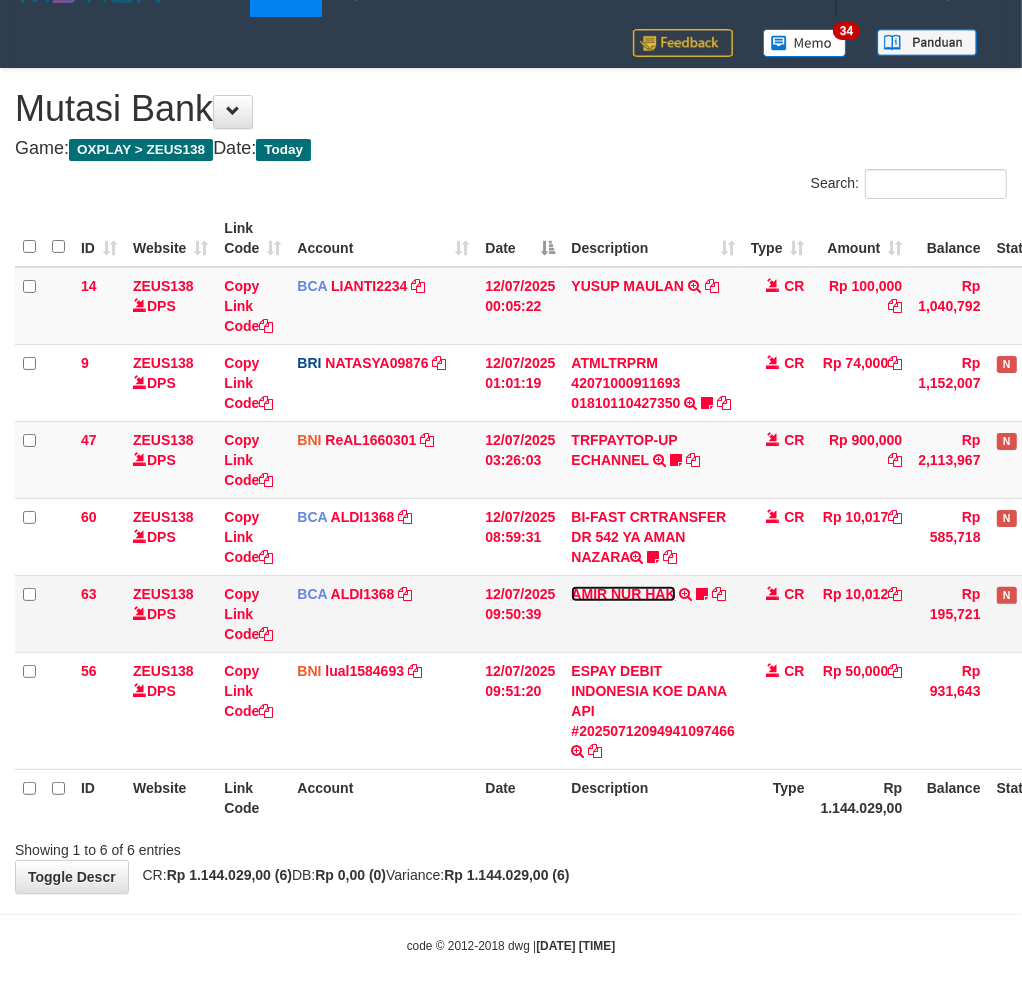 click on "AMIR NUR HAK" at bounding box center [623, 594] 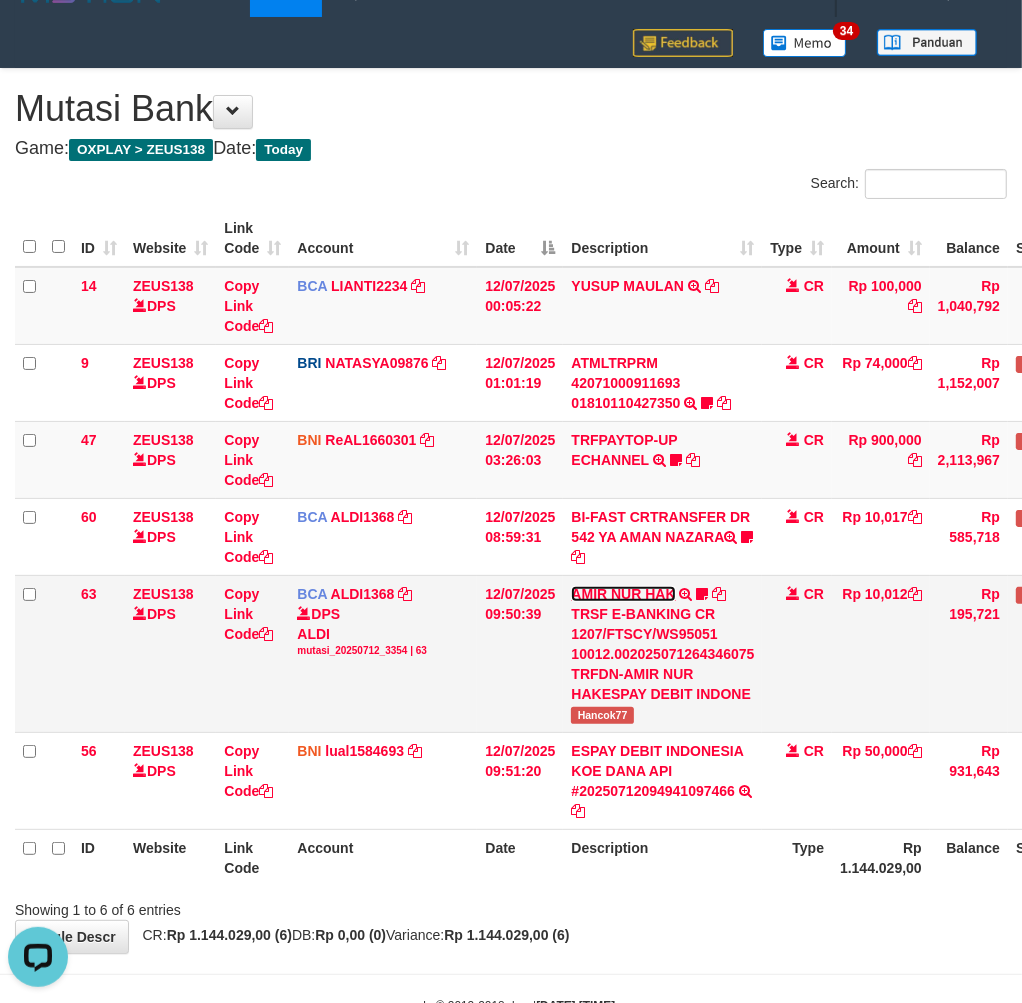 scroll, scrollTop: 0, scrollLeft: 0, axis: both 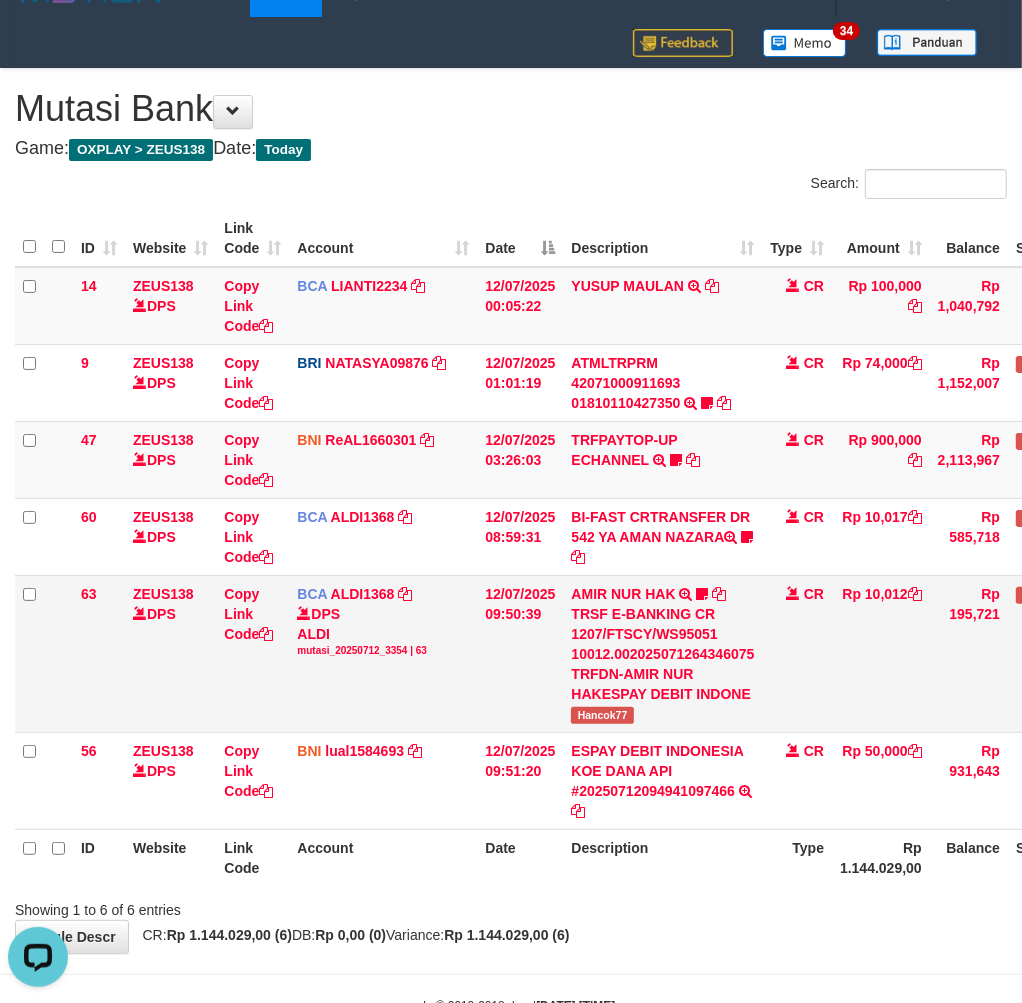 click on "Hancok77" at bounding box center (602, 715) 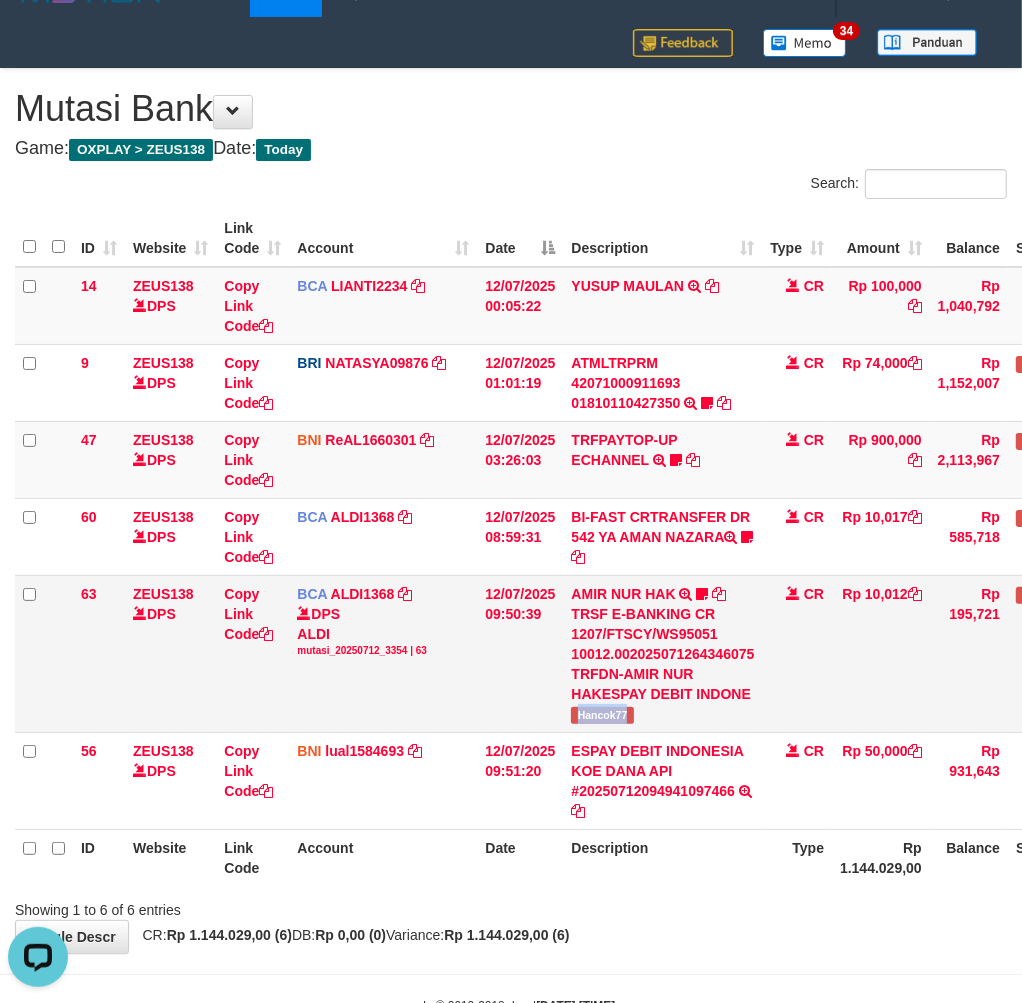 click on "Hancok77" at bounding box center (602, 715) 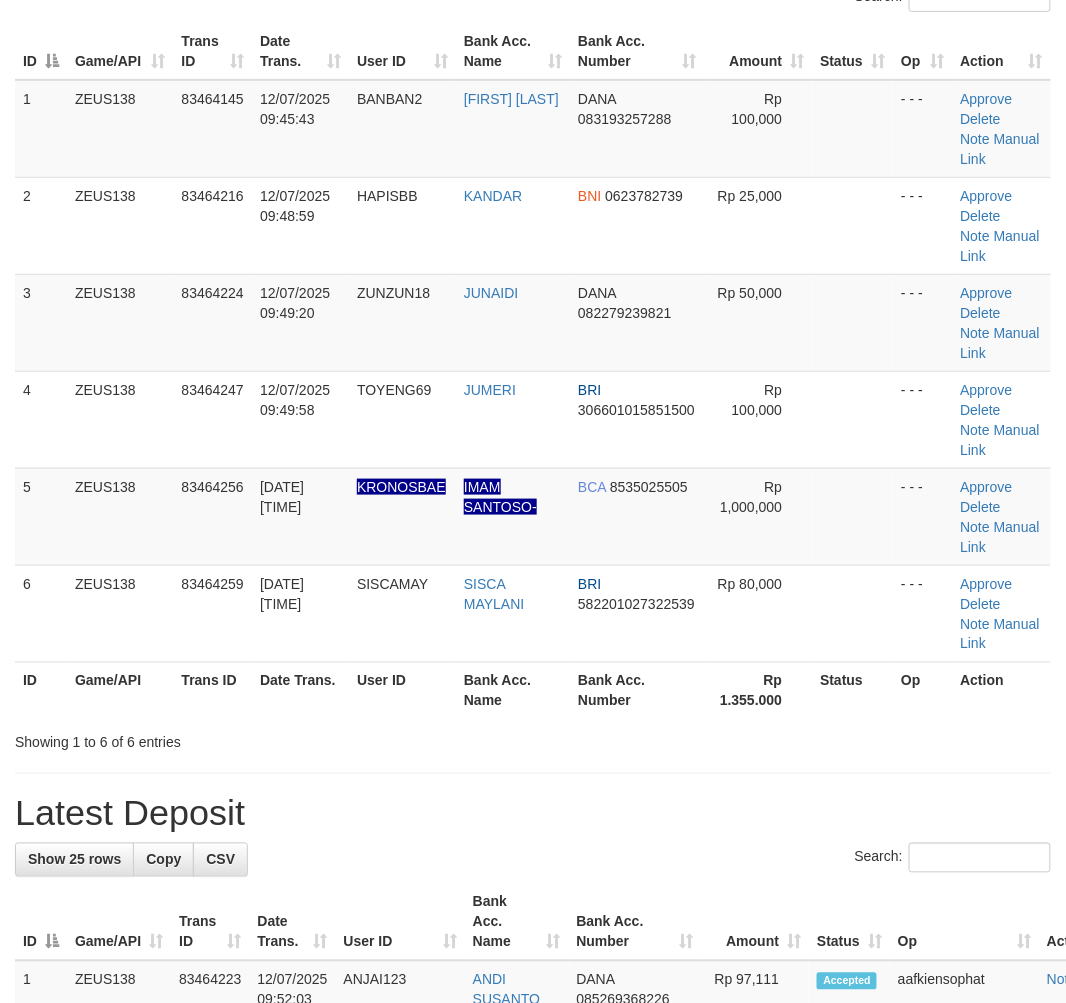scroll, scrollTop: 220, scrollLeft: 0, axis: vertical 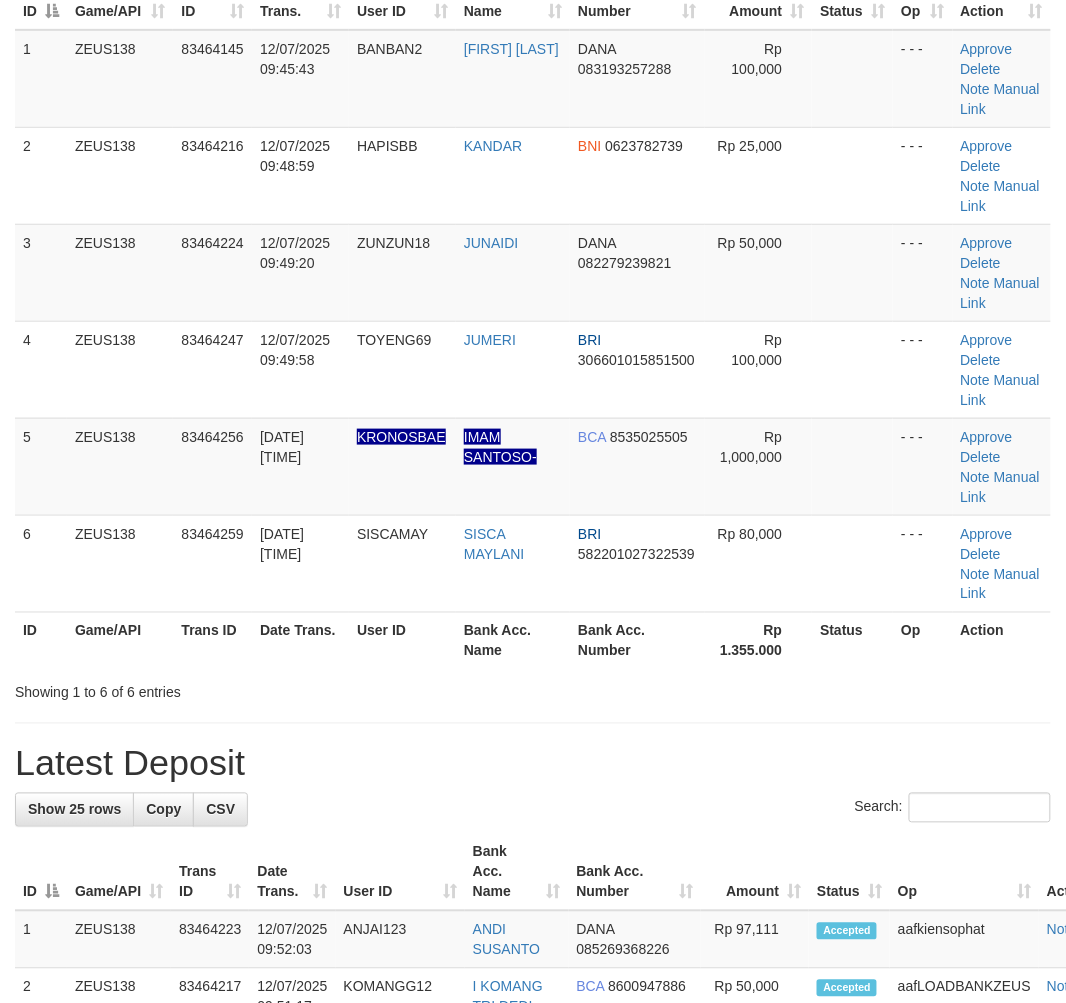 click on "Latest Deposit" at bounding box center (533, 764) 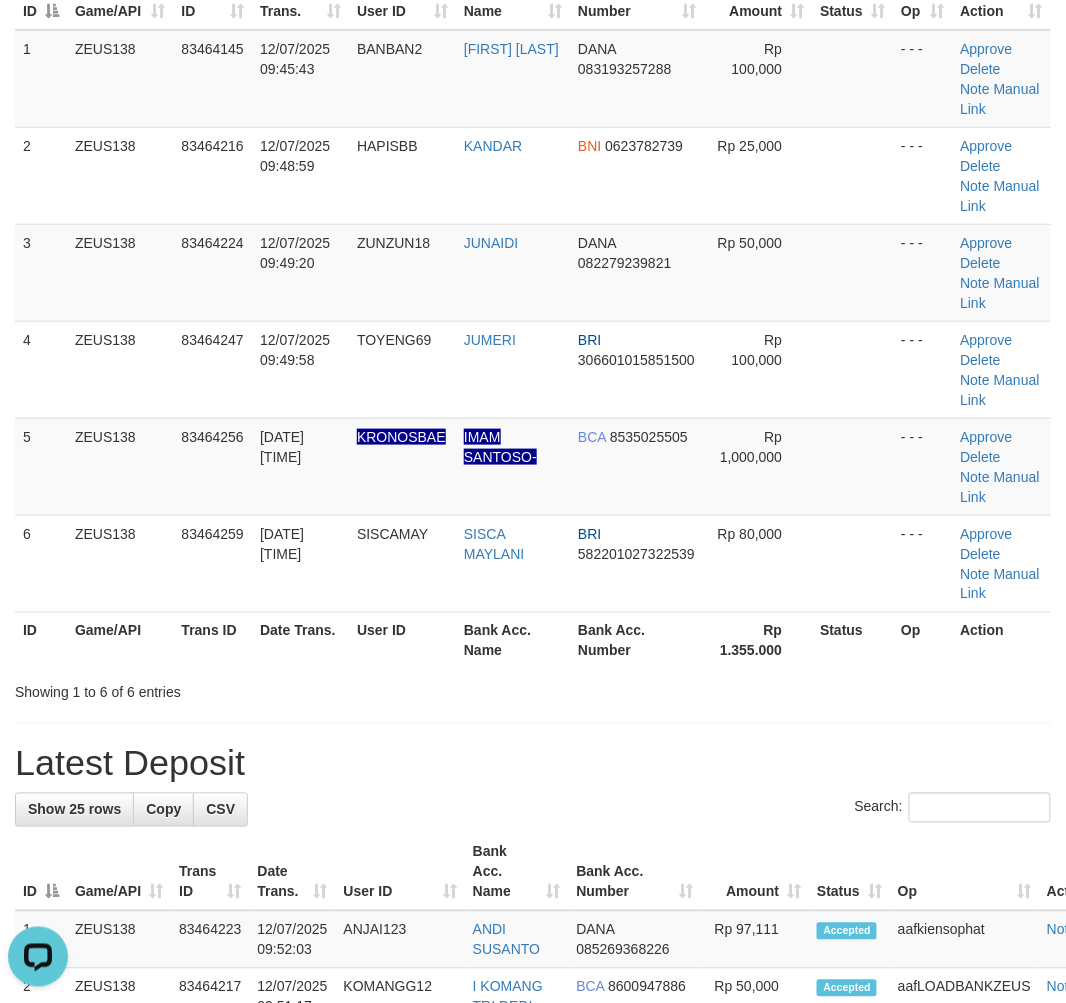scroll, scrollTop: 0, scrollLeft: 0, axis: both 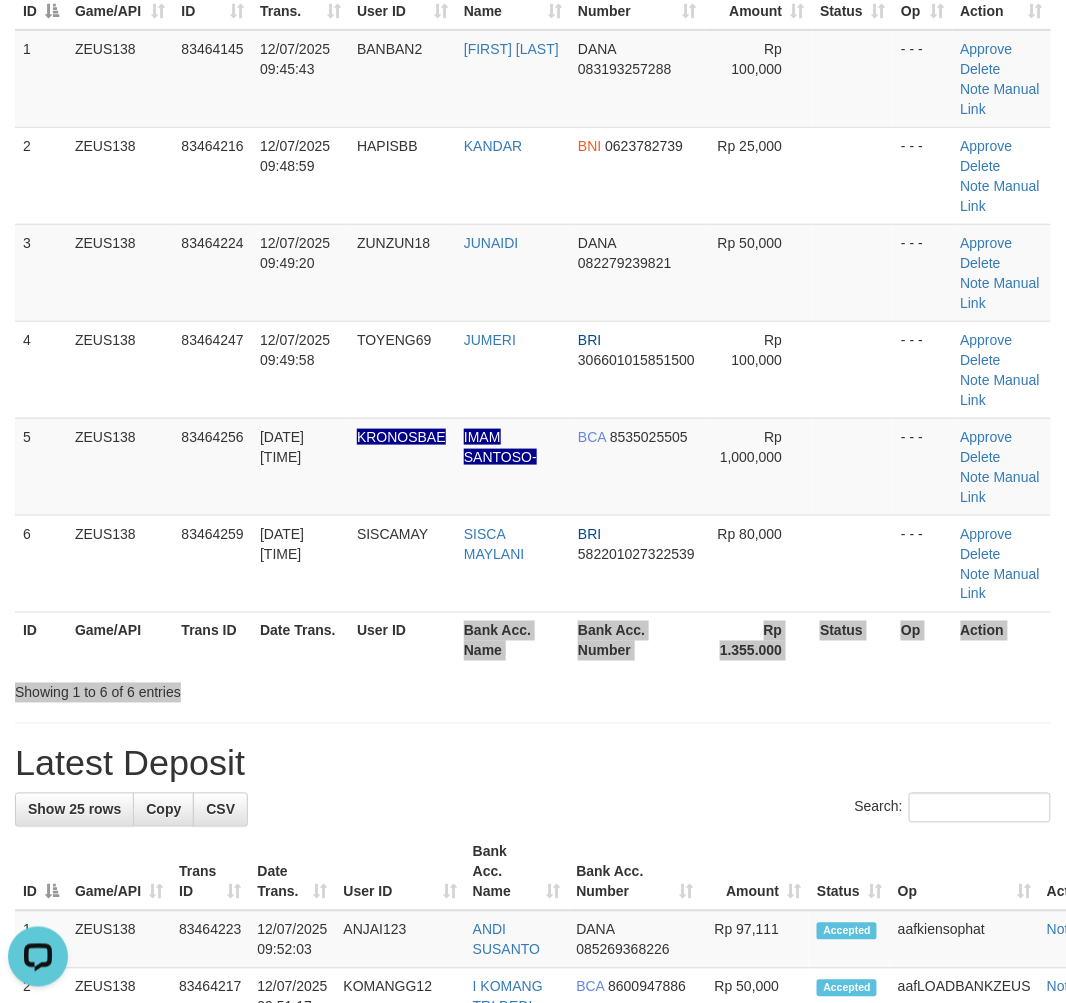 click on "Search:
ID Game/API Trans ID Date Trans. User ID Bank Acc. Name Bank Acc. Number Amount Status Op Action
1
ZEUS138
83464145
12/07/2025 09:45:43
BANBAN2
BABAN MUHIBAN
DANA
083193257288
Rp 100,000
- - -
Approve
Delete
Note
Manual Link
2
ZEUS138
83464216
12/07/2025 09:48:59
HAPISBB
KANDAR
BNI
0623782739
Rp 25,000
Note" at bounding box center [533, 317] 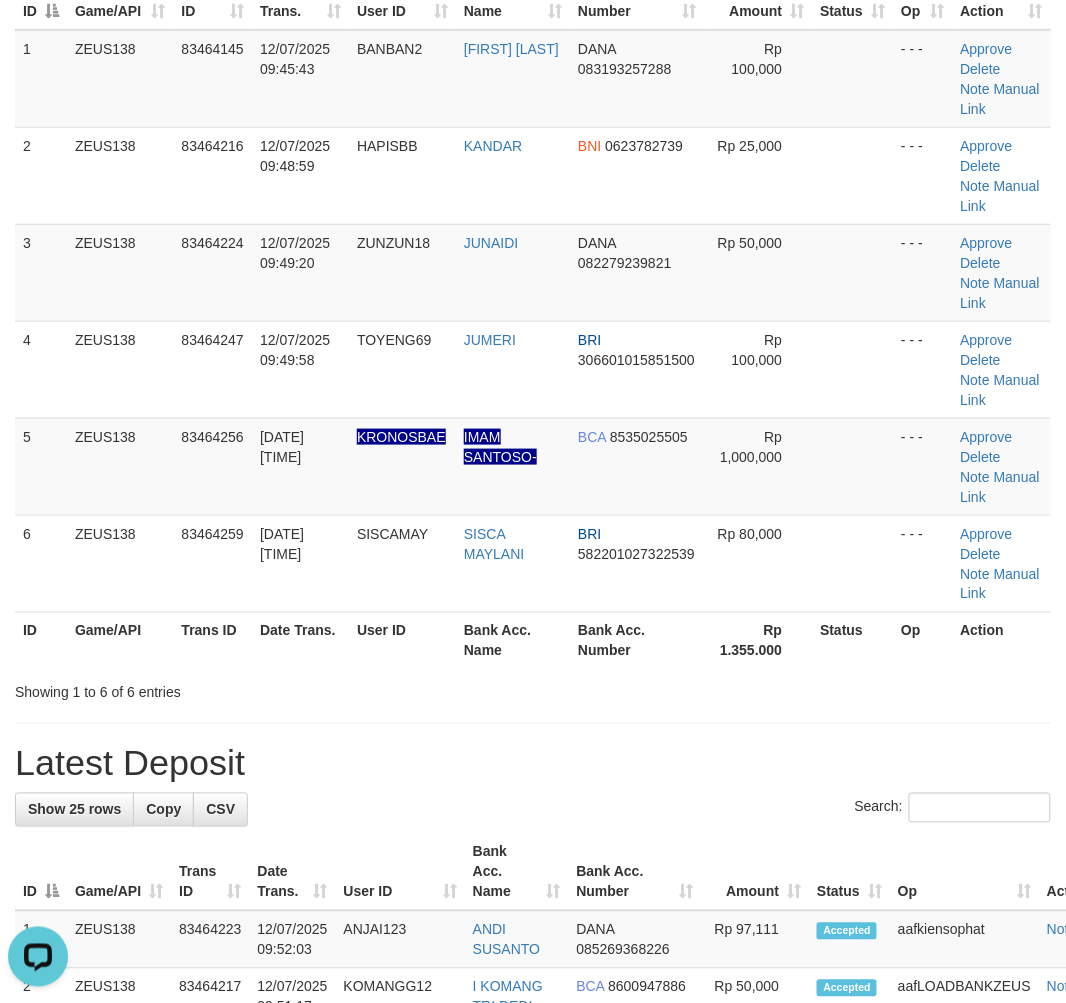 click on "**********" at bounding box center [533, 1171] 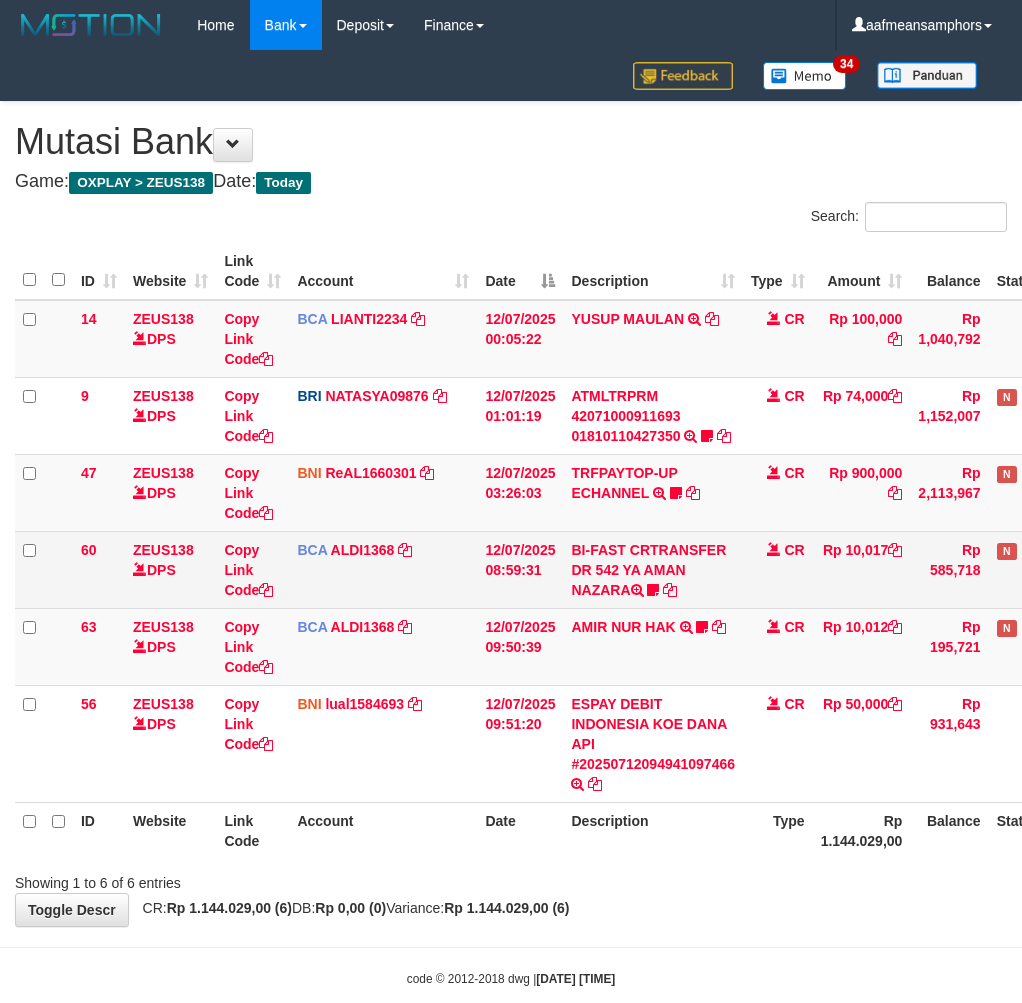 scroll, scrollTop: 33, scrollLeft: 0, axis: vertical 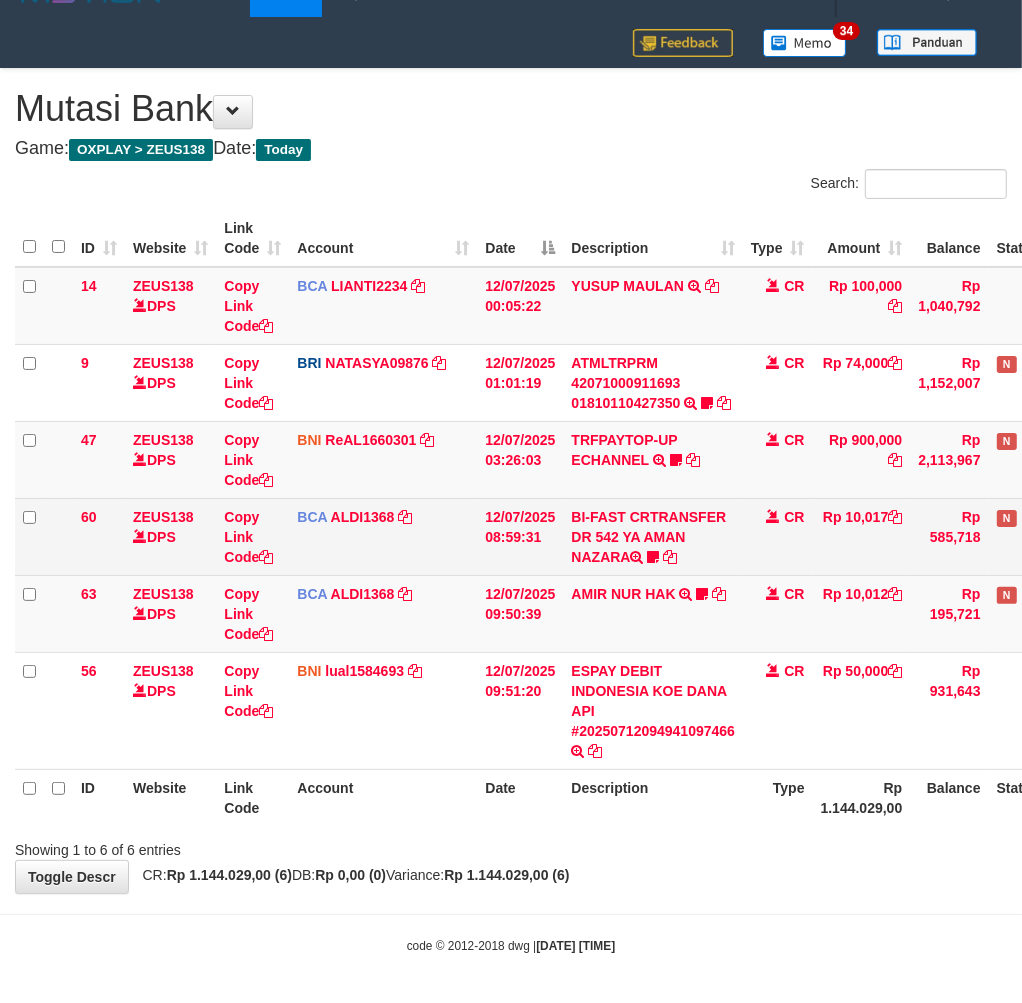 click on "BI-FAST CRTRANSFER DR 542 YA AMAN NAZARA          Yamannazar" at bounding box center [653, 536] 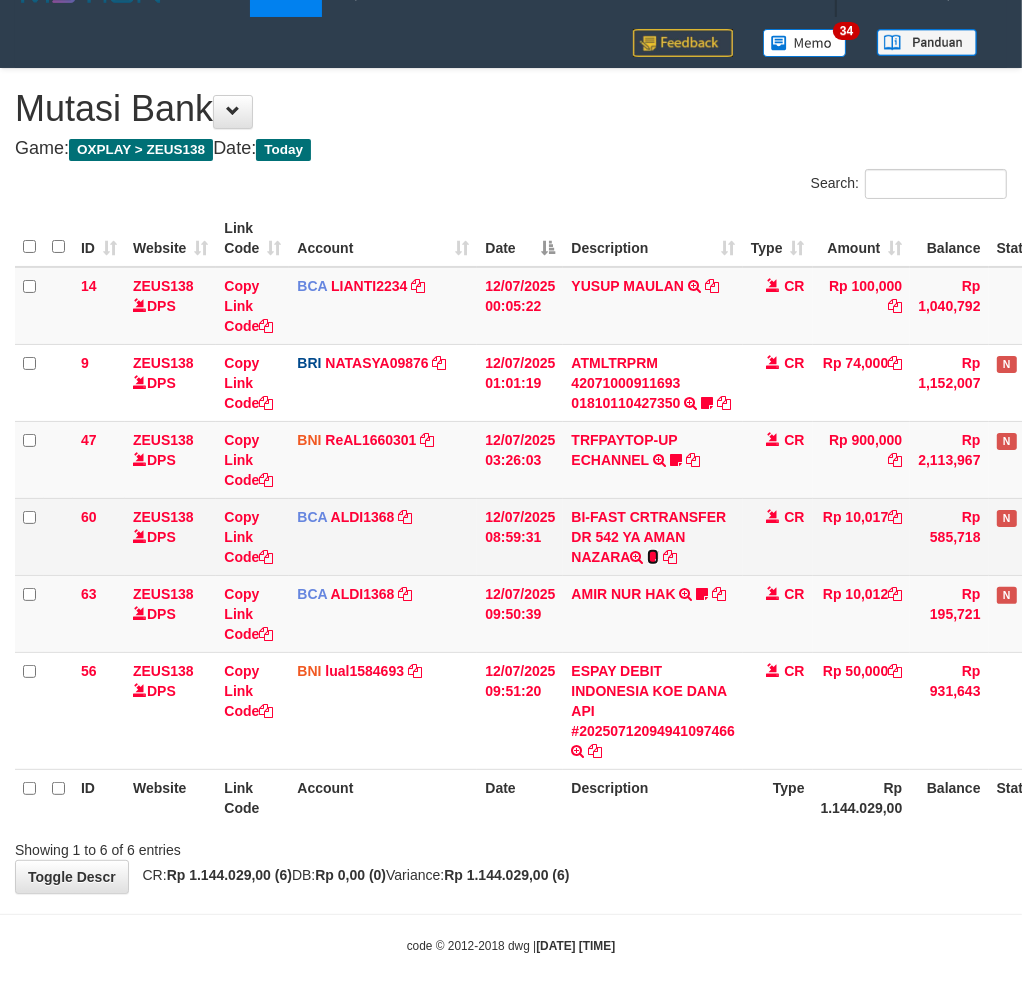 click at bounding box center (653, 557) 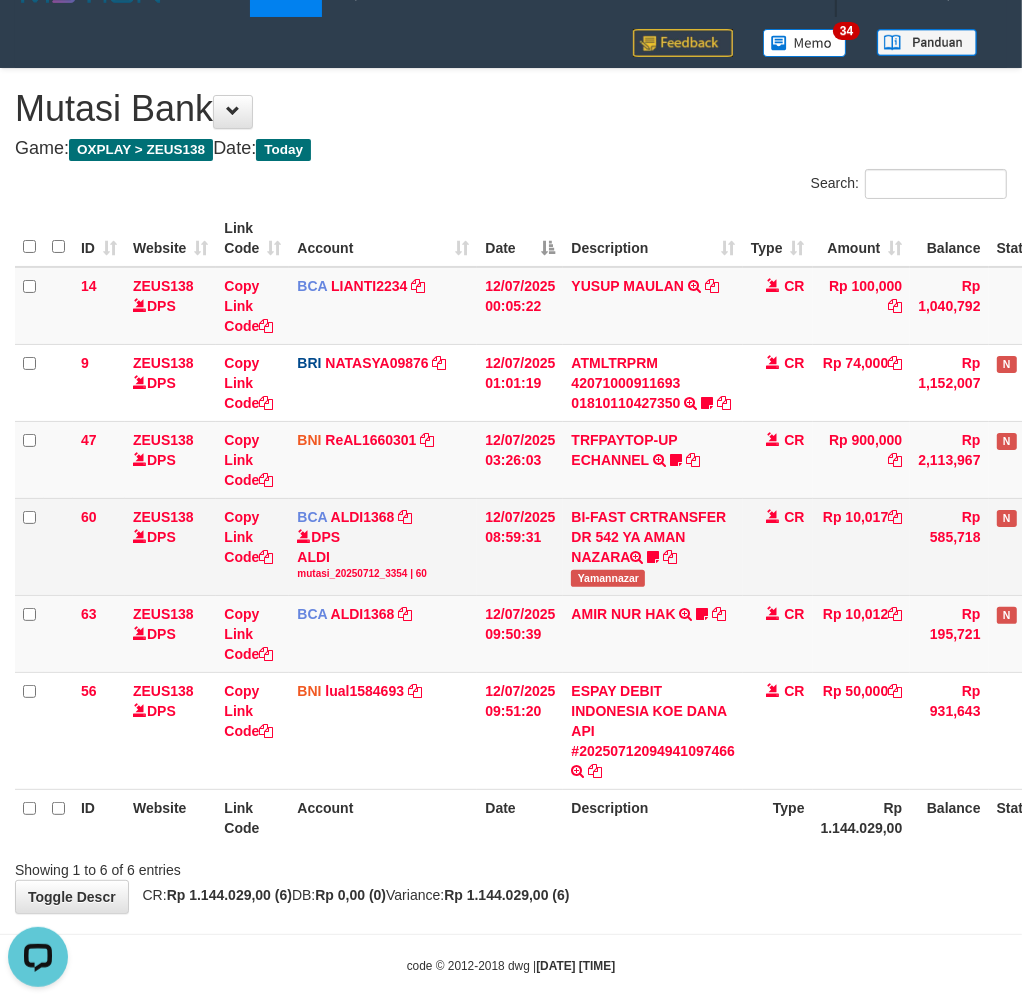 scroll, scrollTop: 0, scrollLeft: 0, axis: both 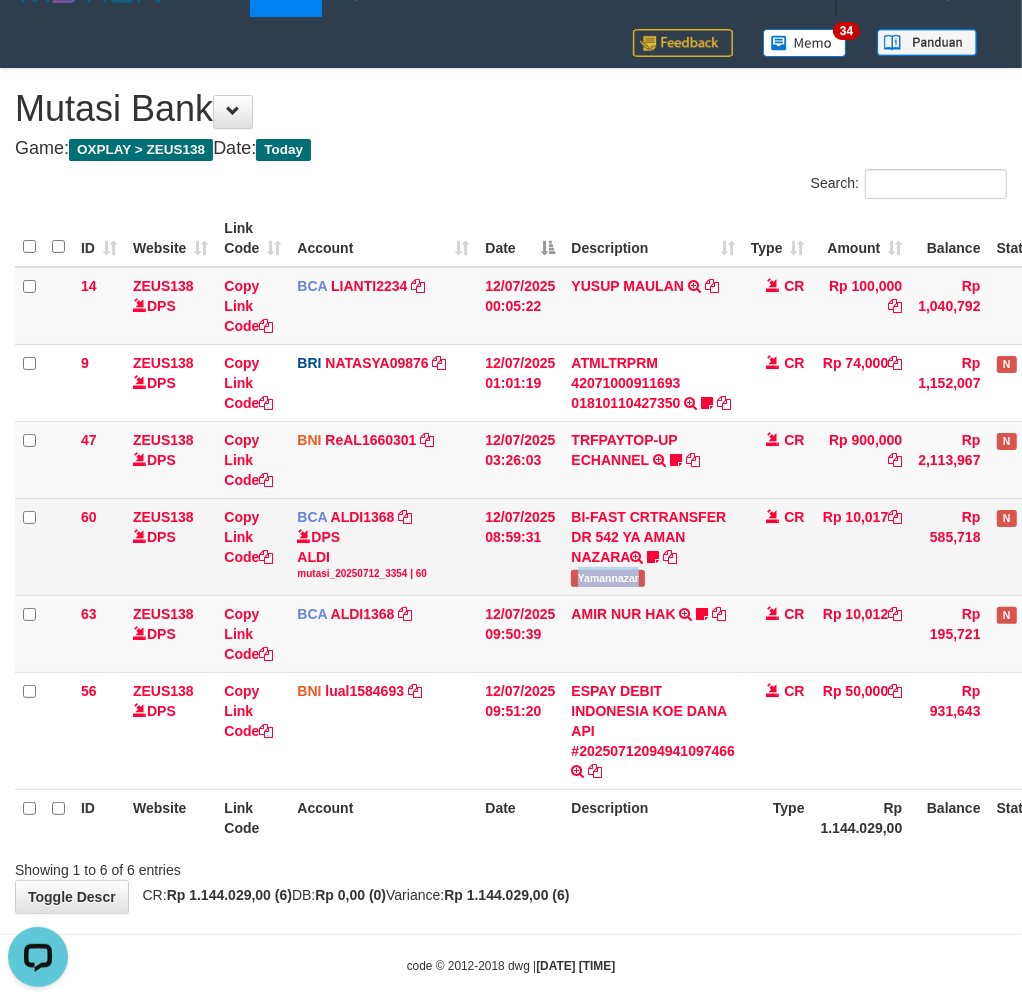 click on "Yamannazar" at bounding box center [608, 578] 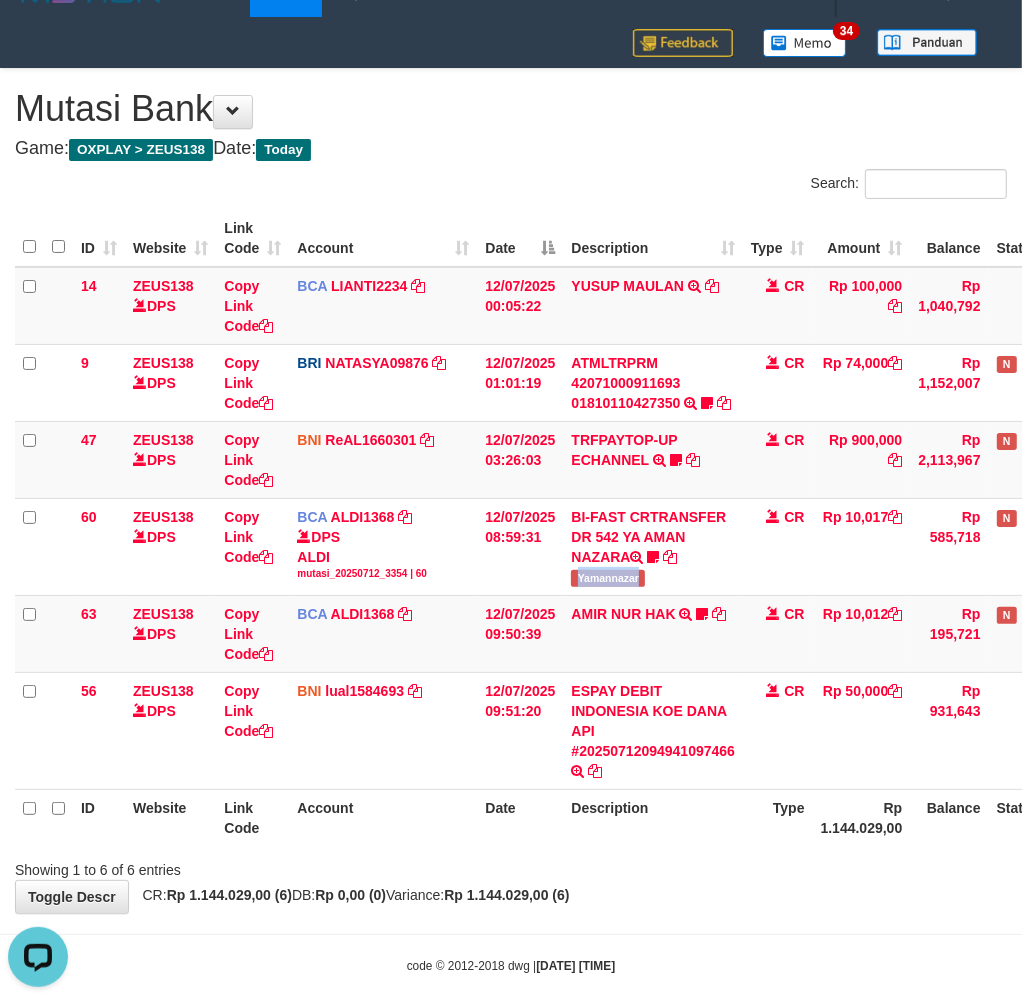 copy on "Yamannazar" 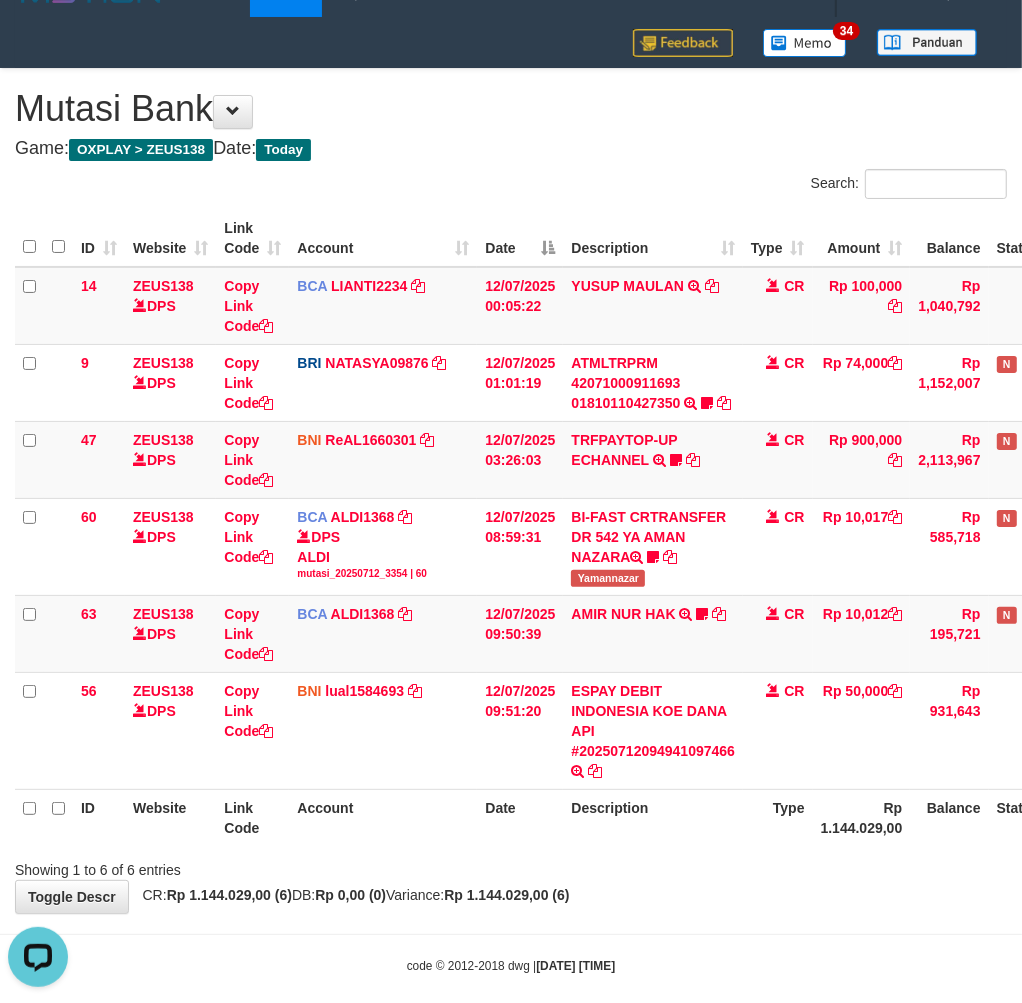 click on "Description" at bounding box center (653, 817) 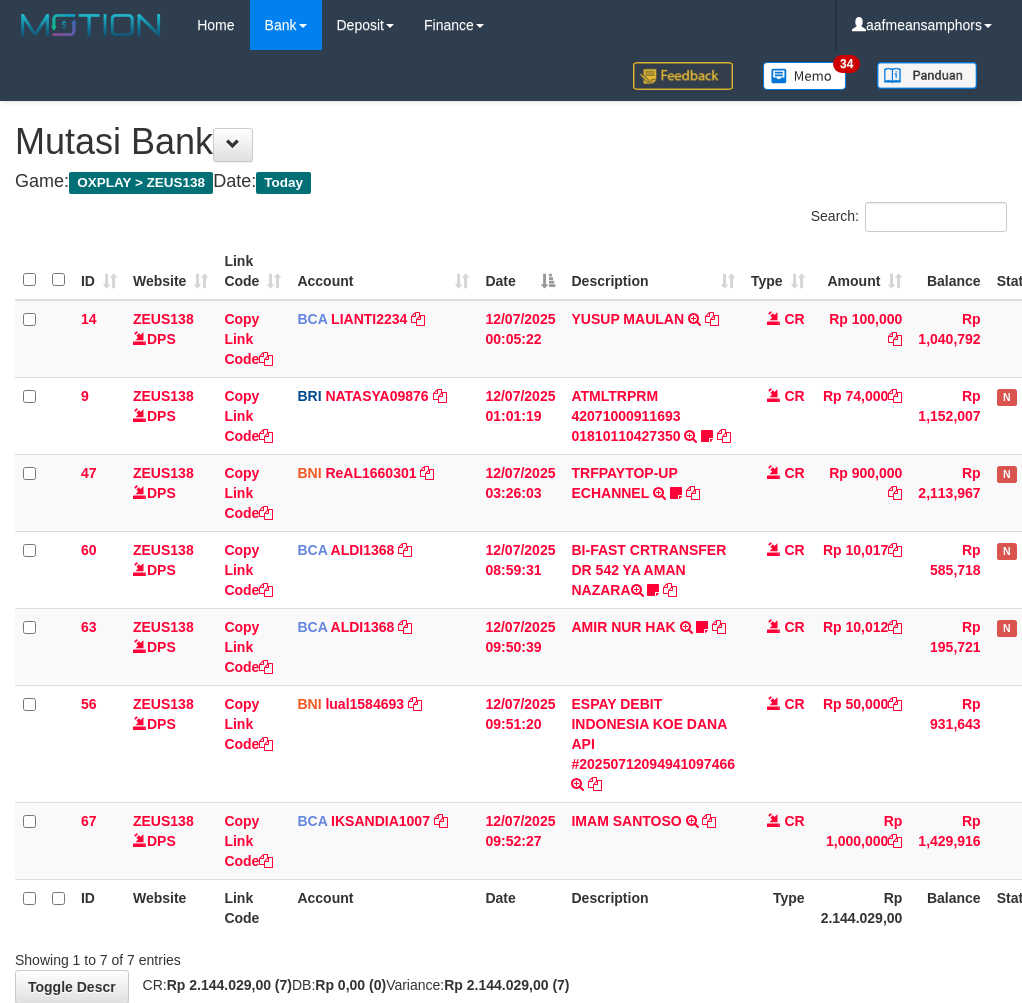 click on "Description" at bounding box center [653, 907] 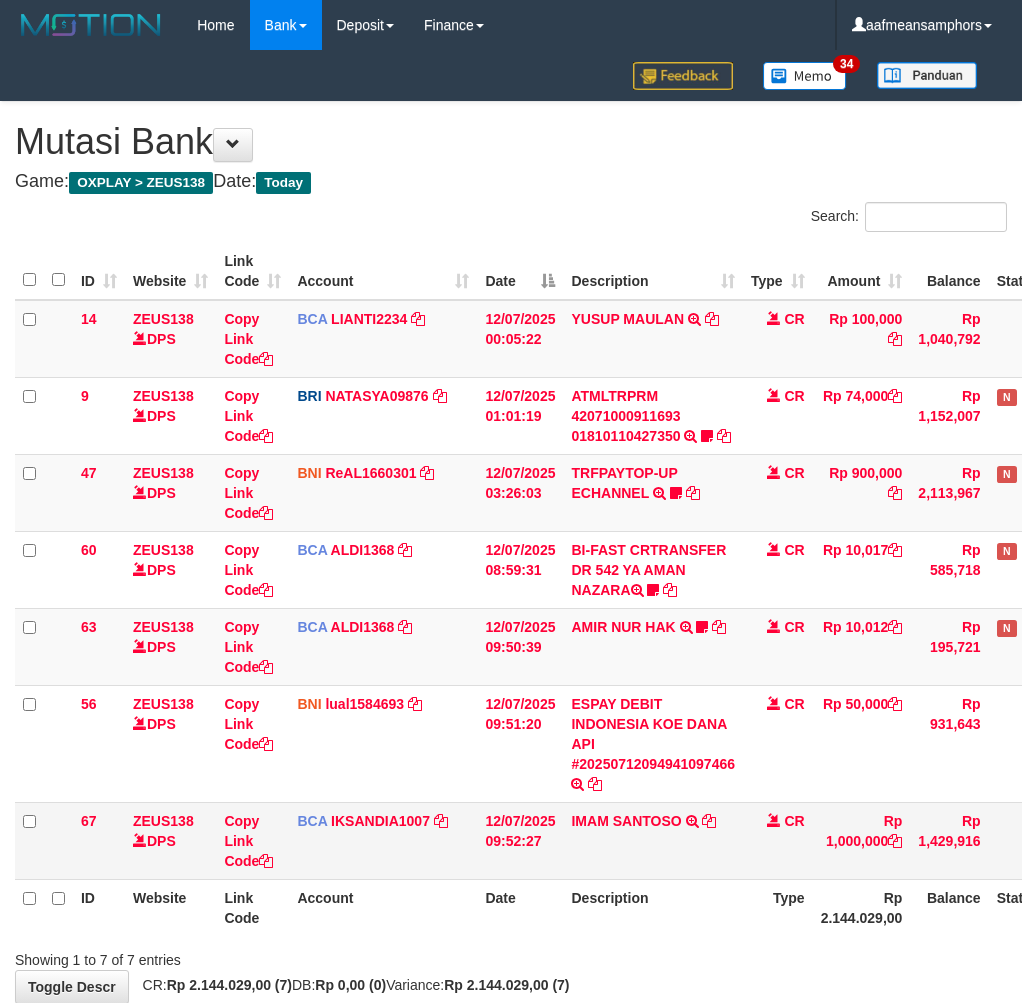 scroll, scrollTop: 33, scrollLeft: 0, axis: vertical 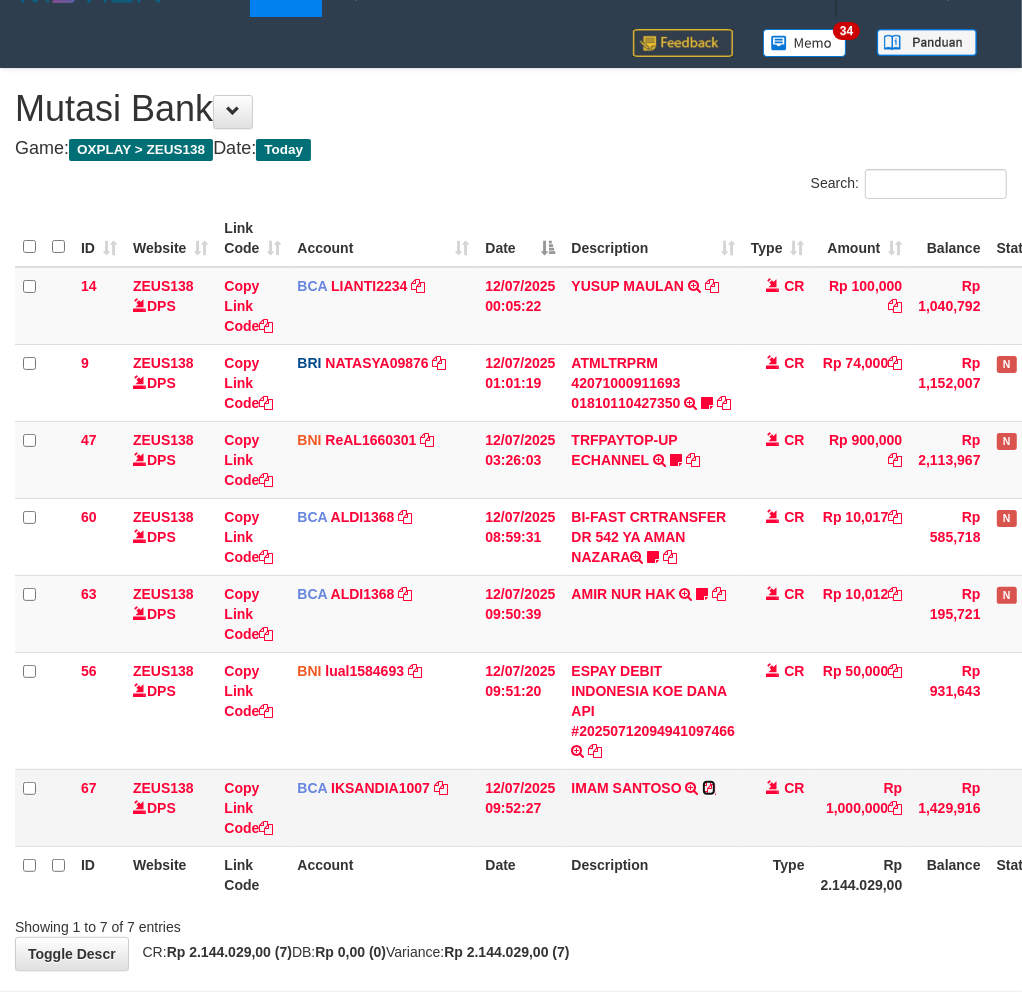 click at bounding box center [709, 788] 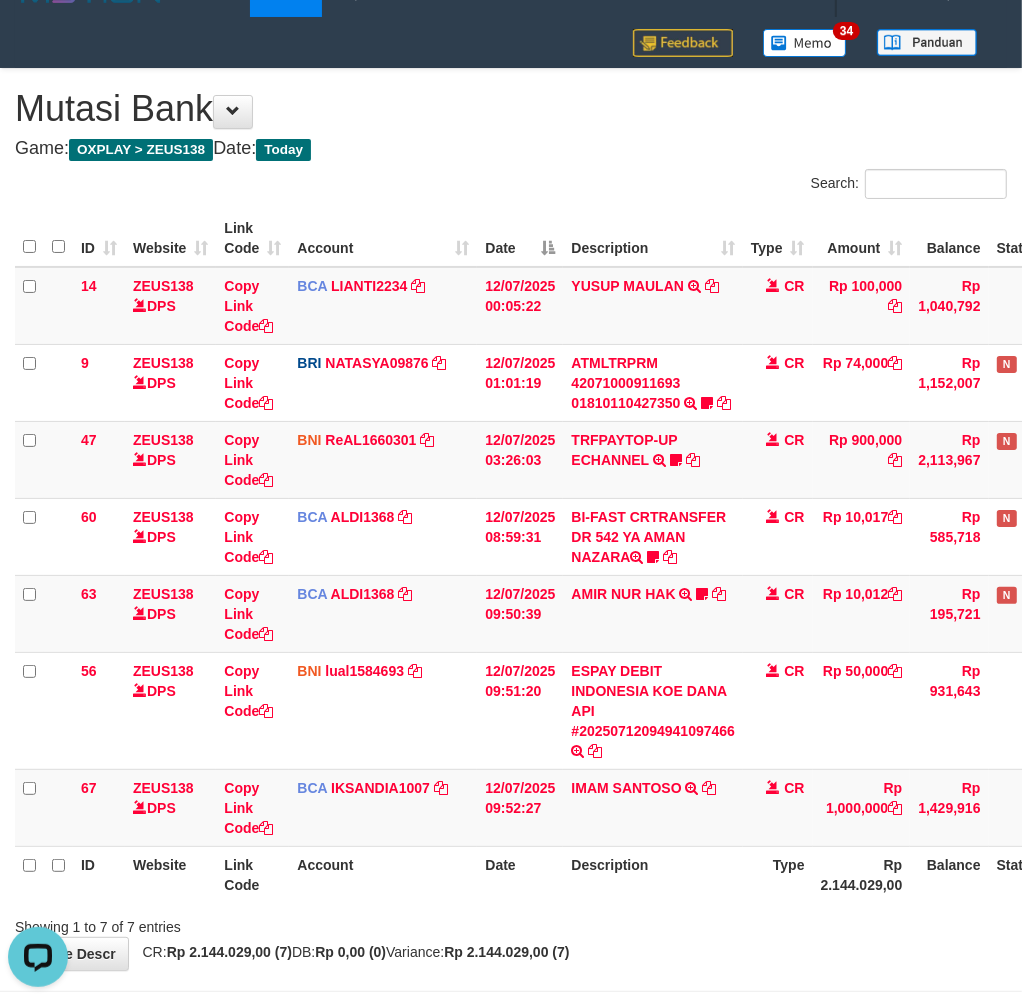 scroll, scrollTop: 0, scrollLeft: 0, axis: both 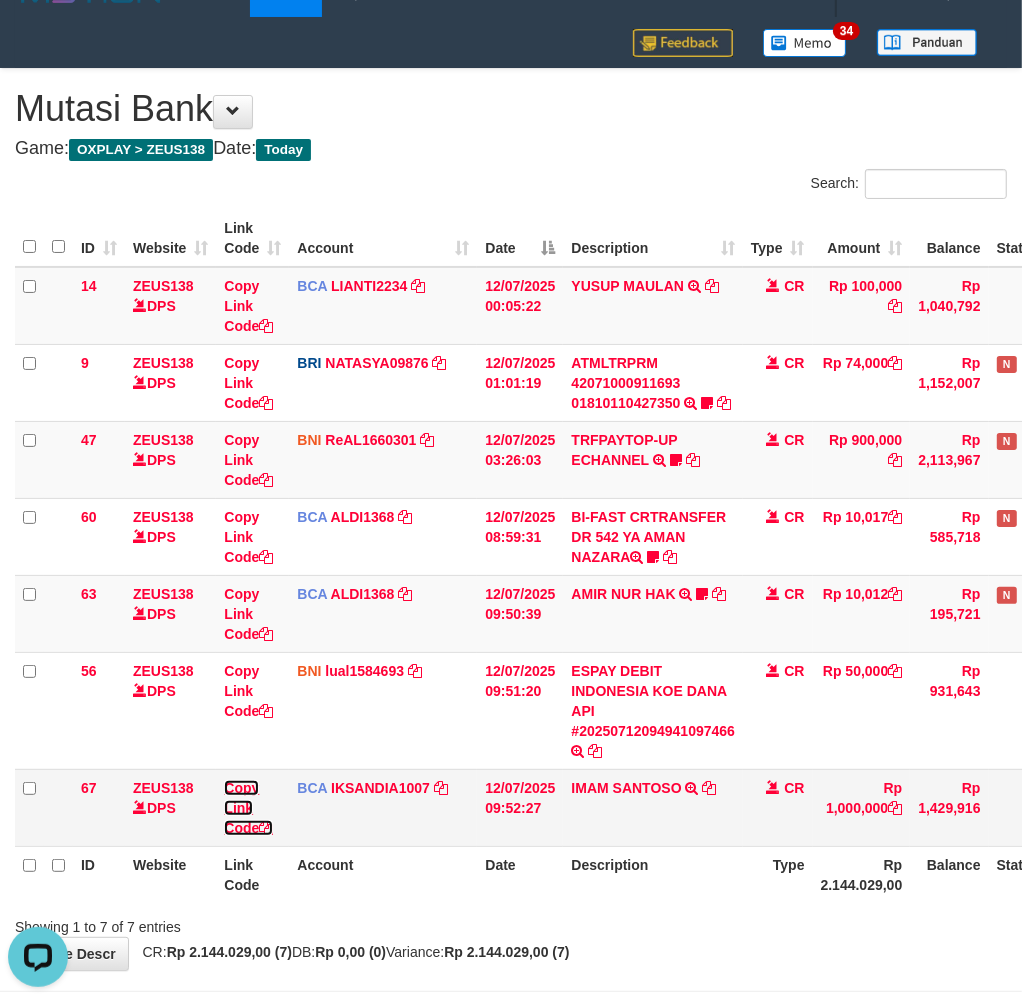 click on "Copy Link Code" at bounding box center [248, 808] 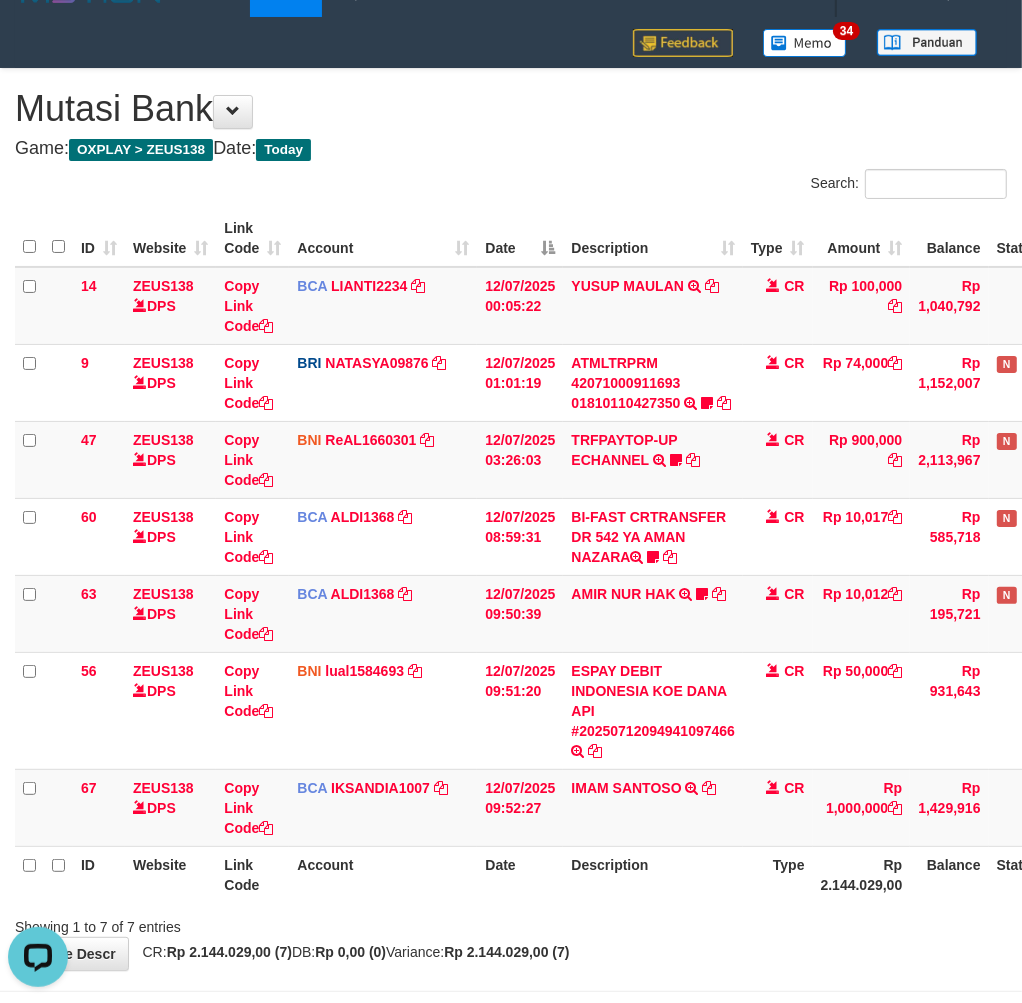 scroll, scrollTop: 252, scrollLeft: 0, axis: vertical 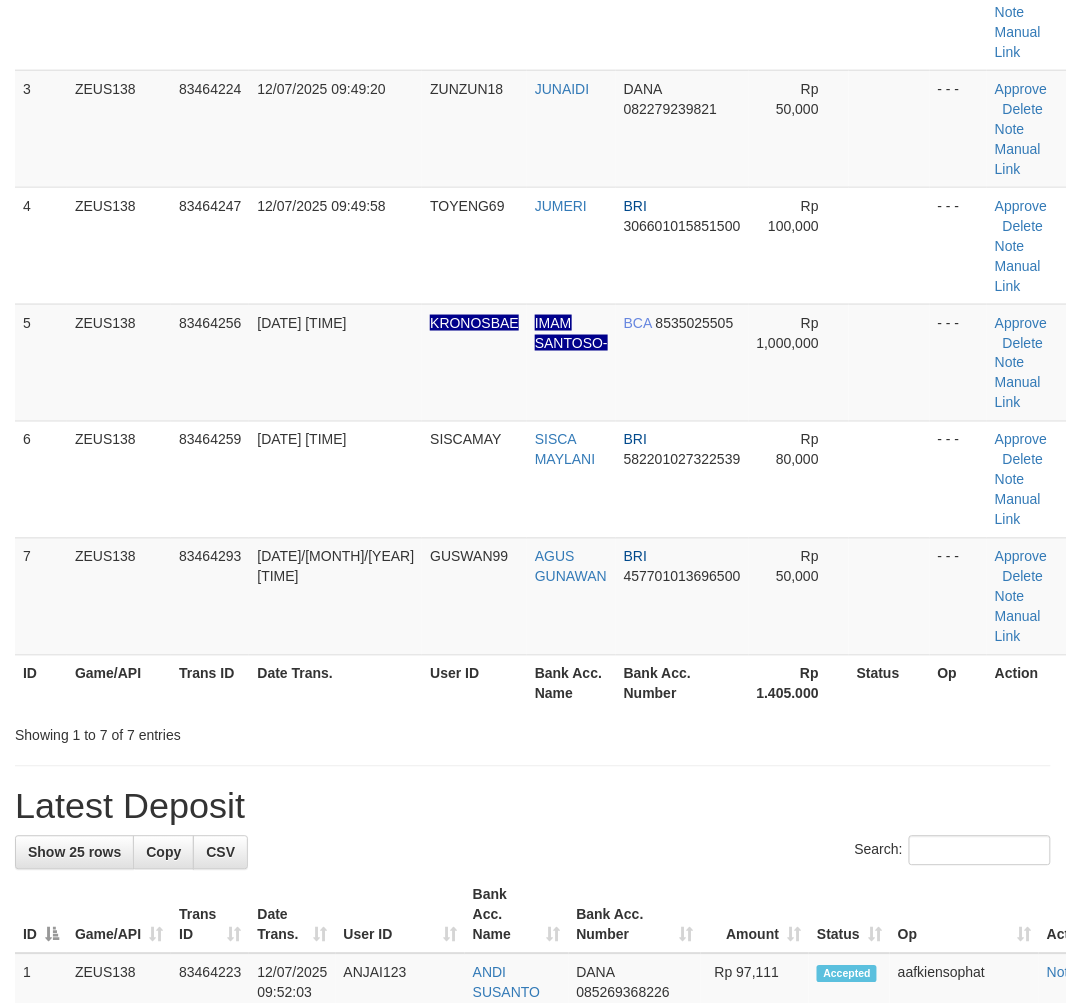 drag, startPoint x: 671, startPoint y: 788, endPoint x: 697, endPoint y: 733, distance: 60.835846 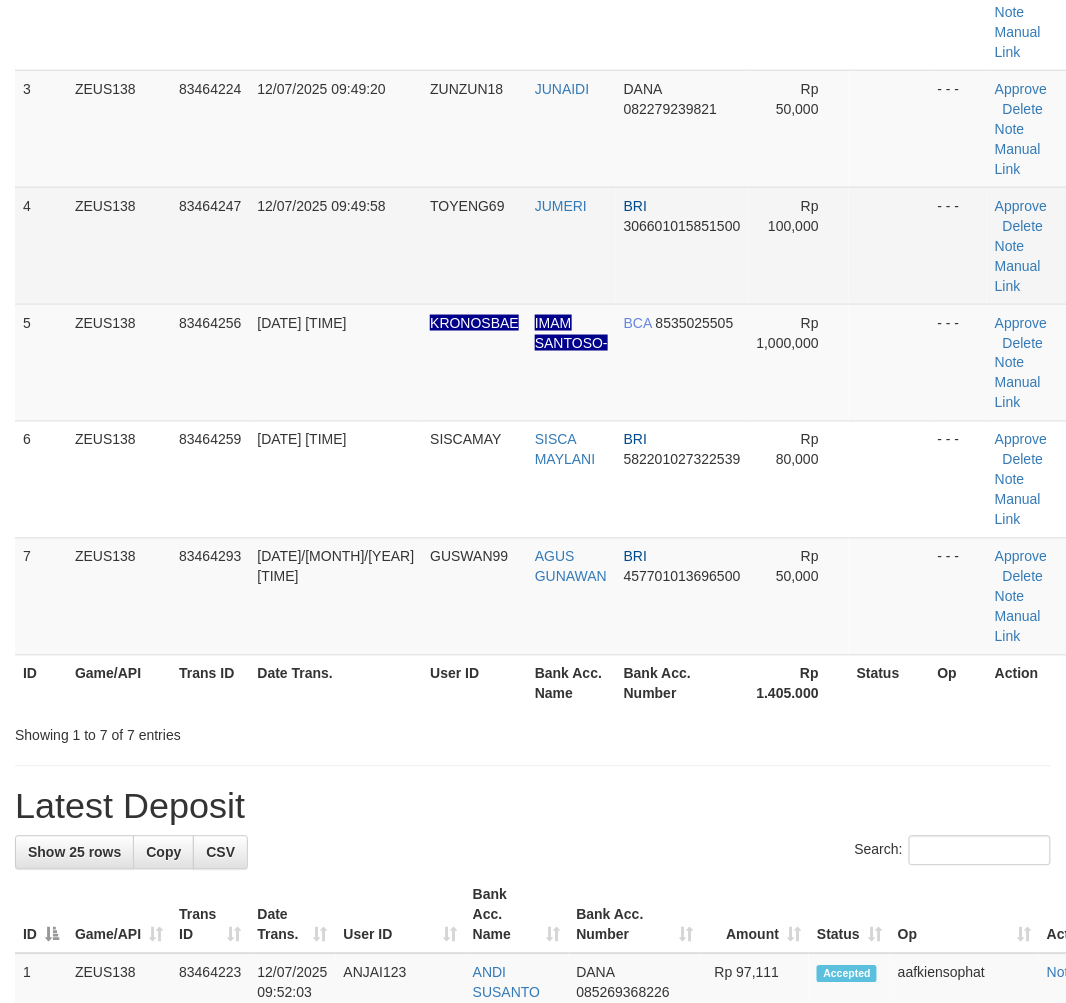 scroll, scrollTop: 264, scrollLeft: 0, axis: vertical 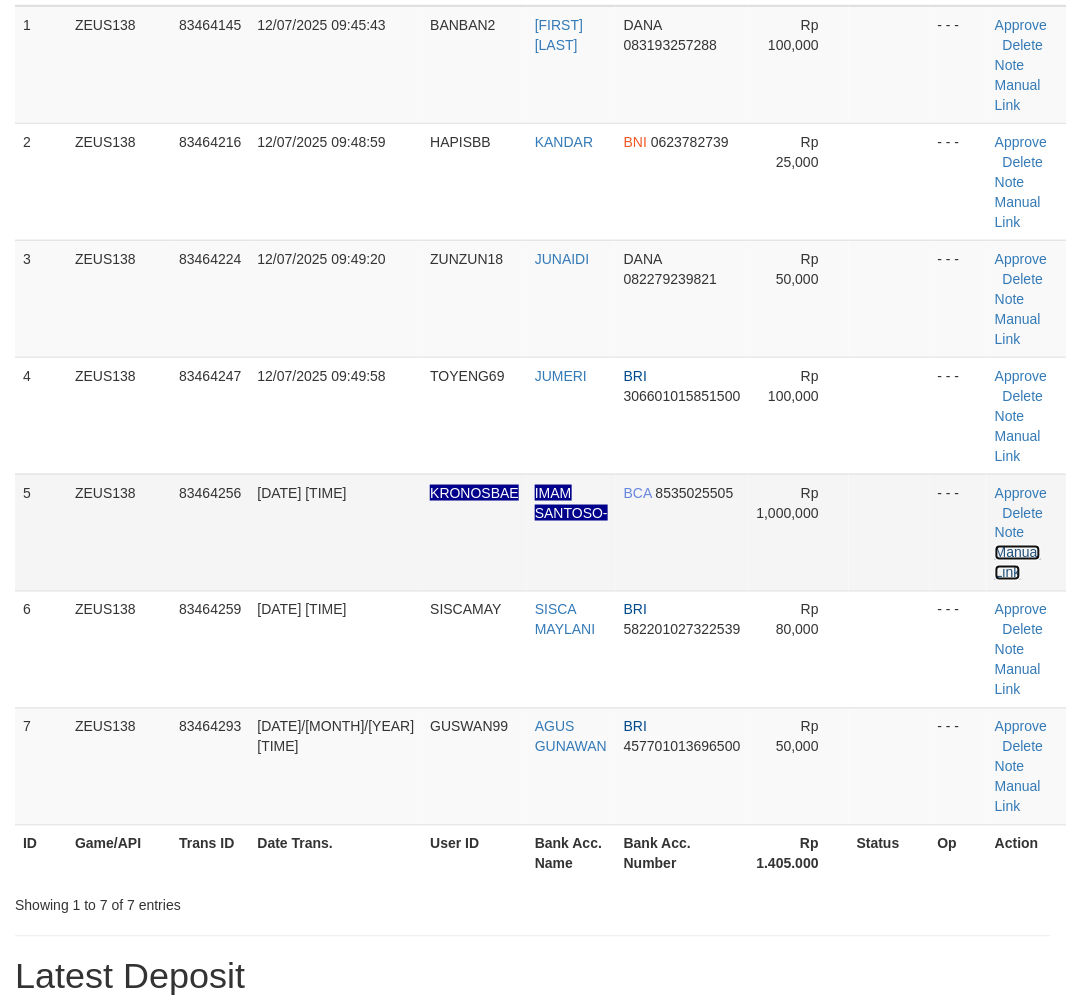 click on "Manual Link" at bounding box center [1018, 563] 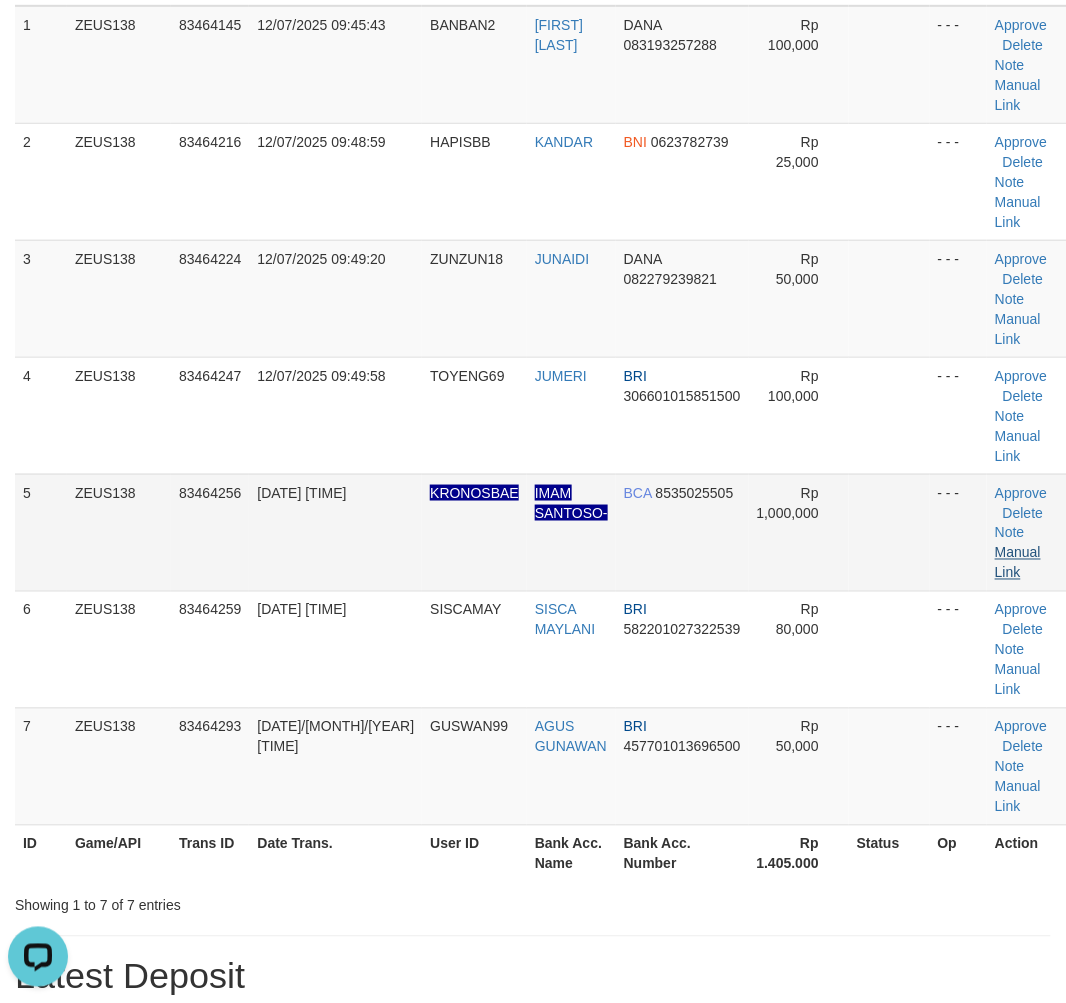scroll, scrollTop: 0, scrollLeft: 0, axis: both 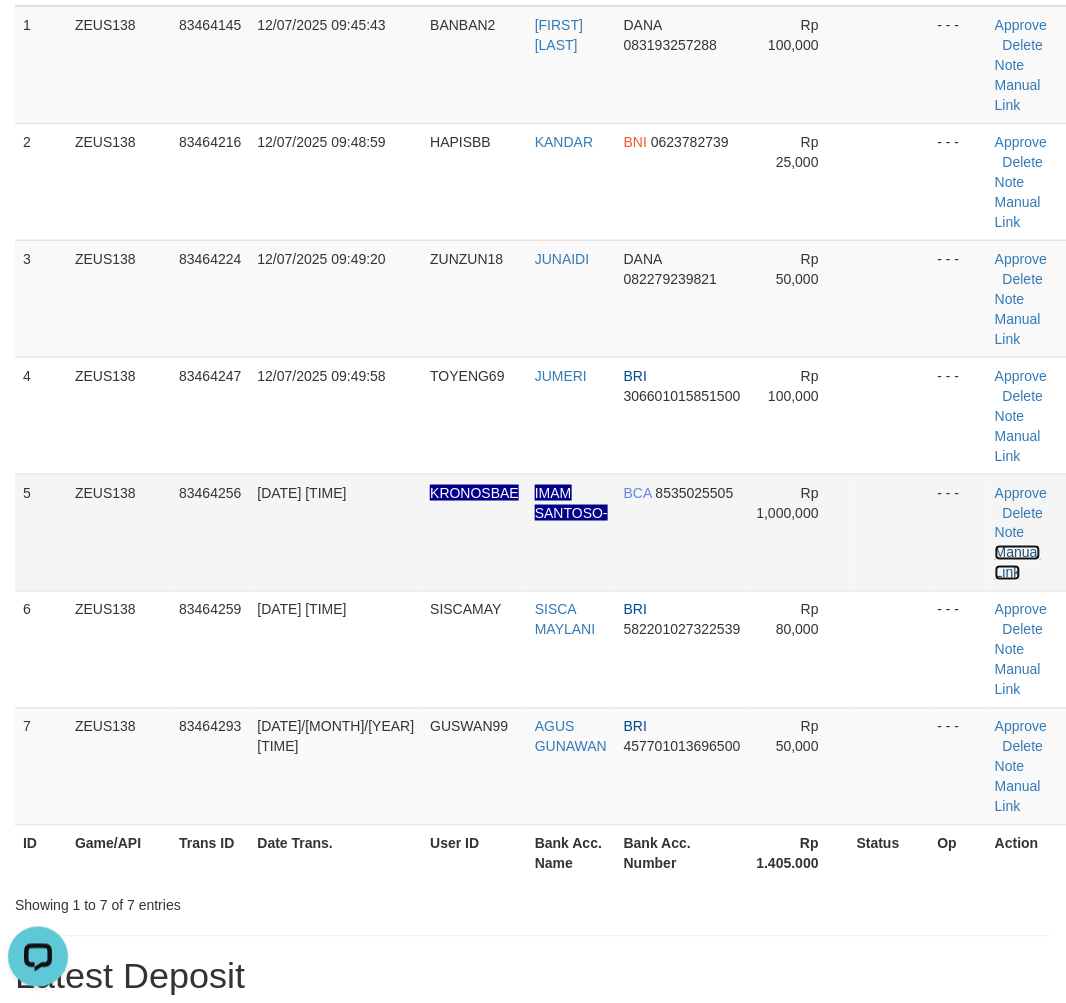 click on "Manual Link" at bounding box center (1018, 563) 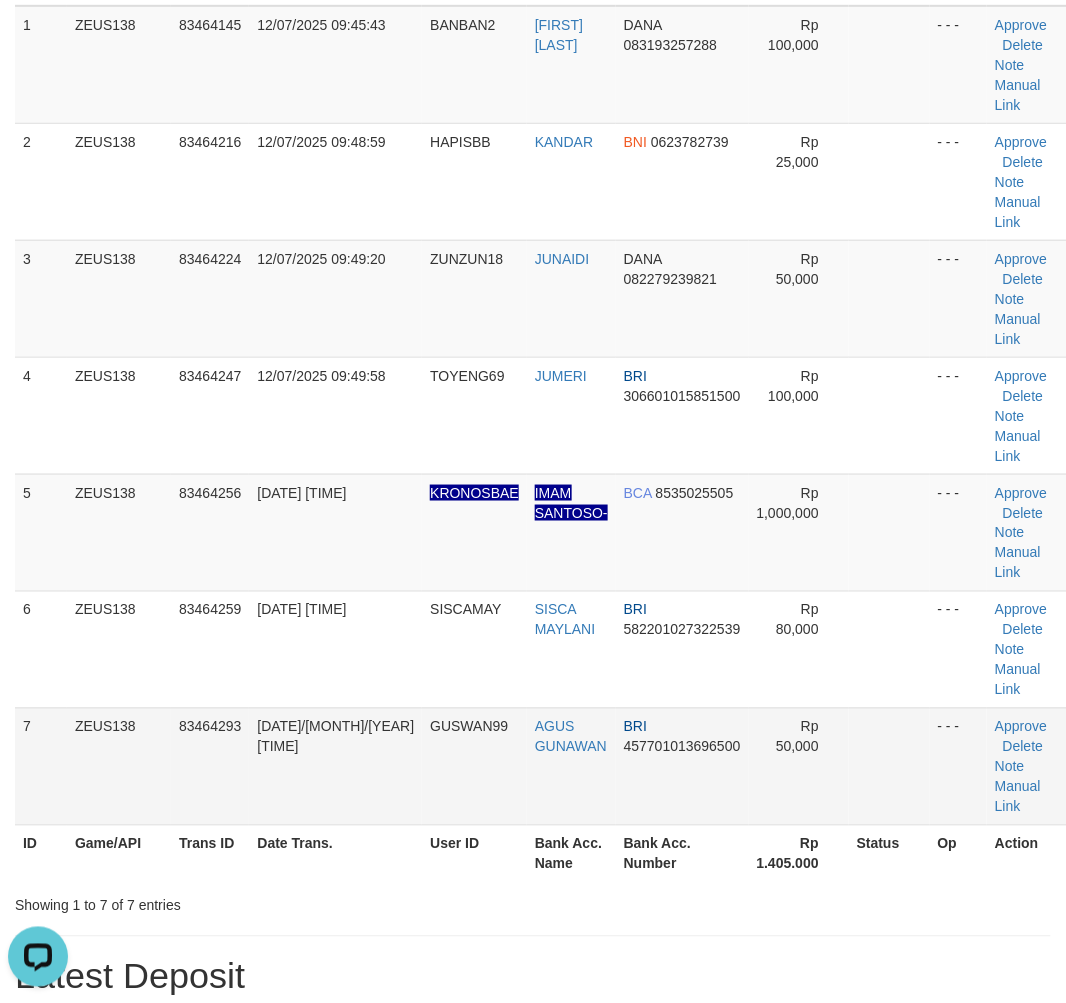 click on "12/07/2025 09:52:15" at bounding box center (335, 766) 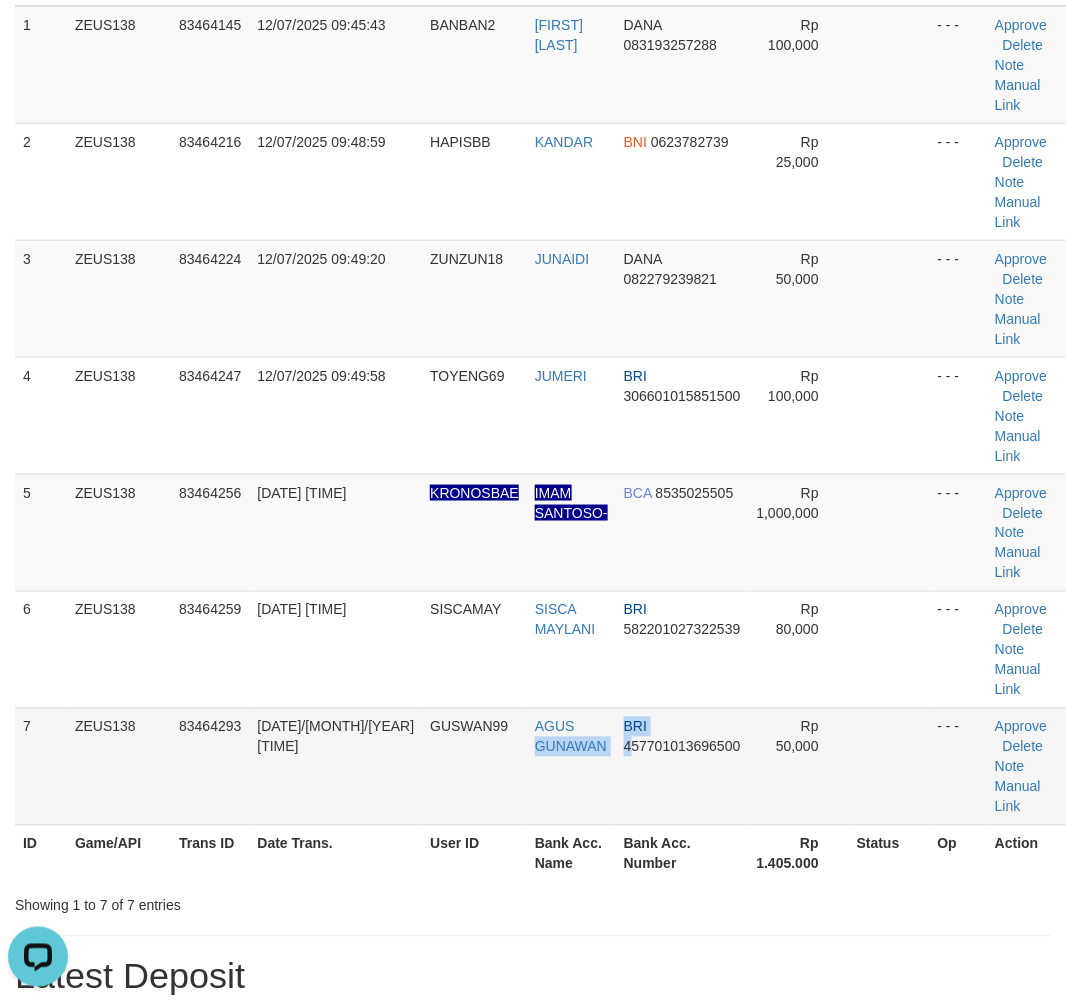drag, startPoint x: 588, startPoint y: 692, endPoint x: 535, endPoint y: 686, distance: 53.338543 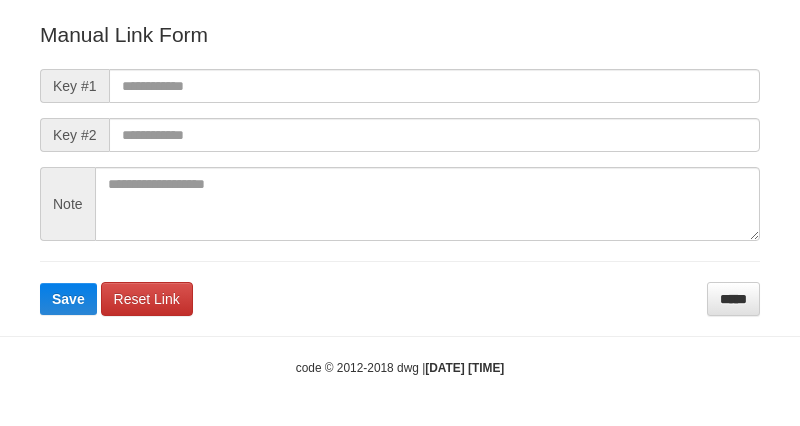 scroll, scrollTop: 222, scrollLeft: 0, axis: vertical 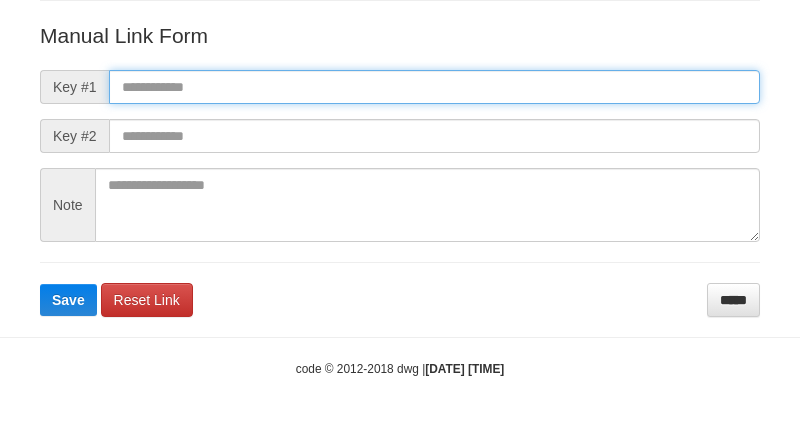 click at bounding box center (434, 87) 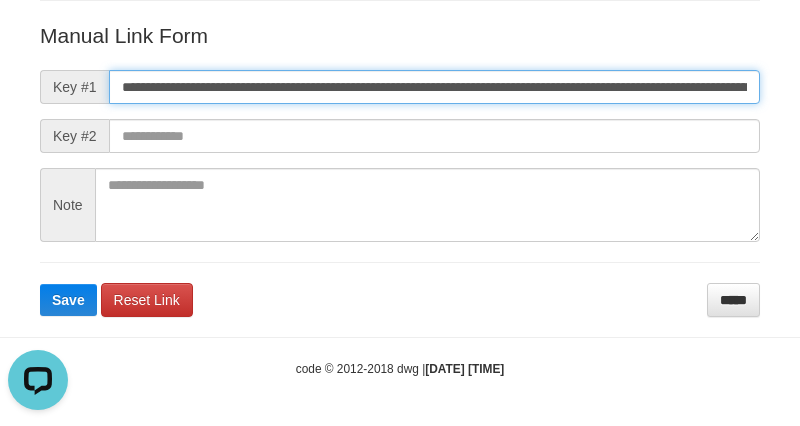 scroll, scrollTop: 0, scrollLeft: 0, axis: both 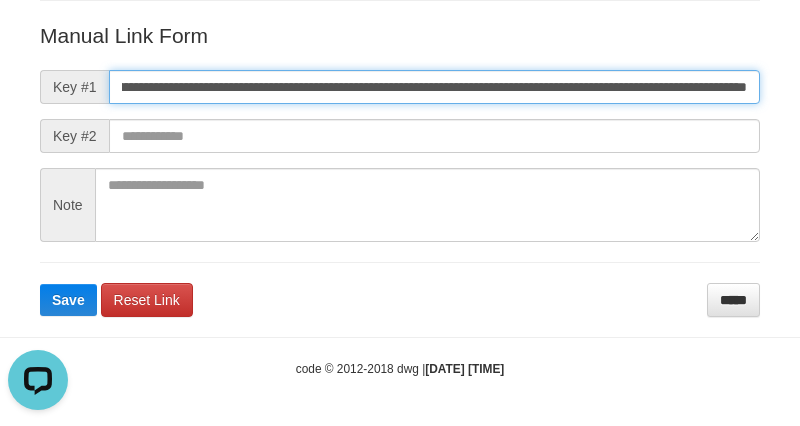 type on "**********" 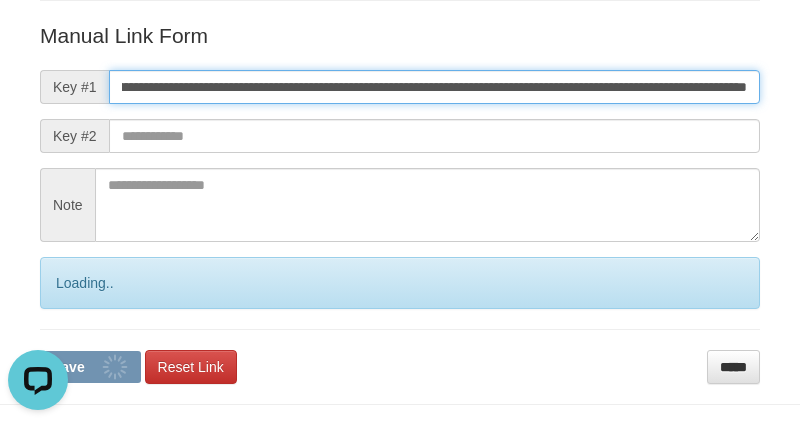 click on "Save" at bounding box center (90, 367) 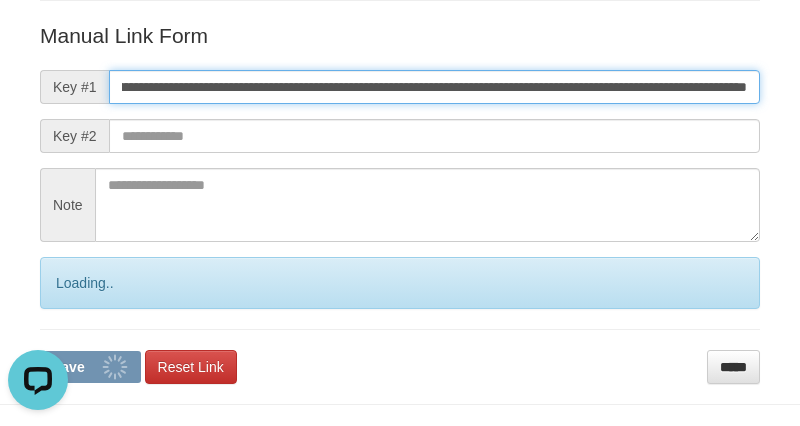 click on "Save" at bounding box center (90, 367) 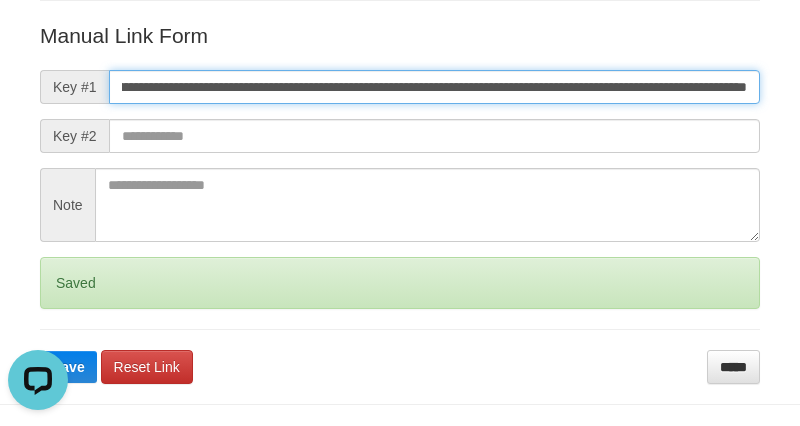 click on "Save" at bounding box center (68, 367) 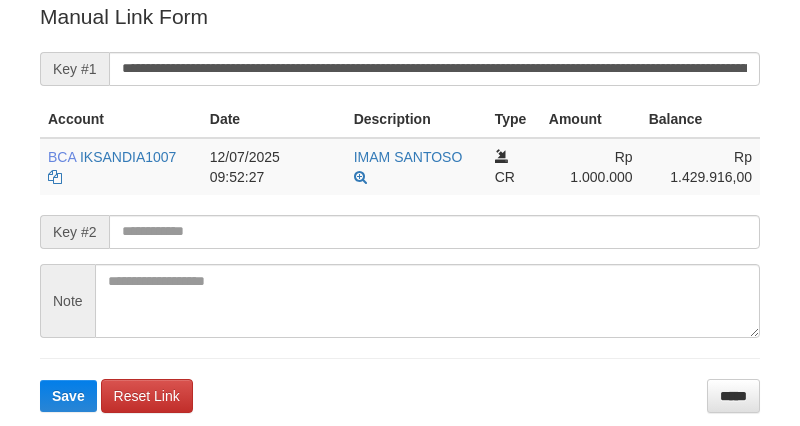 click on "Deposit Detail
Game/API
Trans ID
Date Trans.
User ID
Bank Acc. Name
Bank Acc. Number
Amount
ZEUS138
83464256
12/07/2025 09:50:40
KRONOSBAE
IMAM SANTOSO-
BCA
8535025505
Rp 1,000,000
Manual Link History
#
Admin
Key #1
Key #2
Note
Date
1
aafkiensophat
mutasi_20250712_4118|67
12-07-2025 09:52:33
Account
Date
Description
Type
Amount
Balance
BCA
IKSANDIA1007
mutasi_20250712_4118 | 67" at bounding box center [400, 59] 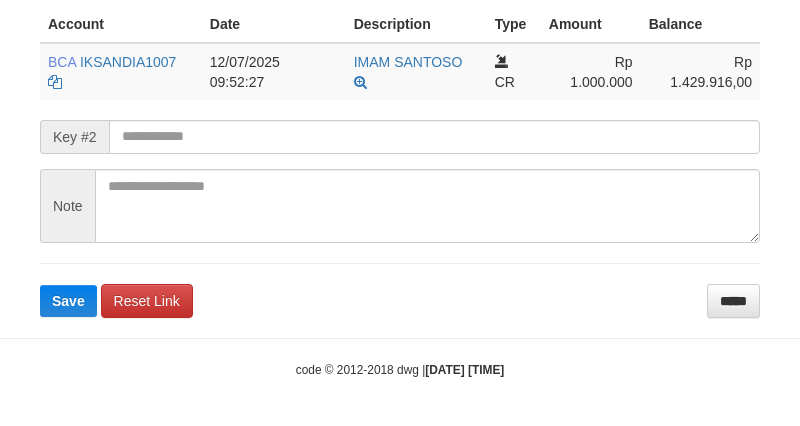 click on "code © 2012-2018 dwg |  2025/07/12 09:52:35" at bounding box center [400, 369] 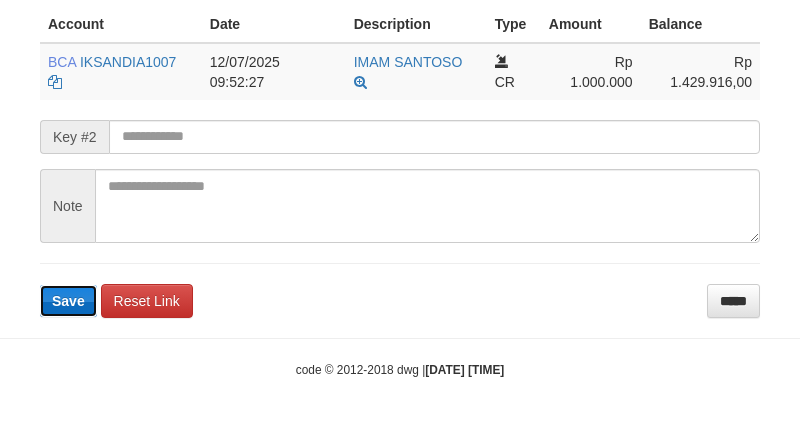 click on "Save" at bounding box center [68, 301] 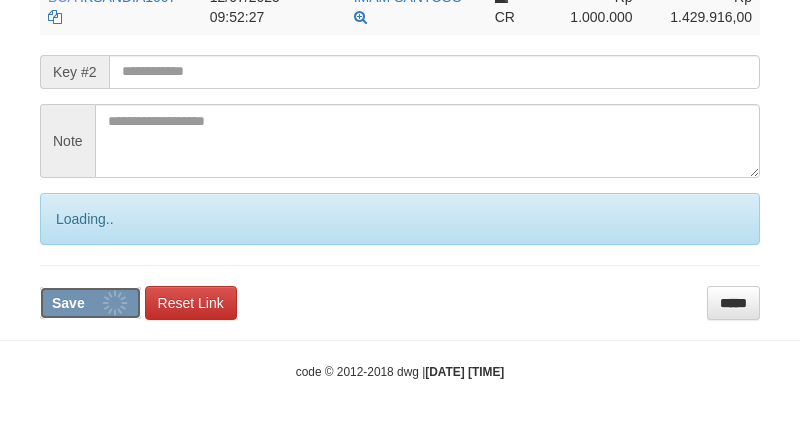click on "Save" at bounding box center [90, 303] 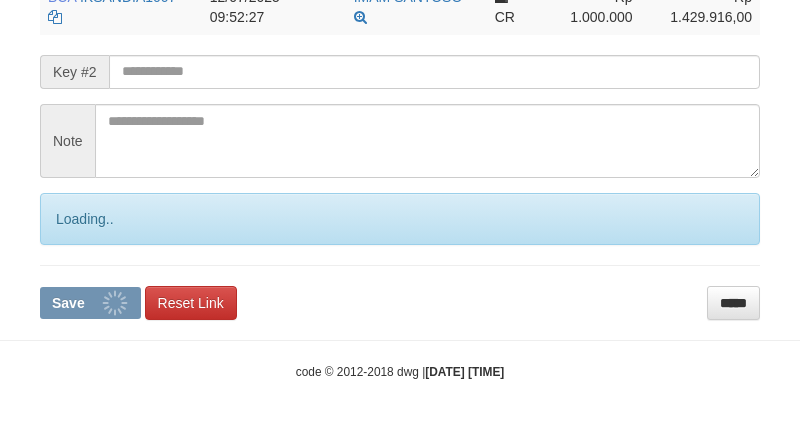 scroll, scrollTop: 566, scrollLeft: 0, axis: vertical 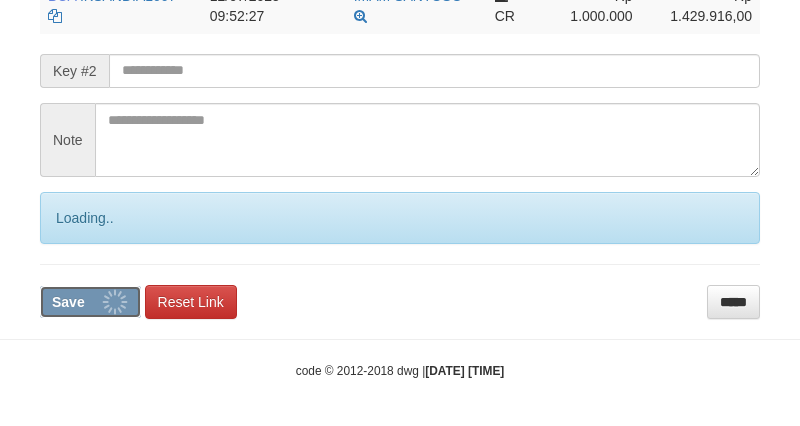 type 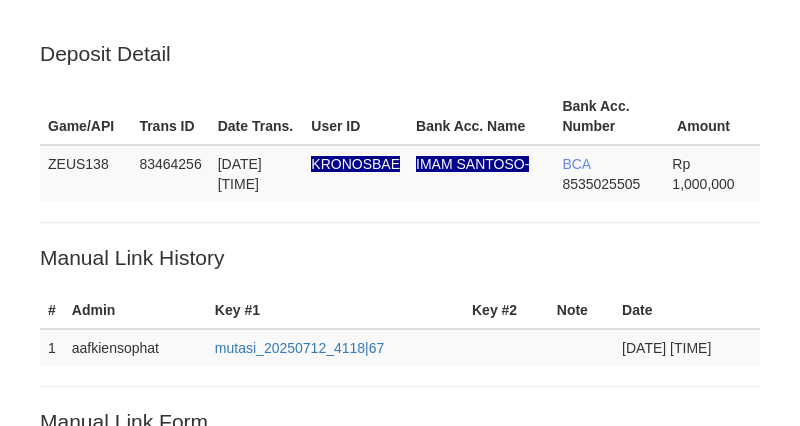click on "**********" at bounding box center (400, 612) 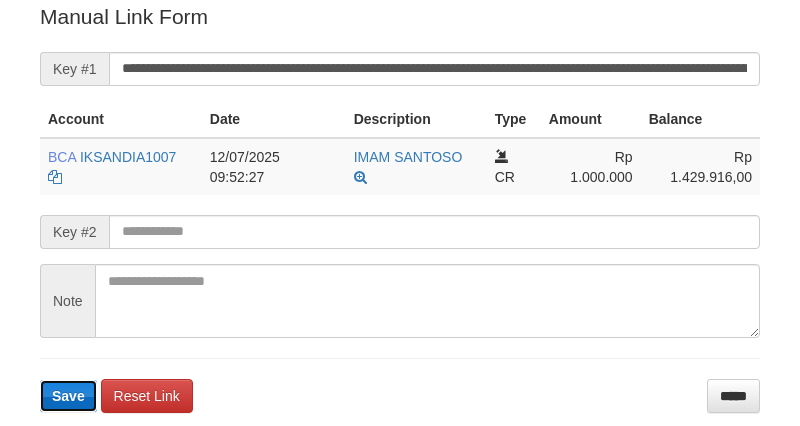 type 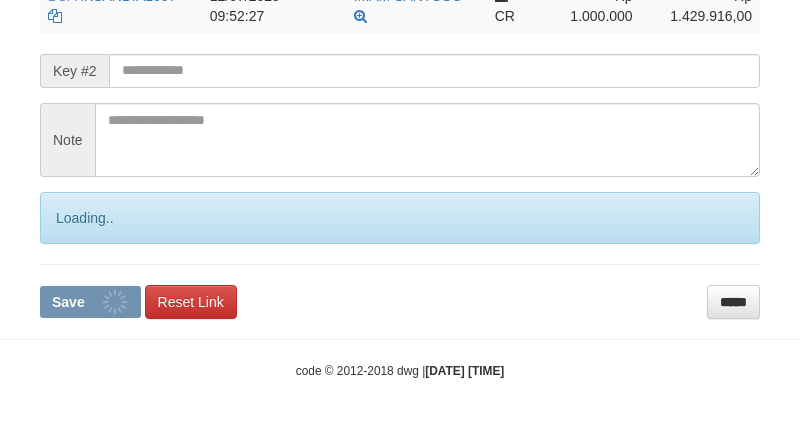 click on "Deposit Detail
Game/API
Trans ID
Date Trans.
User ID
Bank Acc. Name
Bank Acc. Number
Amount
ZEUS138
83464256
[DATE] [TIME]
KRONOSBAE
[NAME]-
BCA
8535025505
Rp 1,000,000
Manual Link History
#
Admin
Key #1
Key #2
Note
Date
1
aafkiensophat
mutasi_20250712_4118|67
[DATE] [TIME]
Account
Date
Description
Type
Amount
Balance
BCA
IKSANDIA1007
mutasi_20250712_4118 | 67" at bounding box center [400, -68] 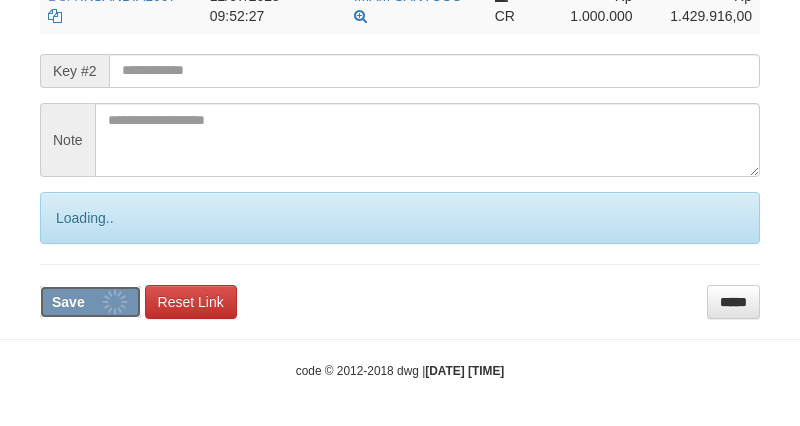 scroll, scrollTop: 565, scrollLeft: 0, axis: vertical 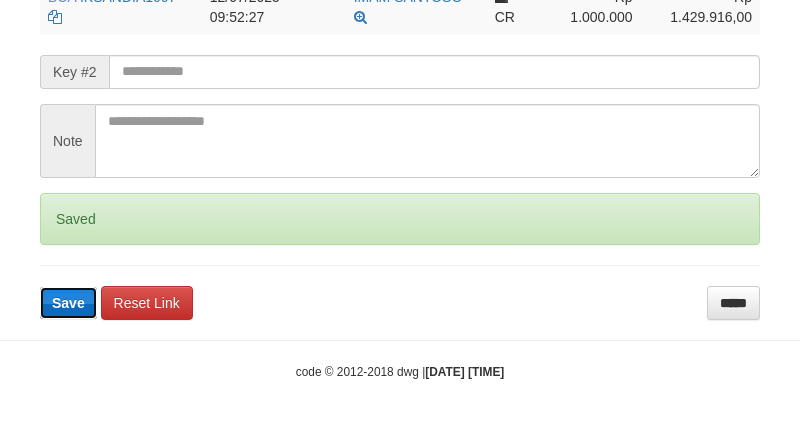 click on "Save" at bounding box center [68, 303] 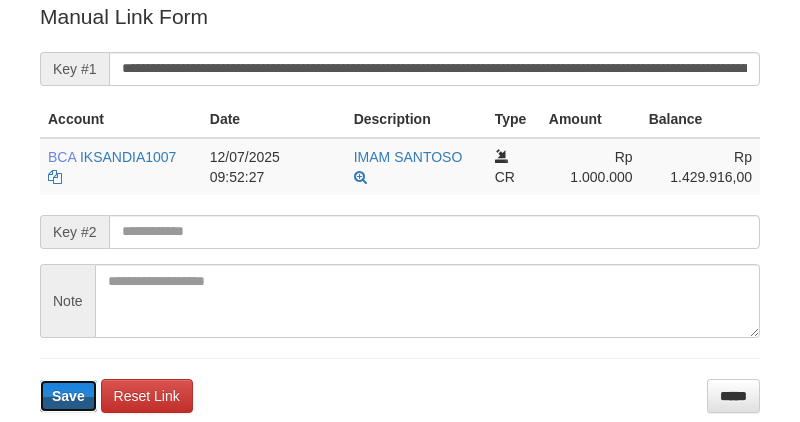 drag, startPoint x: 55, startPoint y: 382, endPoint x: 57, endPoint y: 370, distance: 12.165525 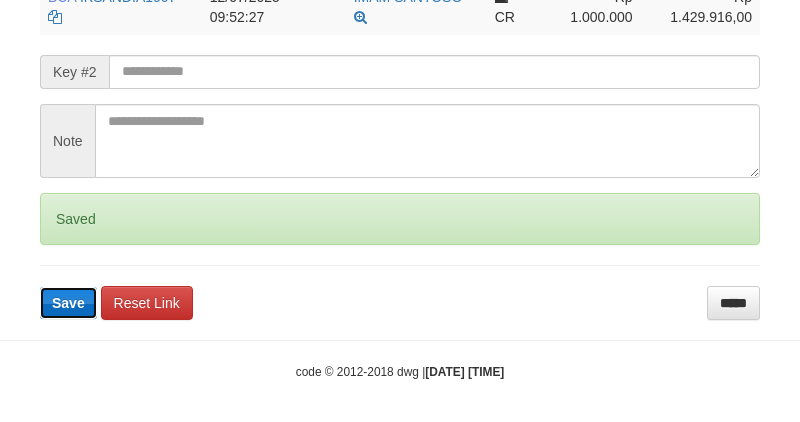 type 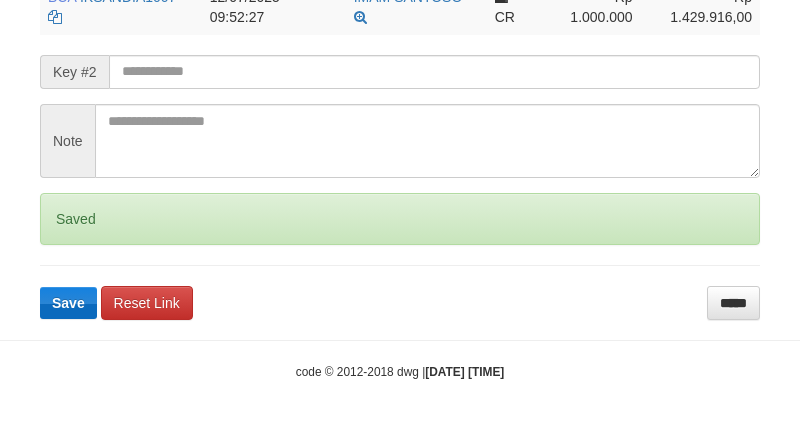 scroll, scrollTop: 564, scrollLeft: 0, axis: vertical 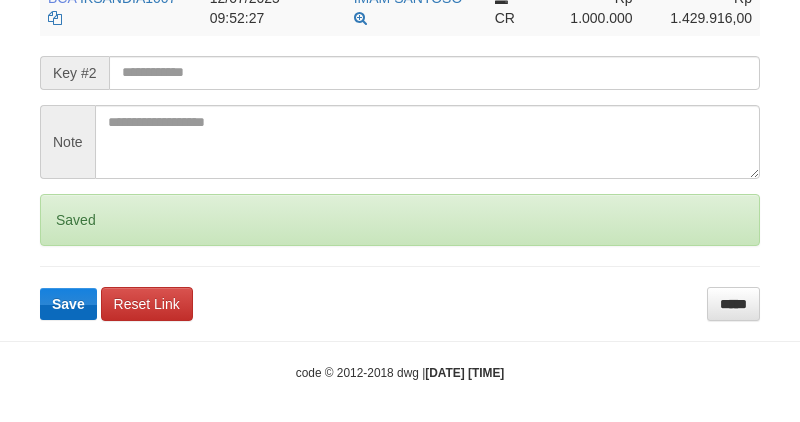 drag, startPoint x: 68, startPoint y: 296, endPoint x: 70, endPoint y: 306, distance: 10.198039 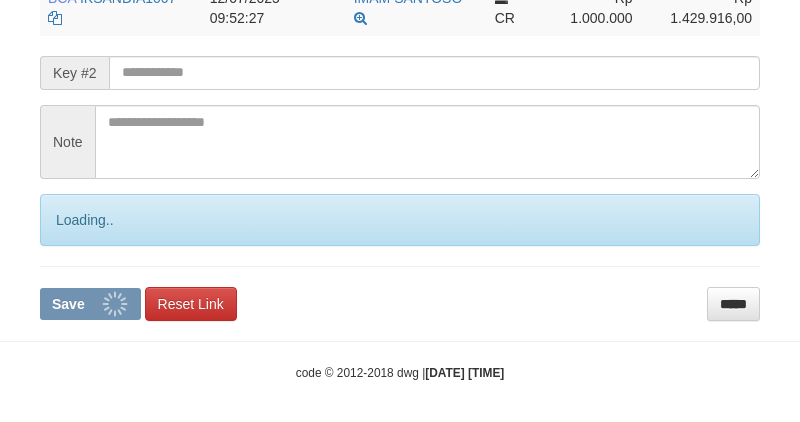 click on "Save" at bounding box center [68, 304] 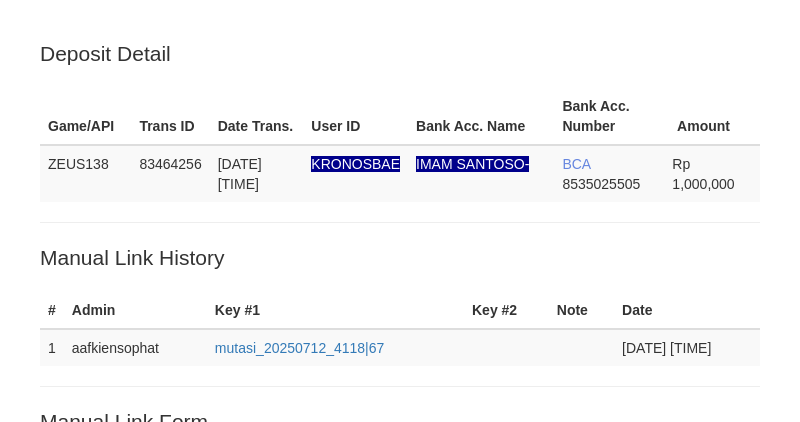 scroll, scrollTop: 564, scrollLeft: 0, axis: vertical 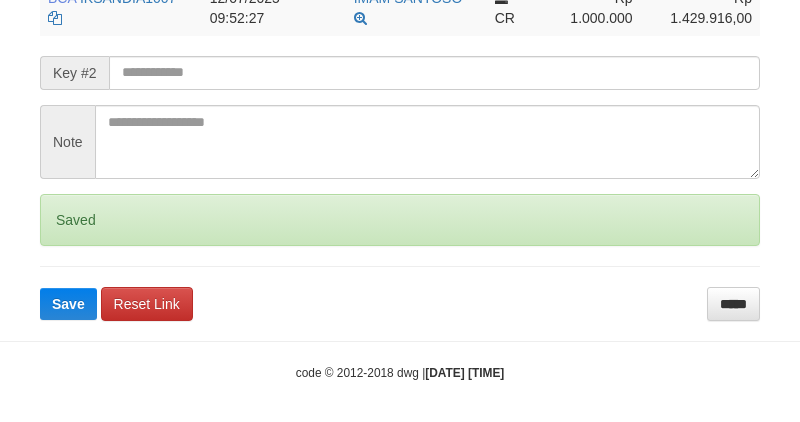 click on "Deposit Detail
Game/API
Trans ID
Date Trans.
User ID
Bank Acc. Name
Bank Acc. Number
Amount
ZEUS138
83464256
12/07/2025 09:50:40
KRONOSBAE
IMAM SANTOSO-
BCA
8535025505
Rp 1,000,000
Manual Link History
#
Admin
Key #1
Key #2
Note
Date
1
aafkiensophat
mutasi_20250712_4118|67
12-07-2025 09:52:33
Account
Date
Description
Type
Amount
Balance
BCA
IKSANDIA1007
mutasi_20250712_4118 | 67" at bounding box center (400, -66) 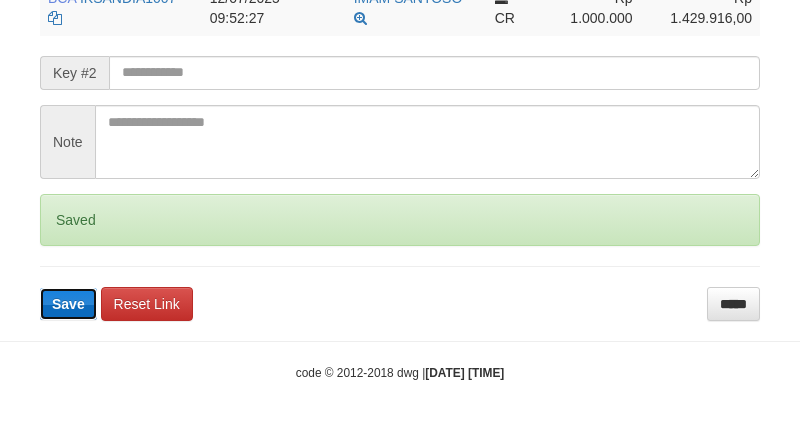type 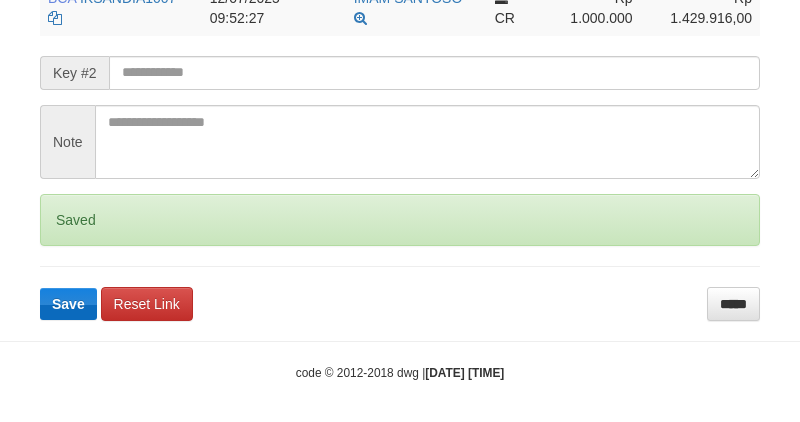click on "Save" at bounding box center [68, 304] 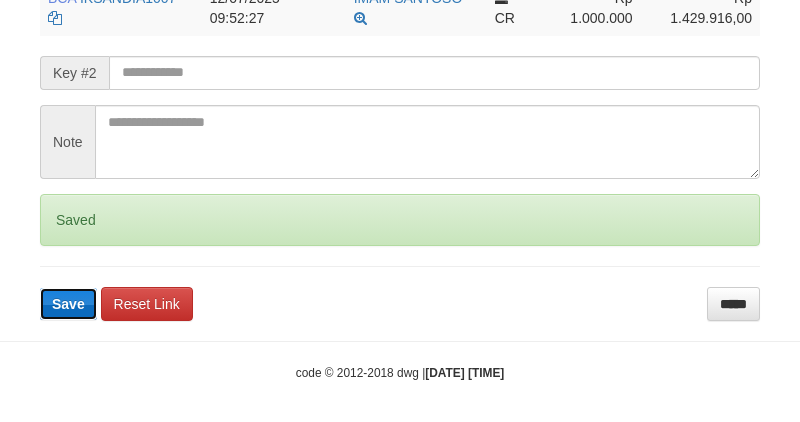 click on "Save" at bounding box center [68, 304] 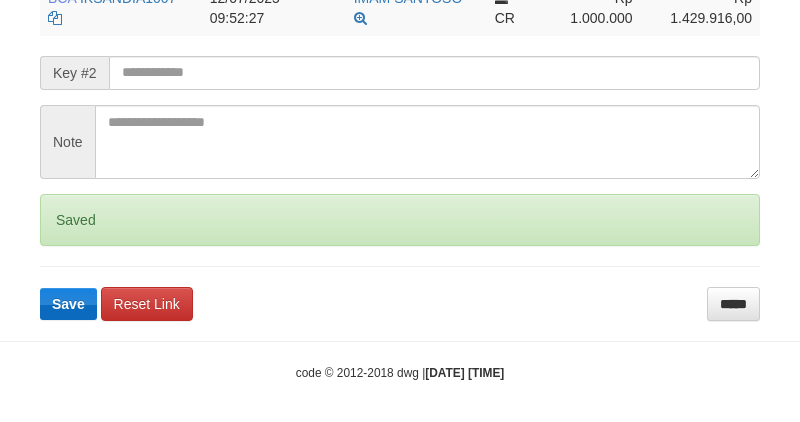 scroll, scrollTop: 563, scrollLeft: 0, axis: vertical 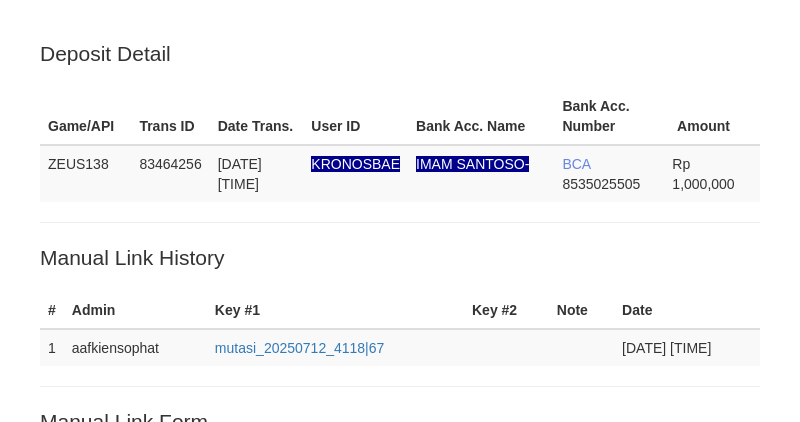 click on "Deposit Detail
Game/API
Trans ID
Date Trans.
User ID
Bank Acc. Name
Bank Acc. Number
Amount
ZEUS138
83464256
[DATE] [TIME]
KRONOSBAE
[FULL NAME]-
BCA
[ACCOUNT NUMBER]
Rp 1,000,000
Manual Link History
#
Admin
Key #1
Key #2
Note
Date
1
aafkiensophat
mutasi_20250712_4118 | 67
[DATE] [TIME]
Account
Date
Description
Type
Amount
Balance
BCA
IKSANDIA1007
mutasi_20250712_4118 | 67" at bounding box center [400, 498] 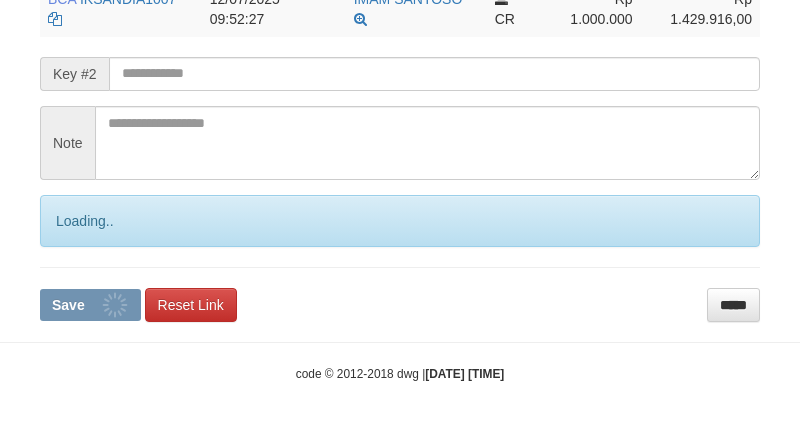 drag, startPoint x: 78, startPoint y: 384, endPoint x: 65, endPoint y: 277, distance: 107.78683 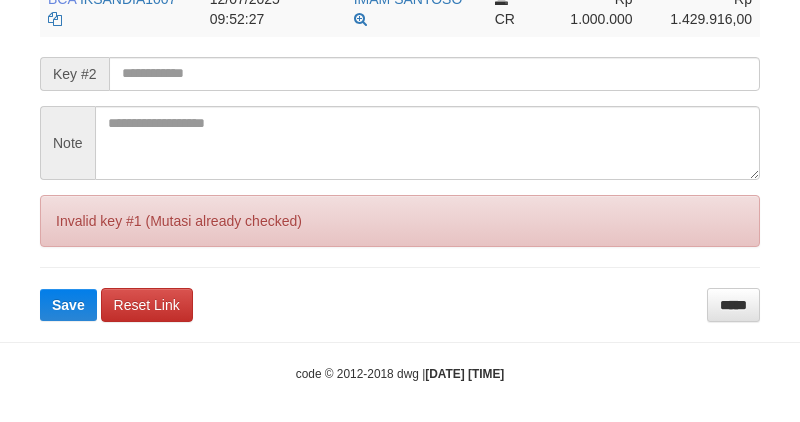 click on "**********" at bounding box center (400, 82) 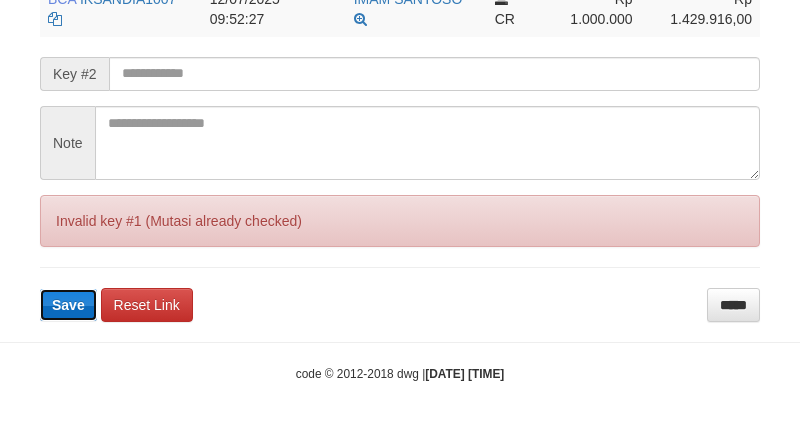 click on "Save" at bounding box center (68, 305) 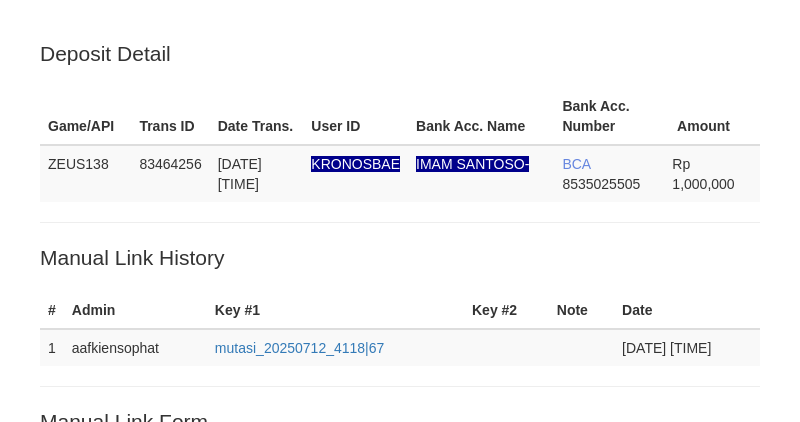 type 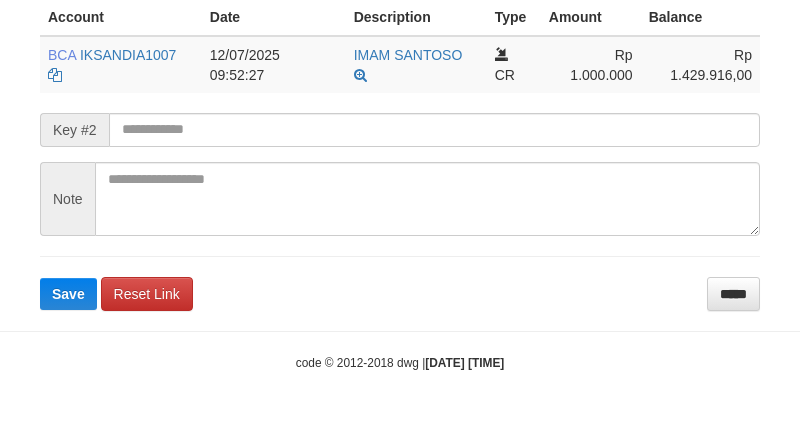 drag, startPoint x: 64, startPoint y: 380, endPoint x: 71, endPoint y: 362, distance: 19.313208 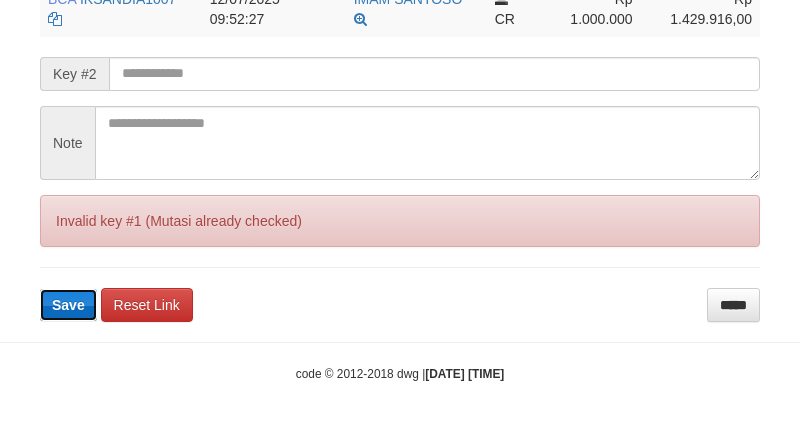 scroll, scrollTop: 562, scrollLeft: 0, axis: vertical 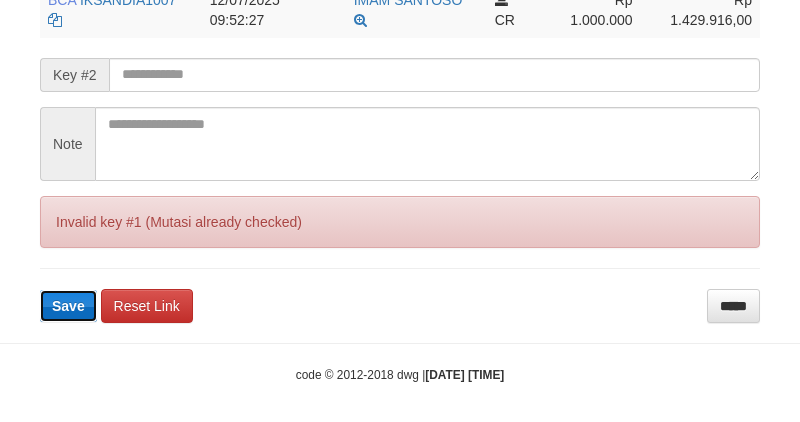 click on "Save" at bounding box center [68, 306] 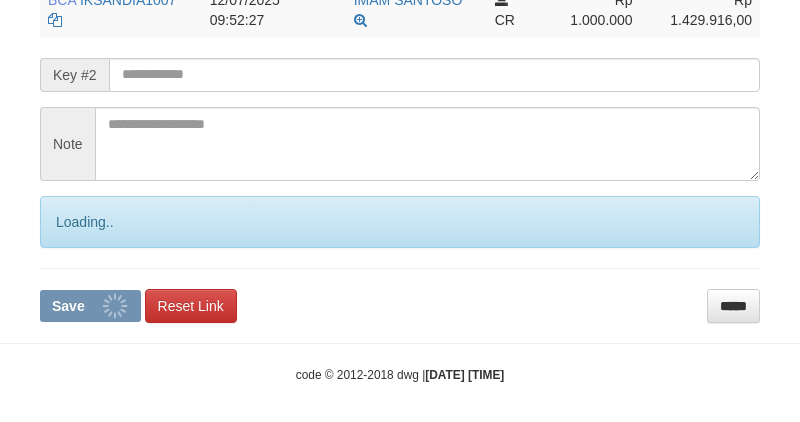 click on "Save" at bounding box center (68, 306) 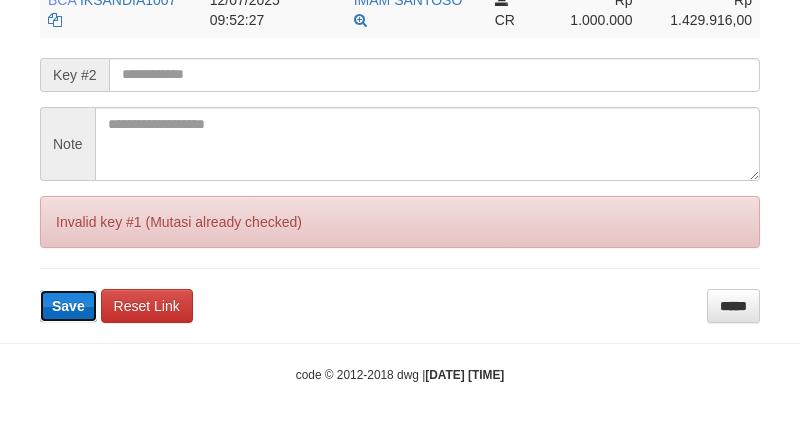 click on "Save" at bounding box center (68, 306) 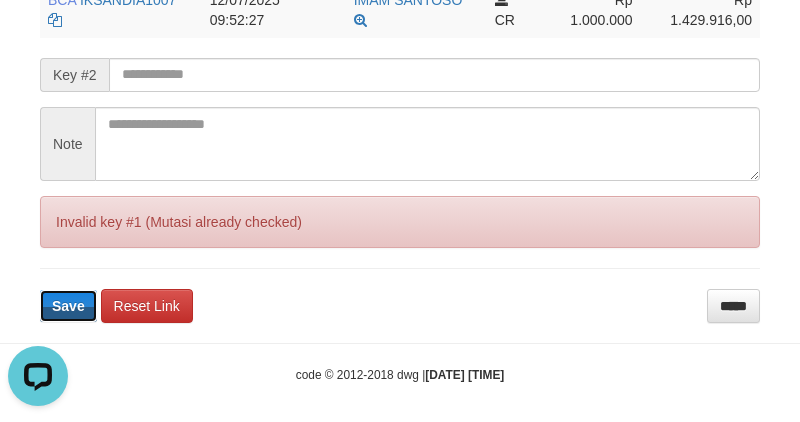 scroll, scrollTop: 0, scrollLeft: 0, axis: both 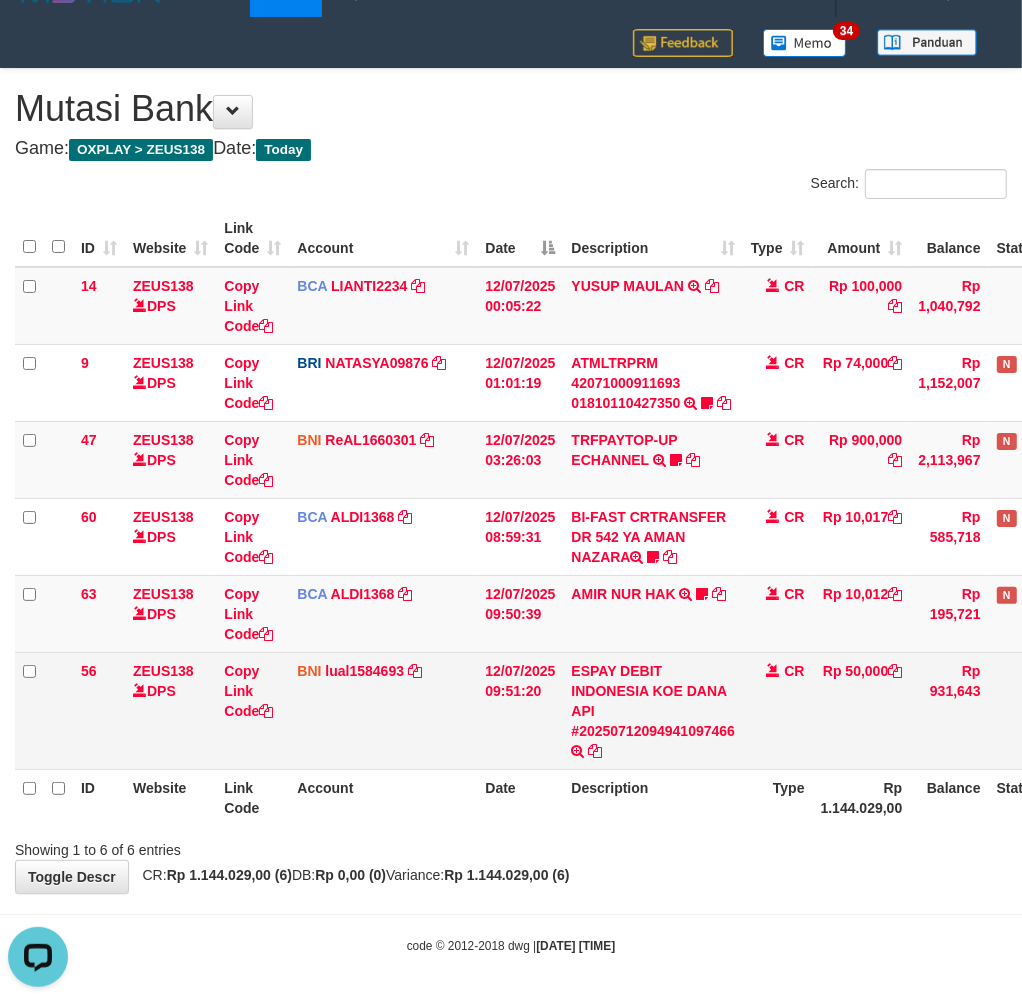 click on "Rp 50,000" at bounding box center (862, 710) 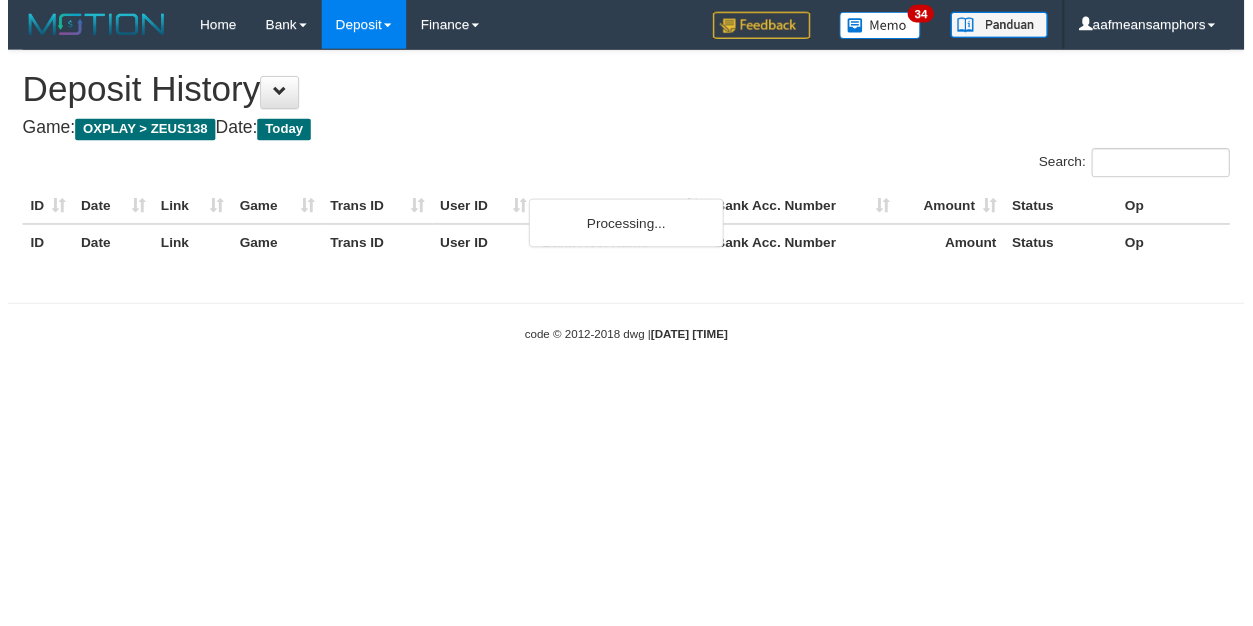 scroll, scrollTop: 0, scrollLeft: 0, axis: both 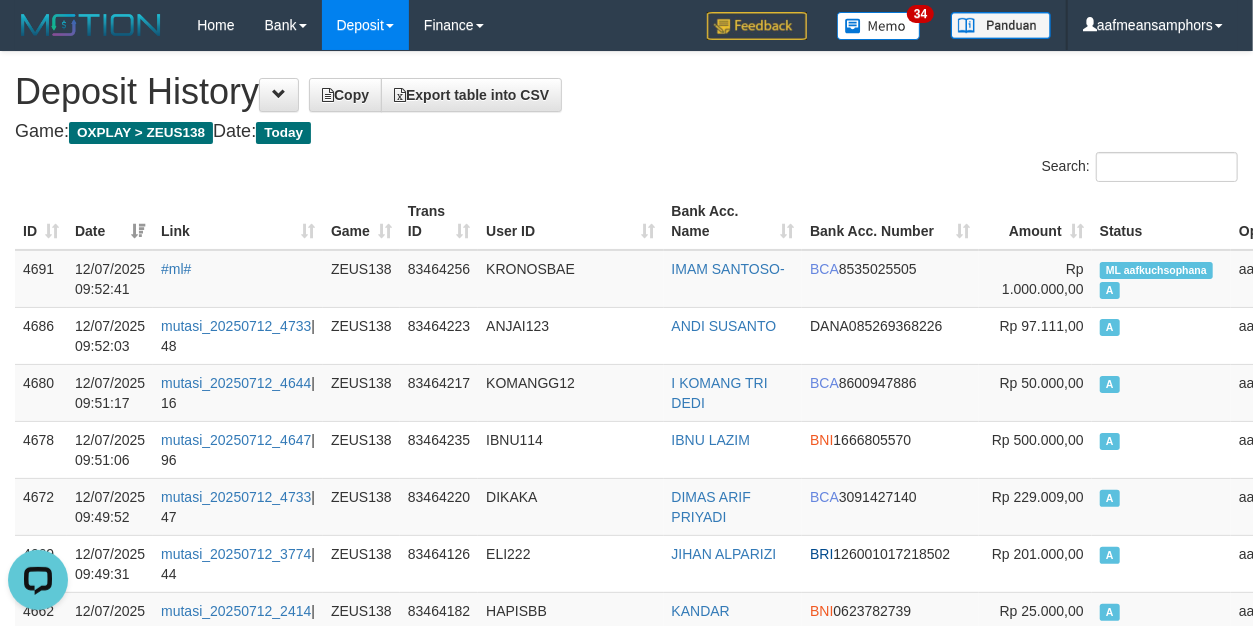 click on "ID Date Link Game Trans ID User ID Bank Acc. Name Bank Acc. Number Amount Status Op" at bounding box center [697, 221] 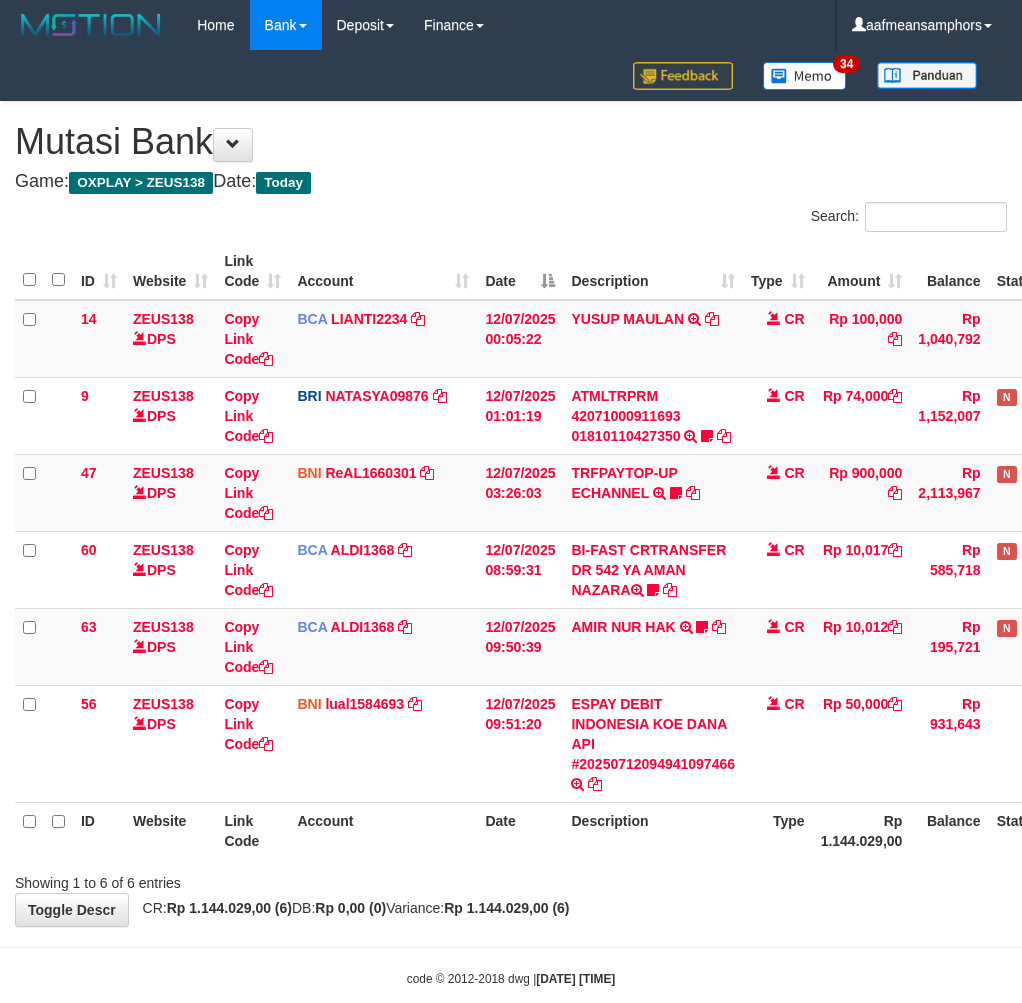 scroll, scrollTop: 33, scrollLeft: 0, axis: vertical 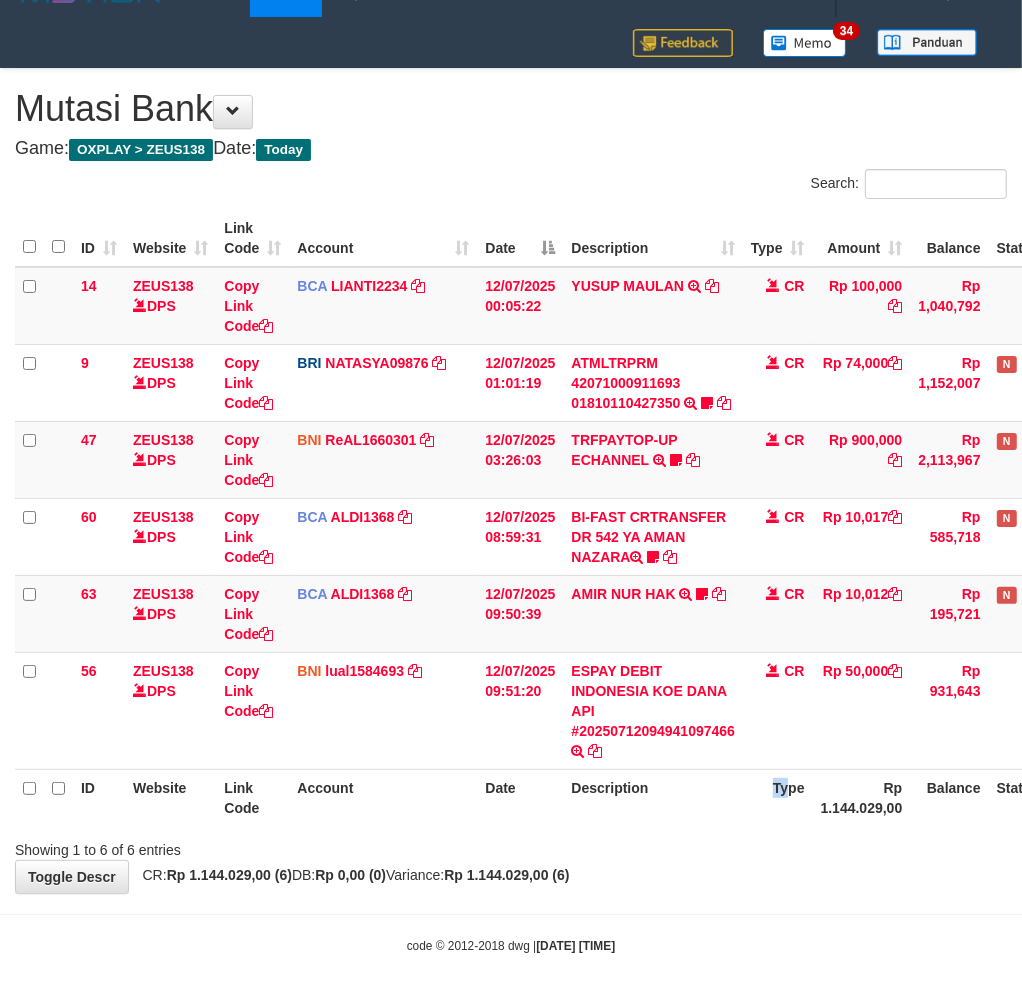 click on "Type" at bounding box center (778, 797) 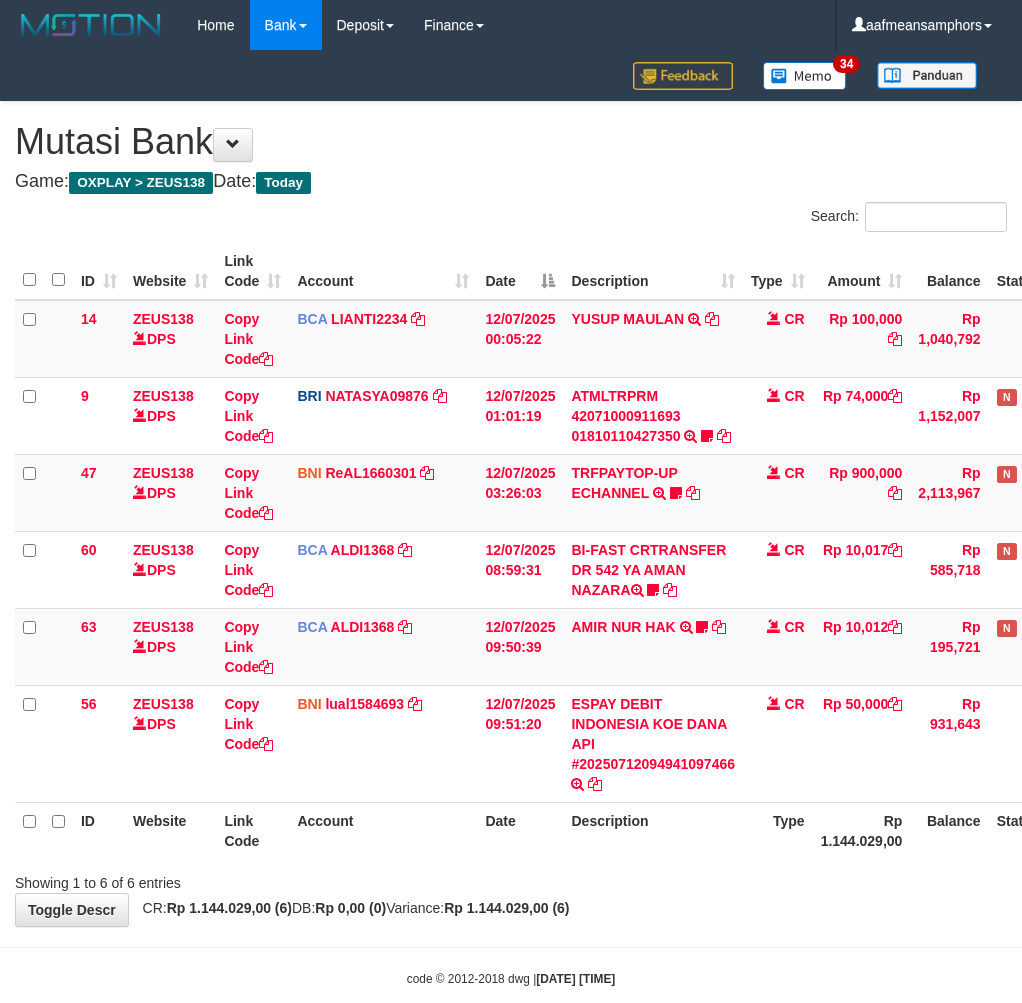 scroll, scrollTop: 33, scrollLeft: 0, axis: vertical 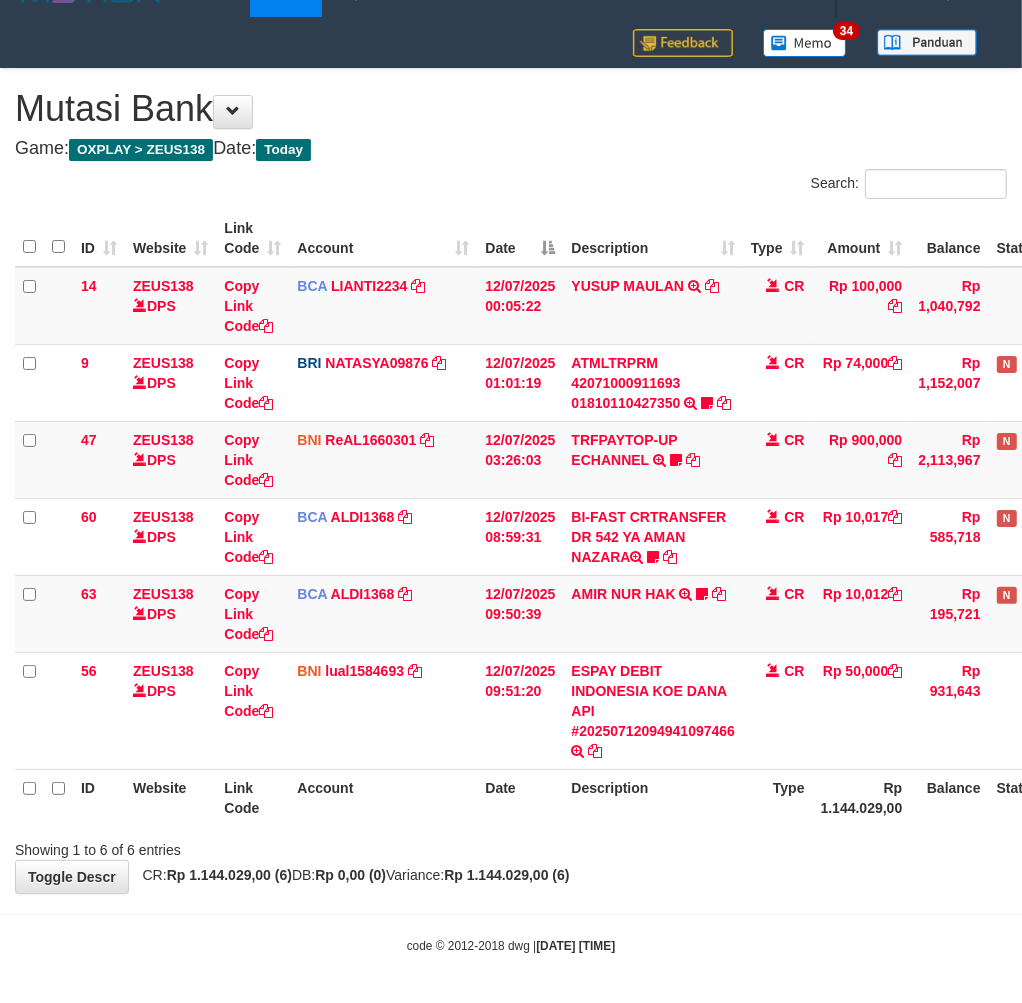drag, startPoint x: 646, startPoint y: 854, endPoint x: 646, endPoint y: 838, distance: 16 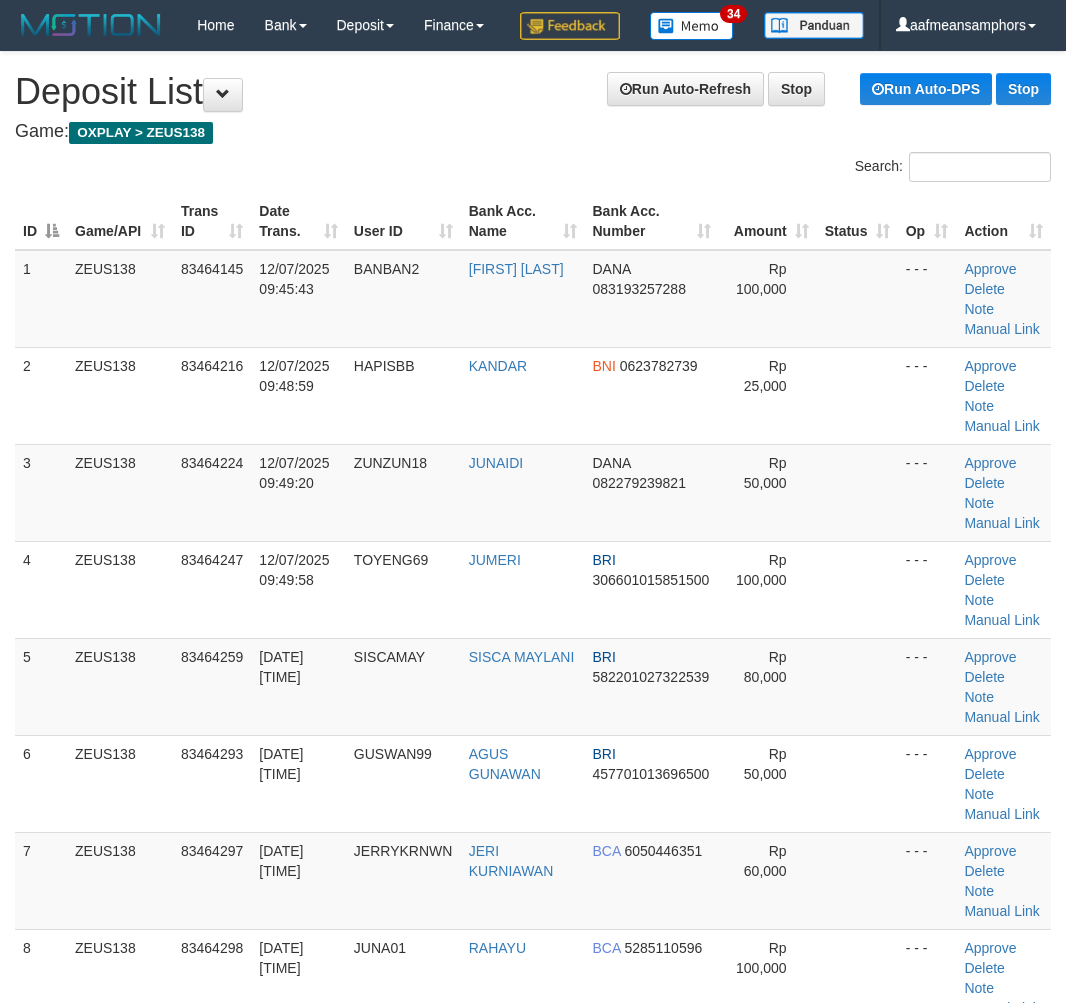 click on "5
ZEUS138
83464220
[DATE] [TIME]
DIKAKA
[FIRST] [LAST] [LAST]
BCA
3091427140
Rp 229,009
Accepted
aafLOADBANKZEUS
Note" at bounding box center [568, 1679] 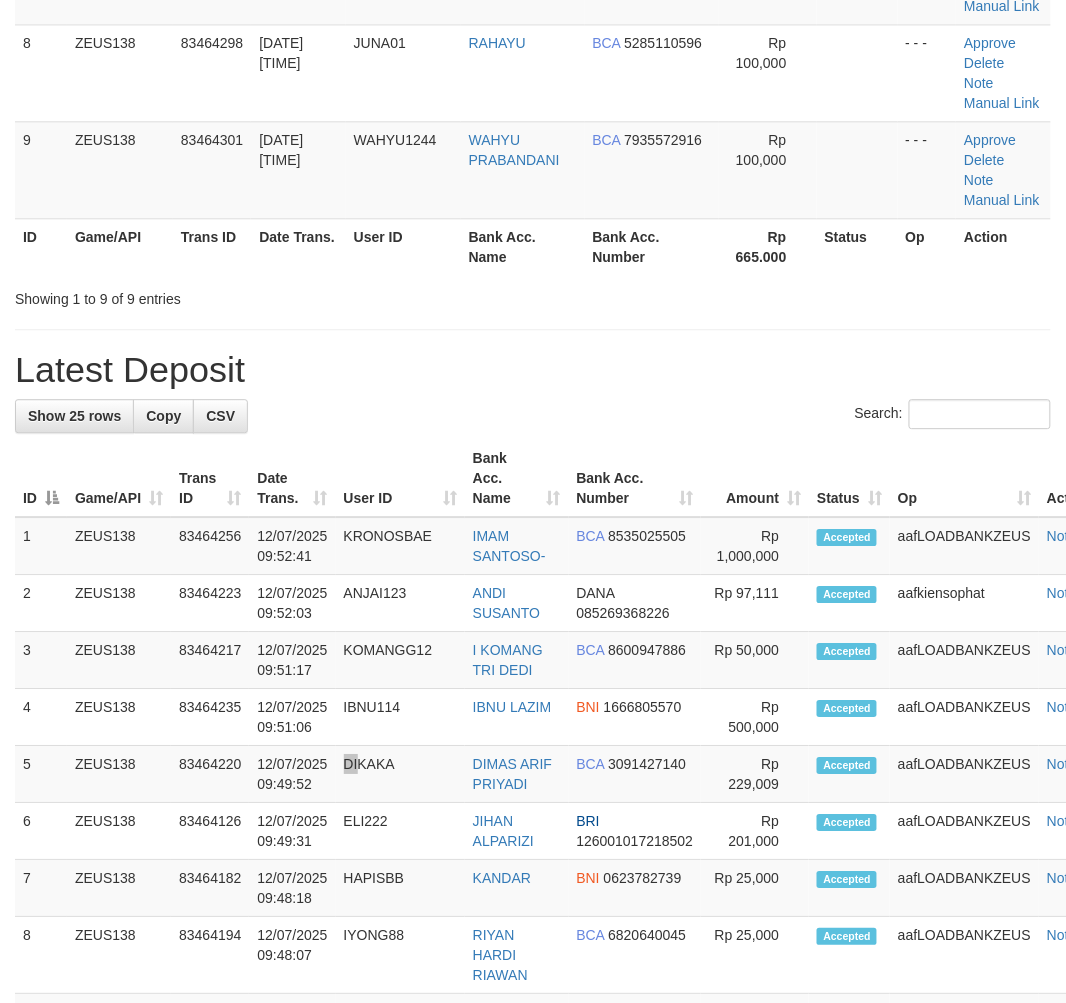 scroll, scrollTop: 955, scrollLeft: 0, axis: vertical 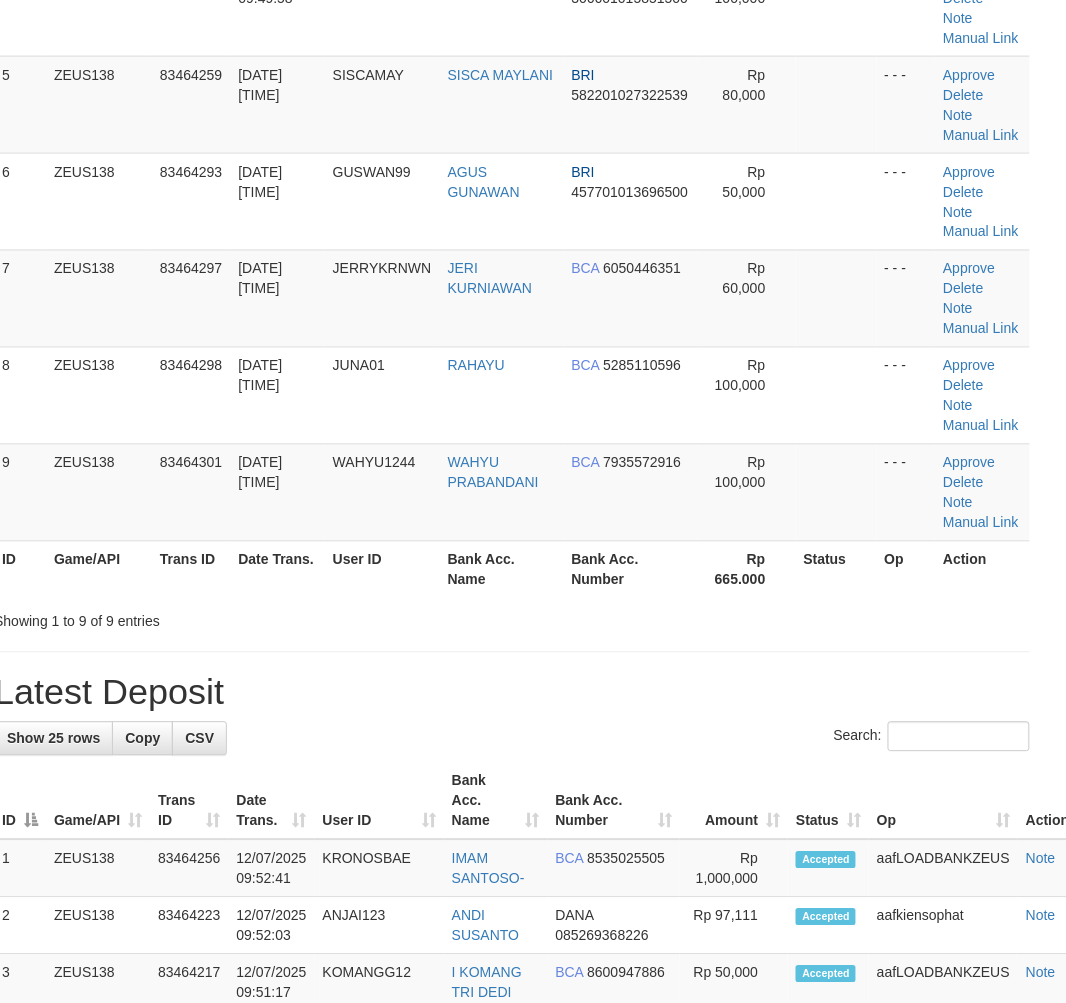 click on "**********" at bounding box center (512, 944) 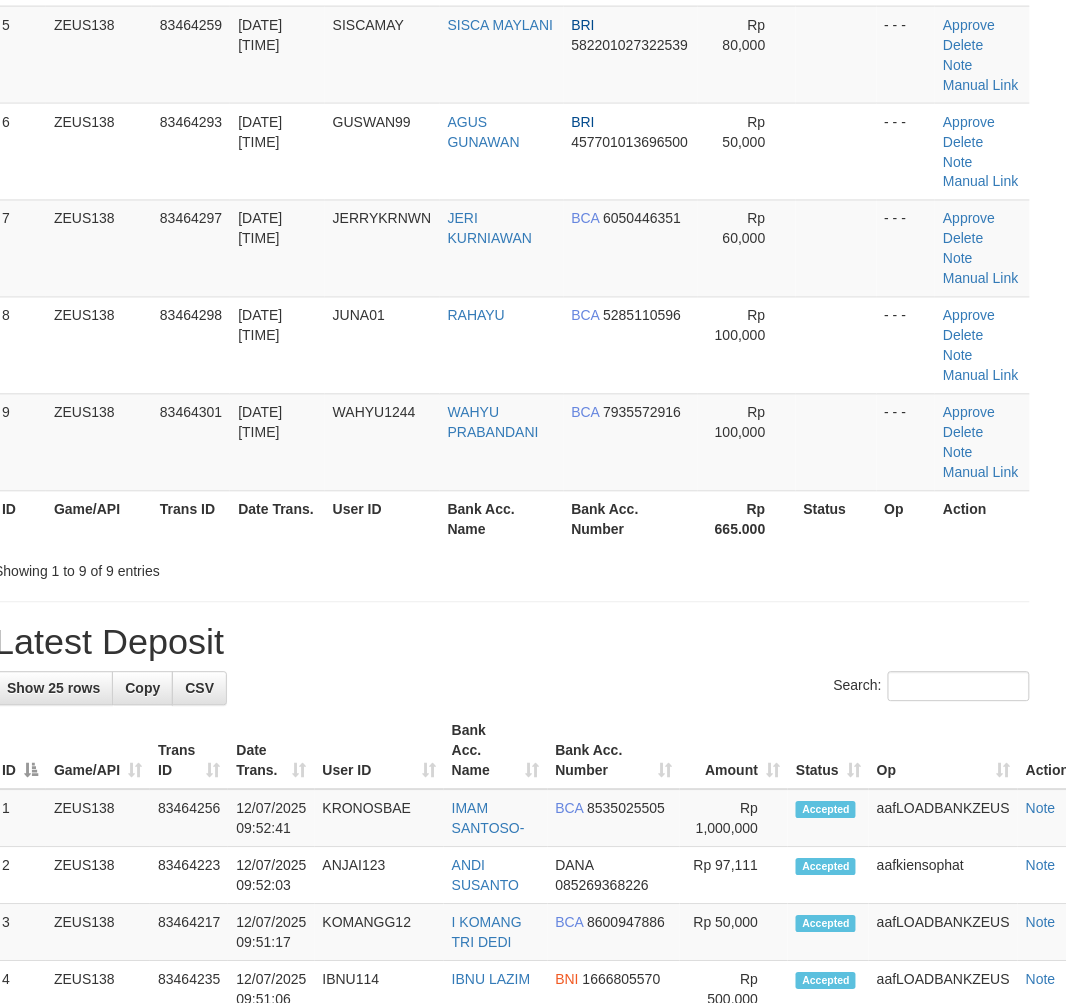 drag, startPoint x: 387, startPoint y: 717, endPoint x: 0, endPoint y: 704, distance: 387.2183 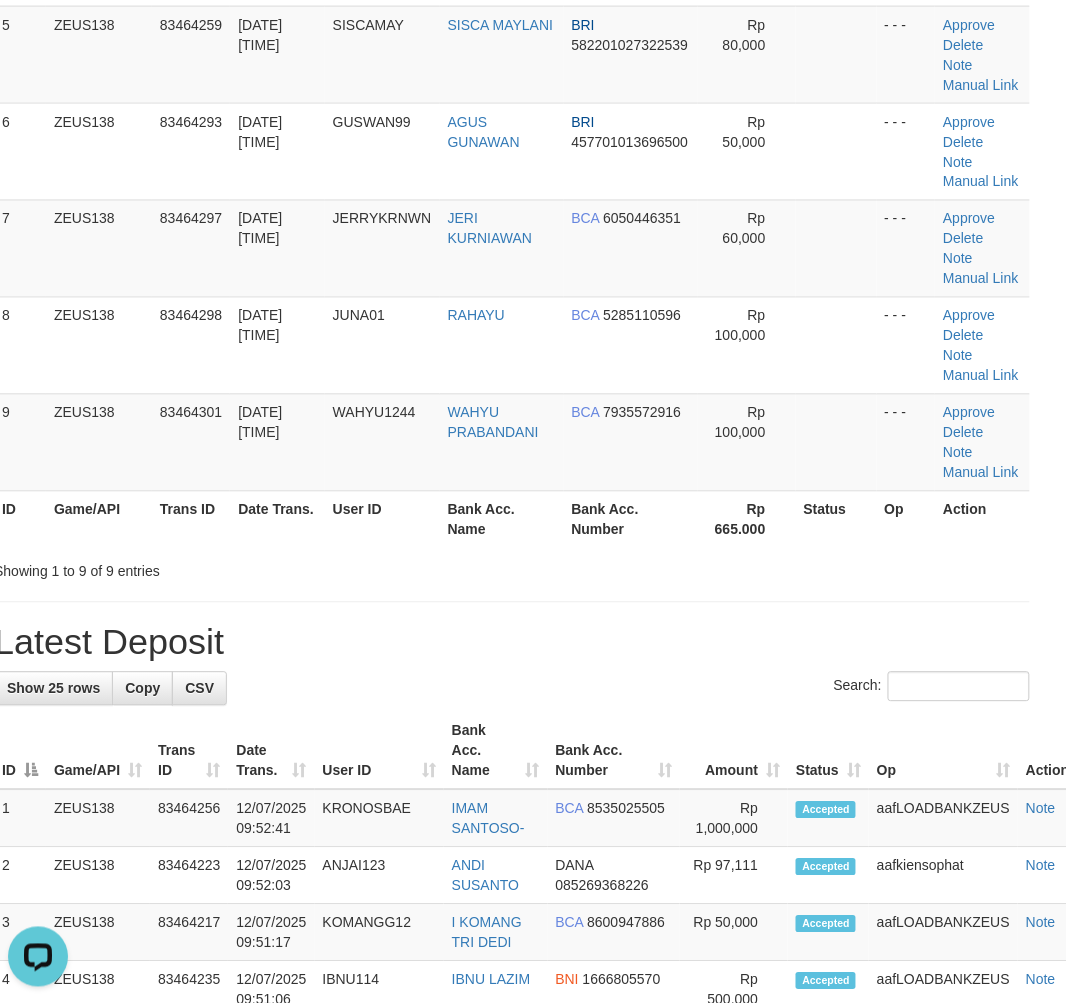 scroll, scrollTop: 0, scrollLeft: 0, axis: both 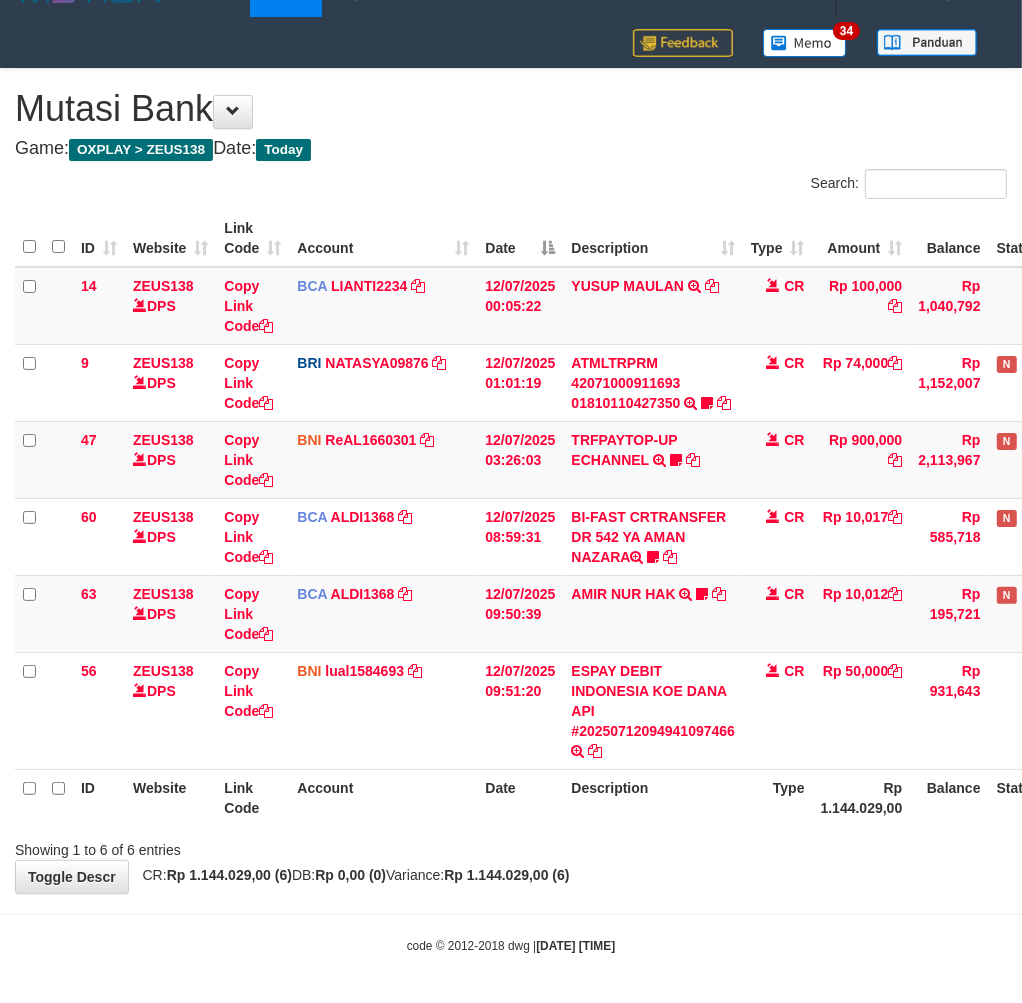 drag, startPoint x: 680, startPoint y: 878, endPoint x: 827, endPoint y: 797, distance: 167.8392 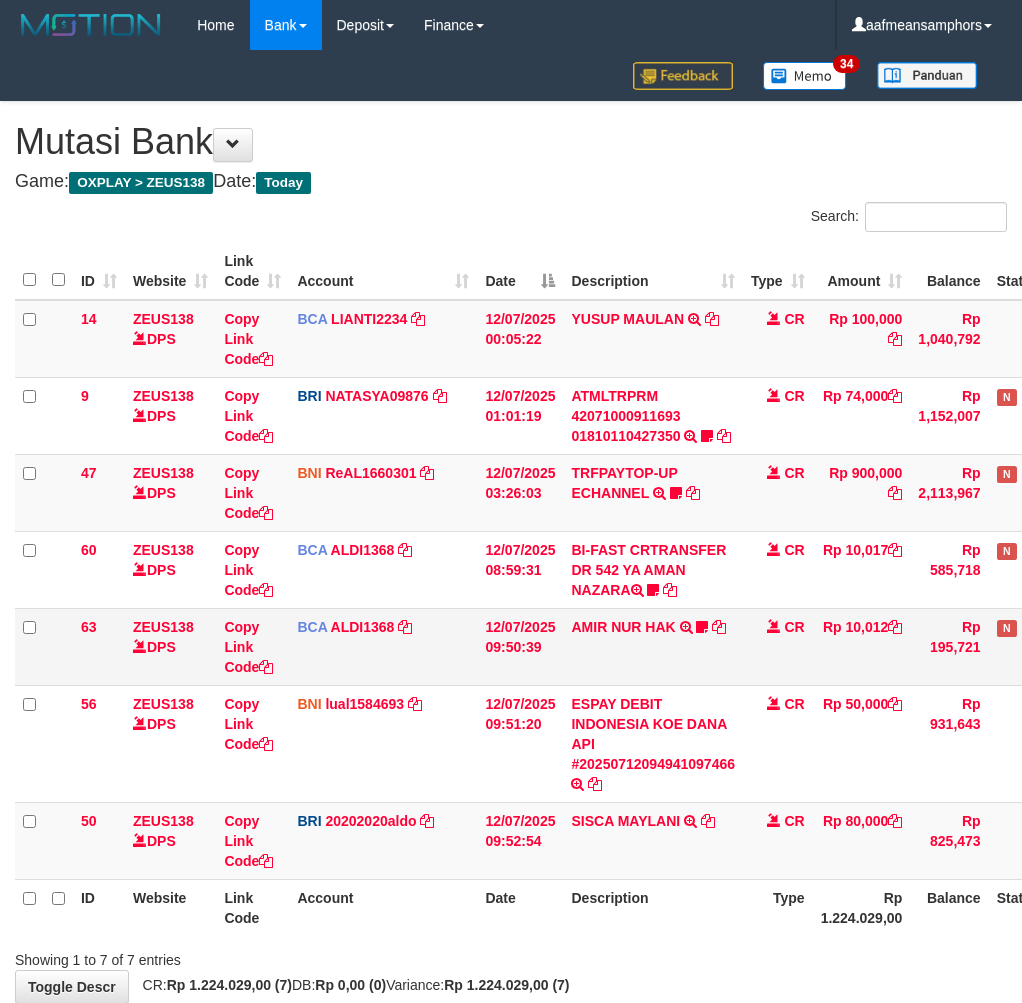 scroll, scrollTop: 33, scrollLeft: 0, axis: vertical 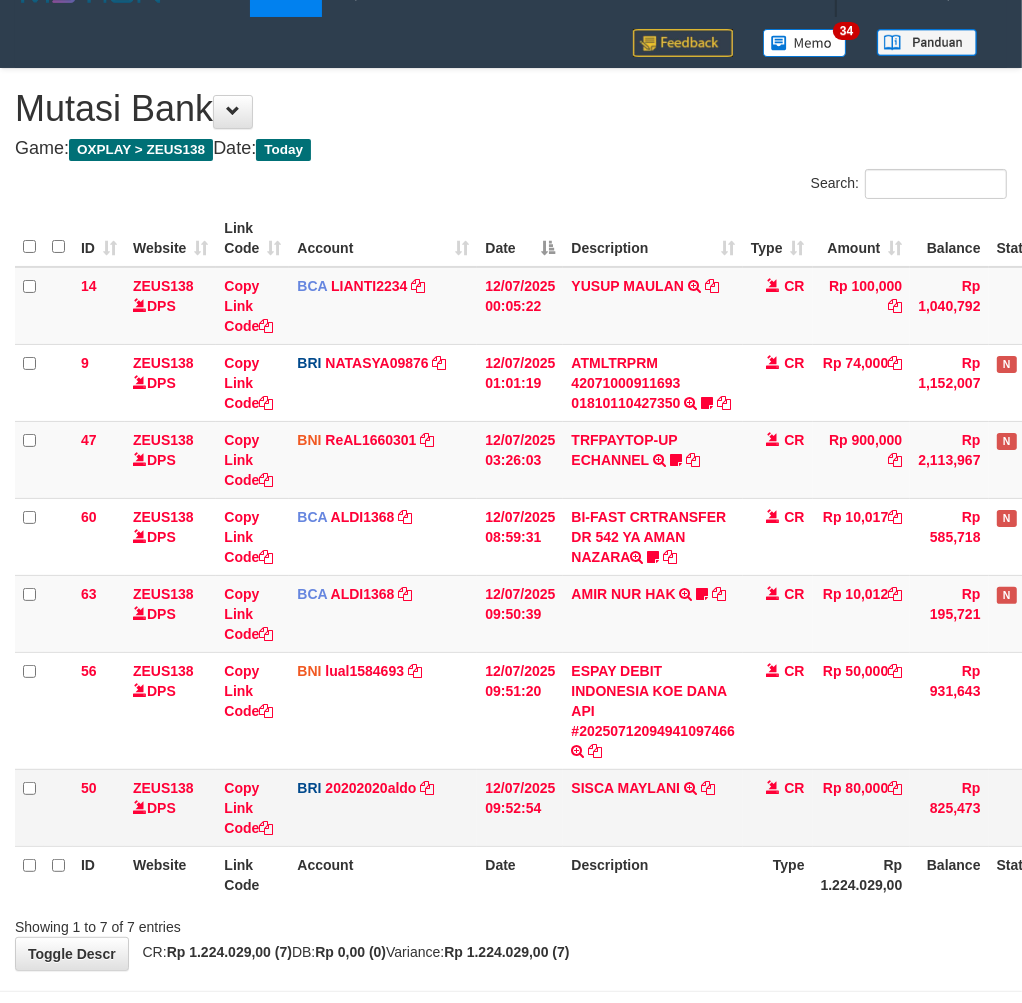 click on "[LAST] [LAST]         TRANSFER NBMB [LAST] [LAST] TO [FIRST] [LAST]" at bounding box center [653, 807] 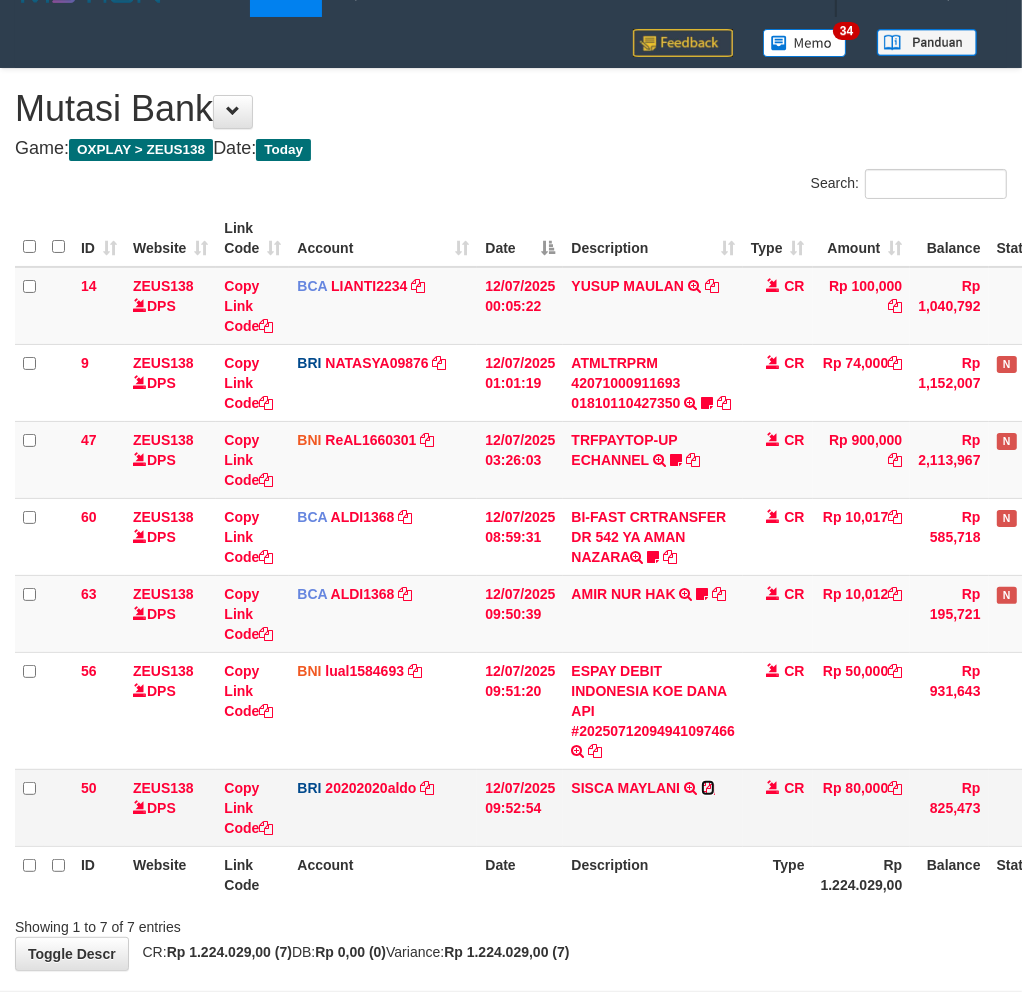 click at bounding box center [708, 788] 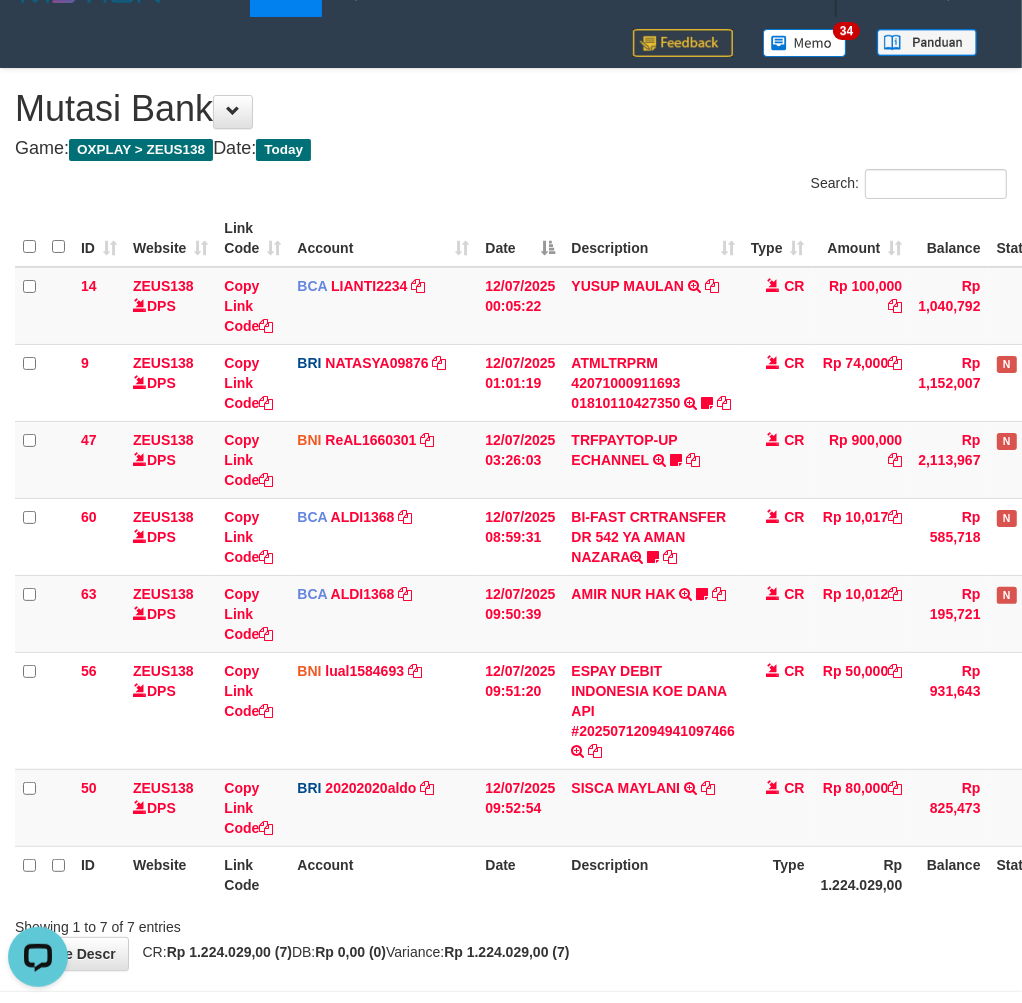 scroll, scrollTop: 0, scrollLeft: 0, axis: both 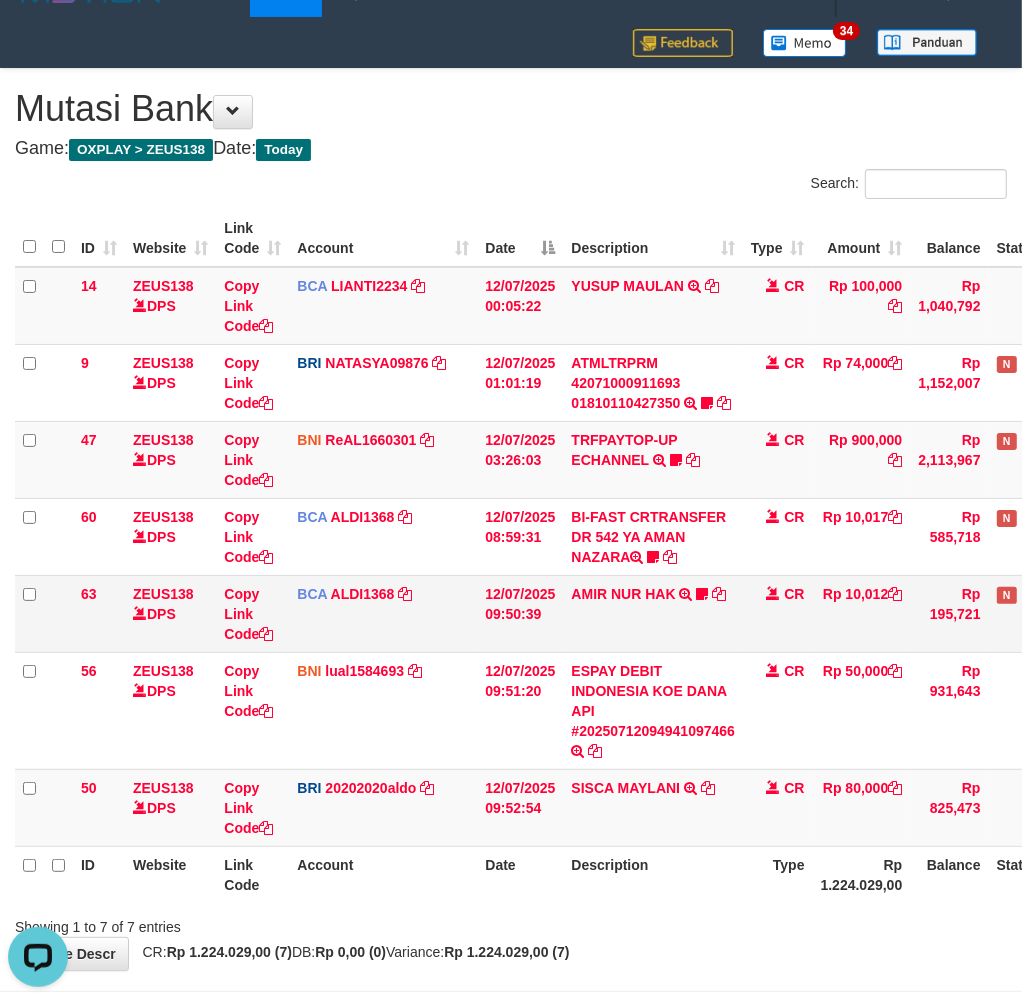 click on "AMIR NUR HAK            TRSF E-BANKING CR 1207/FTSCY/WS95051
10012.002025071264346075 TRFDN-AMIR NUR HAKESPAY DEBIT INDONE    Hancok77" at bounding box center (653, 613) 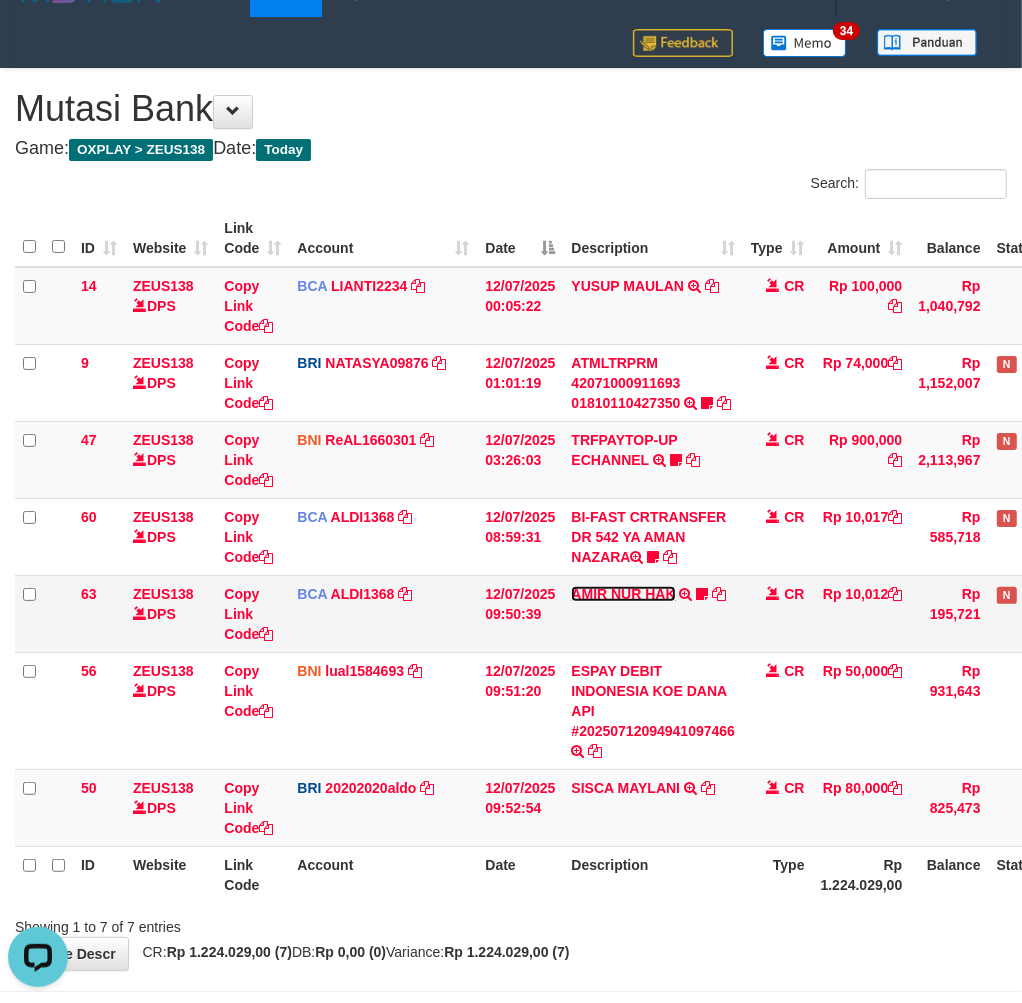 click on "AMIR NUR HAK" at bounding box center [623, 594] 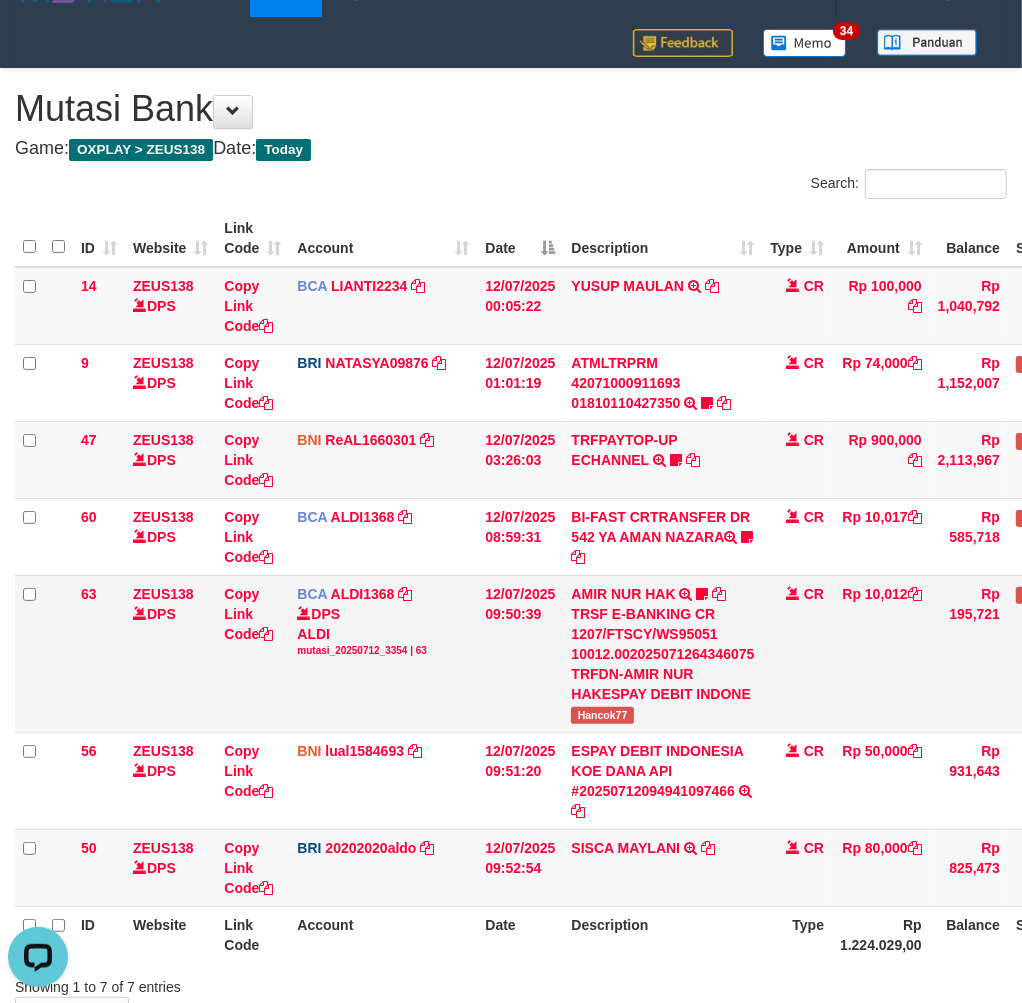 click on "Hancok77" at bounding box center (602, 715) 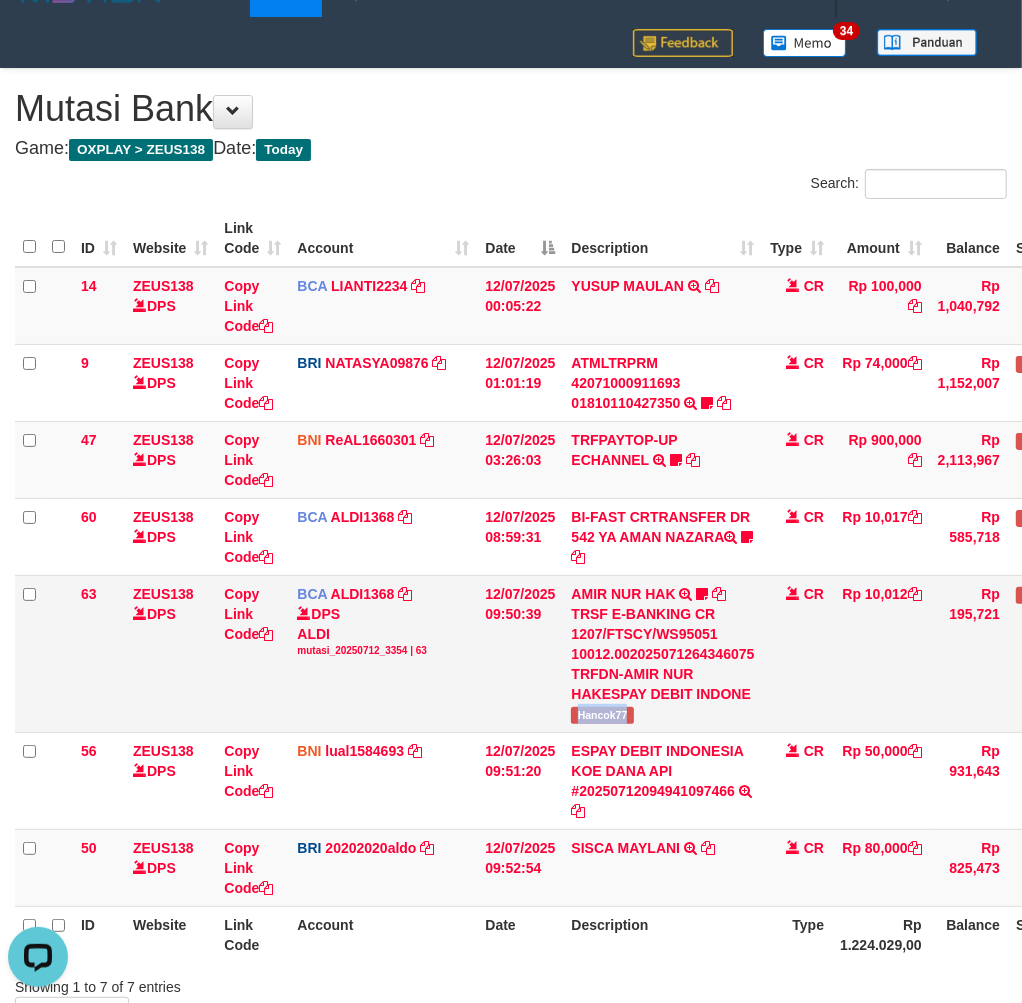 click on "Hancok77" at bounding box center (602, 715) 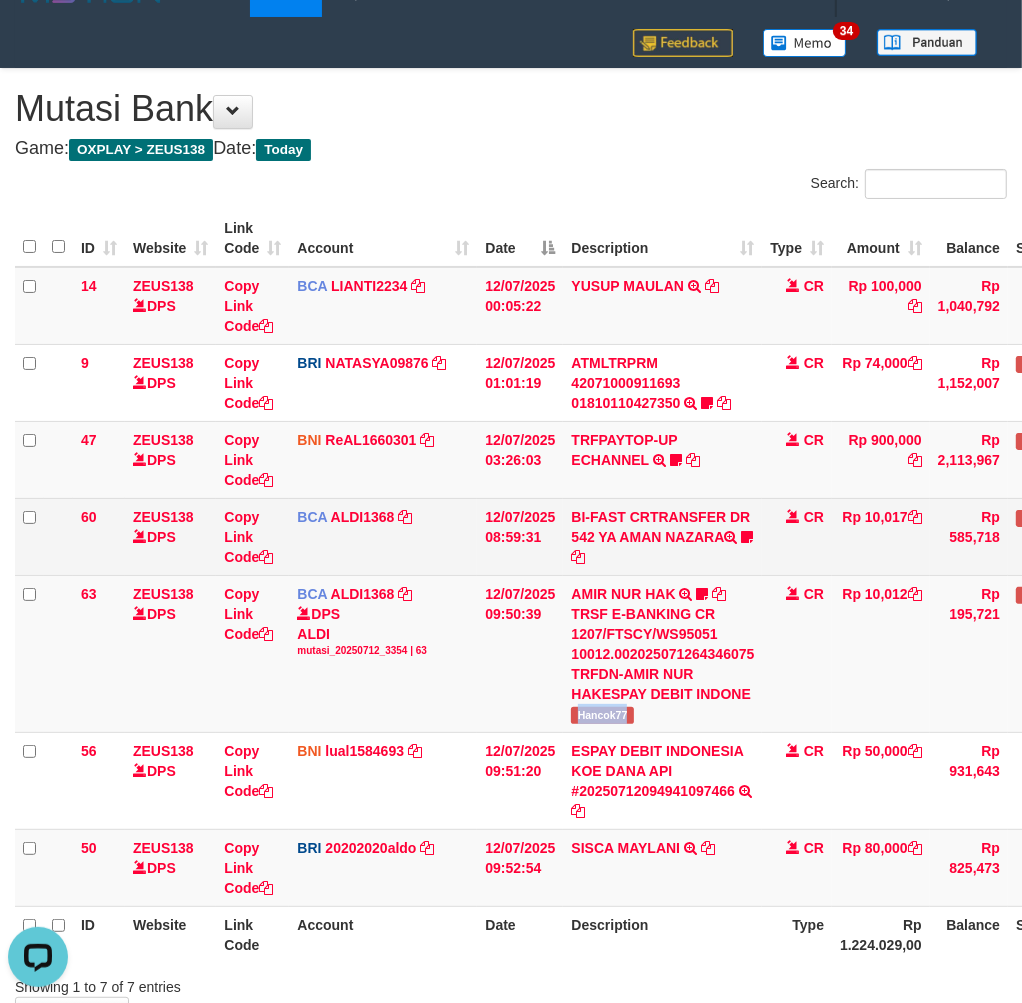 click at bounding box center [747, 537] 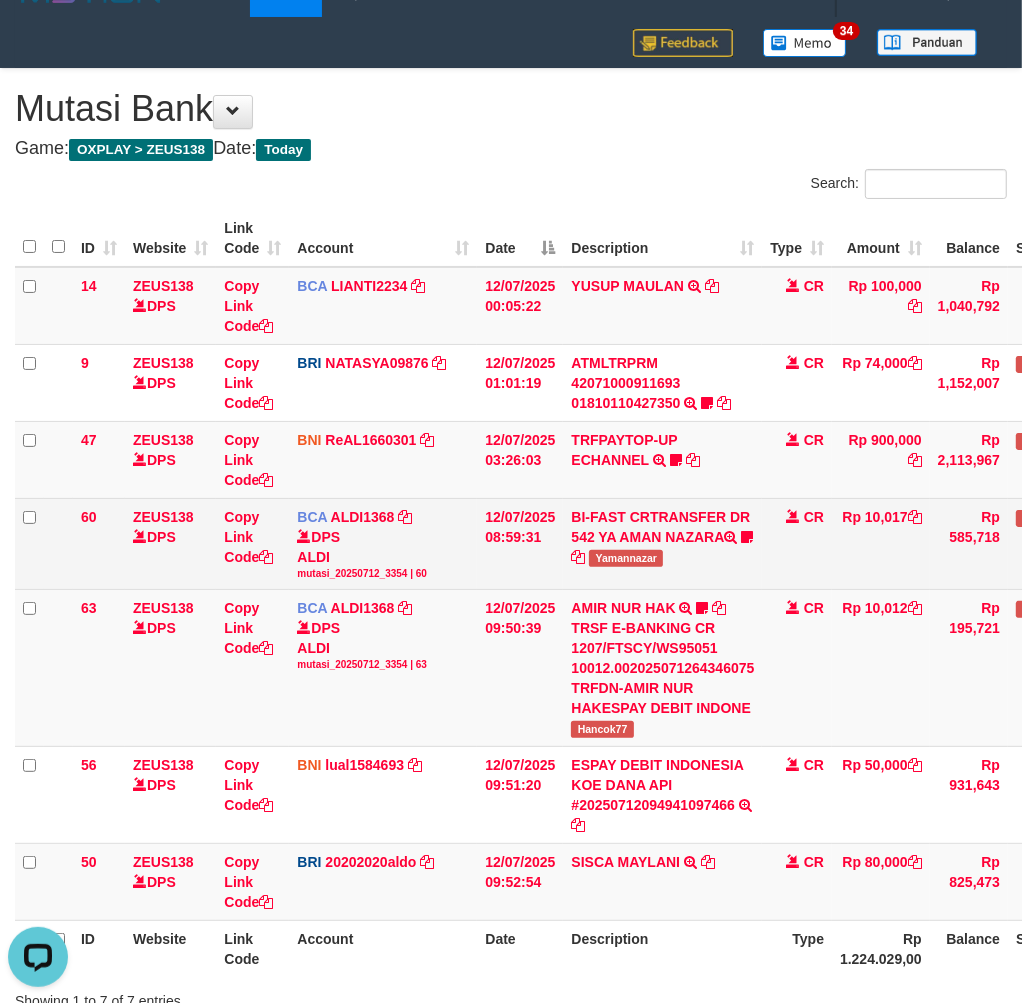 click on "Yamannazar" at bounding box center [626, 558] 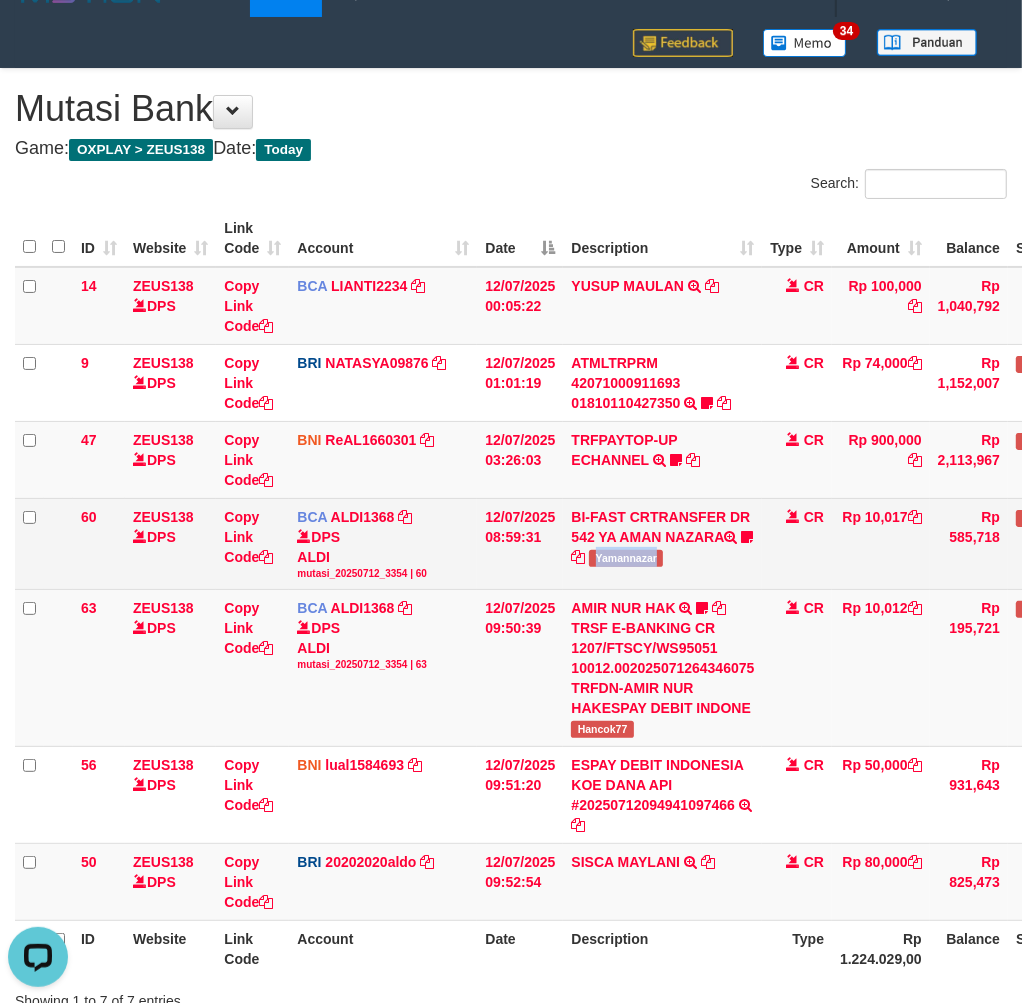 click on "Yamannazar" at bounding box center (626, 558) 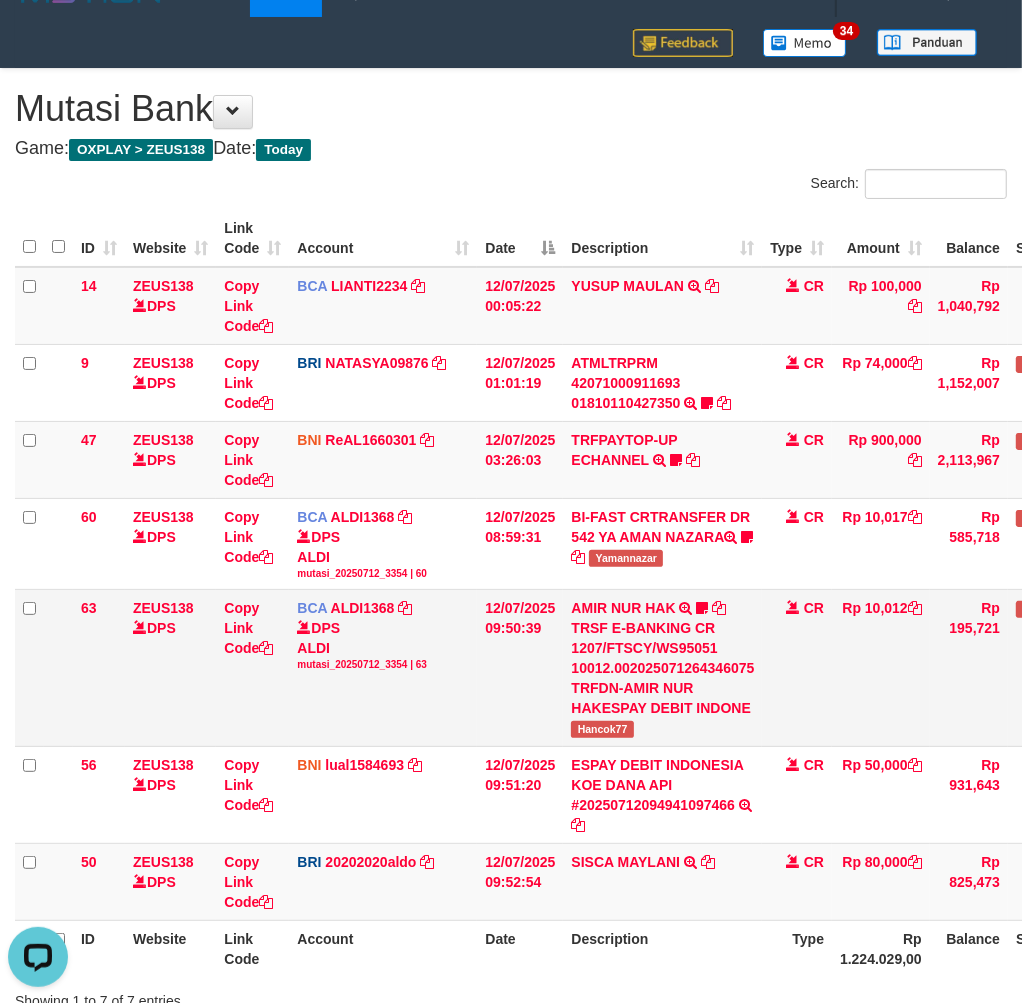 click on "AMIR NUR HAK            TRSF E-BANKING CR 1207/FTSCY/WS95051
10012.002025071264346075 TRFDN-AMIR NUR HAKESPAY DEBIT INDONE    Hancok77" at bounding box center [662, 668] 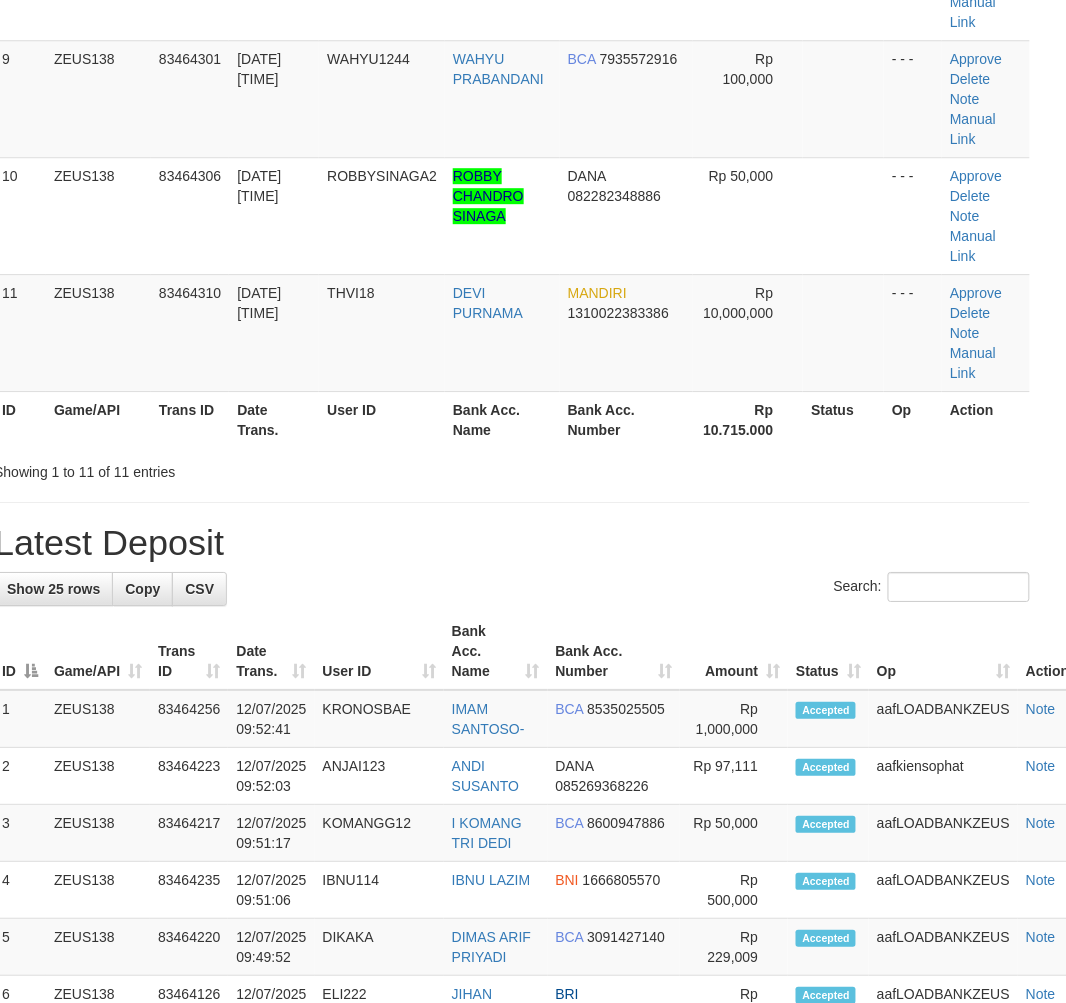 click on "ID Game/API Trans ID Date Trans. User ID Bank Acc. Name Bank Acc. Number Amount Status Op Action" at bounding box center [547, 651] 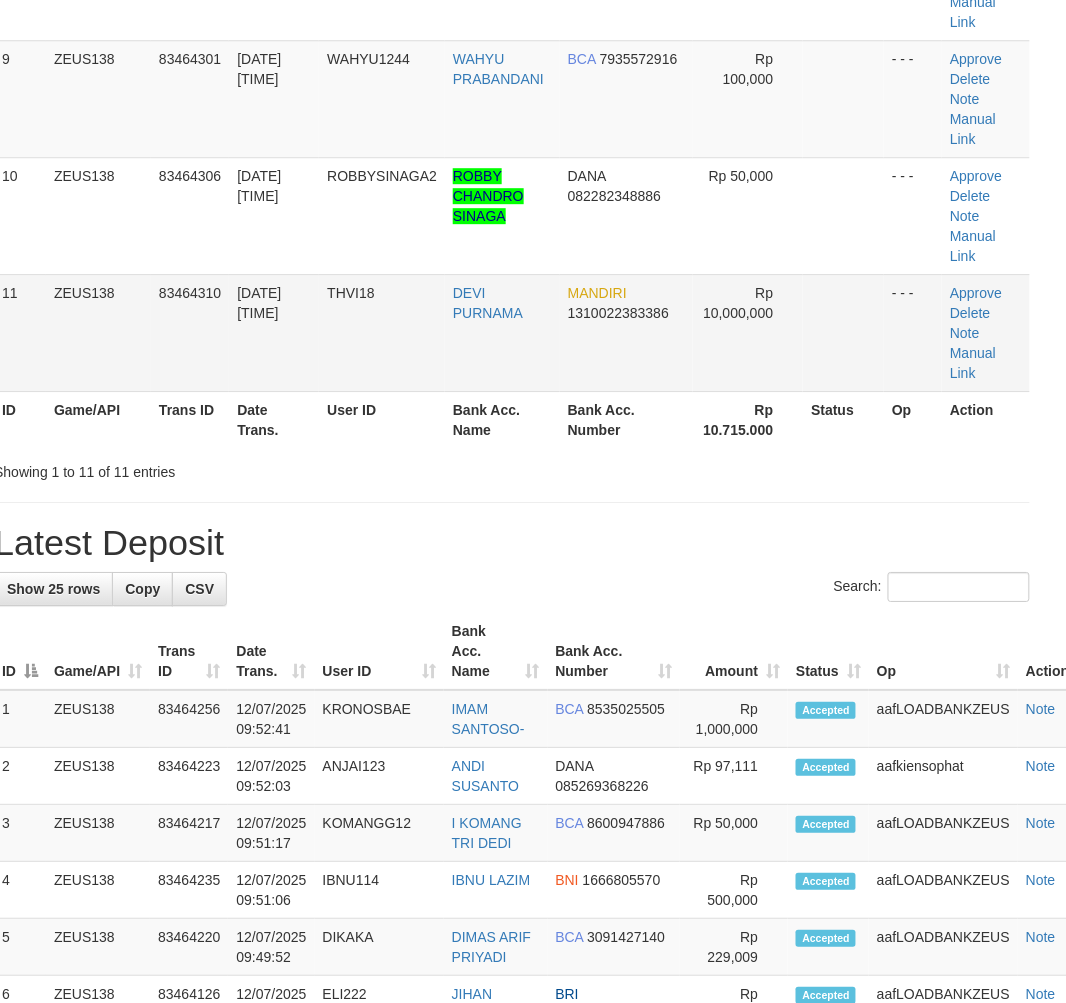 scroll, scrollTop: 742, scrollLeft: 21, axis: both 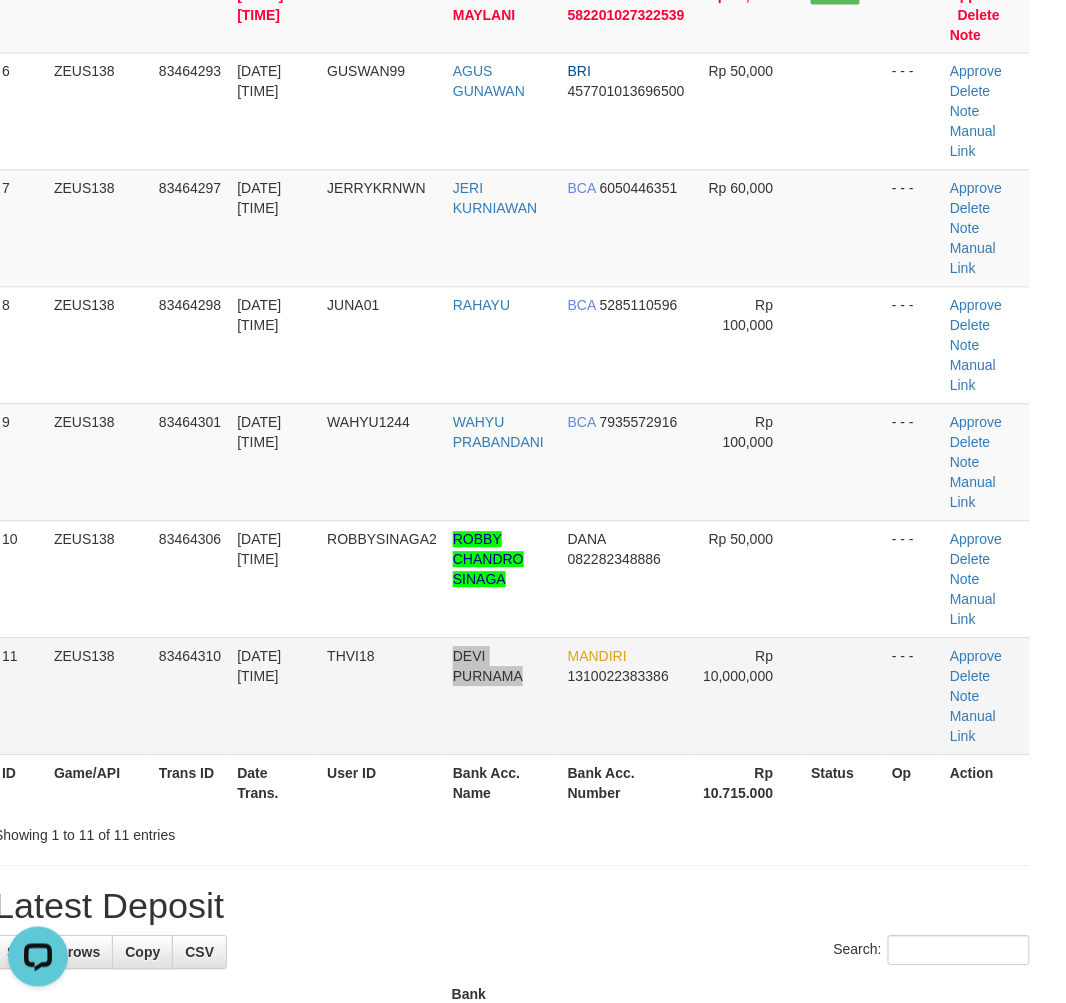 click on "11
ZEUS138
83464310
[DATE] [TIME]
THVI18
[FIRST] [LAST]
MANDIRI
1310022383386
Rp 10,000,000
- - -
Approve
Delete
Note
Manual Link" at bounding box center [512, 696] 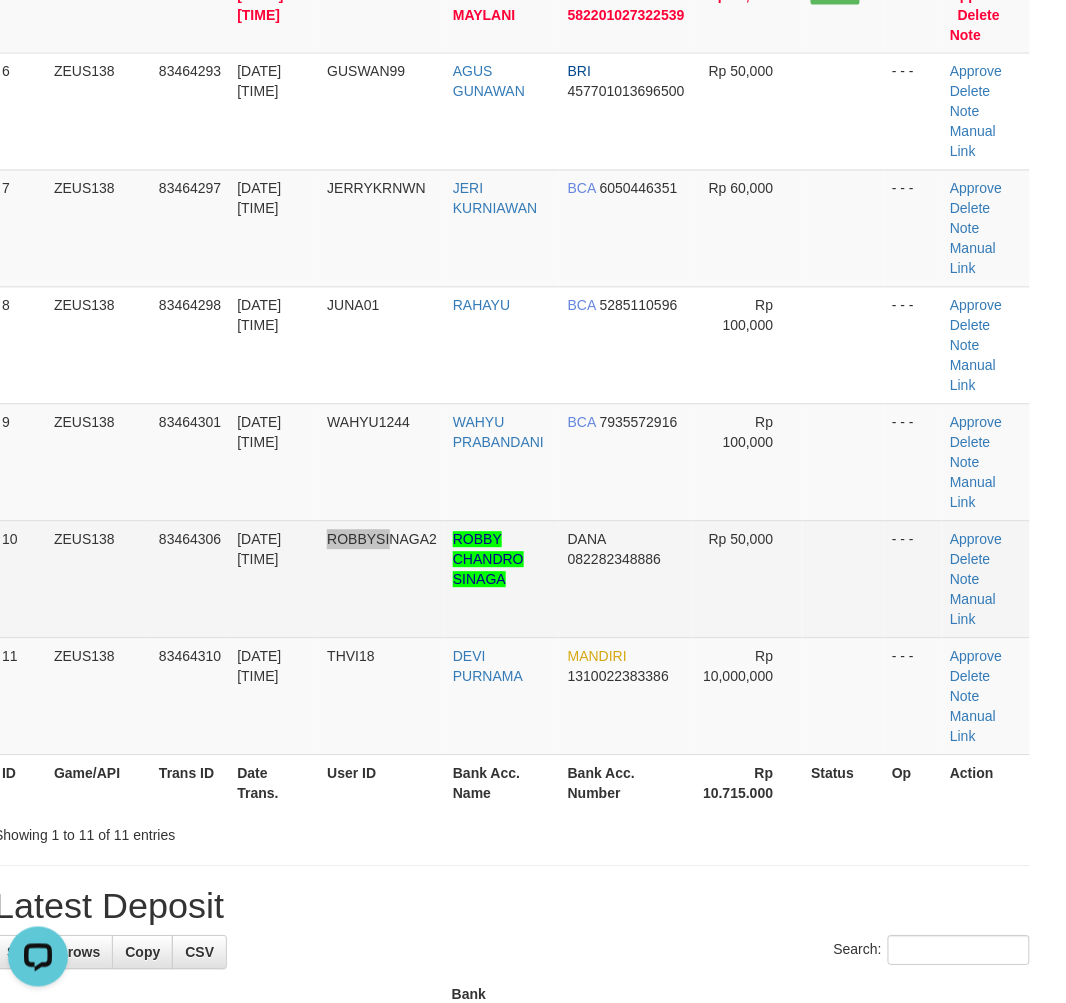 click on "10
ZEUS138
83464306
12/07/2025 09:52:47
ROBBYSINAGA2
ROBBY CHANDRO SINAGA
DANA
082282348886
Rp 50,000
- - -
Approve
Delete
Note
Manual Link" at bounding box center [512, 579] 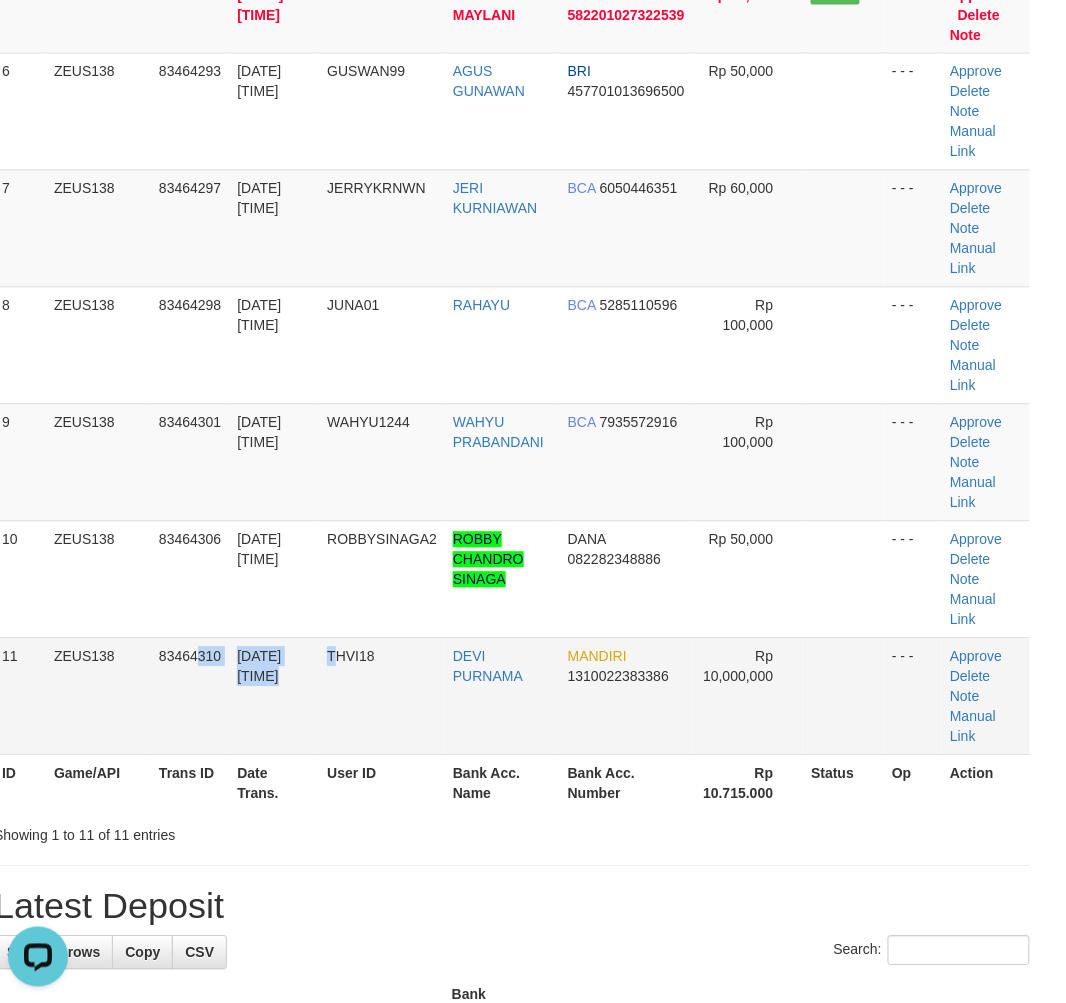 drag, startPoint x: 252, startPoint y: 712, endPoint x: 340, endPoint y: 725, distance: 88.95505 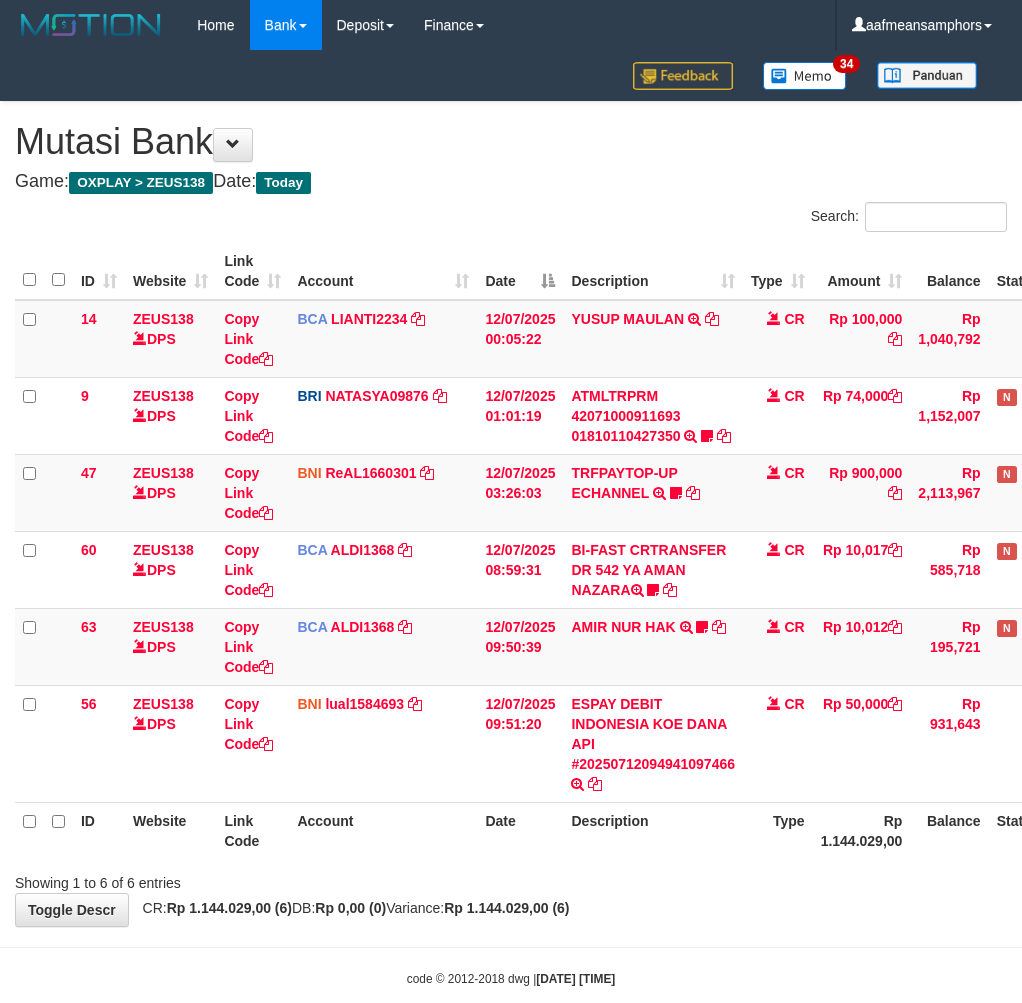 scroll, scrollTop: 33, scrollLeft: 0, axis: vertical 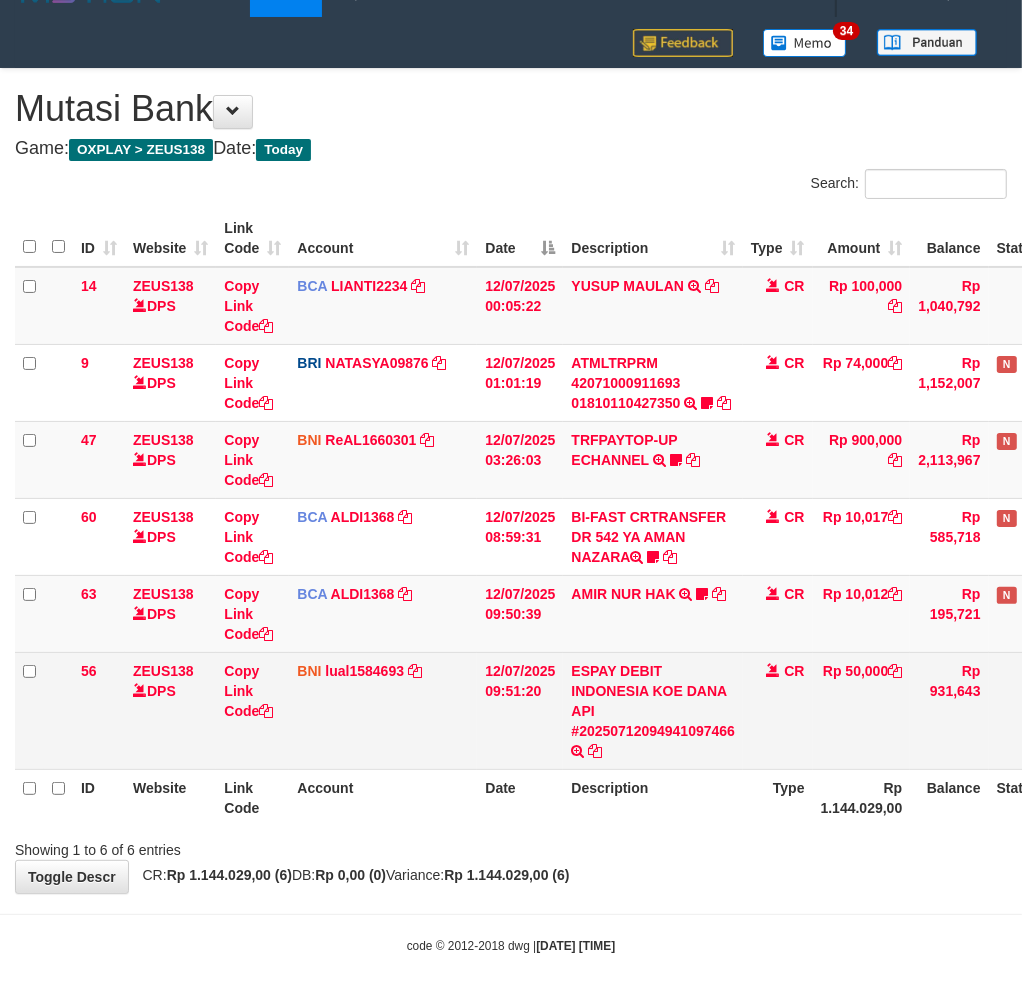 click on "ESPAY DEBIT INDONESIA KOE DANA API #20250712094941097466         TRANSFER DARI ESPAY DEBIT INDONESIA KOE DANA API #20250712094941097466" at bounding box center (653, 710) 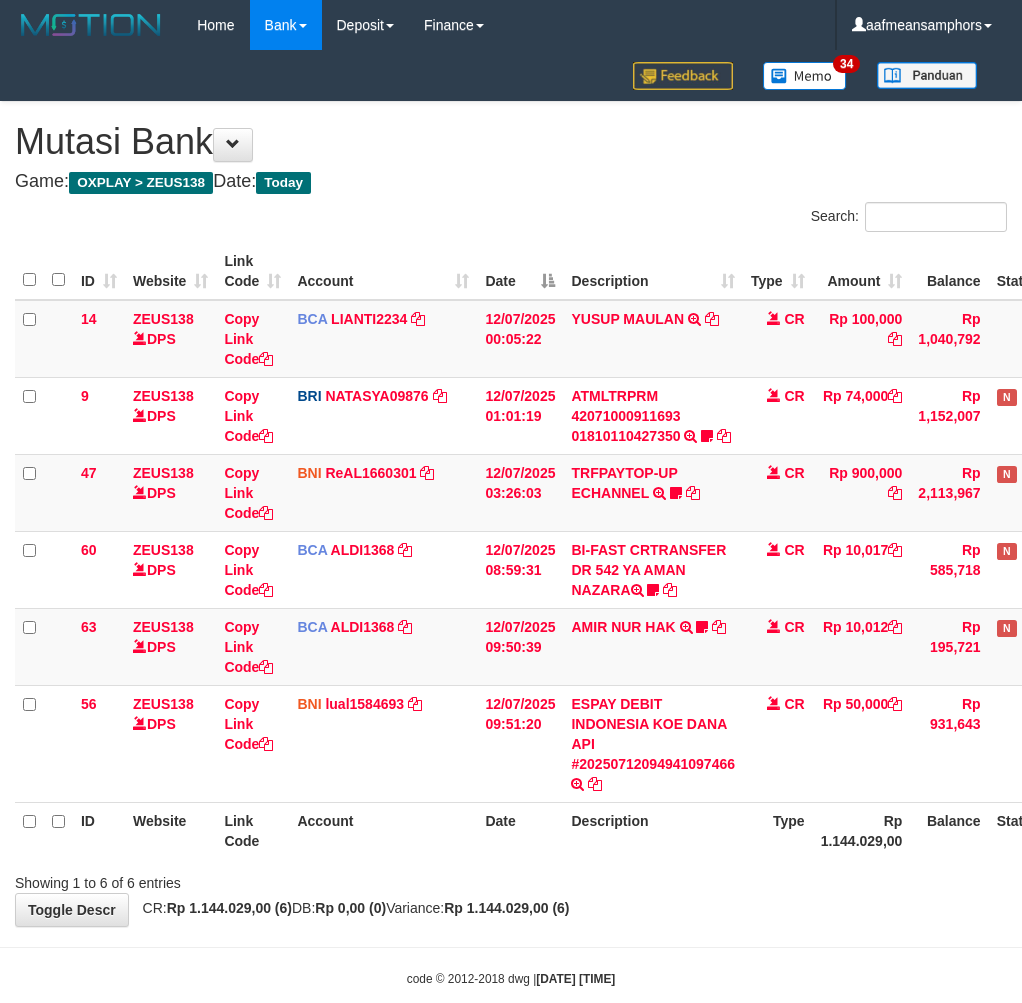 scroll, scrollTop: 33, scrollLeft: 0, axis: vertical 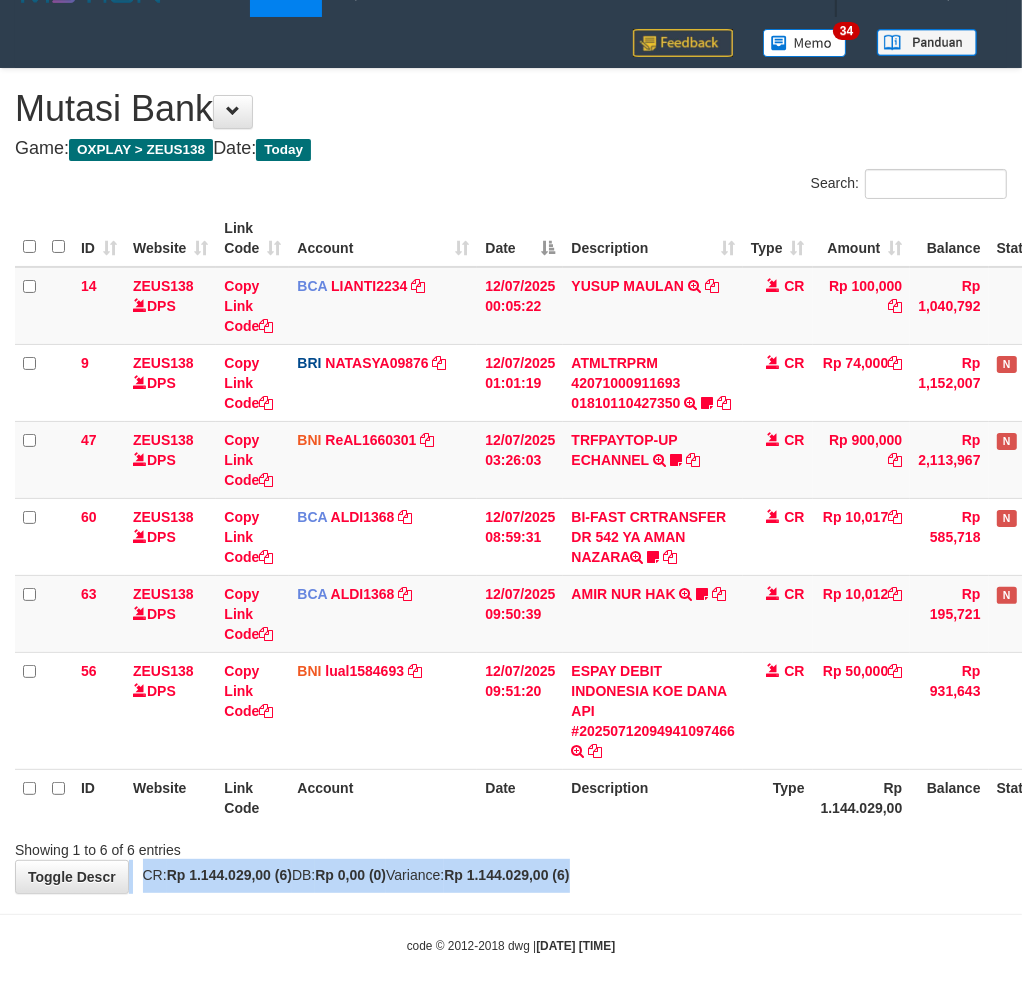 click on "**********" at bounding box center (511, 481) 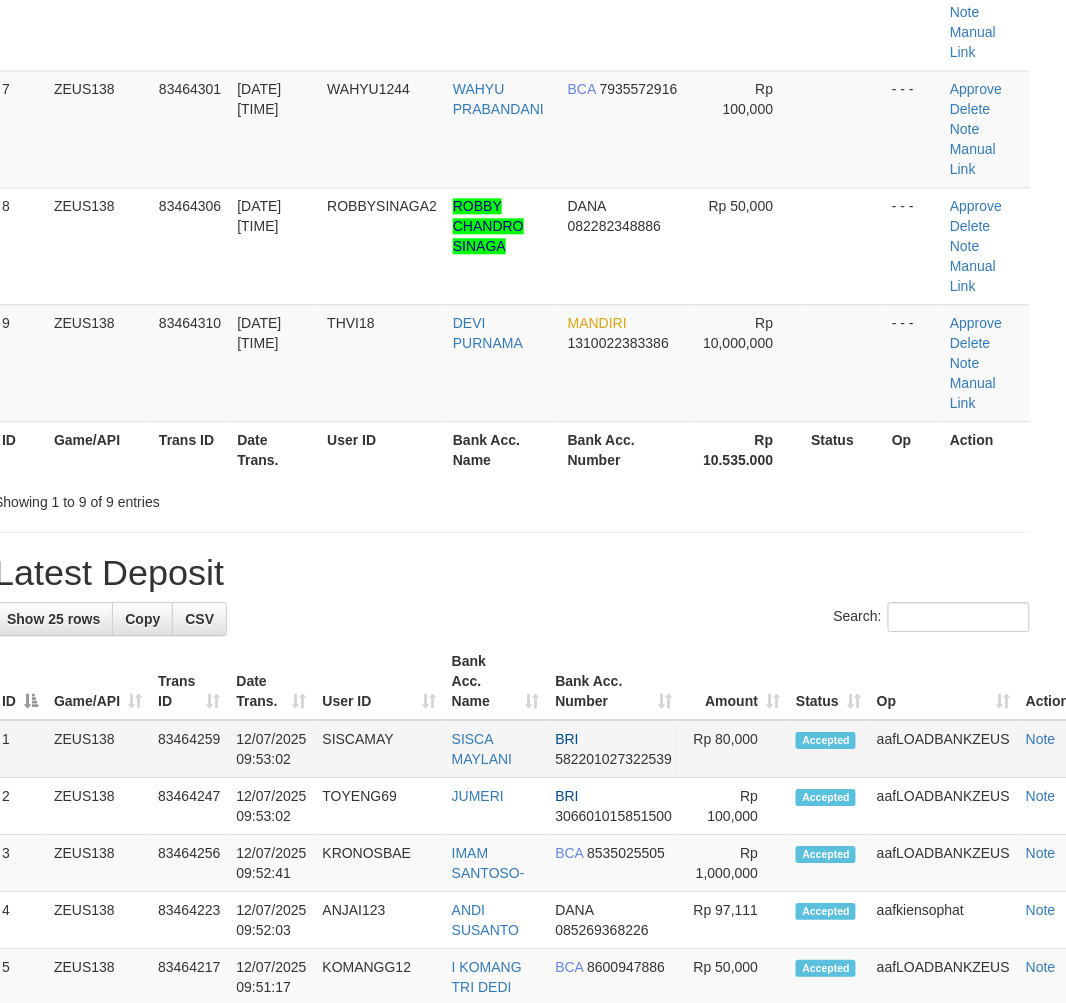 scroll, scrollTop: 1052, scrollLeft: 21, axis: both 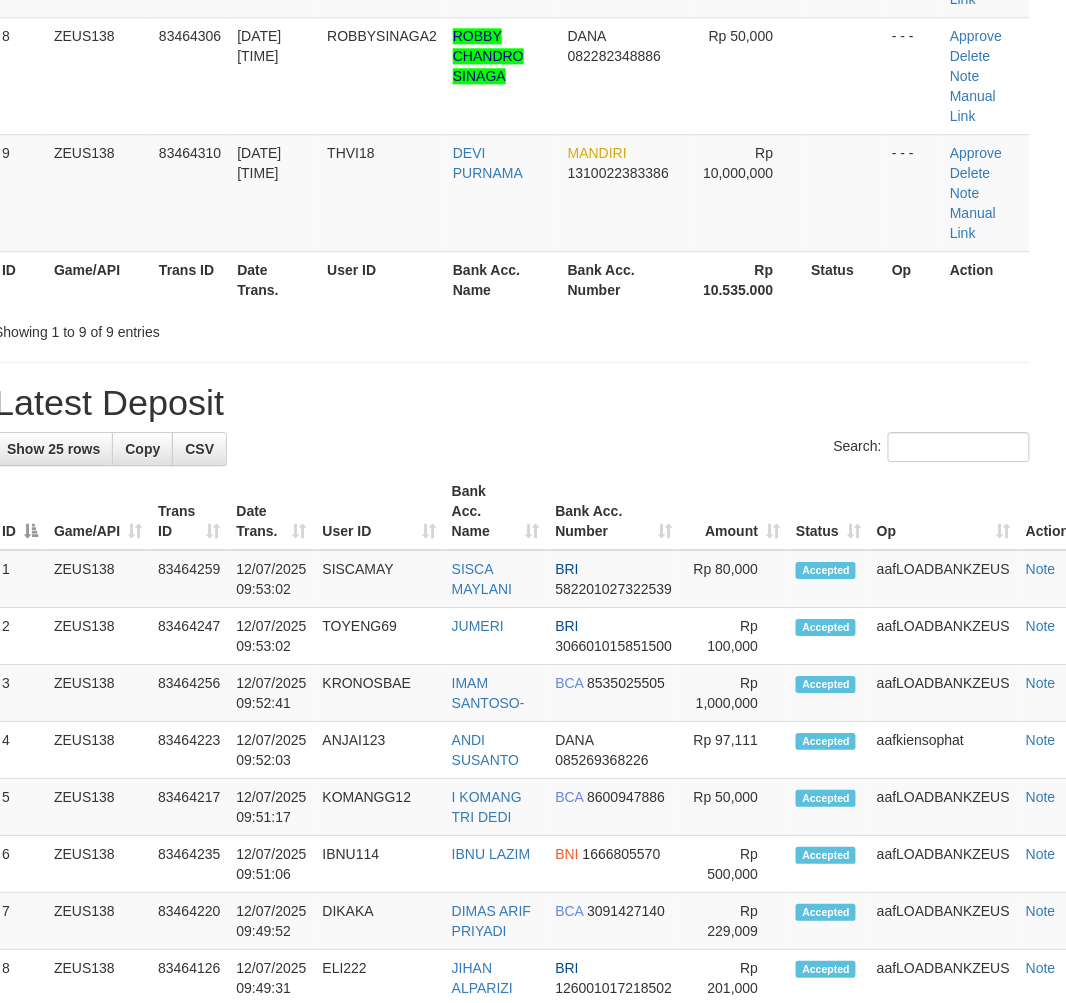 click on "Latest Deposit" at bounding box center (512, 403) 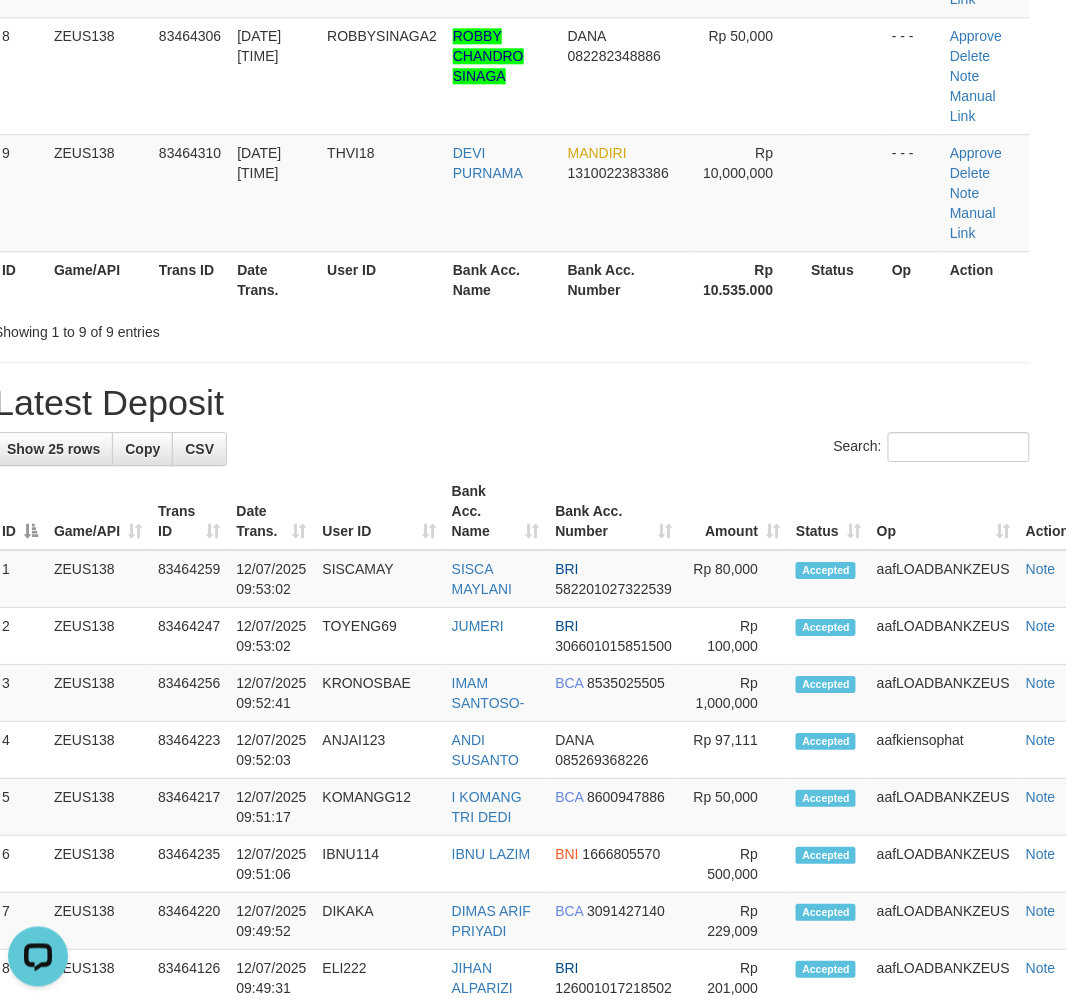 scroll, scrollTop: 0, scrollLeft: 0, axis: both 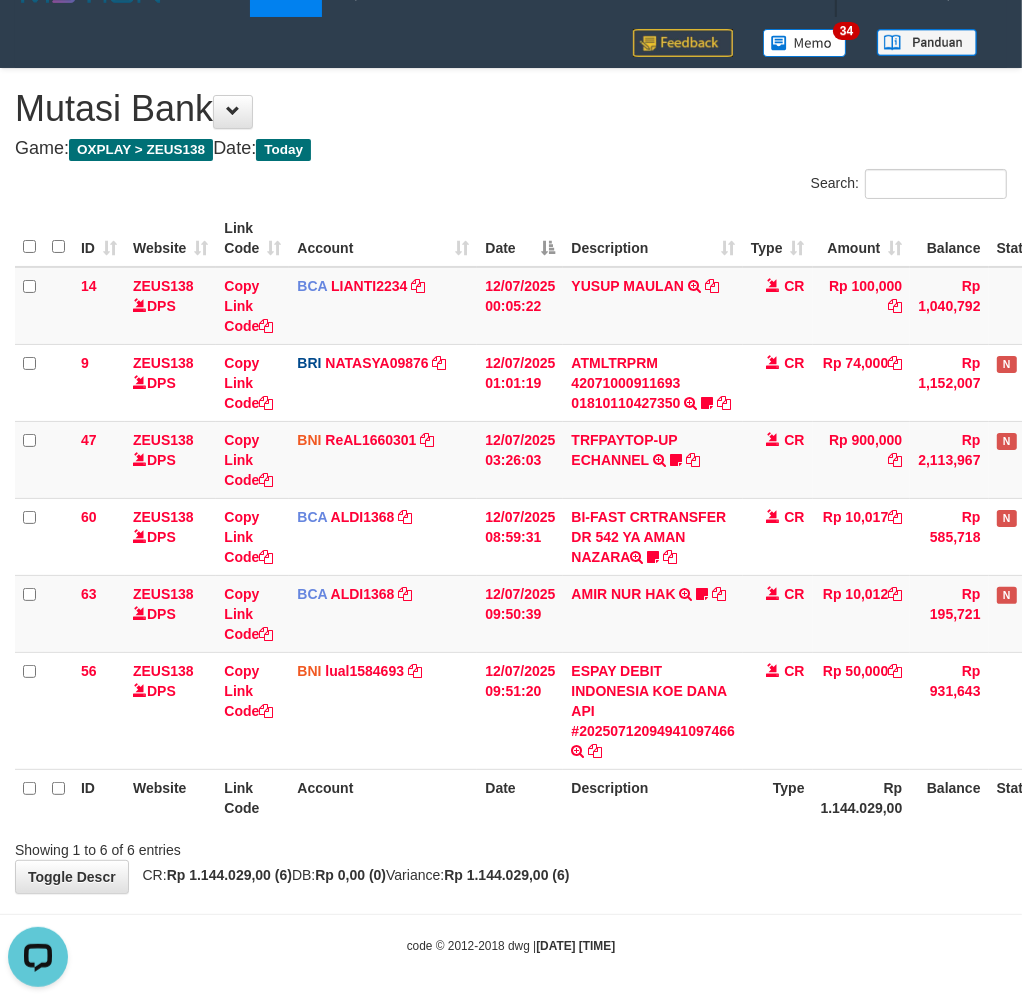 click on "Description" at bounding box center [653, 797] 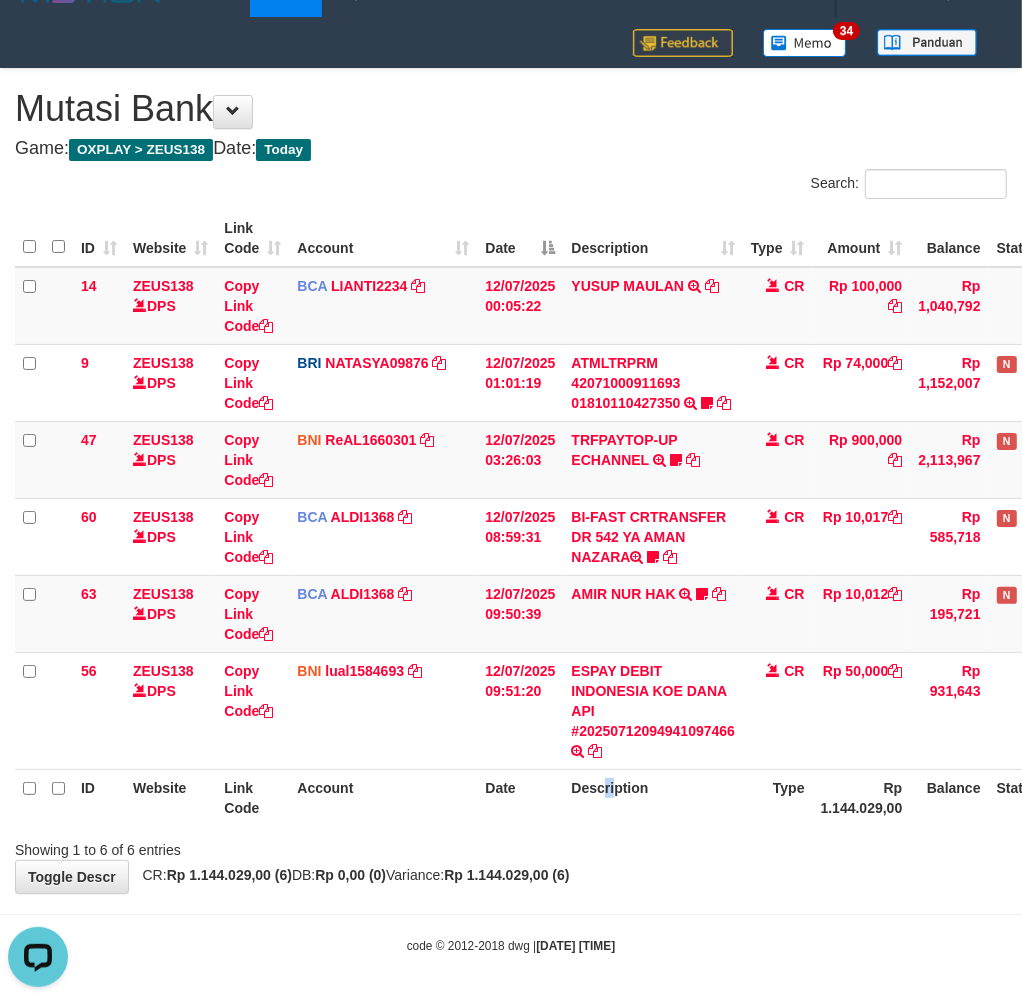 click on "**********" at bounding box center [511, 481] 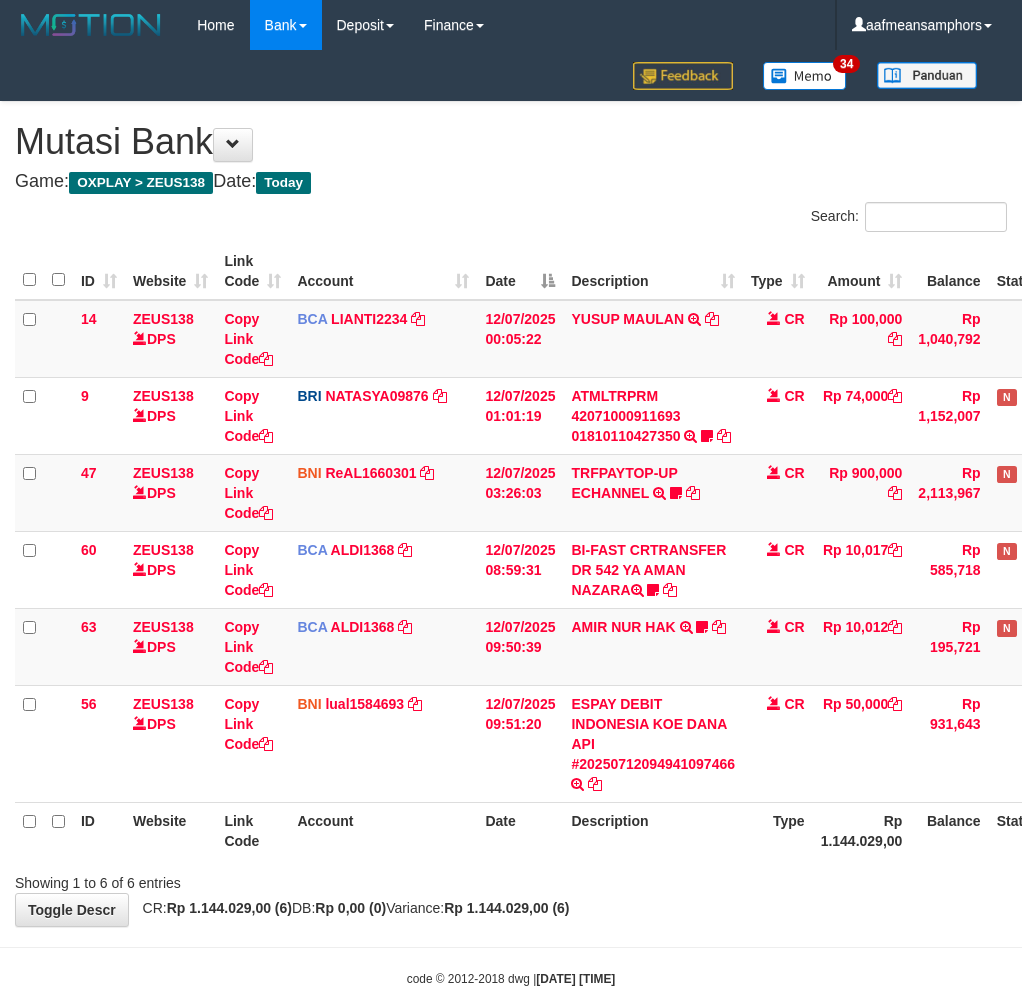 scroll, scrollTop: 33, scrollLeft: 0, axis: vertical 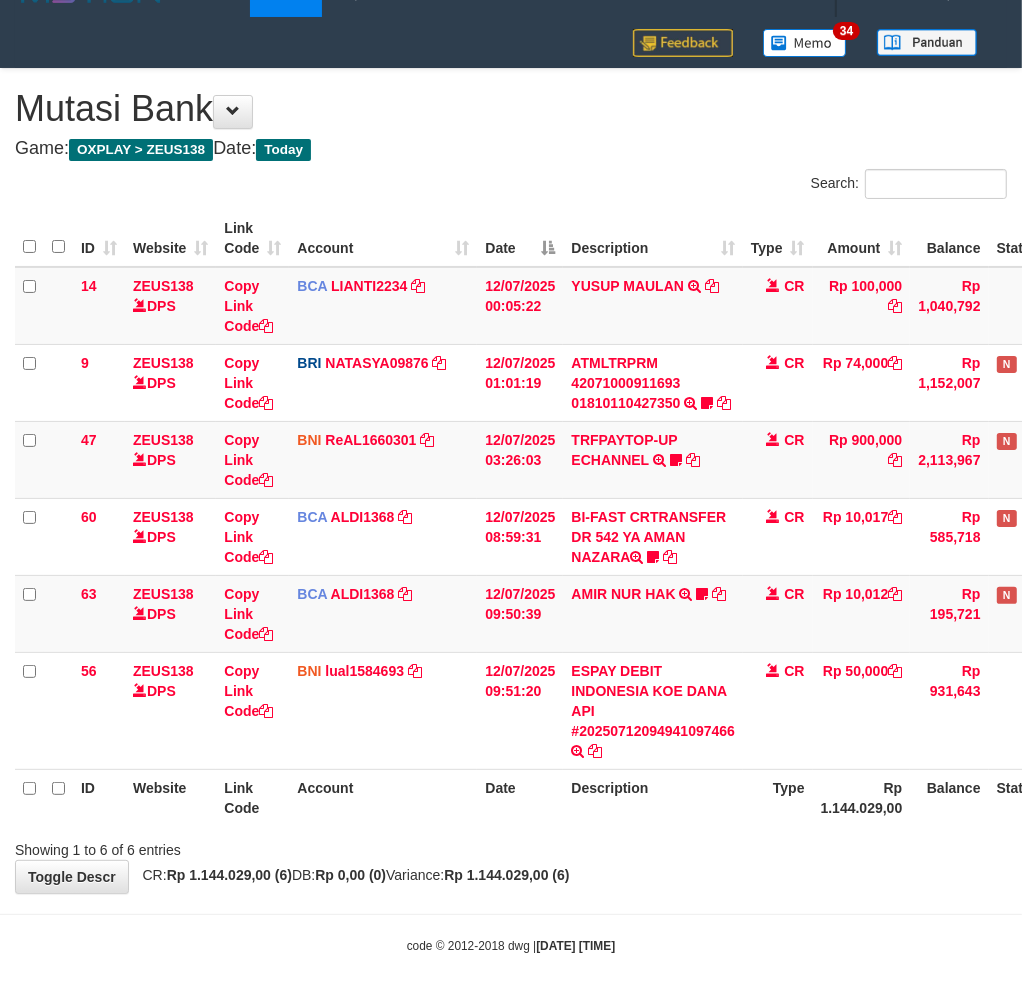 click on "Showing 1 to 6 of 6 entries" at bounding box center [511, 846] 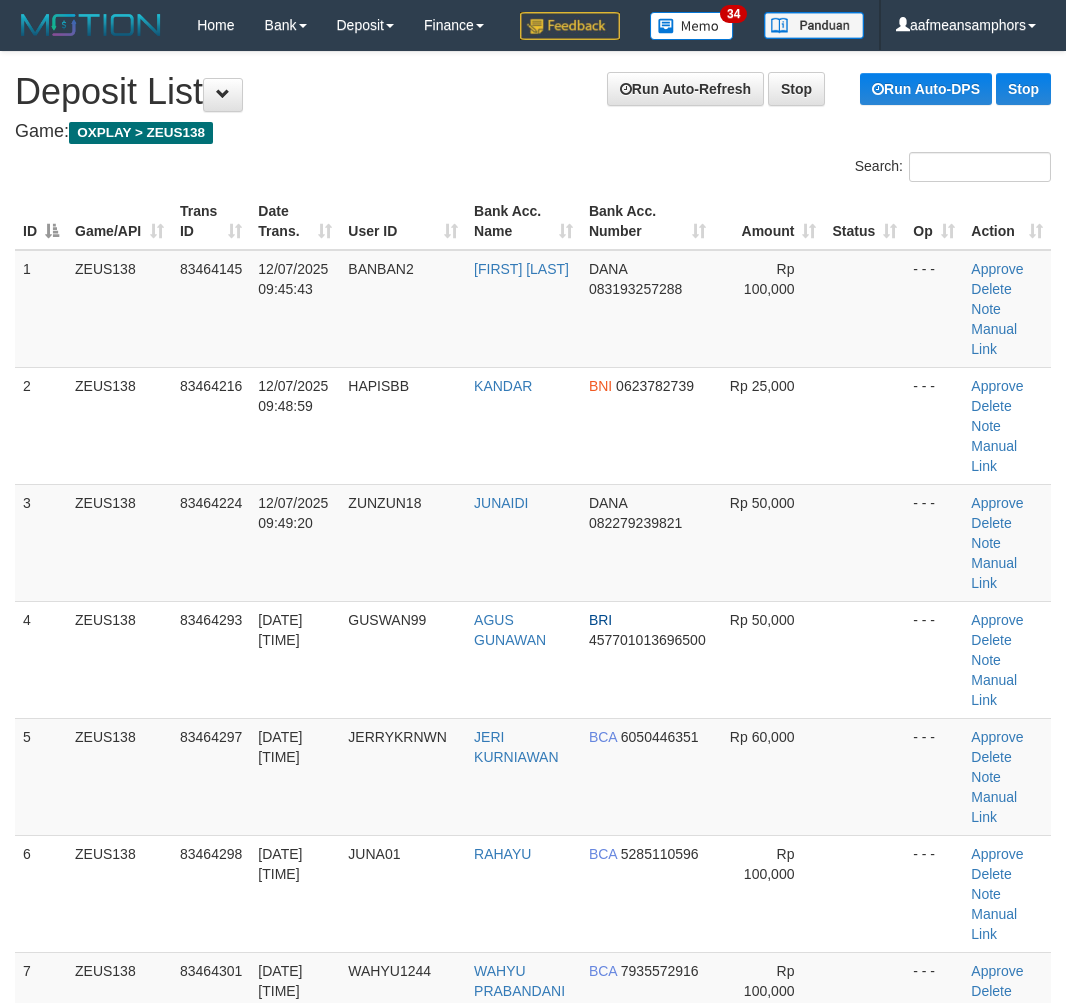 scroll, scrollTop: 1363, scrollLeft: 21, axis: both 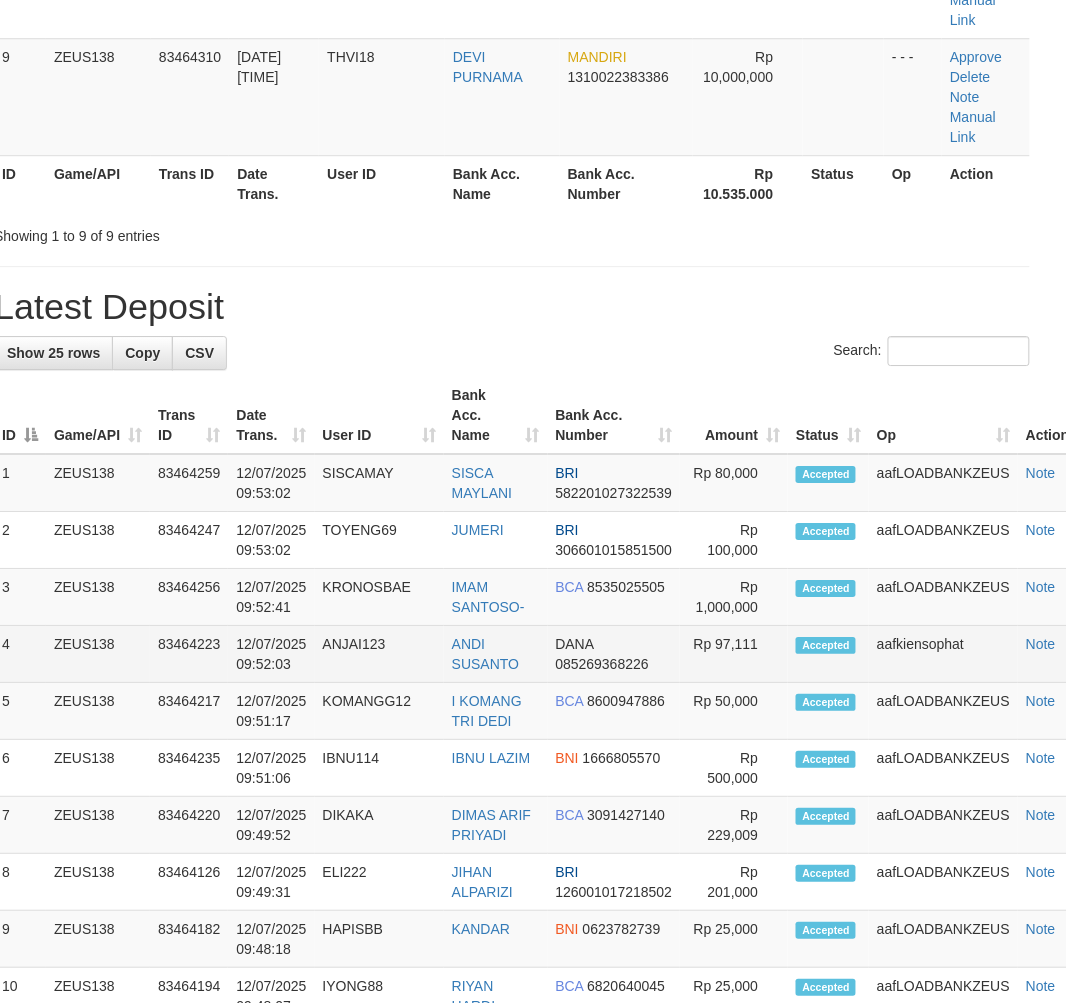 click on "12/07/2025 09:52:03" at bounding box center [271, 654] 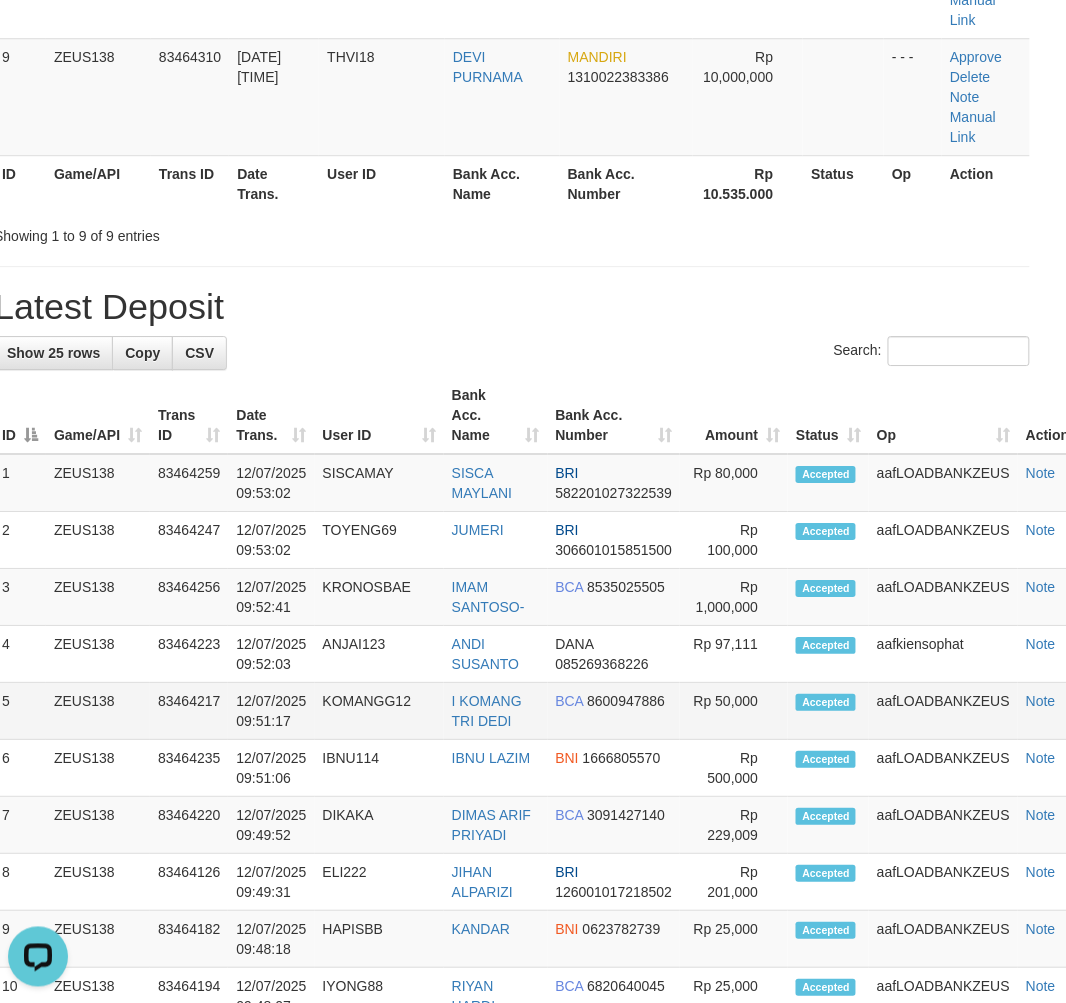 scroll, scrollTop: 0, scrollLeft: 0, axis: both 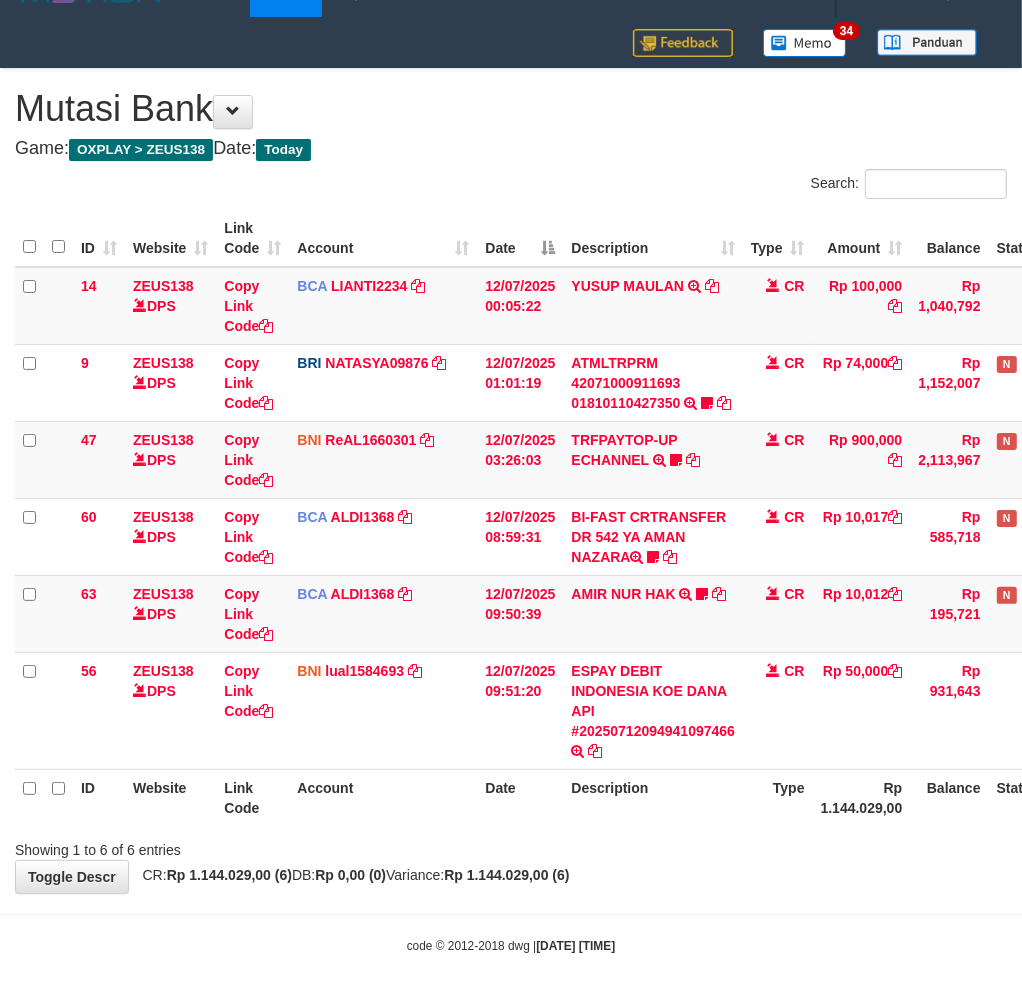 drag, startPoint x: 671, startPoint y: 872, endPoint x: 684, endPoint y: 861, distance: 17.029387 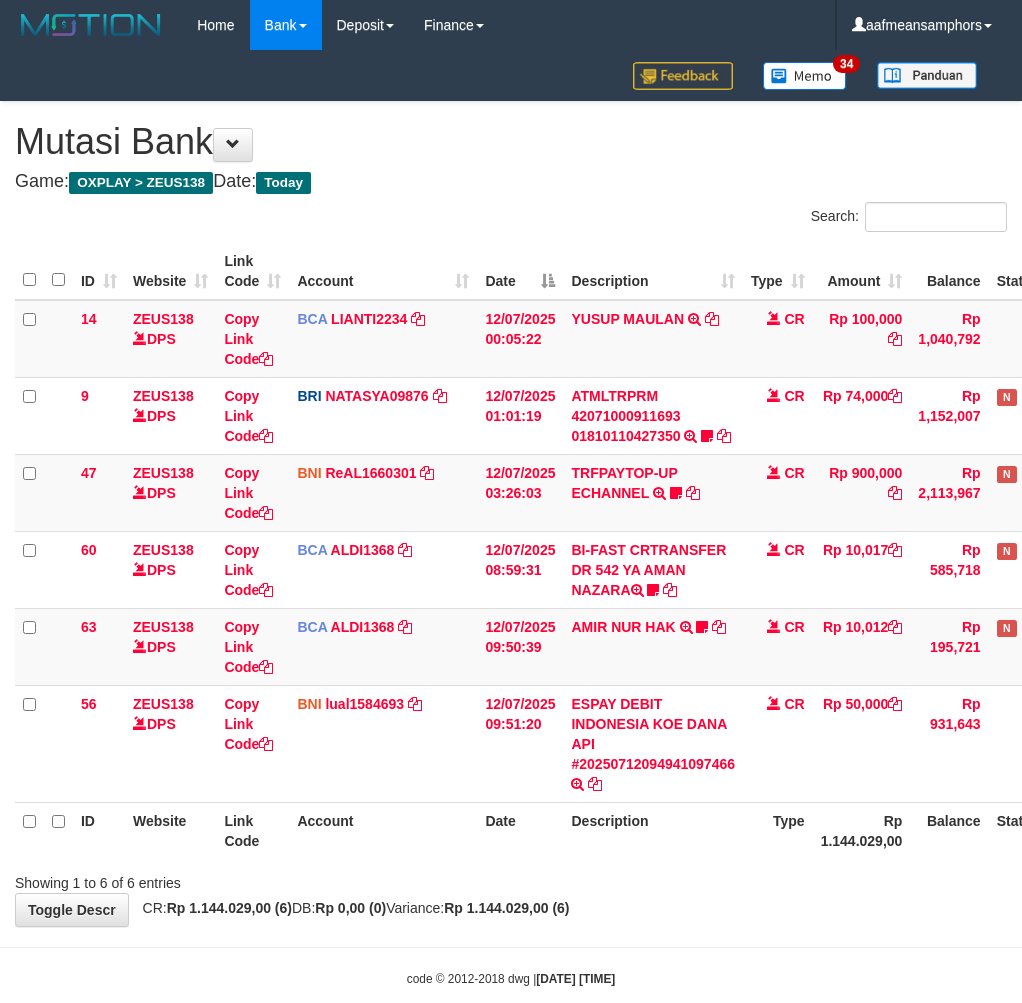 scroll, scrollTop: 33, scrollLeft: 0, axis: vertical 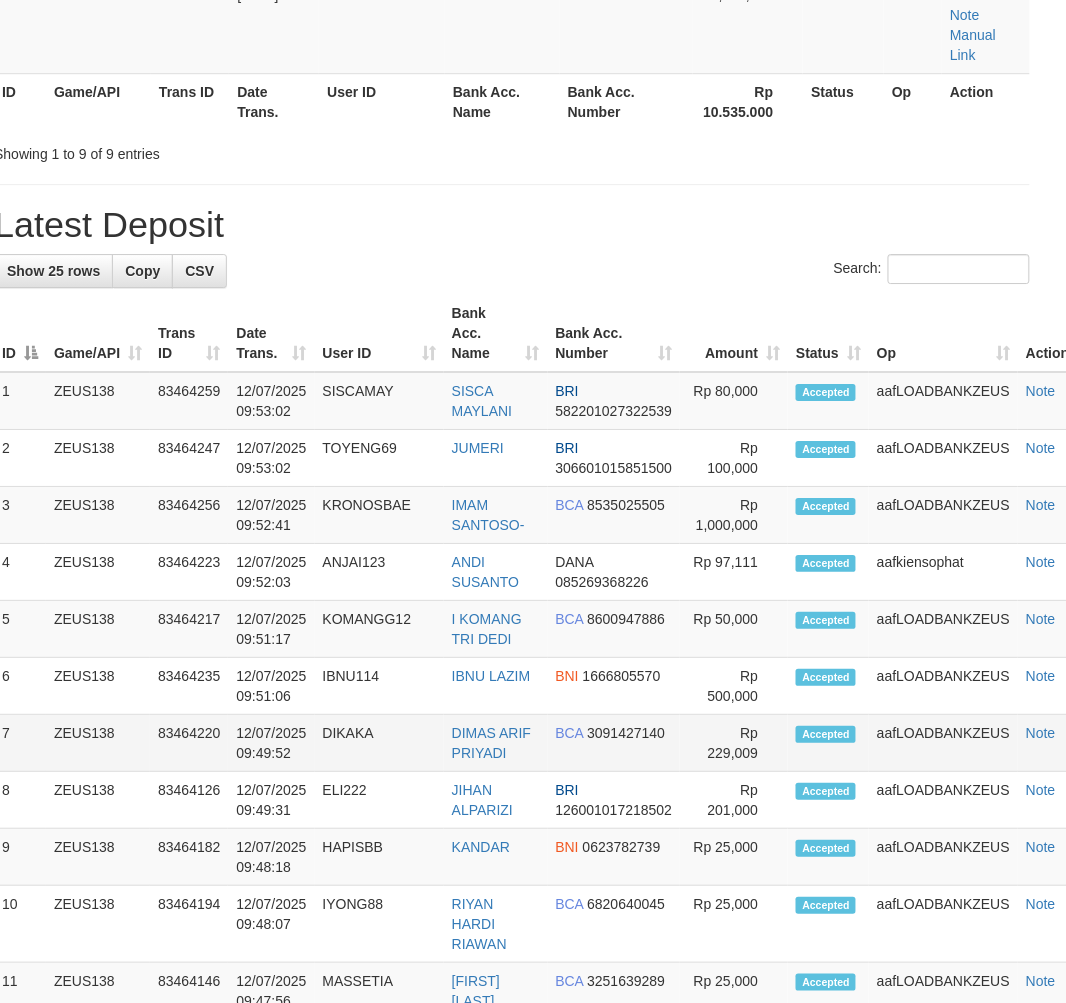 click on "12/07/2025 09:49:52" at bounding box center [271, 743] 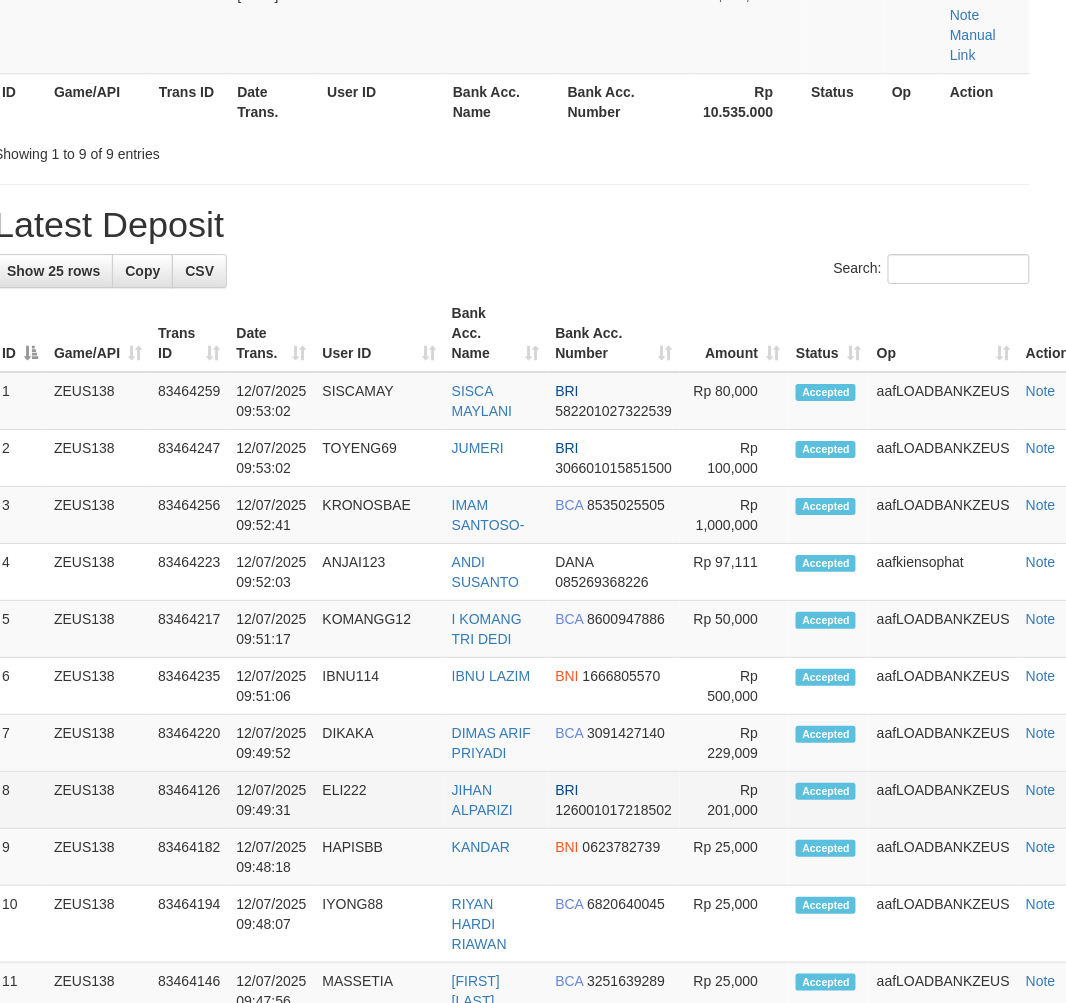 drag, startPoint x: 253, startPoint y: 786, endPoint x: 175, endPoint y: 812, distance: 82.219215 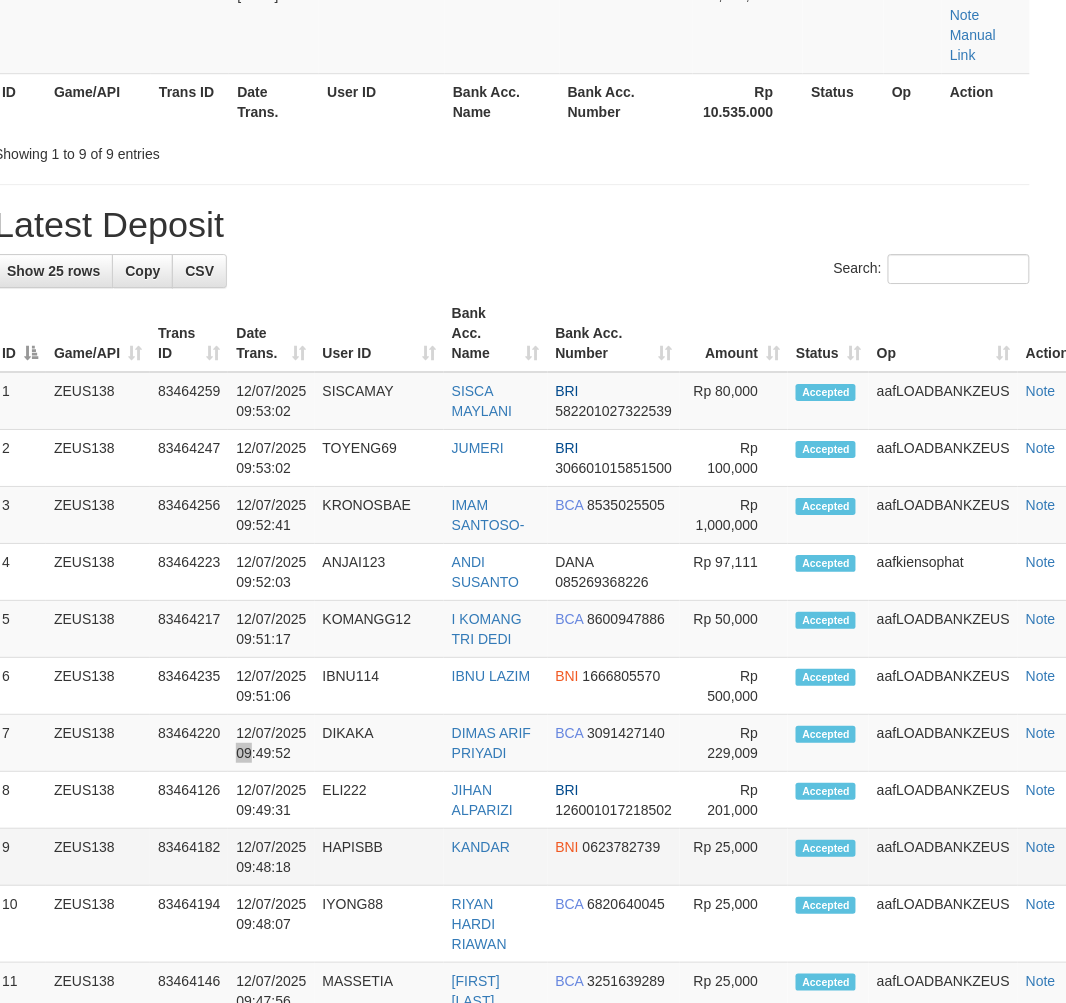 scroll, scrollTop: 1458, scrollLeft: 21, axis: both 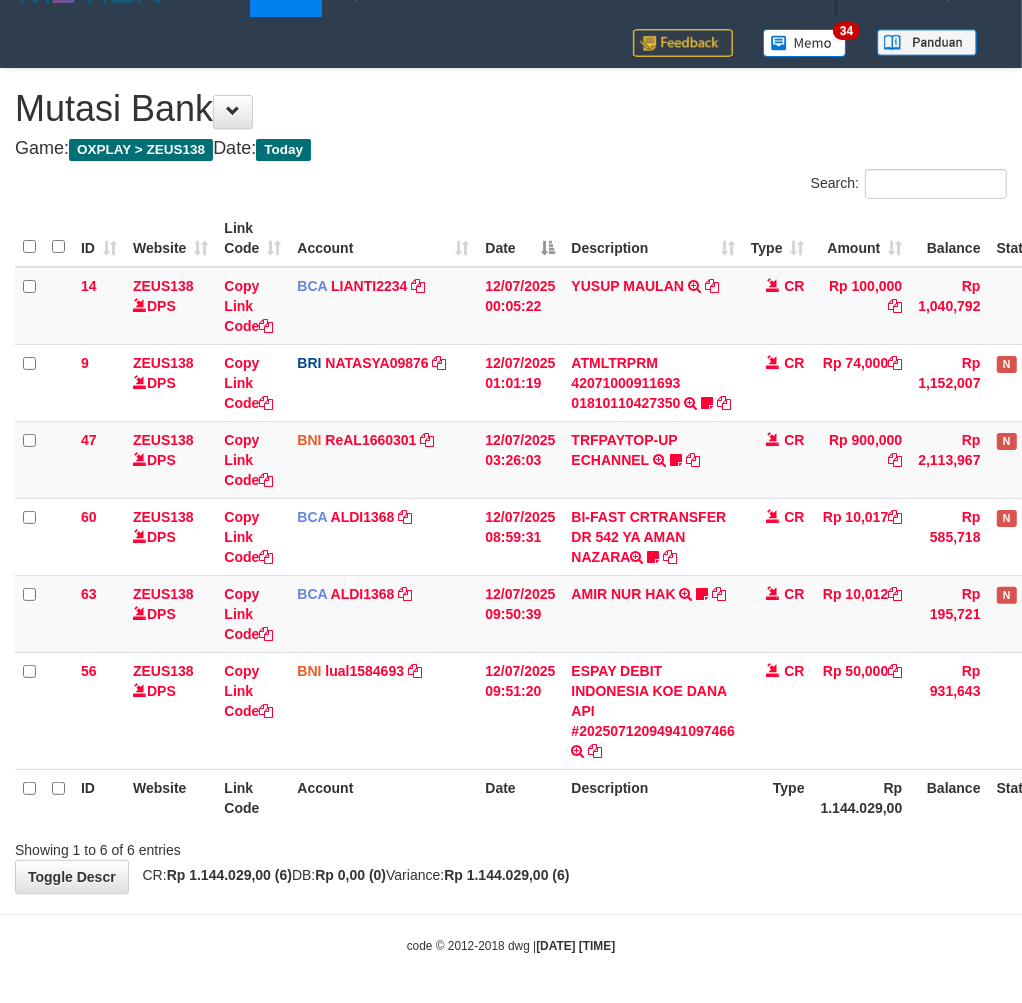 click on "**********" at bounding box center [511, 481] 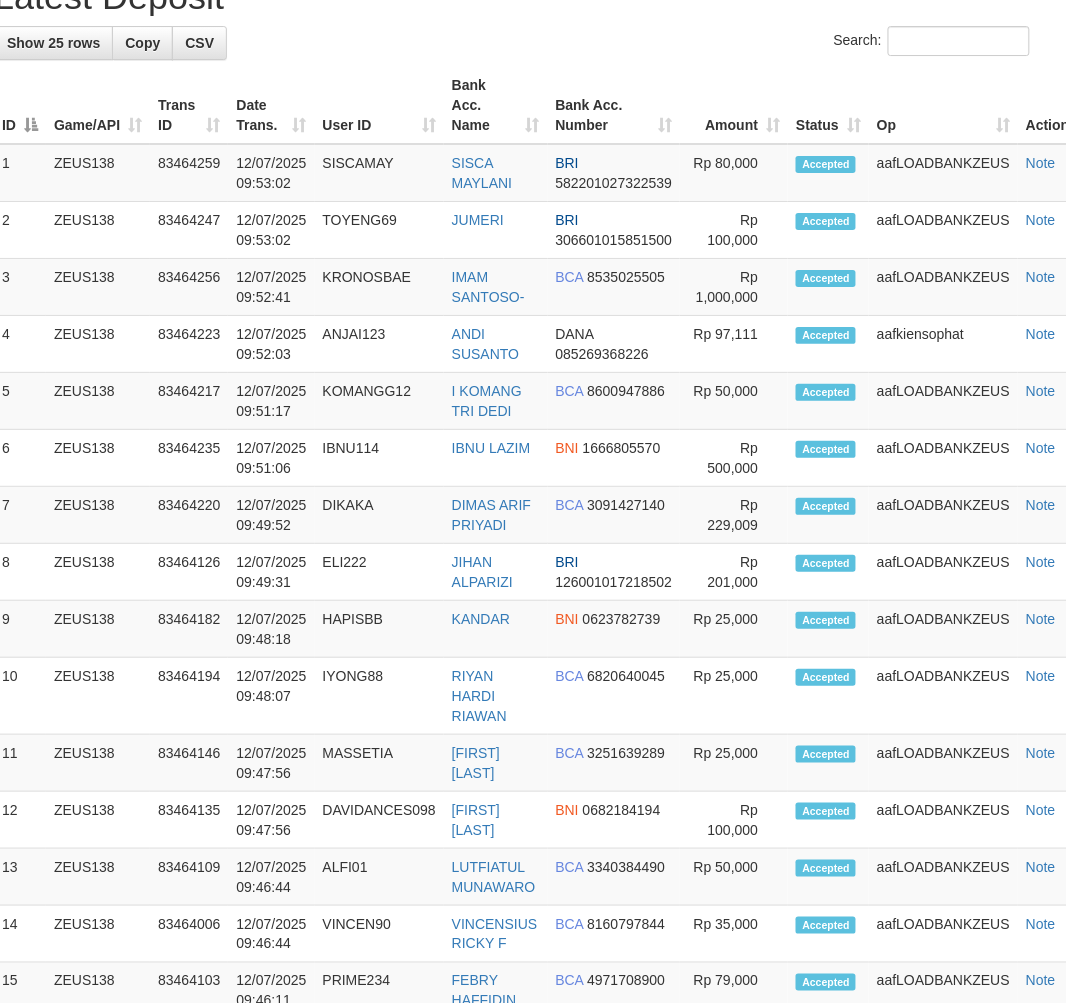 scroll, scrollTop: 1688, scrollLeft: 21, axis: both 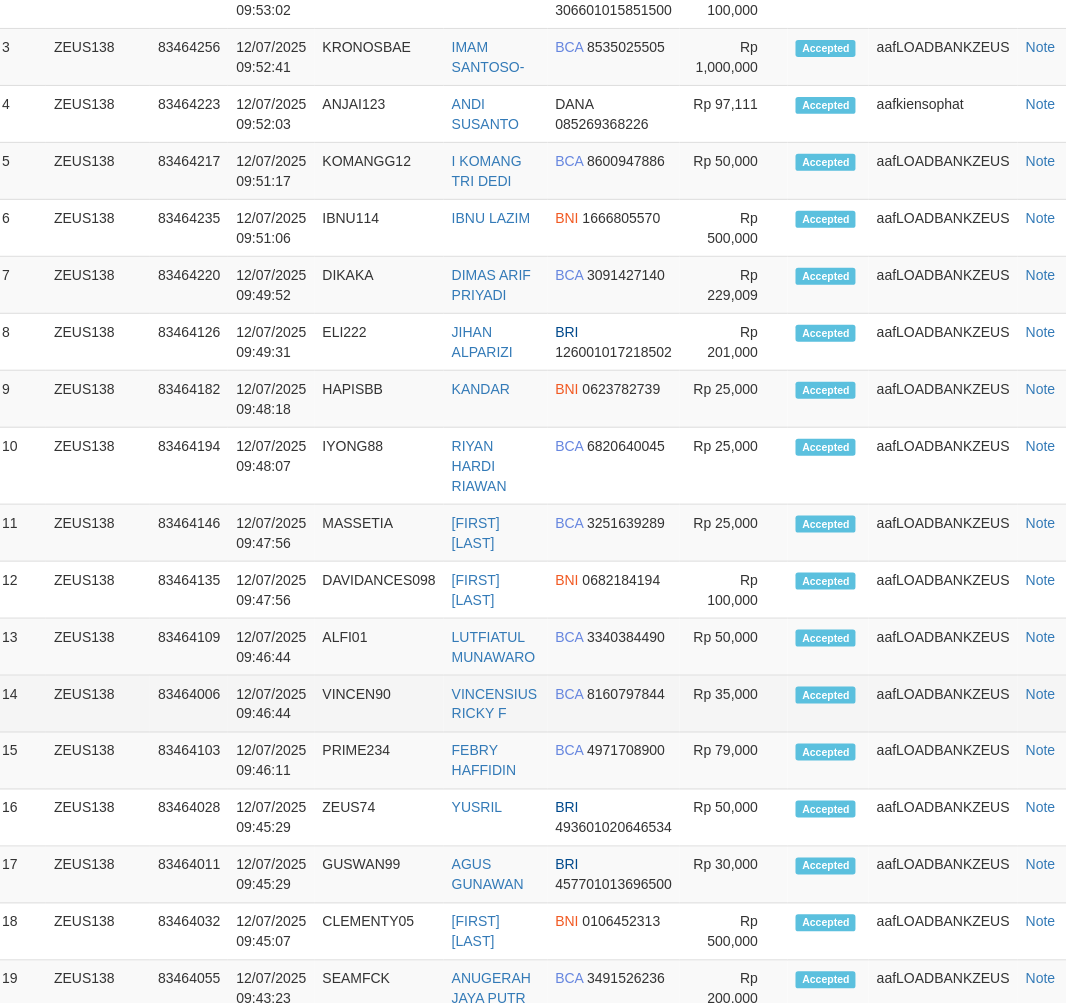 drag, startPoint x: 265, startPoint y: 774, endPoint x: 133, endPoint y: 724, distance: 141.1524 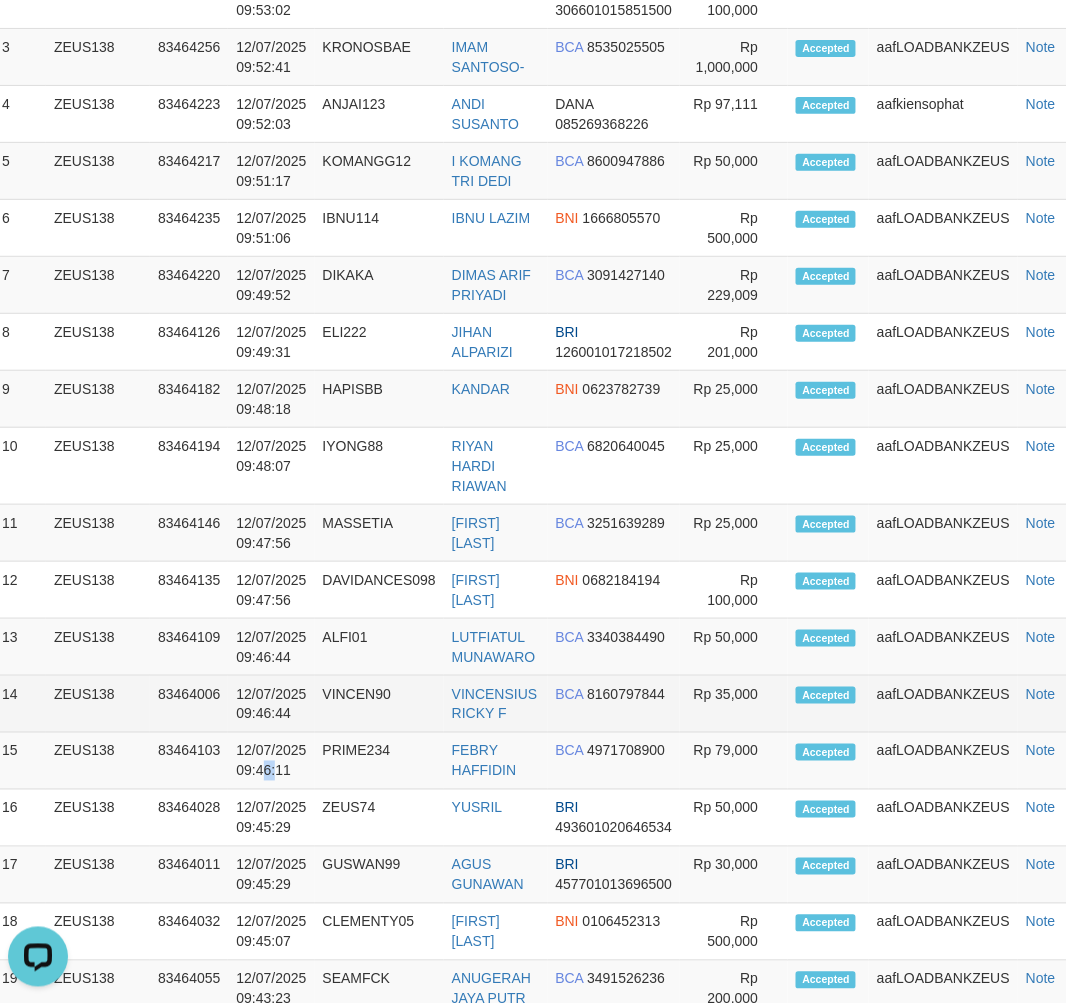 scroll, scrollTop: 0, scrollLeft: 0, axis: both 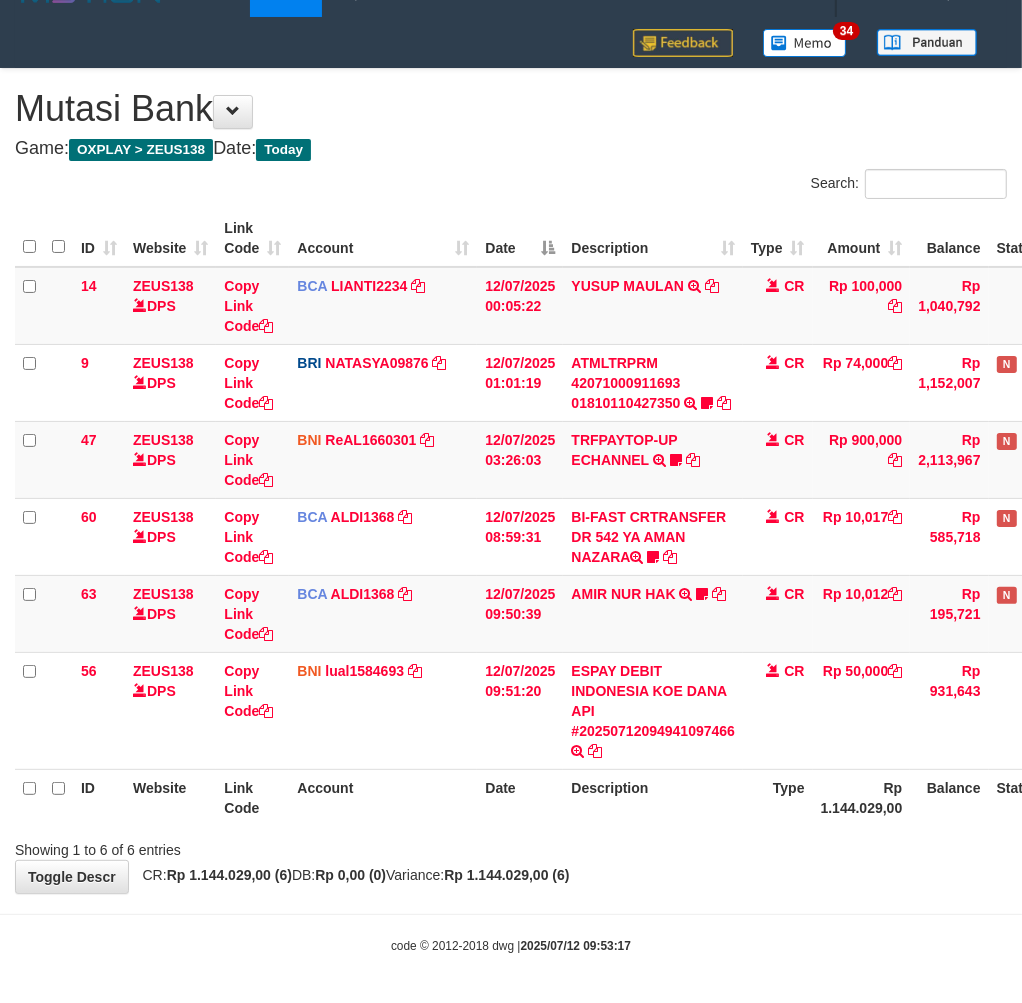 click on "**********" at bounding box center [511, 481] 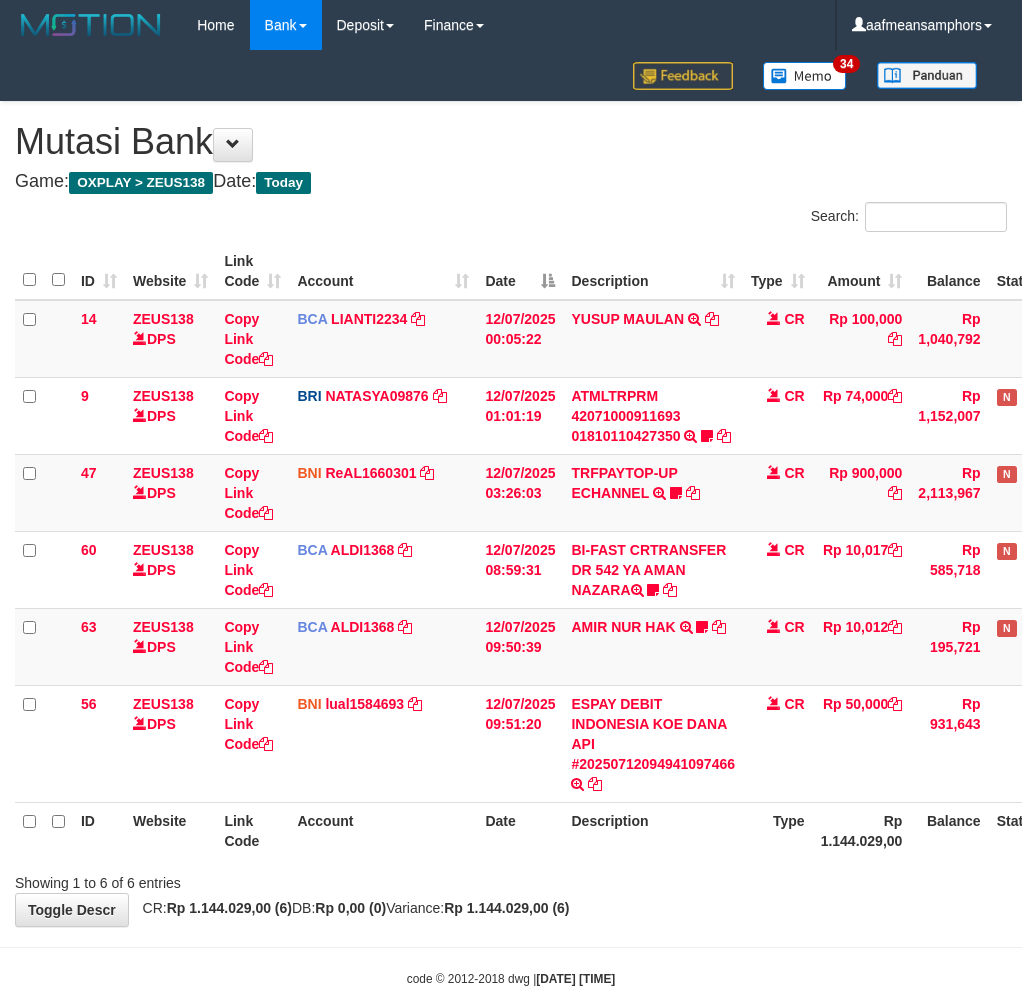 scroll, scrollTop: 33, scrollLeft: 0, axis: vertical 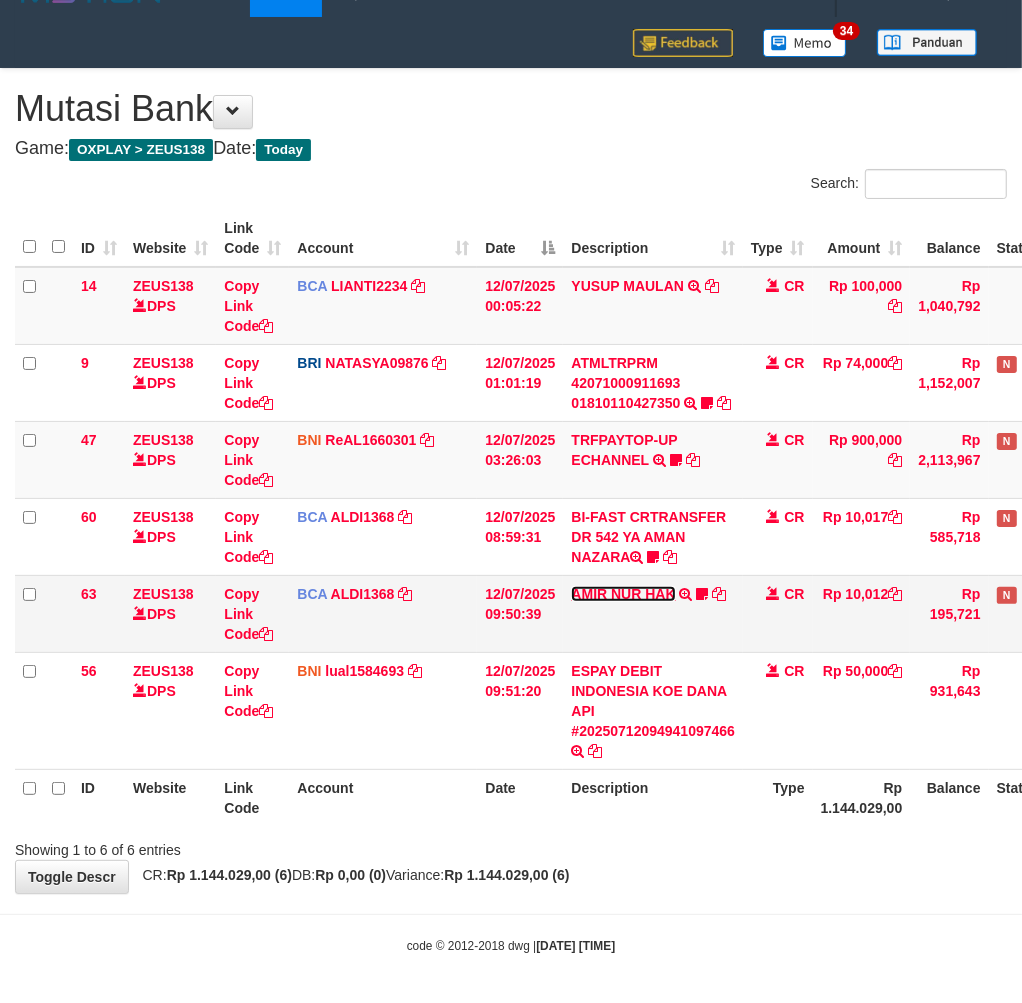 click on "AMIR NUR HAK" at bounding box center [623, 594] 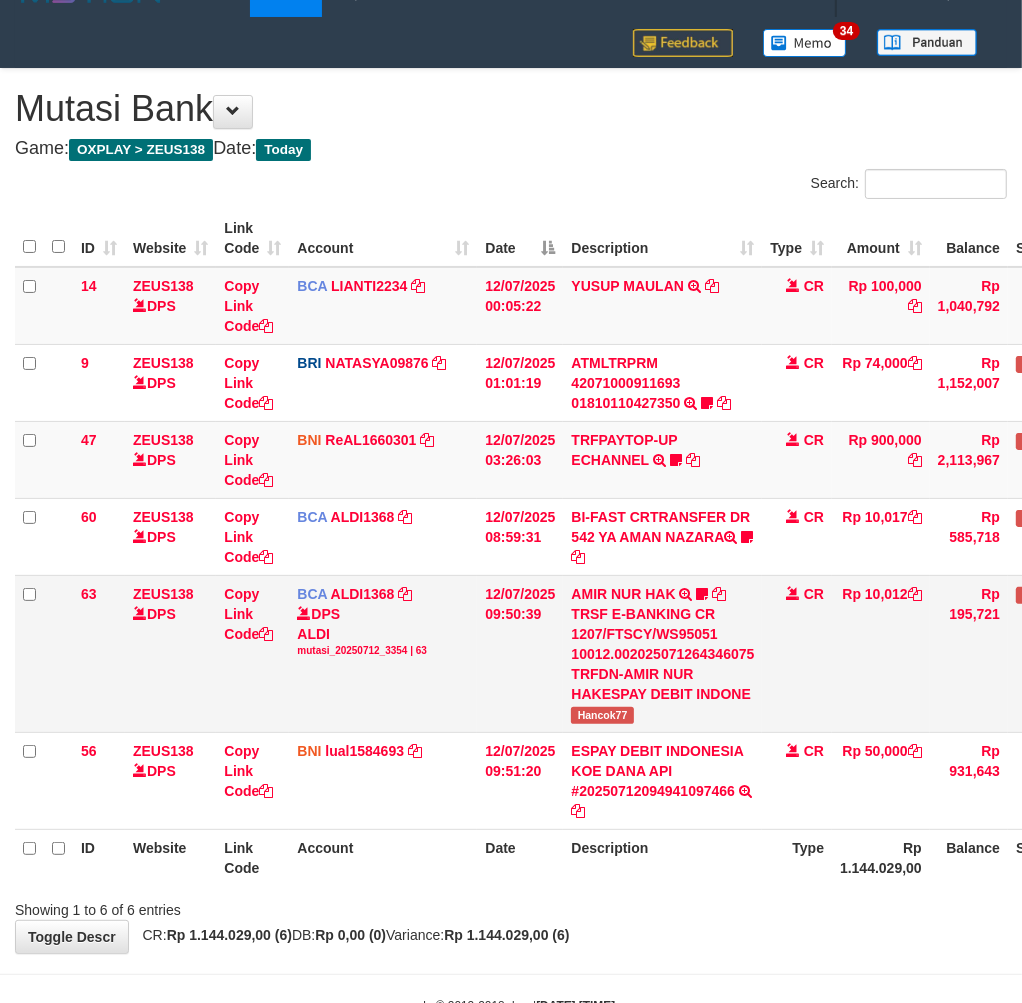 click on "Hancok77" at bounding box center [602, 715] 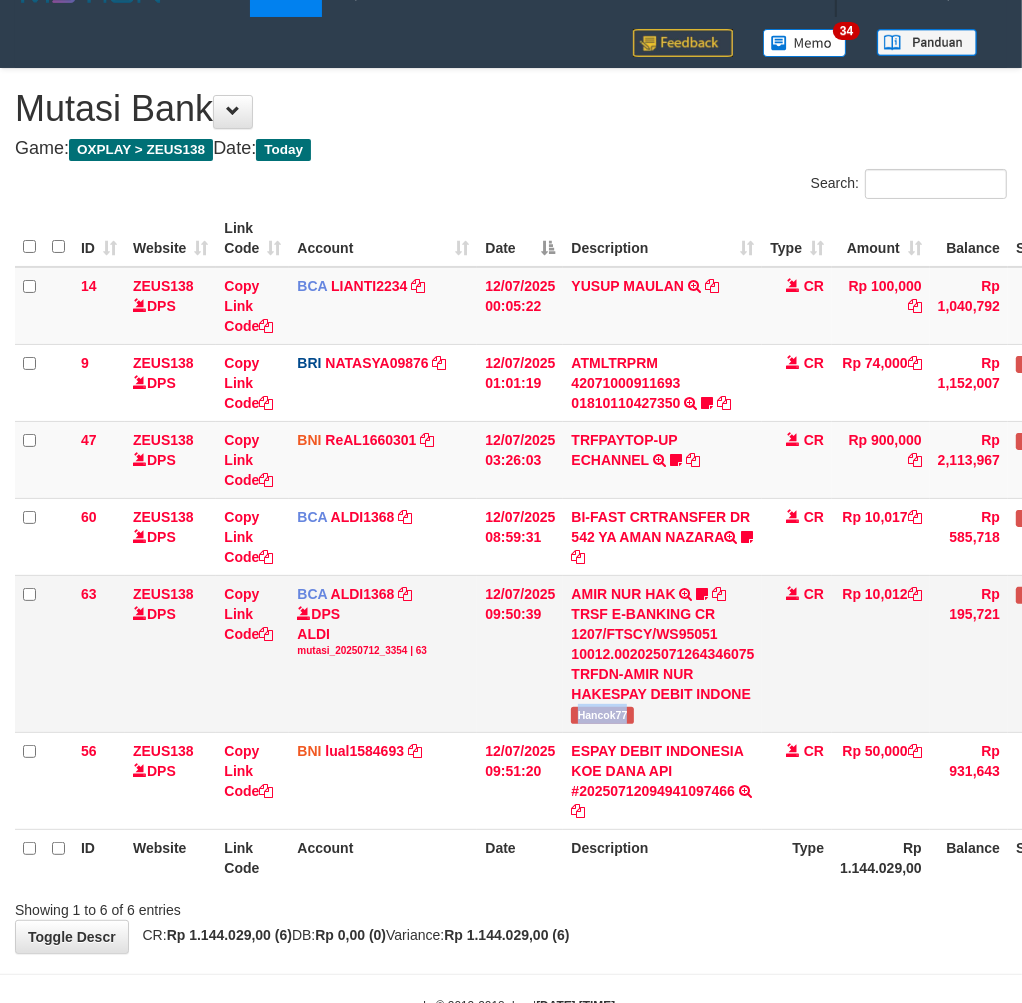 click on "Hancok77" at bounding box center [602, 715] 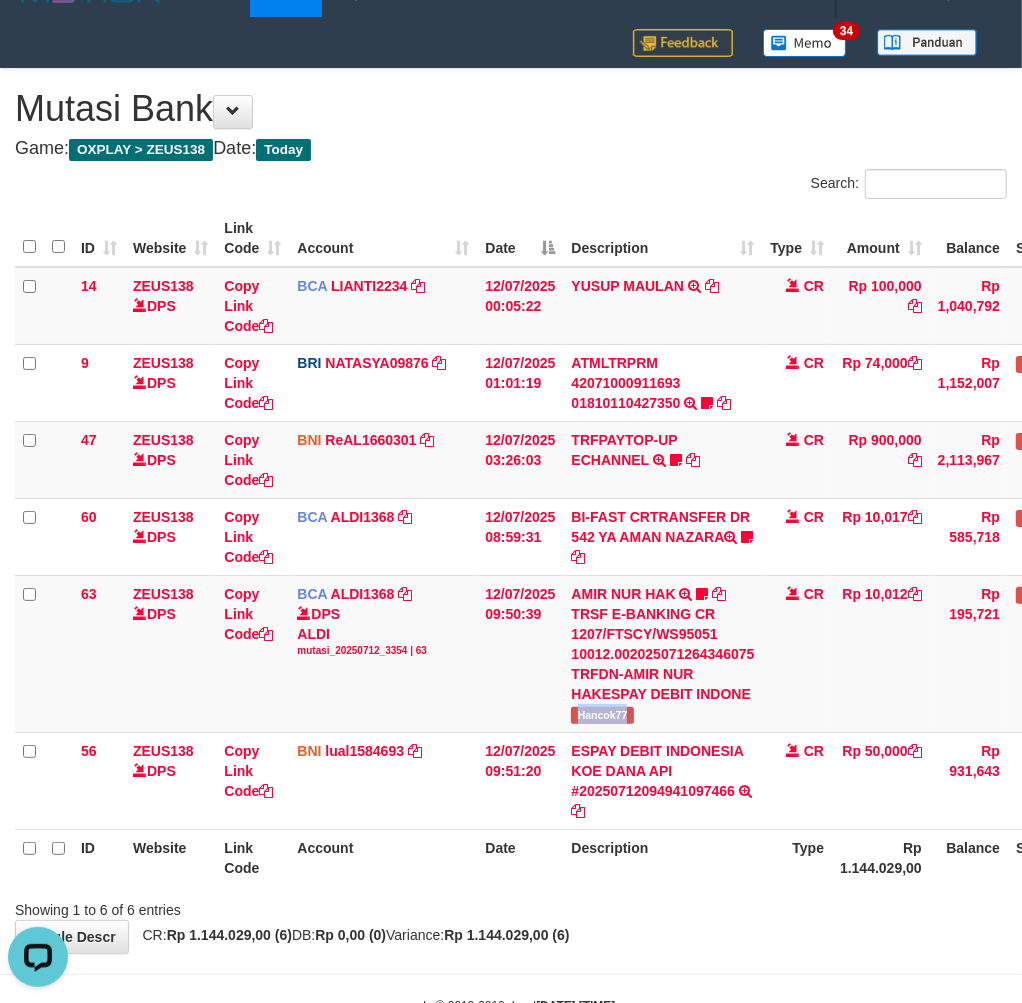 scroll, scrollTop: 0, scrollLeft: 0, axis: both 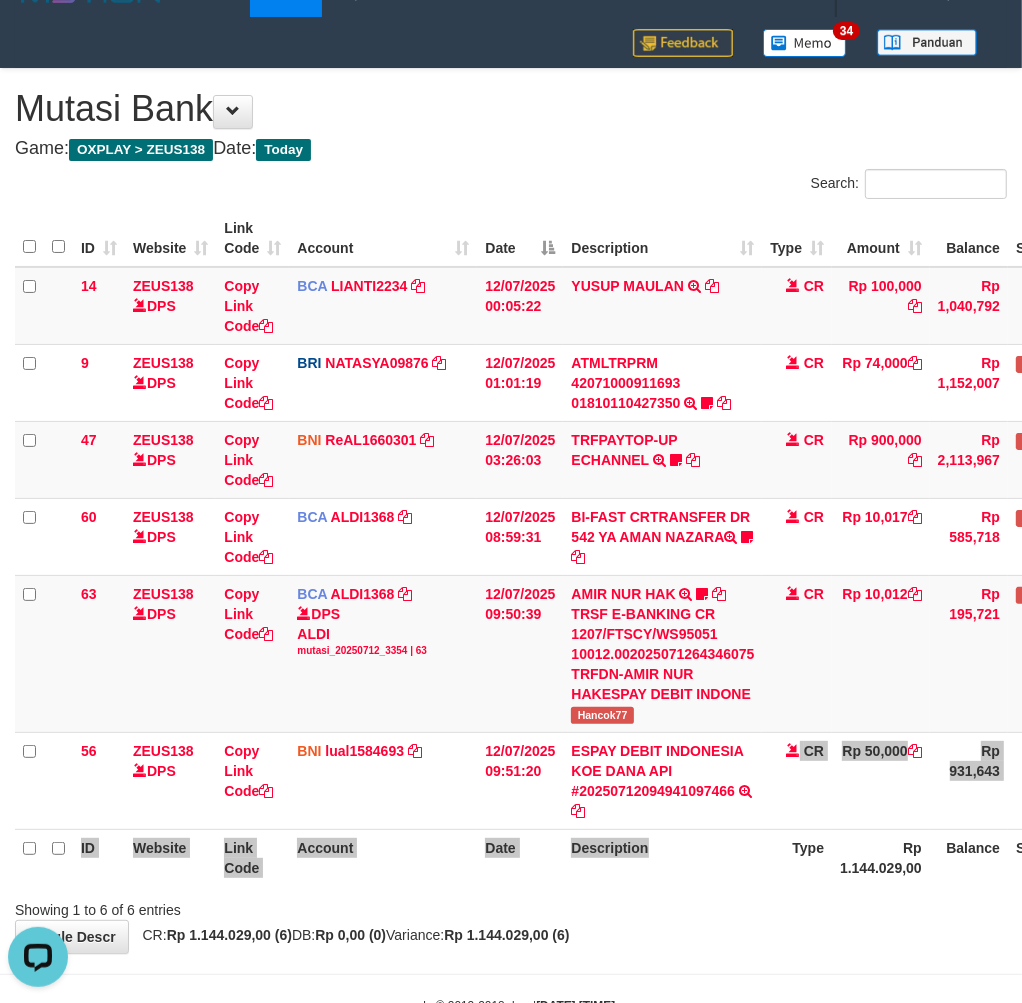 click on "ID Website Link Code Account Date Description Type Amount Balance Status Action
14
ZEUS138    DPS
Copy Link Code
BCA
LIANTI2234
DPS
YULIANTI
mutasi_20250712_4646 | 14
mutasi_20250712_4646 | 14
12/07/2025 00:05:22
YUSUP MAULAN         TRSF E-BANKING CR 1207/FTSCY/WS95051
100000.002025071262819090 TRFDN-YUSUP MAULANESPAY DEBIT INDONE
CR
Rp 100,000
Rp 1,040,792
Note
Check
9
ZEUS138    DPS
Copy Link Code
BRI
NATASYA09876" at bounding box center (581, 548) 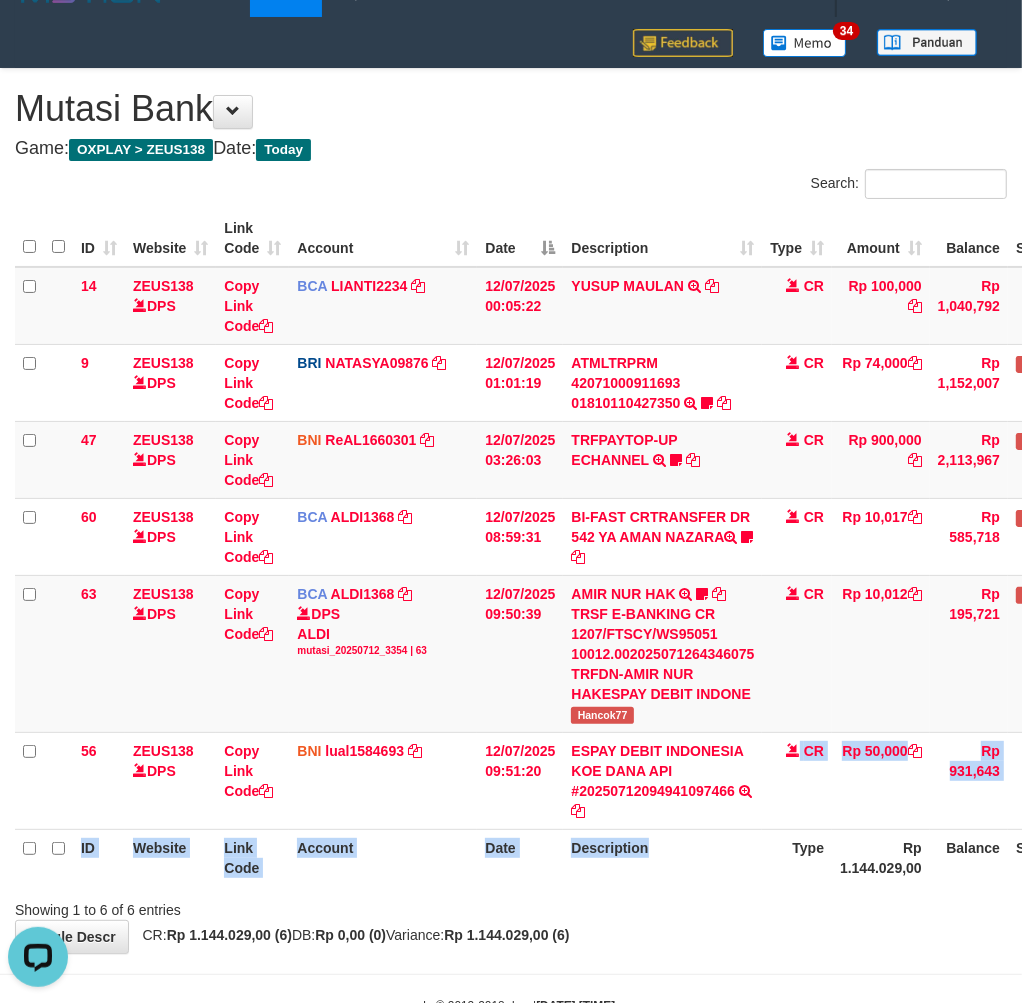 click on "Description" at bounding box center (662, 857) 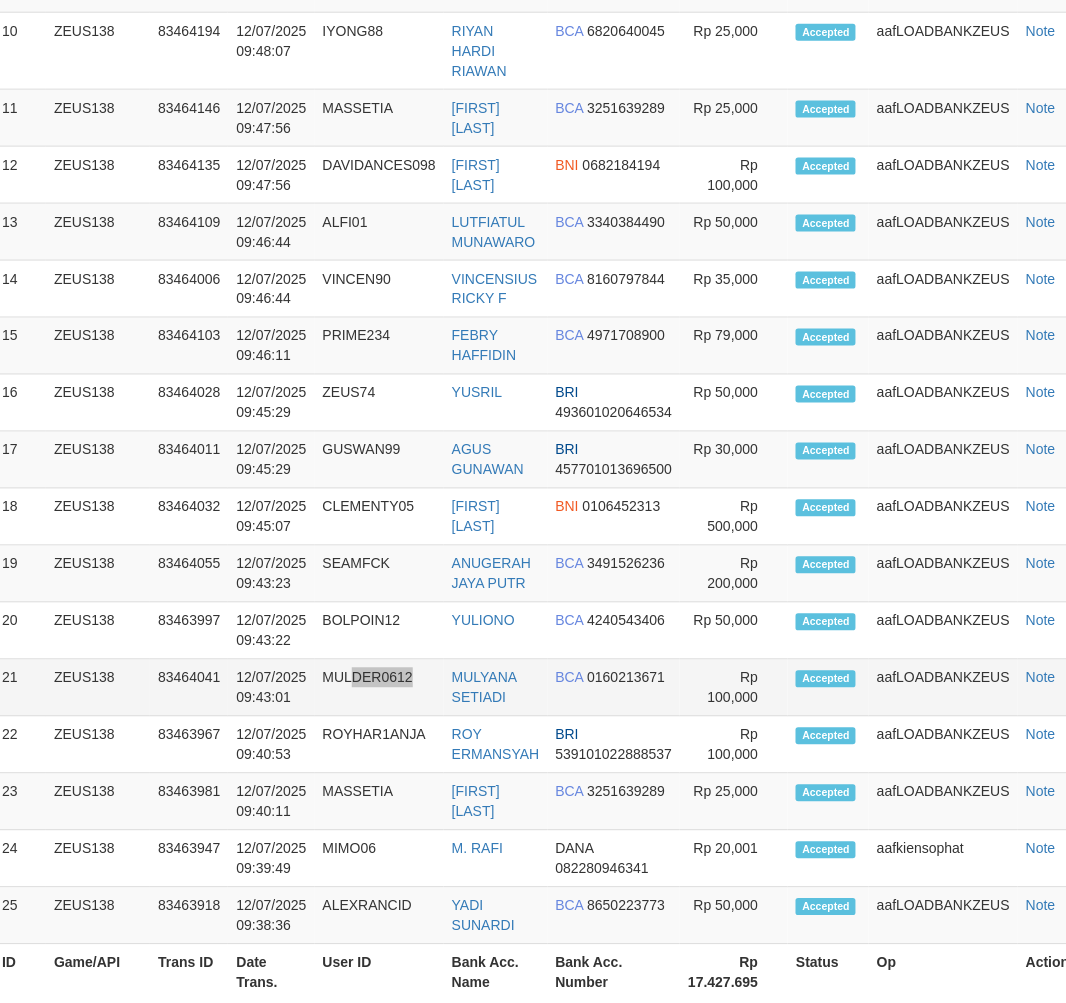 scroll, scrollTop: 1918, scrollLeft: 21, axis: both 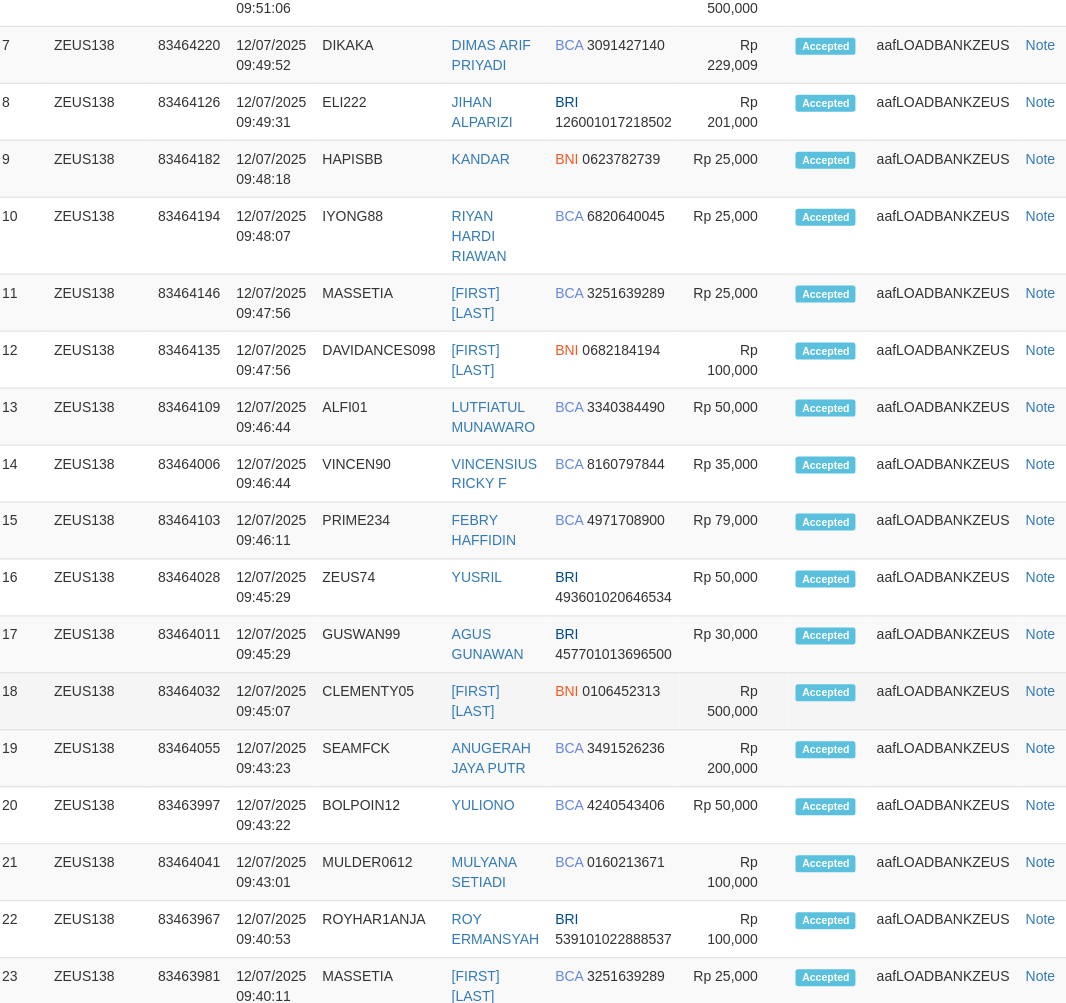 click on "1
ZEUS138
83464259
12/07/2025 09:53:02
SISCAMAY
SISCA MAYLANI
BRI
582201027322539
Note" at bounding box center [547, 407] 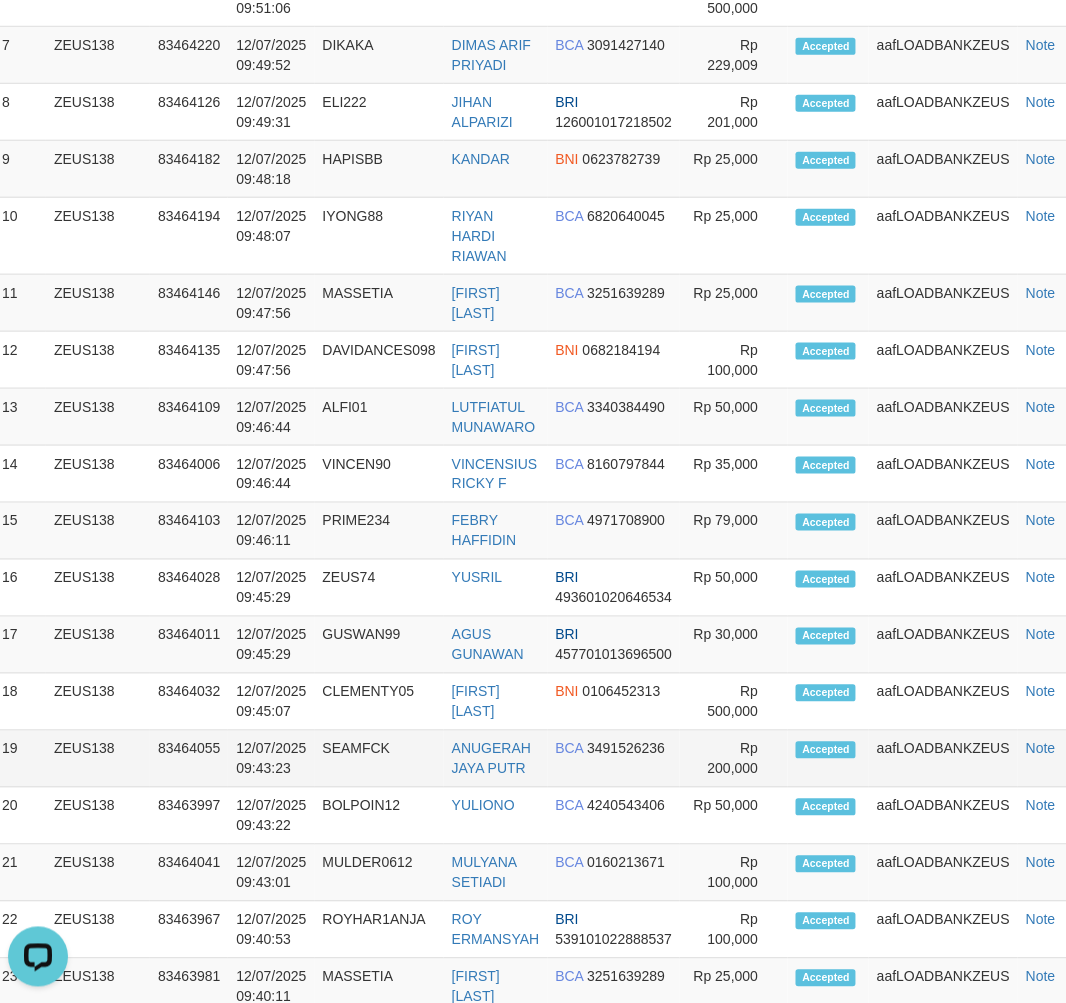 scroll, scrollTop: 0, scrollLeft: 0, axis: both 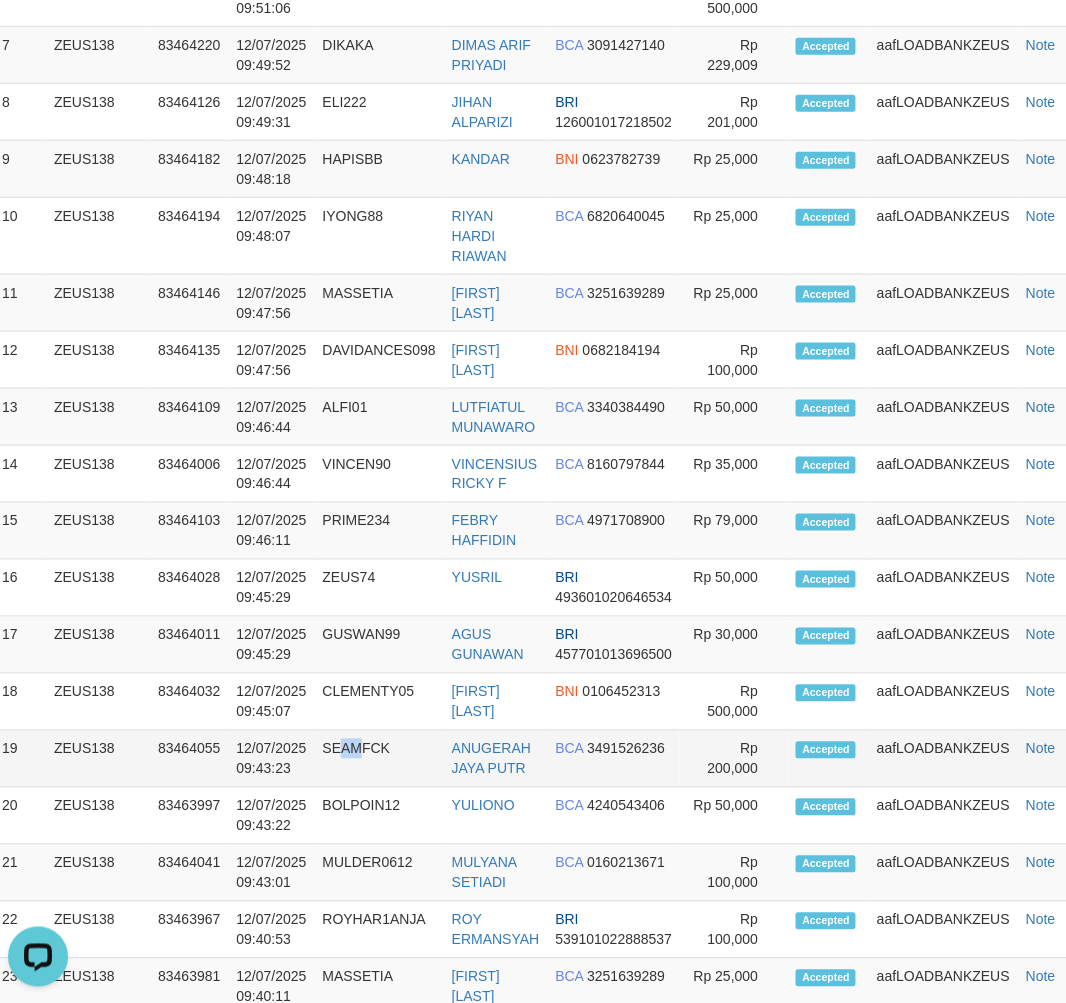 click on "SEAMFCK" at bounding box center [379, 759] 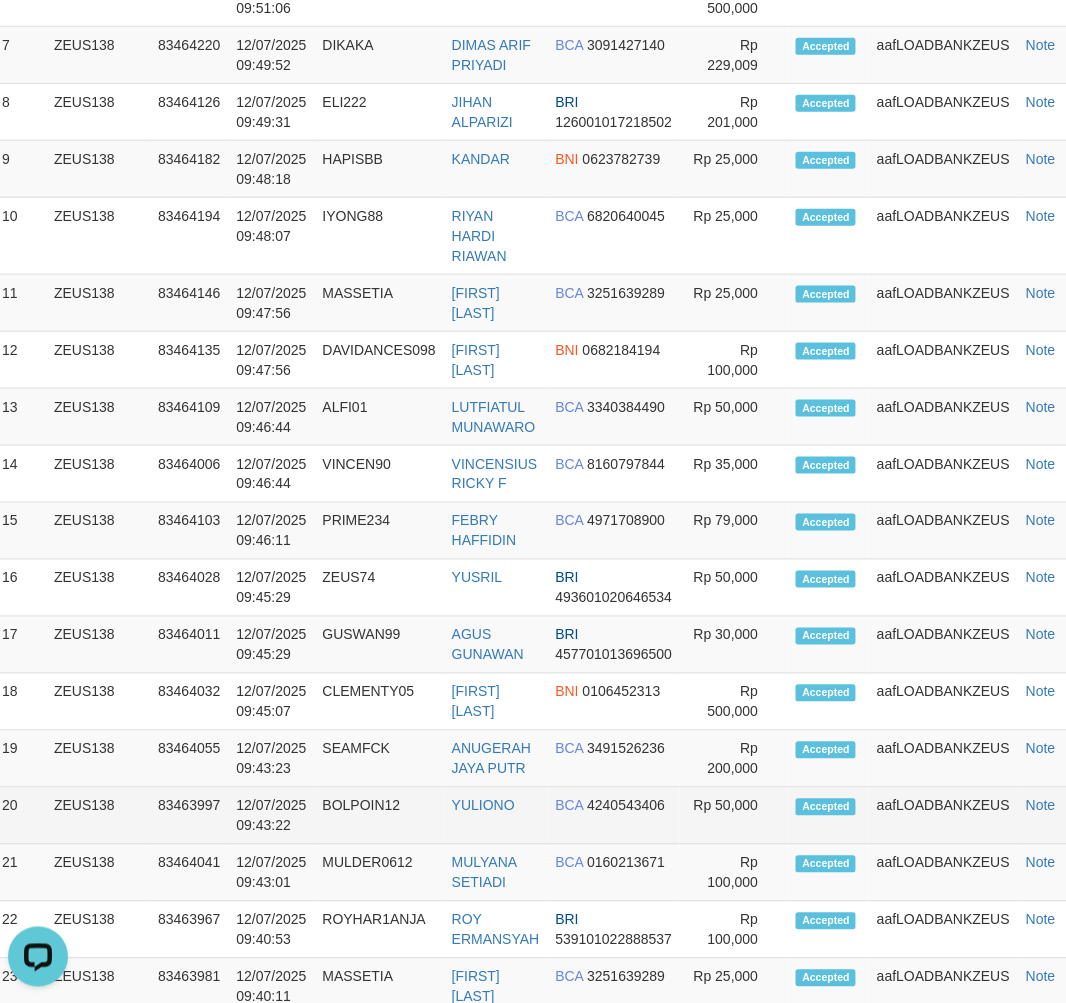 click on "12/07/2025 09:43:22" at bounding box center (271, 816) 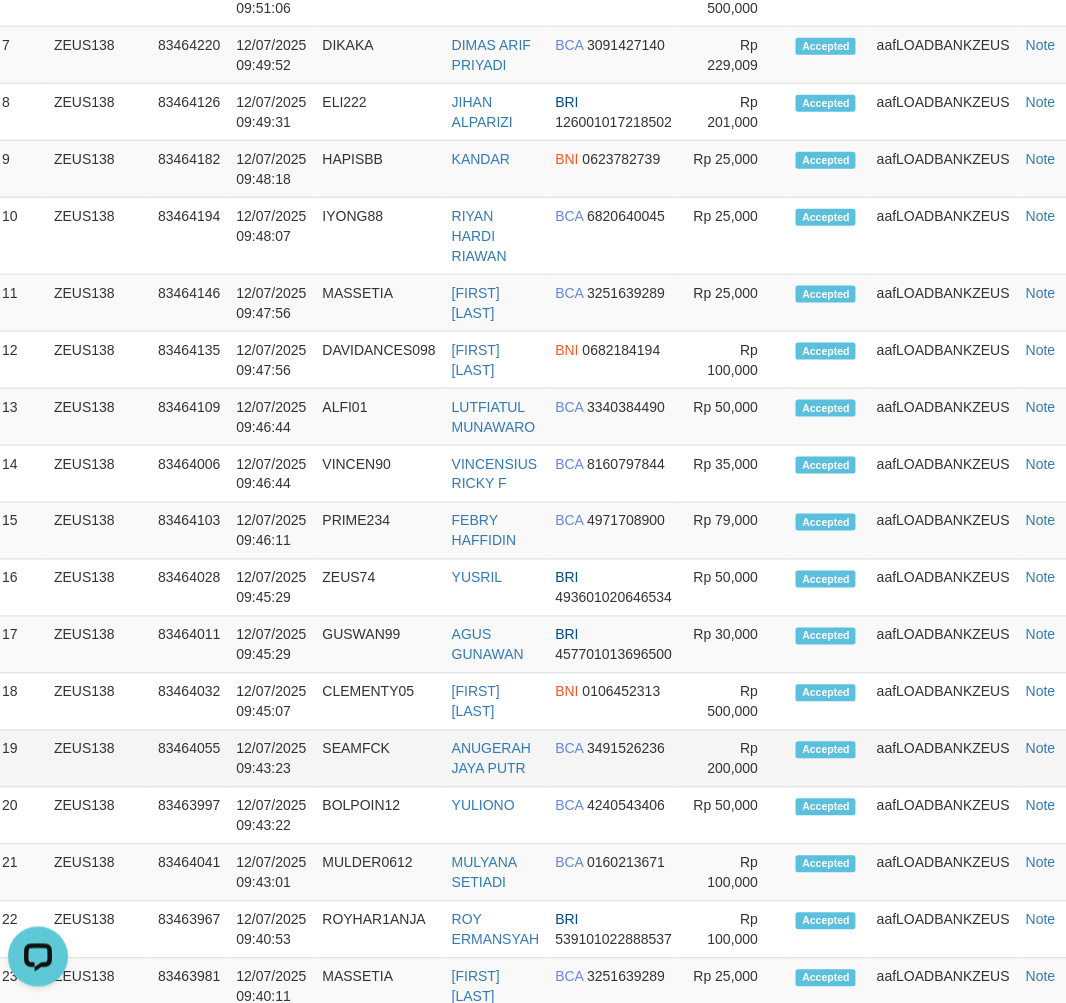 drag, startPoint x: 262, startPoint y: 834, endPoint x: 202, endPoint y: 794, distance: 72.11102 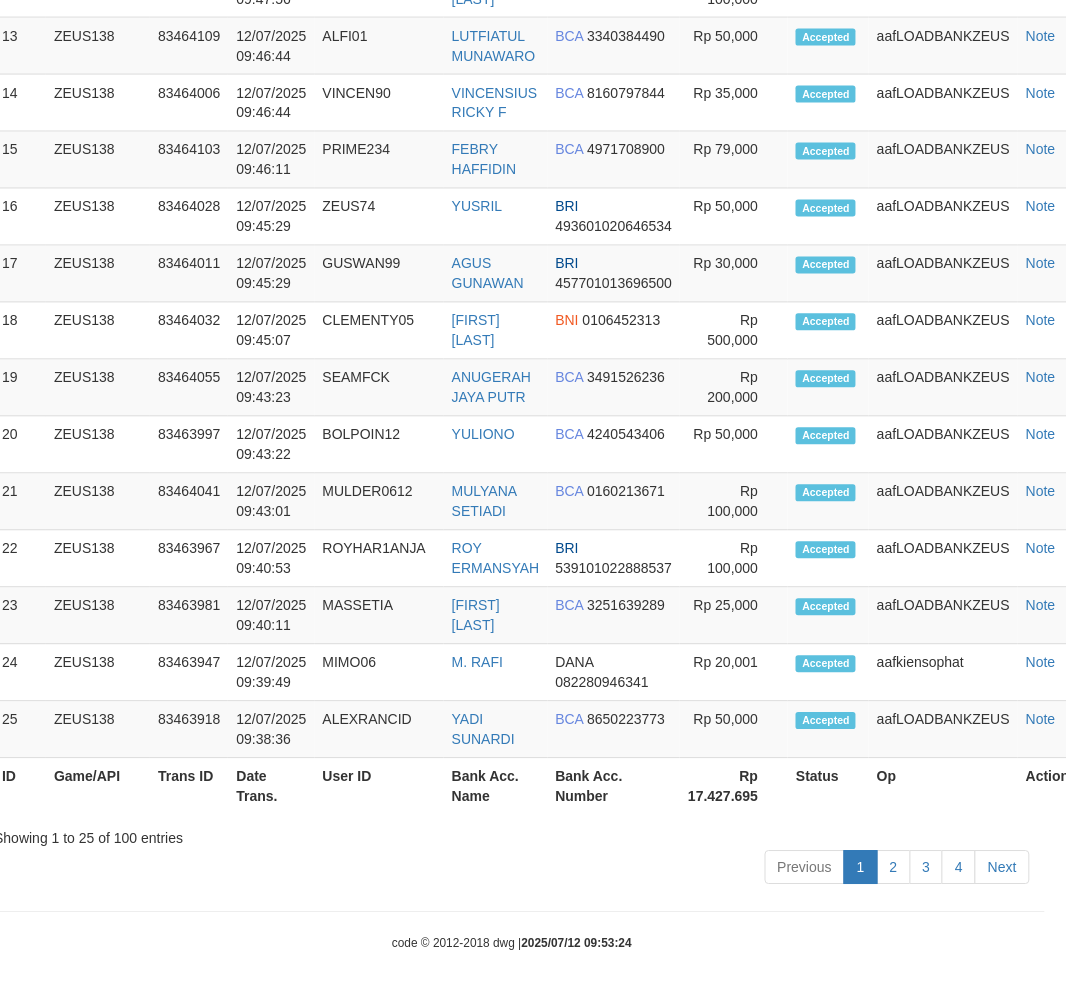 scroll, scrollTop: 2148, scrollLeft: 21, axis: both 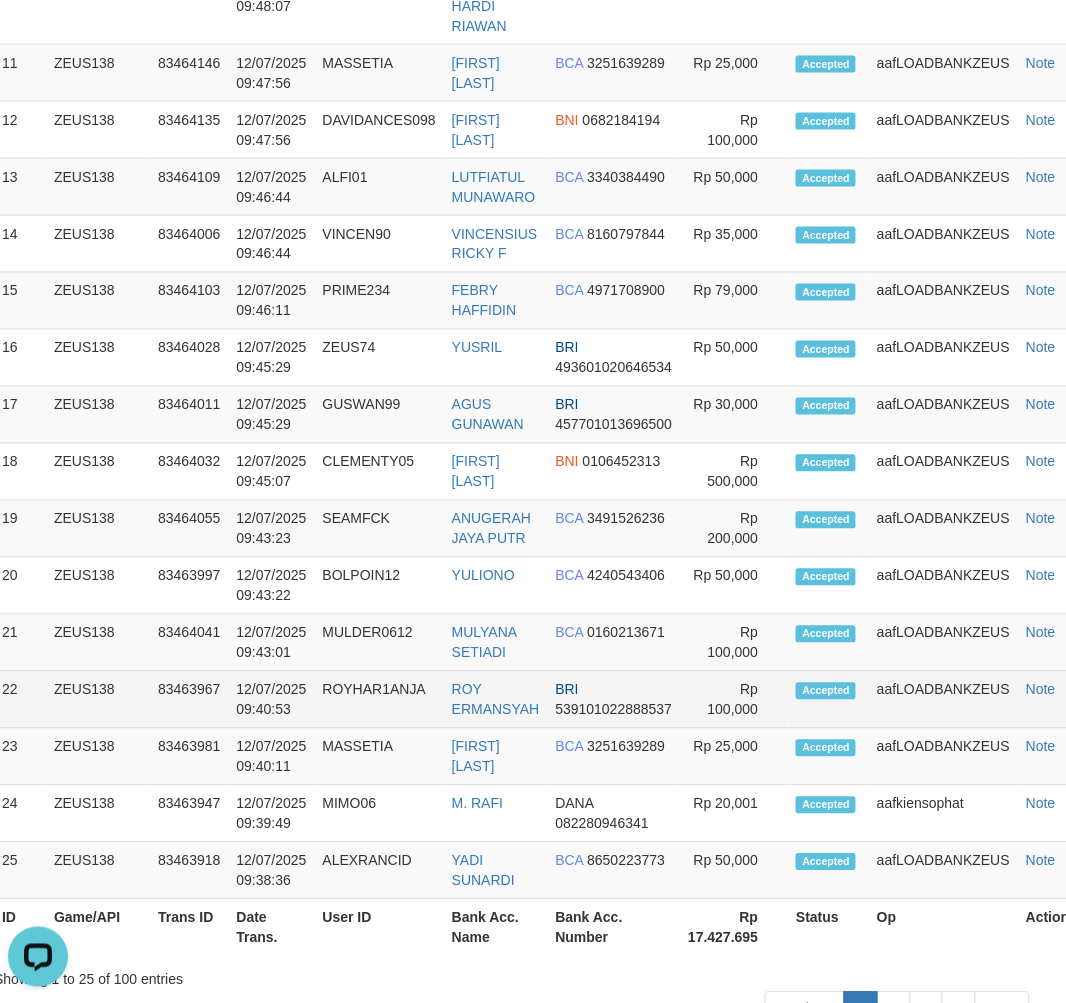 click on "22
ZEUS138
83463967
[DATE] [TIME]
ROYHAR1ANJA
ROY ERMANSYAH
BRI
539101022888537
Rp 100,000
Accepted
aafLOADBANKZEUS
Note" at bounding box center [547, 700] 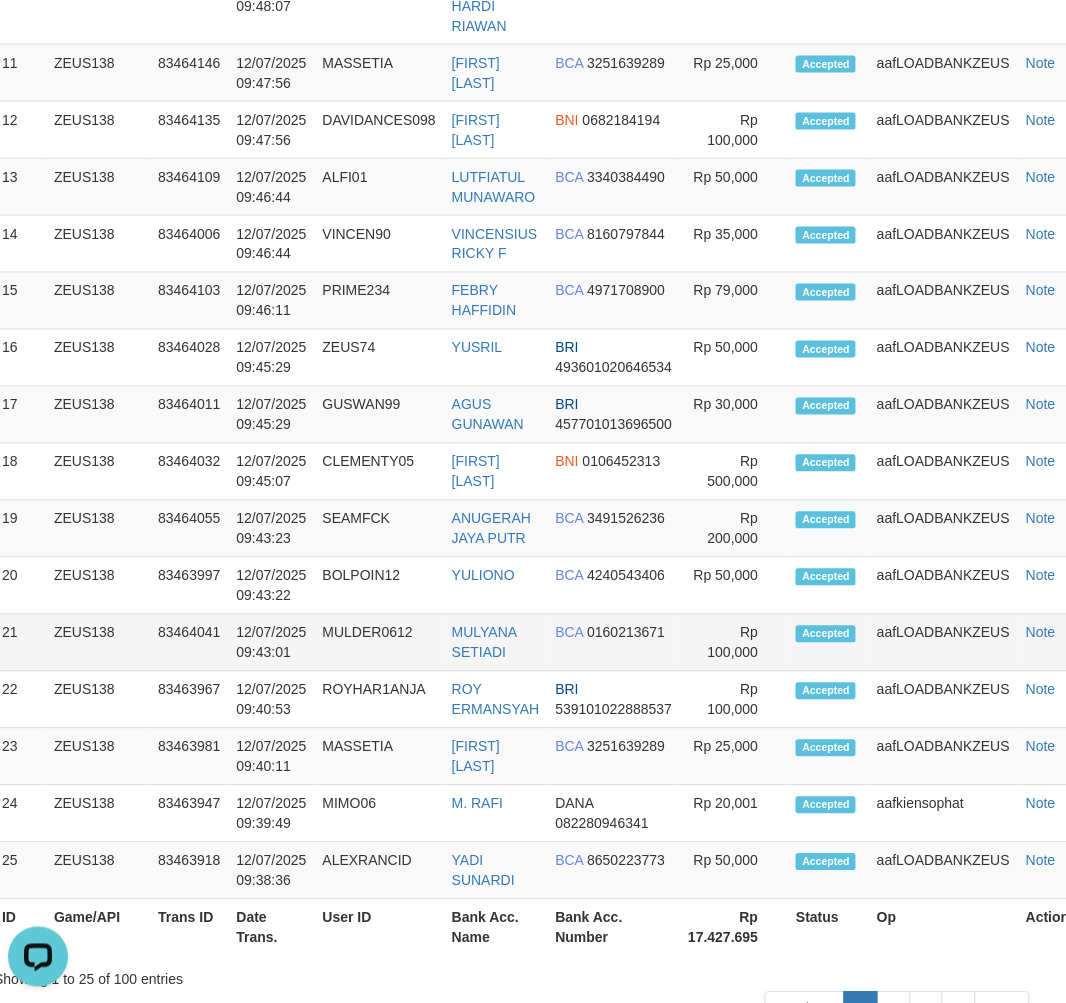 click on "1
ZEUS138
83464259
12/07/2025 09:53:02
SISCAMAY
SISCA MAYLANI
BRI
582201027322539
Note" at bounding box center [547, 177] 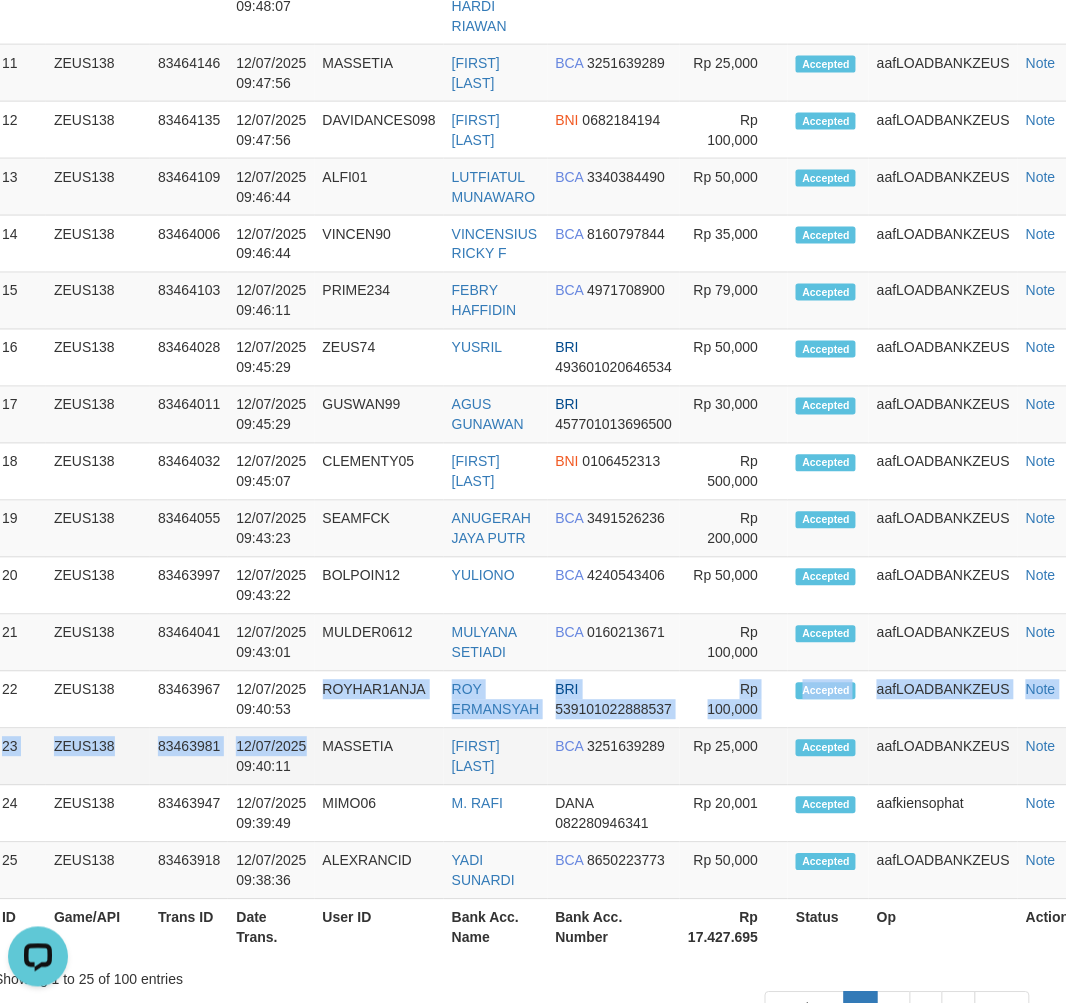 click on "23
ZEUS138
83463981
12/07/2025 09:40:11
MASSETIA
ANDRIYAS SETIAWAN
BCA
3251639289
Rp 25,000
Accepted
aafLOADBANKZEUS
Note" at bounding box center [547, 757] 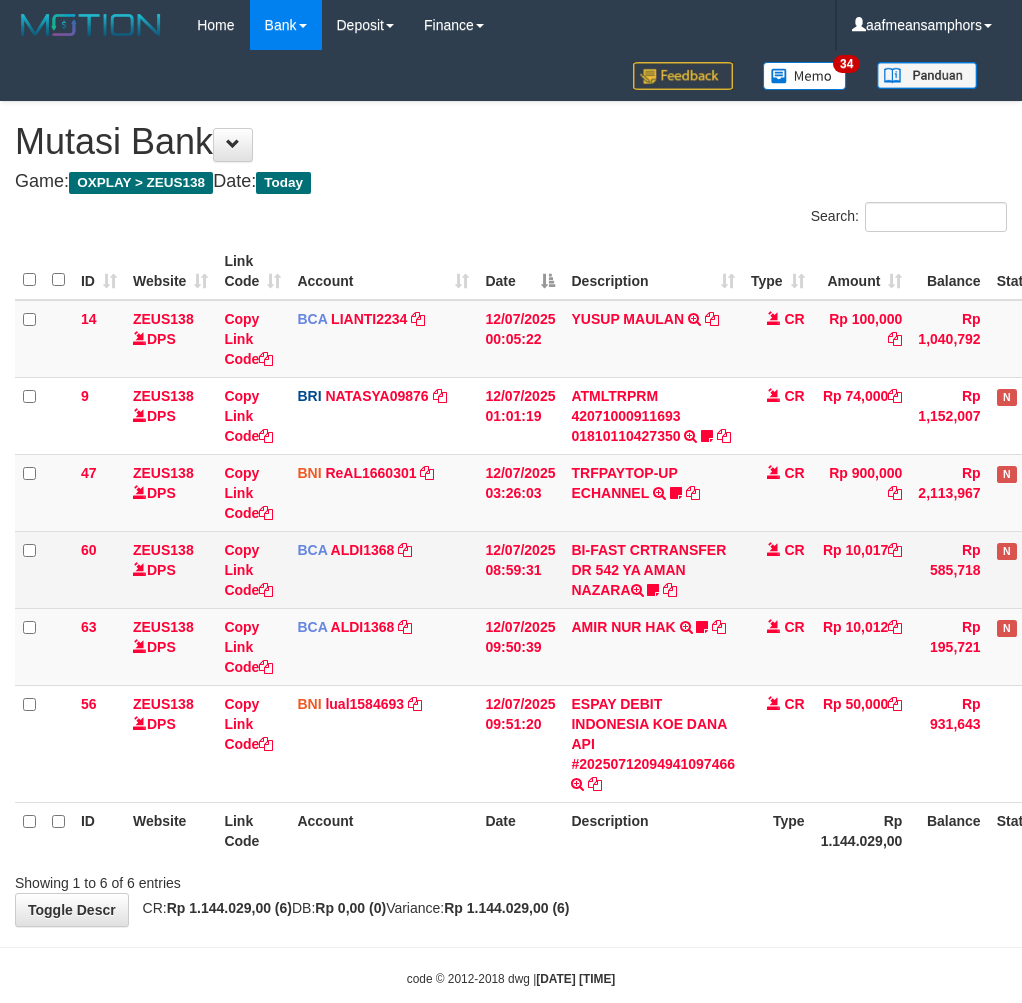 scroll, scrollTop: 33, scrollLeft: 0, axis: vertical 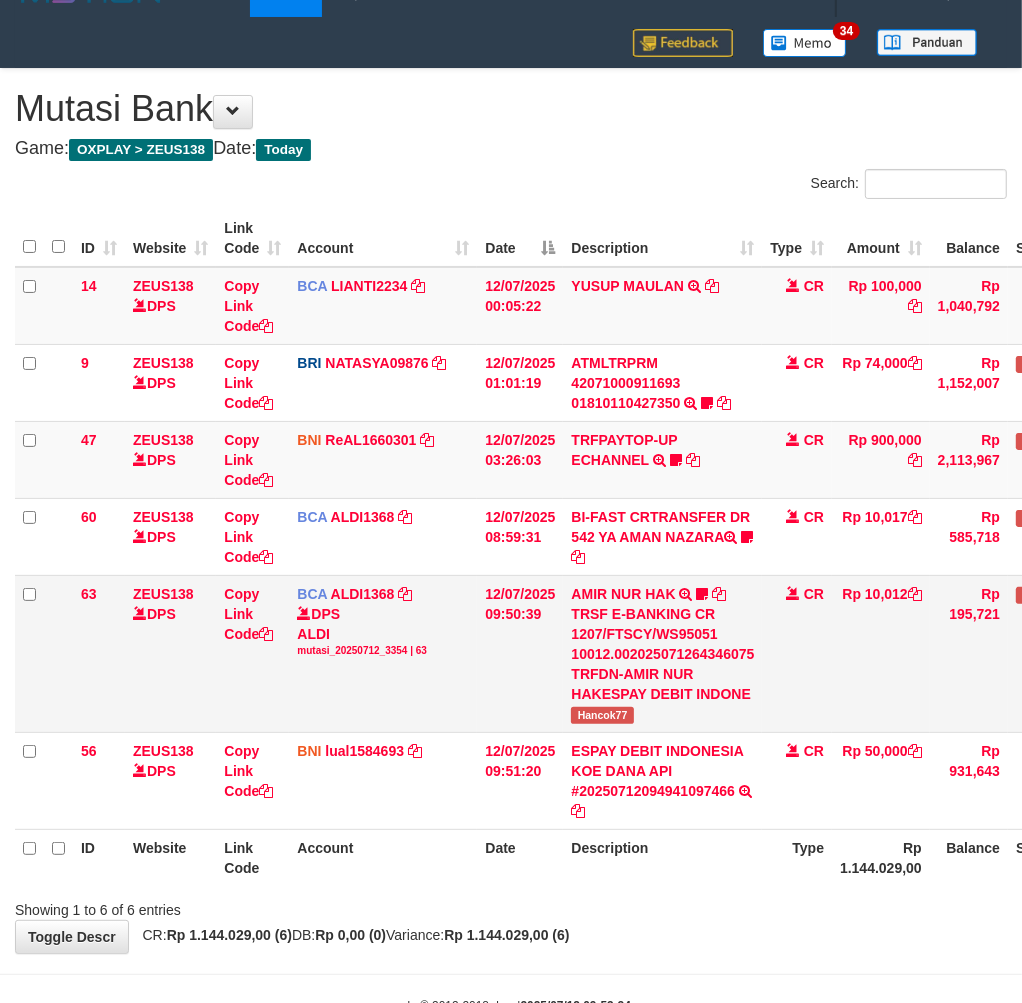 click on "Hancok77" at bounding box center [602, 715] 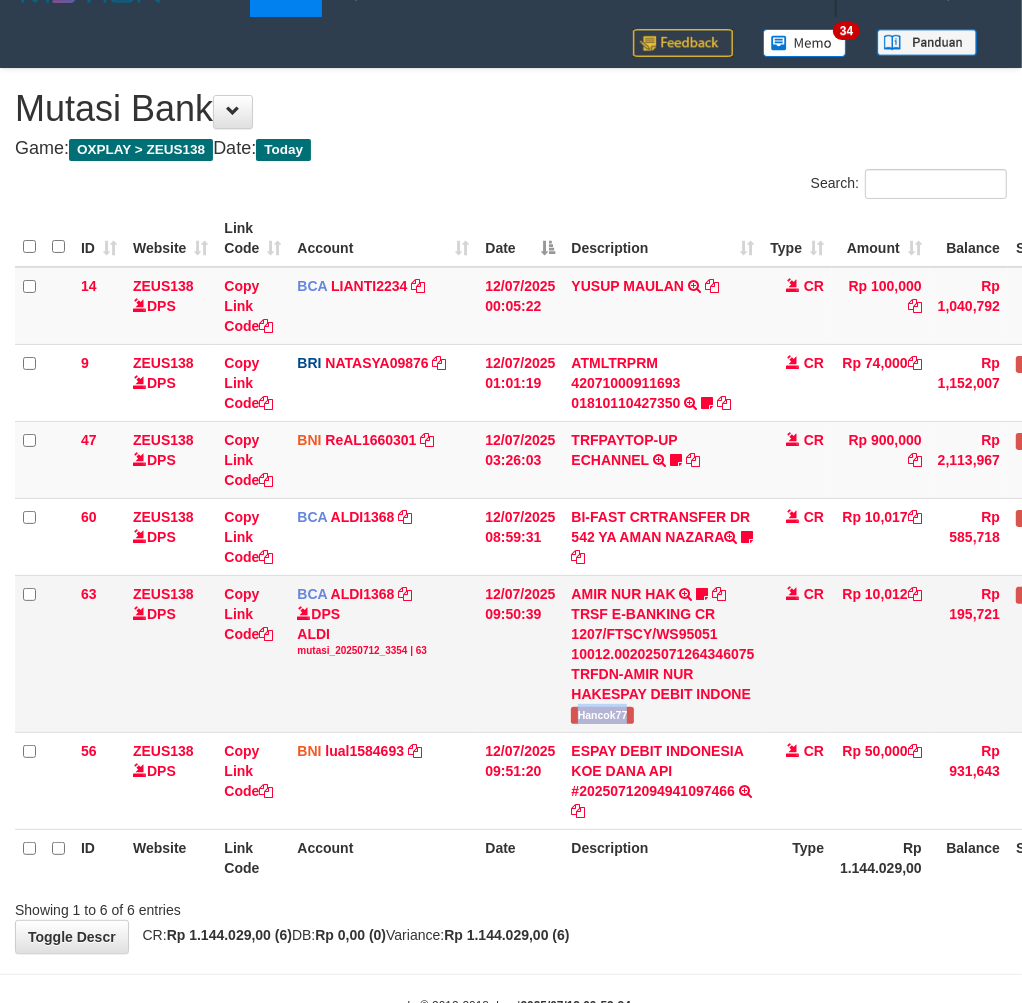 click on "Hancok77" at bounding box center (602, 715) 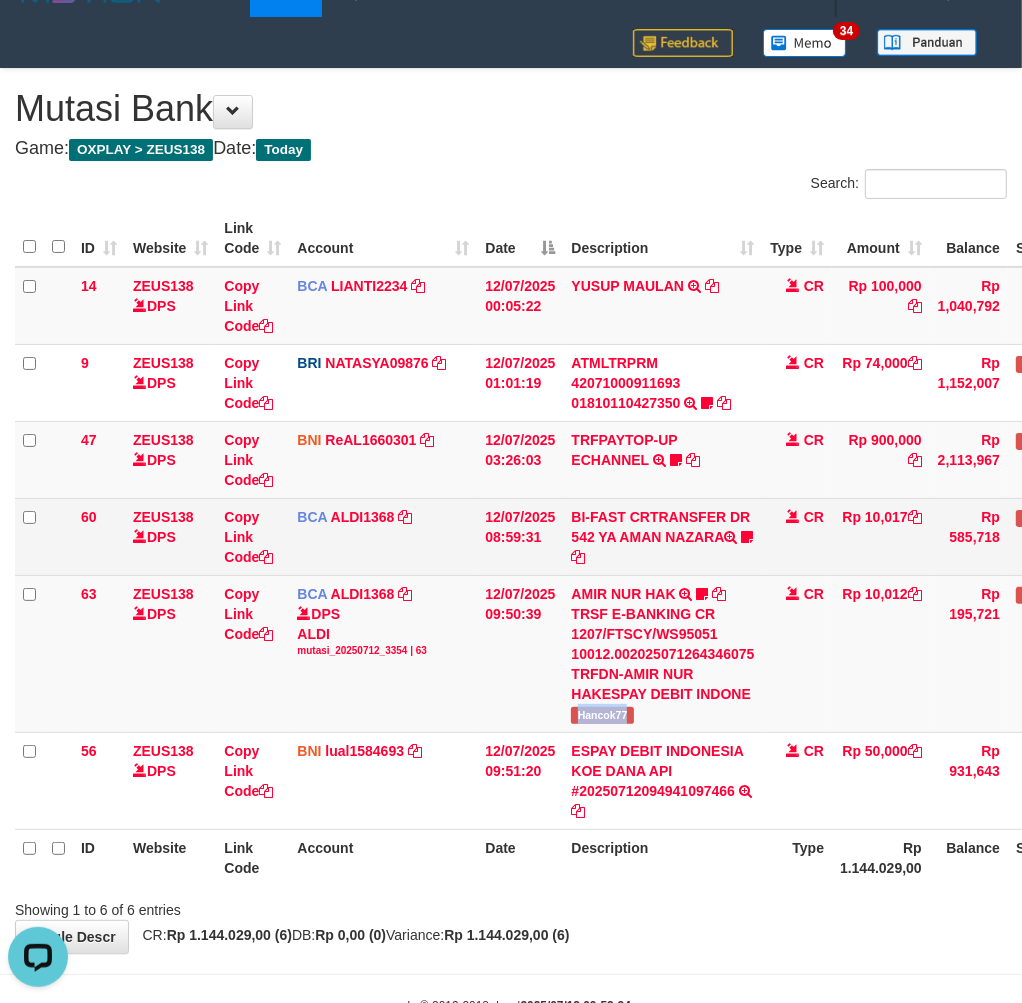 scroll, scrollTop: 0, scrollLeft: 0, axis: both 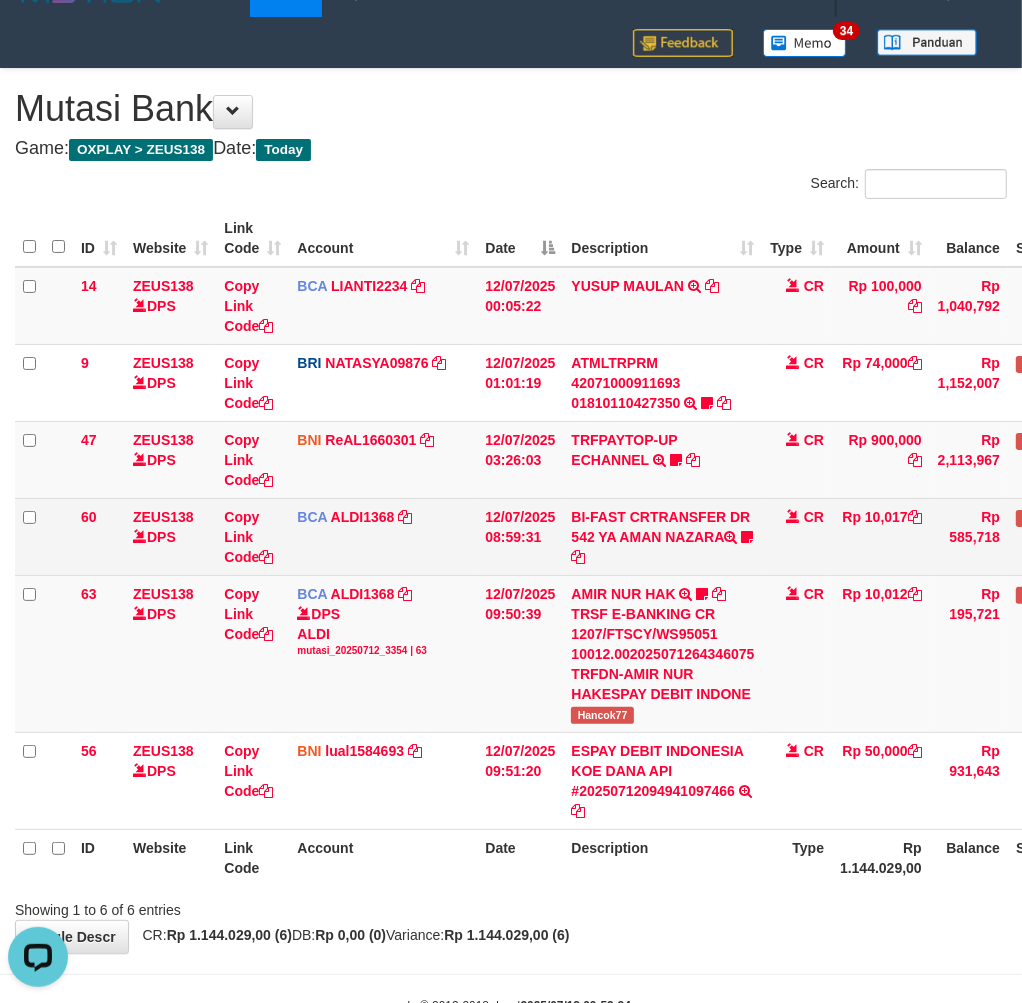 click on "BI-FAST CRTRANSFER DR 542 YA AMAN NAZARA          Yamannazar" at bounding box center (662, 536) 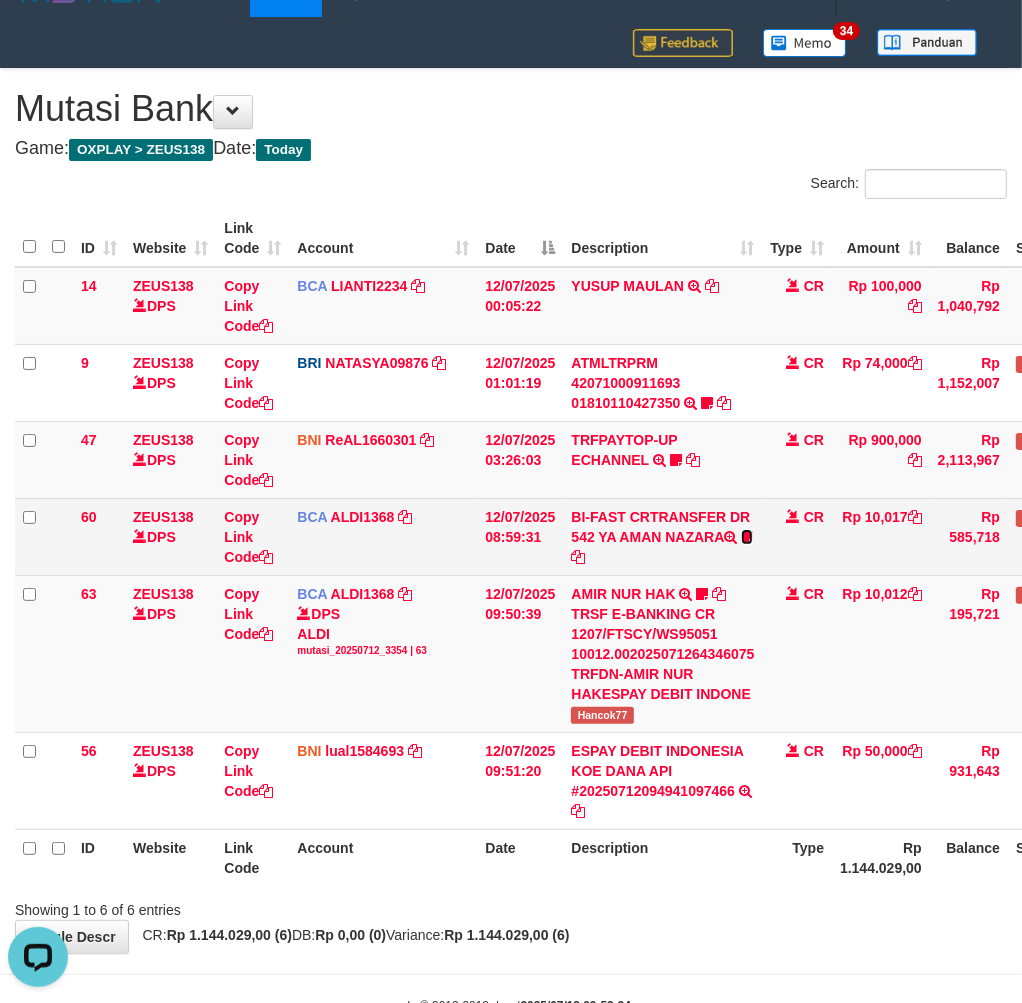 click at bounding box center [747, 537] 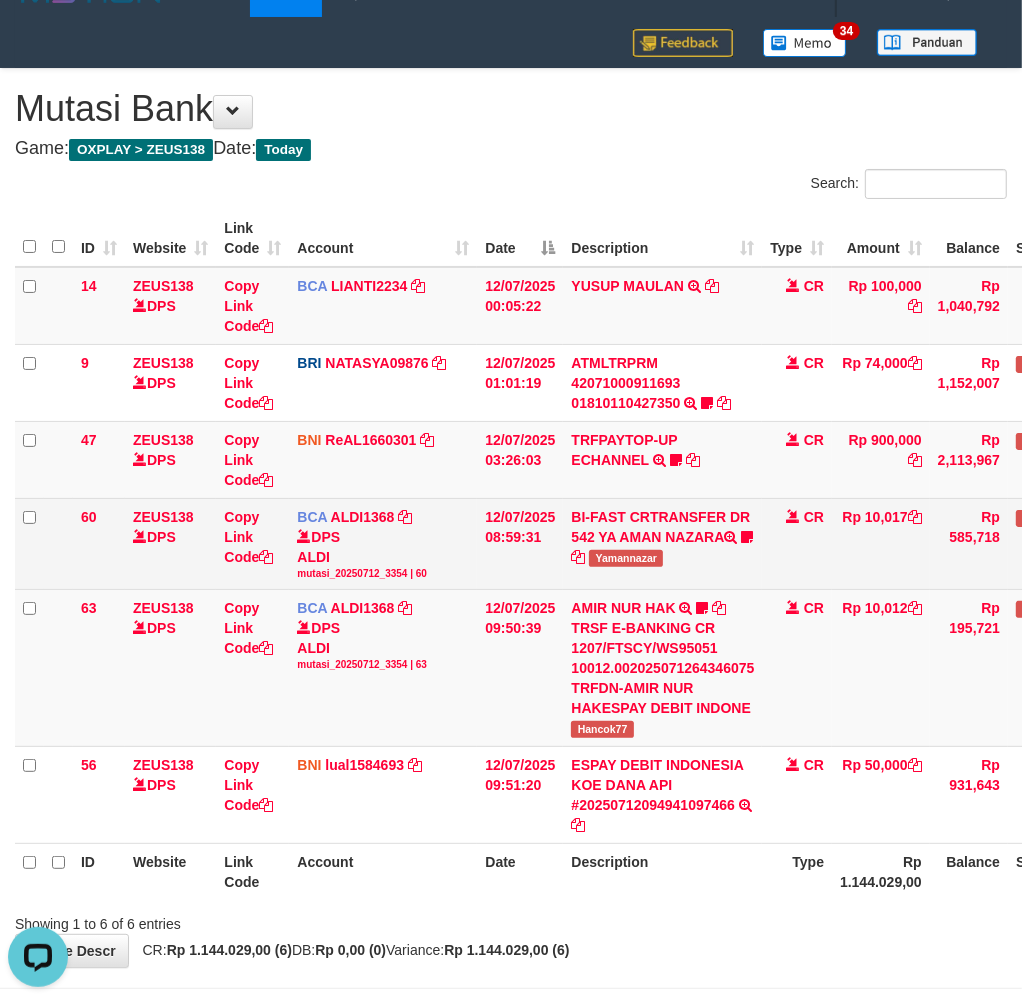 click on "Yamannazar" at bounding box center (626, 558) 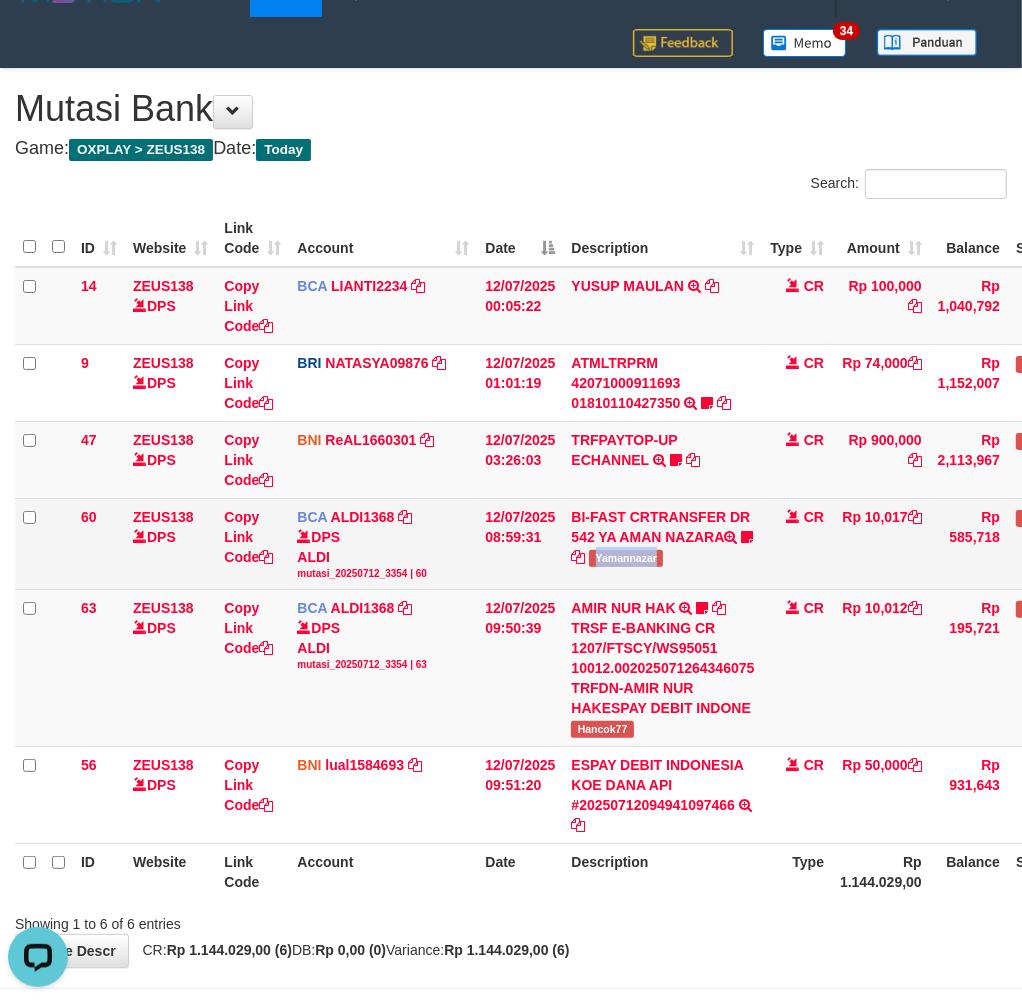 click on "Yamannazar" at bounding box center (626, 558) 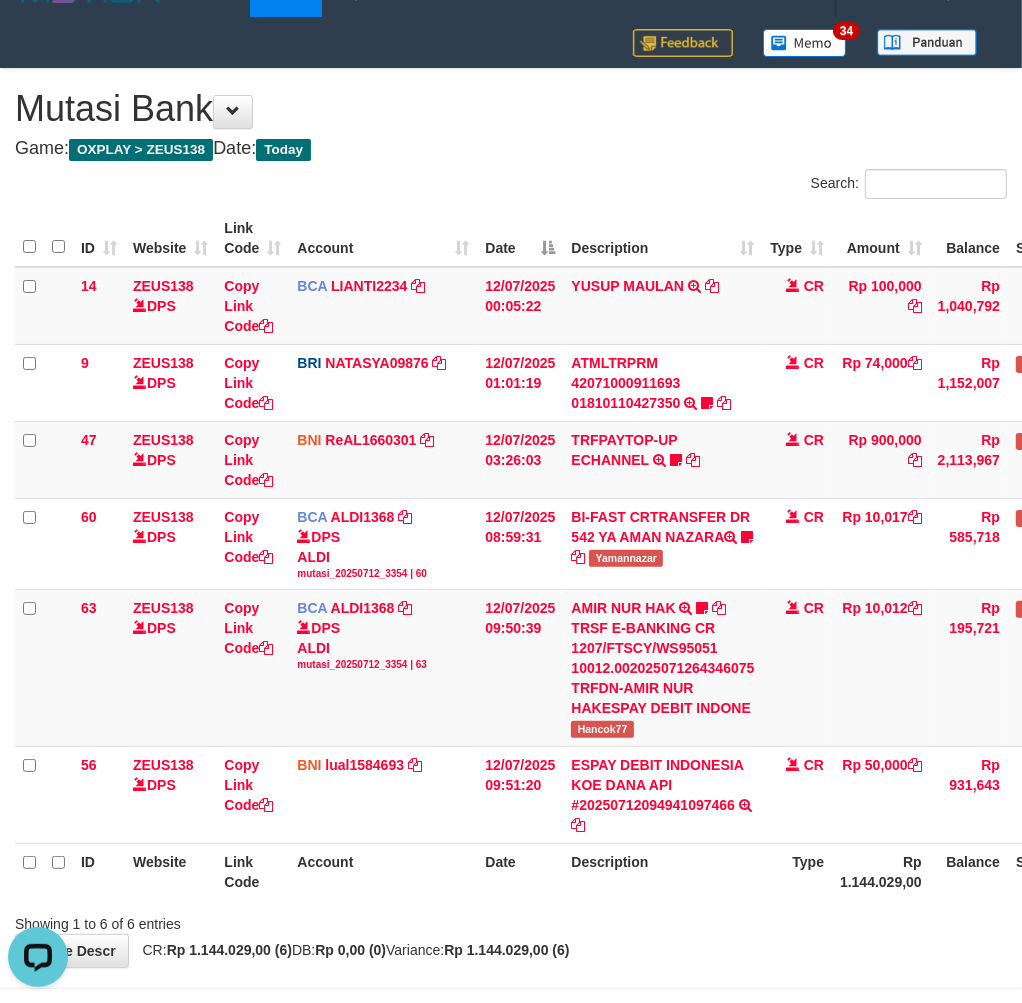 click on "Description" at bounding box center (662, 872) 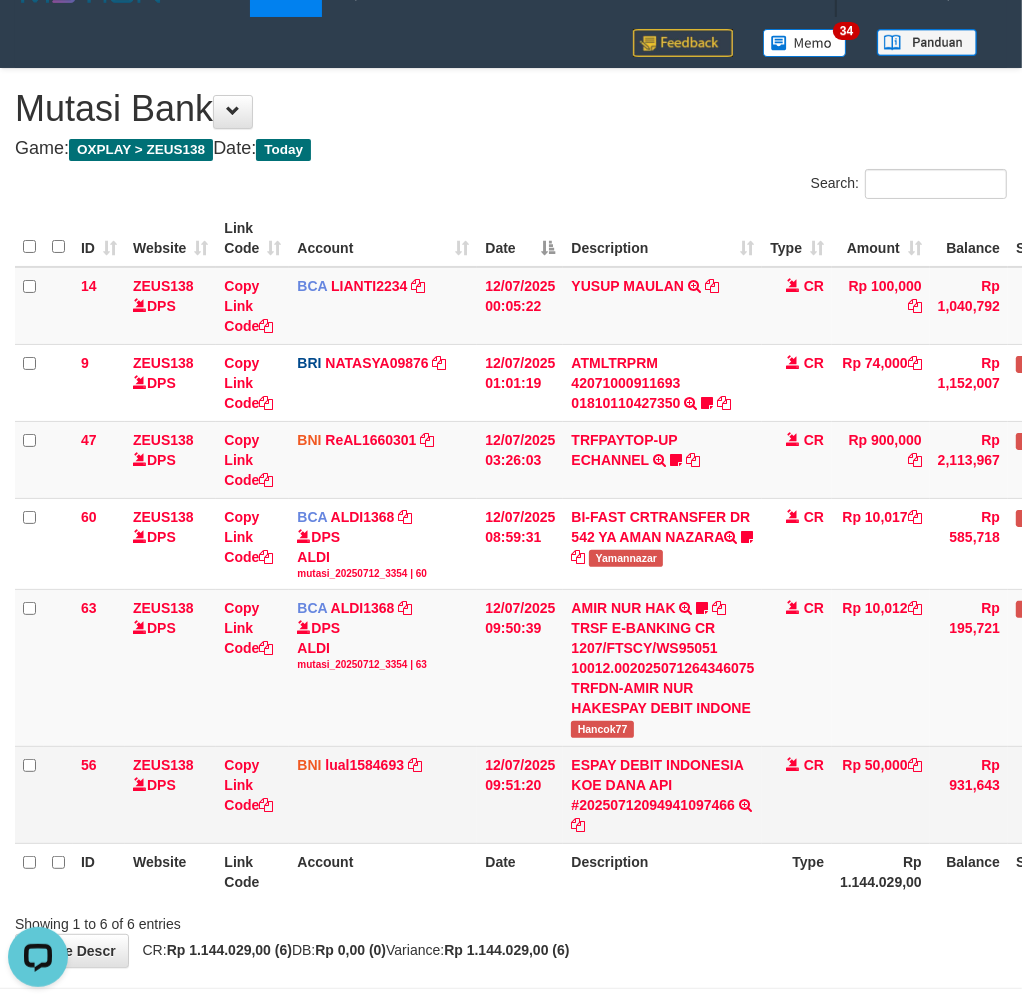 click on "ESPAY DEBIT INDONESIA KOE DANA API #20250712094941097466         TRANSFER DARI ESPAY DEBIT INDONESIA KOE DANA API #20250712094941097466" at bounding box center (662, 795) 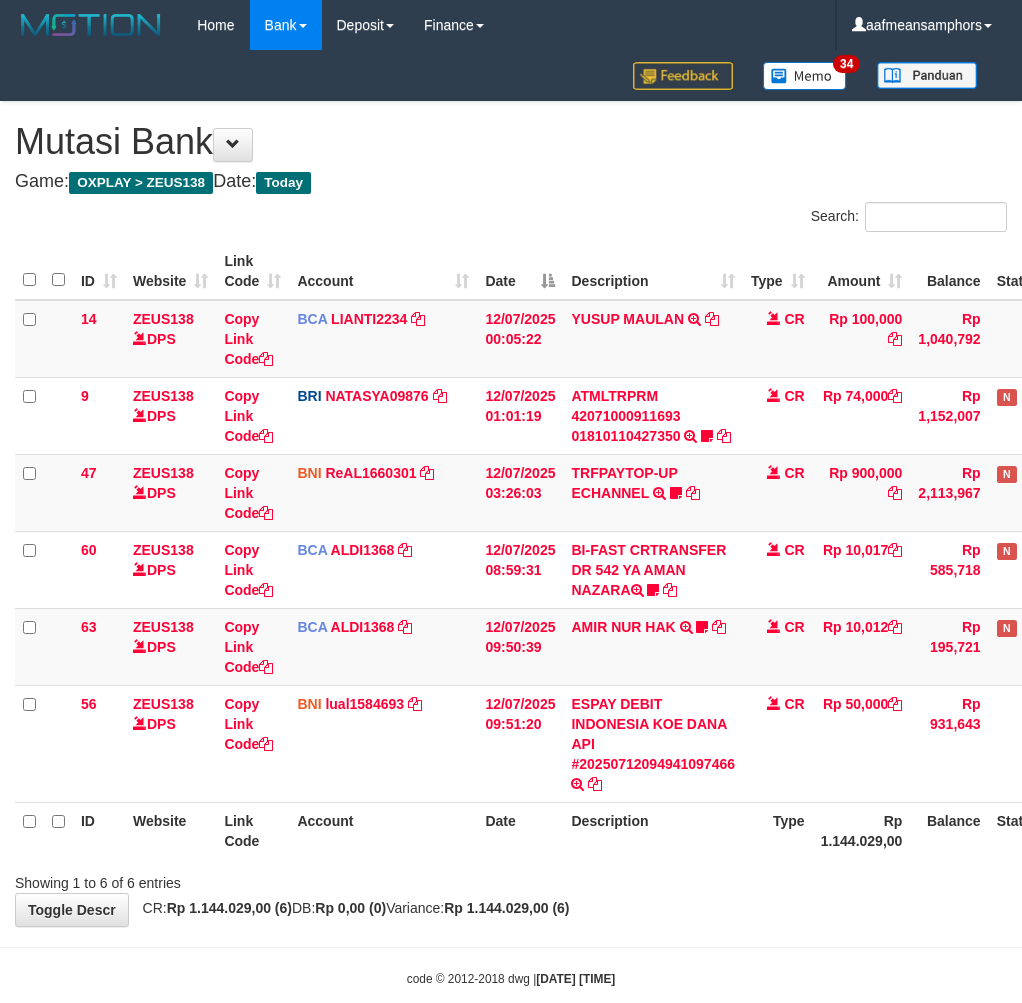 scroll, scrollTop: 33, scrollLeft: 0, axis: vertical 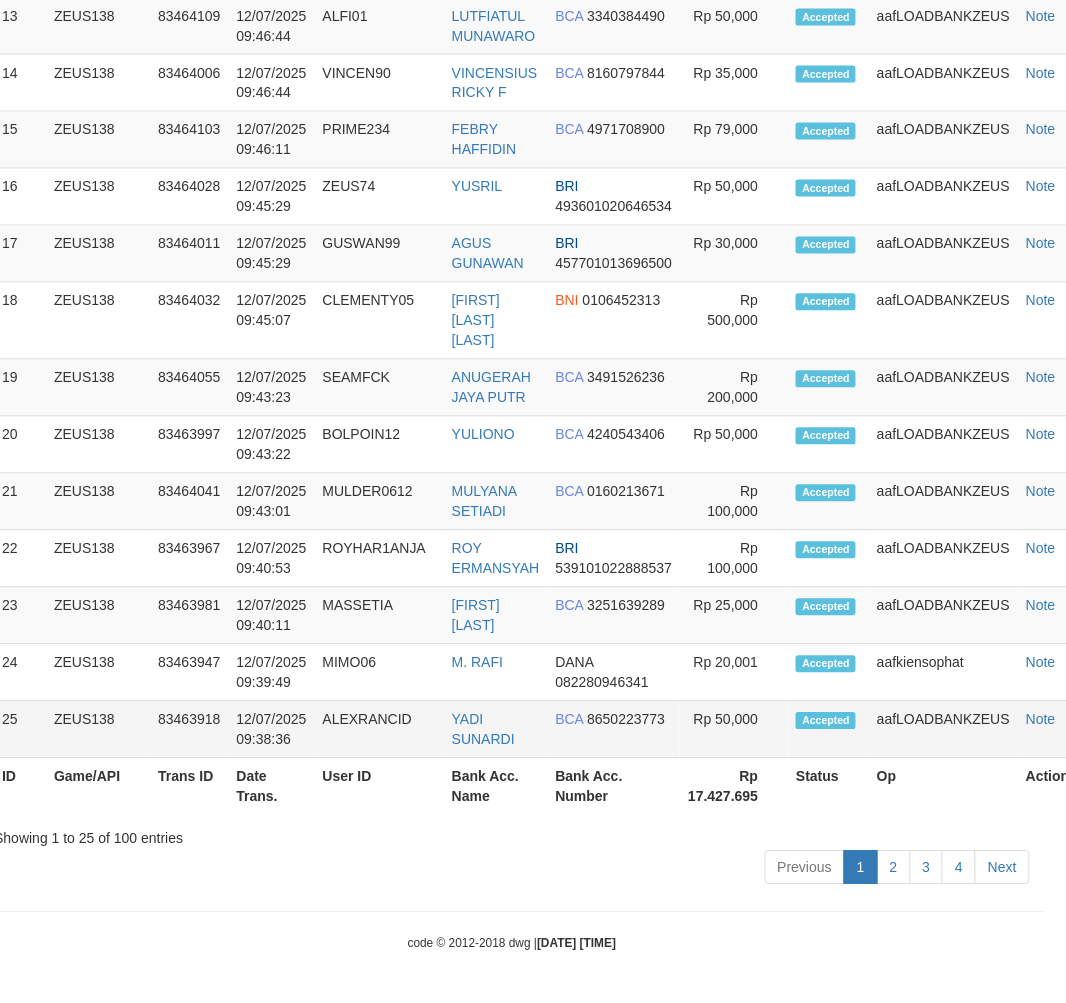 click on "[AGE]
[ALPHANUMERIC]
[NUMBER]
[DATE] [TIME]
[ALPHANUMERIC]
[FIRST] [LAST]
[BRAND]
[PHONE]
Rp 50,000
Accepted
aafLOADBANKZEUS
Note" at bounding box center (547, 730) 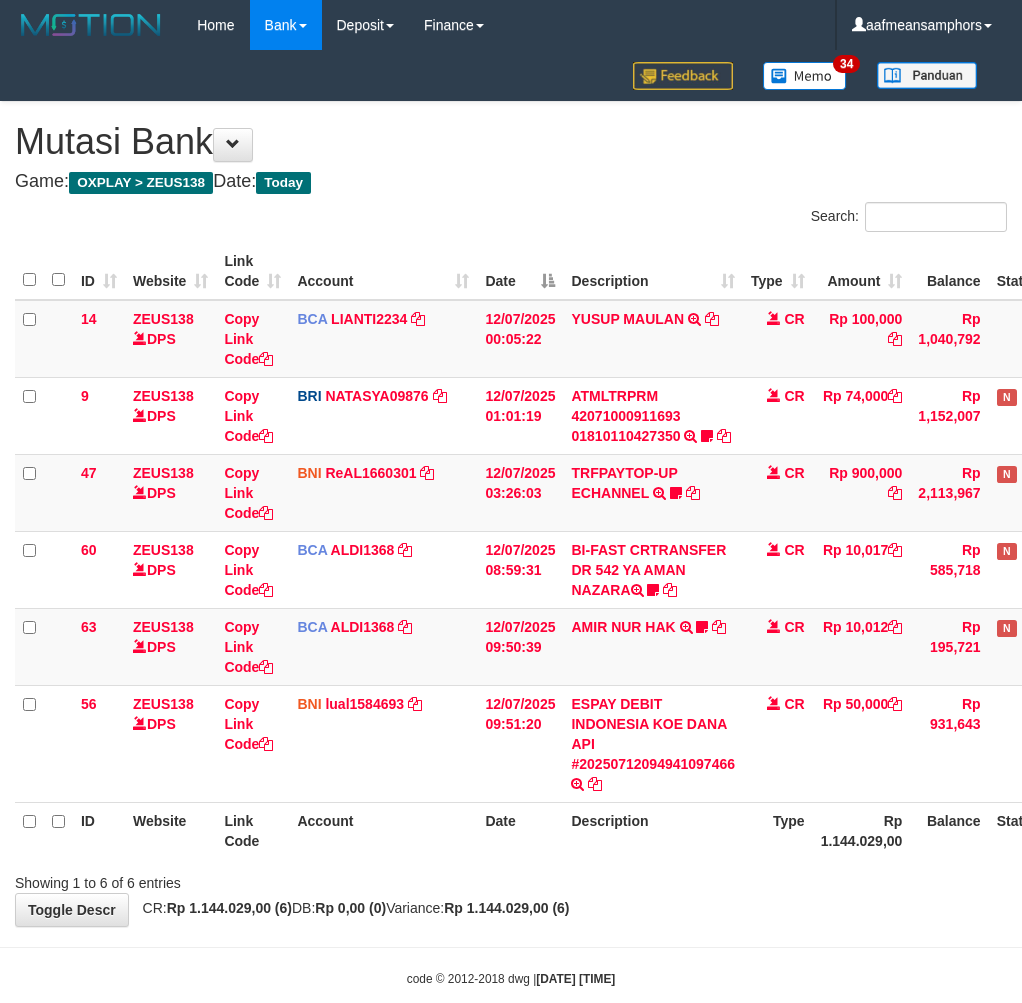 scroll, scrollTop: 33, scrollLeft: 0, axis: vertical 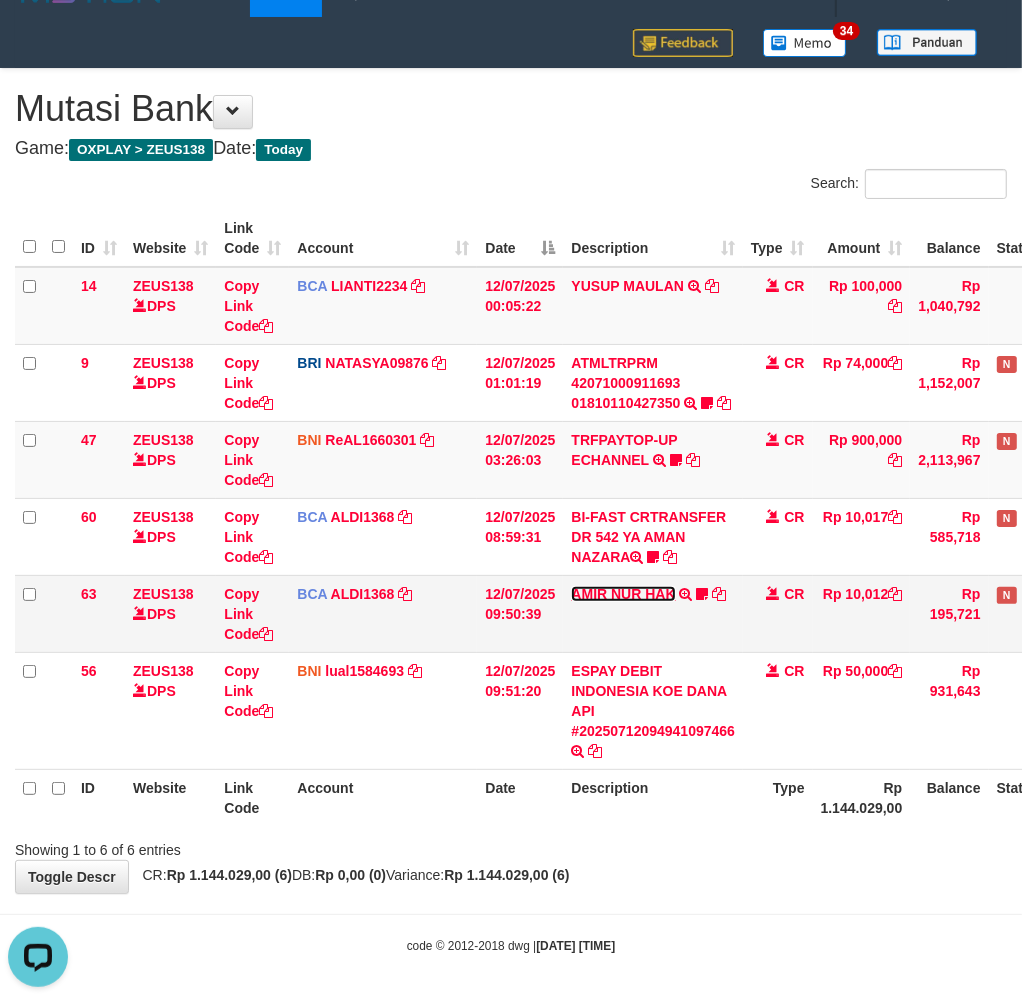 drag, startPoint x: 628, startPoint y: 586, endPoint x: 672, endPoint y: 591, distance: 44.28318 